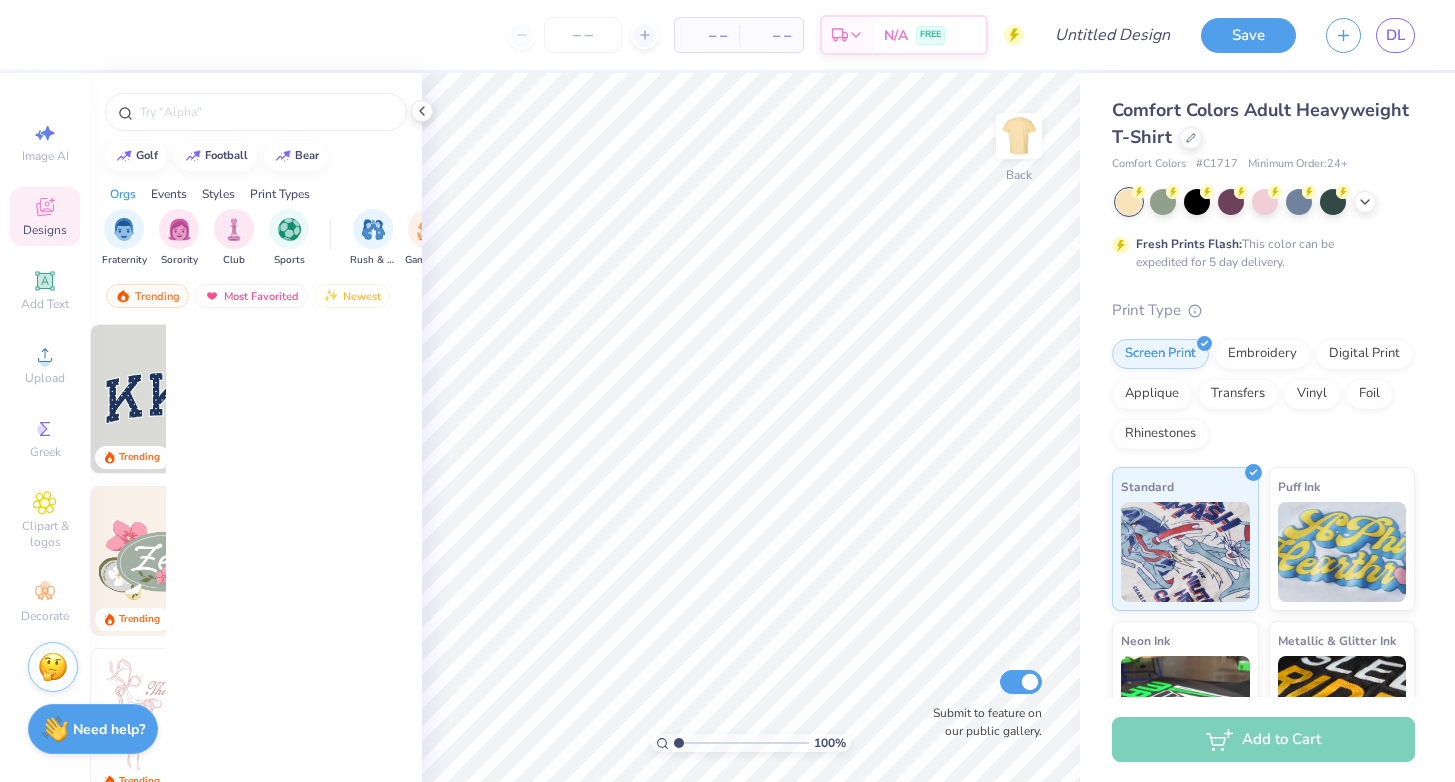 scroll, scrollTop: 0, scrollLeft: 0, axis: both 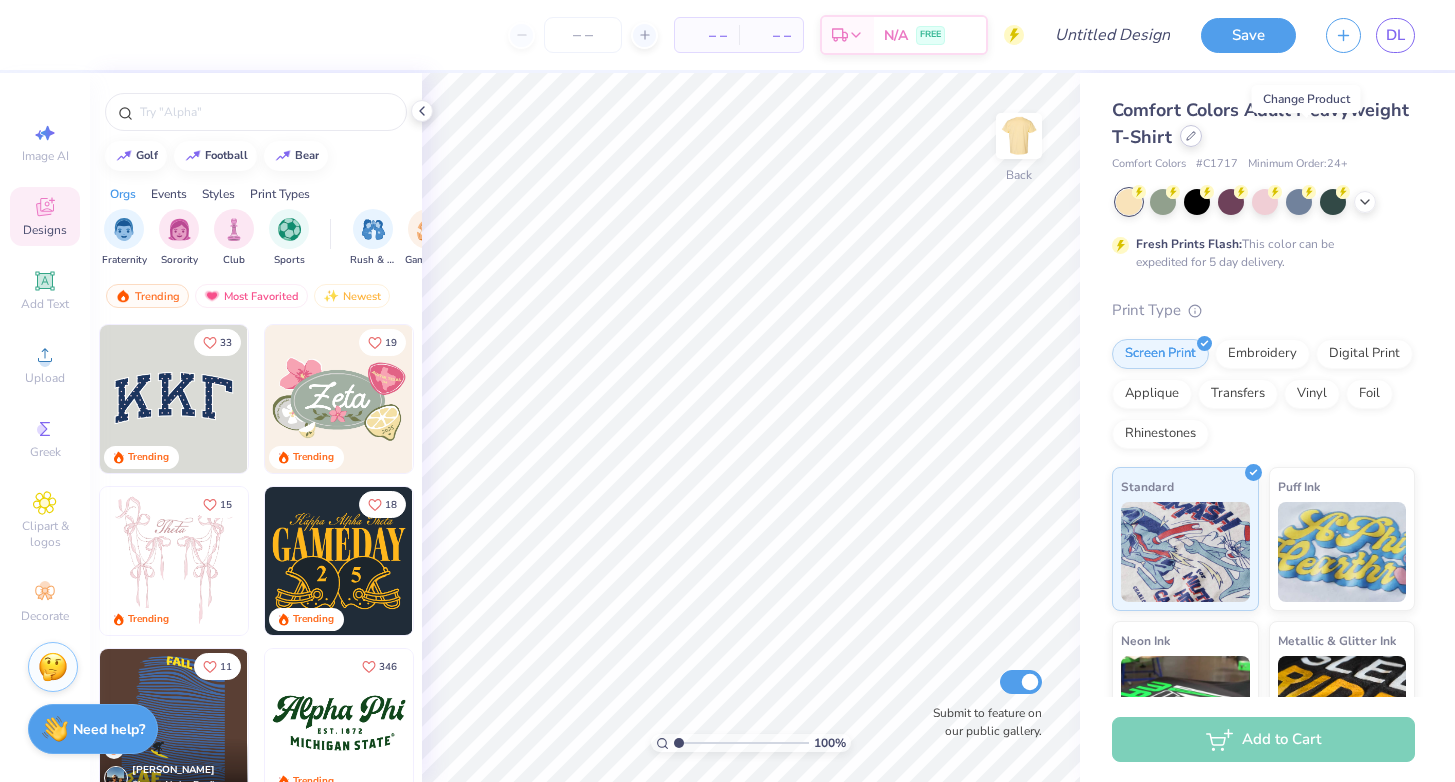 click 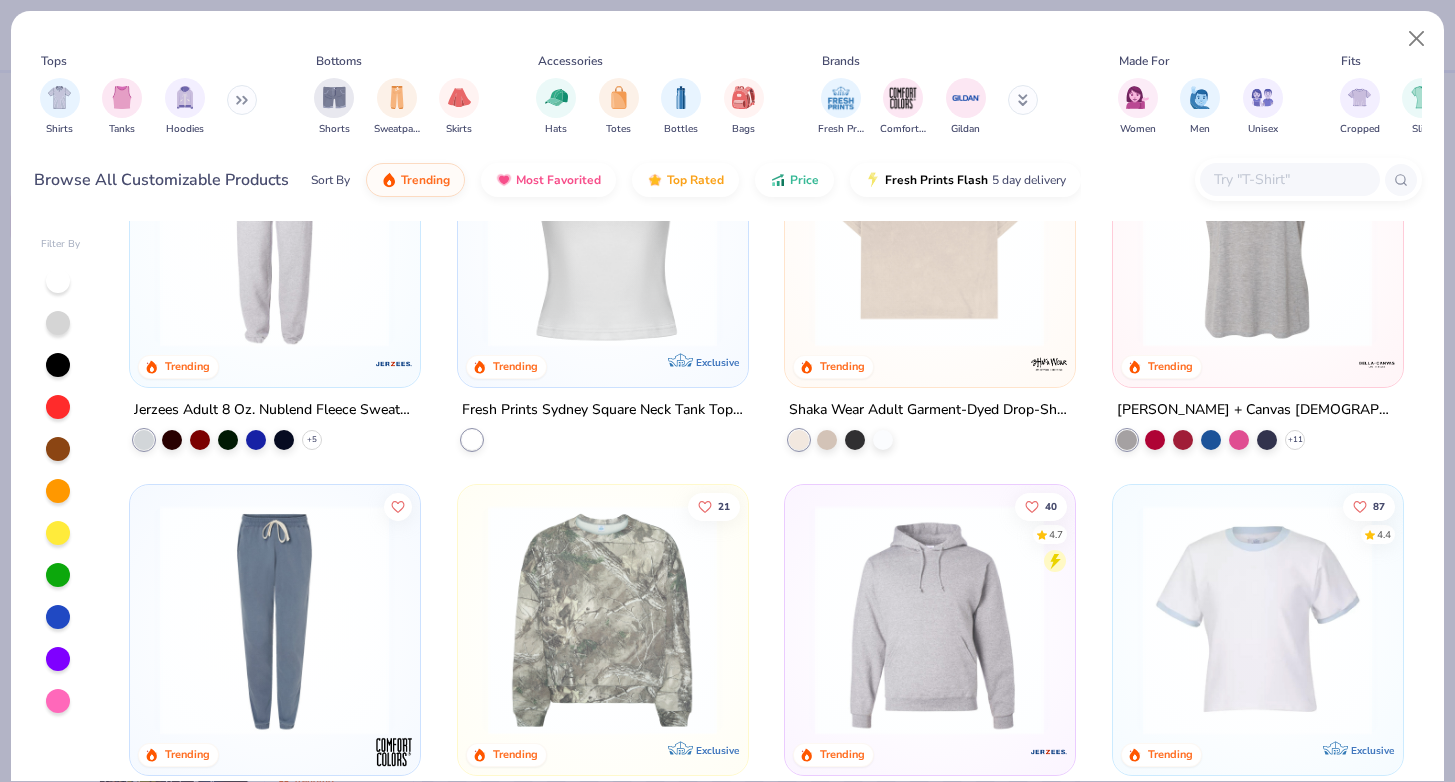 scroll, scrollTop: 4993, scrollLeft: 0, axis: vertical 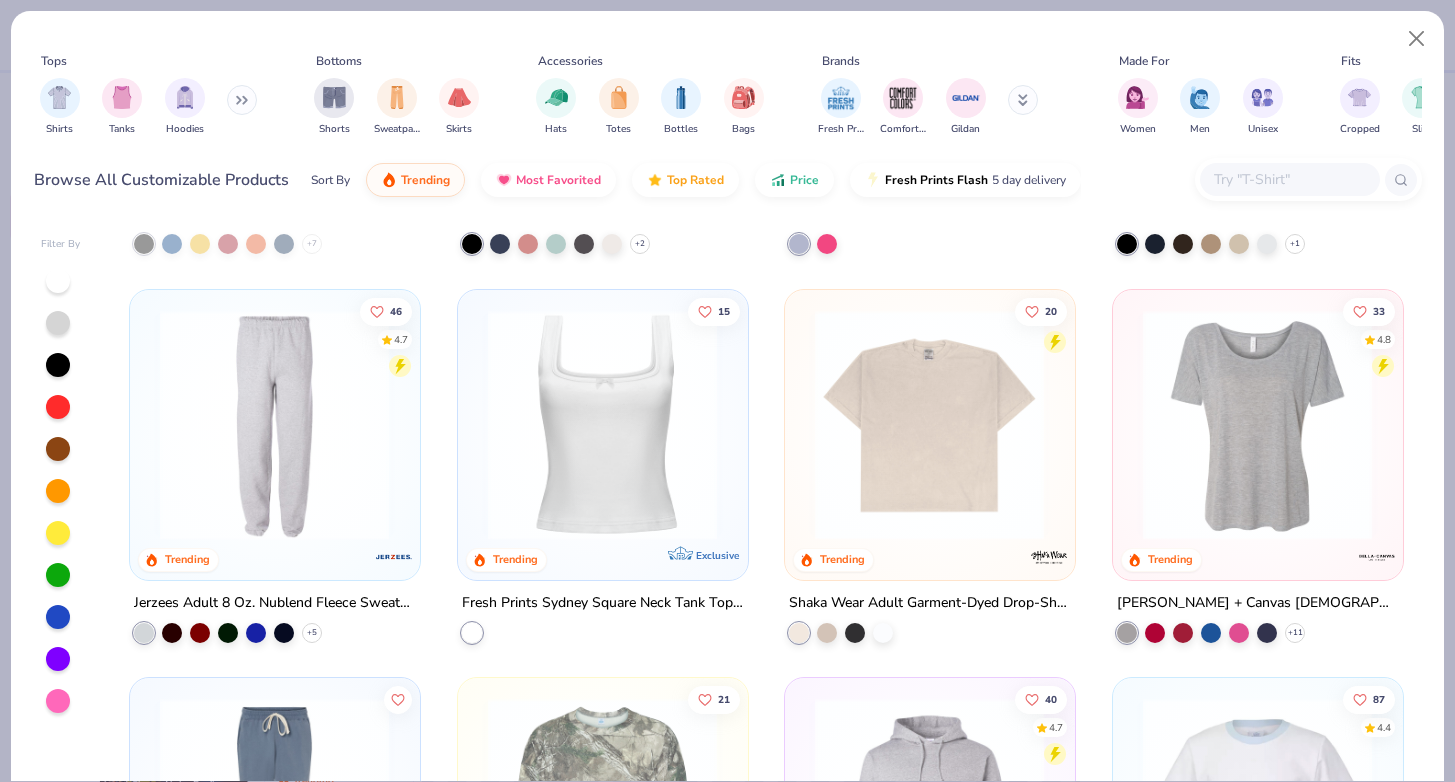 click at bounding box center (602, 424) 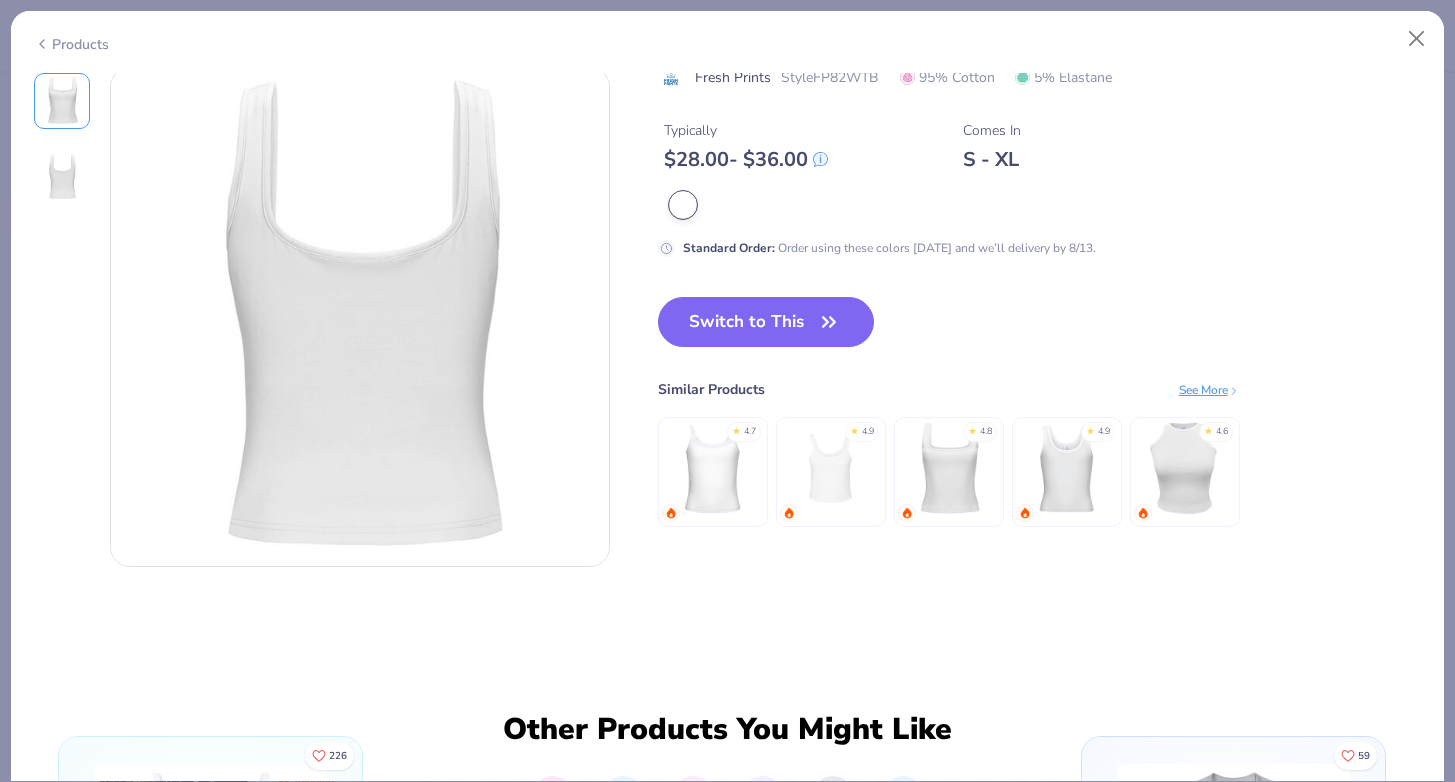 scroll, scrollTop: 562, scrollLeft: 0, axis: vertical 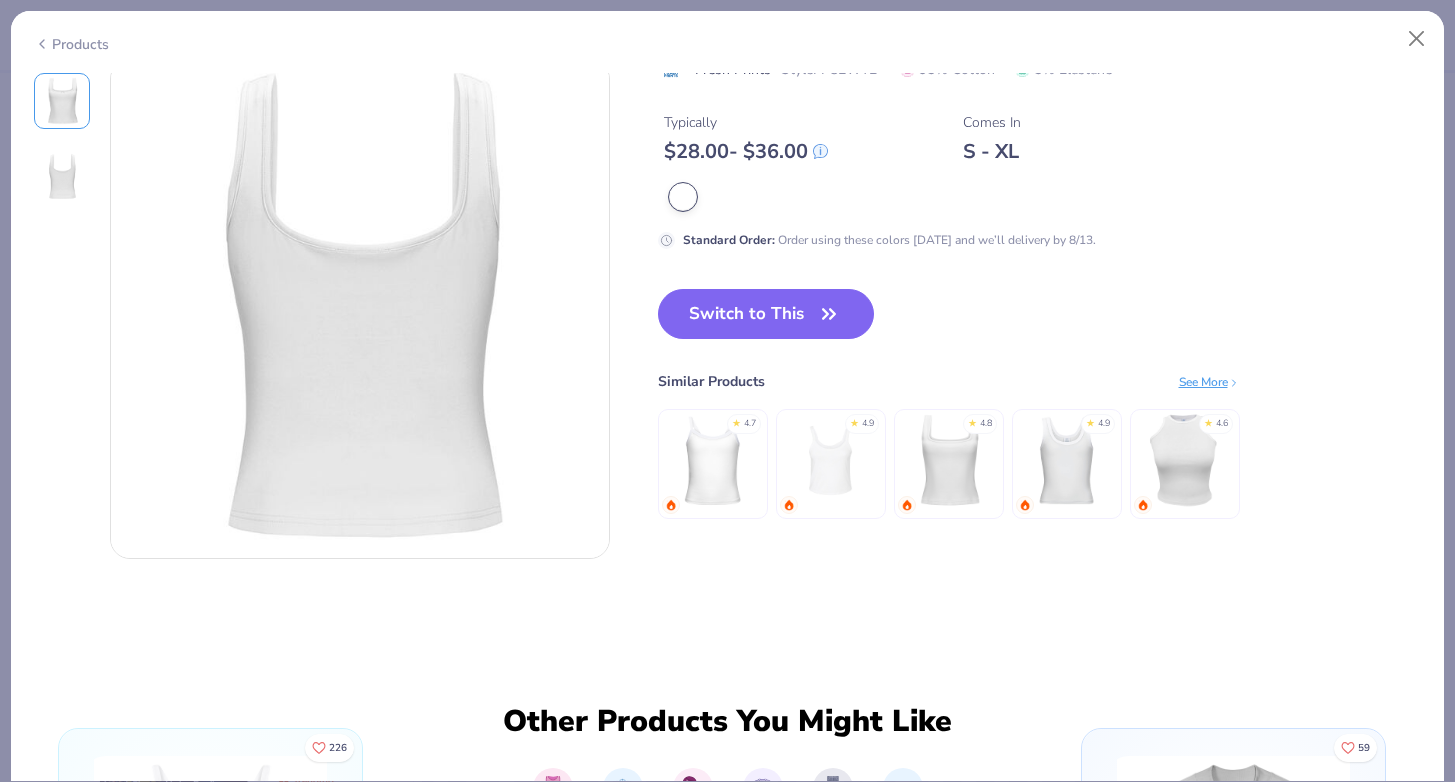 click at bounding box center [712, 459] 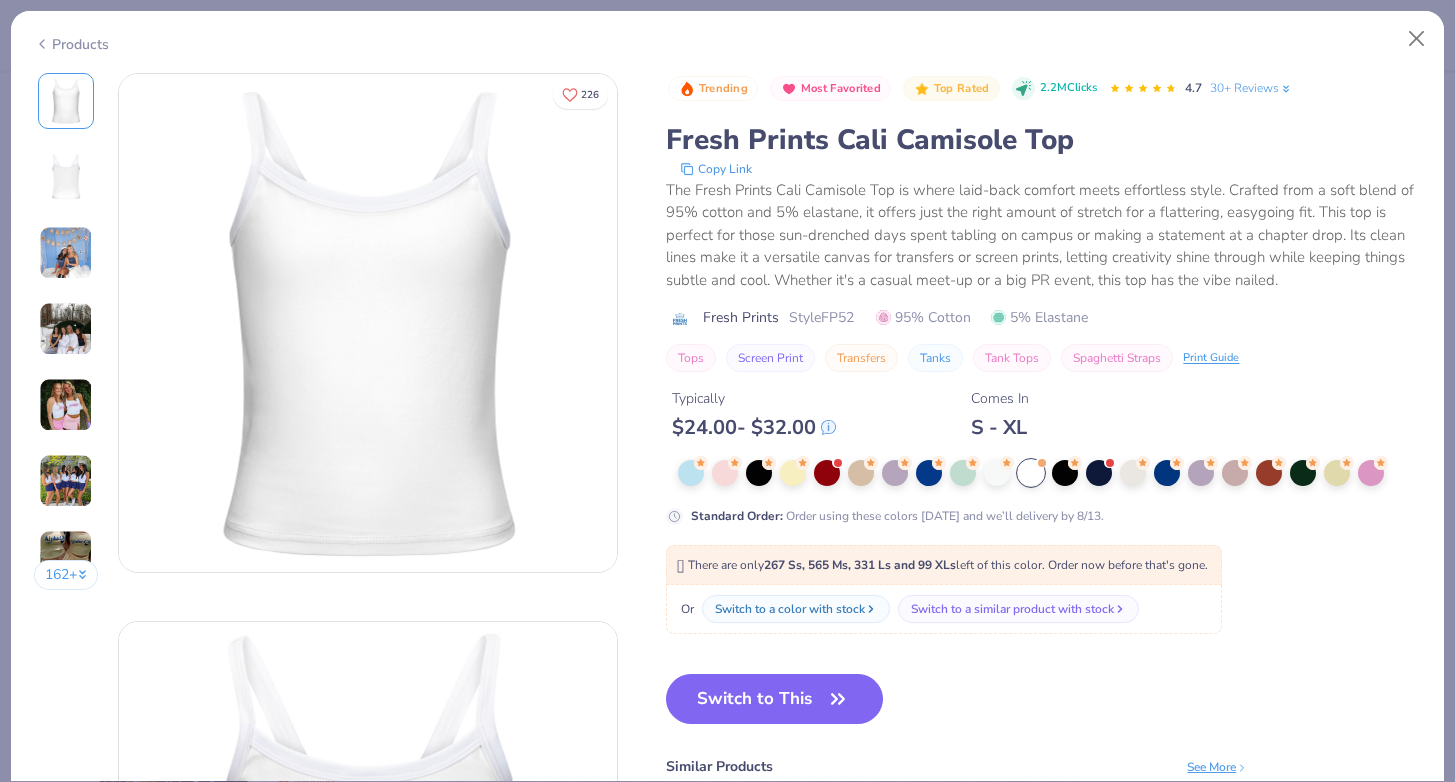 click at bounding box center [66, 405] 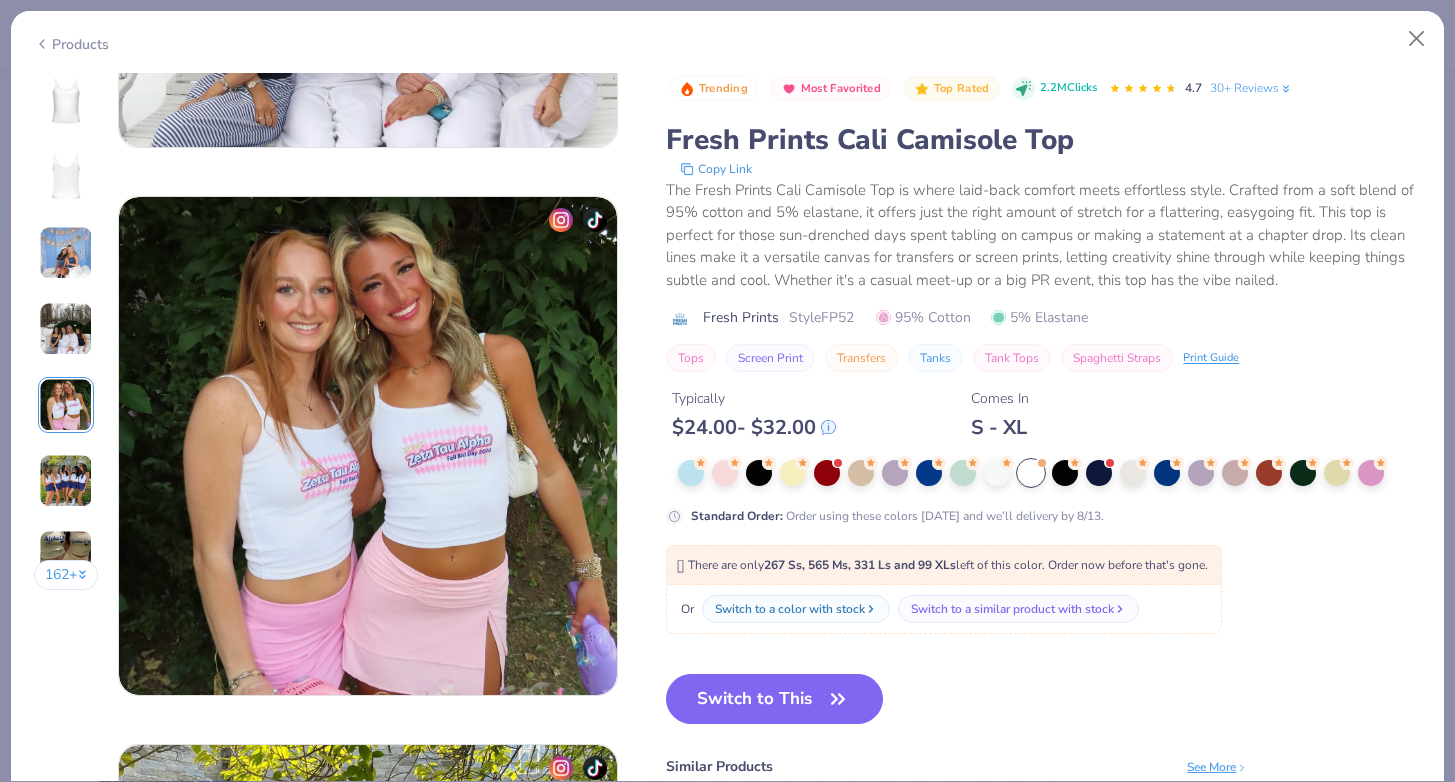 scroll, scrollTop: 2192, scrollLeft: 0, axis: vertical 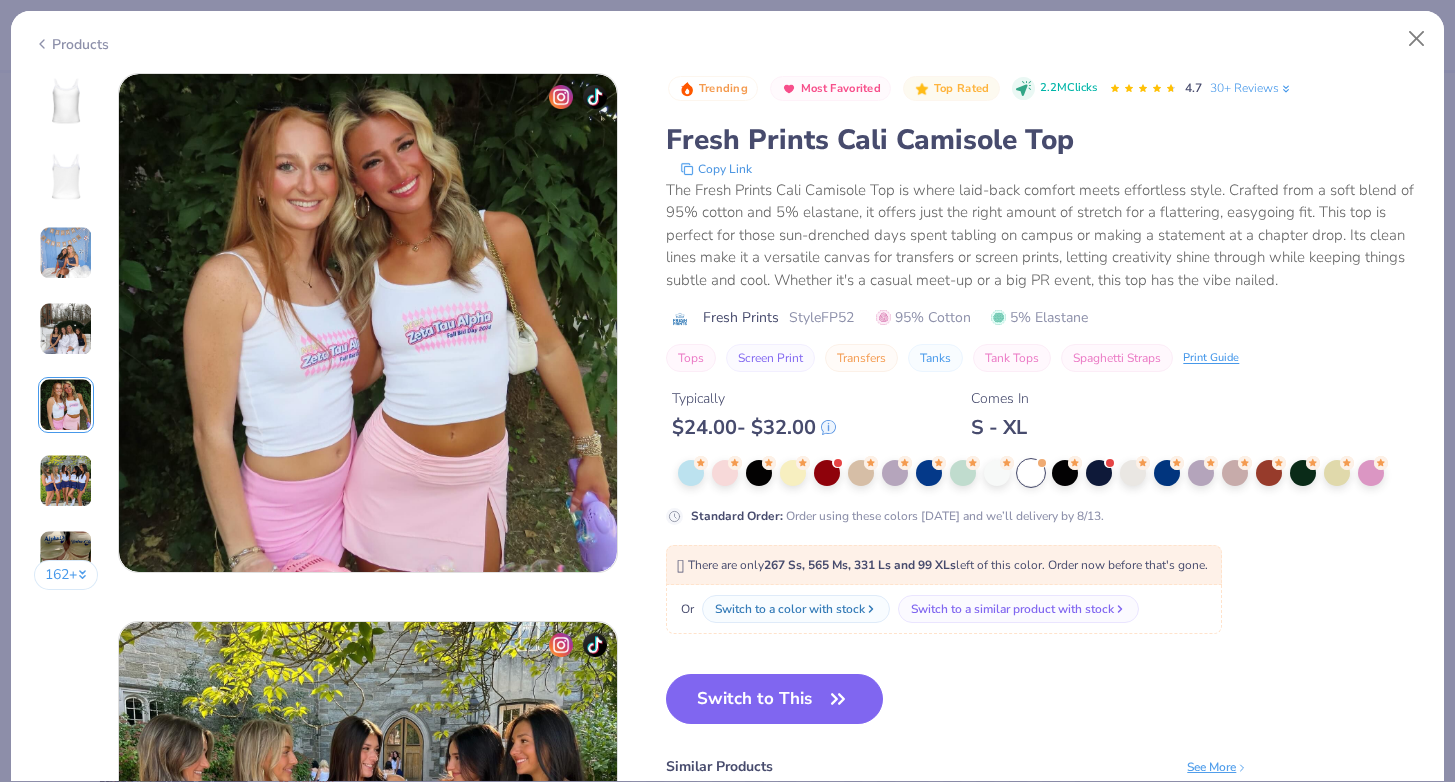 click at bounding box center (66, 329) 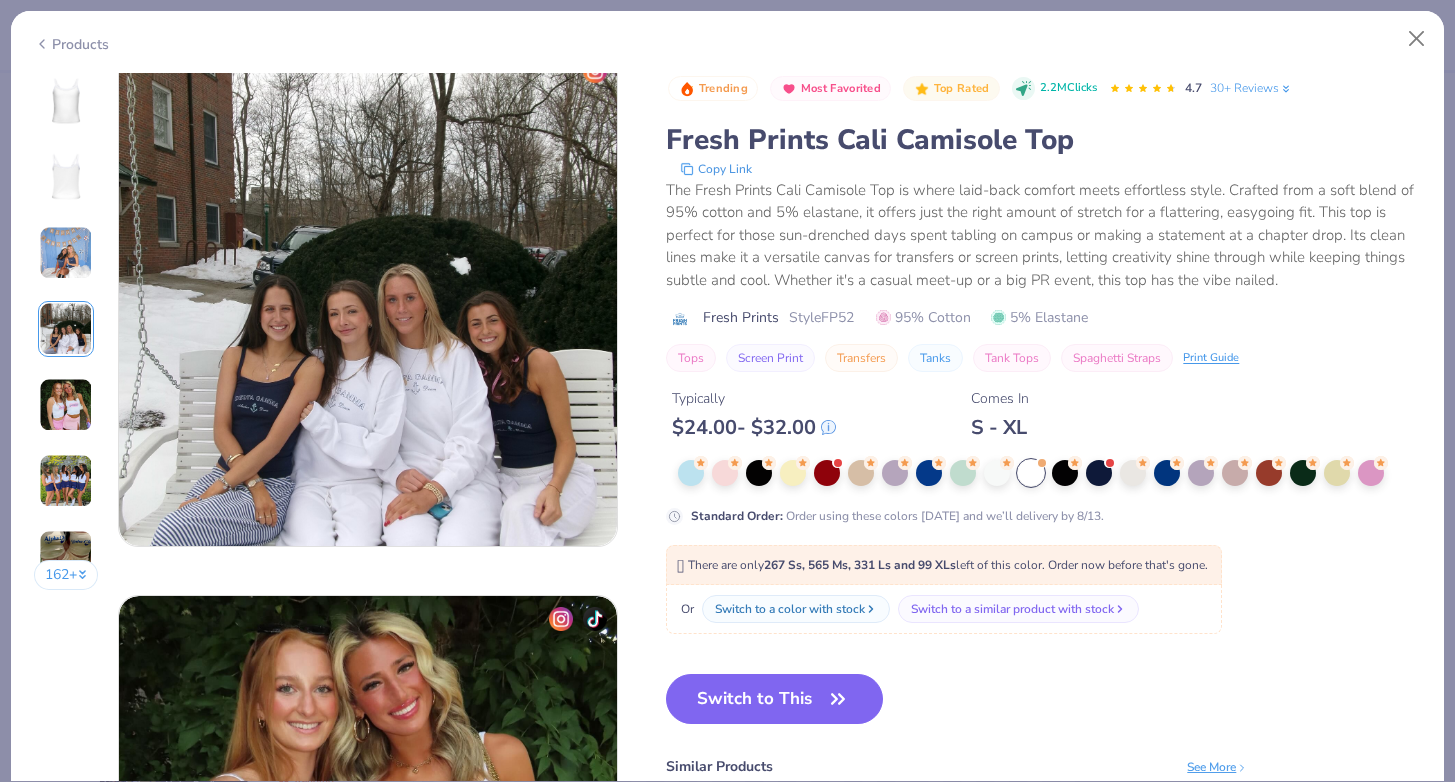 scroll, scrollTop: 1644, scrollLeft: 0, axis: vertical 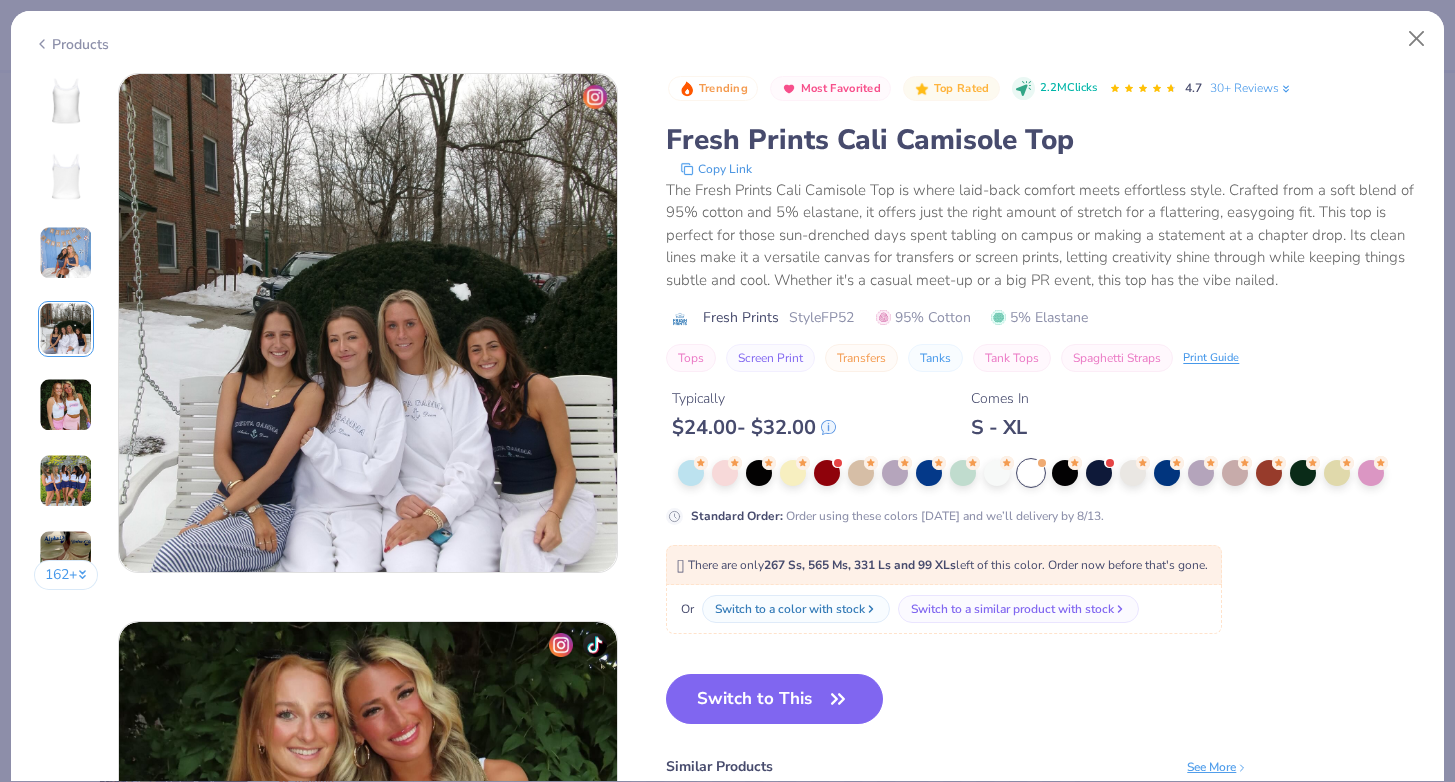 click at bounding box center (66, 329) 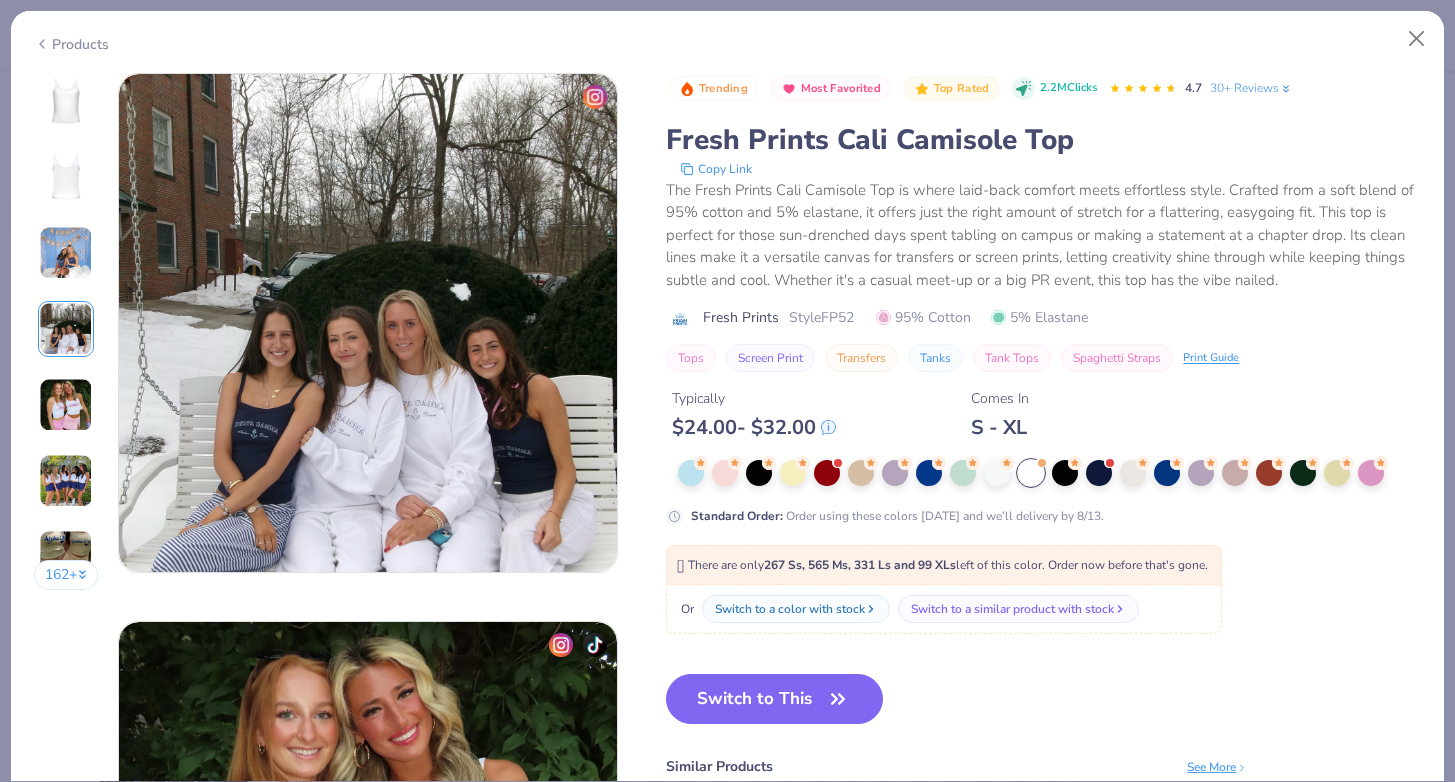 click at bounding box center (66, 253) 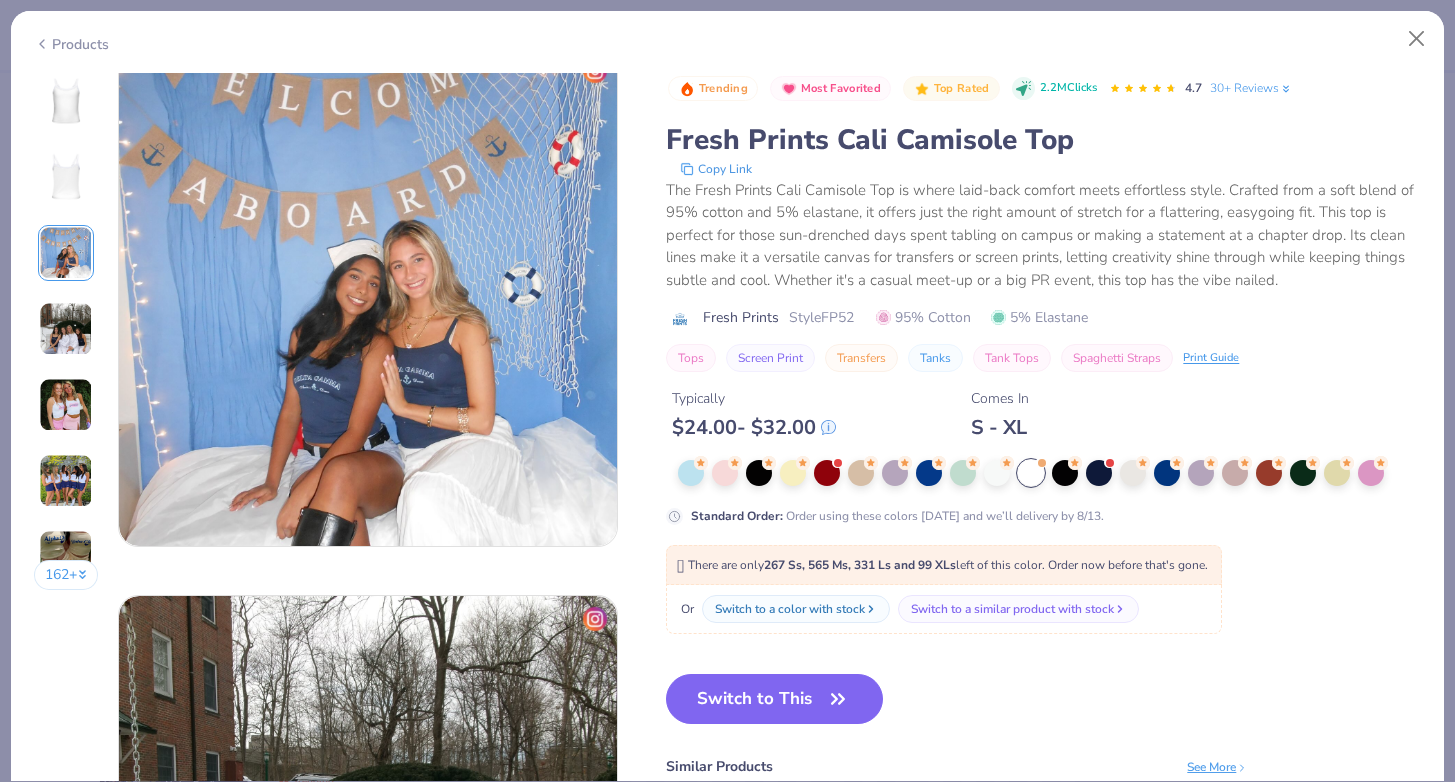 scroll, scrollTop: 1096, scrollLeft: 0, axis: vertical 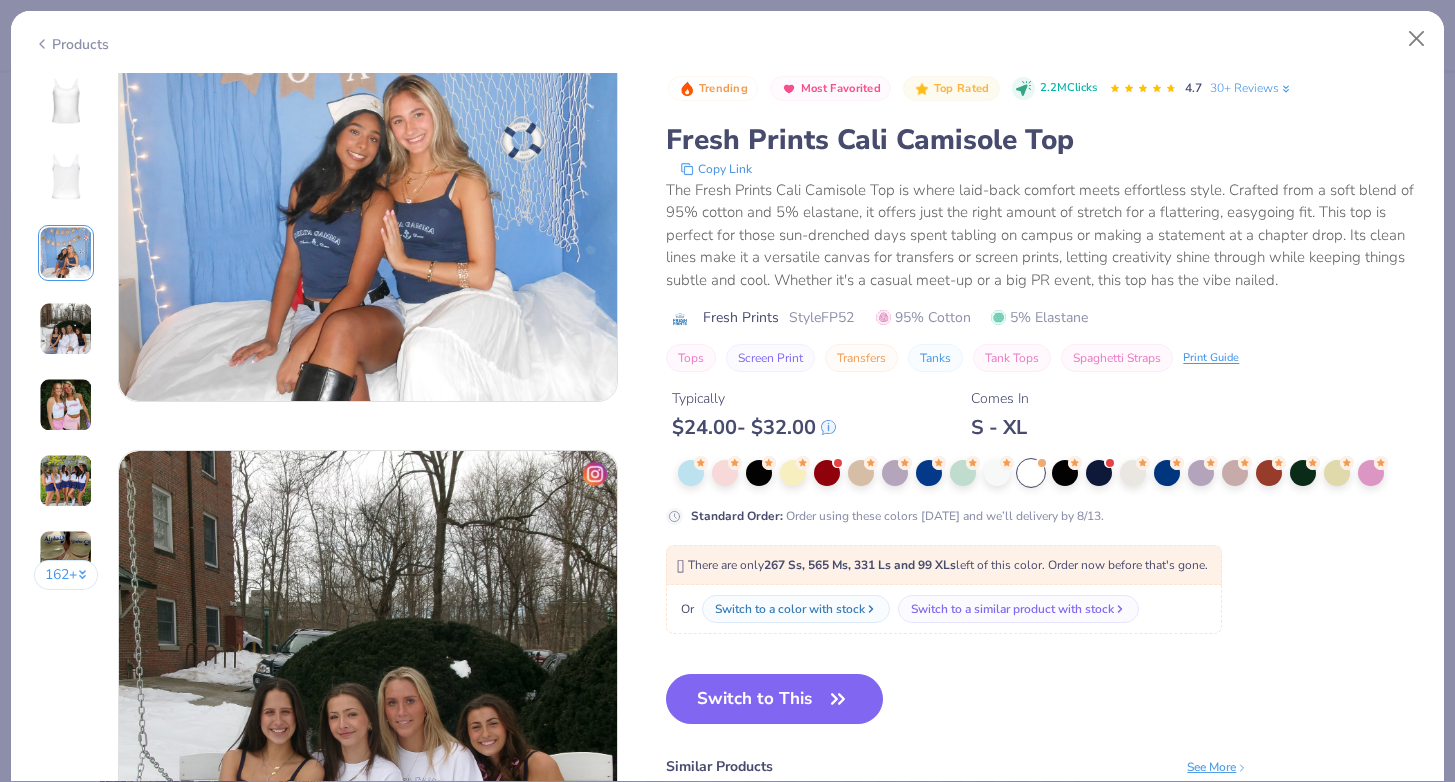 click at bounding box center [66, 481] 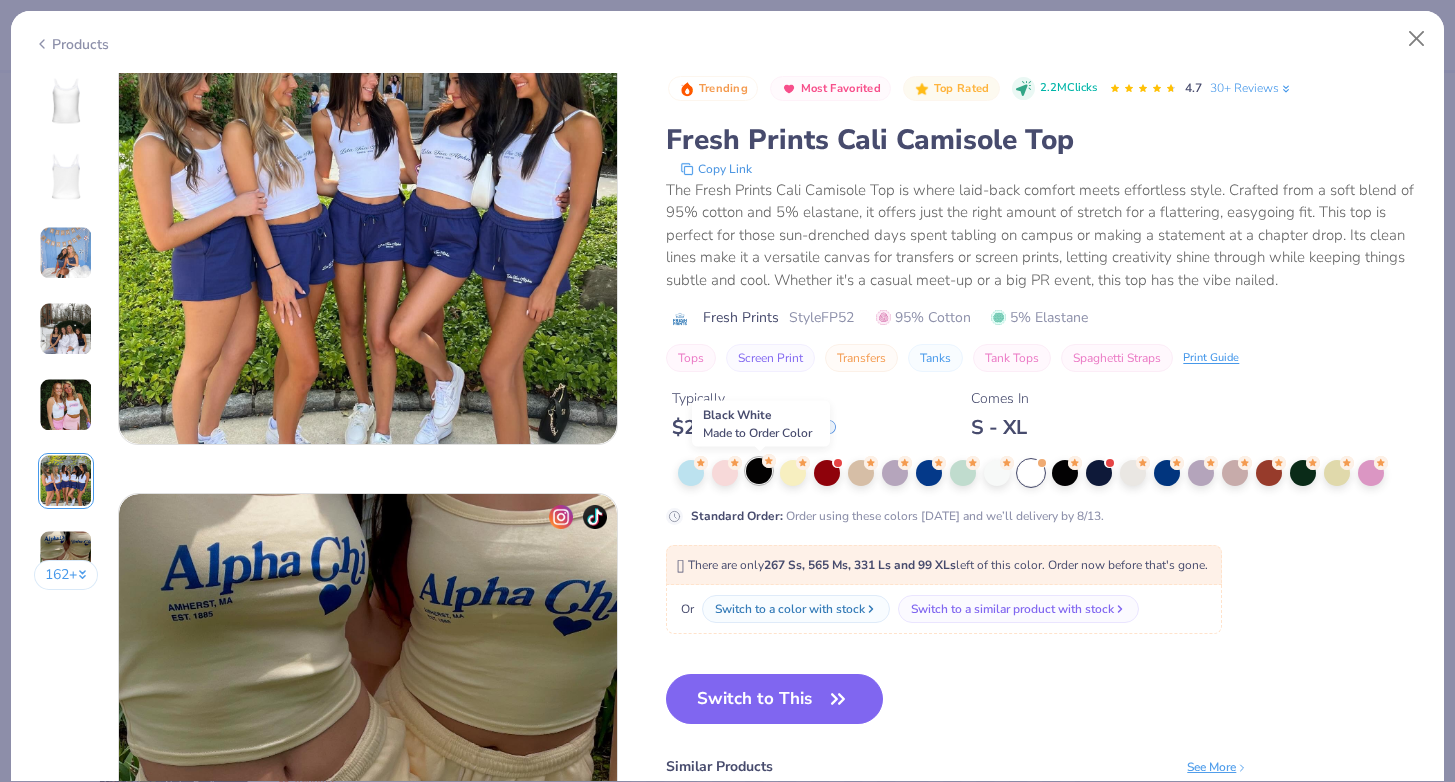 scroll, scrollTop: 2872, scrollLeft: 0, axis: vertical 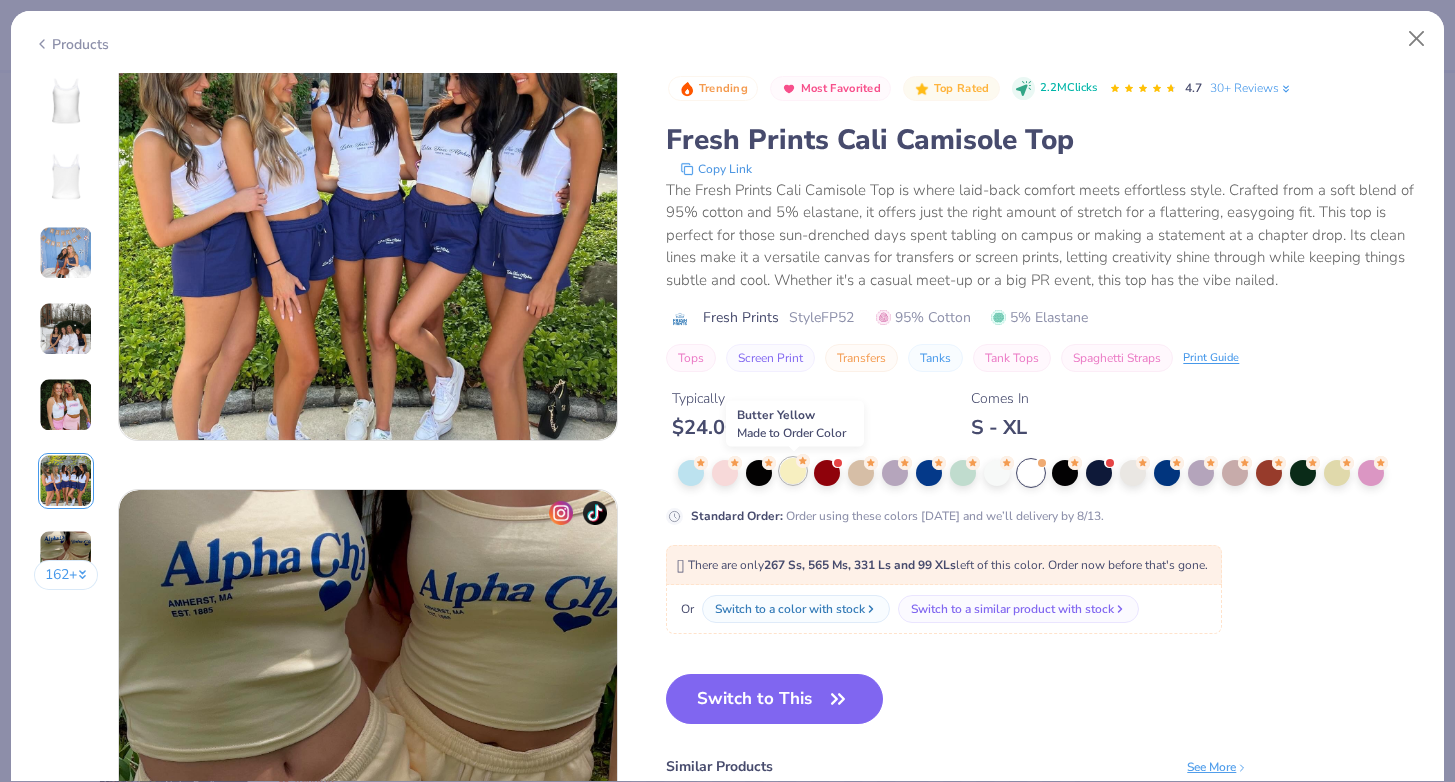 click at bounding box center [793, 471] 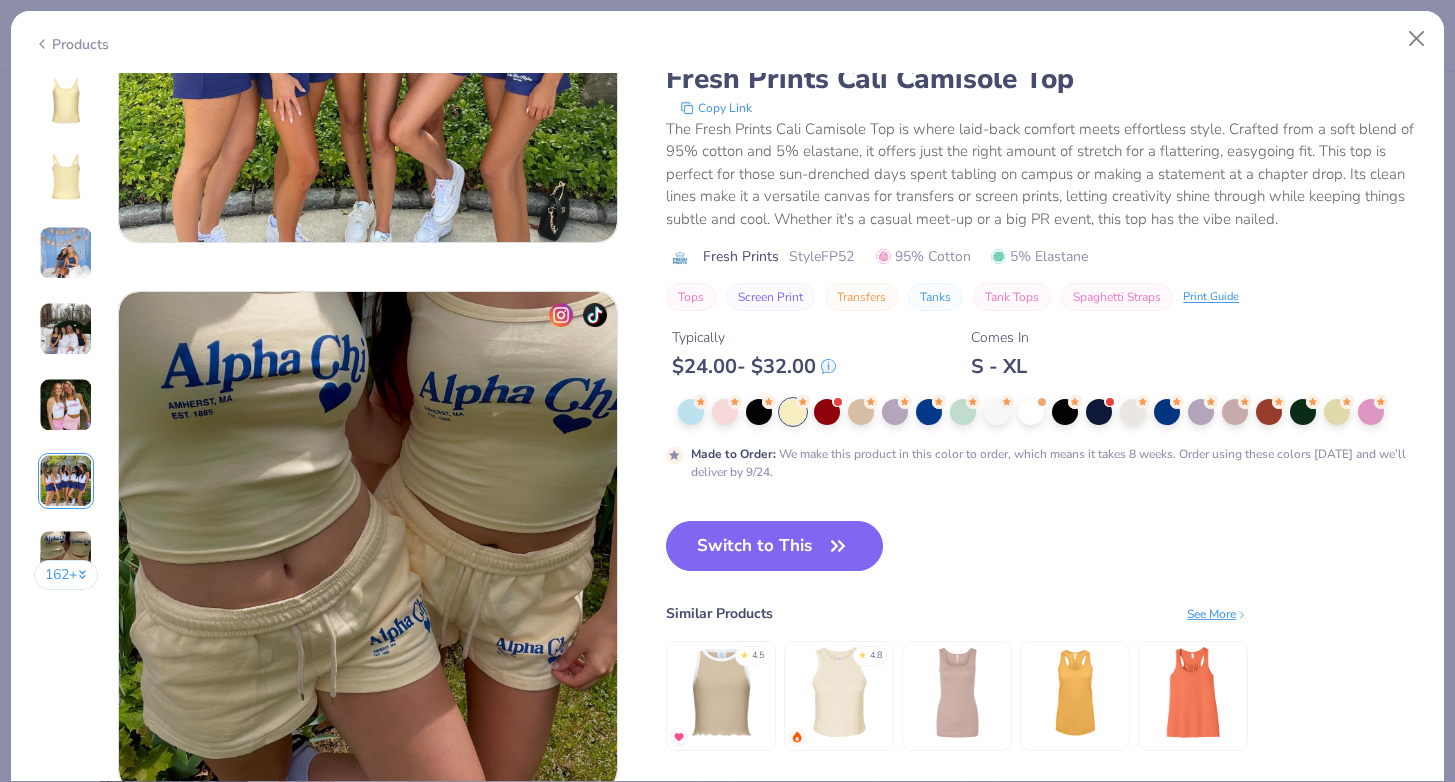 scroll, scrollTop: 3136, scrollLeft: 0, axis: vertical 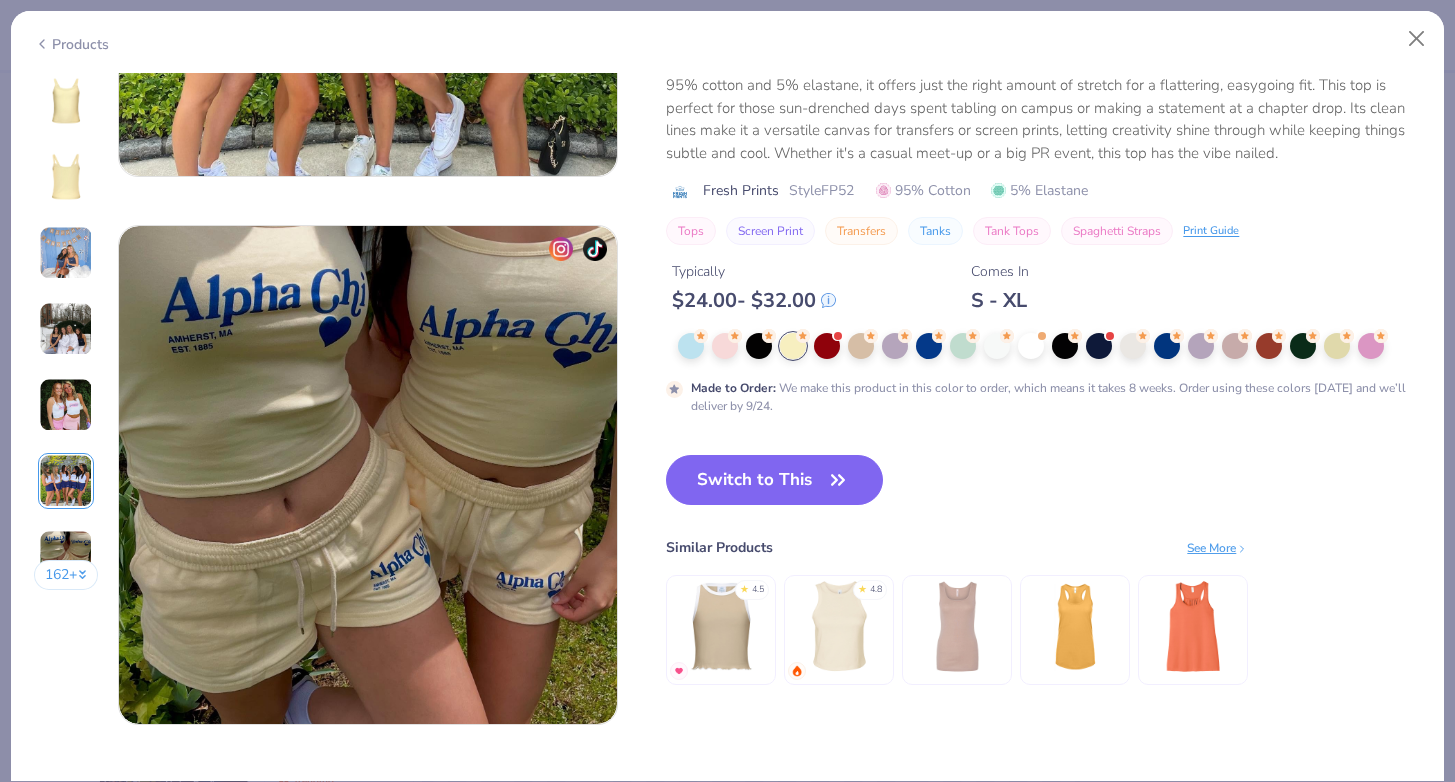 click on "Switch to This" at bounding box center [774, 480] 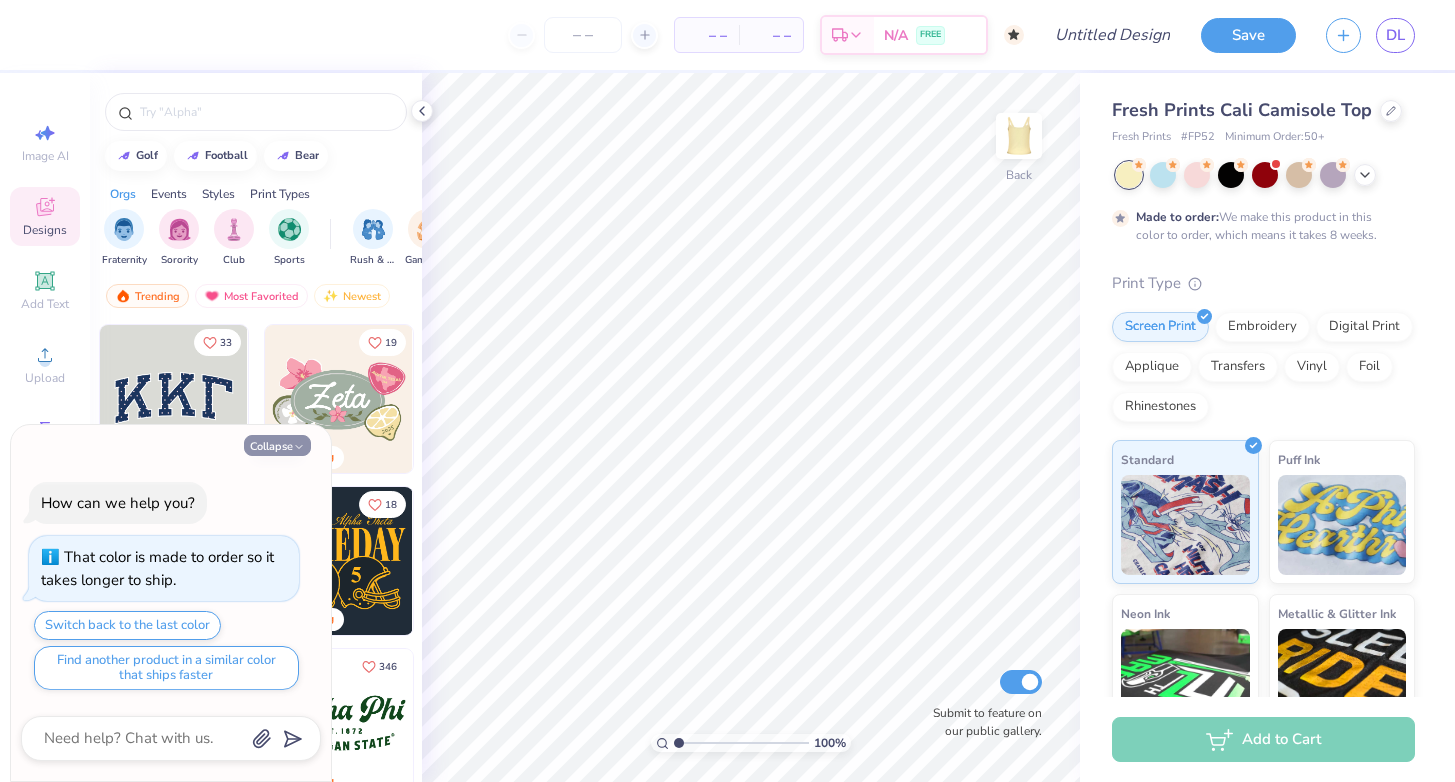 click on "Collapse" at bounding box center [277, 445] 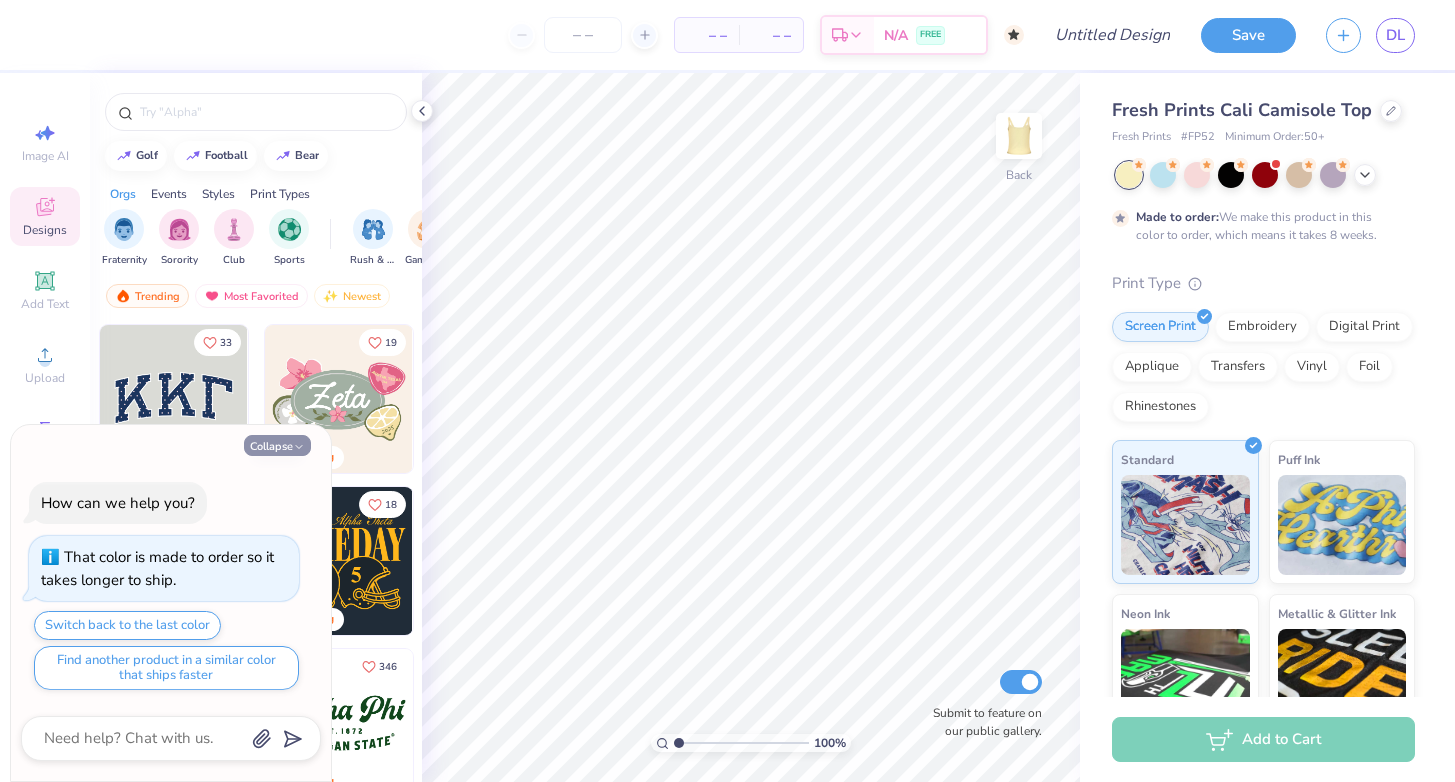 type on "x" 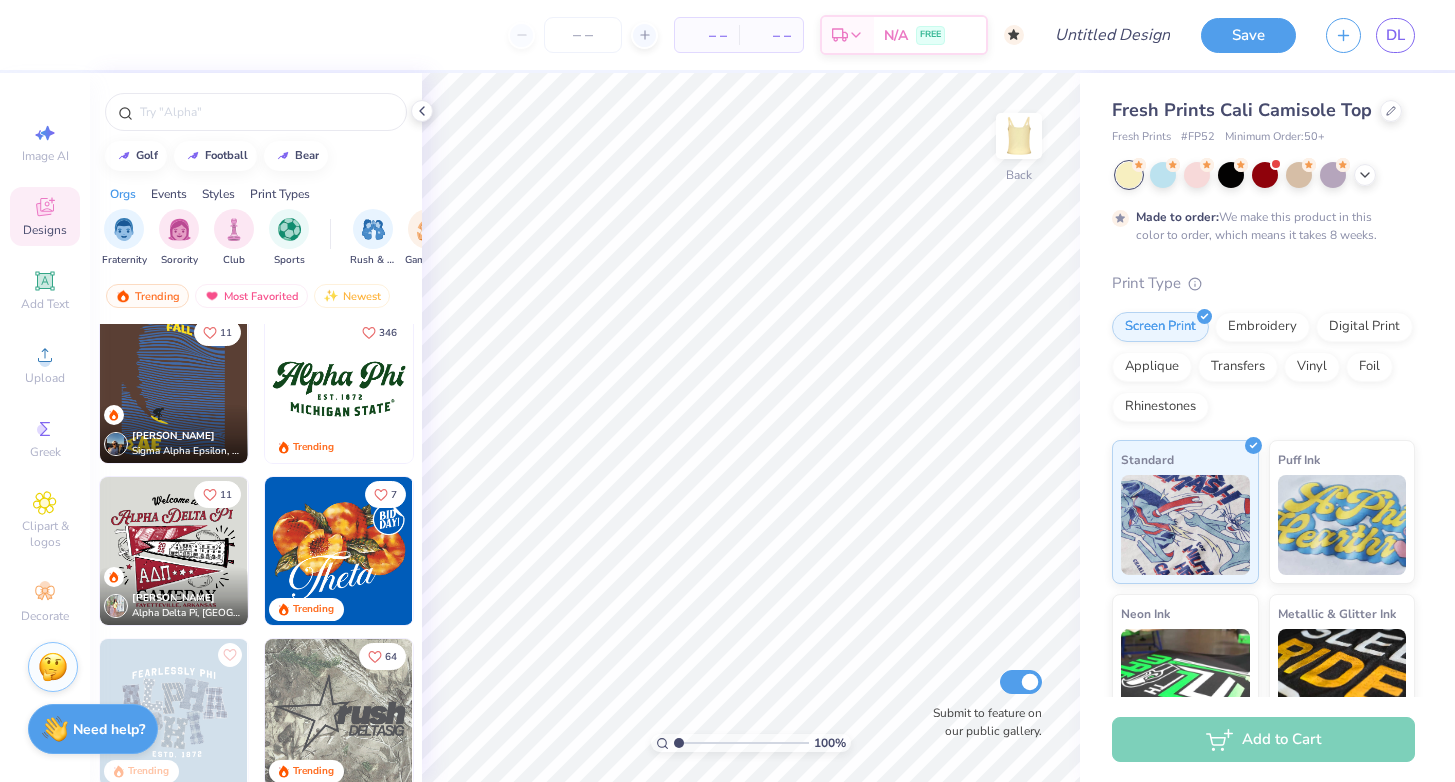 scroll, scrollTop: 343, scrollLeft: 0, axis: vertical 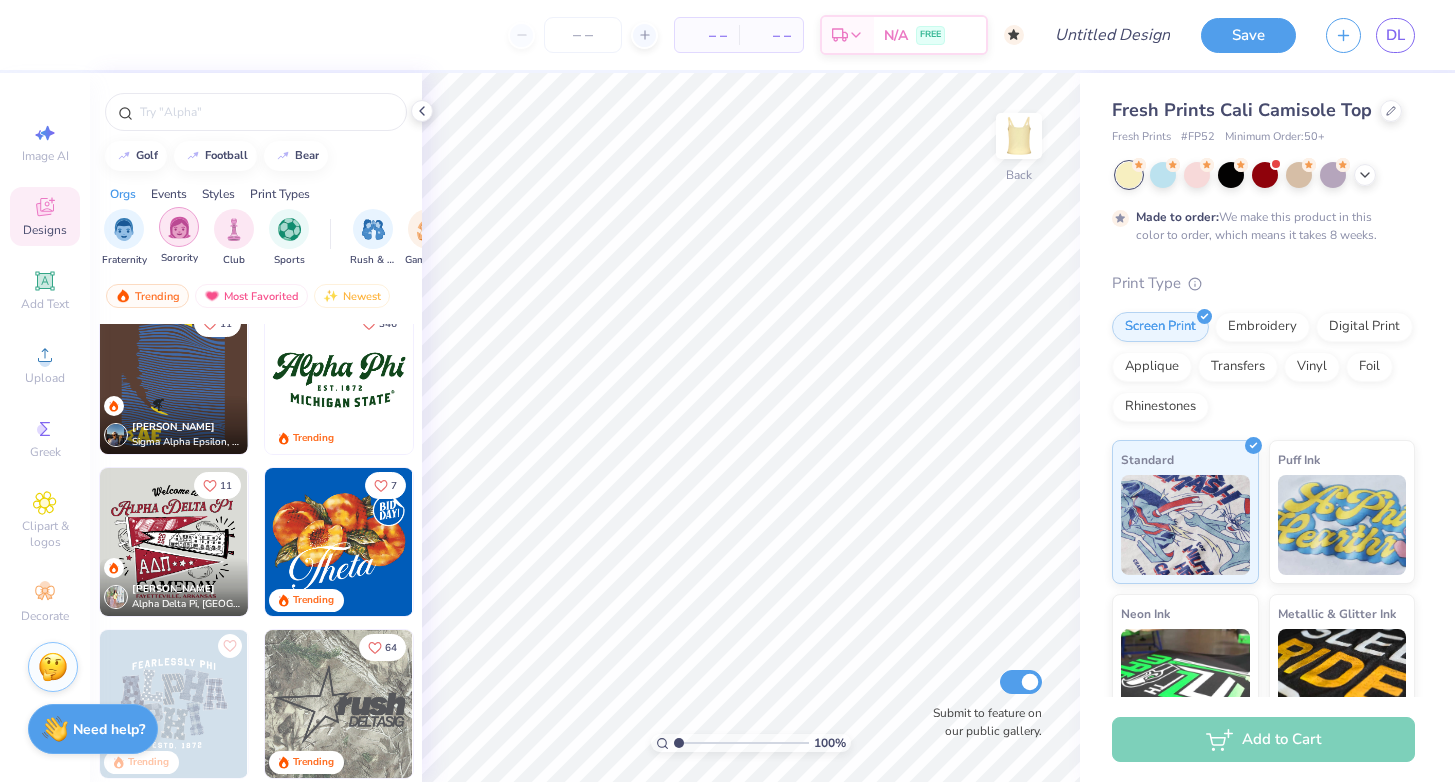 click at bounding box center [179, 227] 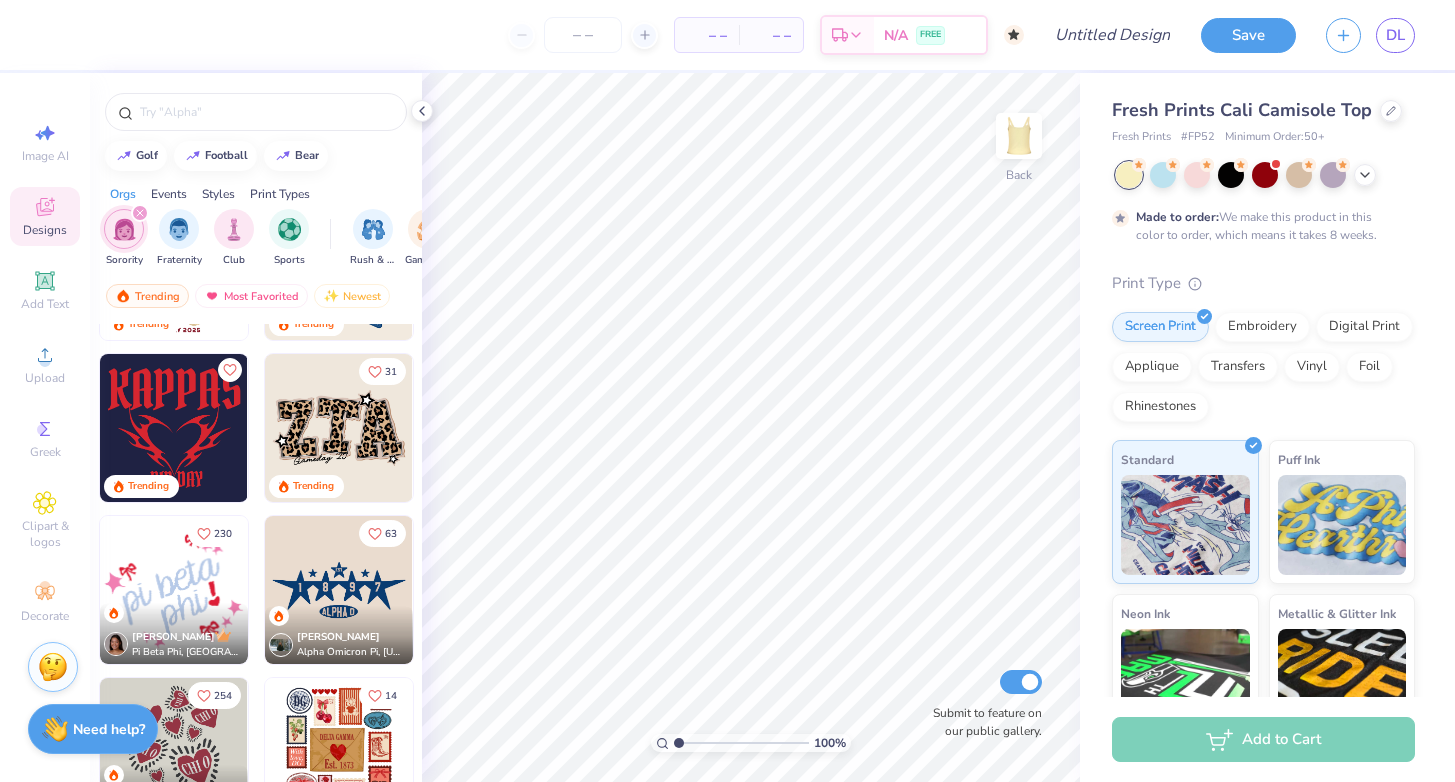 scroll, scrollTop: 770, scrollLeft: 0, axis: vertical 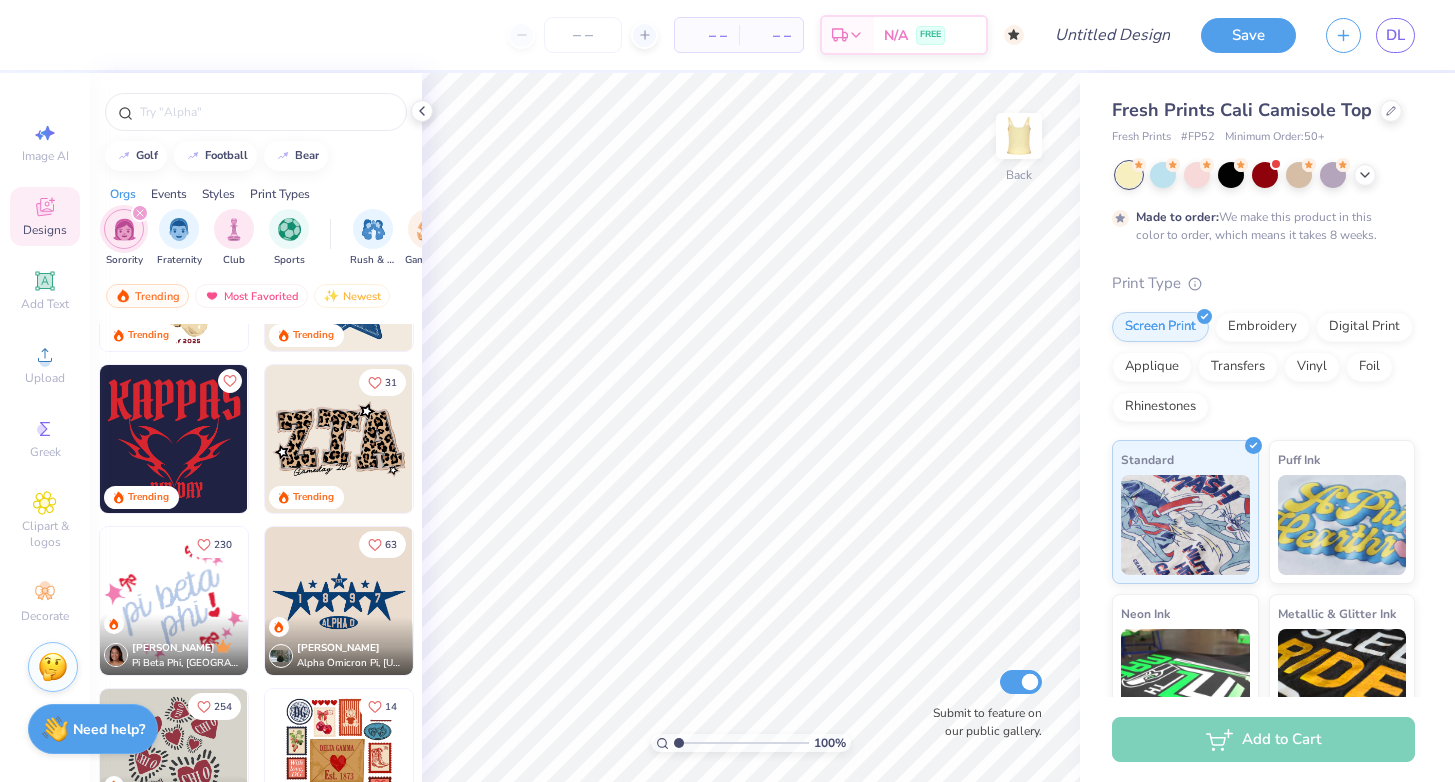 click at bounding box center [339, 601] 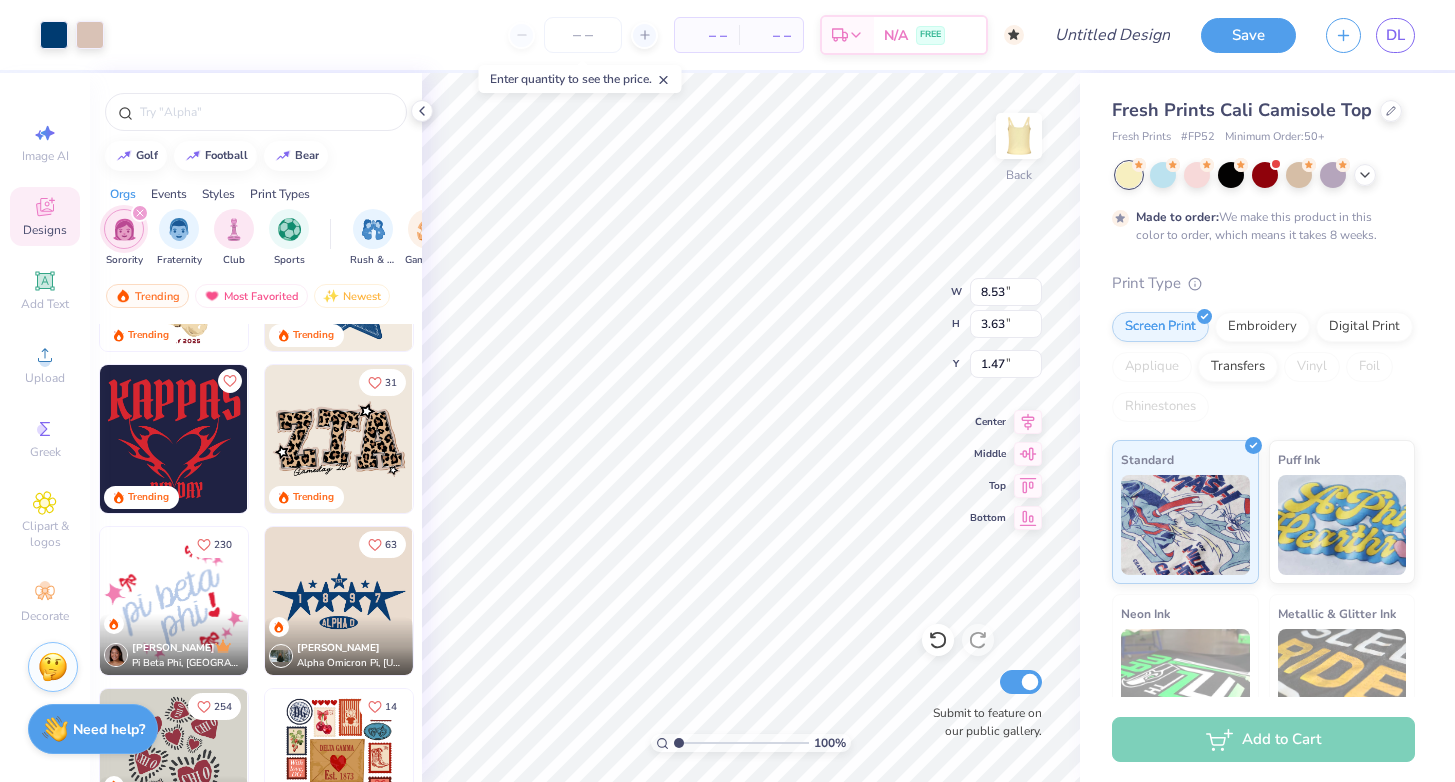 type on "1.47" 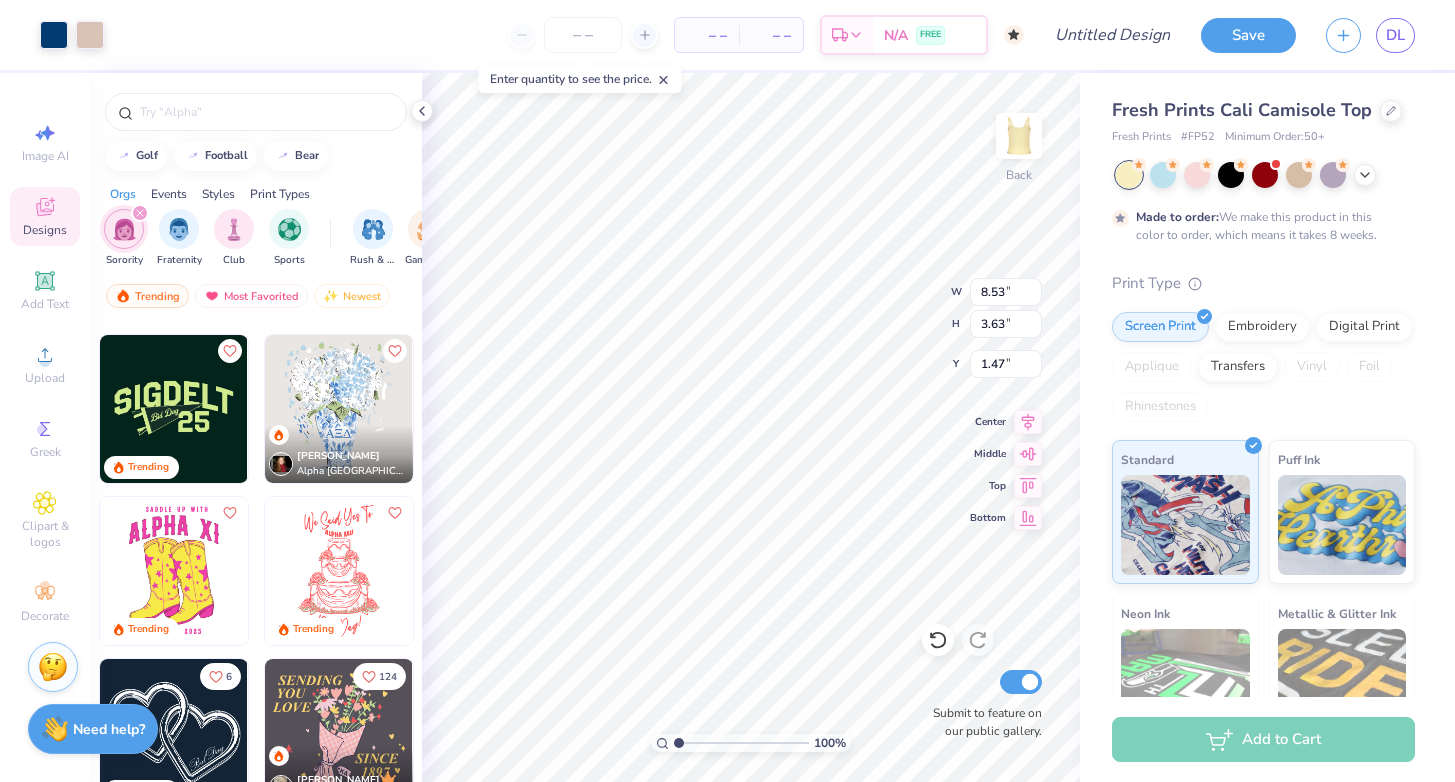 scroll, scrollTop: 2931, scrollLeft: 0, axis: vertical 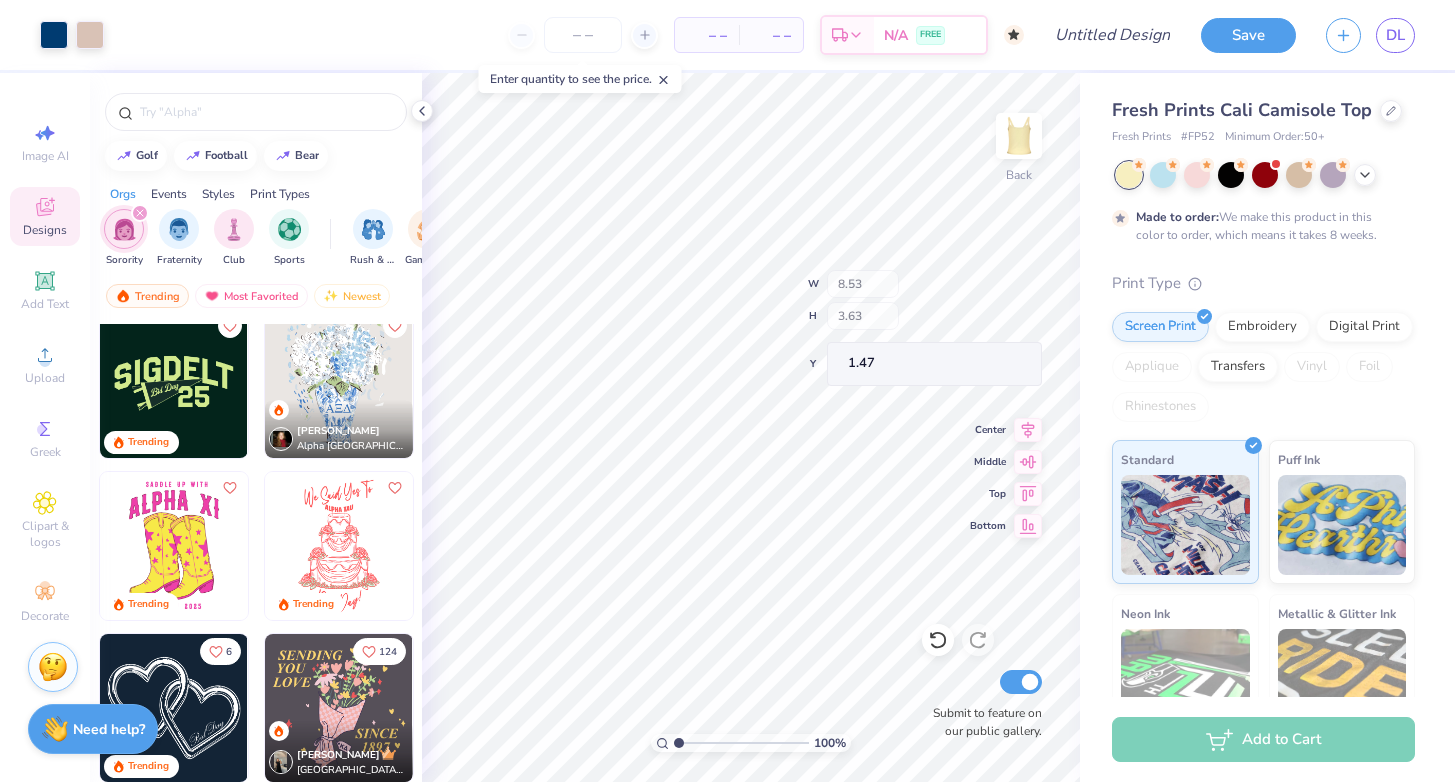 type on "0.33" 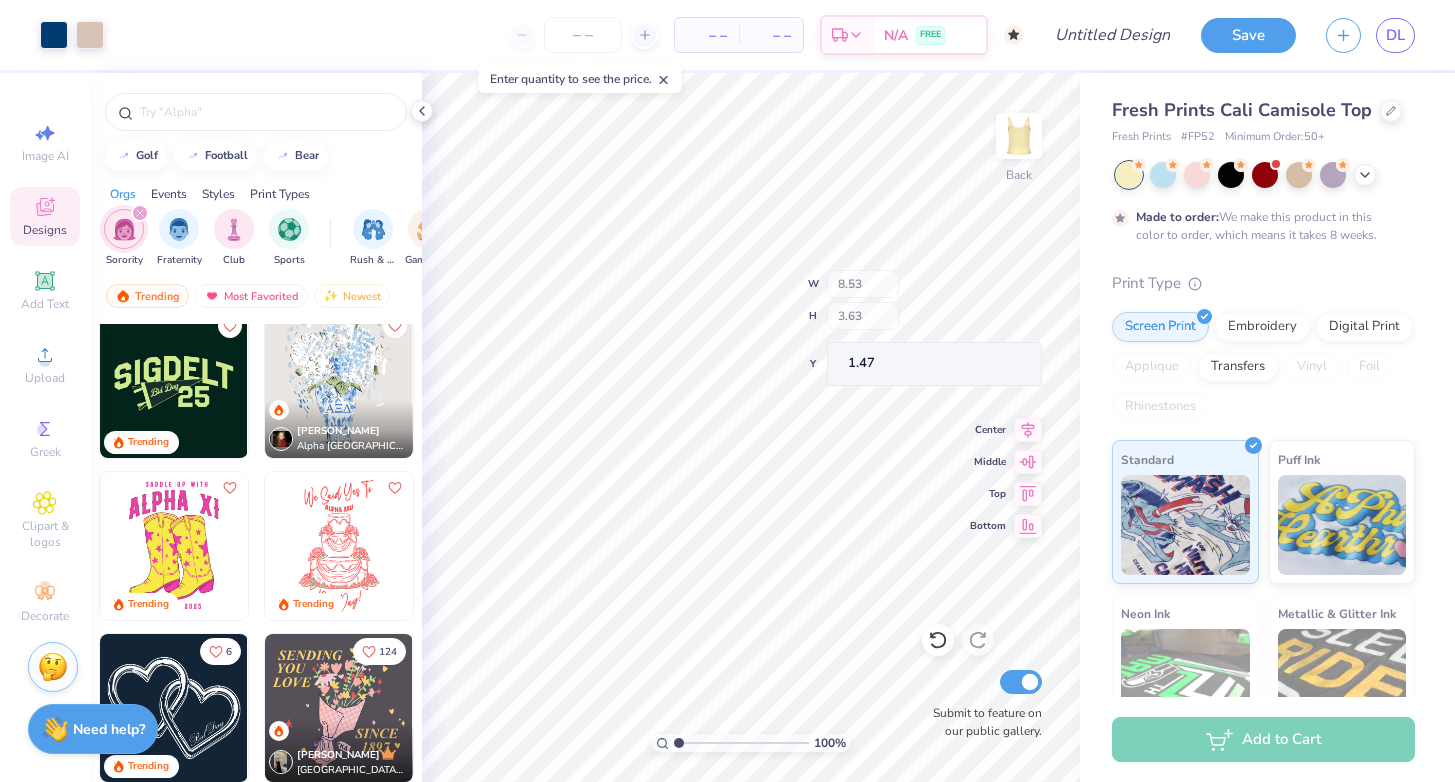 type on "0.60" 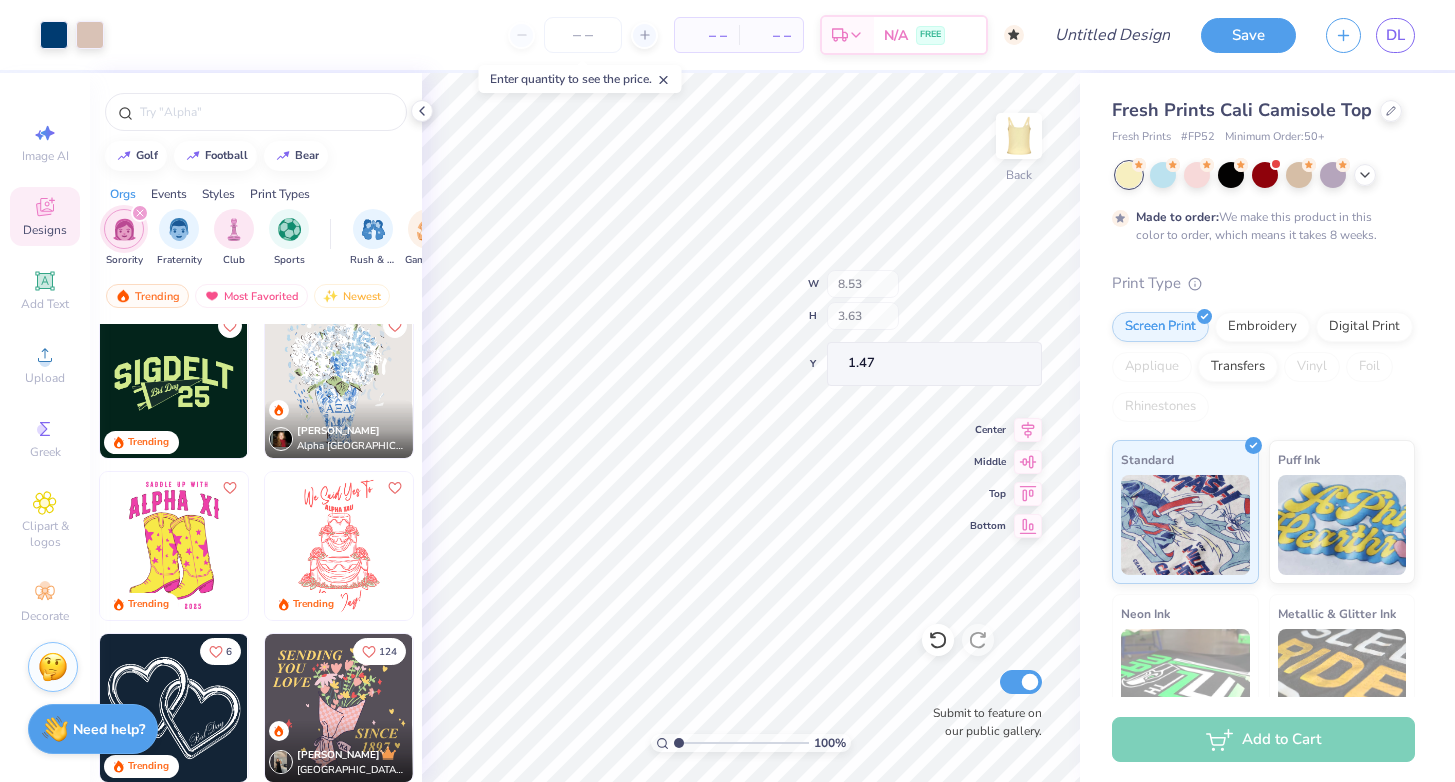 type on "2.79" 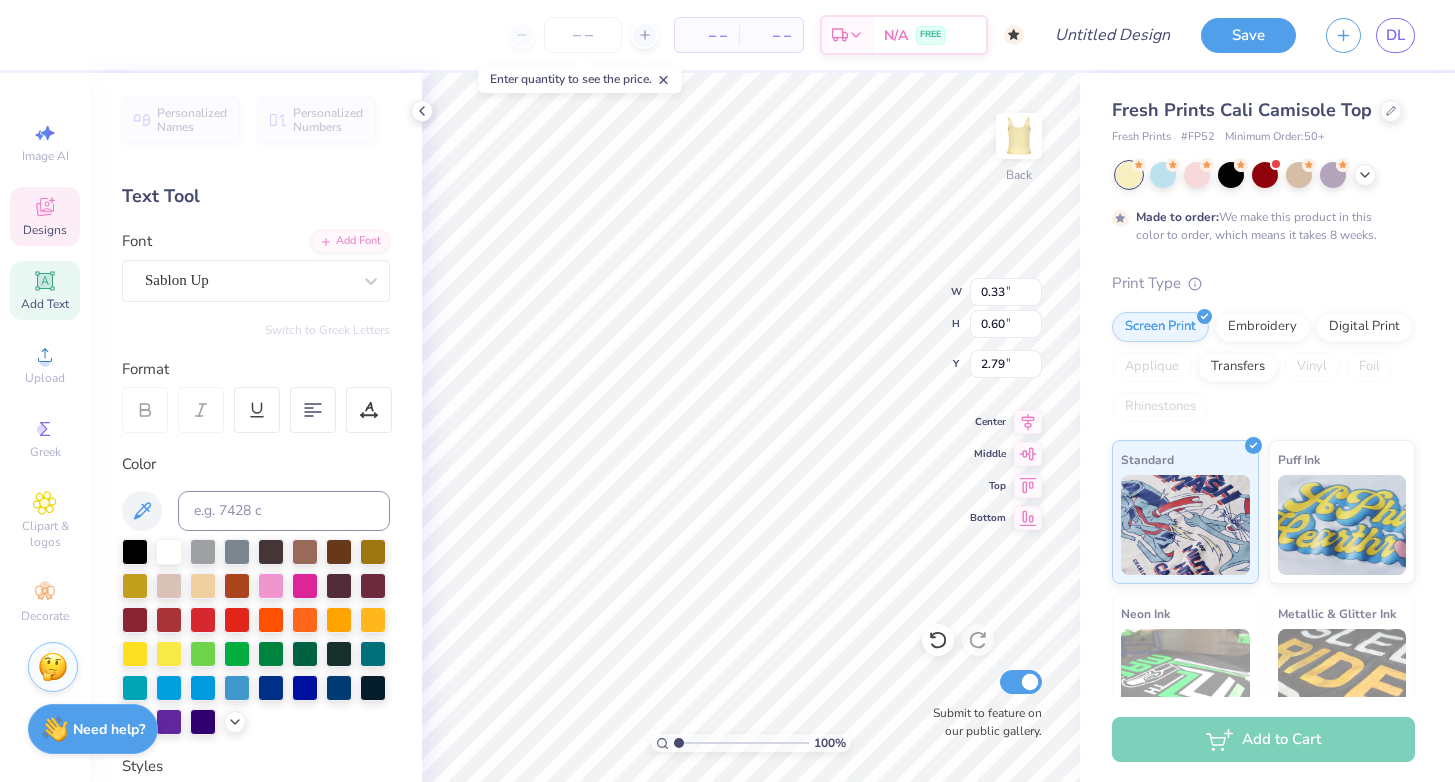 scroll, scrollTop: 16, scrollLeft: 2, axis: both 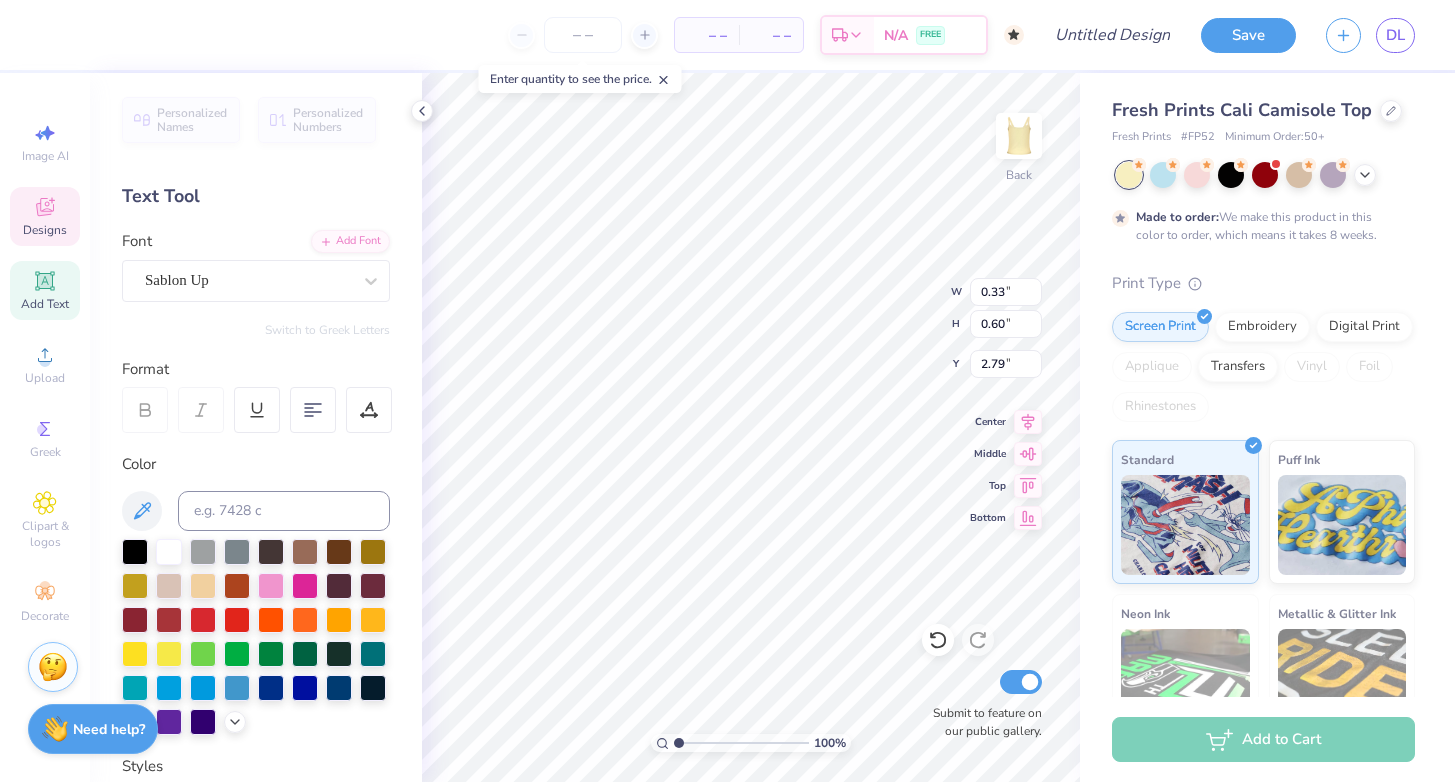 type on "7" 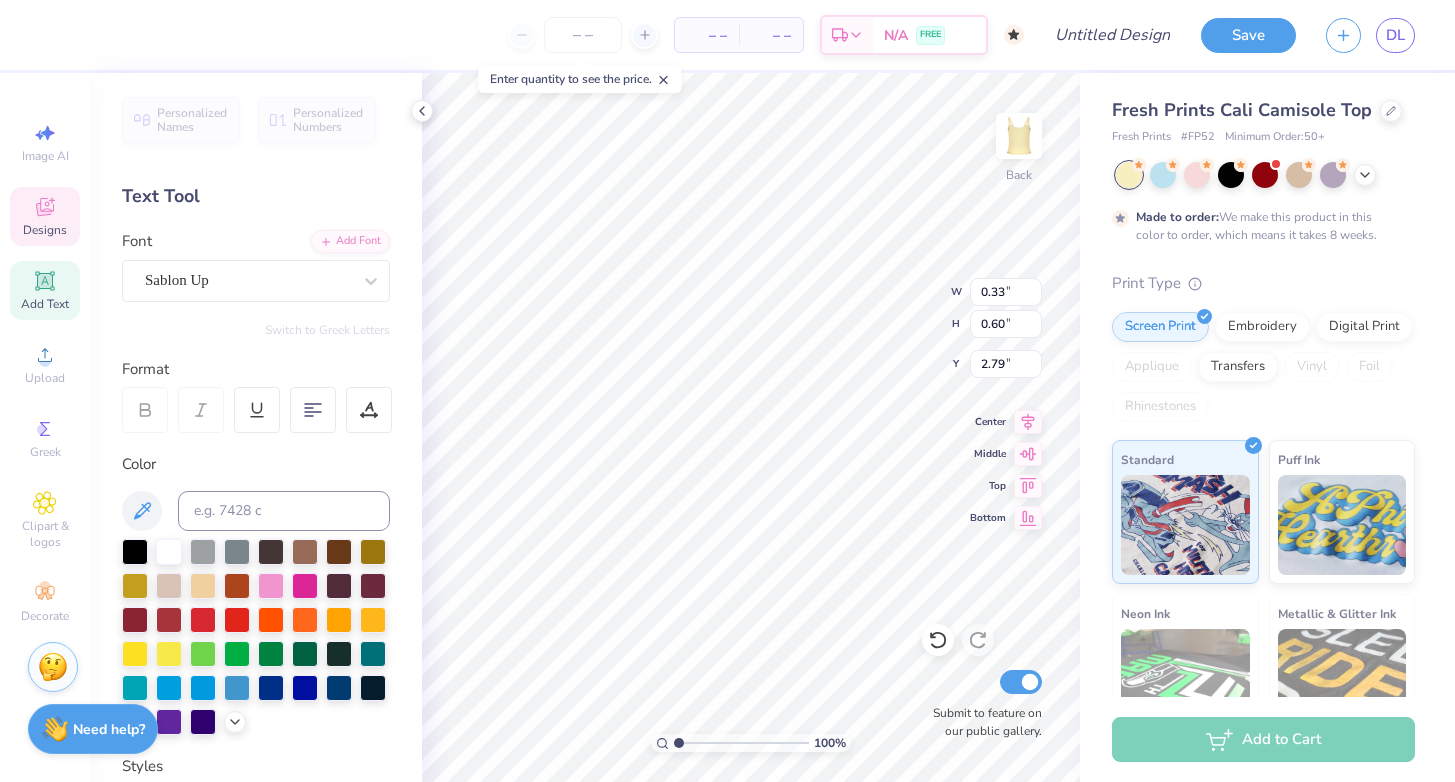 scroll, scrollTop: 16, scrollLeft: 2, axis: both 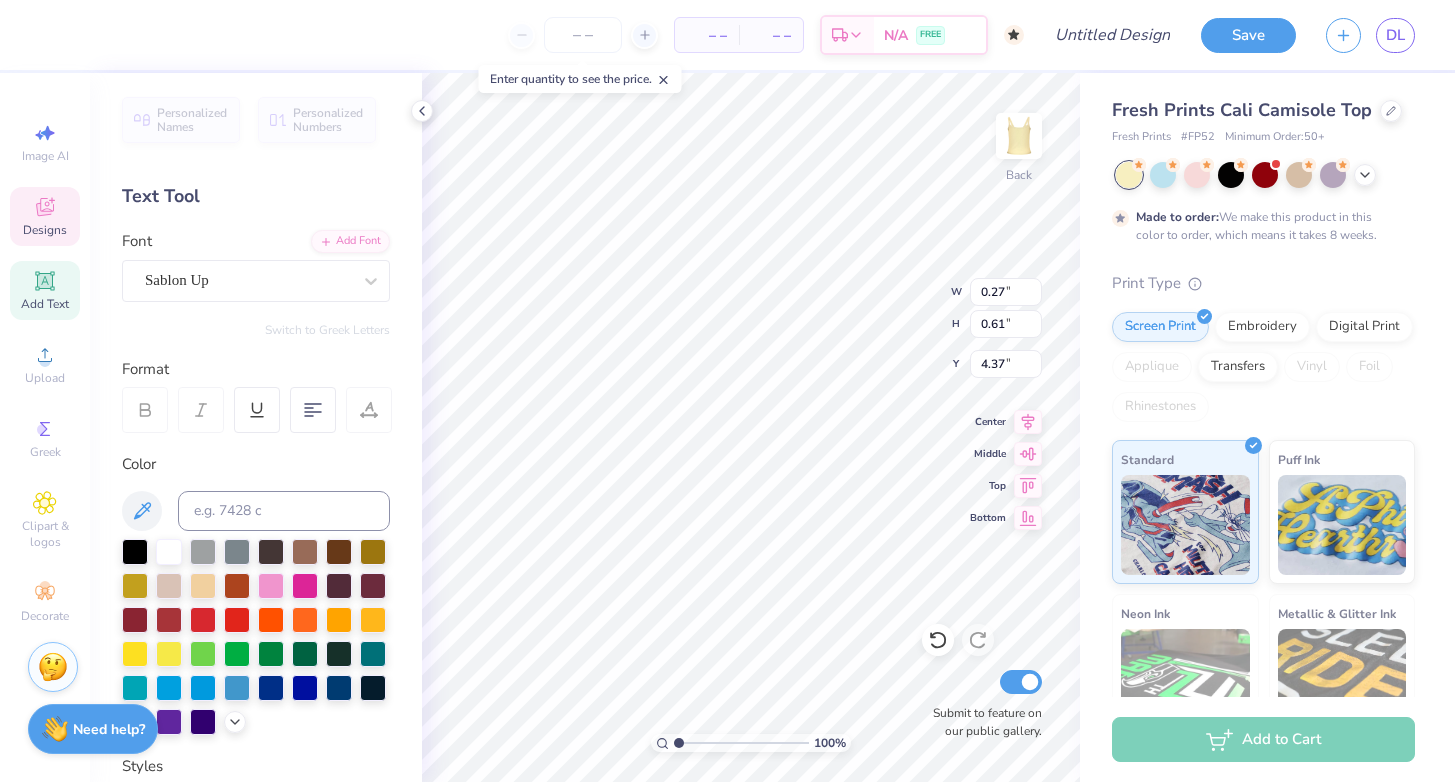 type on "0.29" 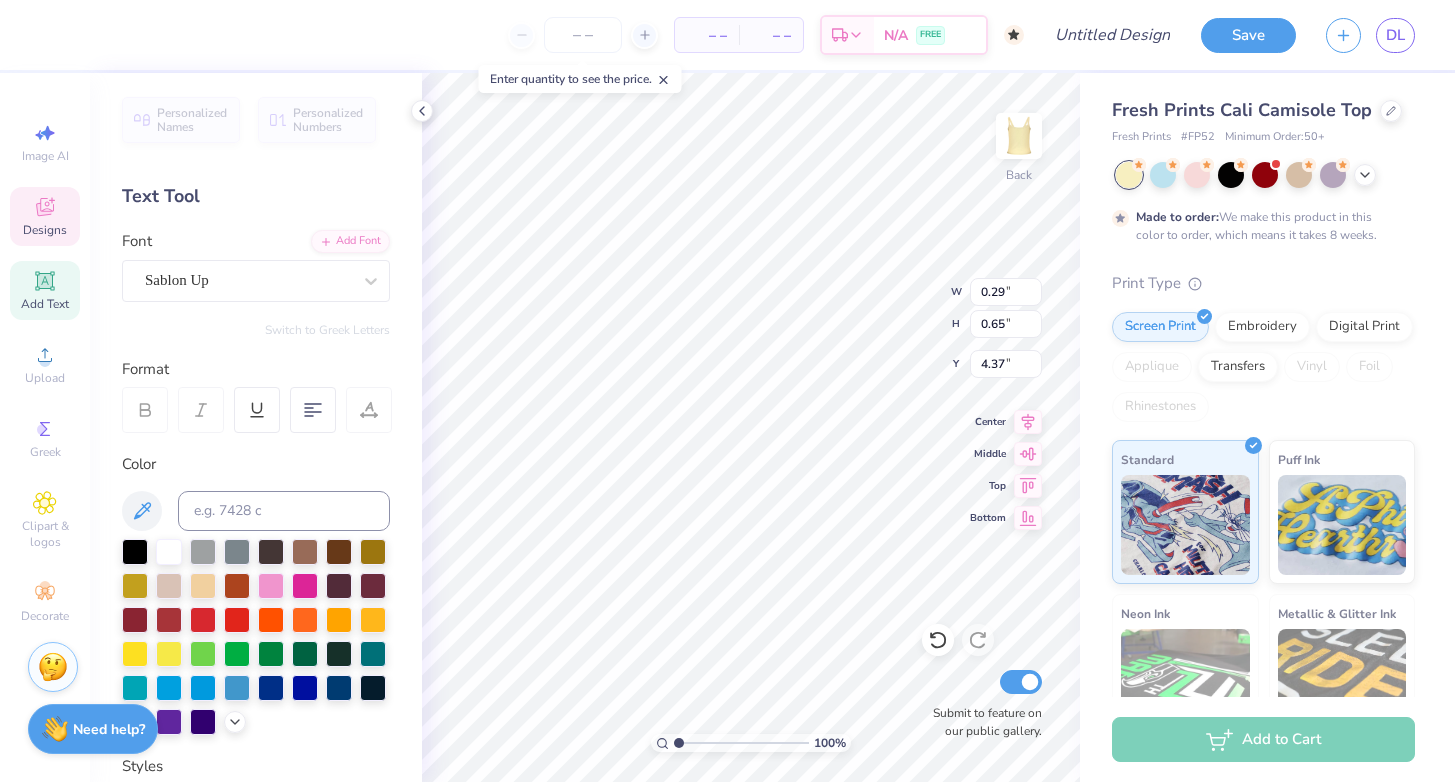 scroll, scrollTop: 16, scrollLeft: 2, axis: both 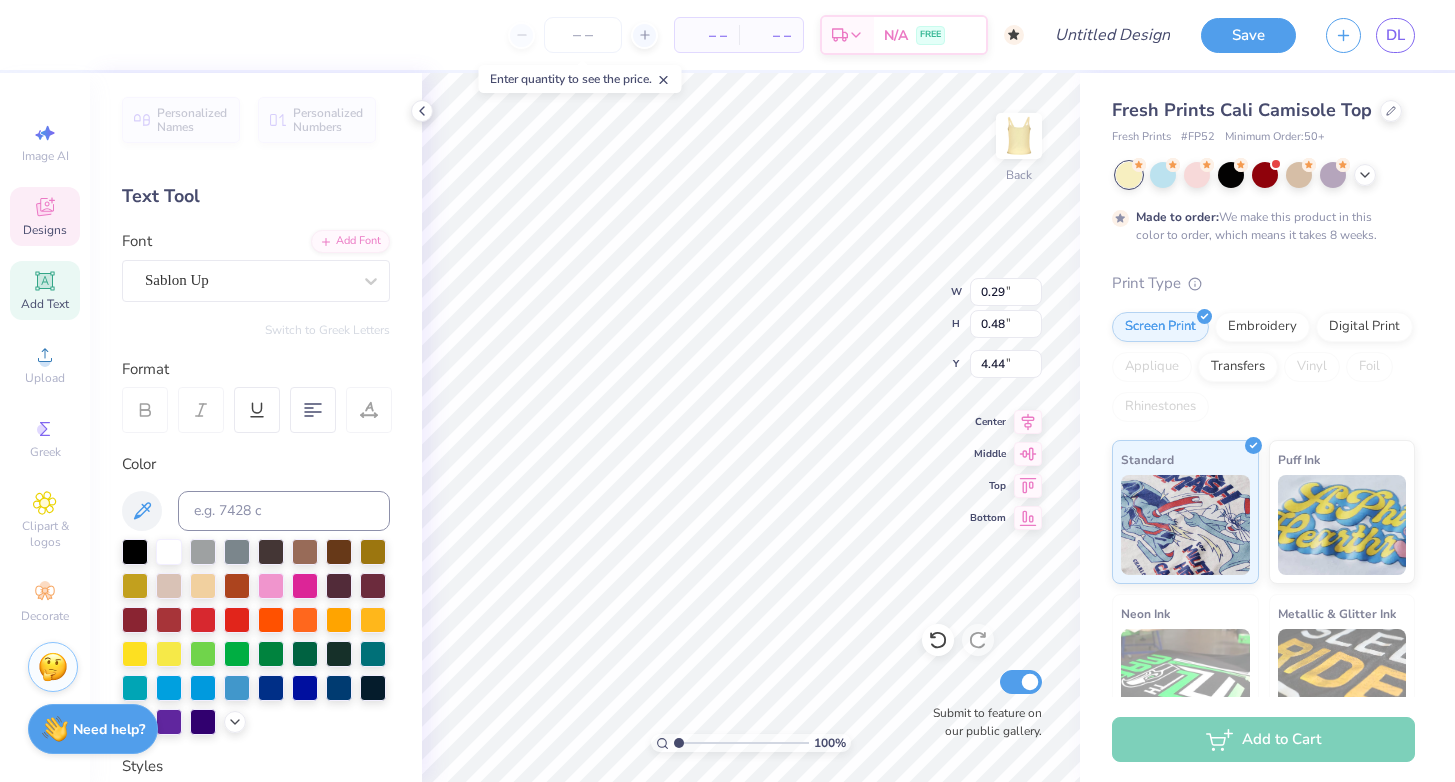 type 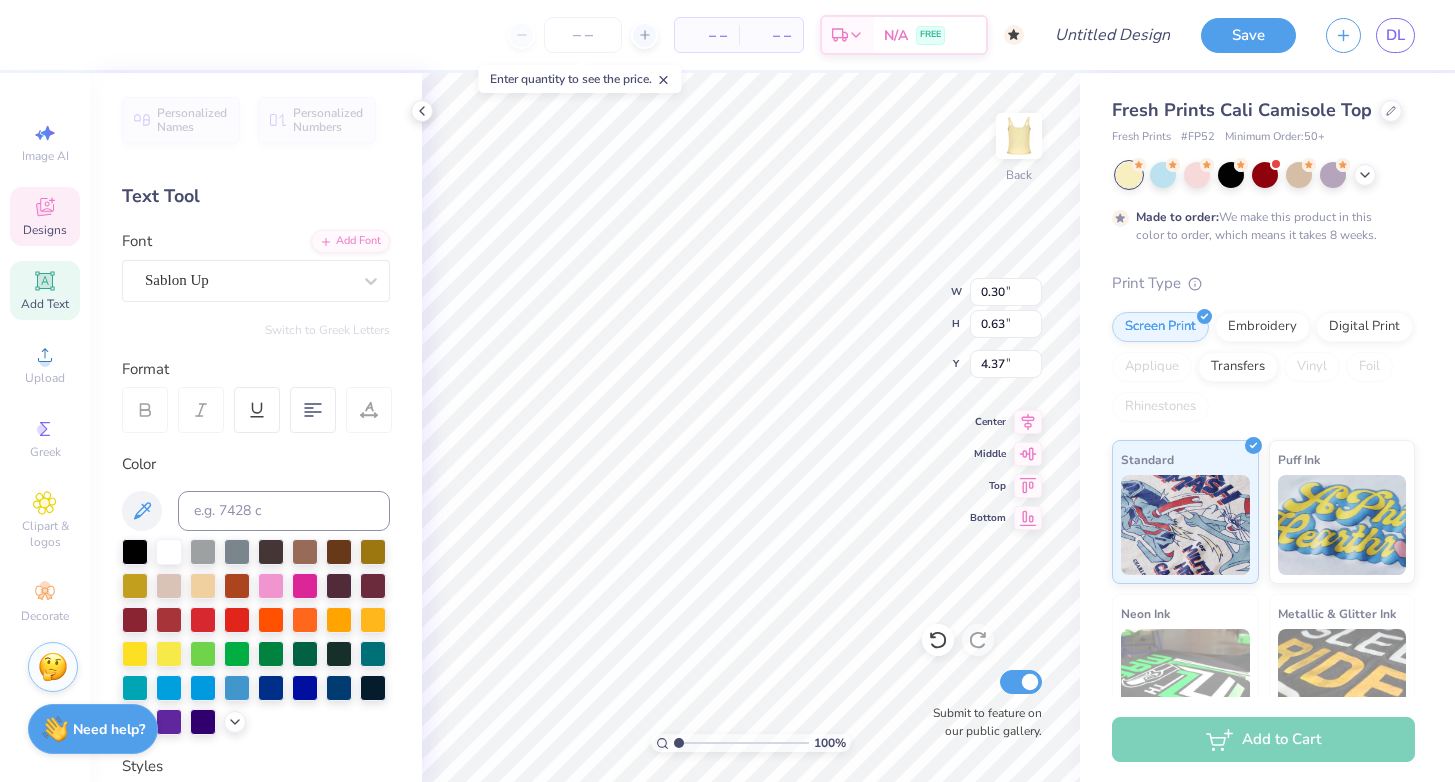 scroll, scrollTop: 16, scrollLeft: 2, axis: both 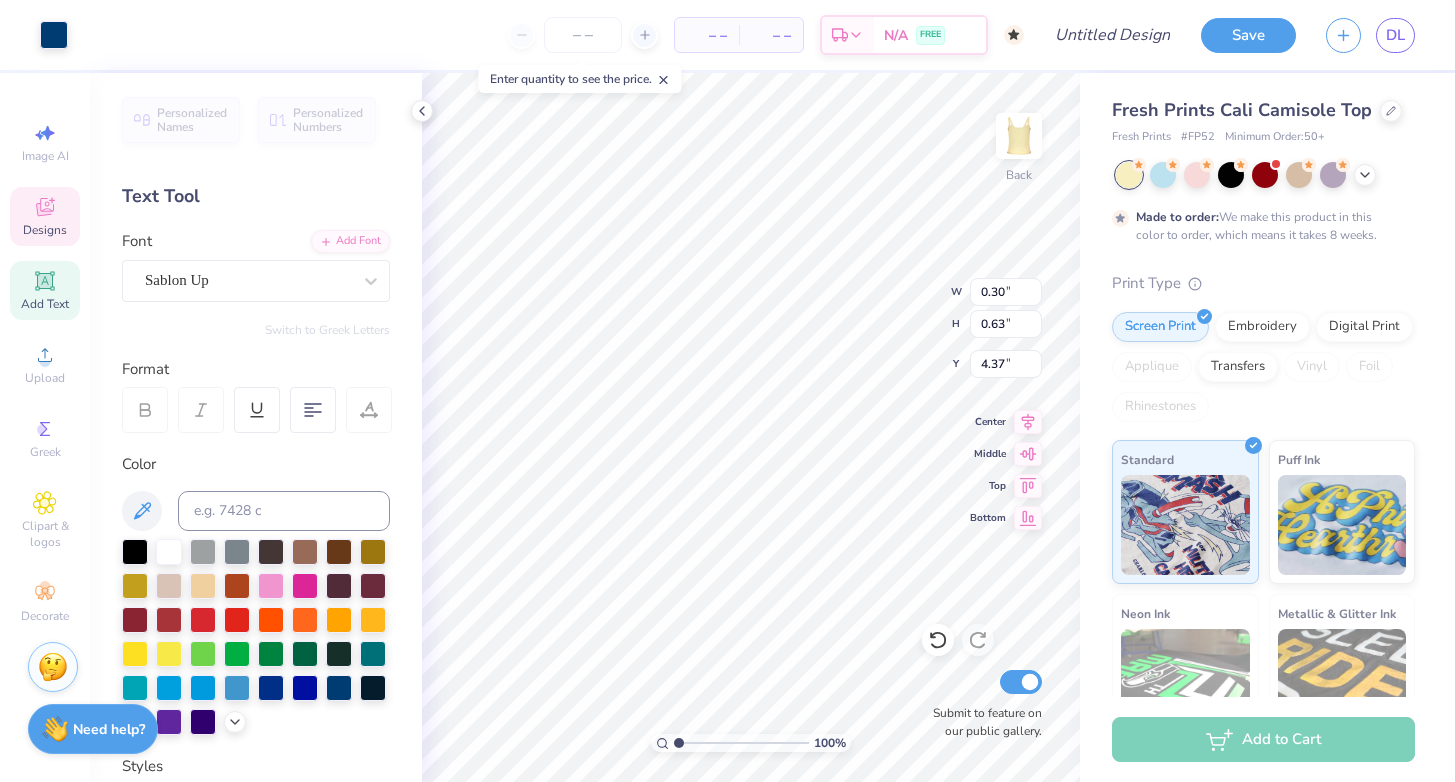 type on "2.47" 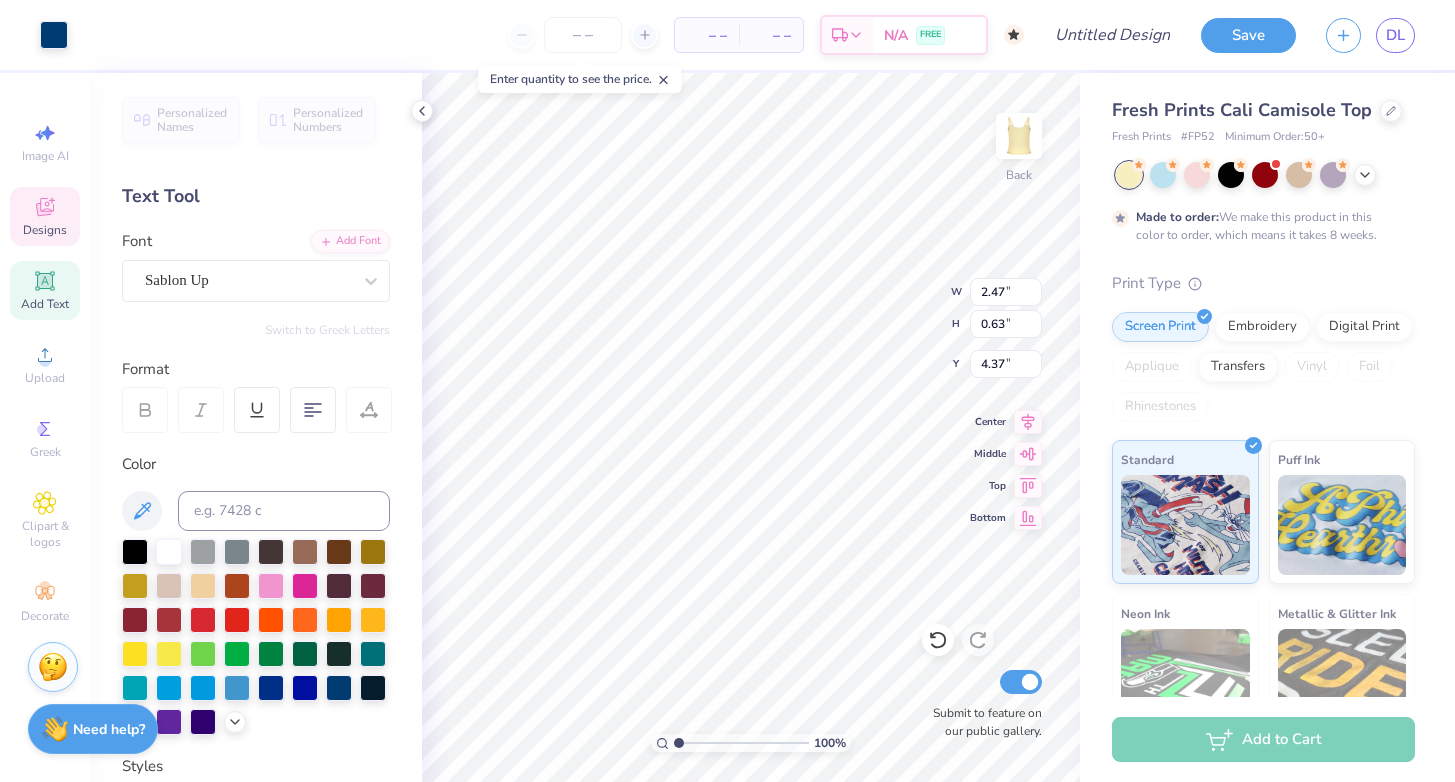 type on "0.85" 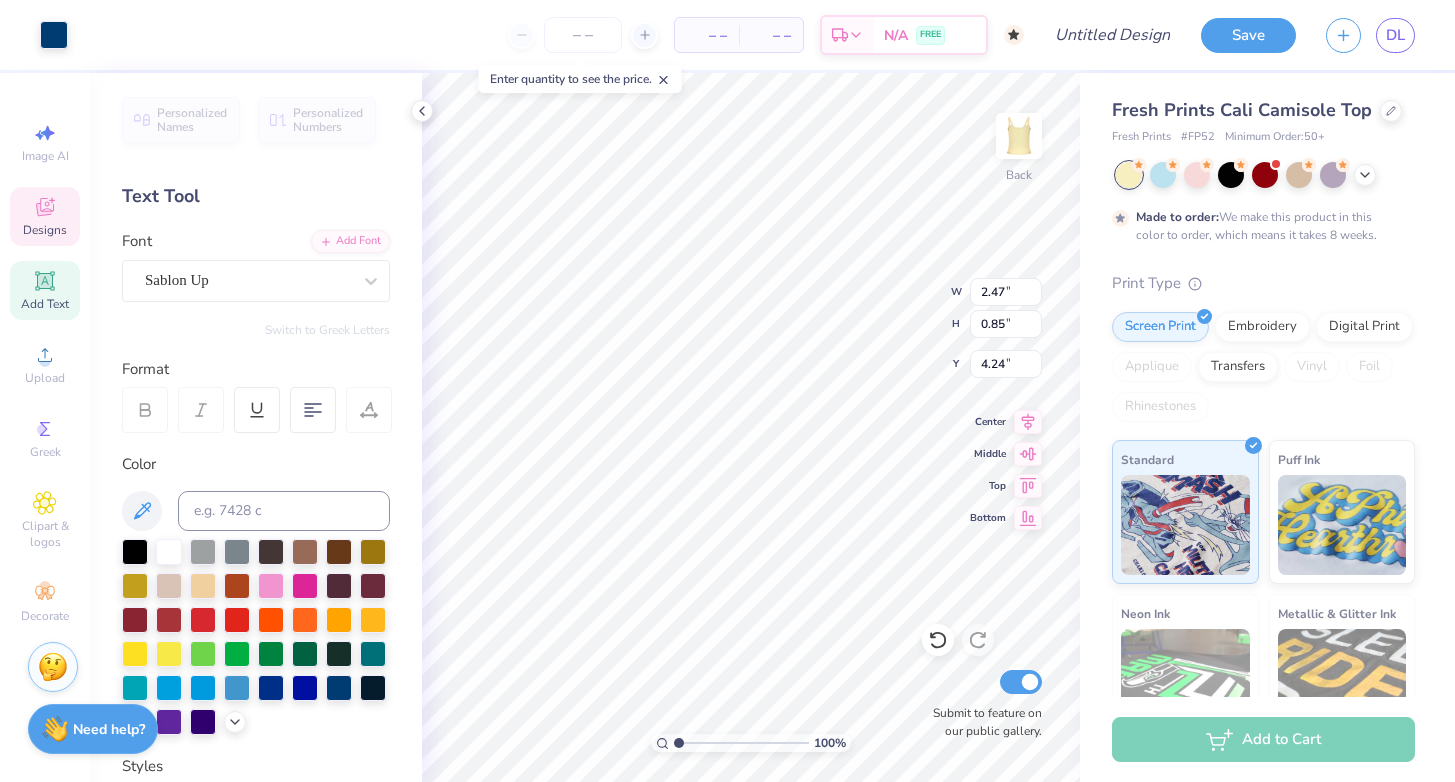 type on "0.30" 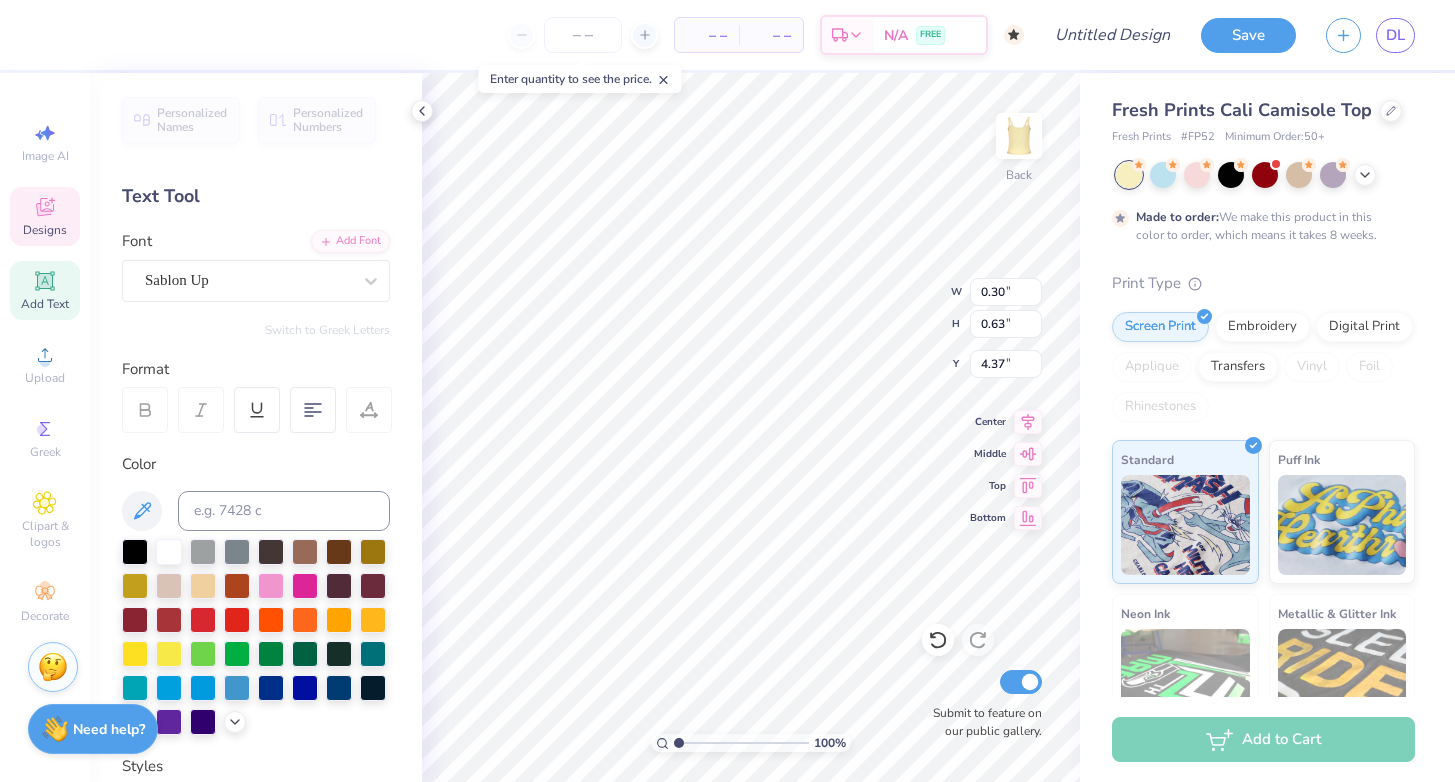 scroll, scrollTop: 16, scrollLeft: 2, axis: both 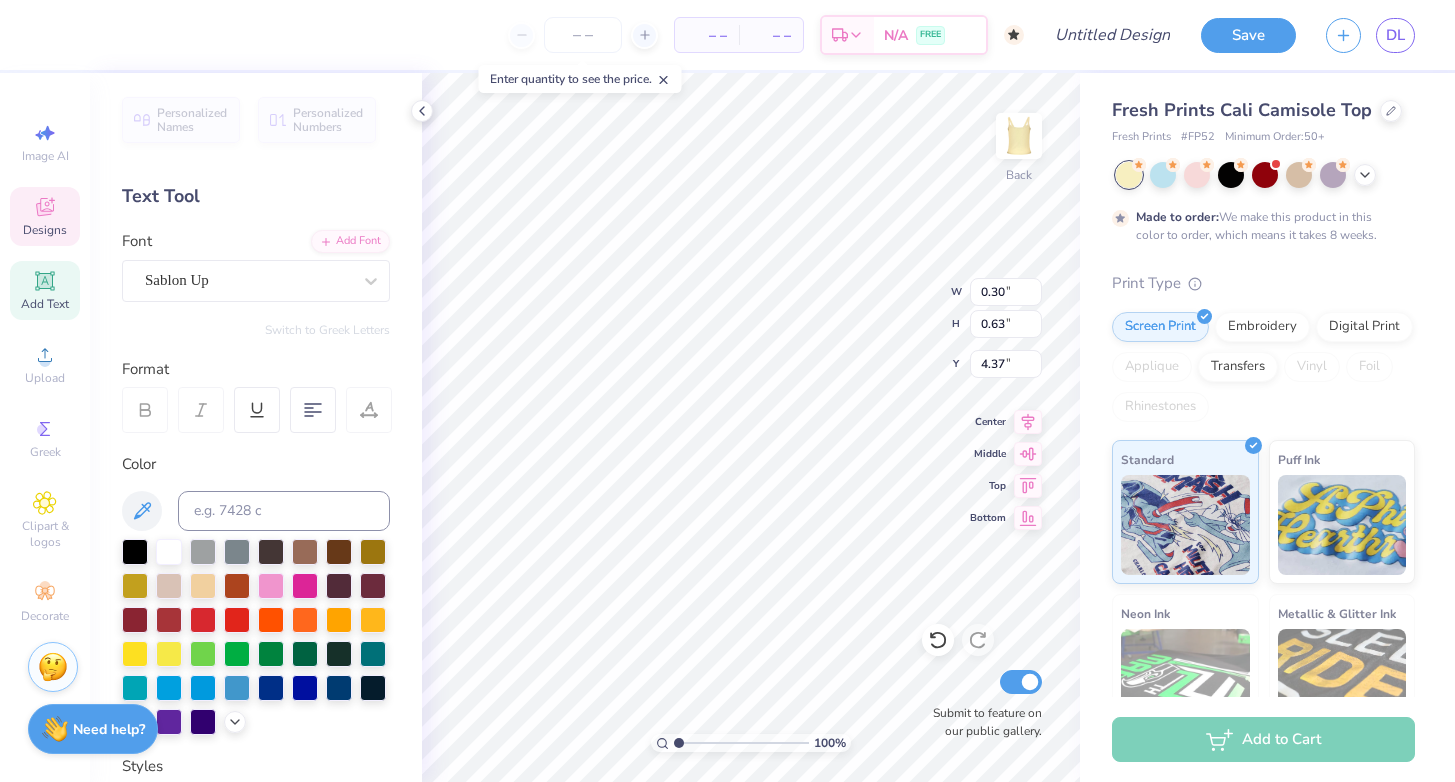 type 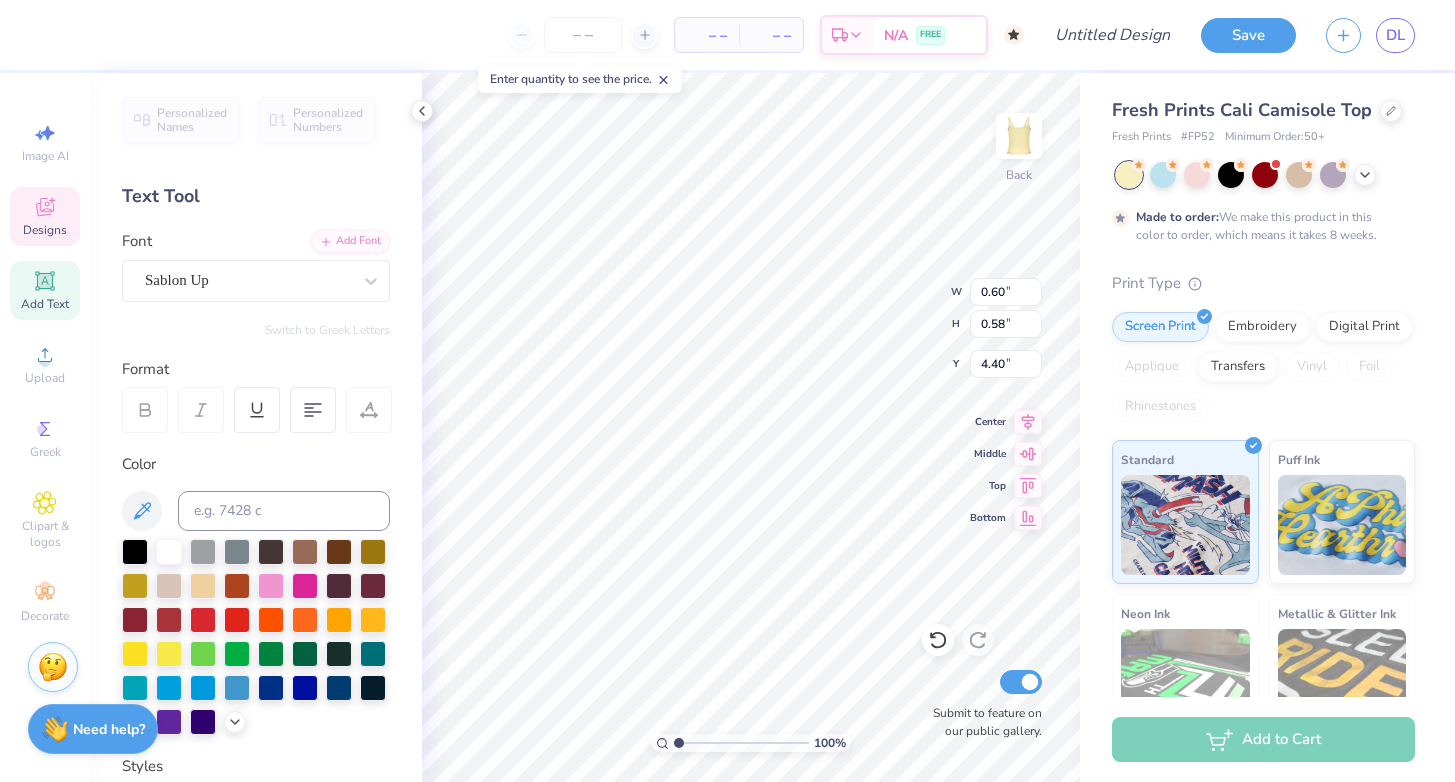 scroll, scrollTop: 16, scrollLeft: 2, axis: both 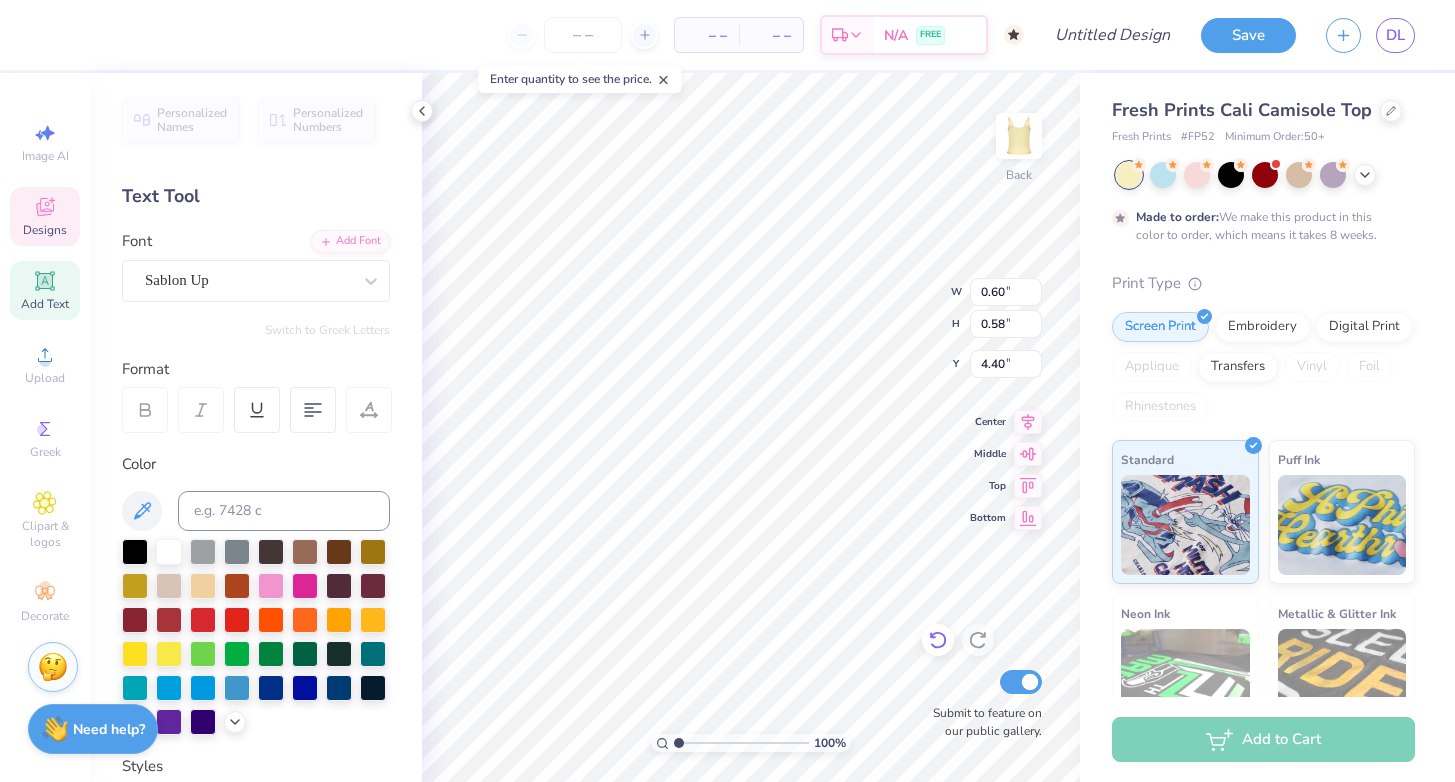 type on "K" 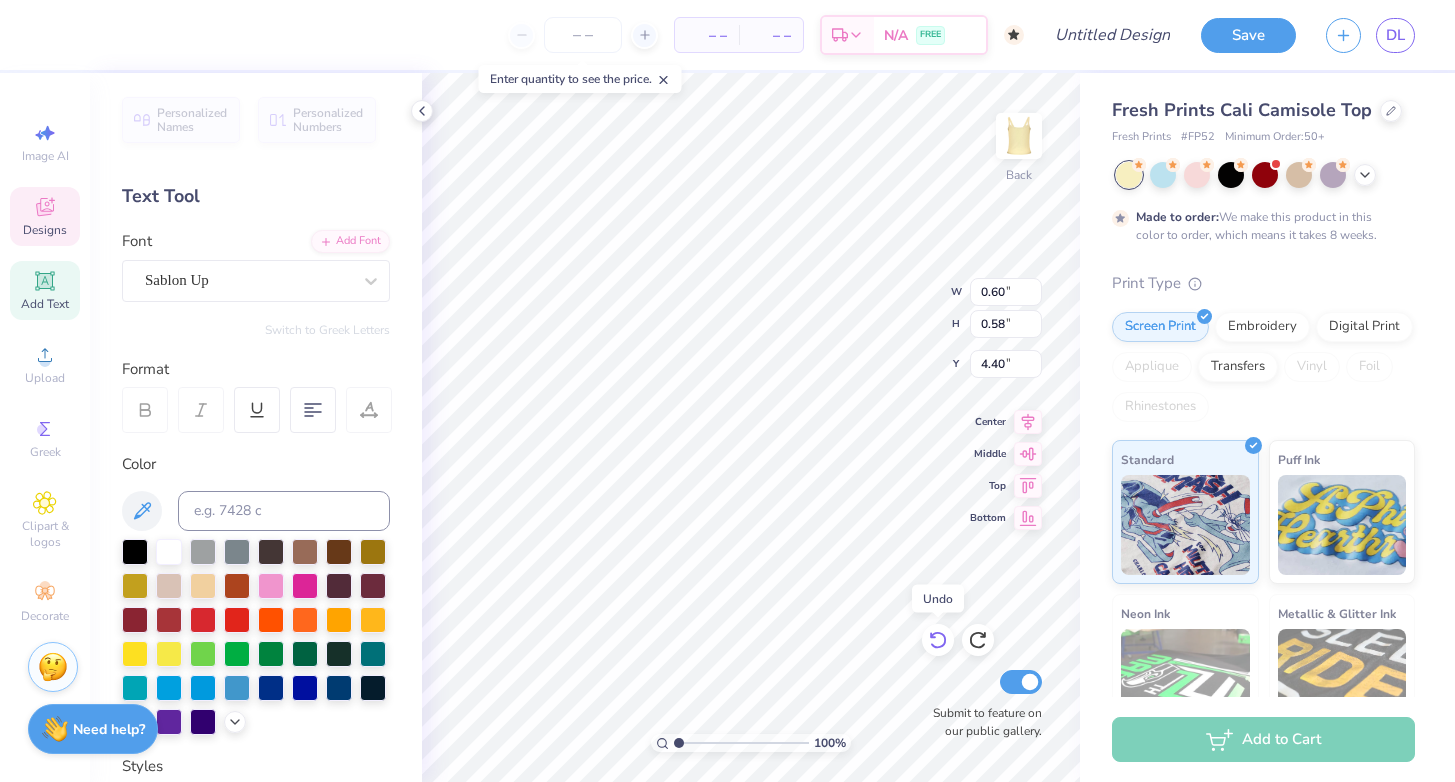 click 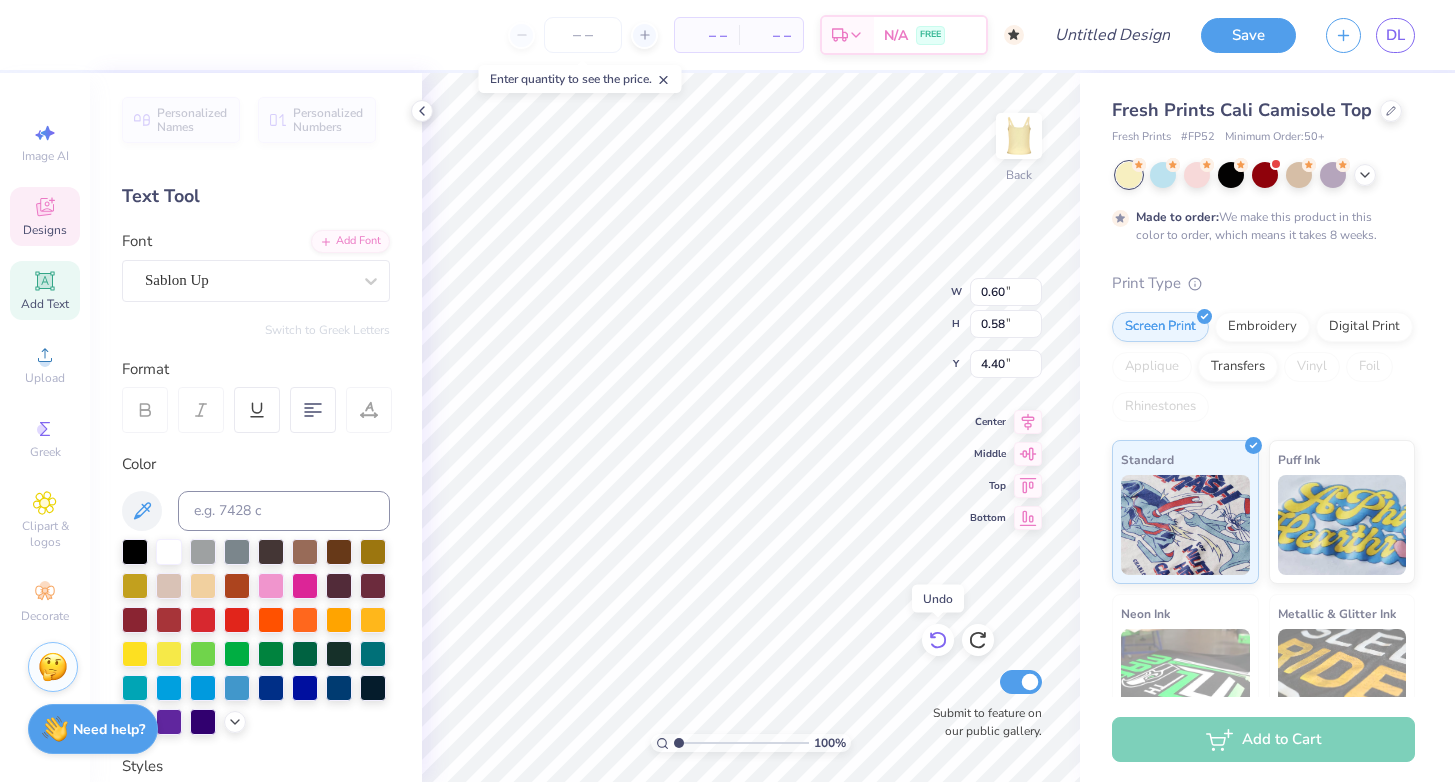 click at bounding box center [938, 640] 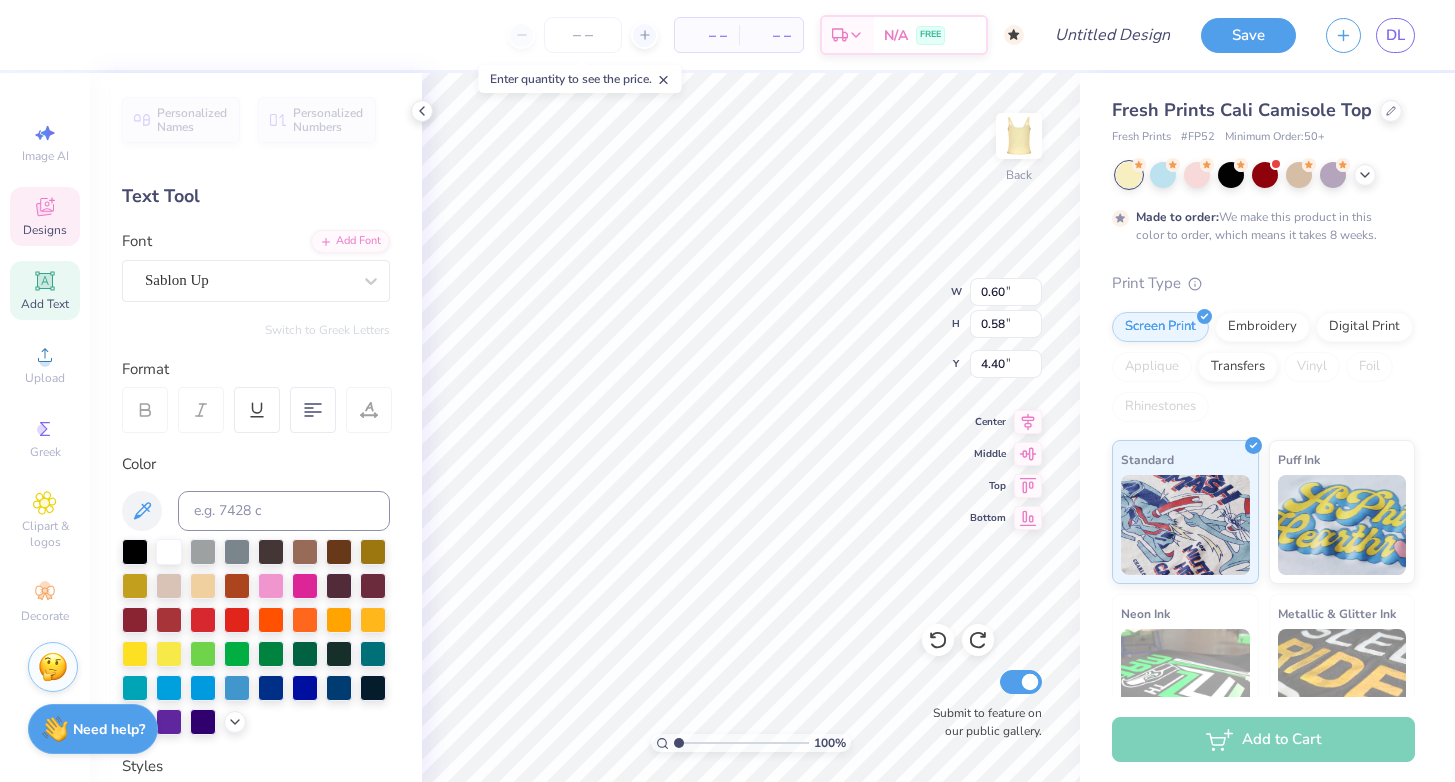 scroll, scrollTop: 16, scrollLeft: 2, axis: both 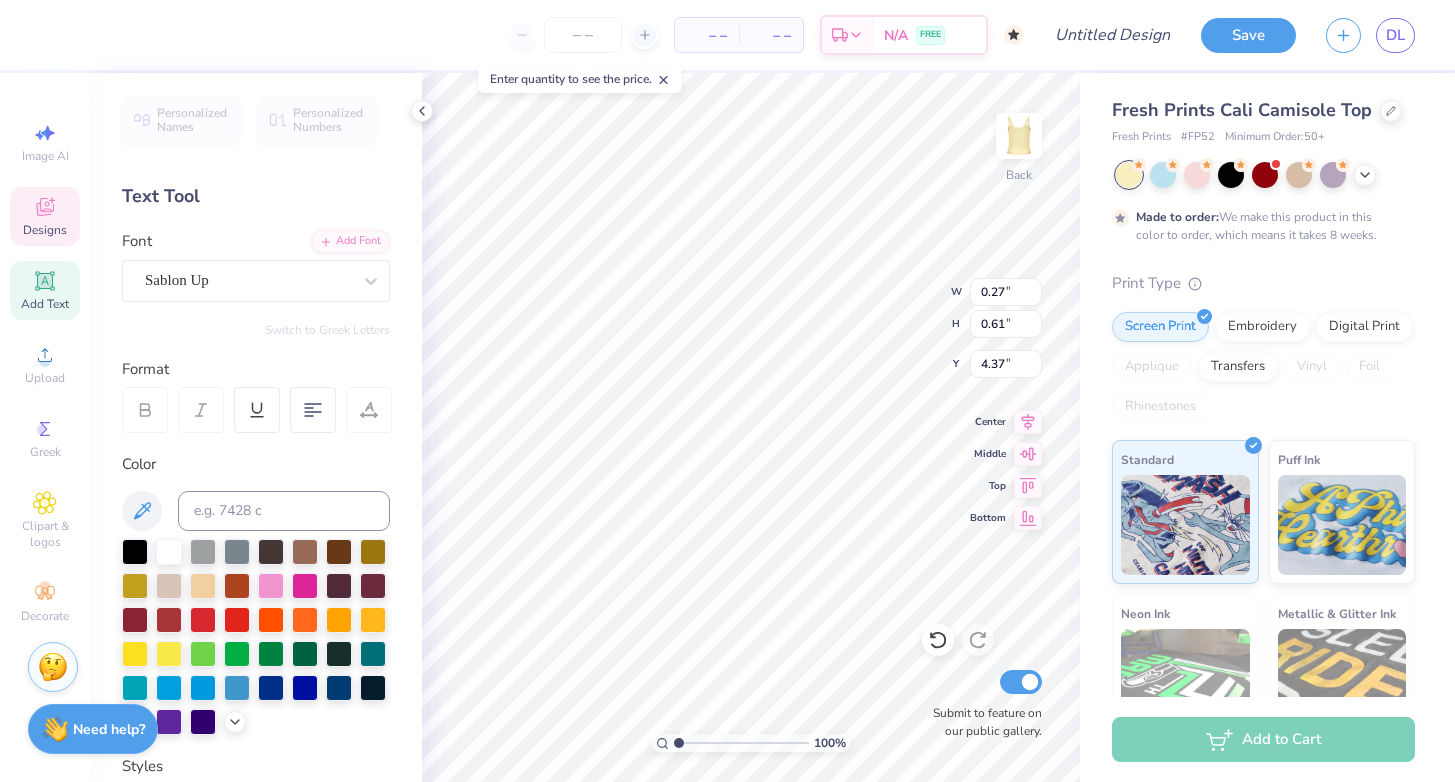 type on "0.29" 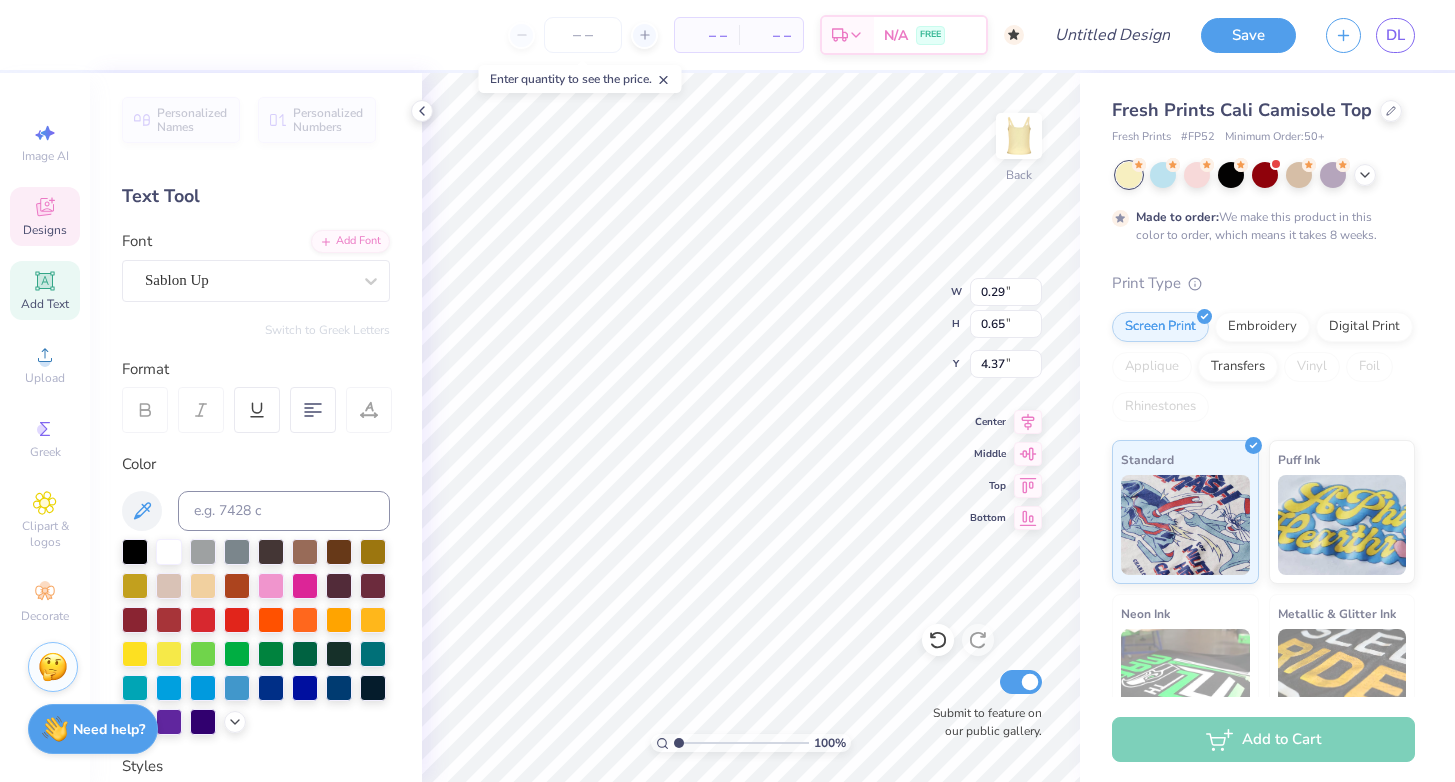 scroll, scrollTop: 16, scrollLeft: 2, axis: both 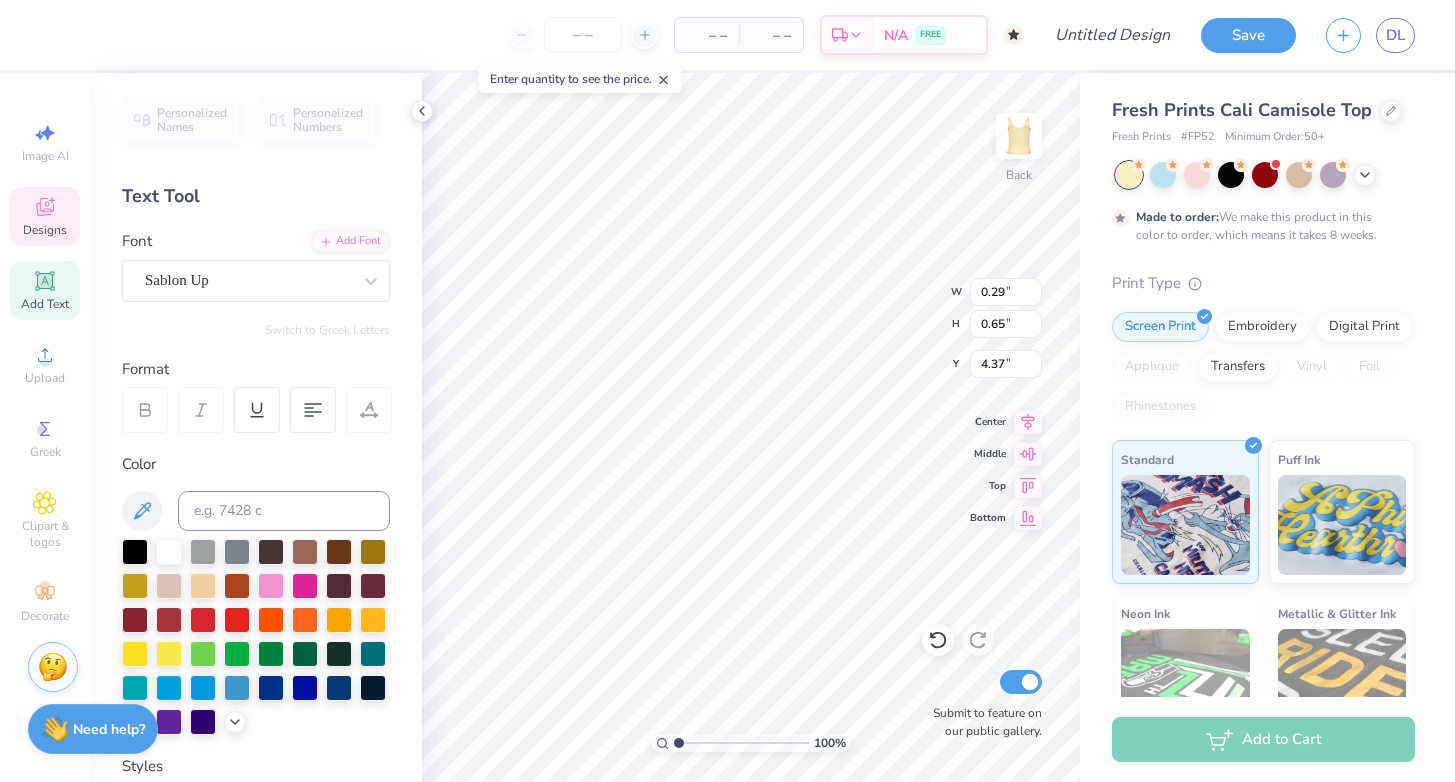 type on "P" 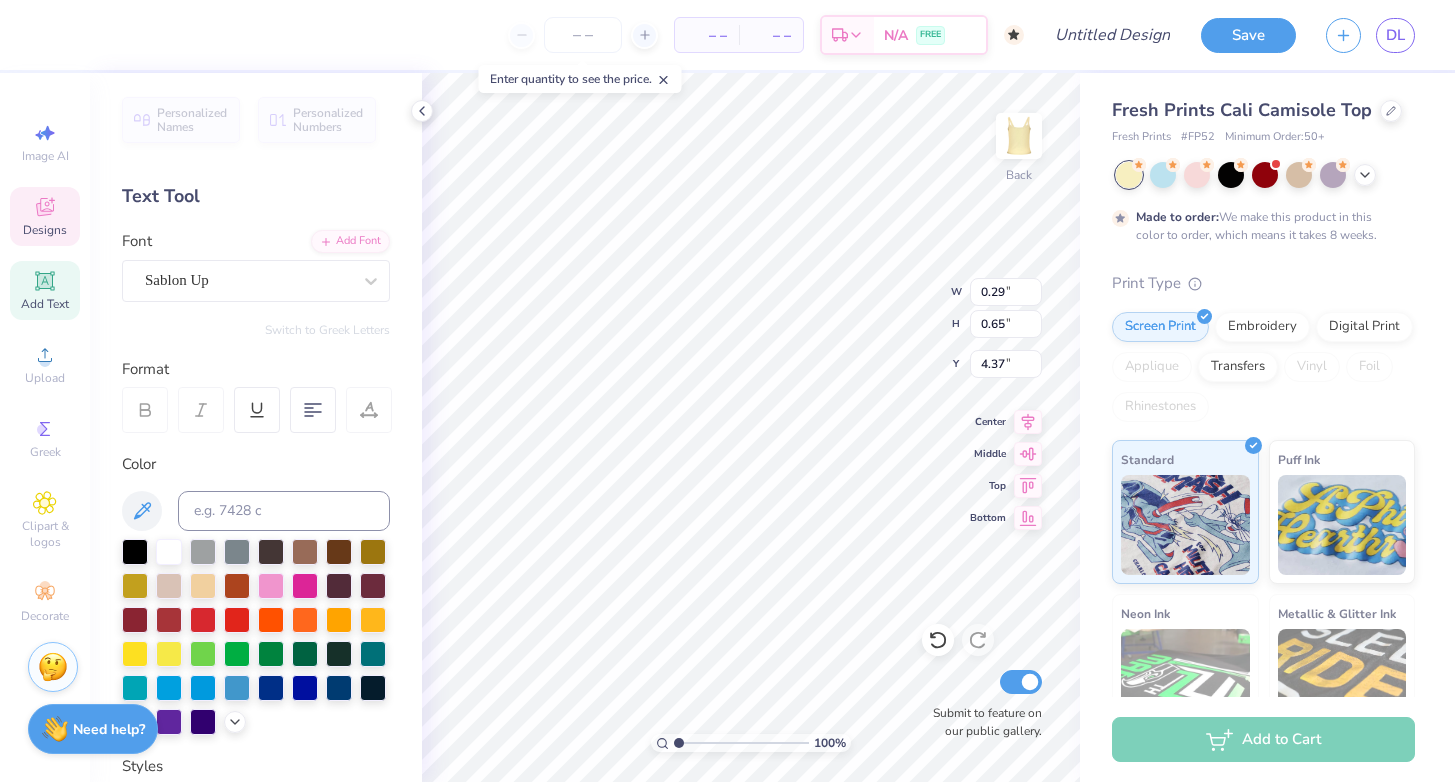 type on "0.30" 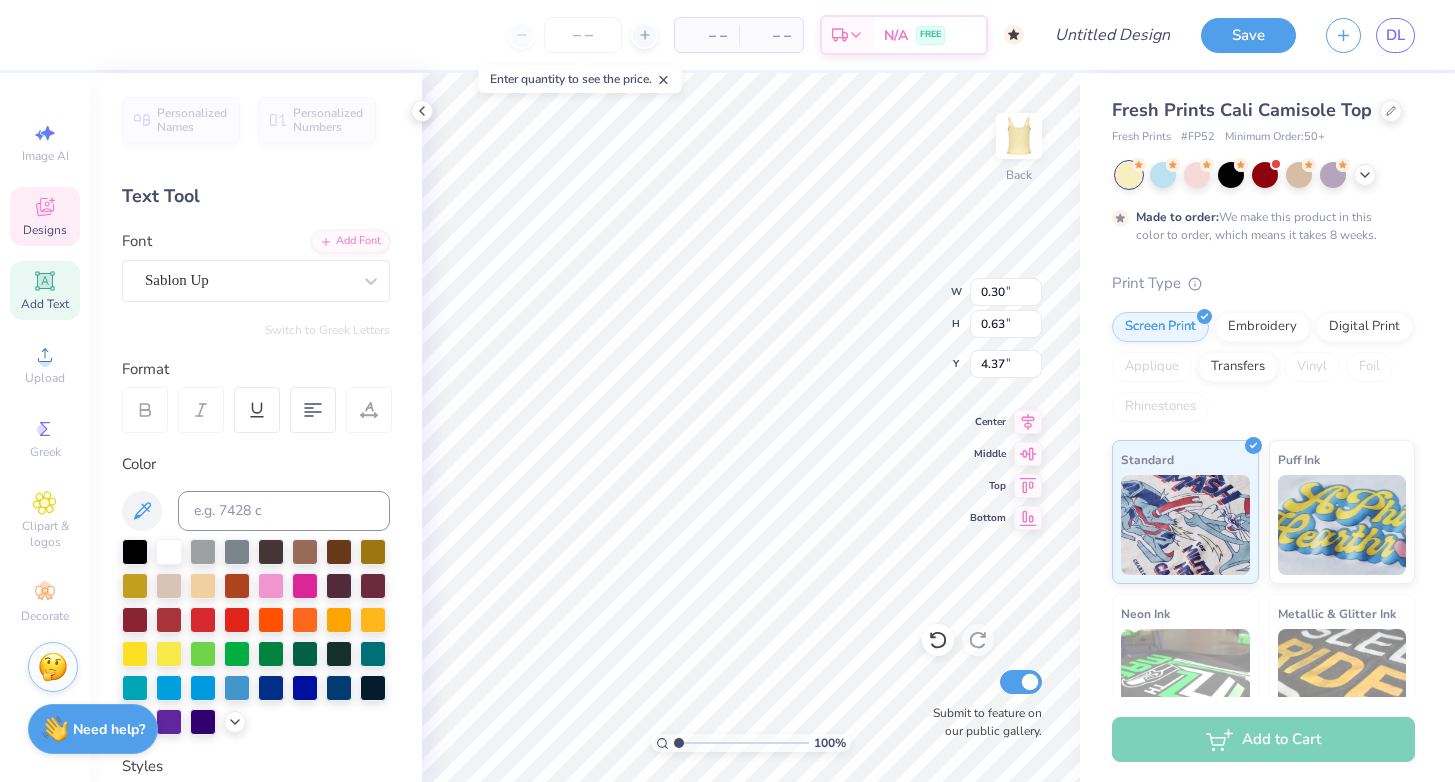 scroll, scrollTop: 16, scrollLeft: 2, axis: both 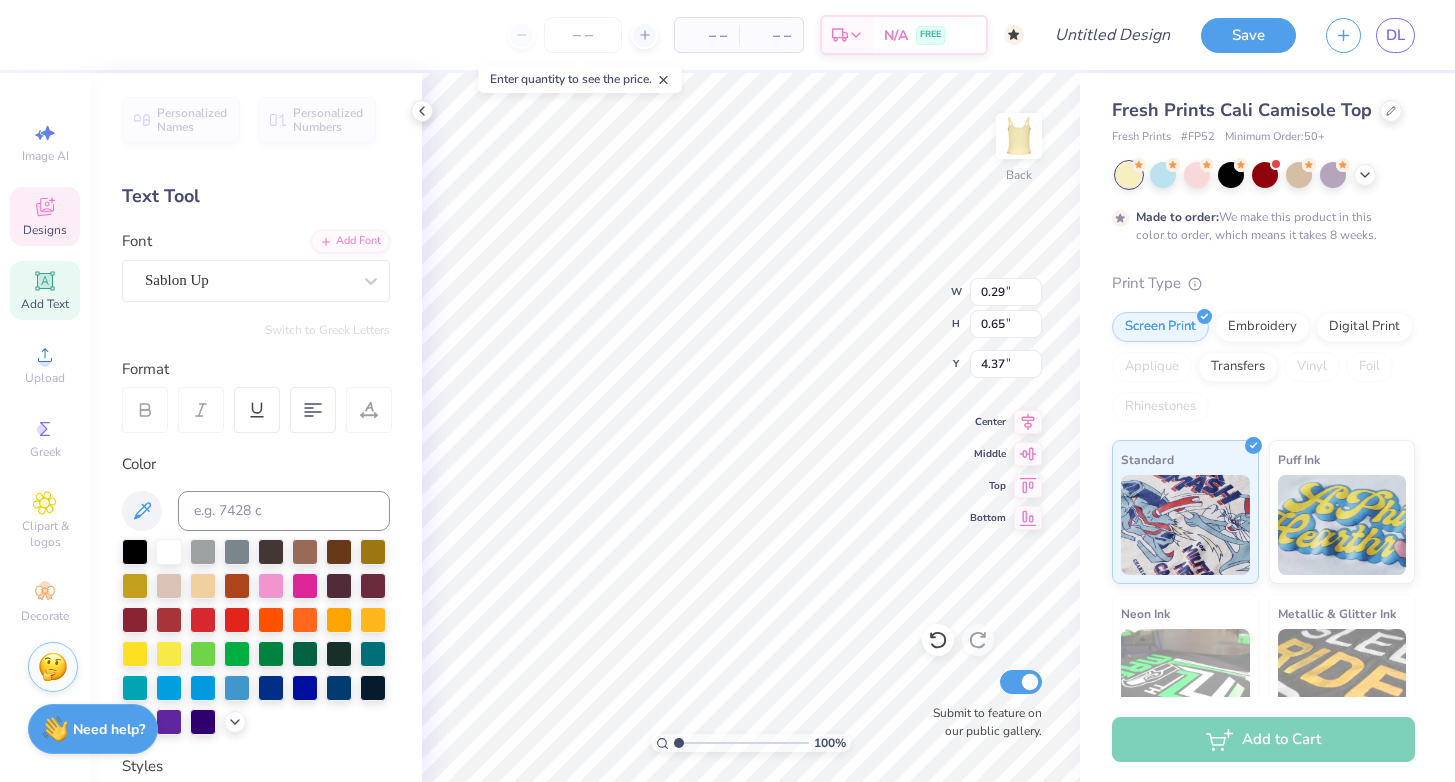 type on "2.47" 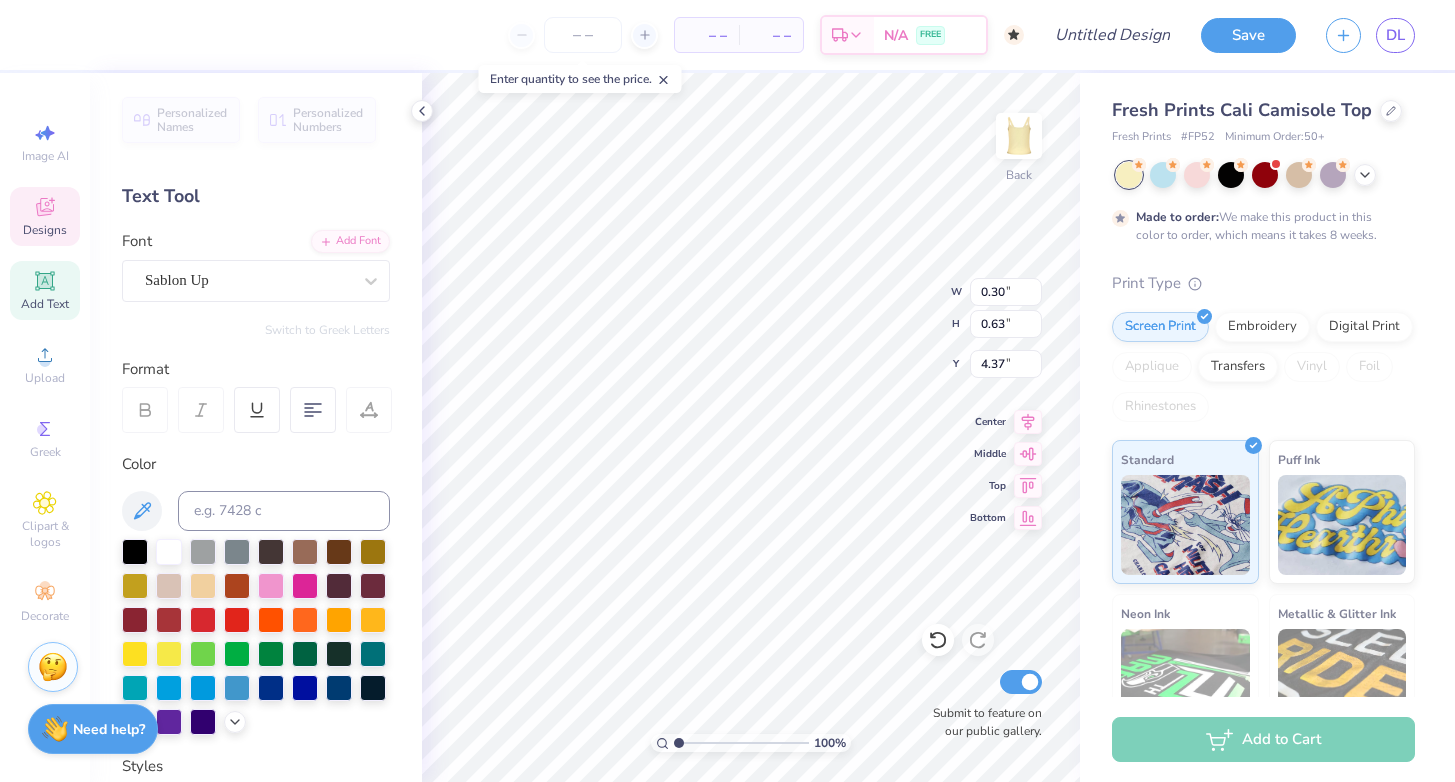 type on "4.38" 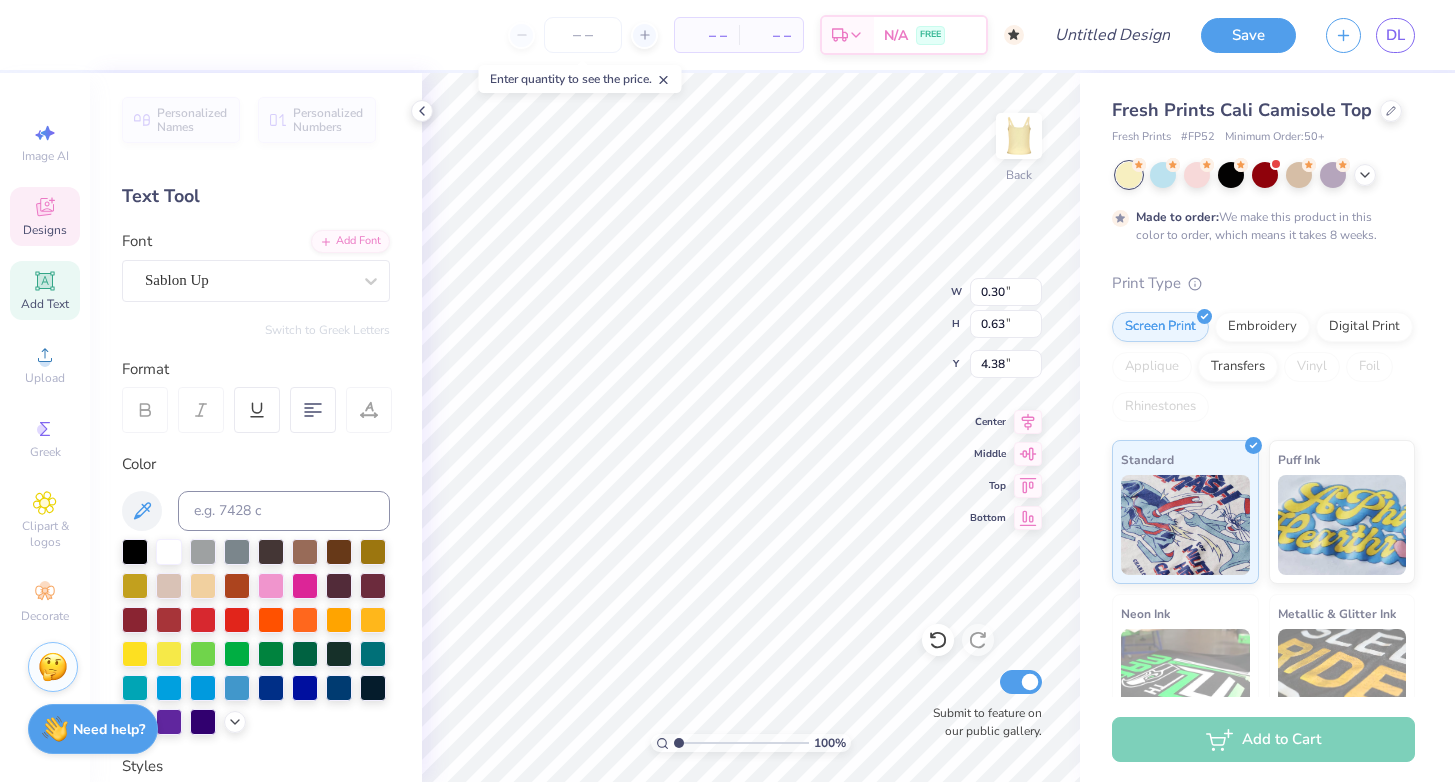 type on "0.24" 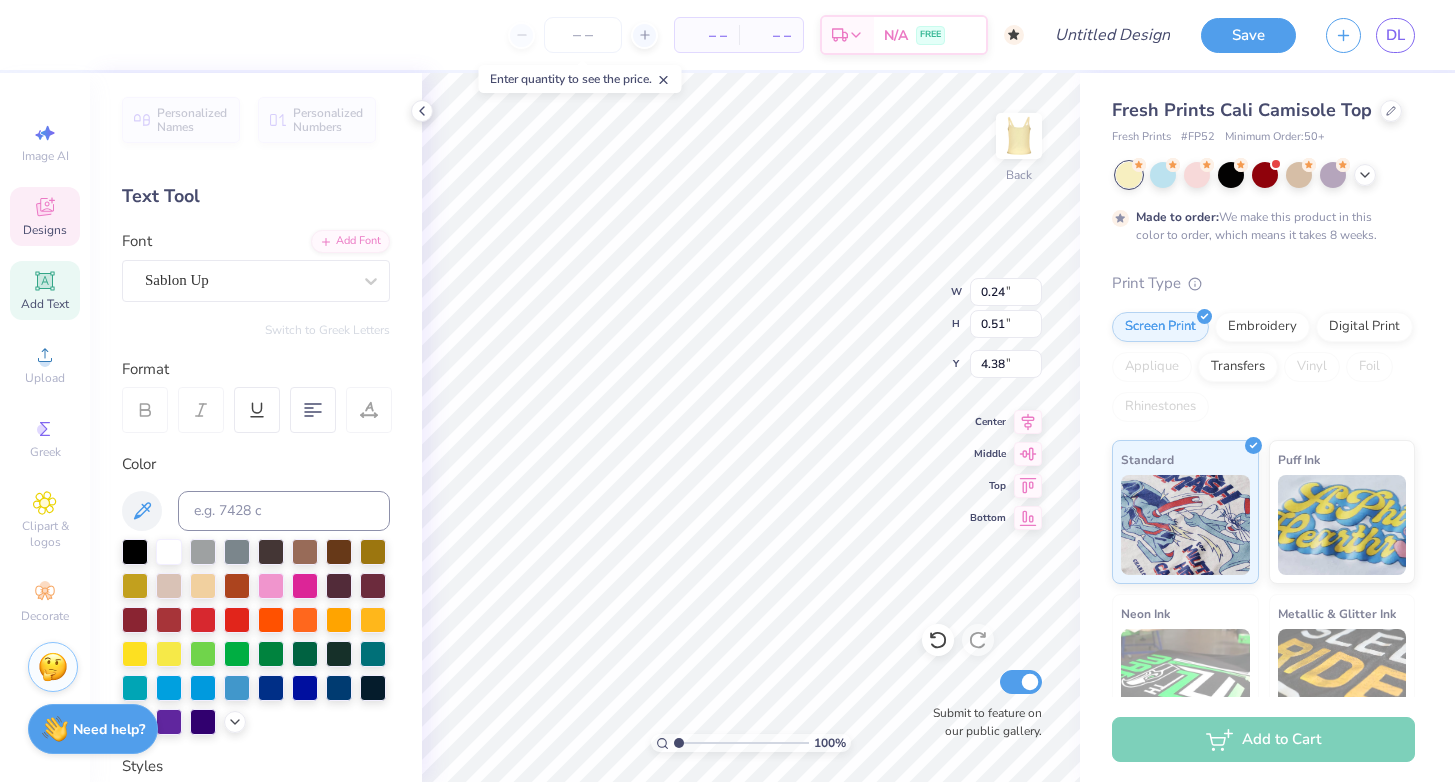 type on "0.60" 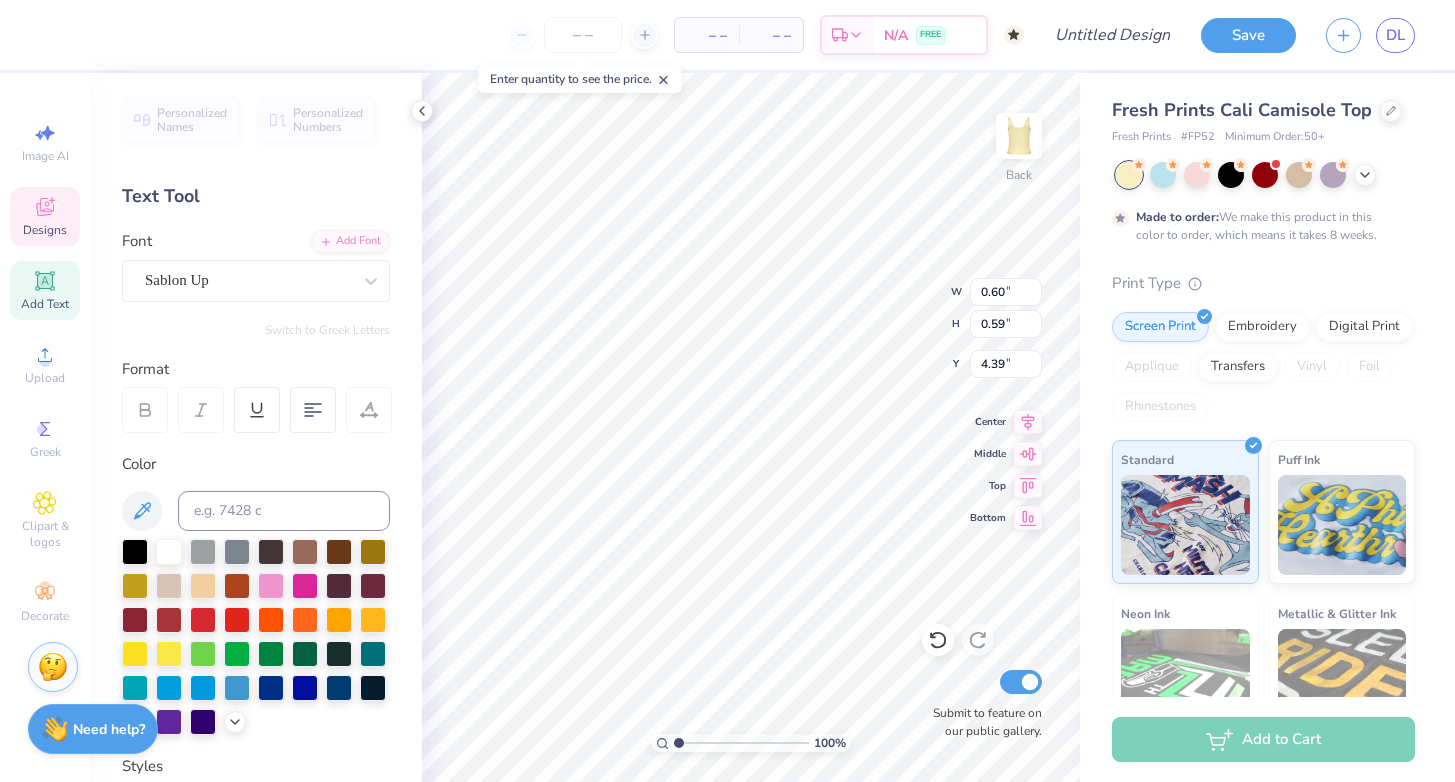 type on "4.40" 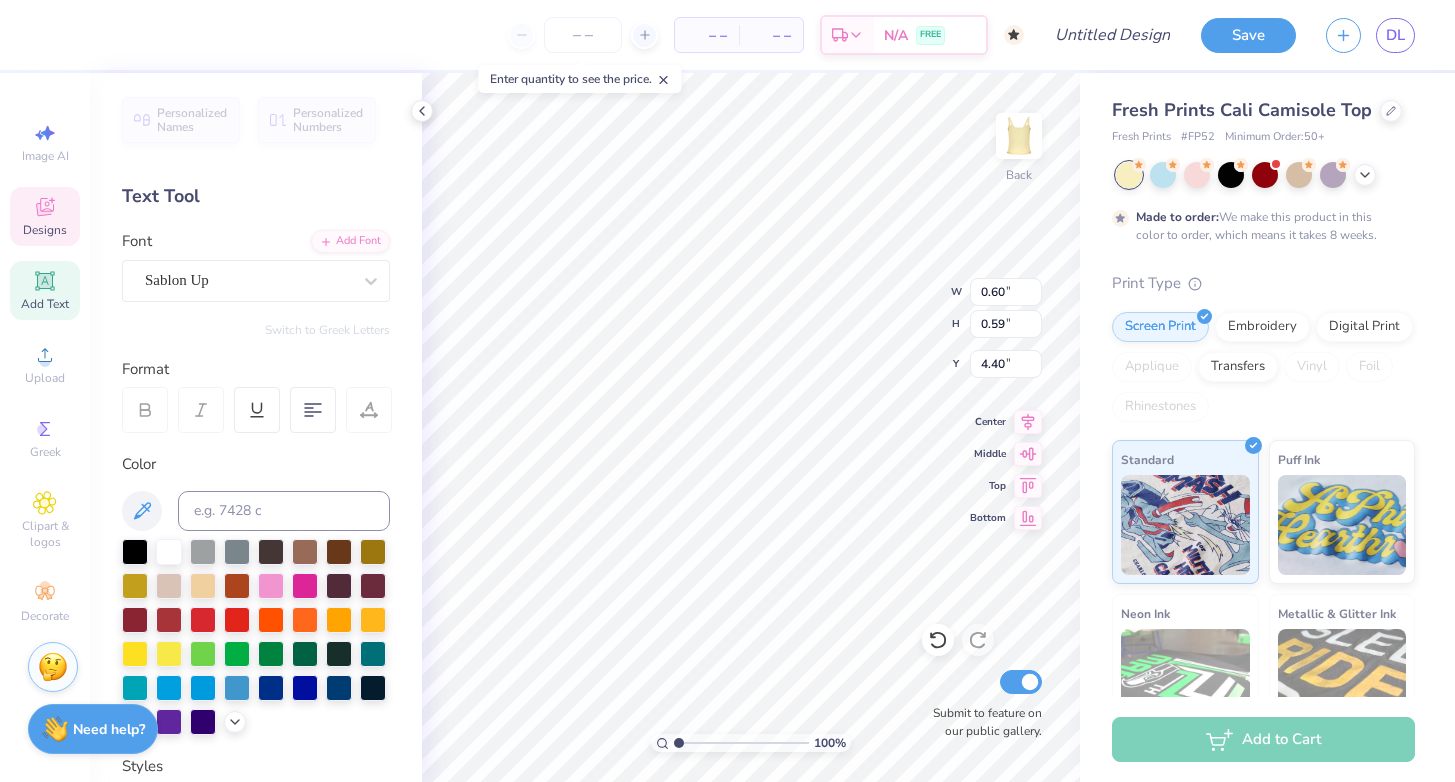 type on "0.24" 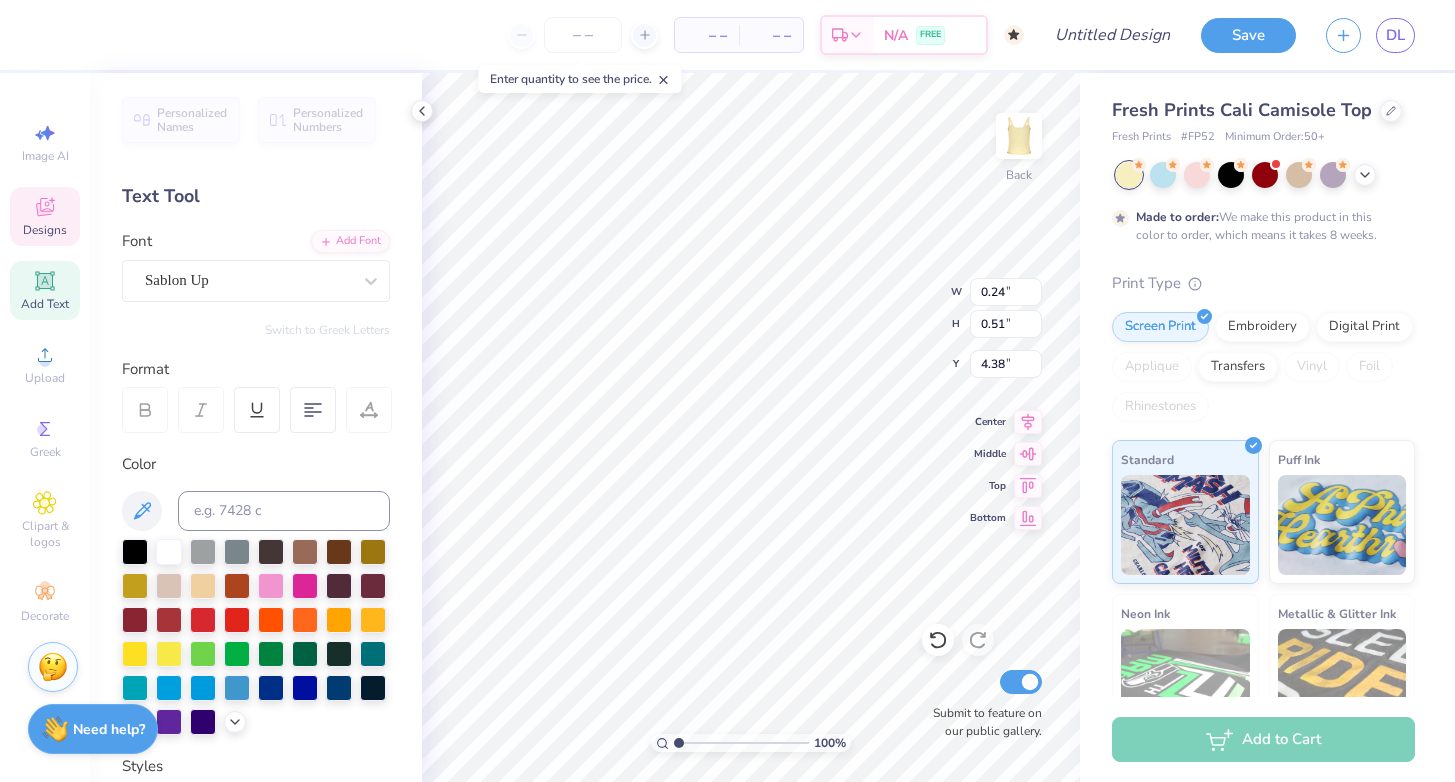 type on "0.25" 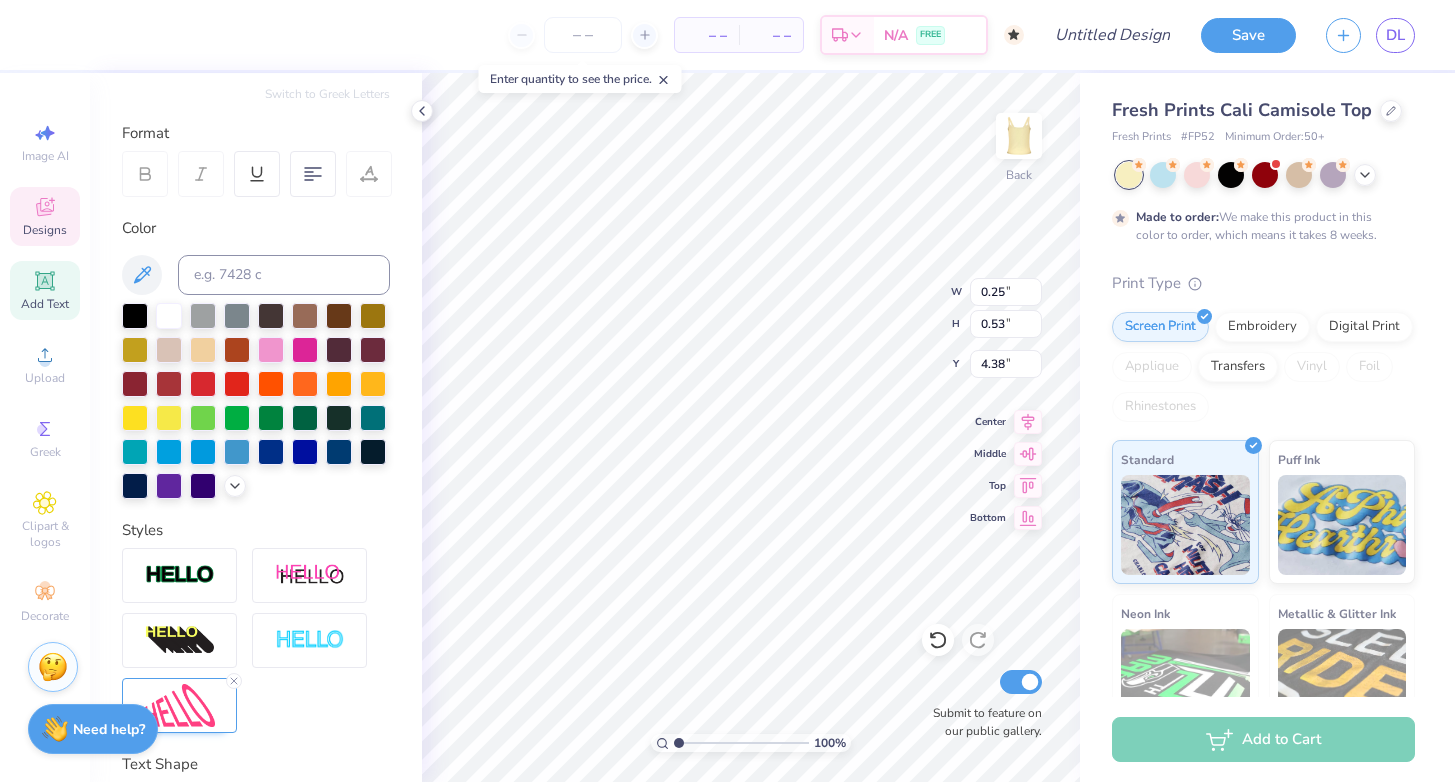 scroll, scrollTop: 414, scrollLeft: 0, axis: vertical 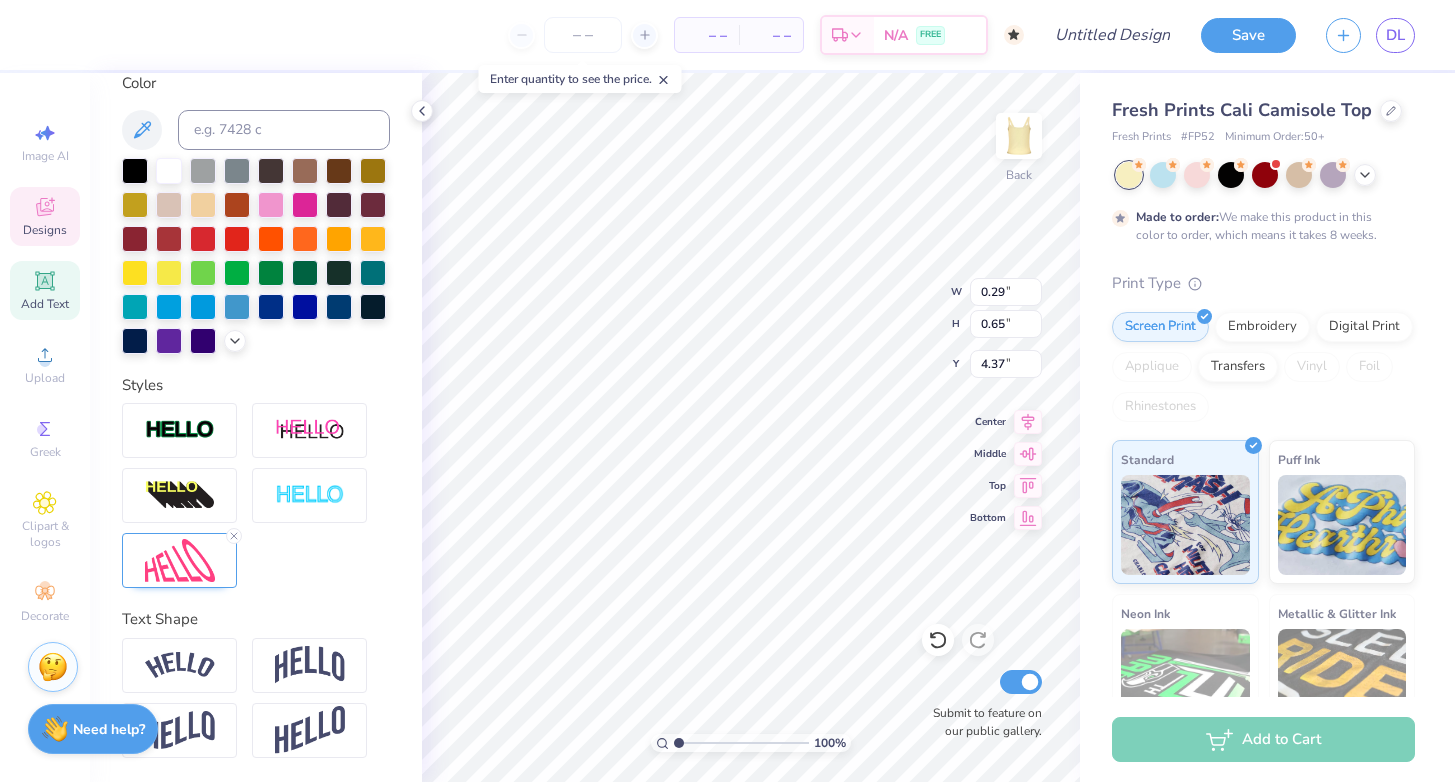 type on "4.38" 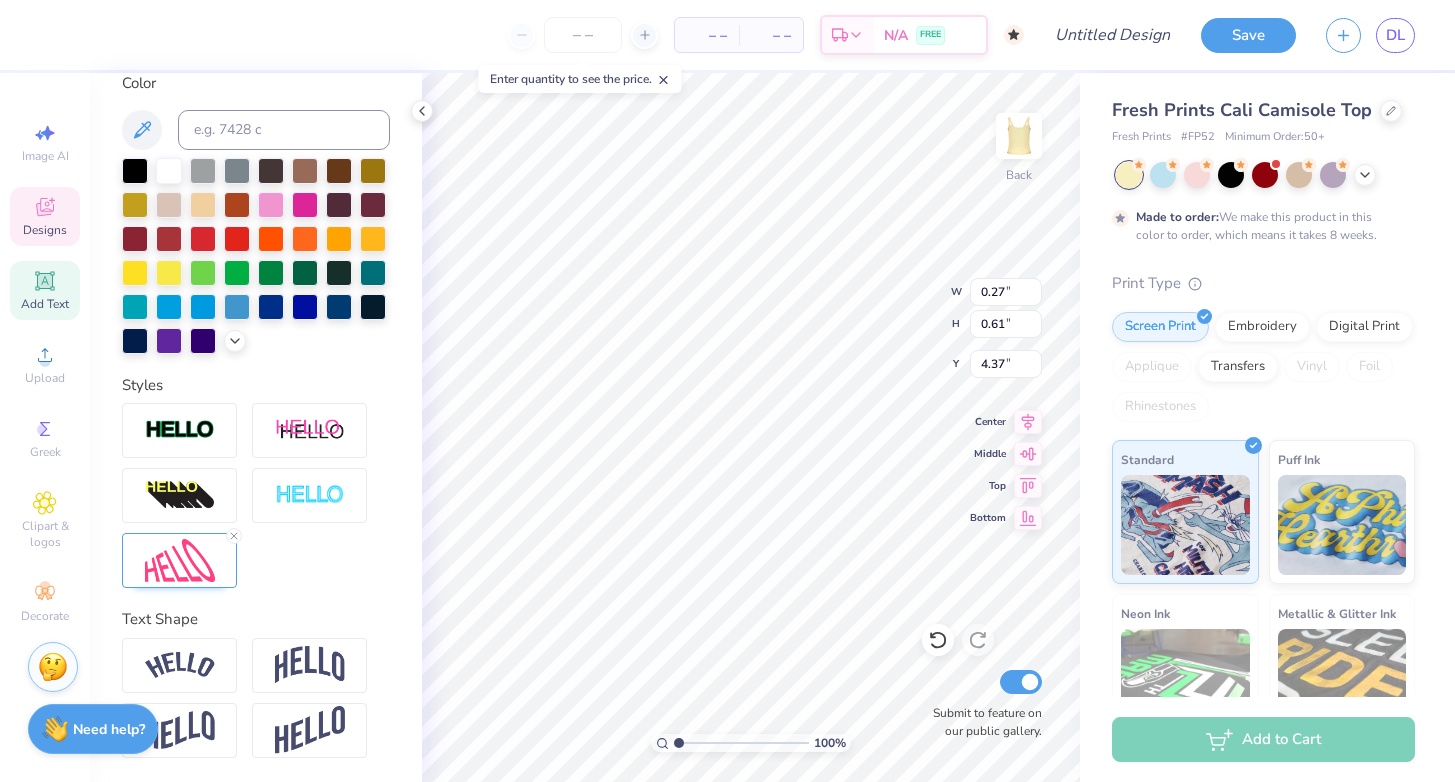 type on "4.40" 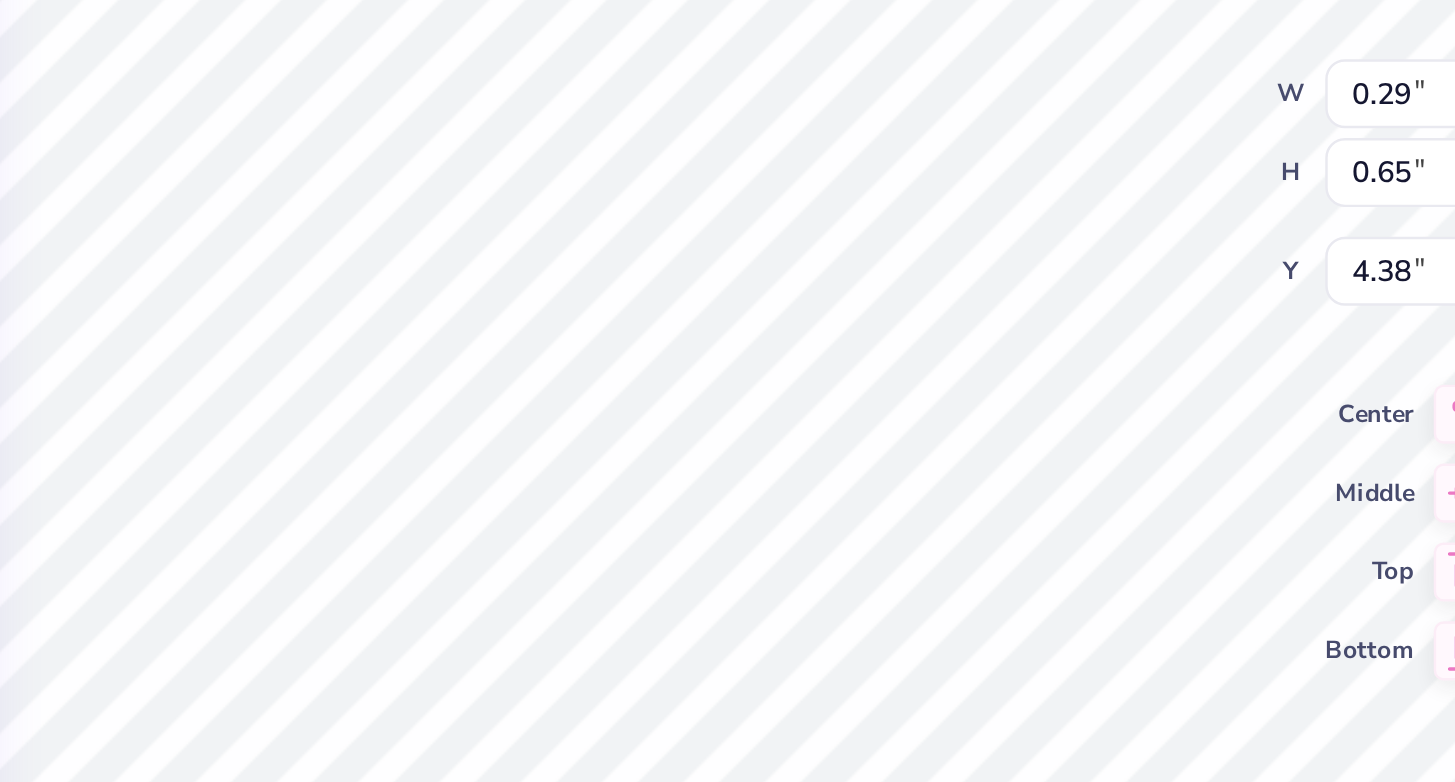 type on "0.27" 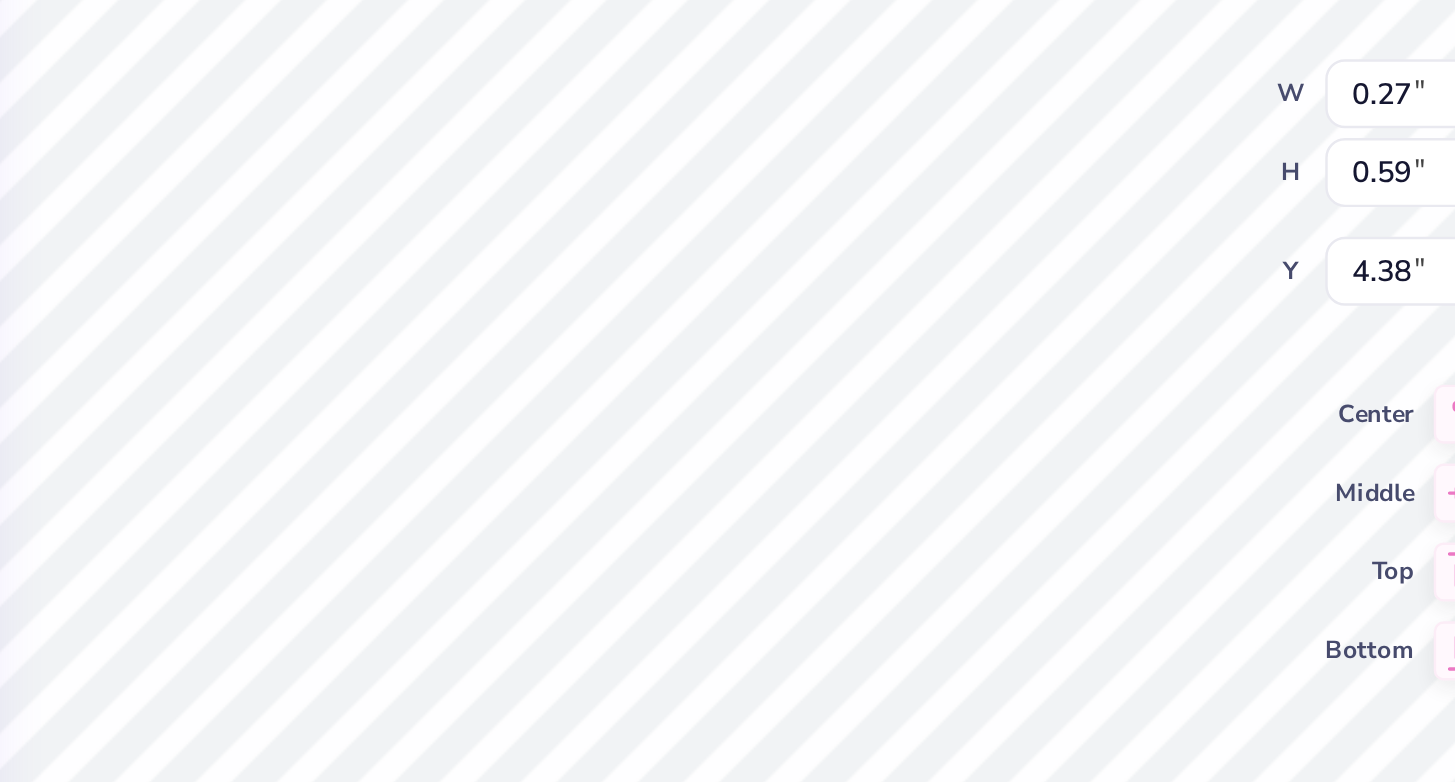 type on "0.25" 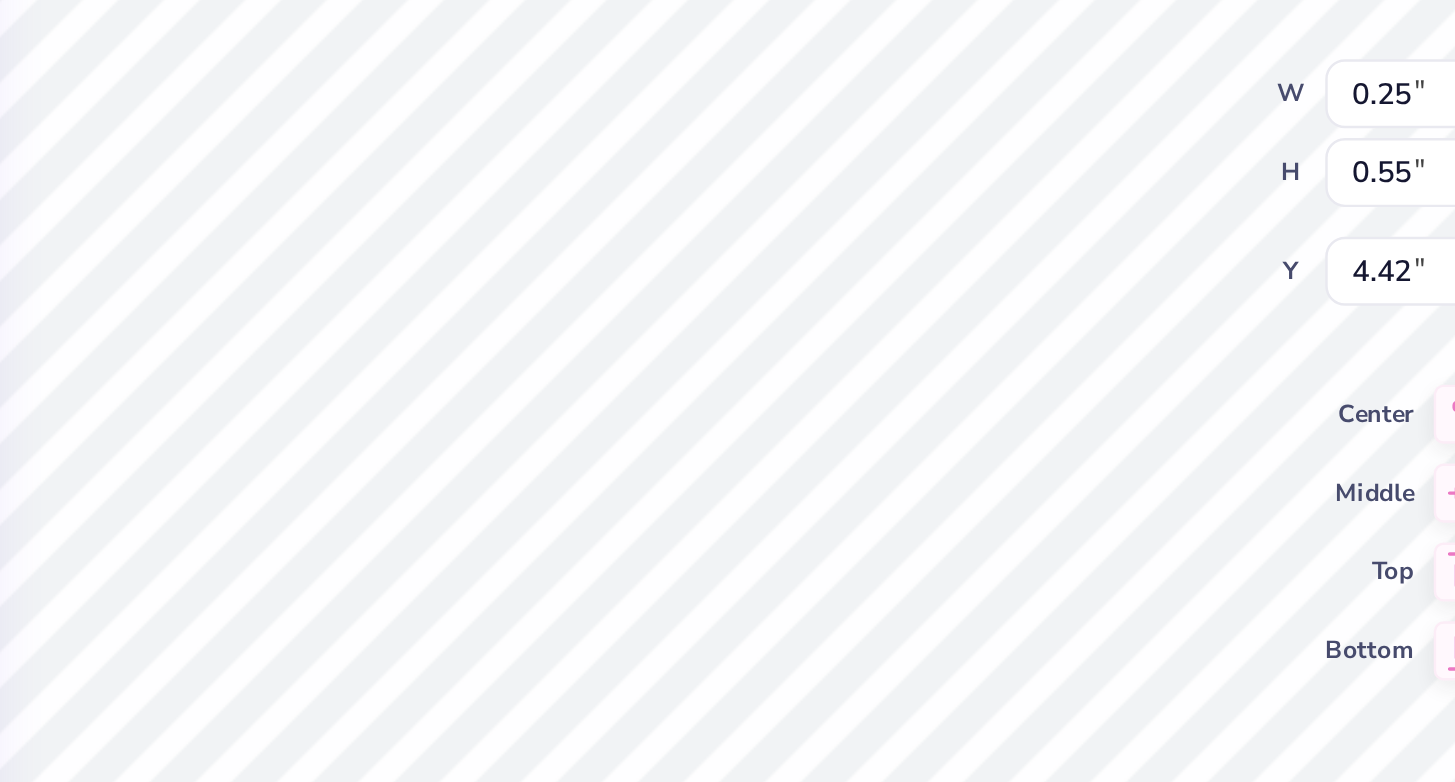 type on "8.53" 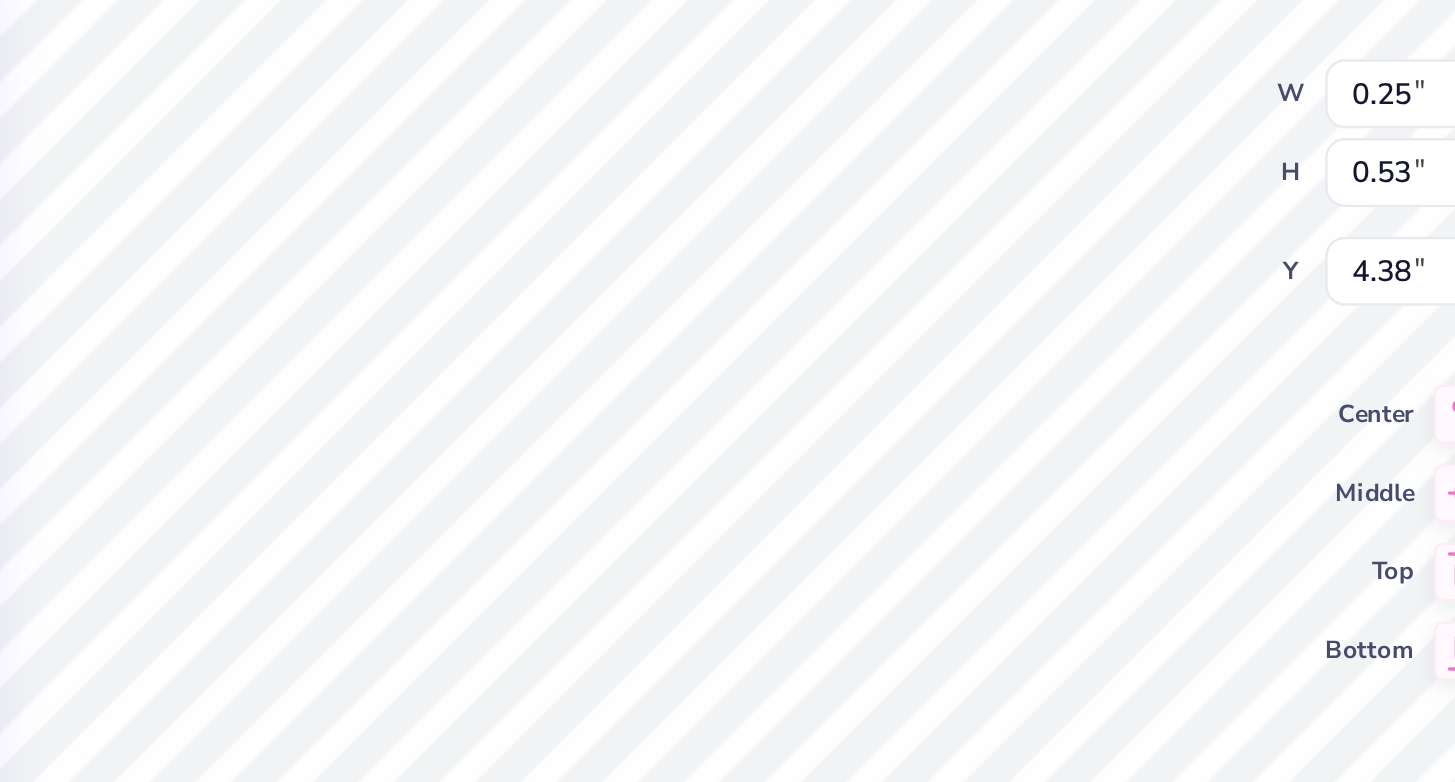 type on "4.42" 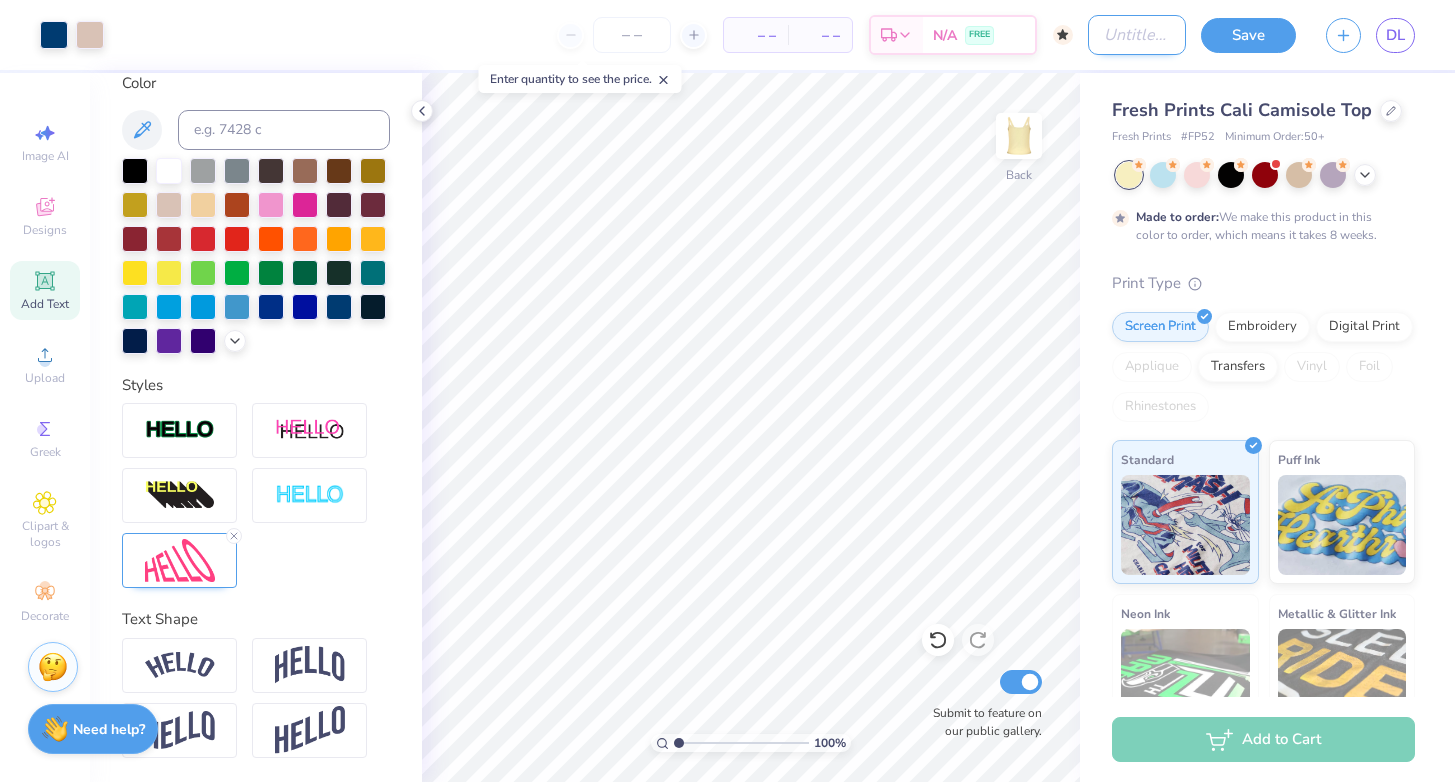 click on "Design Title" at bounding box center [1137, 35] 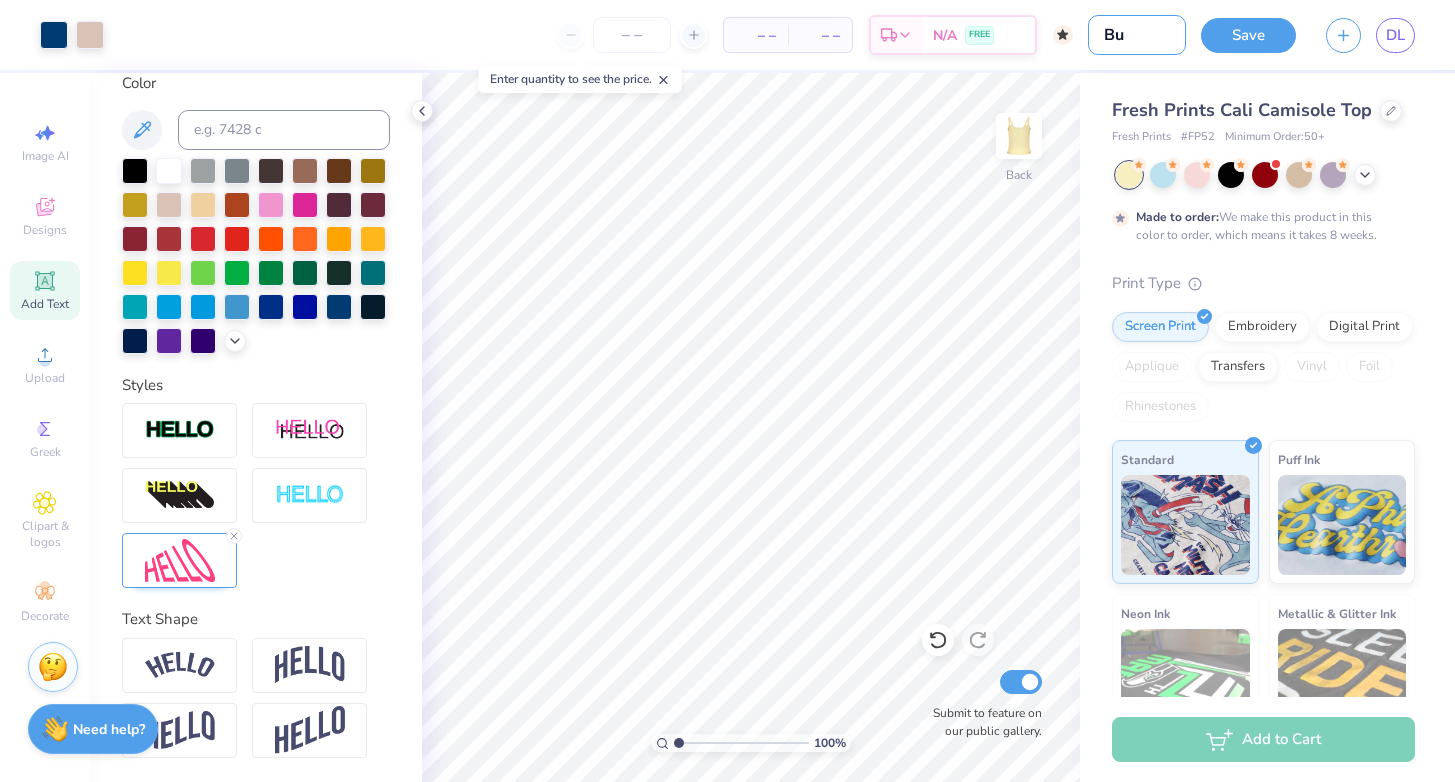 type on "B" 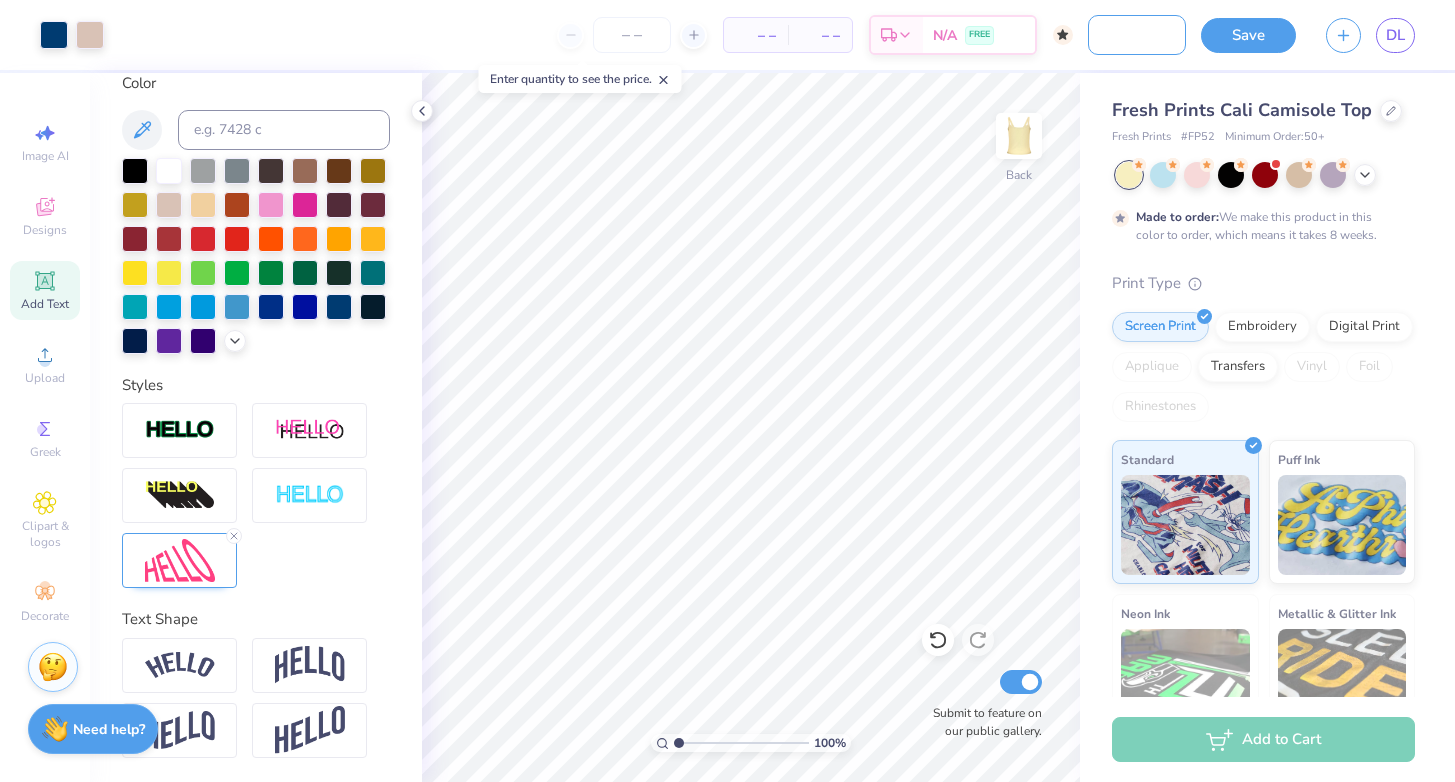 scroll, scrollTop: 0, scrollLeft: 140, axis: horizontal 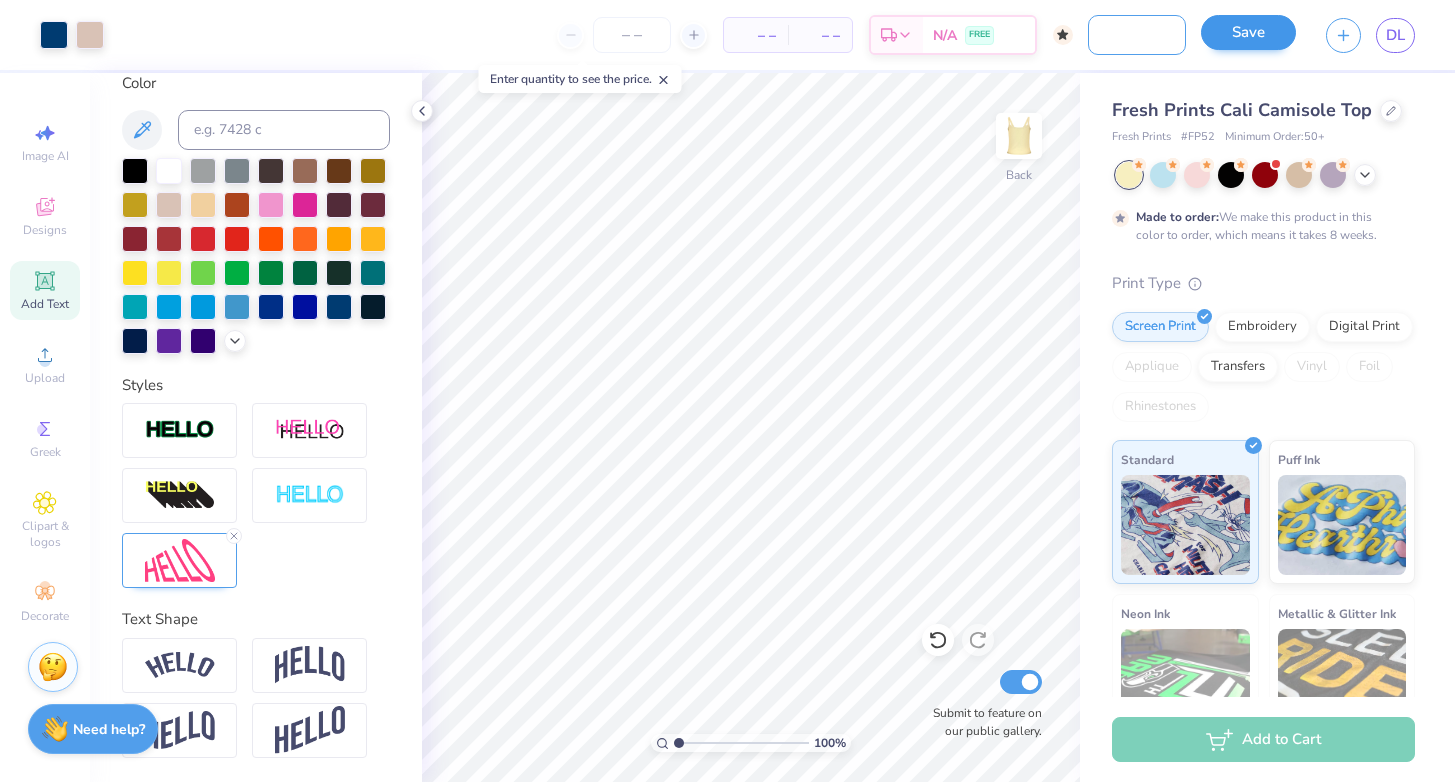 type on "est 1870 butter yellow tank" 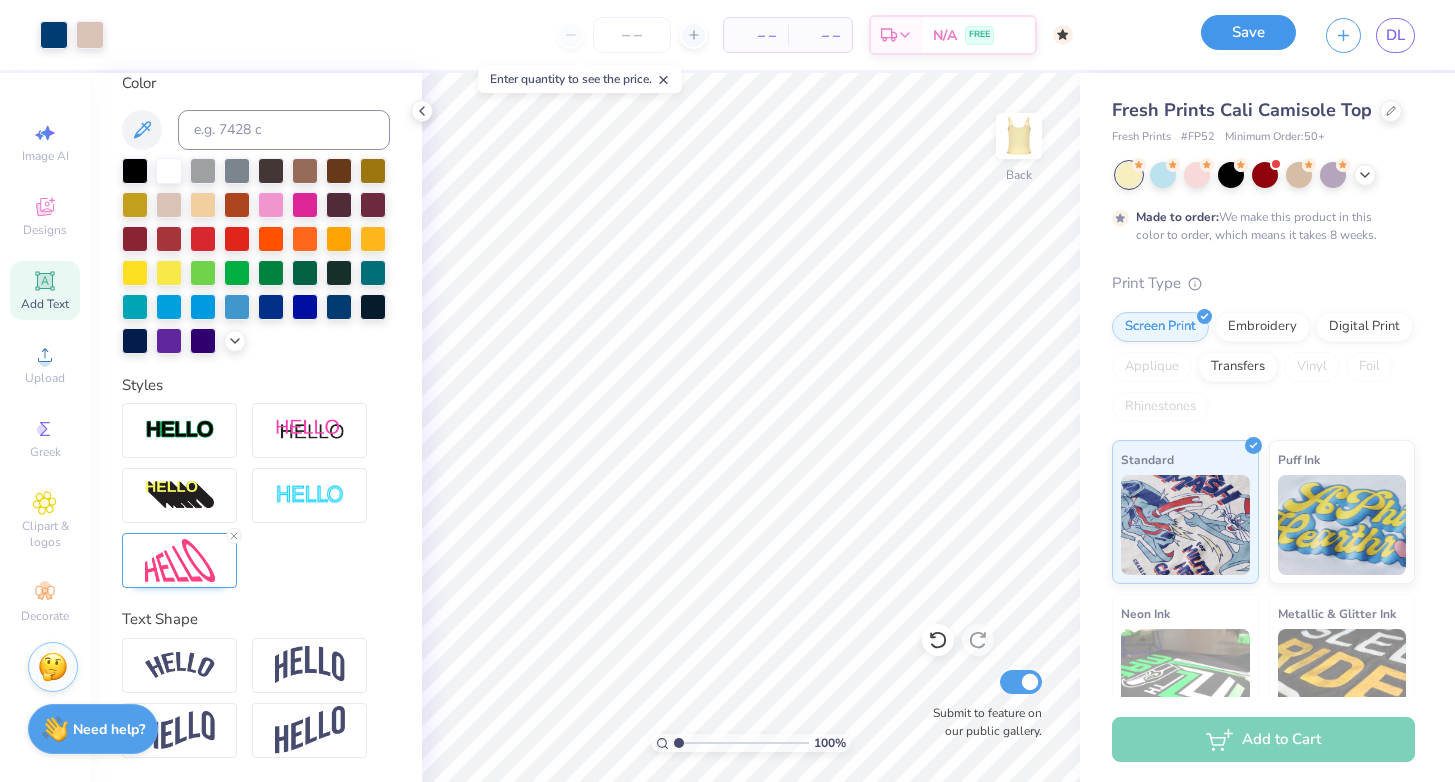 scroll, scrollTop: 0, scrollLeft: 0, axis: both 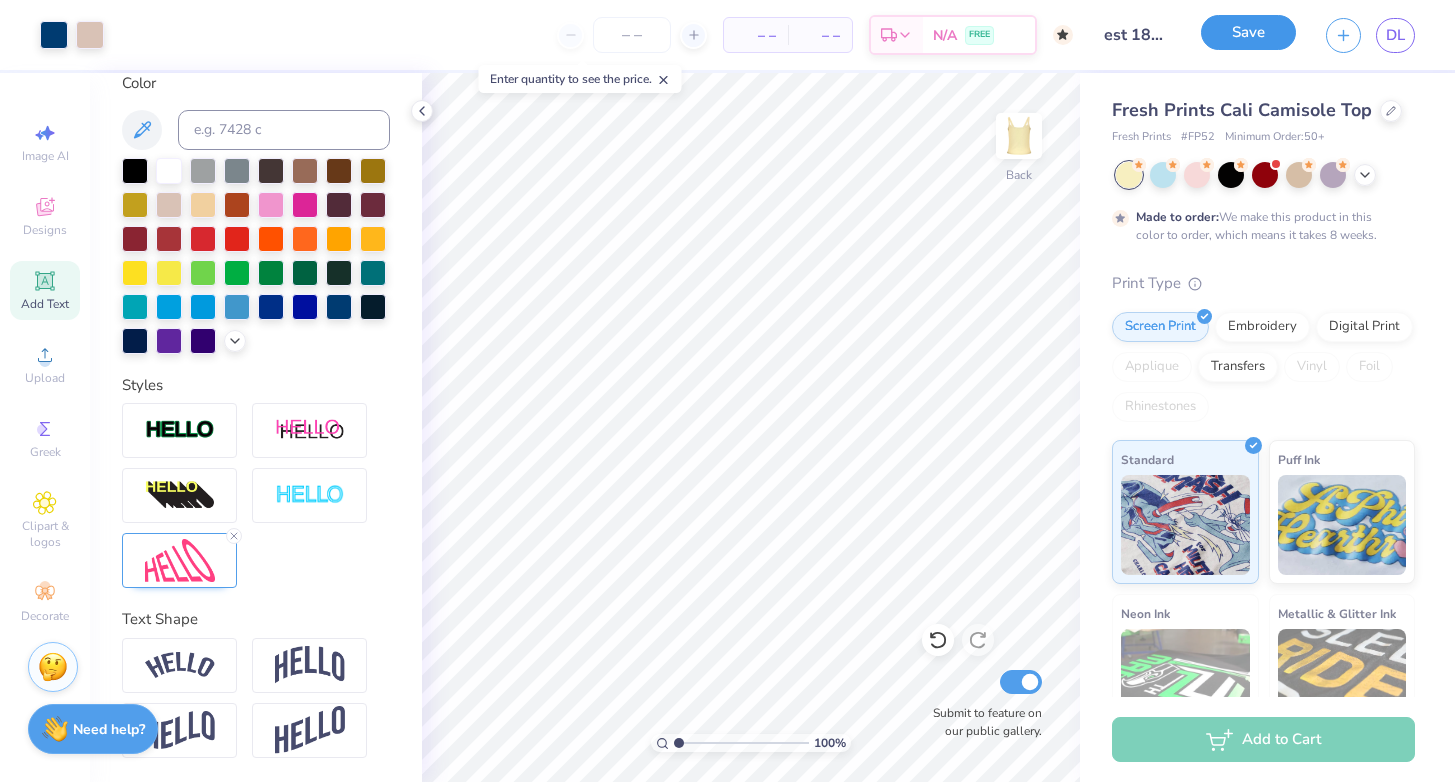 click on "Save" at bounding box center (1248, 32) 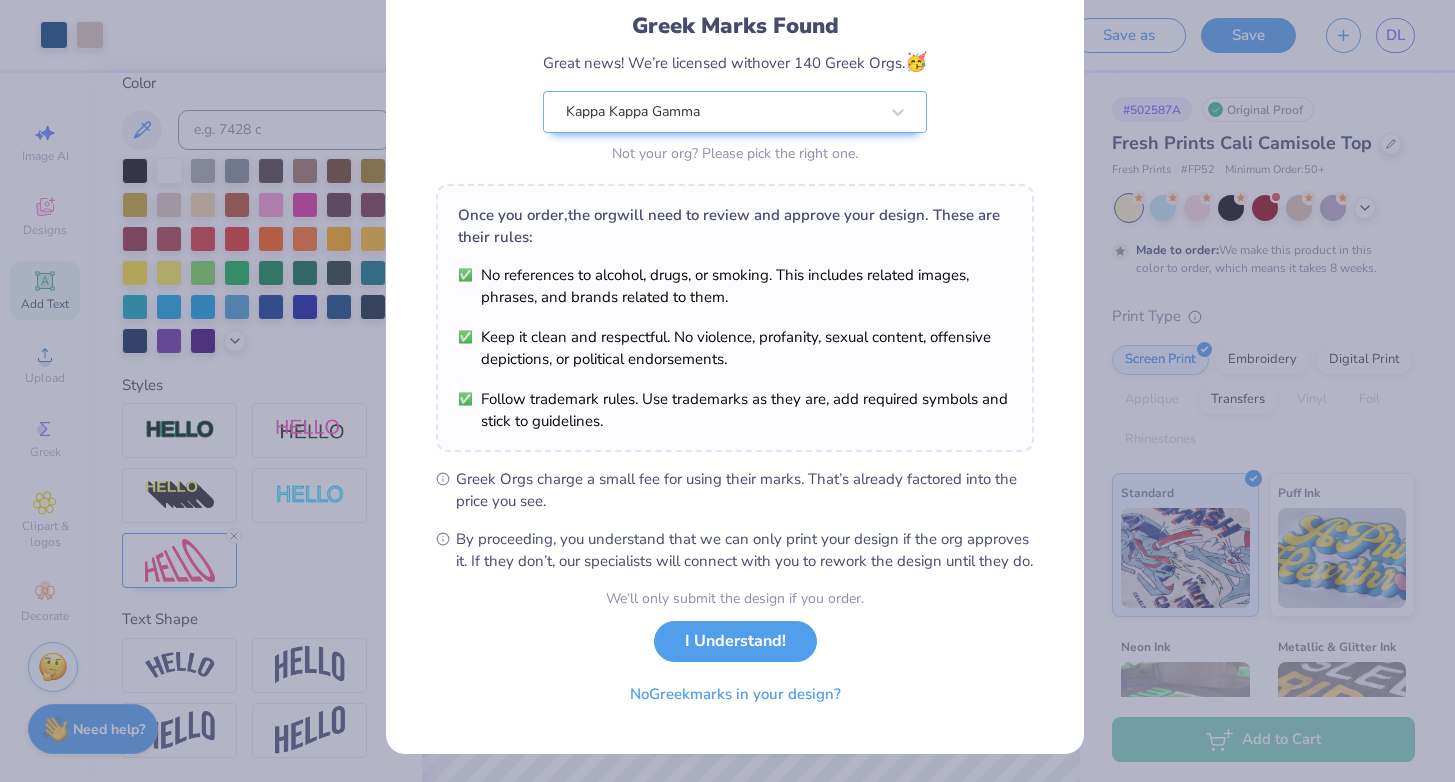 scroll, scrollTop: 153, scrollLeft: 0, axis: vertical 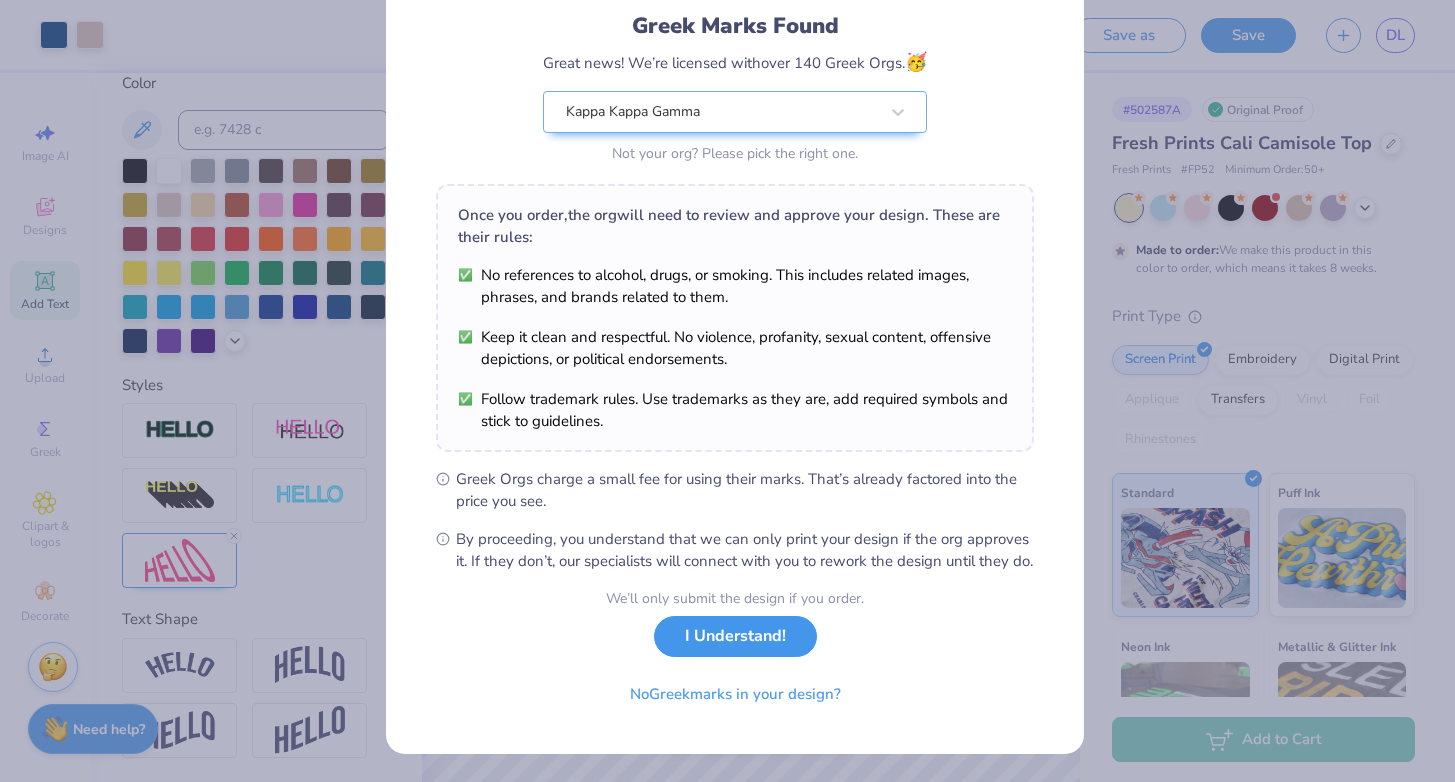 click on "I Understand!" at bounding box center (735, 636) 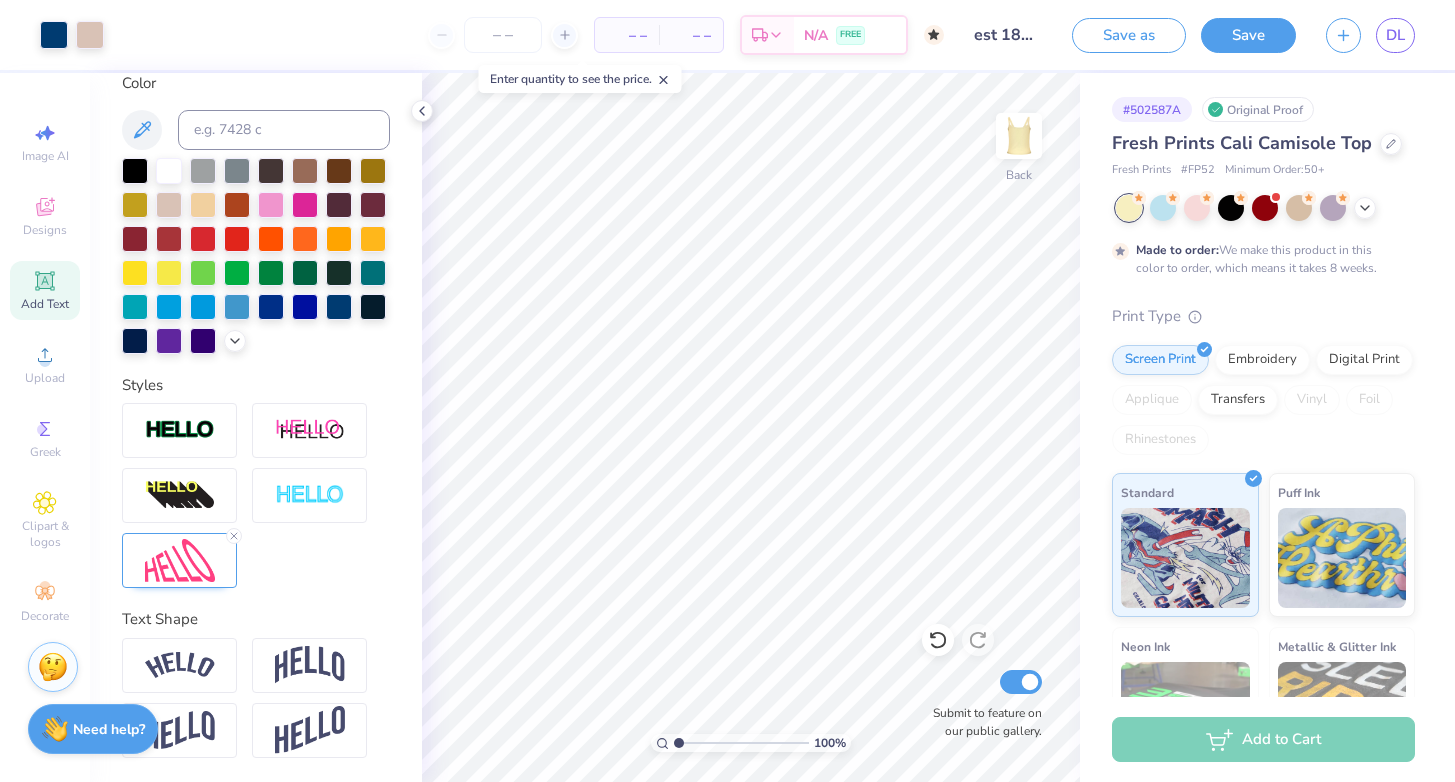 scroll, scrollTop: 0, scrollLeft: 0, axis: both 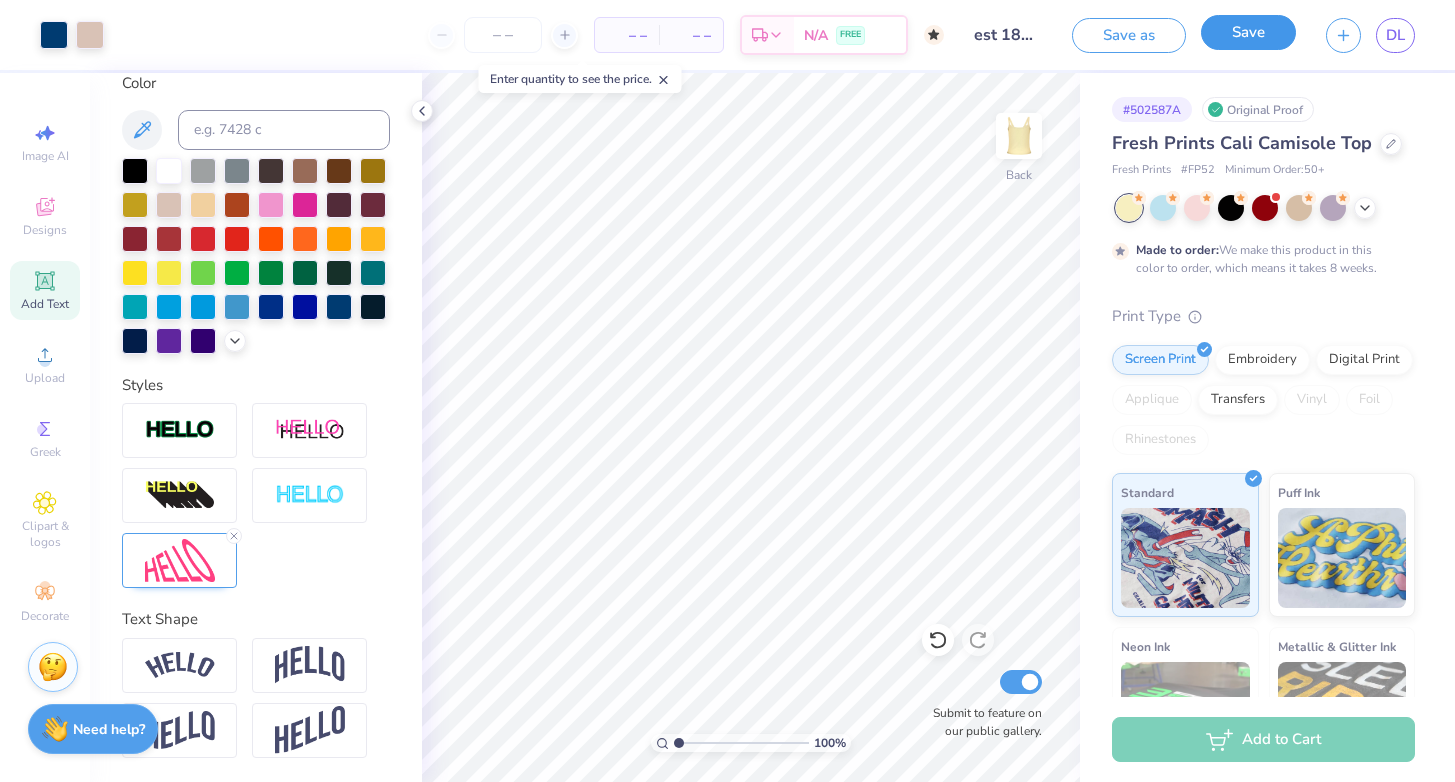 click on "Save" at bounding box center (1248, 32) 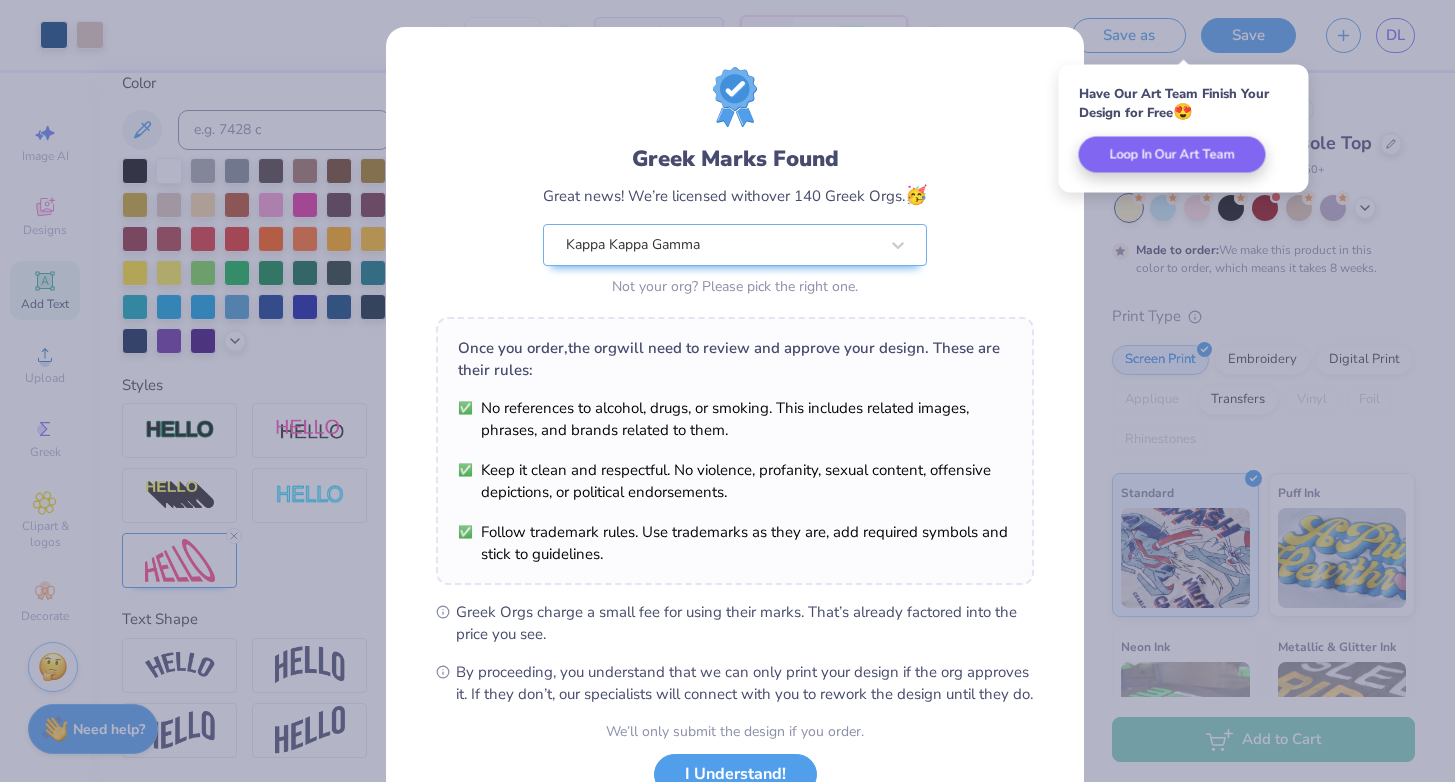 scroll, scrollTop: 154, scrollLeft: 0, axis: vertical 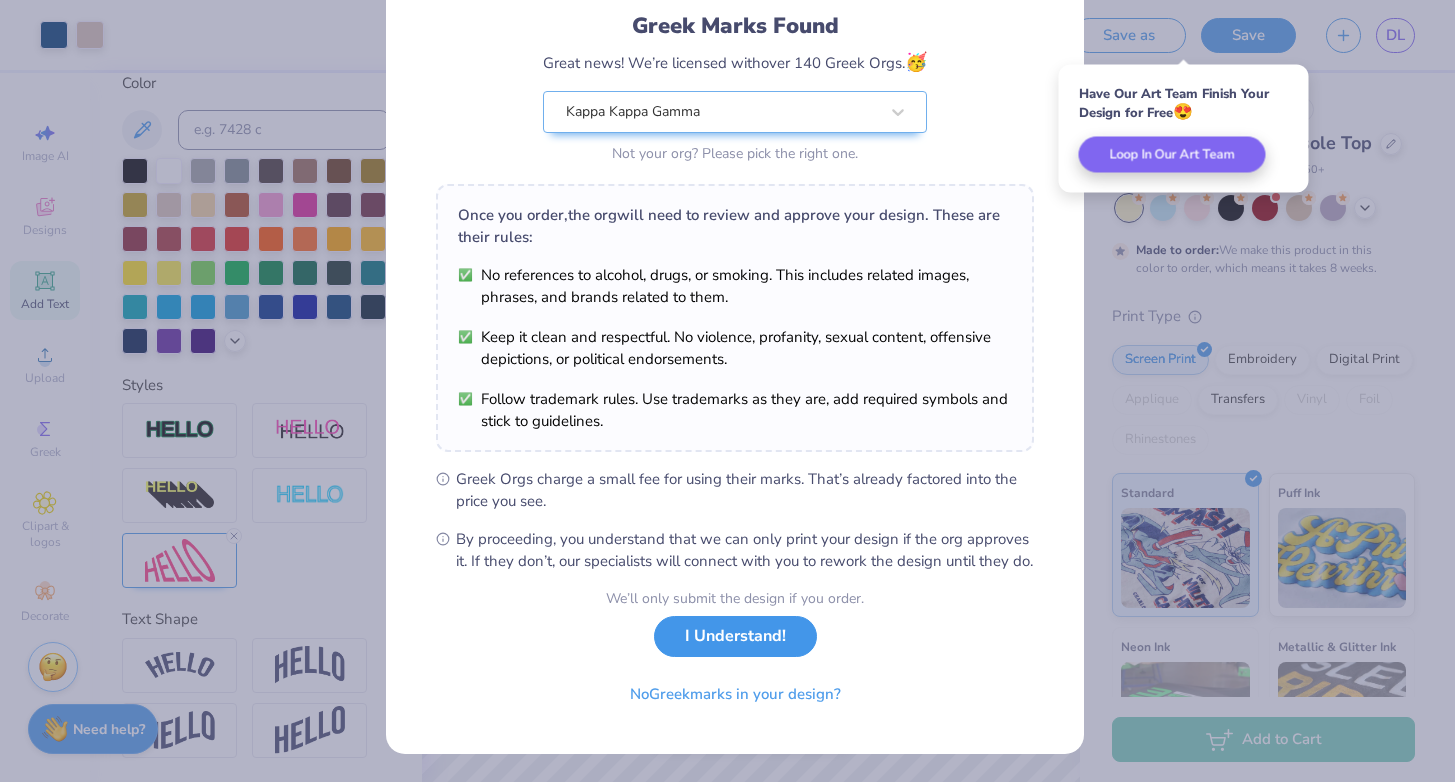click on "I Understand!" at bounding box center (735, 636) 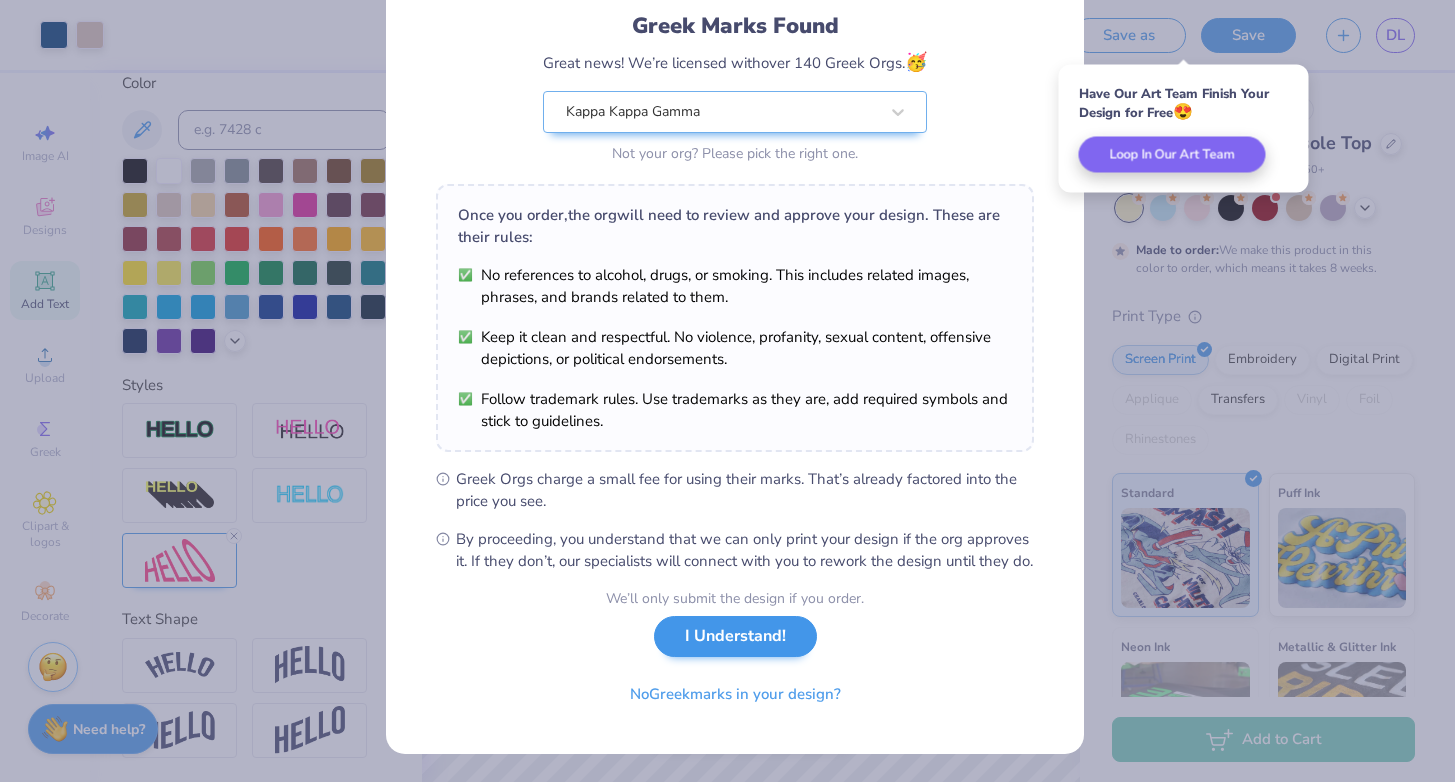 scroll, scrollTop: 0, scrollLeft: 0, axis: both 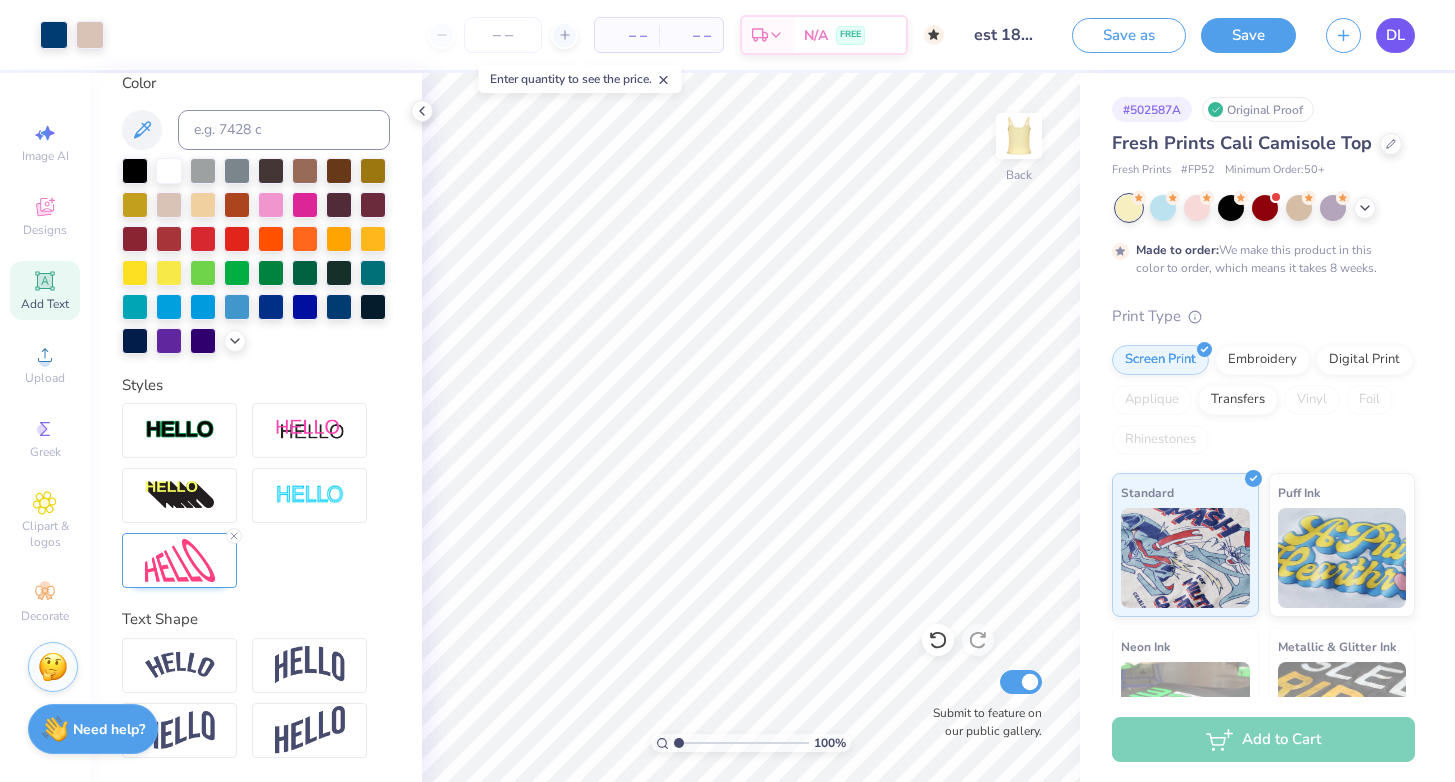 click on "DL" at bounding box center (1395, 35) 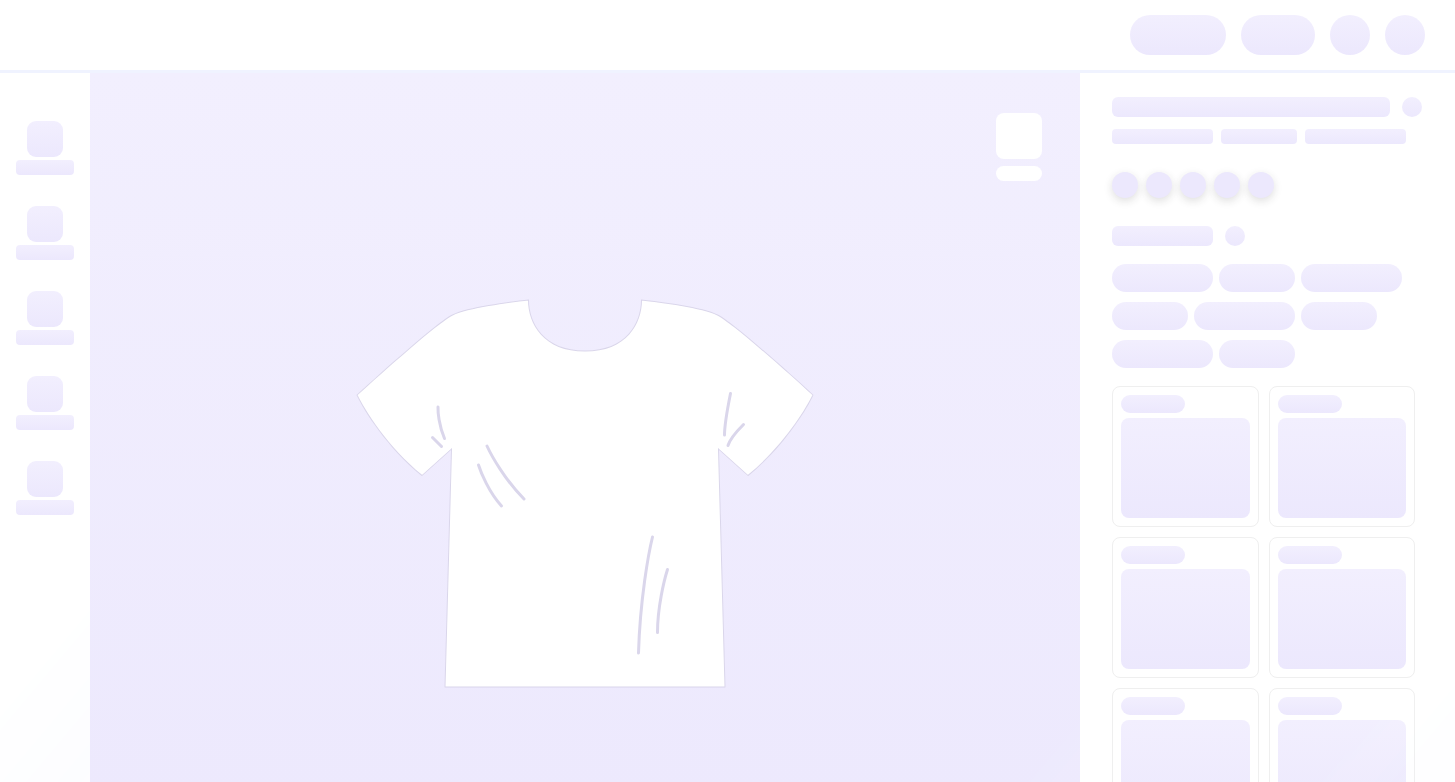 scroll, scrollTop: 0, scrollLeft: 0, axis: both 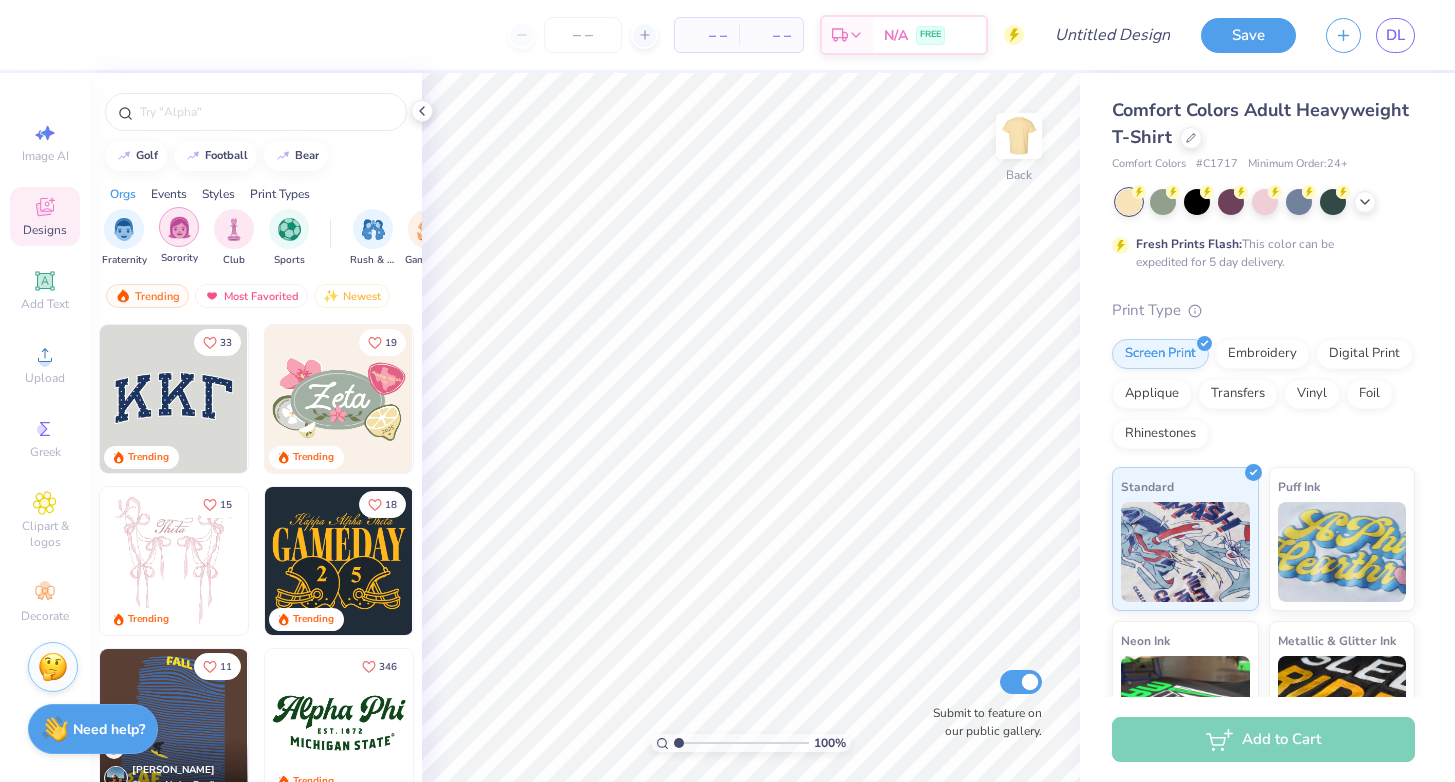 click at bounding box center [179, 227] 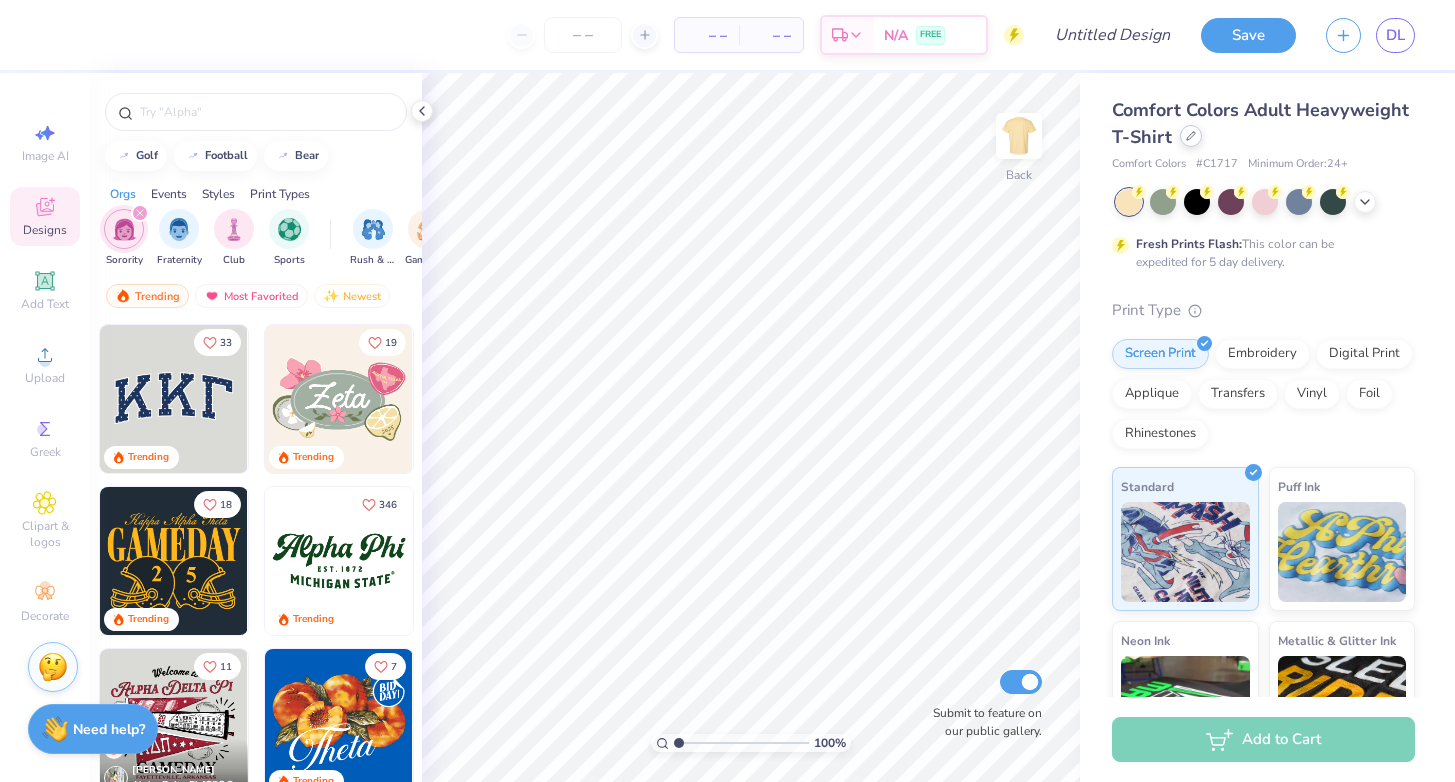 click 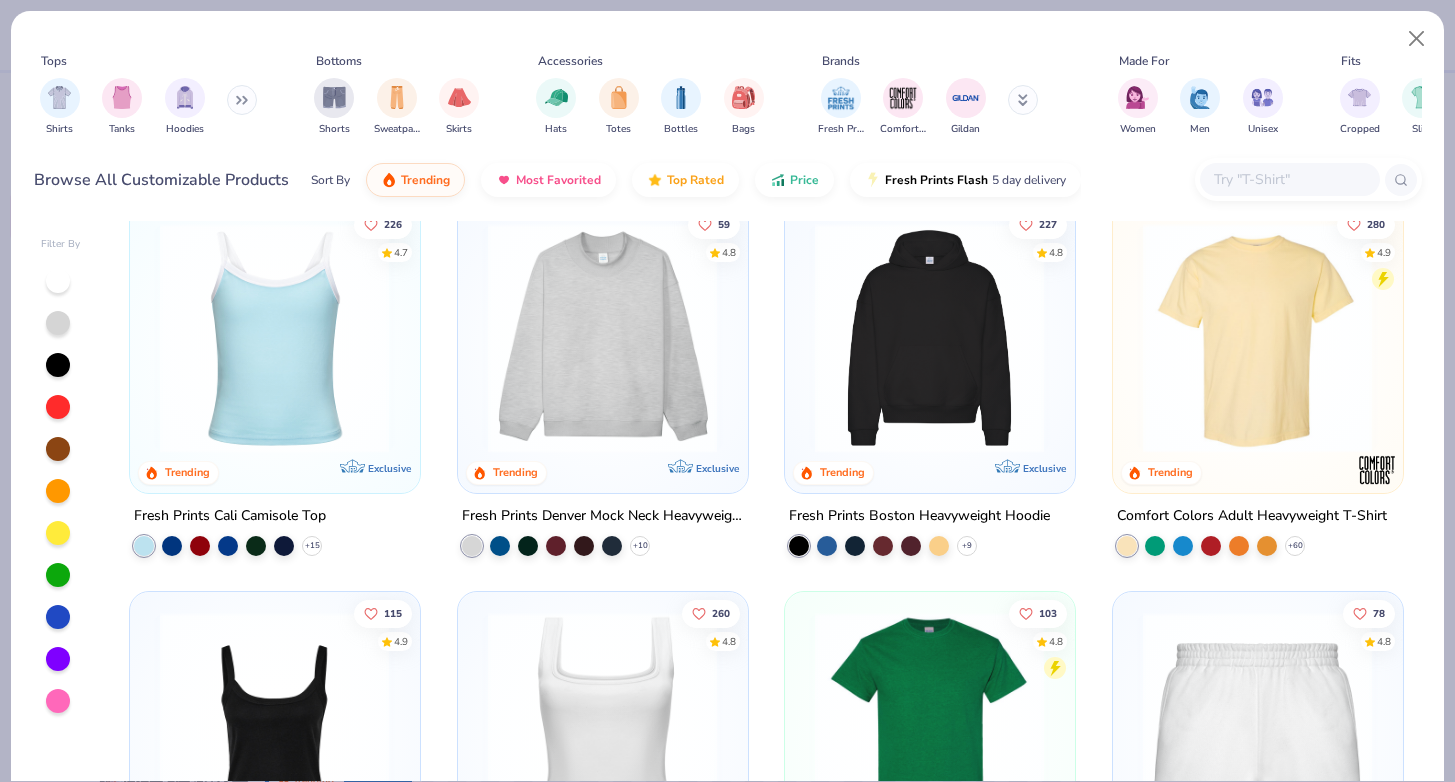 scroll, scrollTop: 32, scrollLeft: 0, axis: vertical 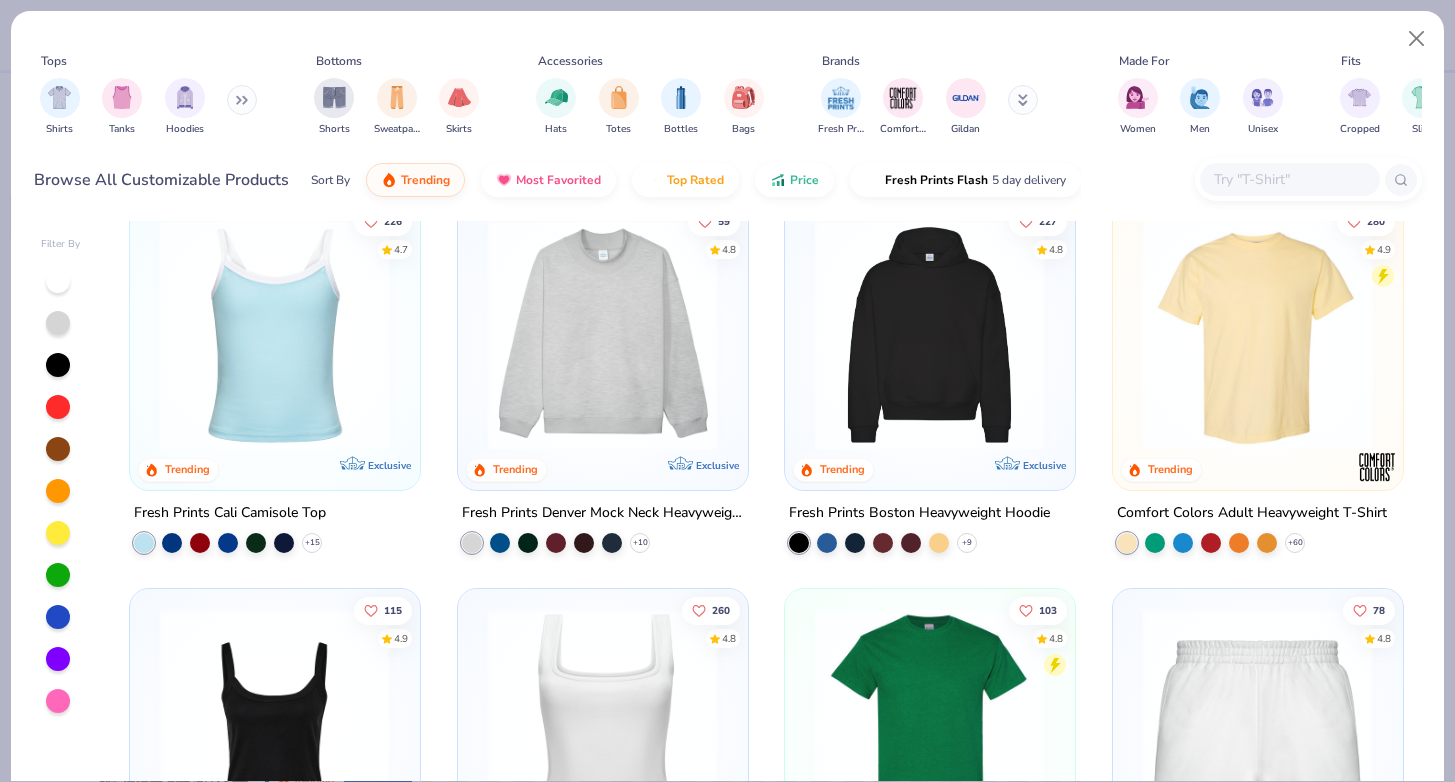 click at bounding box center [929, 335] 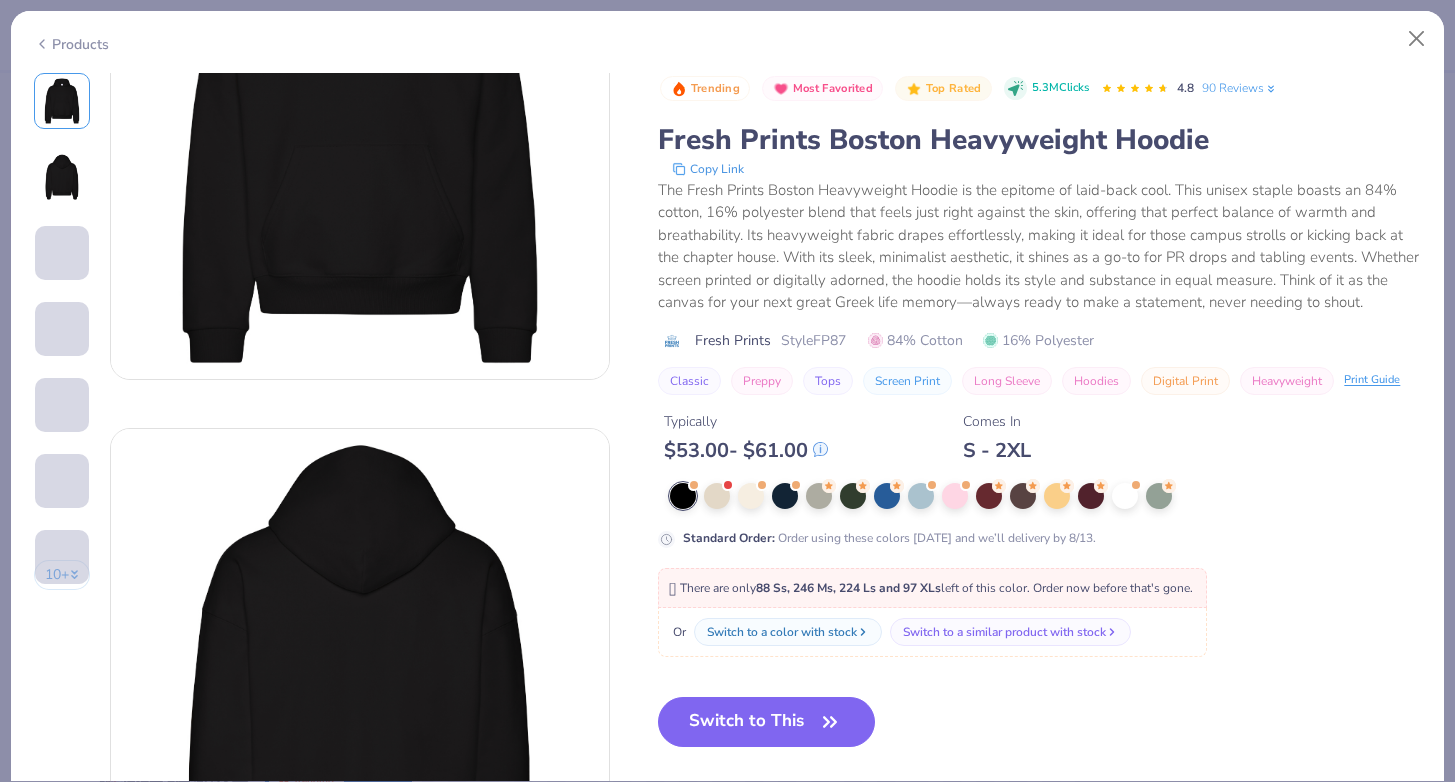 scroll, scrollTop: 234, scrollLeft: 0, axis: vertical 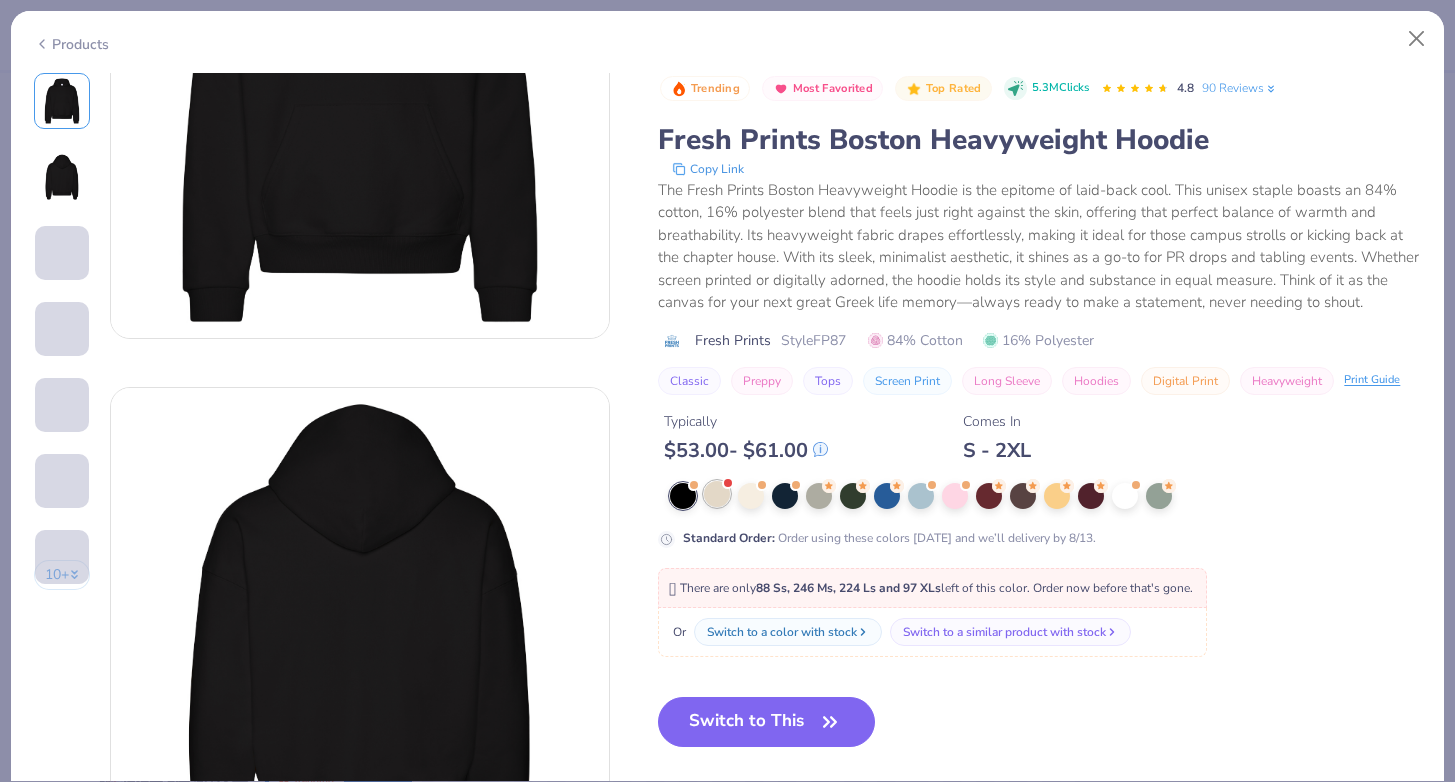 click at bounding box center [717, 494] 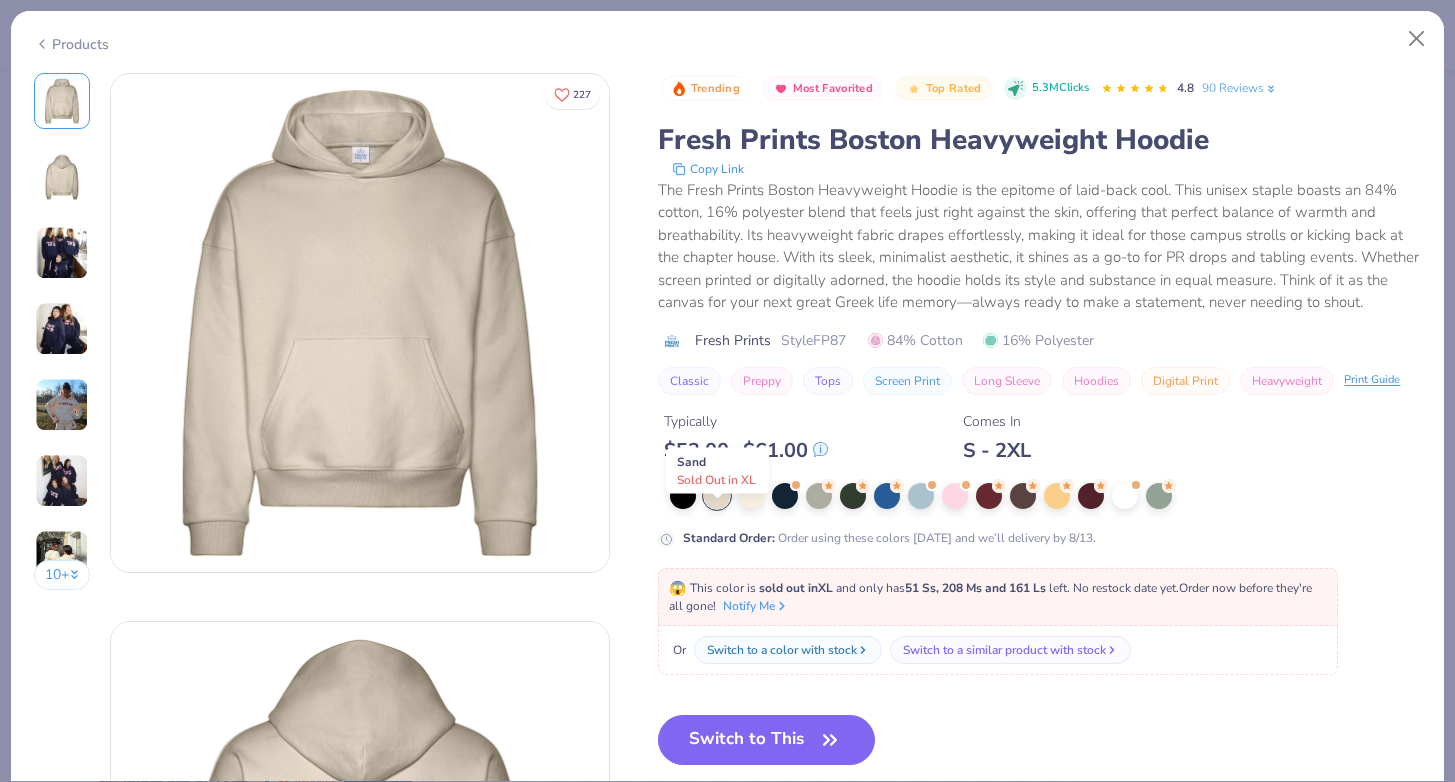 scroll, scrollTop: 41, scrollLeft: 0, axis: vertical 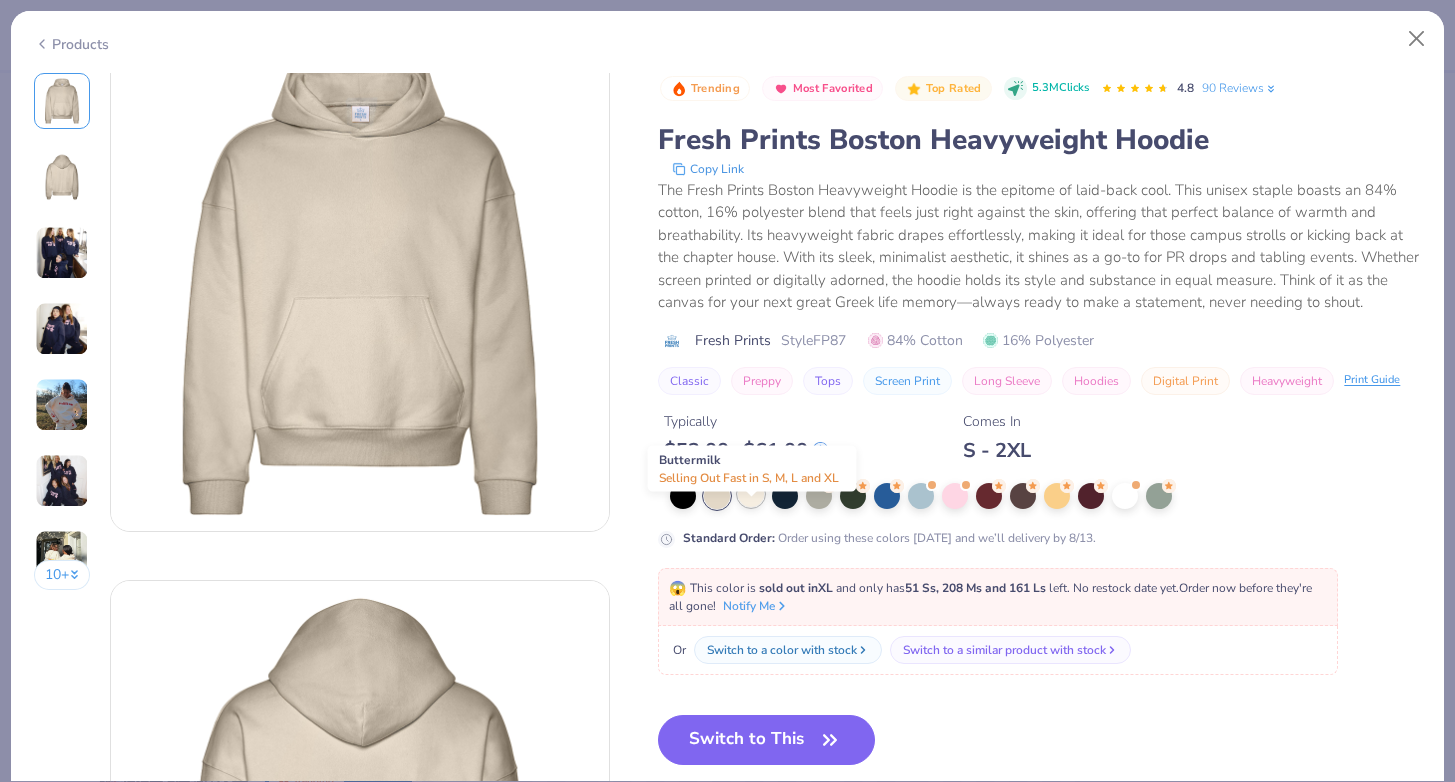 click at bounding box center (751, 494) 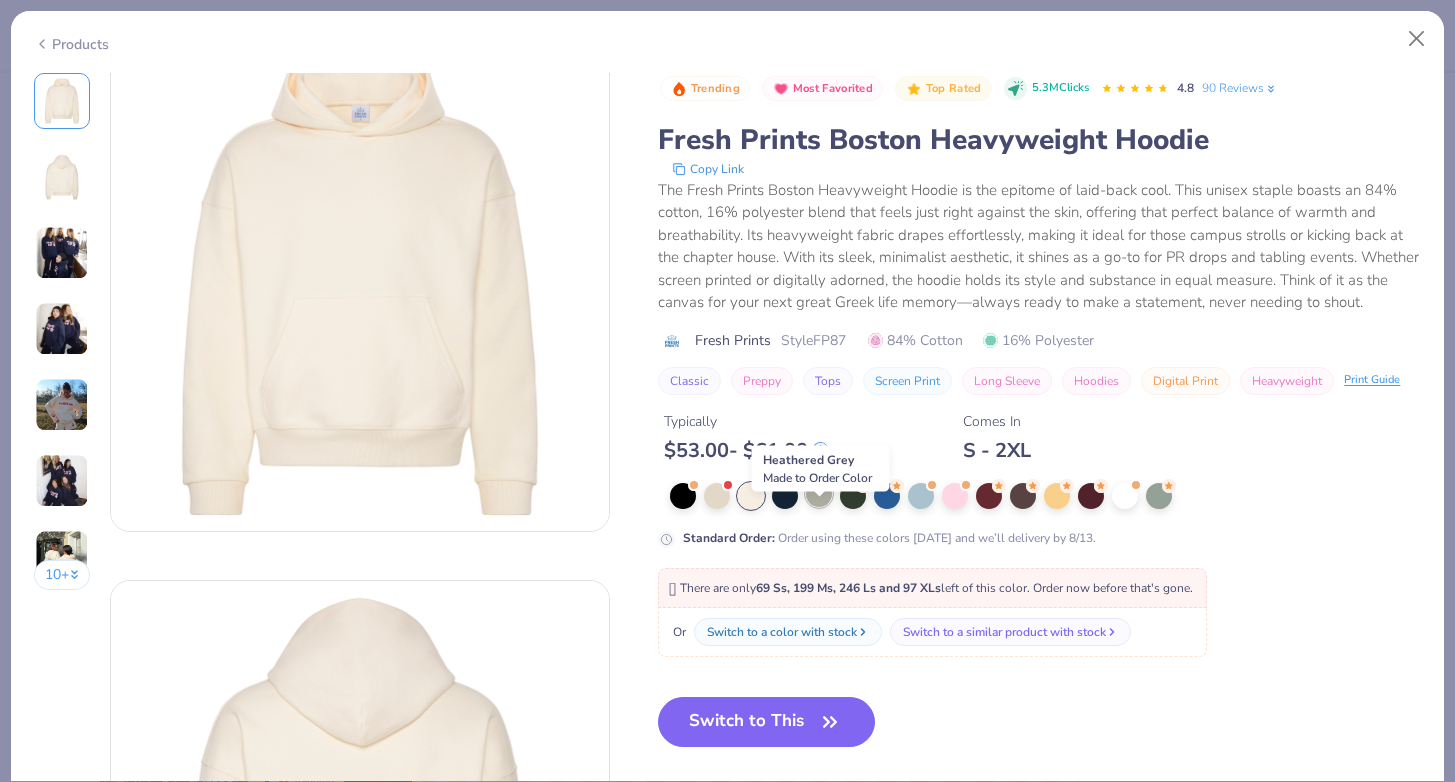 click at bounding box center (819, 494) 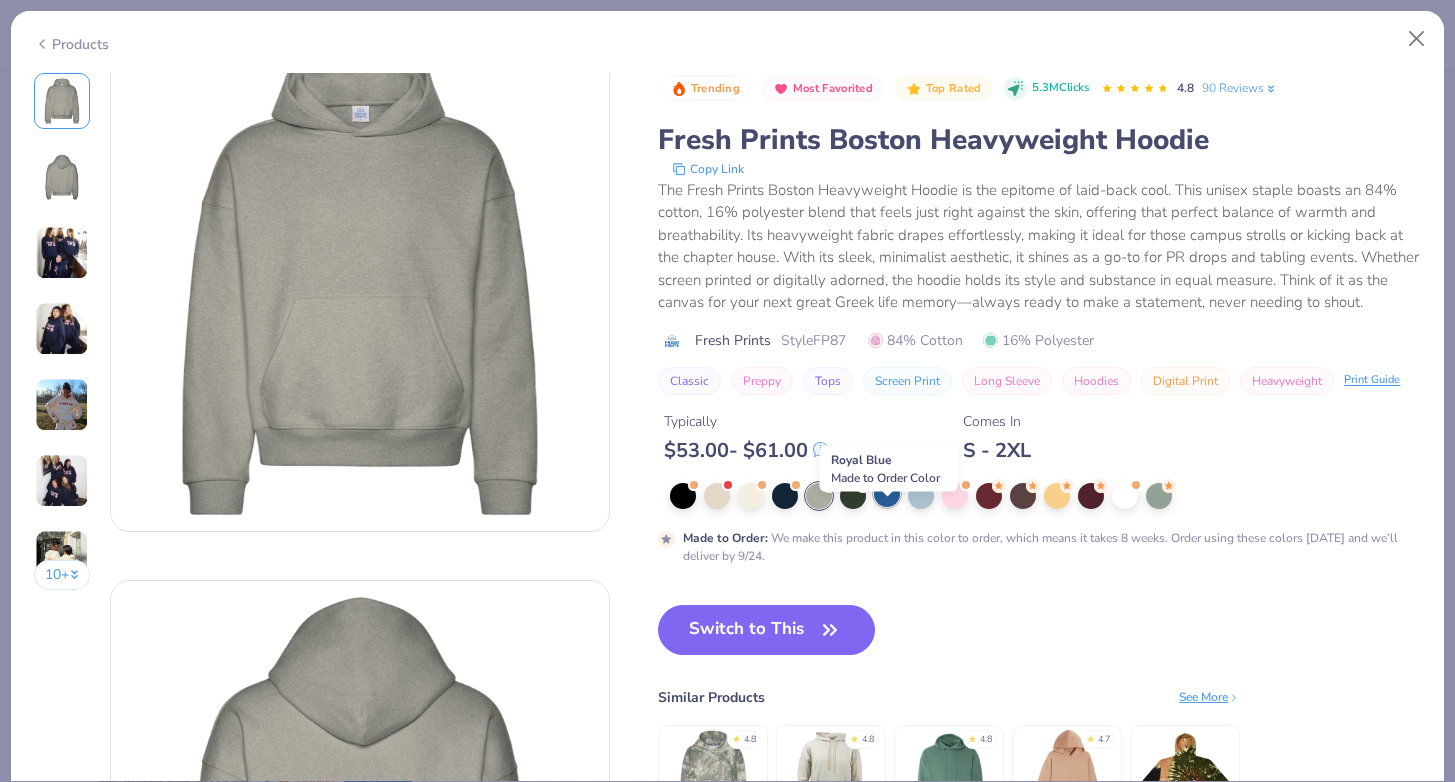 click at bounding box center [887, 494] 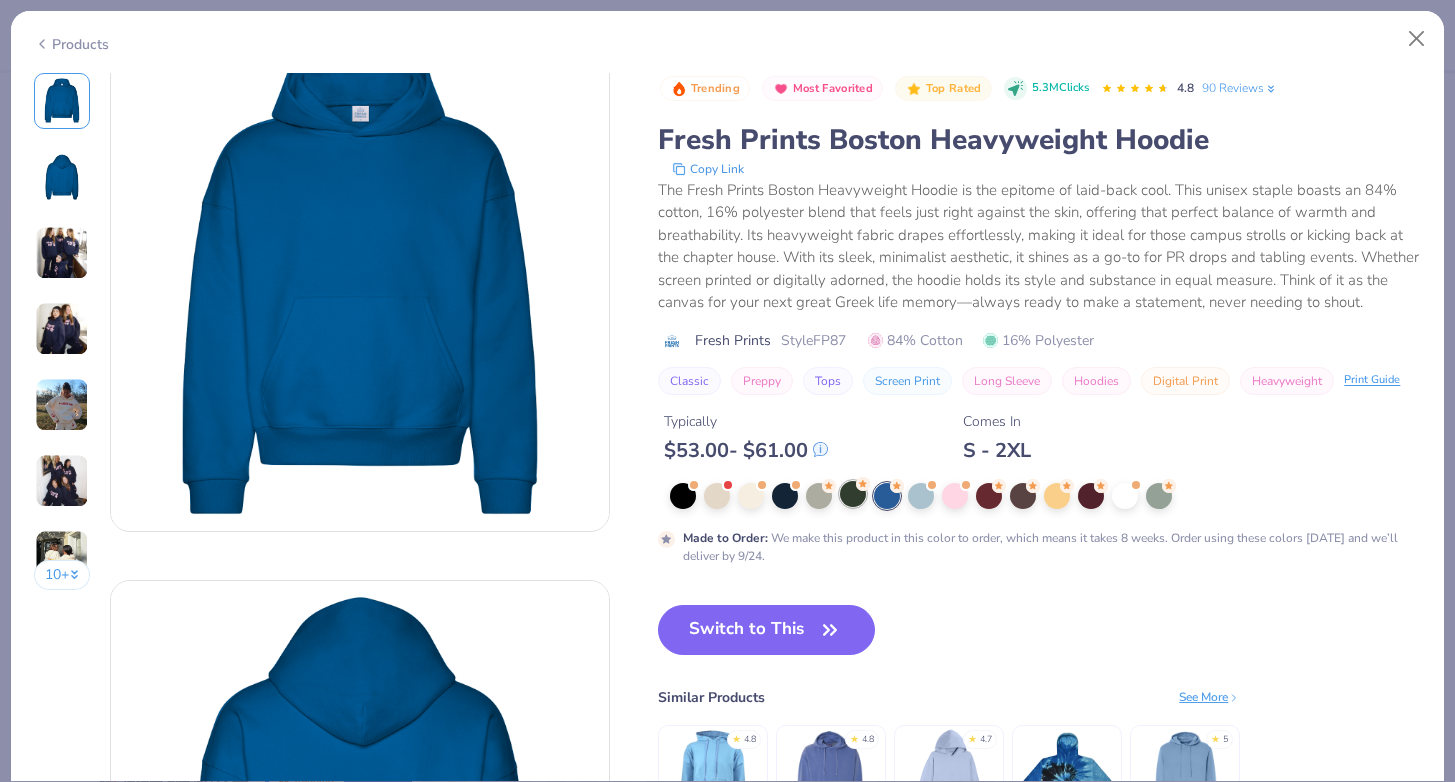 click at bounding box center [853, 494] 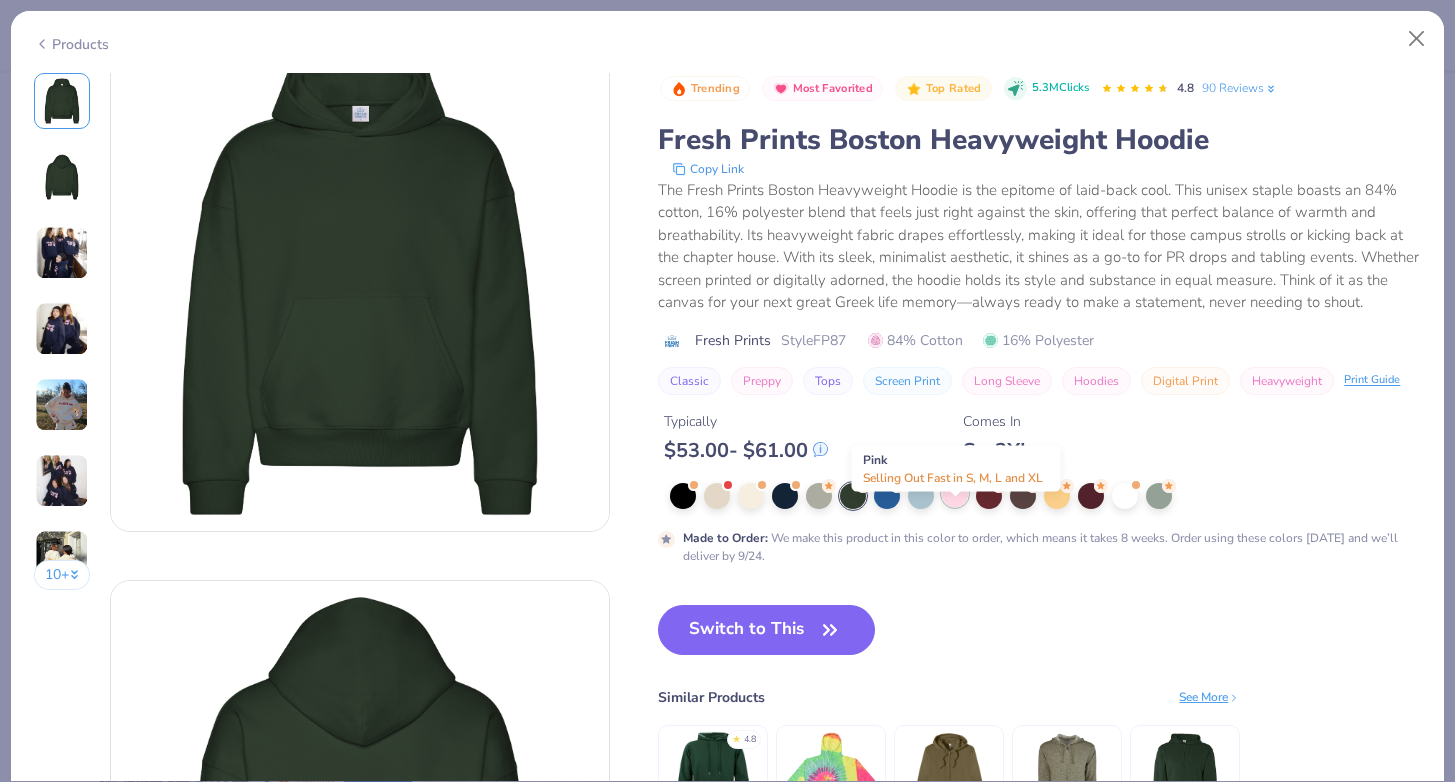 click at bounding box center [955, 494] 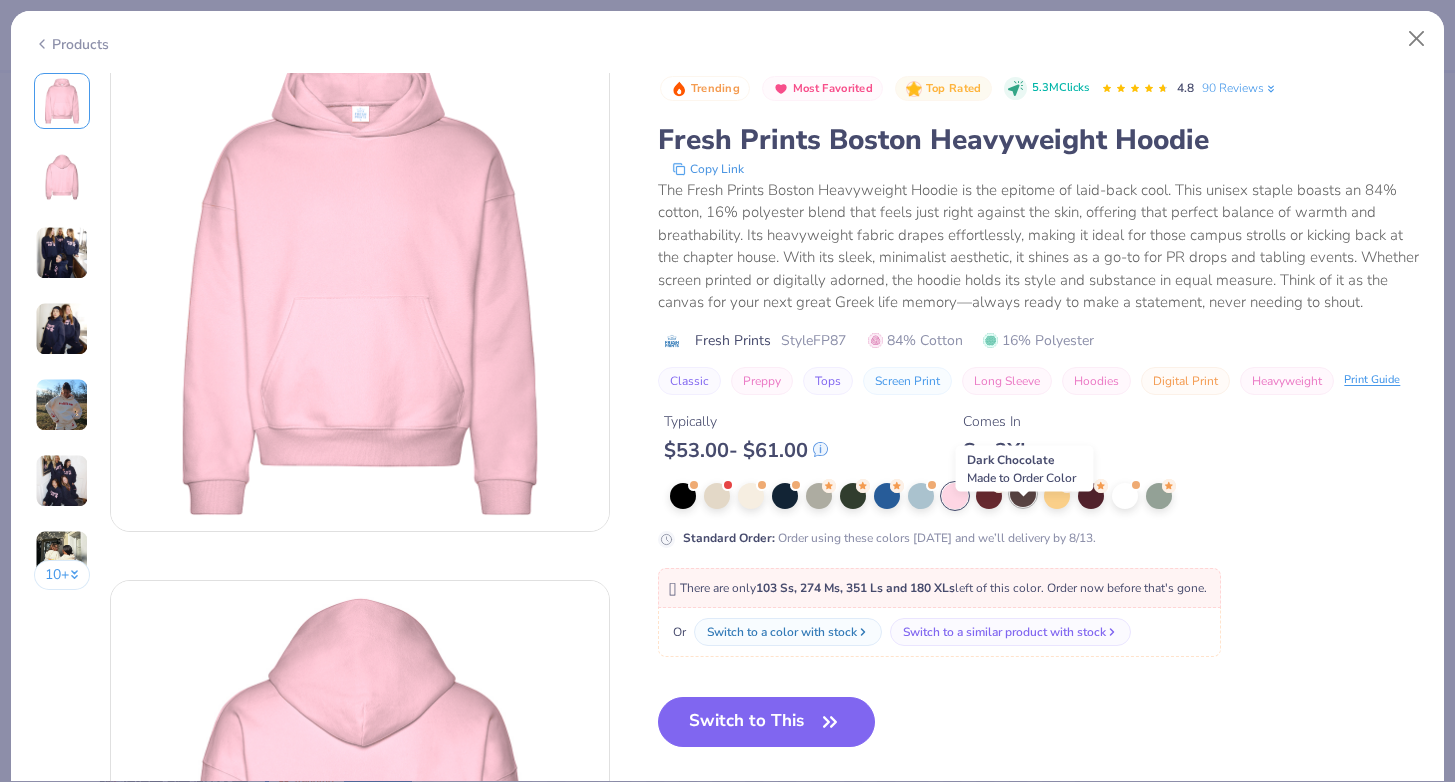 click at bounding box center [1023, 494] 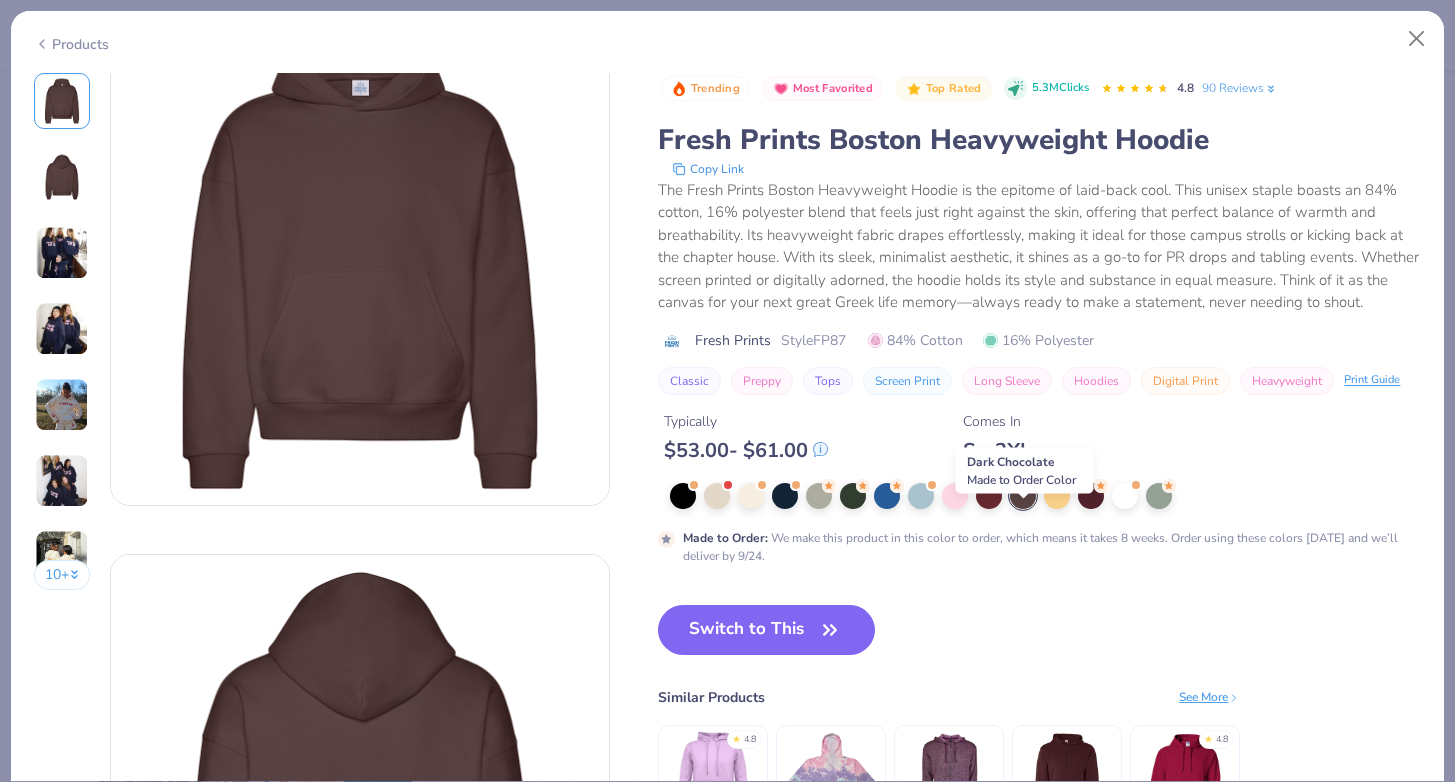 scroll, scrollTop: 78, scrollLeft: 0, axis: vertical 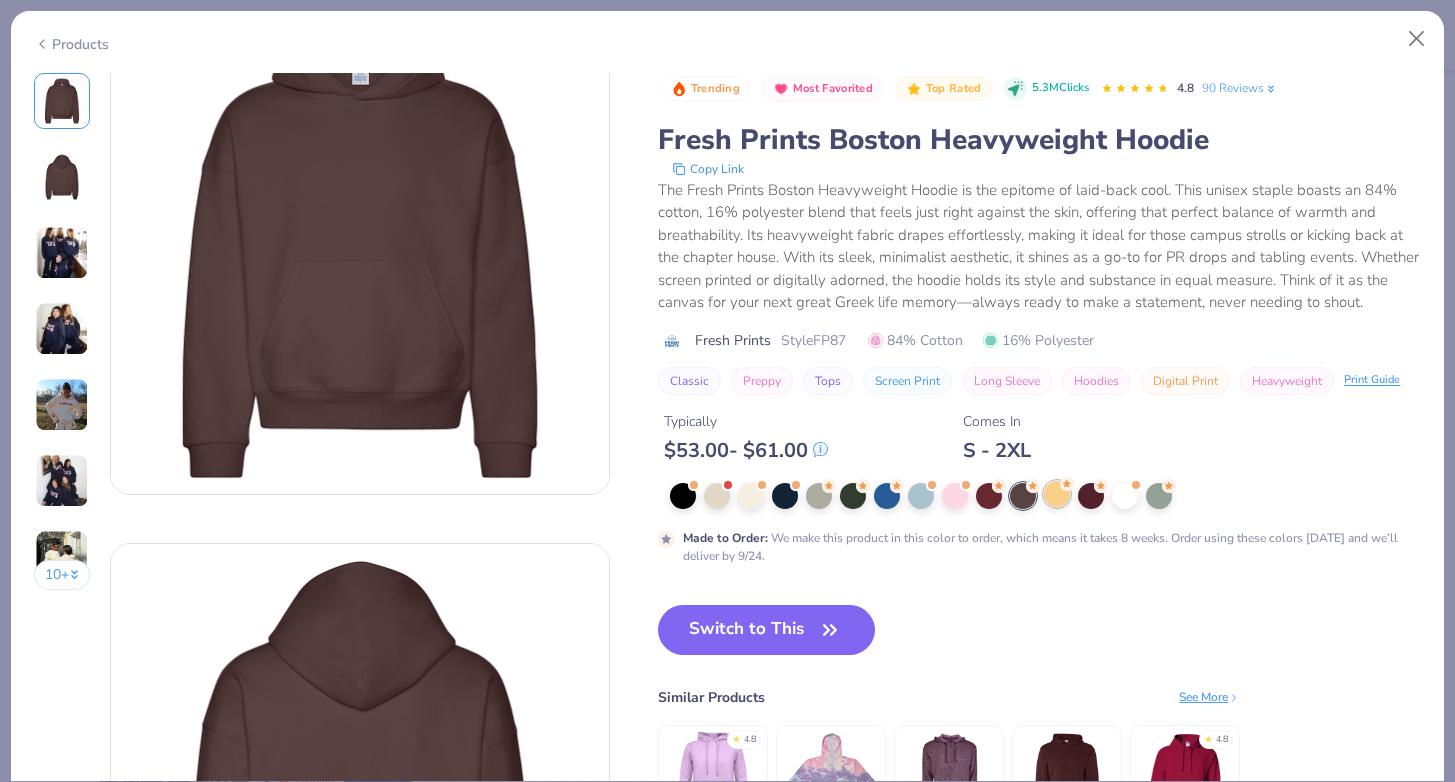 click 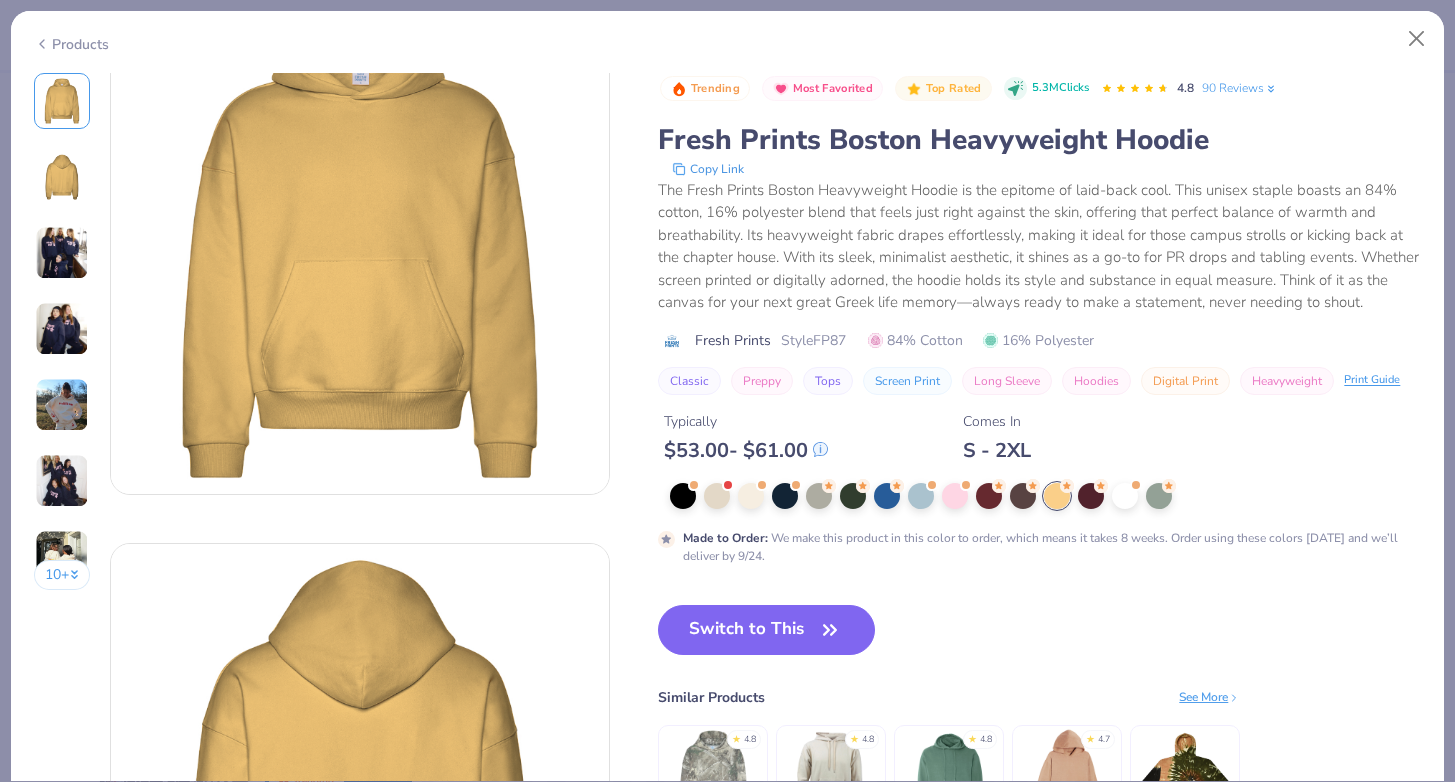 scroll, scrollTop: 0, scrollLeft: 0, axis: both 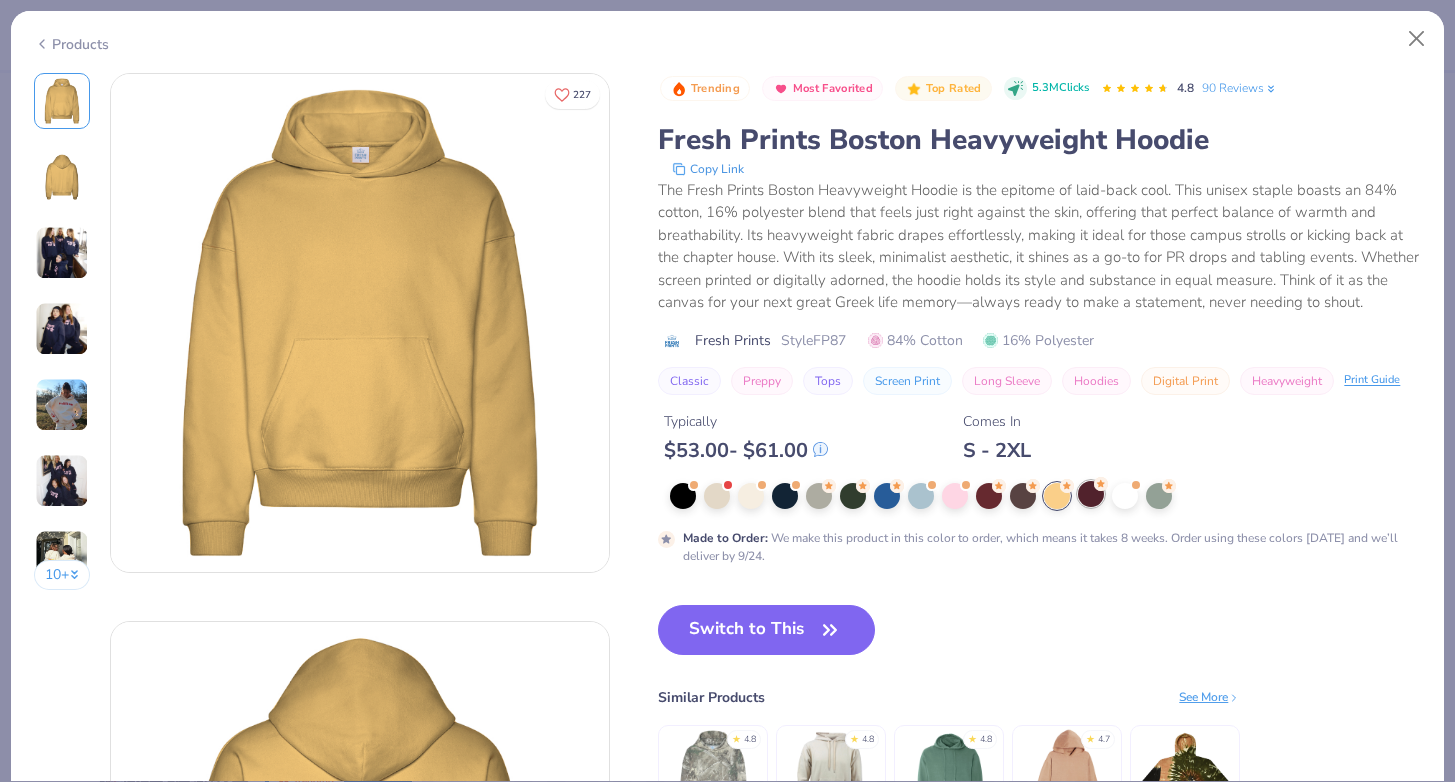 click at bounding box center [1091, 494] 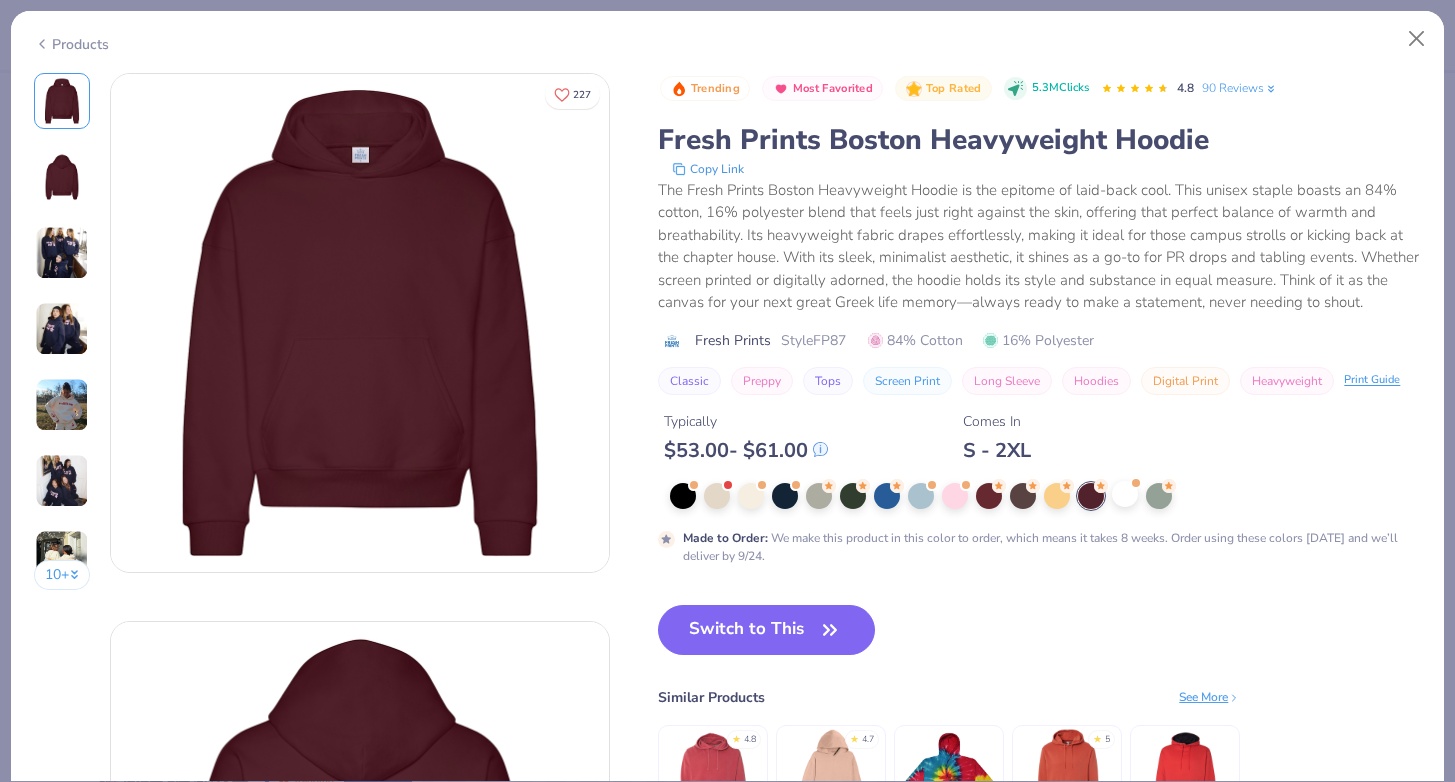 click at bounding box center (1125, 494) 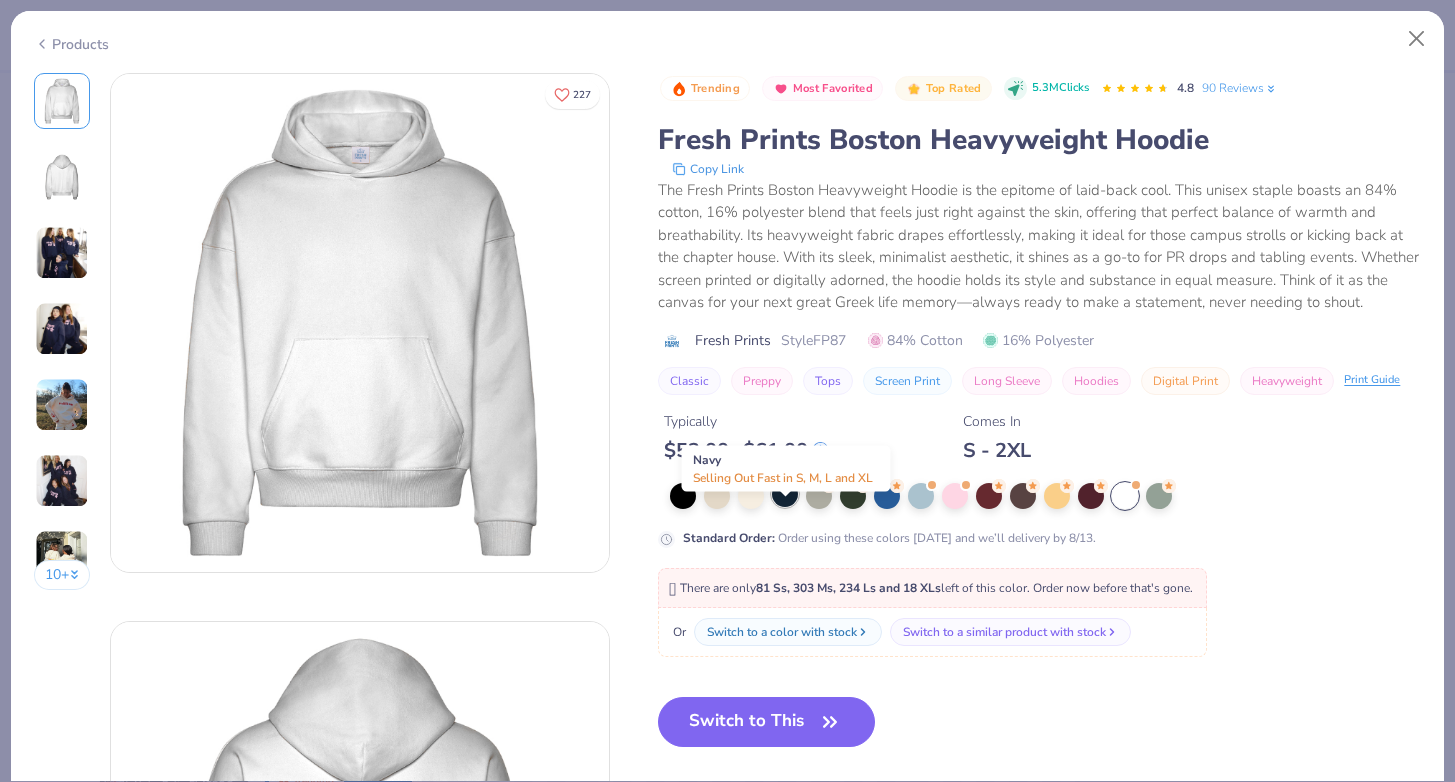 click at bounding box center (785, 494) 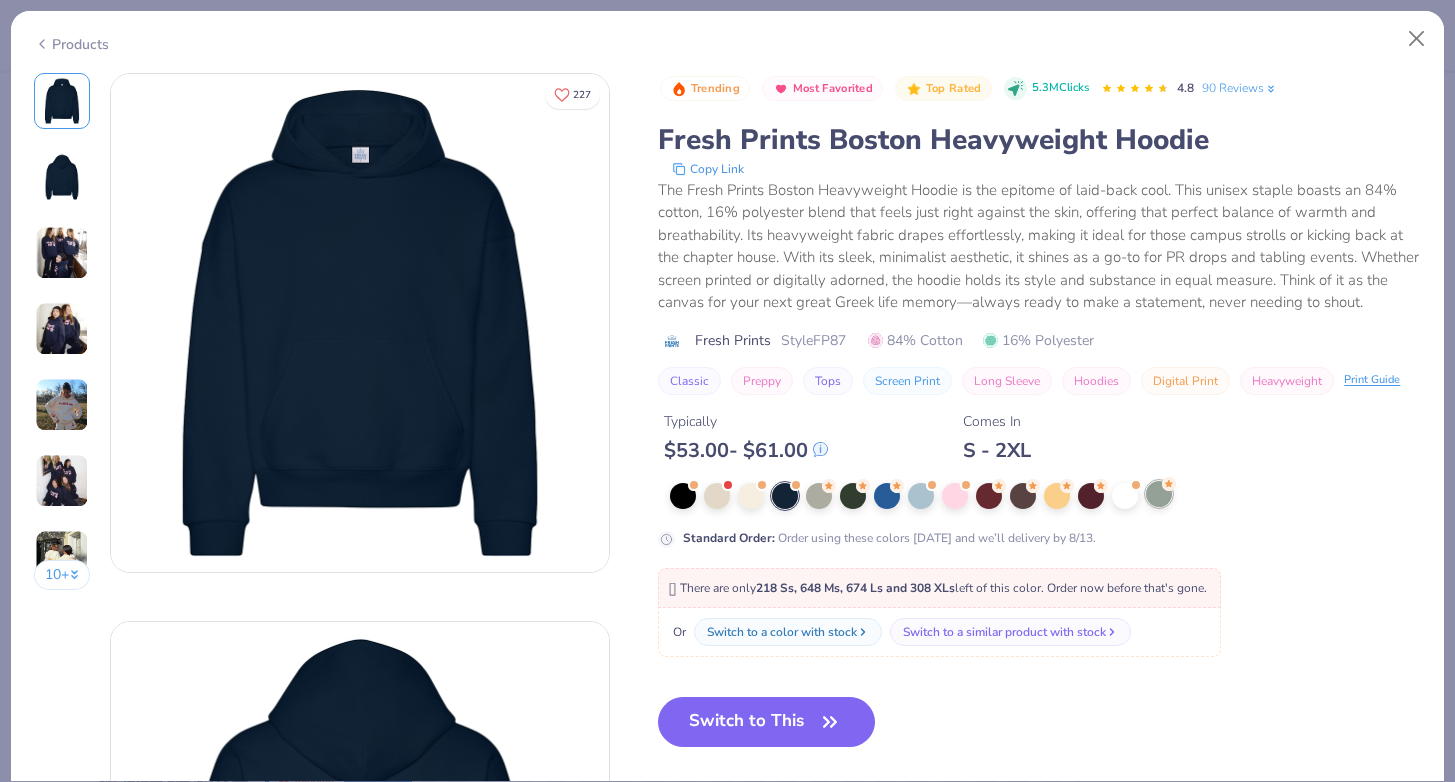 click 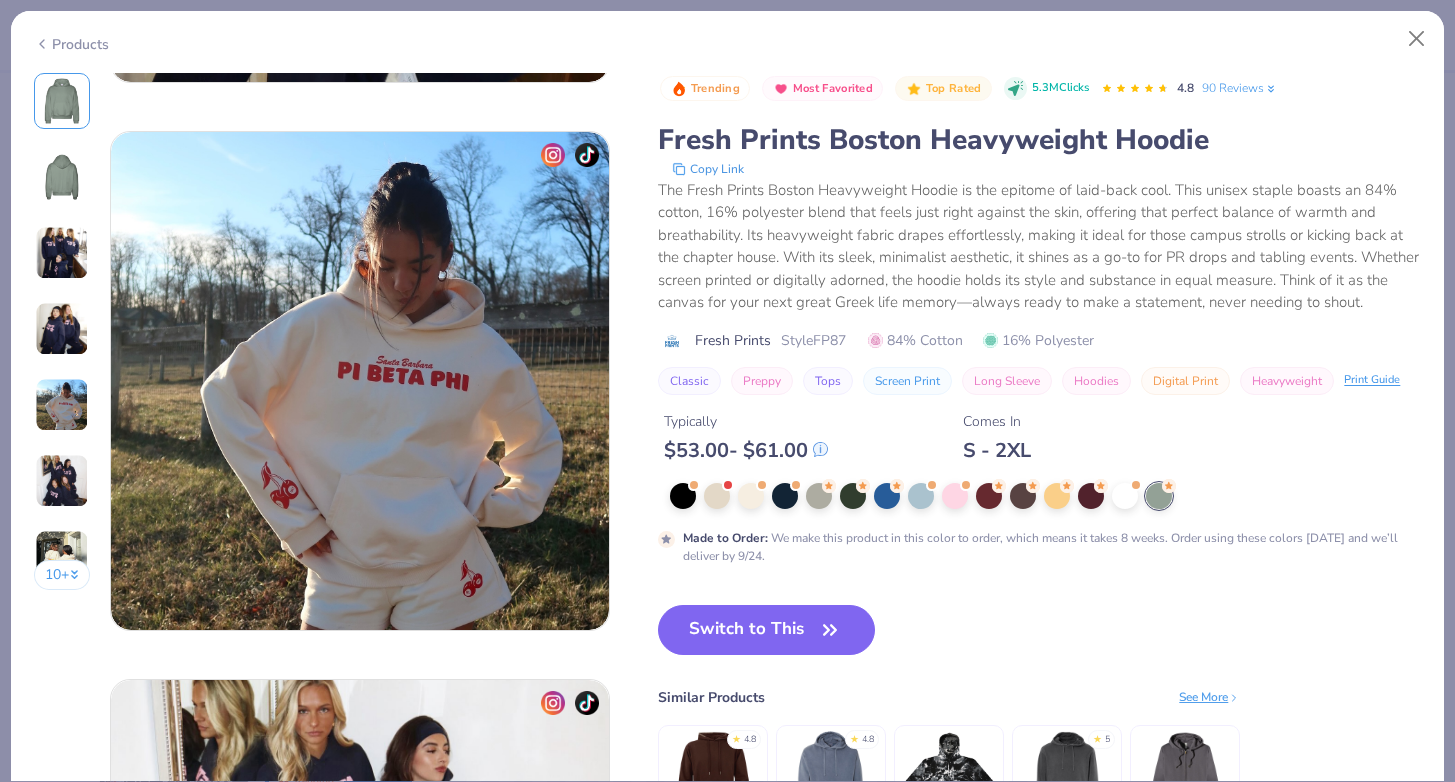 scroll, scrollTop: 2141, scrollLeft: 0, axis: vertical 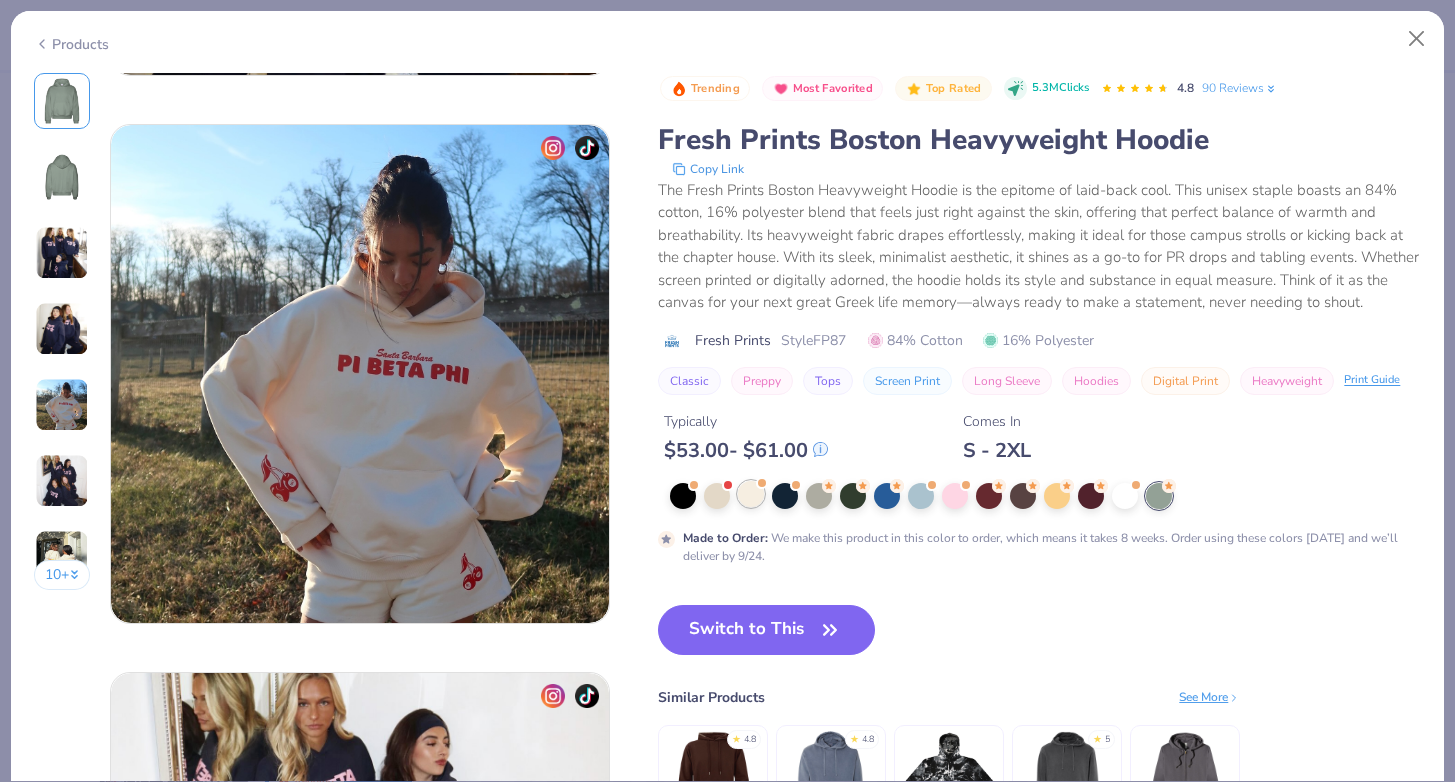 click at bounding box center [751, 494] 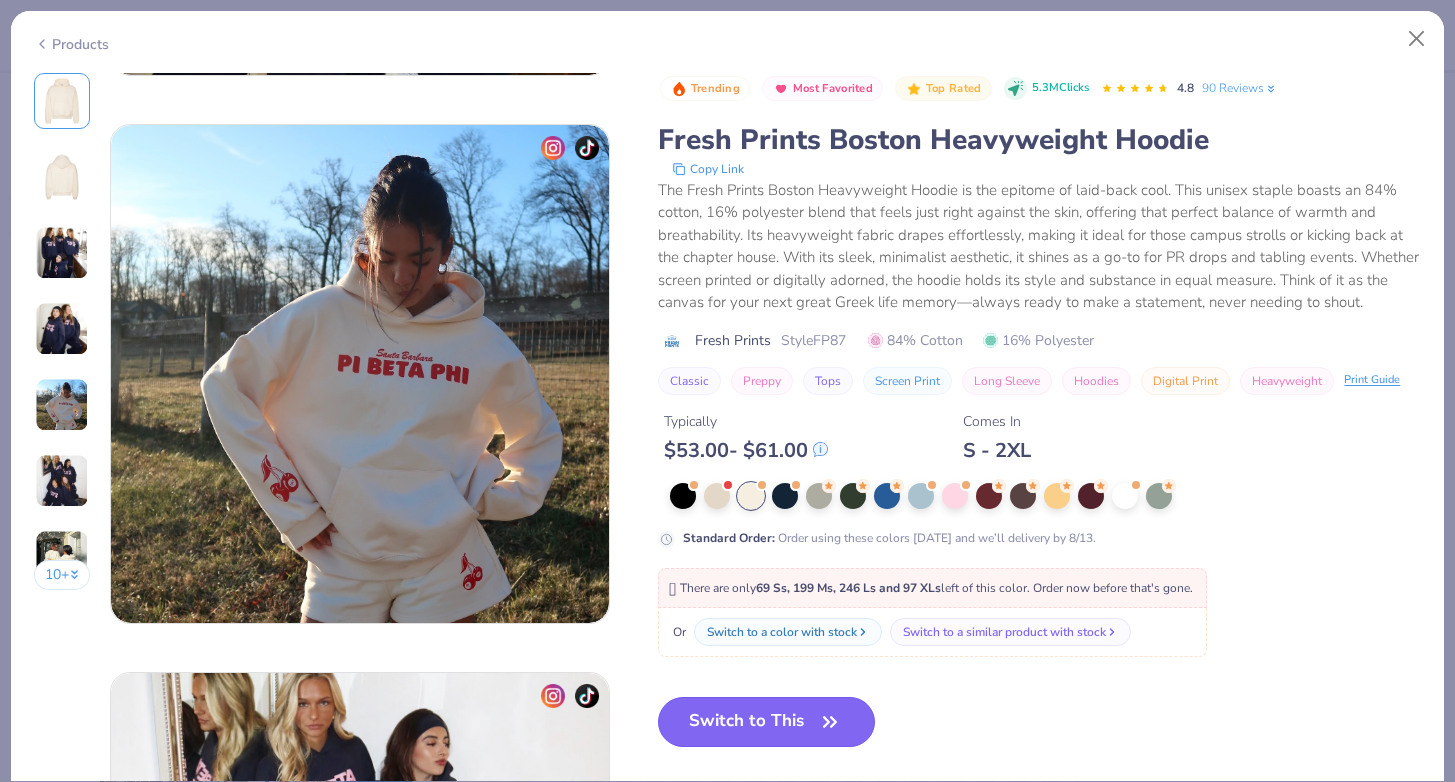 click on "Switch to This" at bounding box center (766, 722) 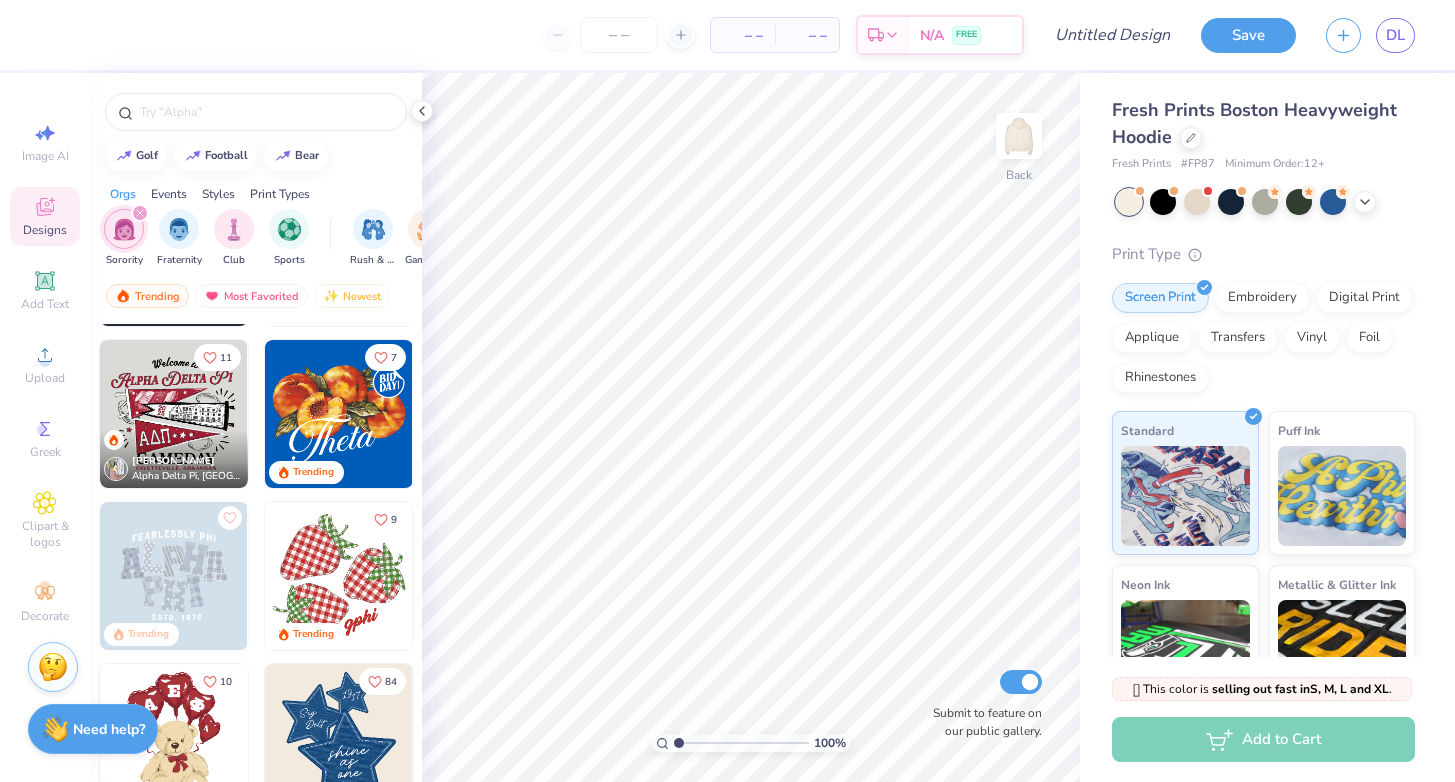 scroll, scrollTop: 315, scrollLeft: 0, axis: vertical 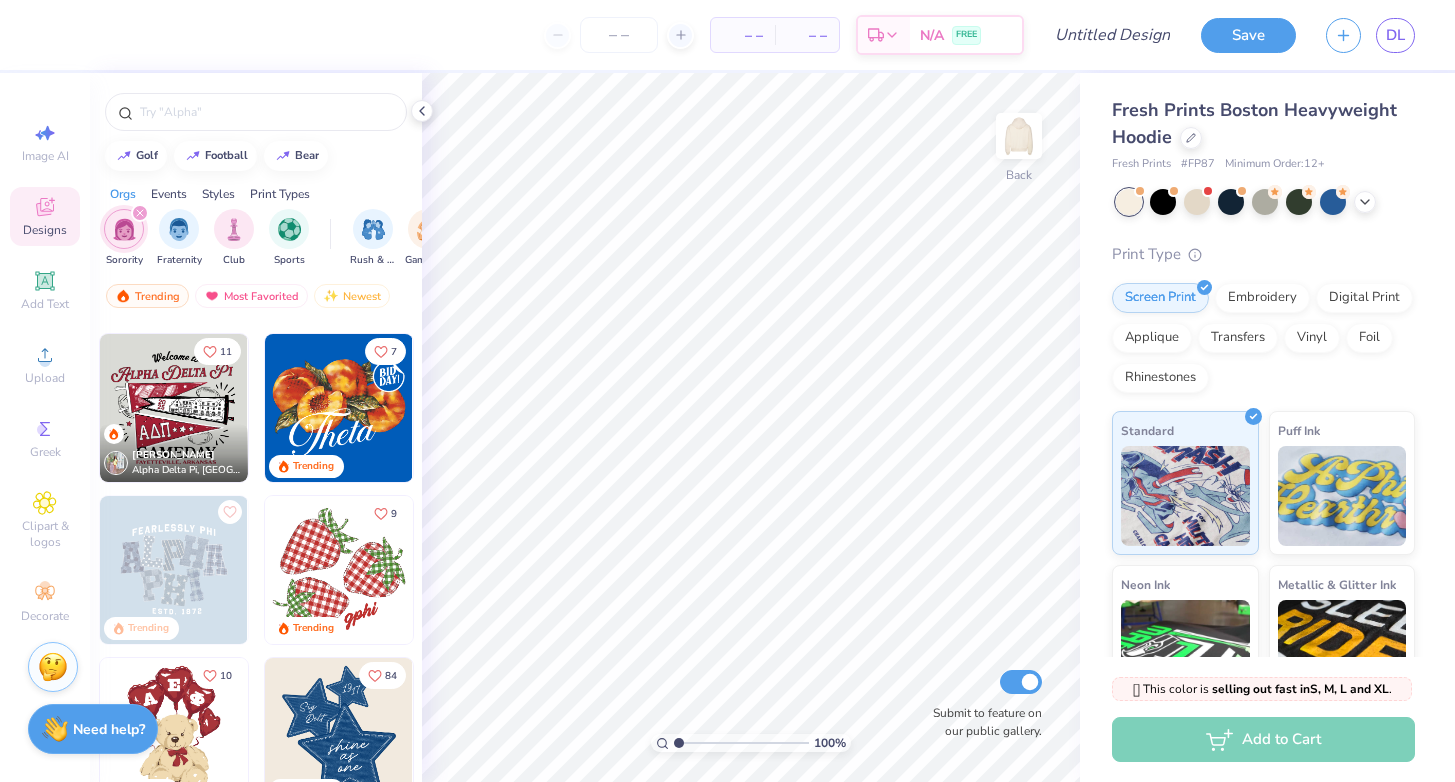 click at bounding box center (339, 570) 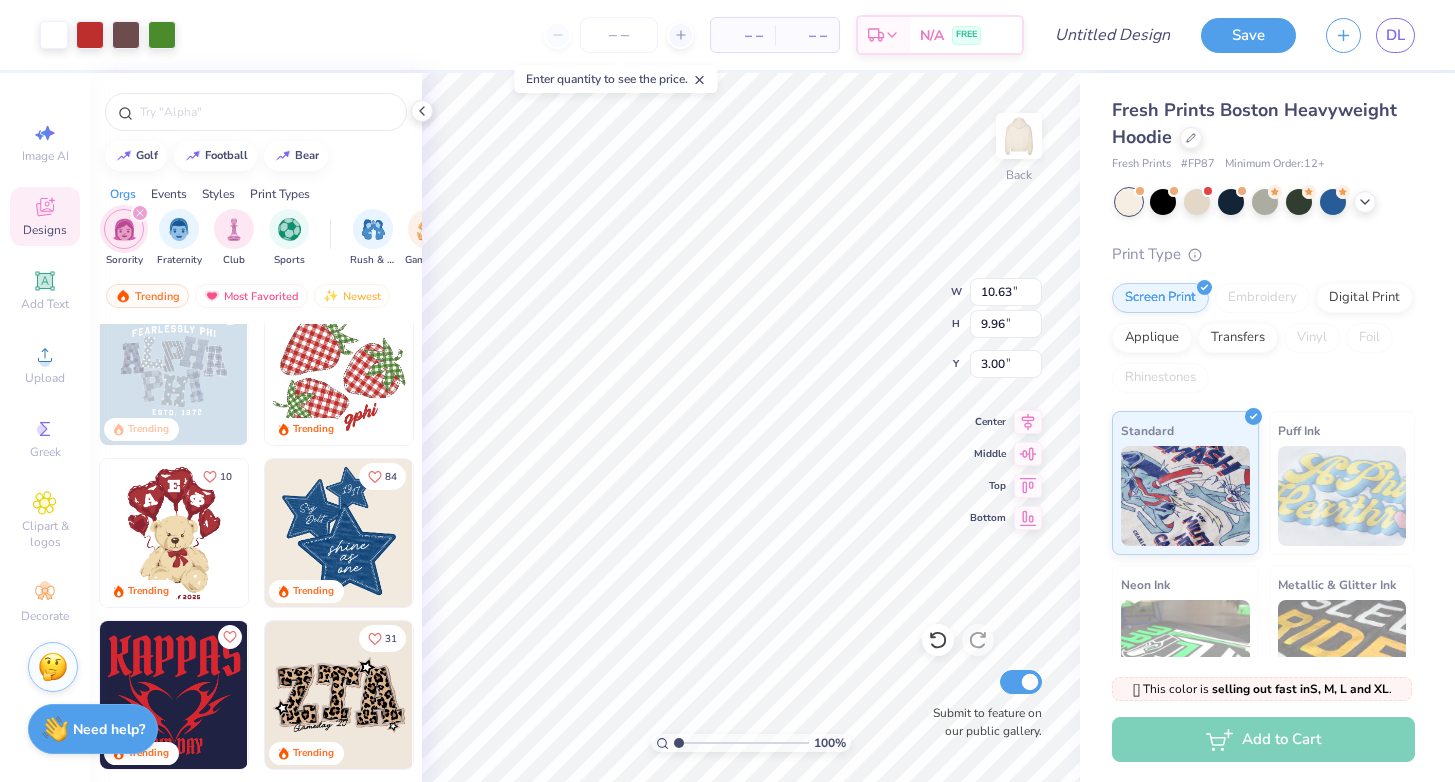 scroll, scrollTop: 515, scrollLeft: 0, axis: vertical 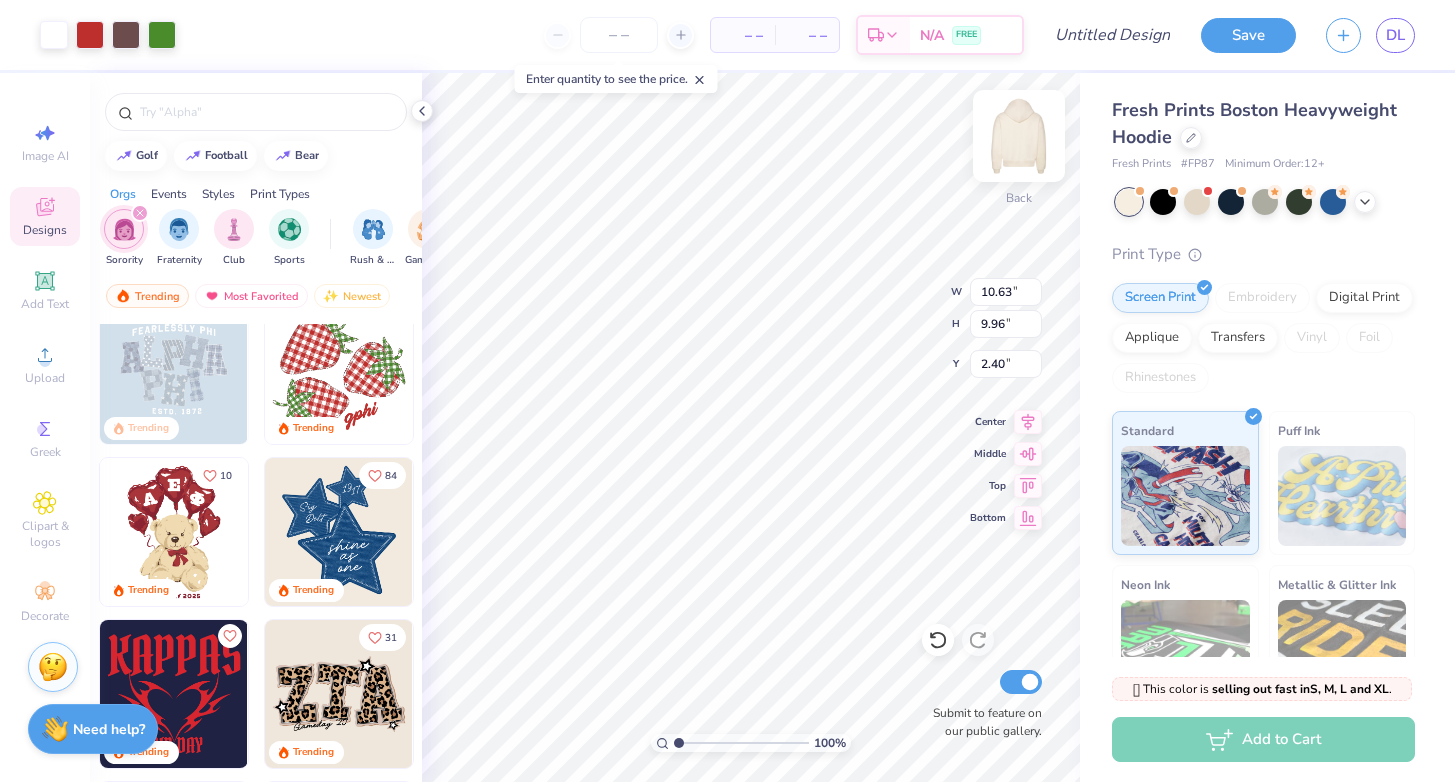 type on "2.40" 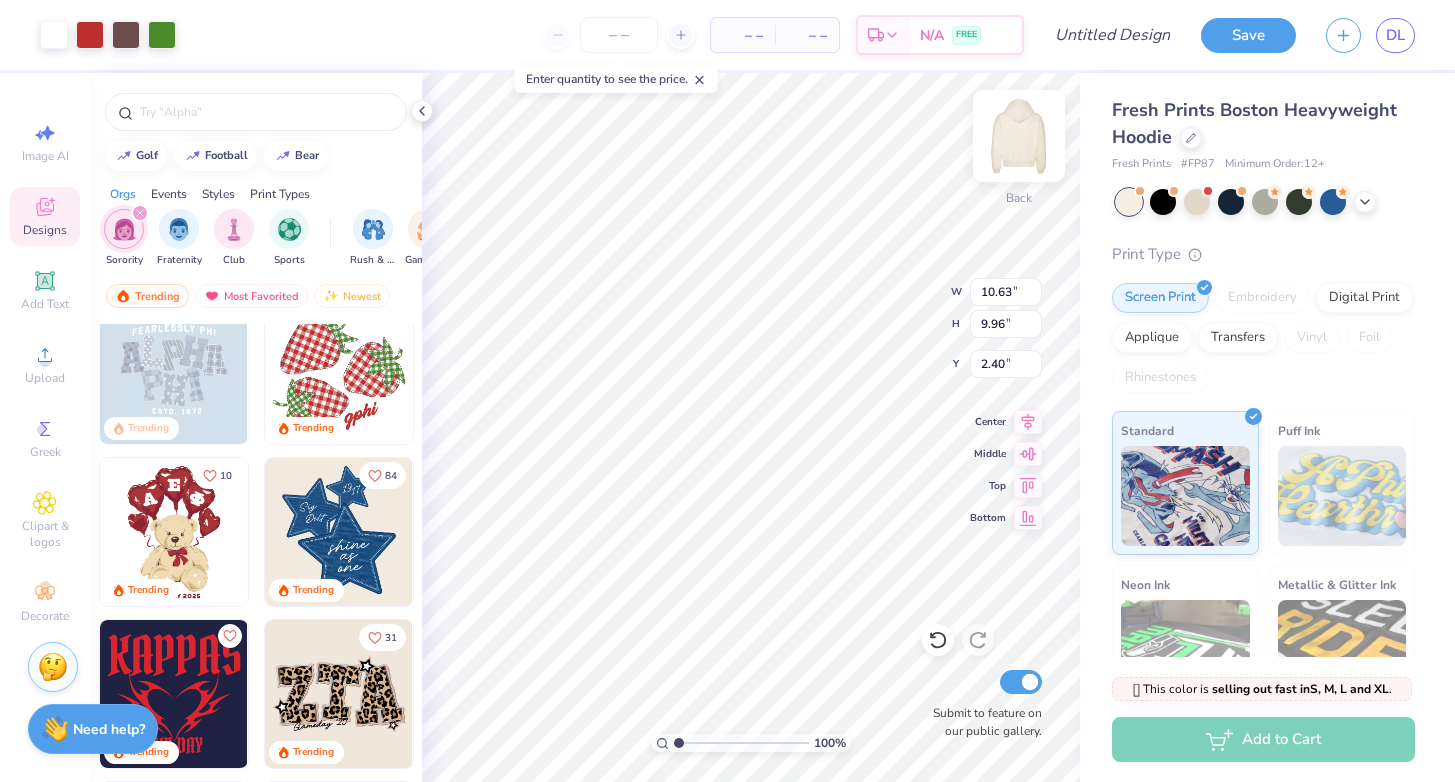 click at bounding box center [1019, 136] 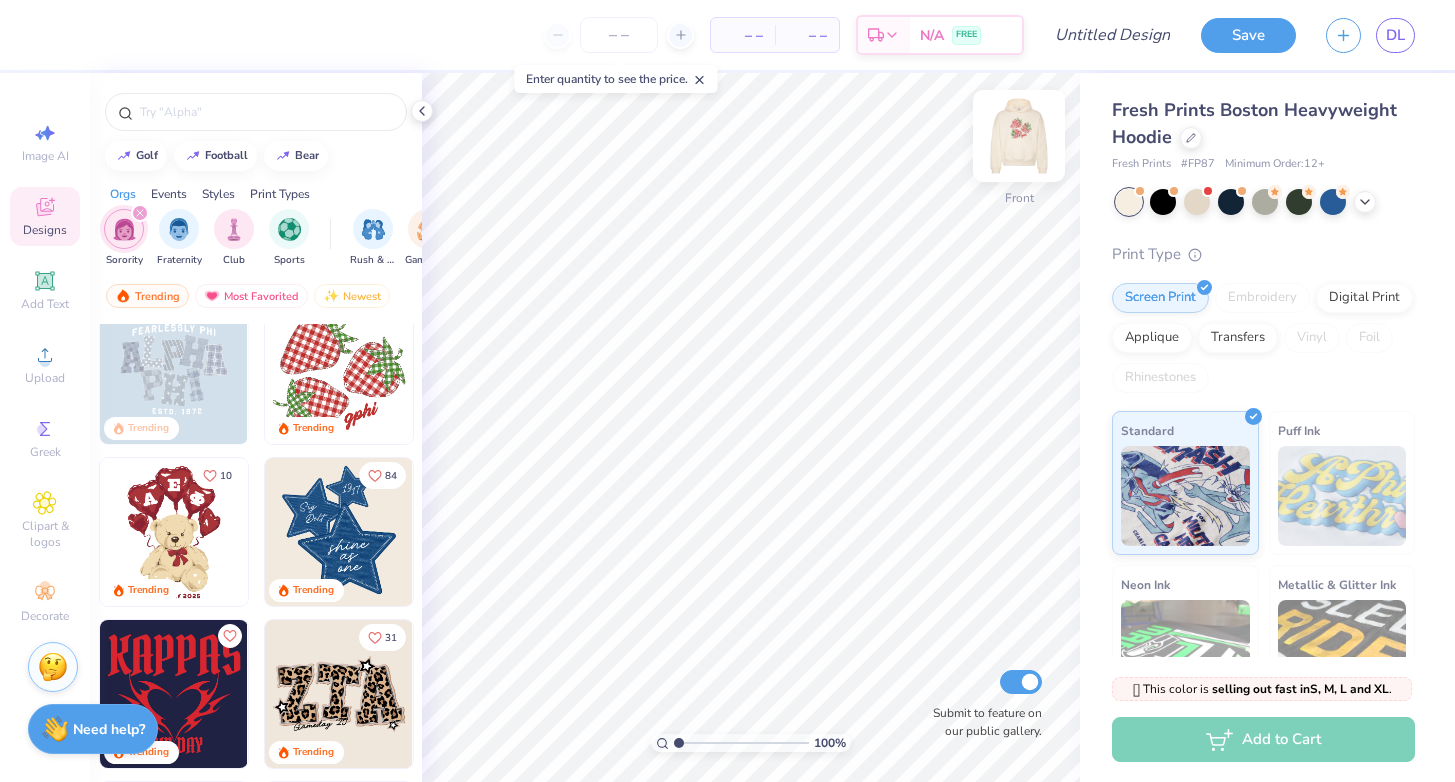 click at bounding box center (1019, 136) 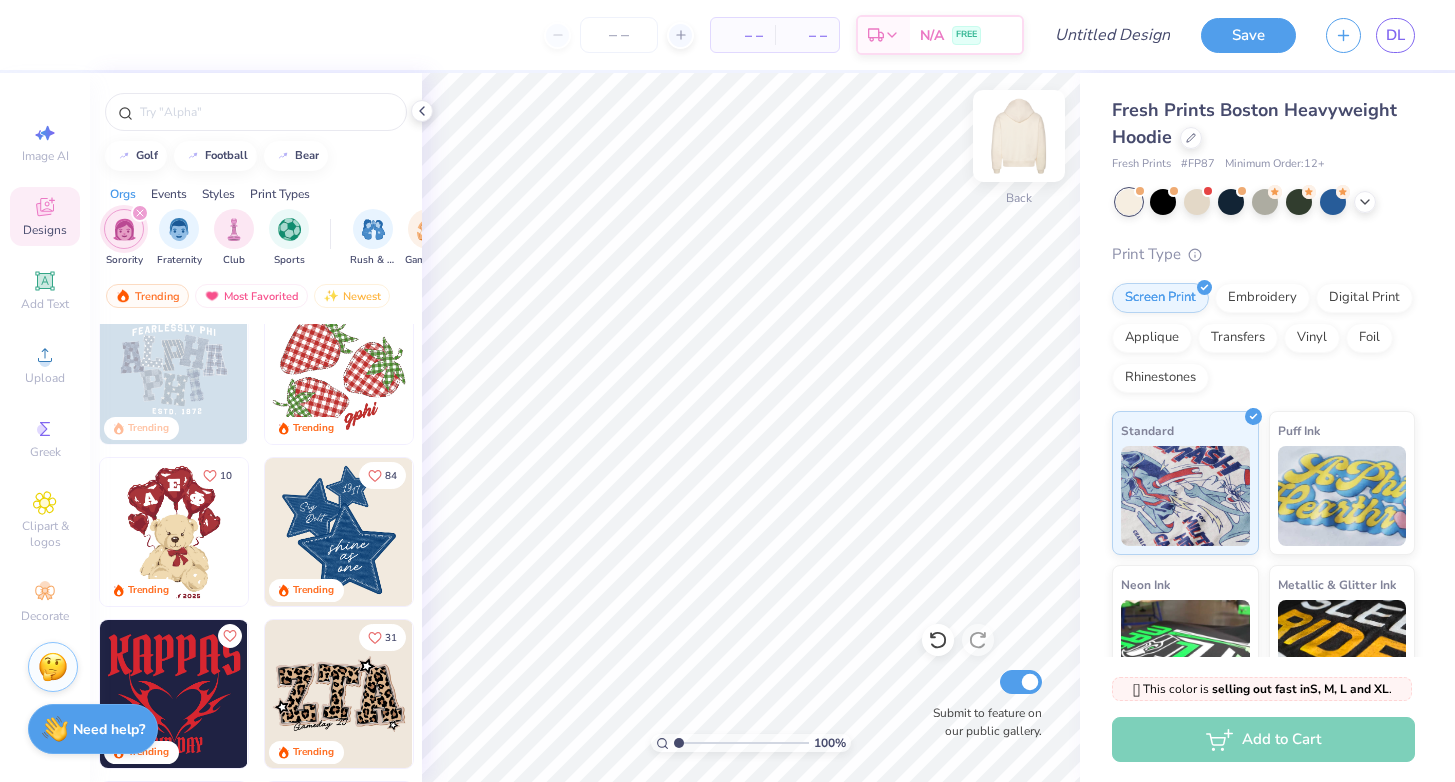 click at bounding box center [1019, 136] 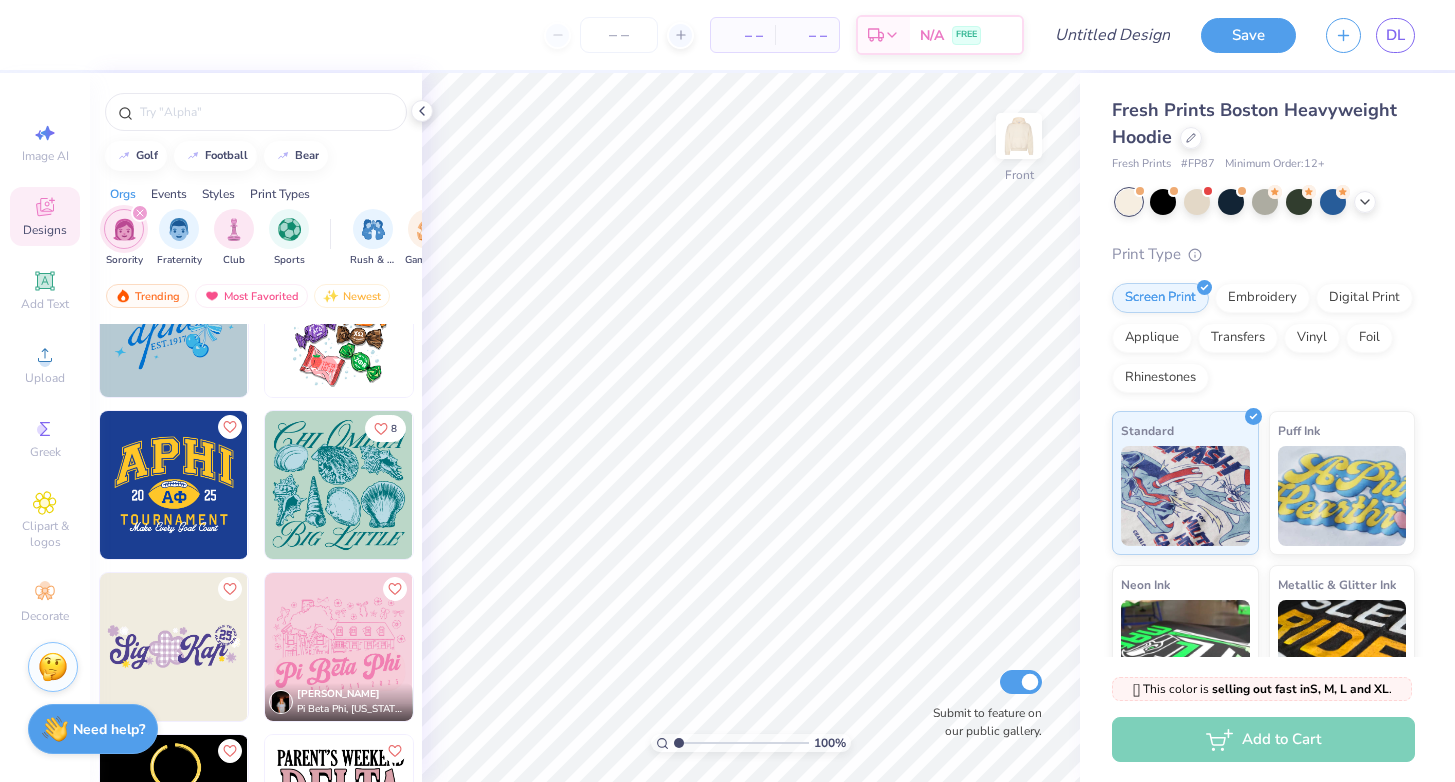 scroll, scrollTop: 6238, scrollLeft: 0, axis: vertical 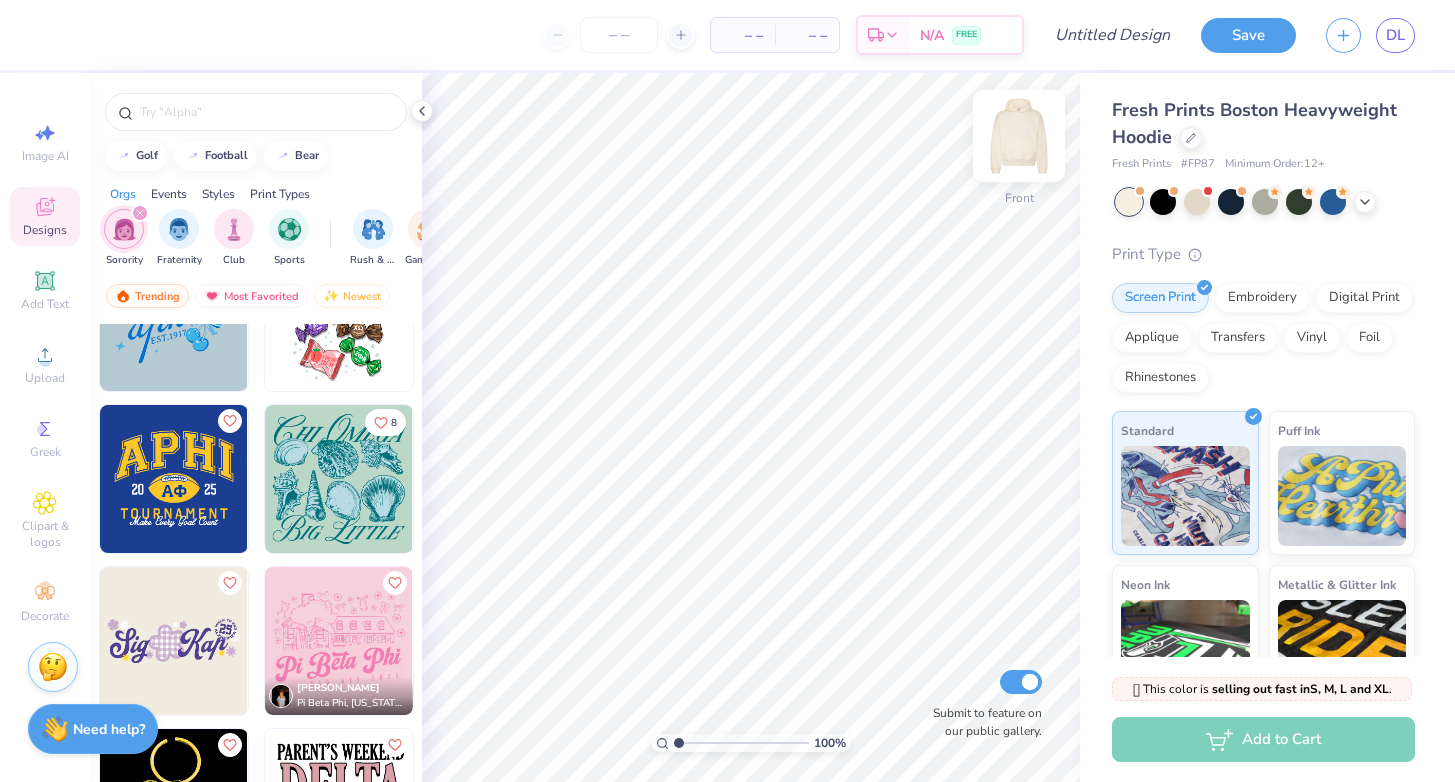 click at bounding box center (1019, 136) 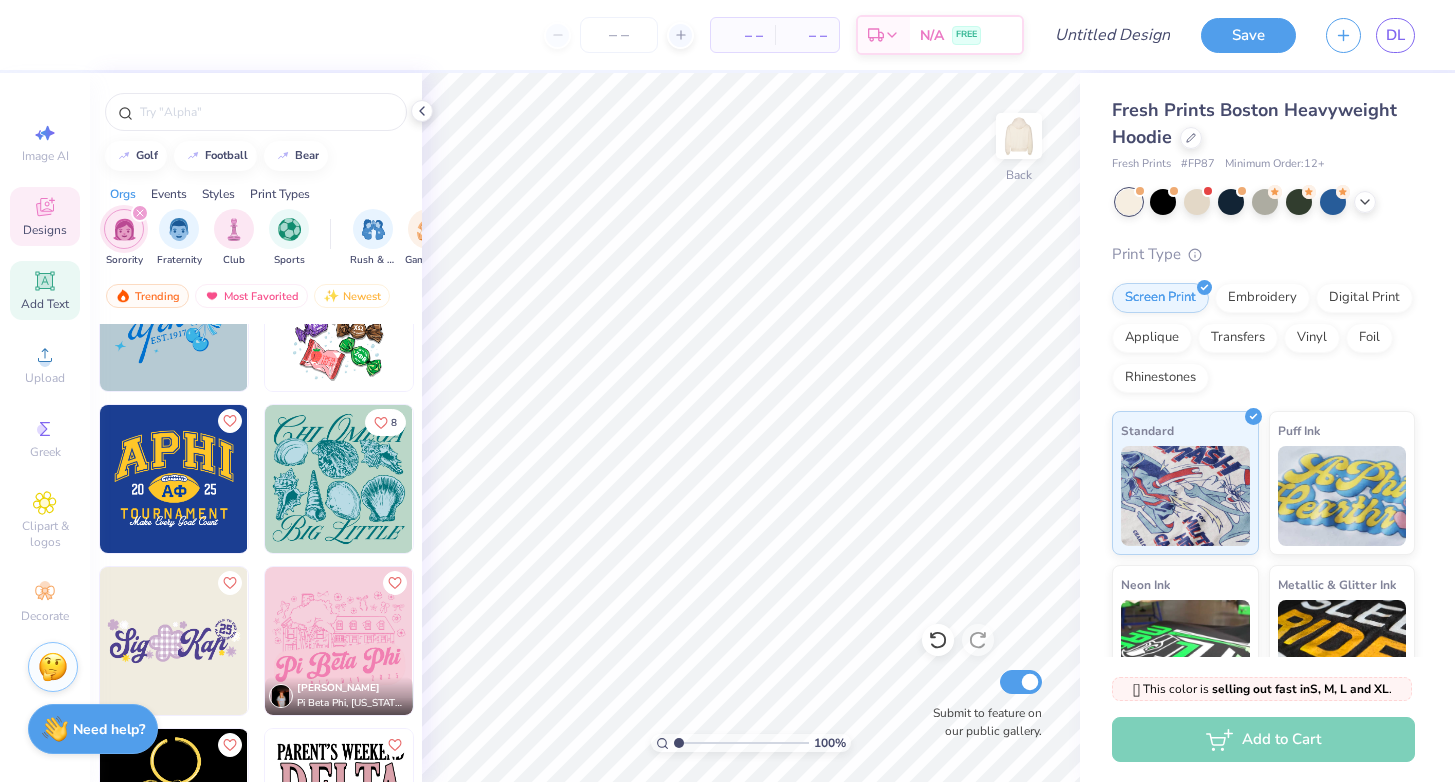 click 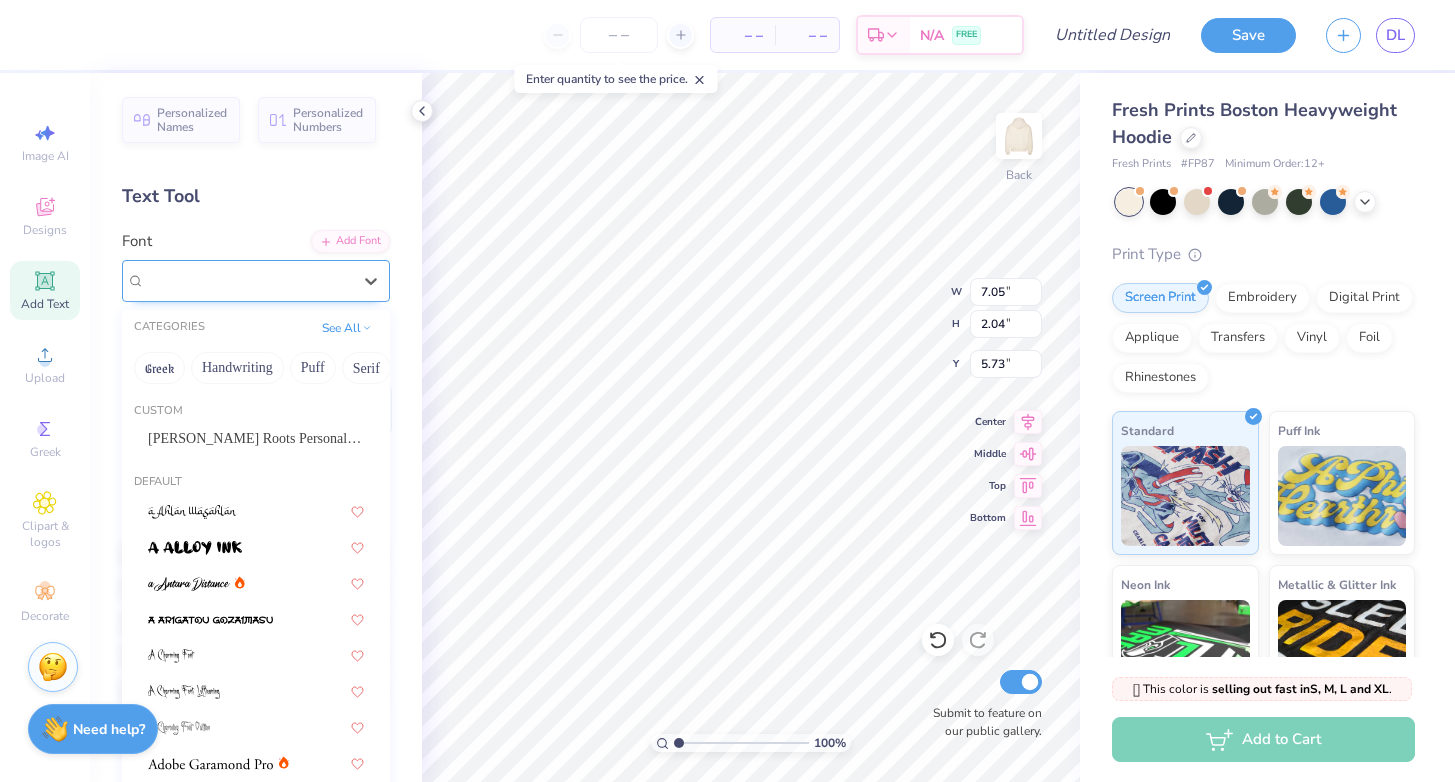 click on "Super Dream" at bounding box center (248, 280) 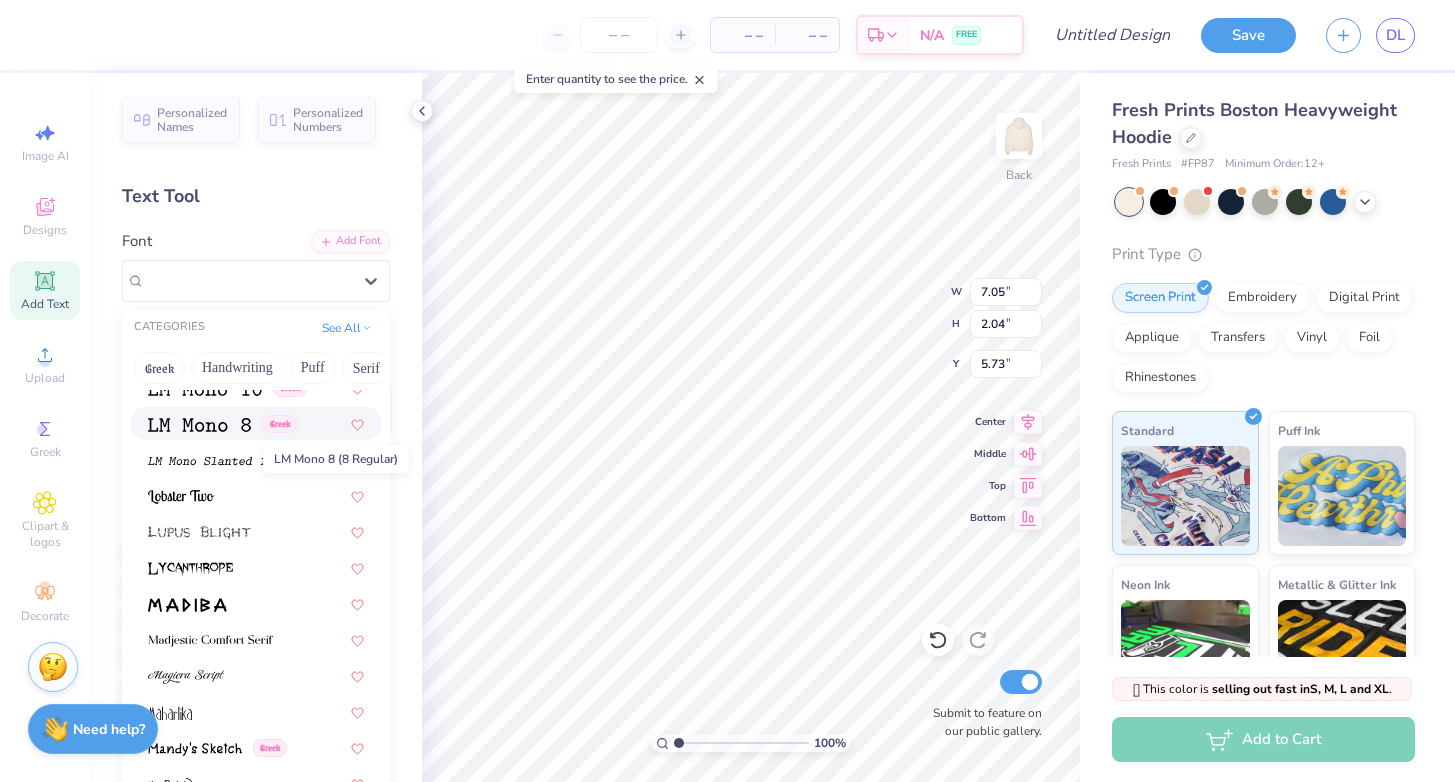 scroll, scrollTop: 6892, scrollLeft: 0, axis: vertical 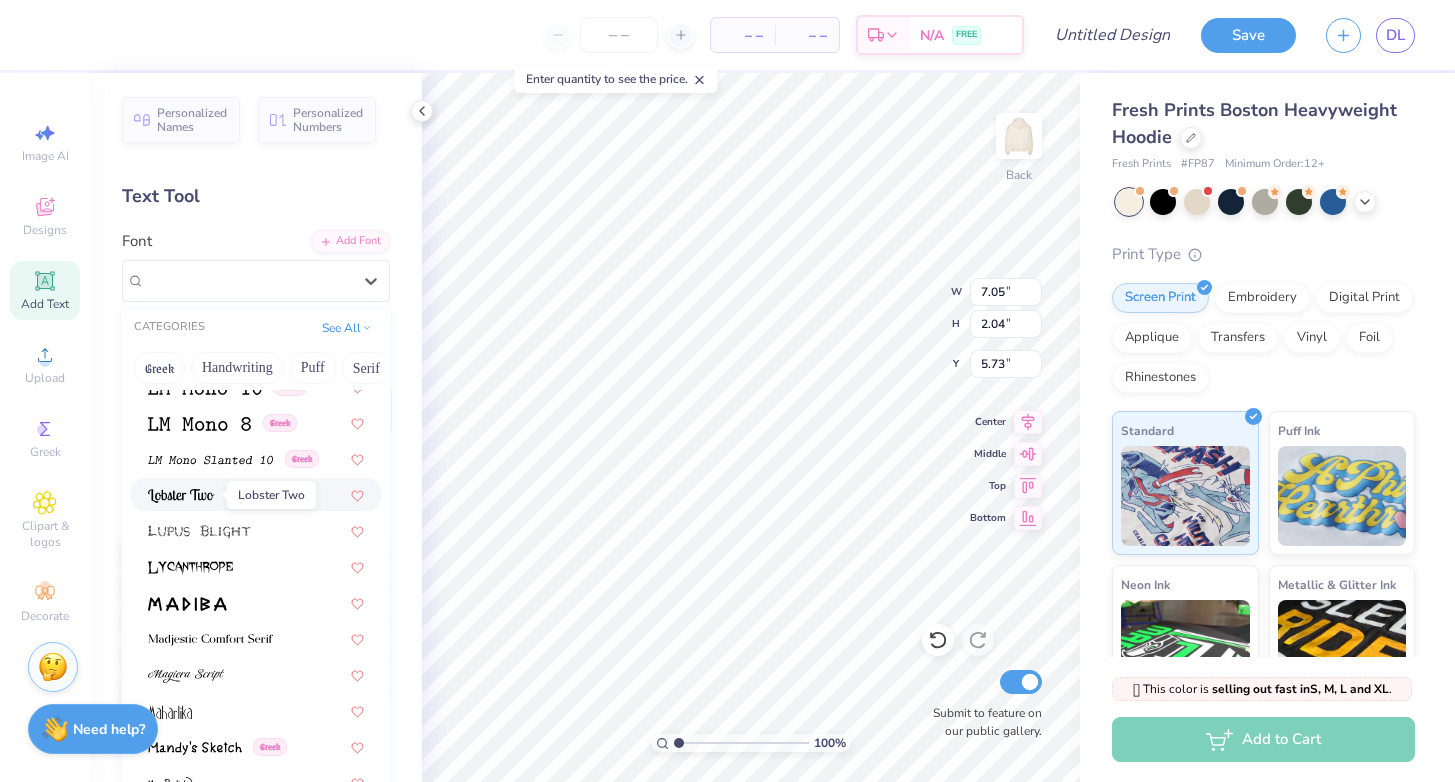 click at bounding box center (181, 496) 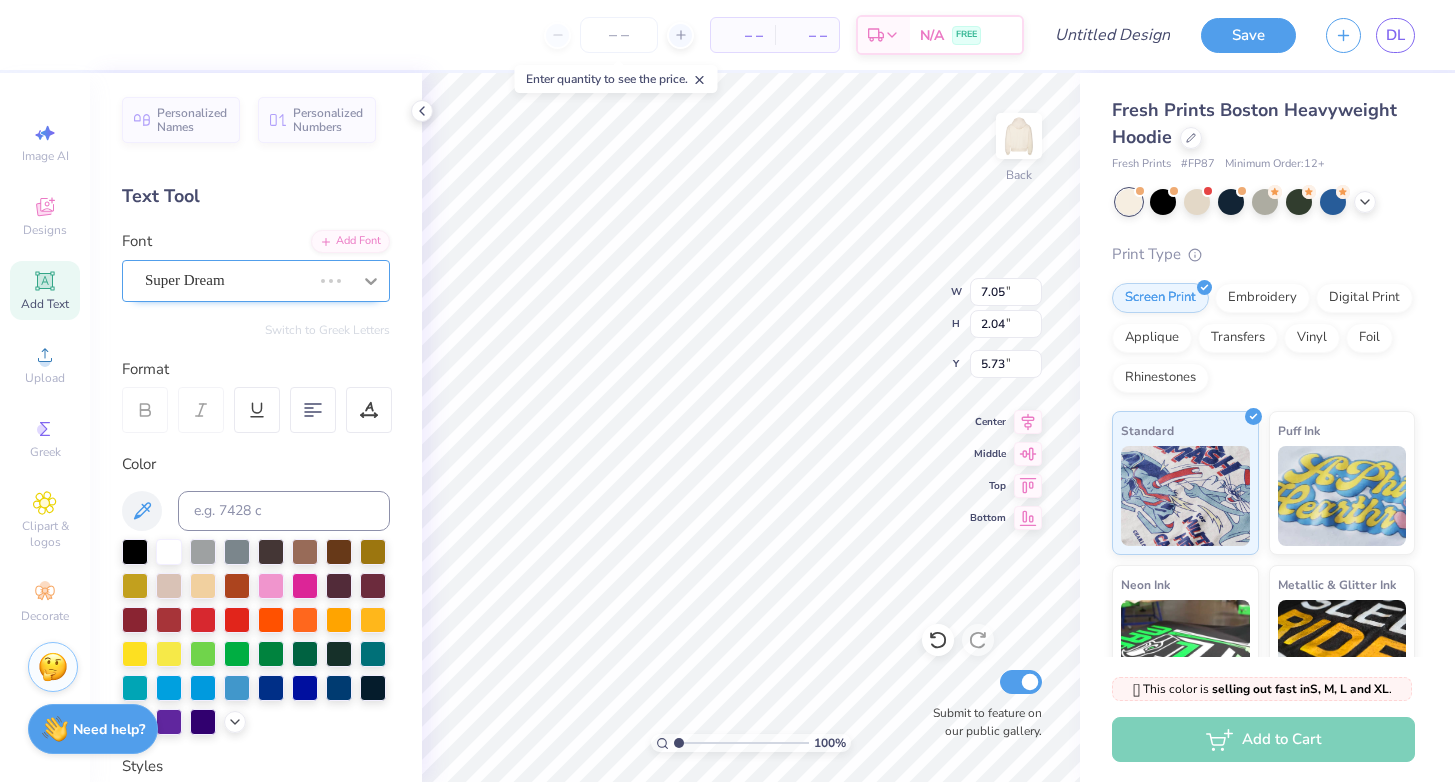 click at bounding box center (371, 281) 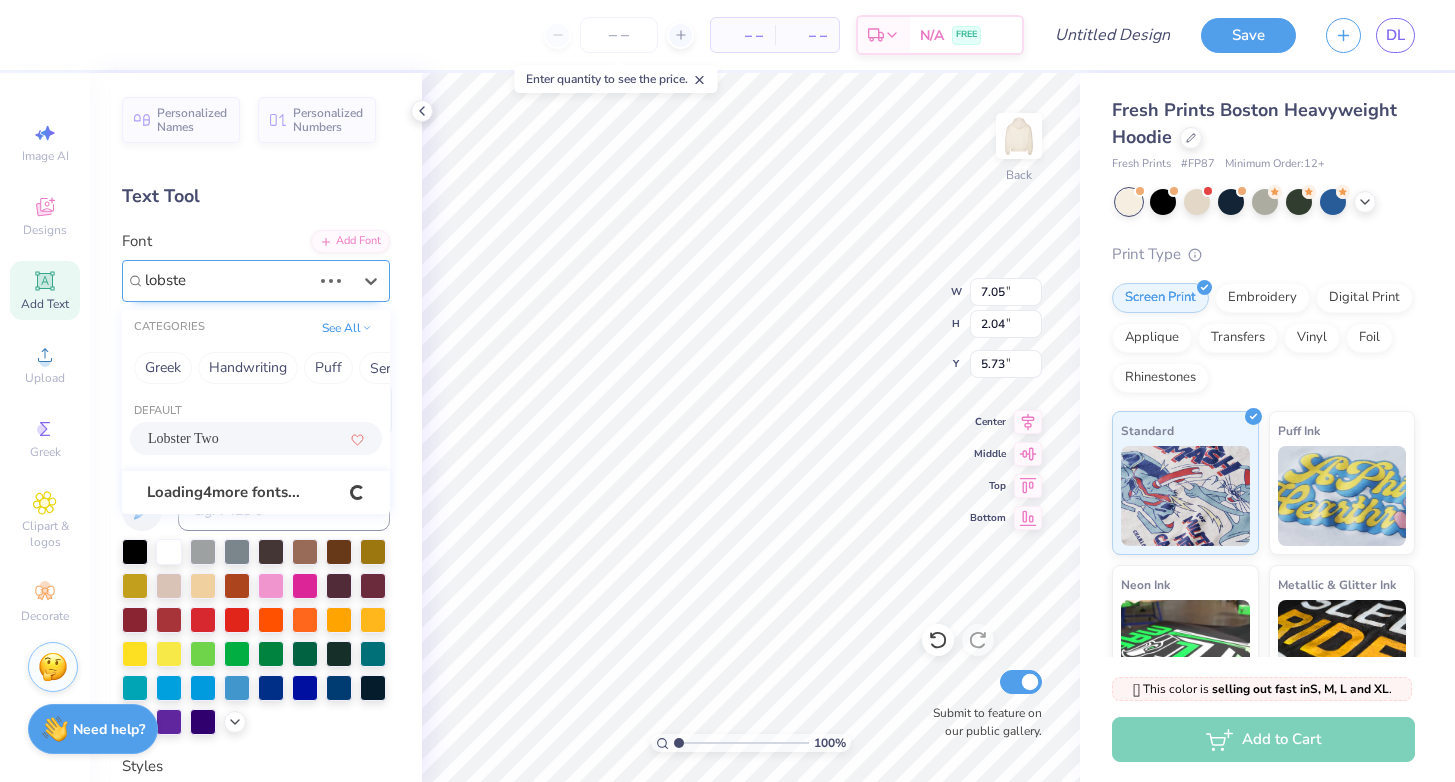 type on "lobster" 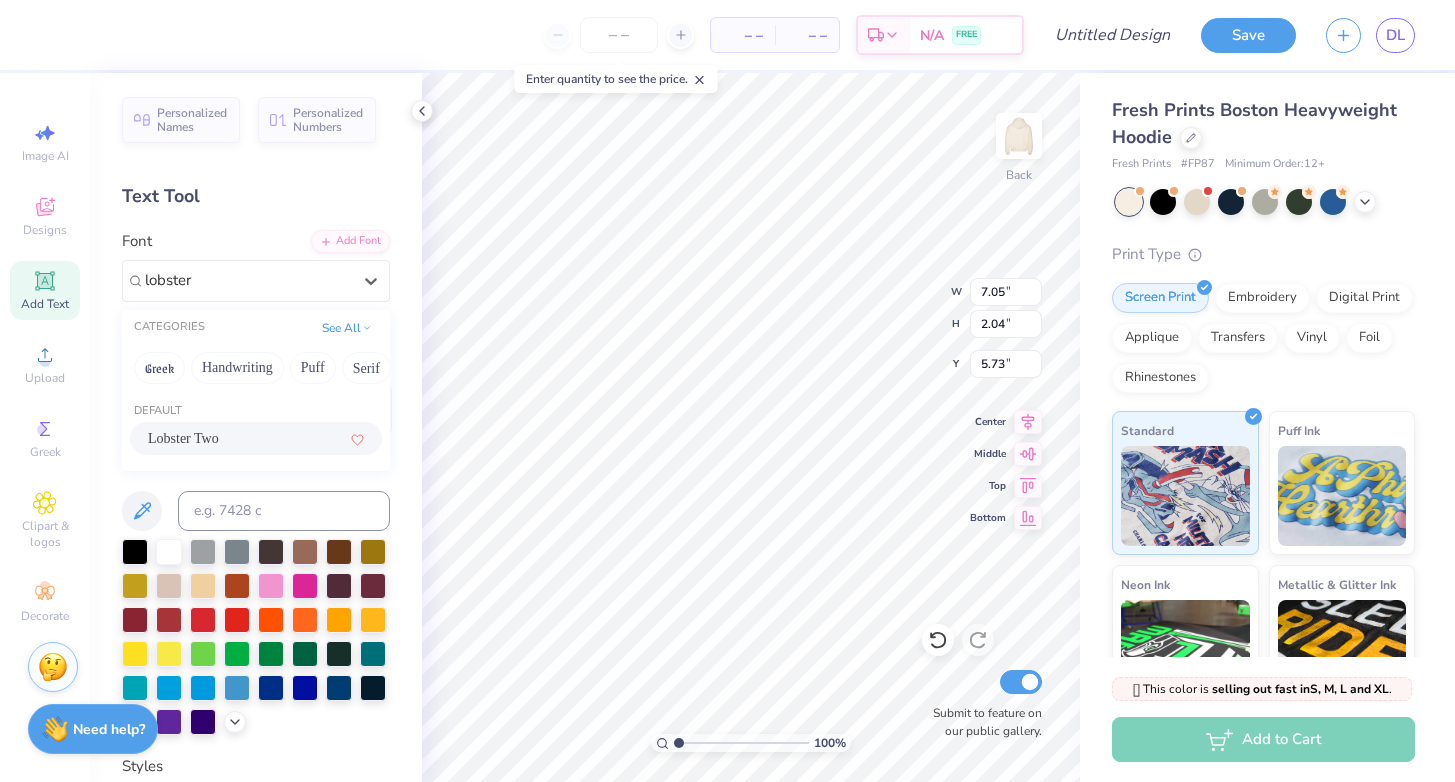 type on "6.86" 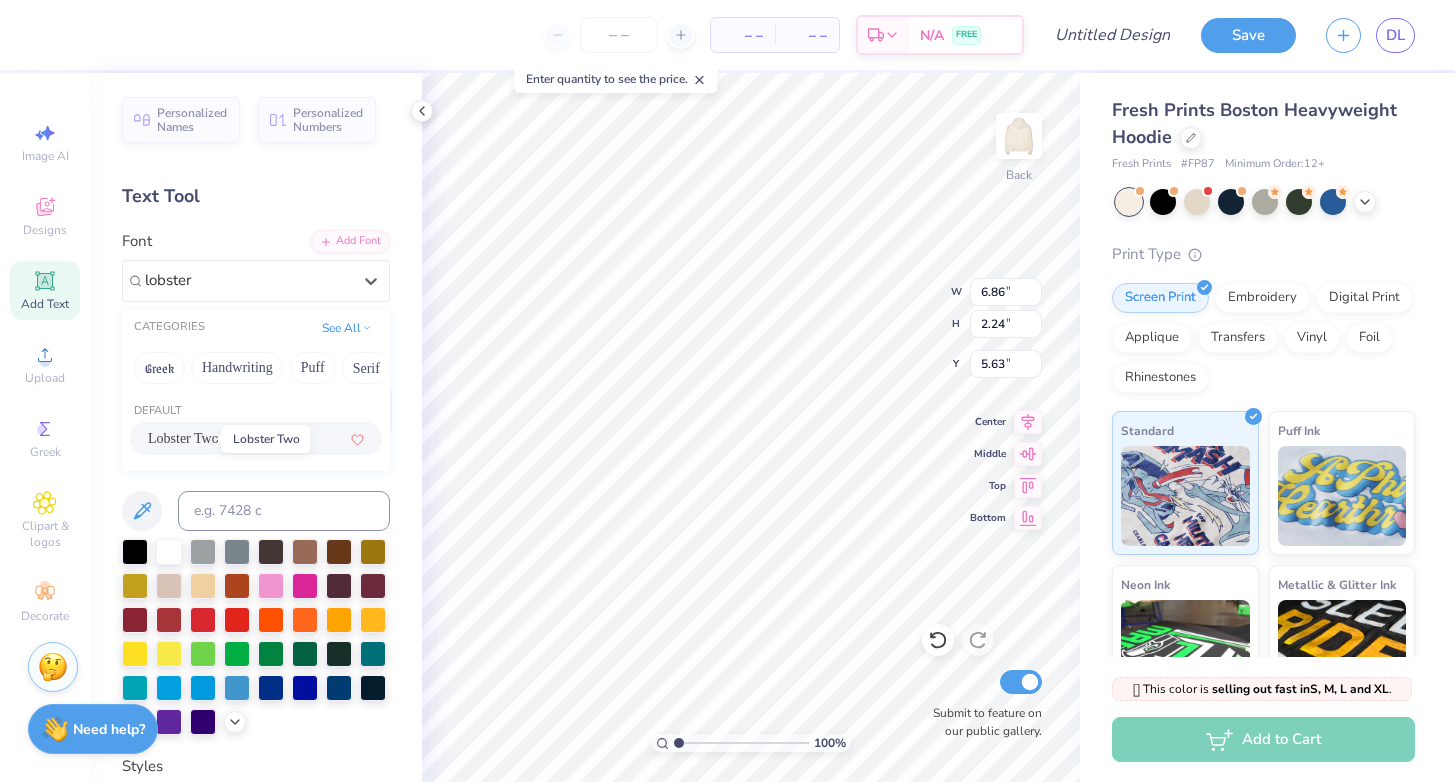 click on "Lobster Two" at bounding box center (183, 438) 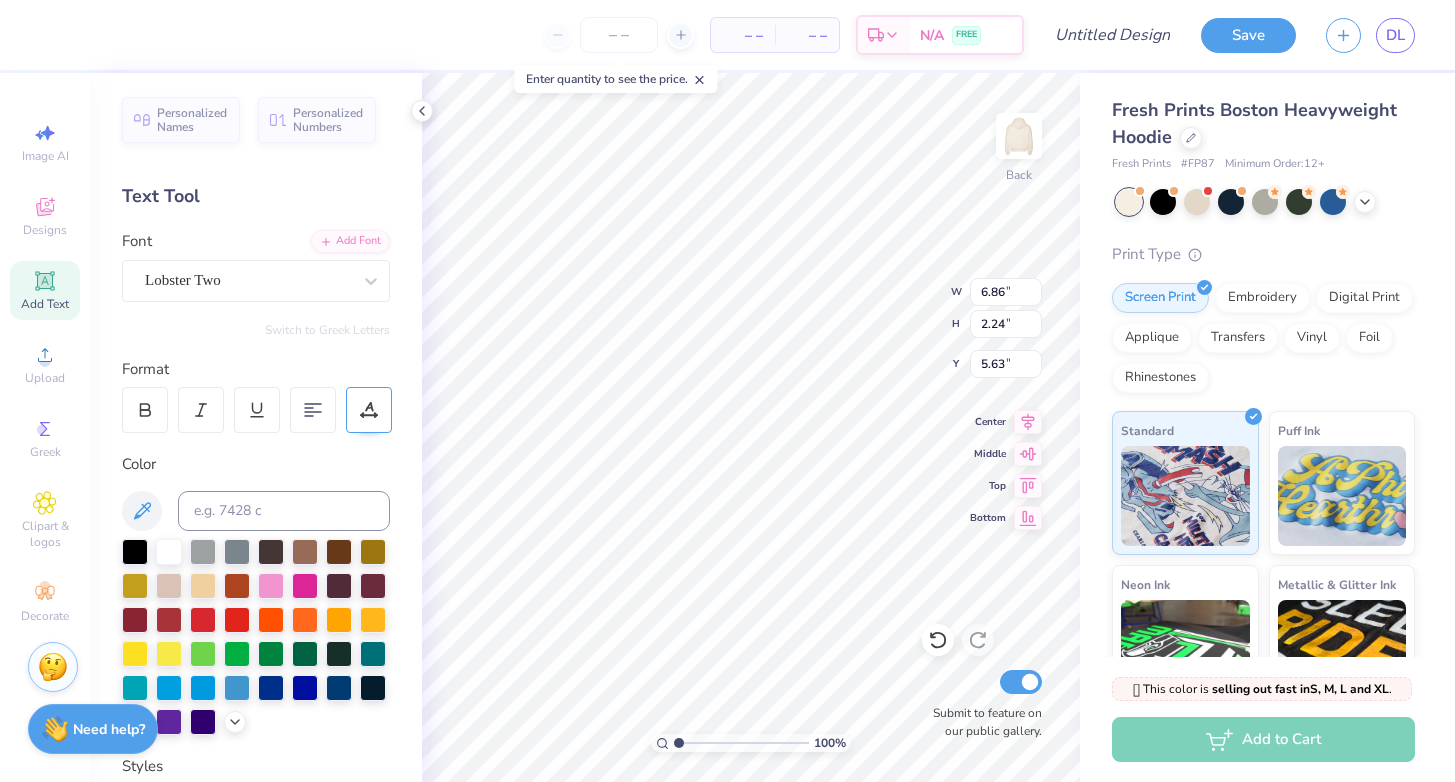 scroll, scrollTop: 16, scrollLeft: 2, axis: both 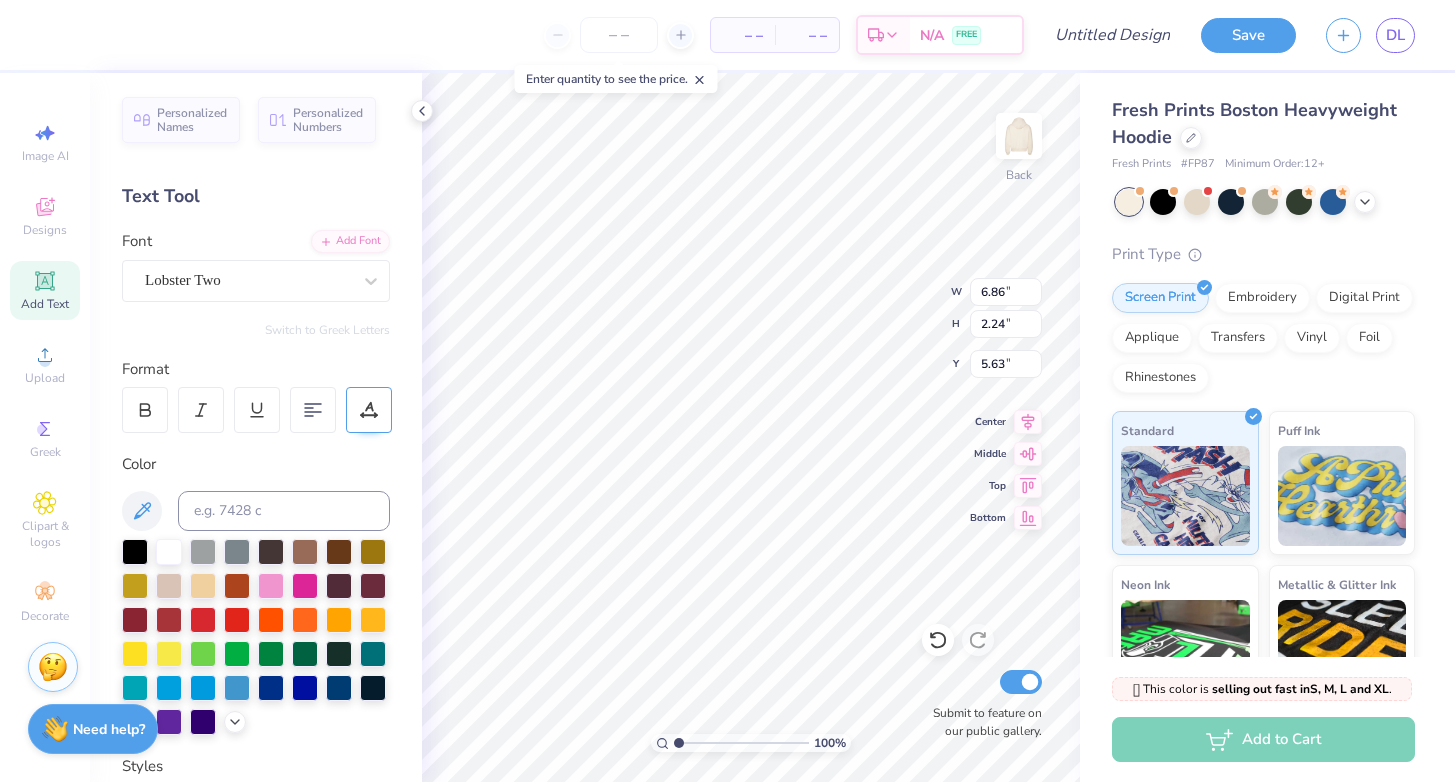 type on "K" 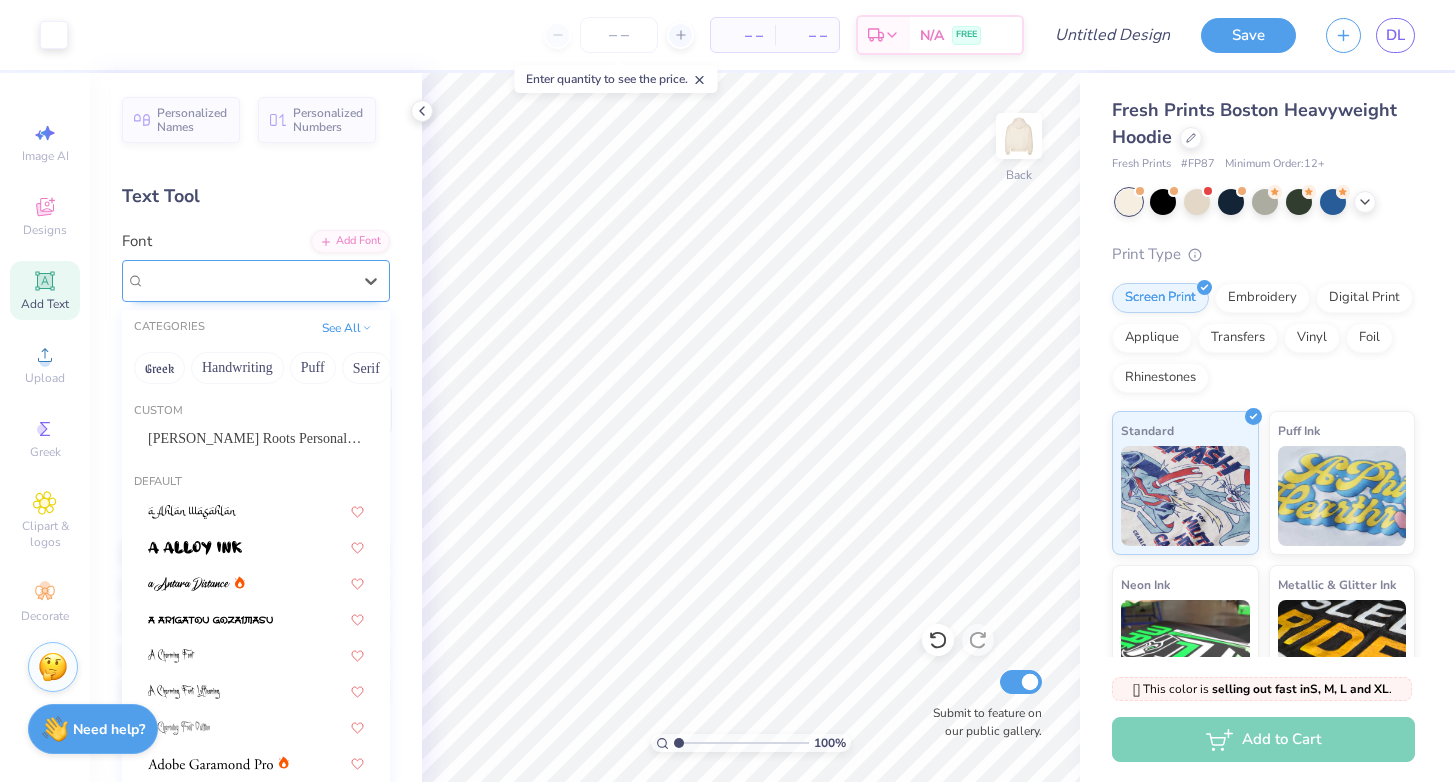 click on "Lobster Two" at bounding box center [248, 280] 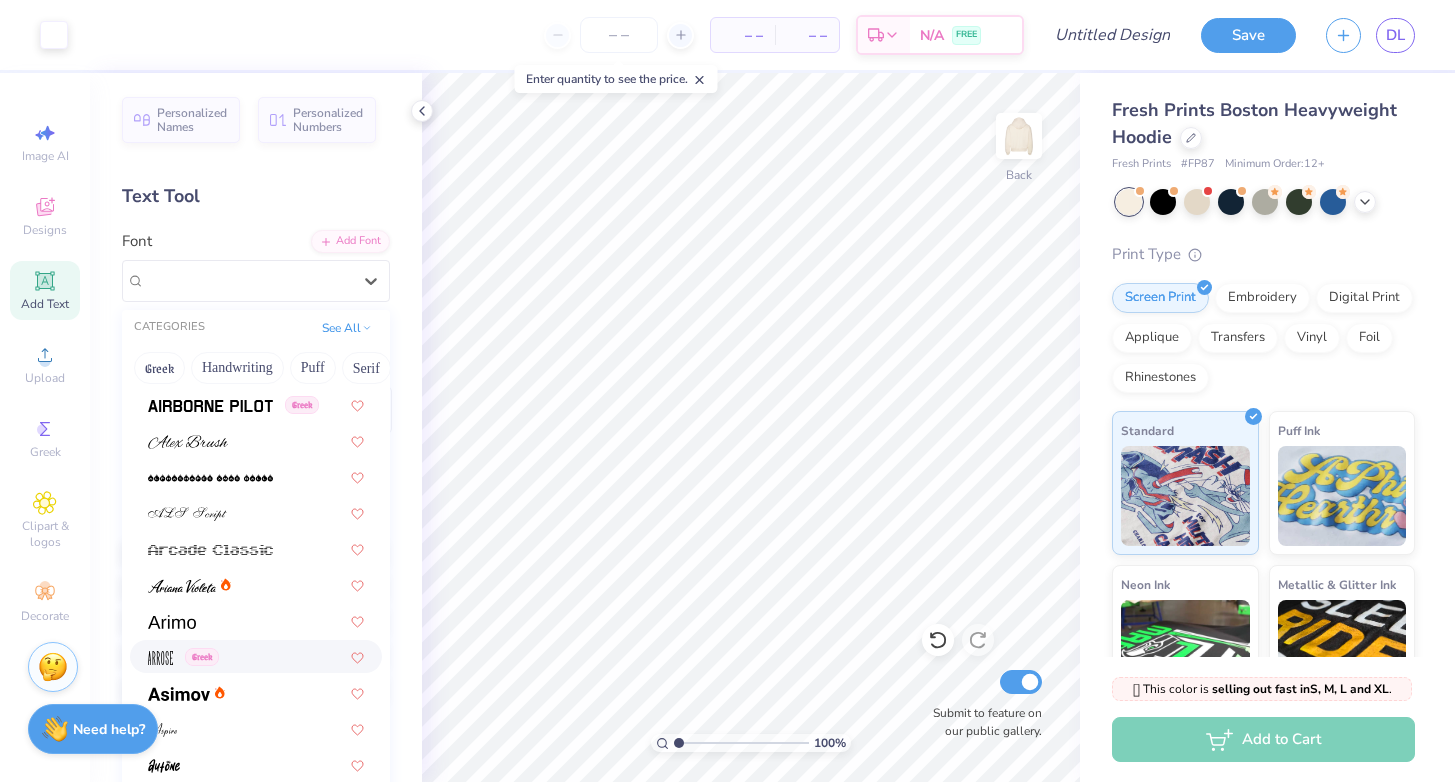 scroll, scrollTop: 546, scrollLeft: 0, axis: vertical 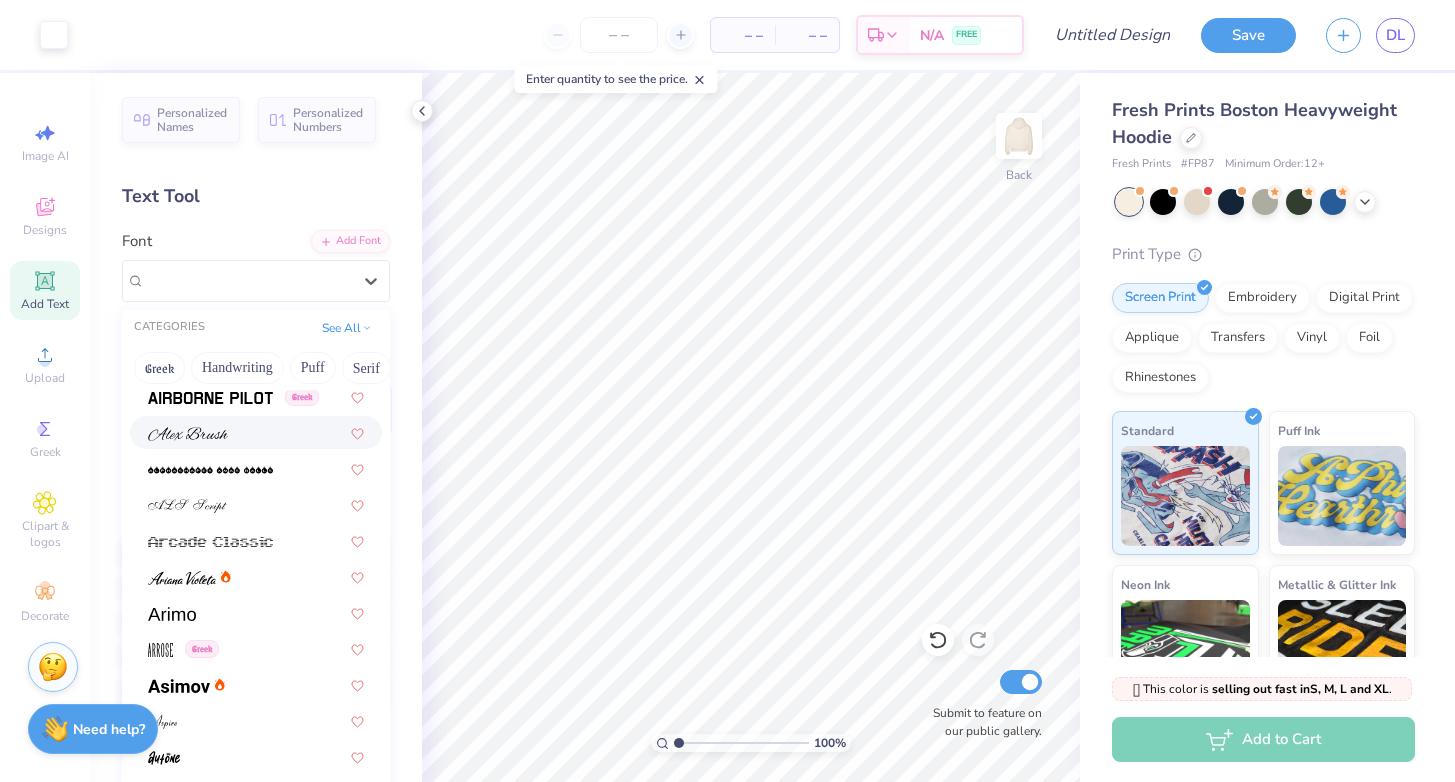 click at bounding box center [188, 434] 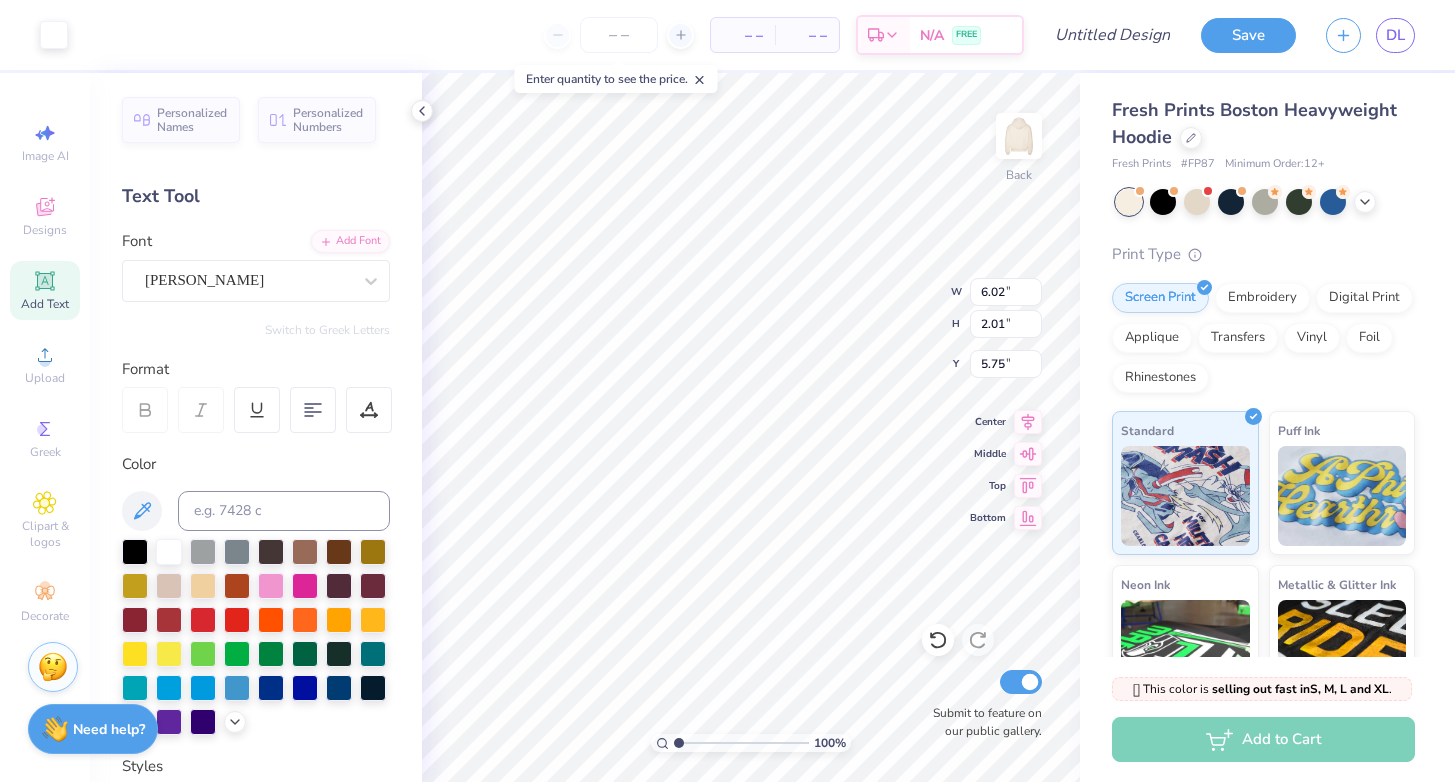 scroll, scrollTop: 16, scrollLeft: 2, axis: both 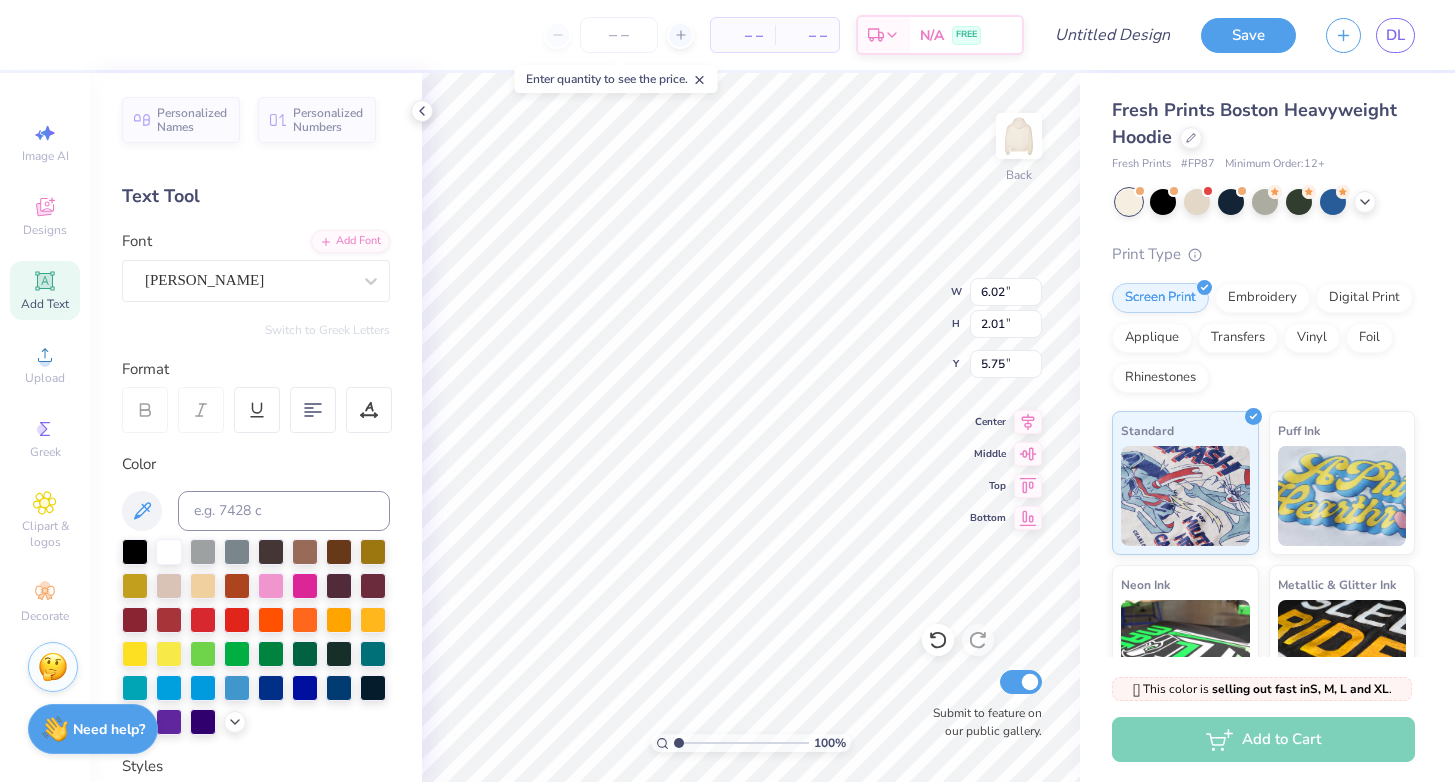 click 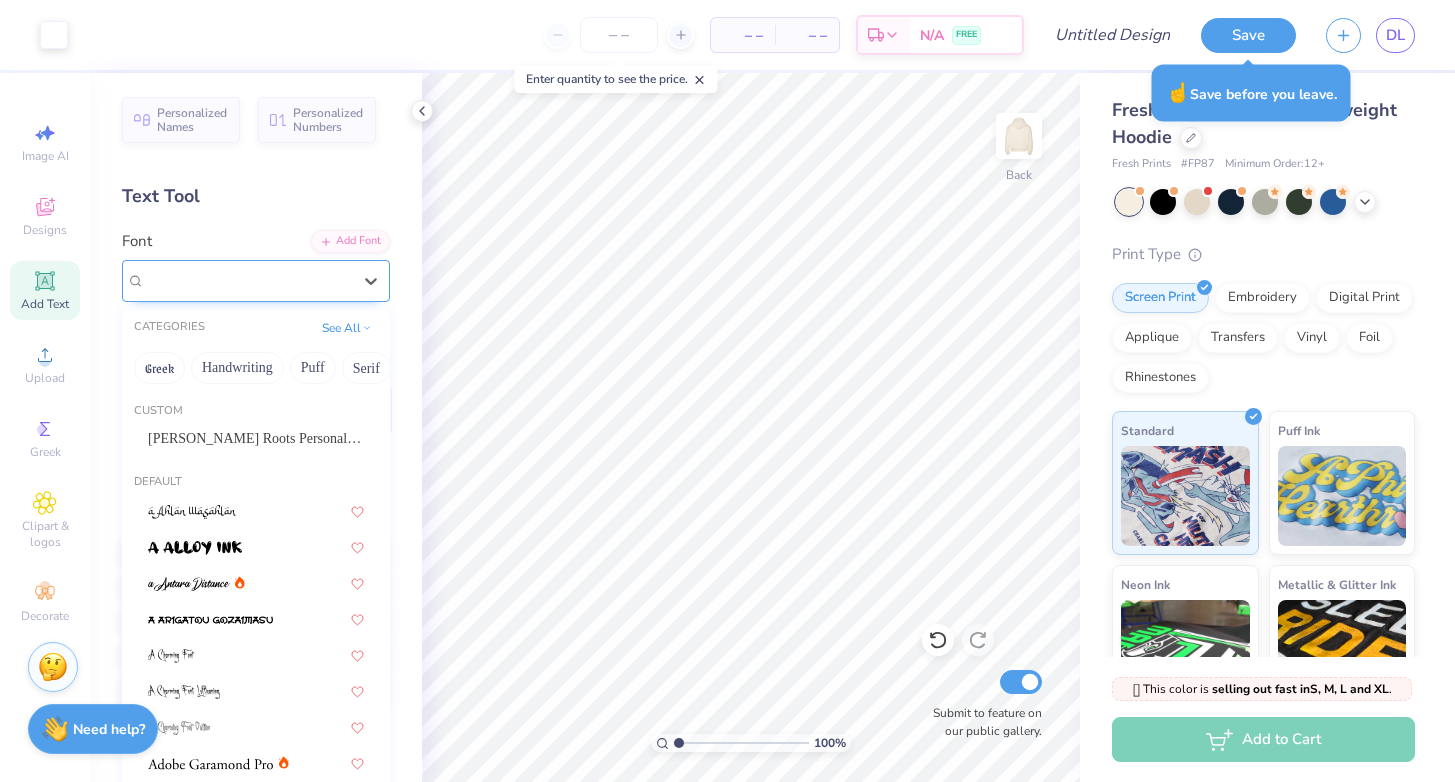 click on "[PERSON_NAME]" at bounding box center (248, 280) 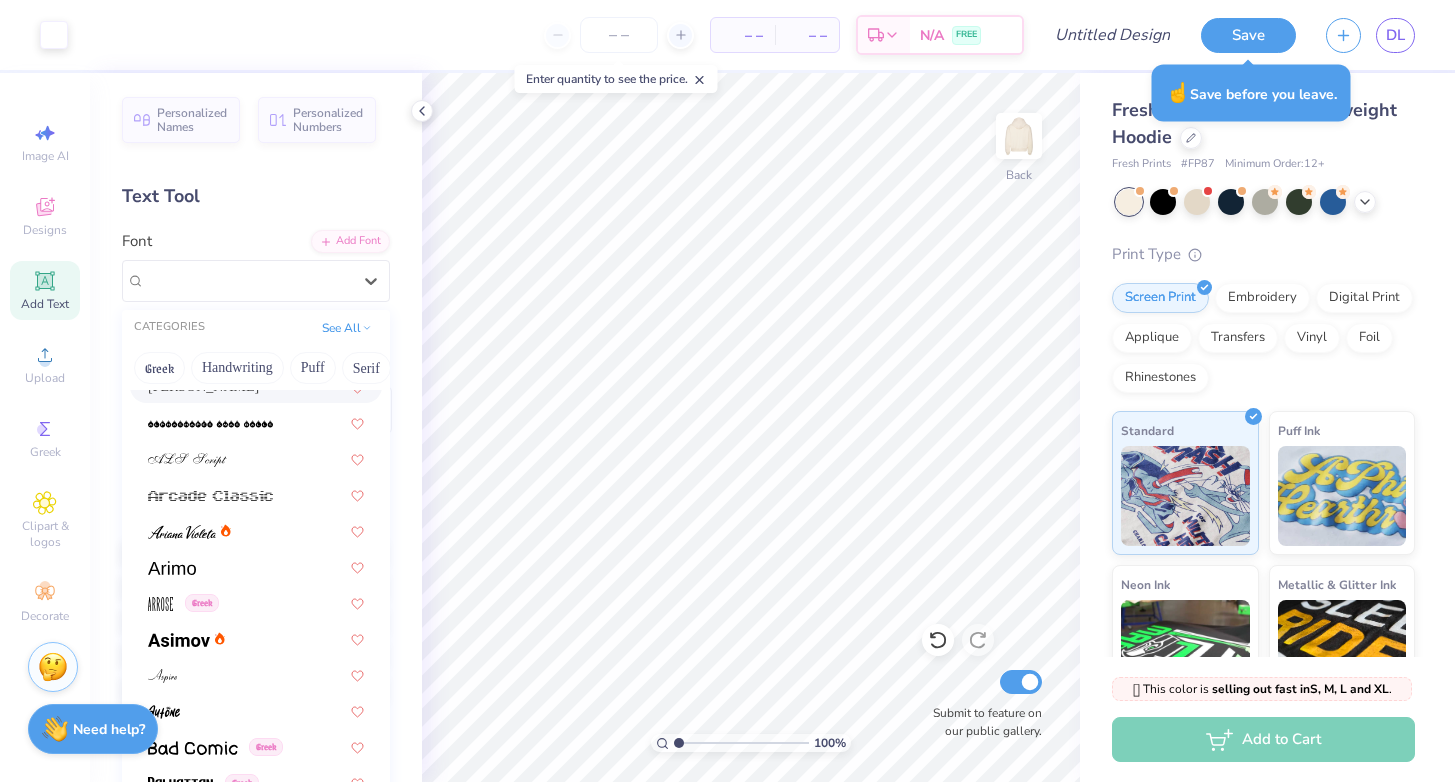 scroll, scrollTop: 590, scrollLeft: 0, axis: vertical 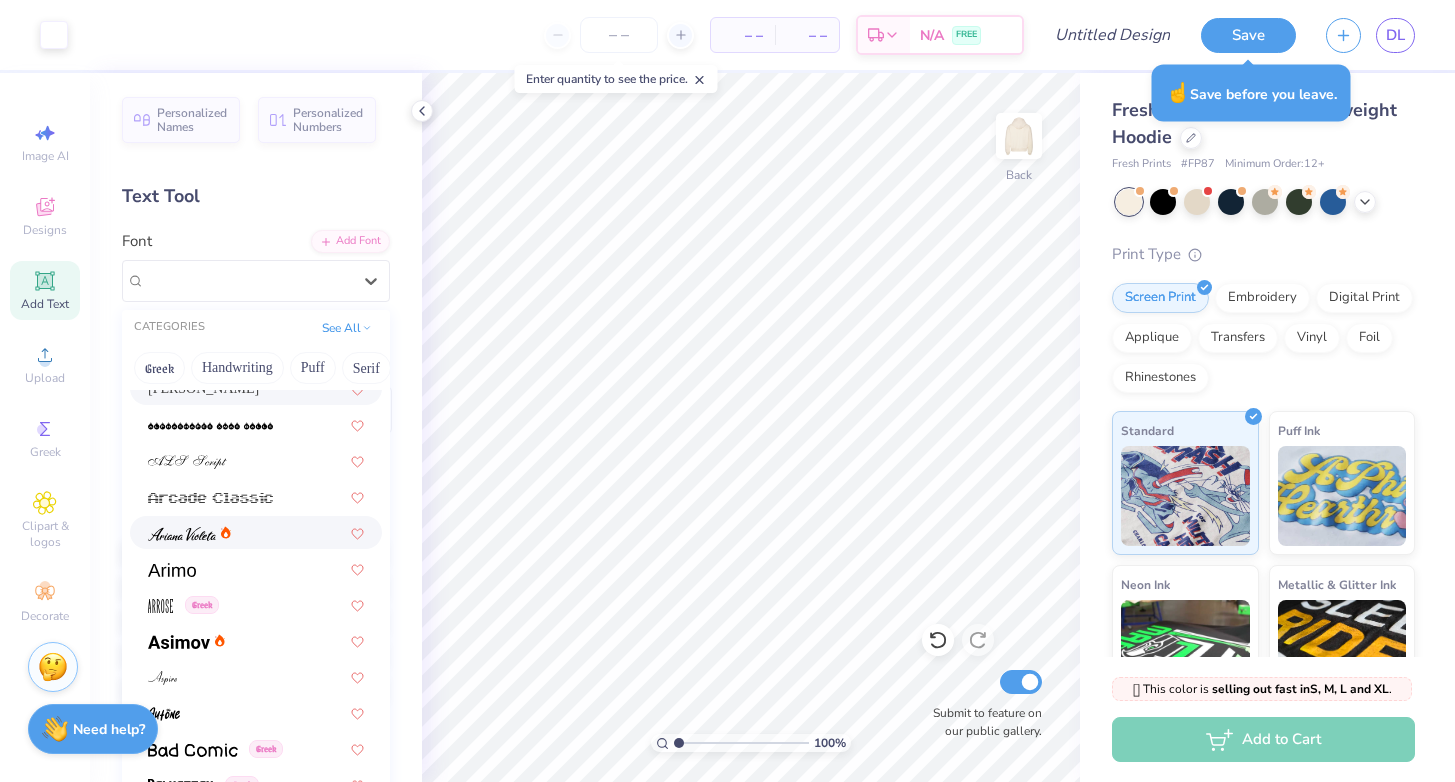 click at bounding box center (182, 532) 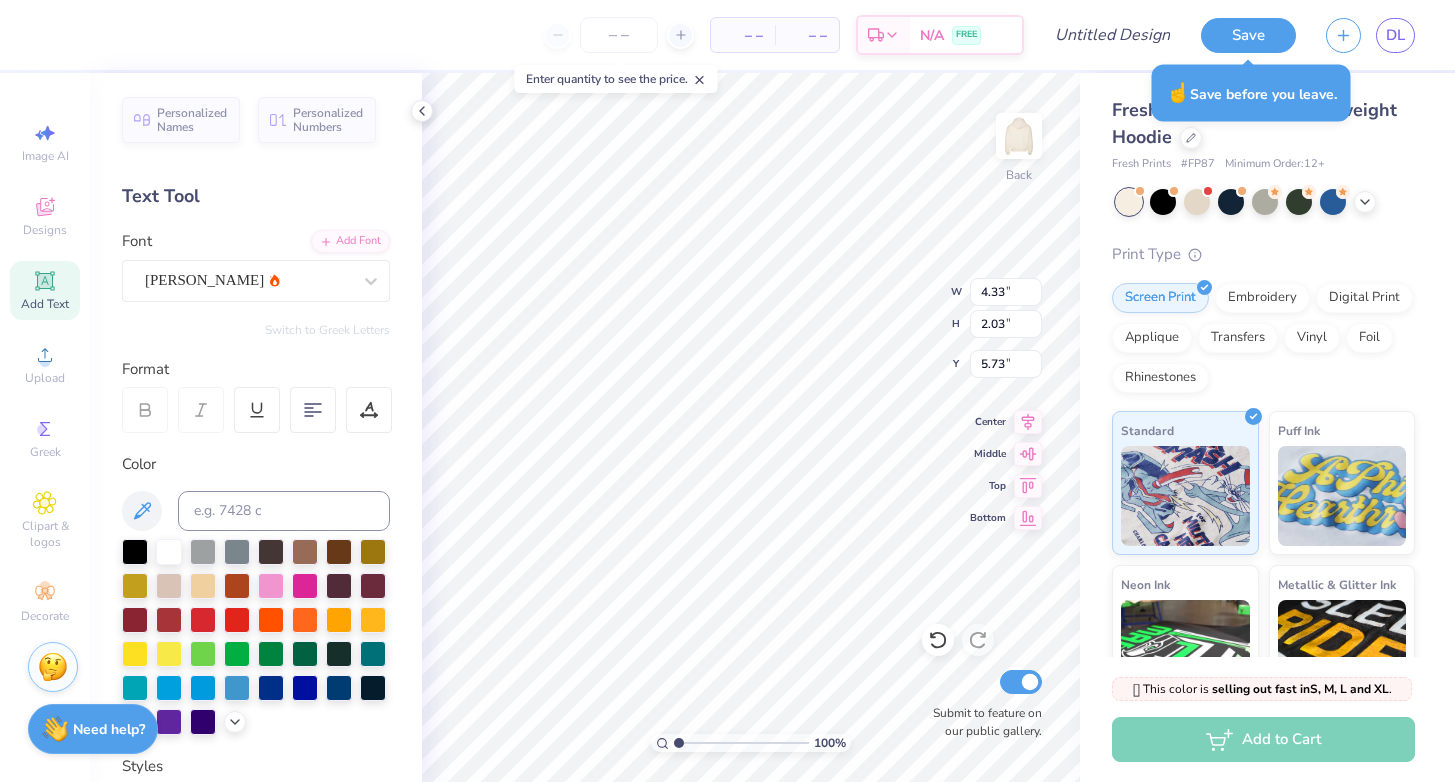scroll, scrollTop: 16, scrollLeft: 2, axis: both 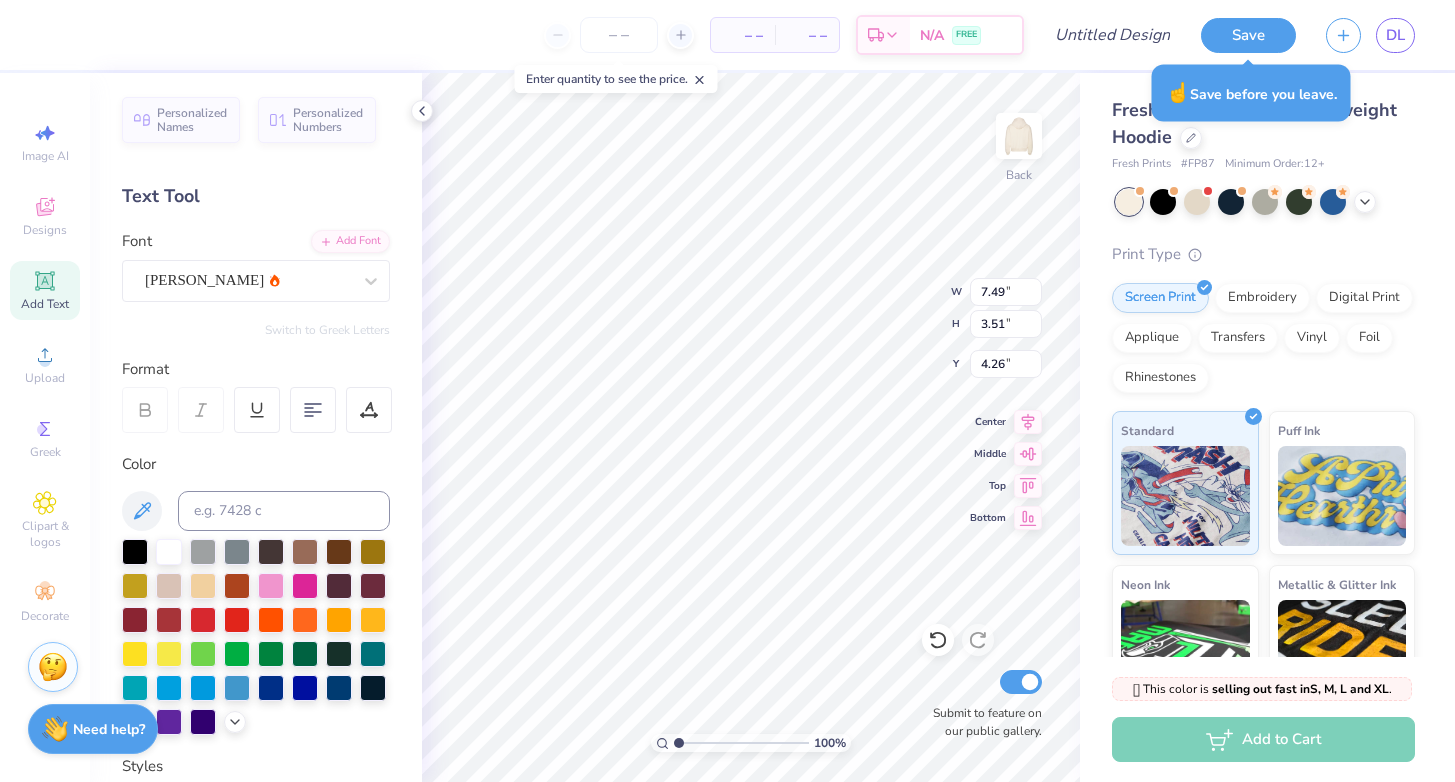 type on "7.49" 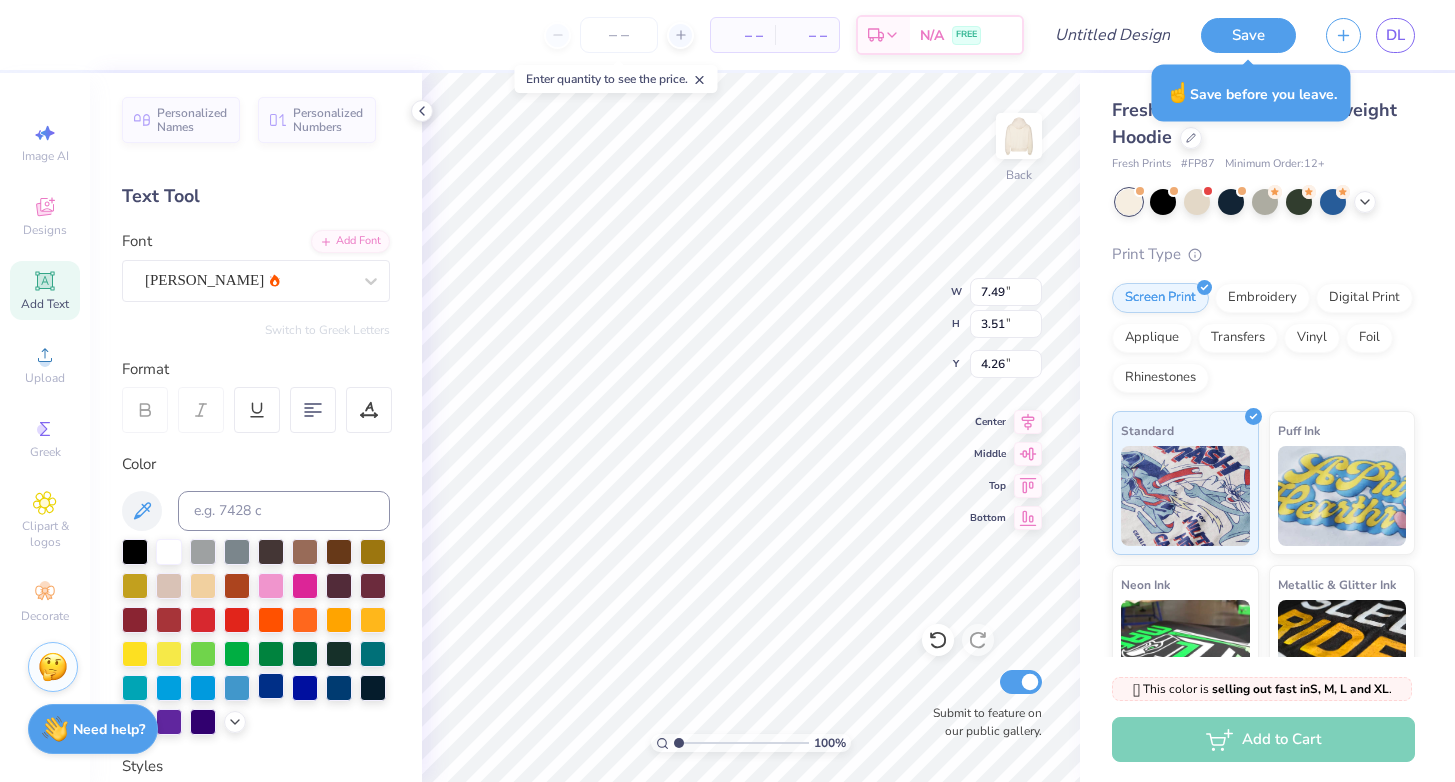 click at bounding box center (271, 686) 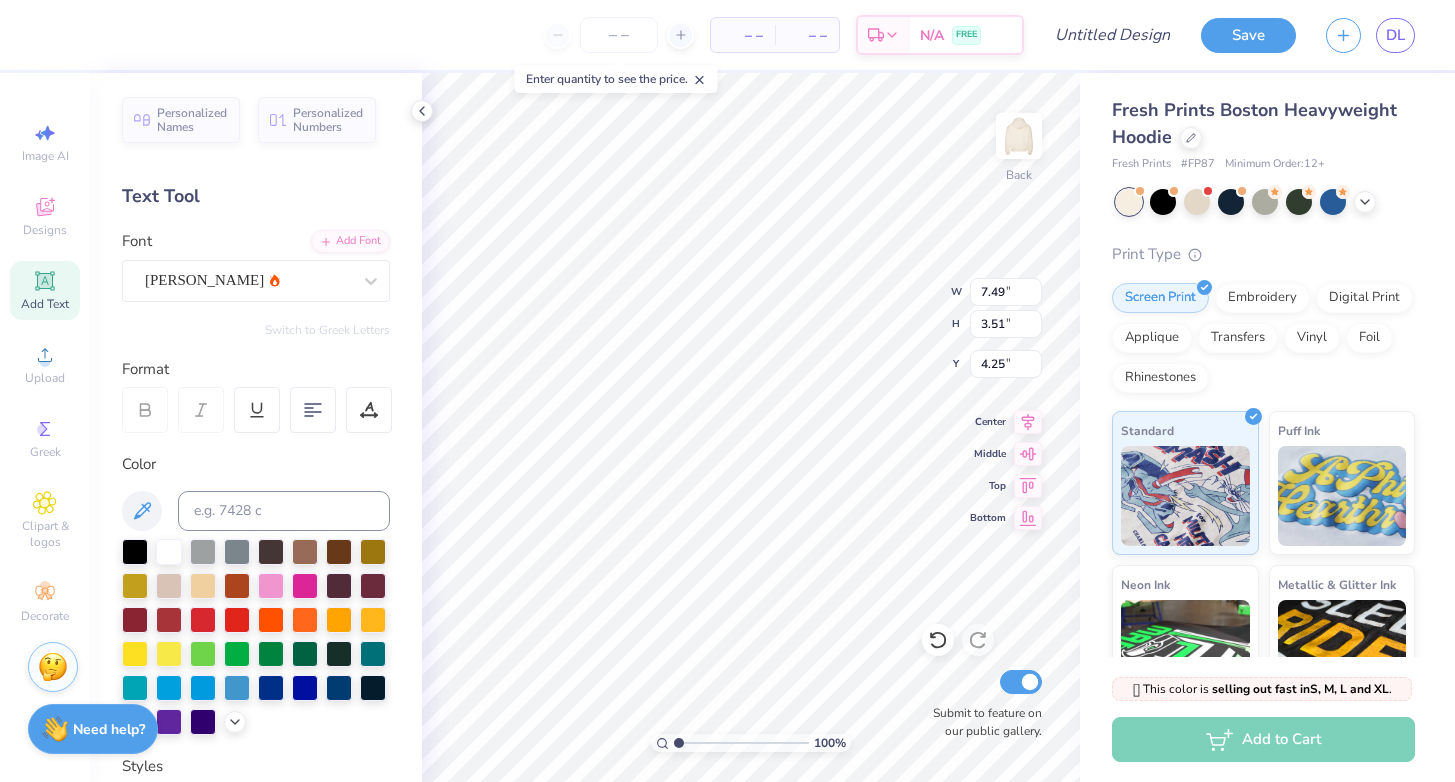 type on "7.11" 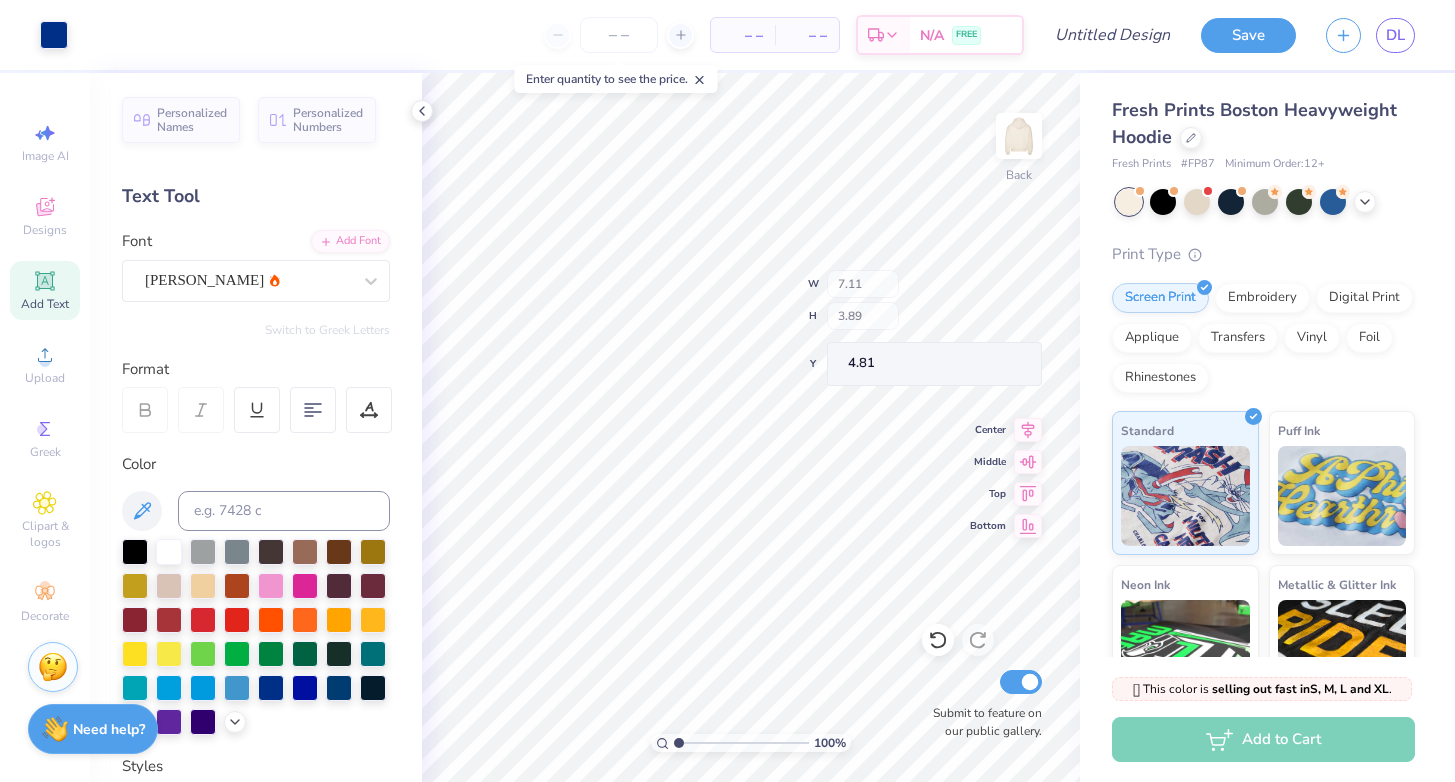 type on "4.81" 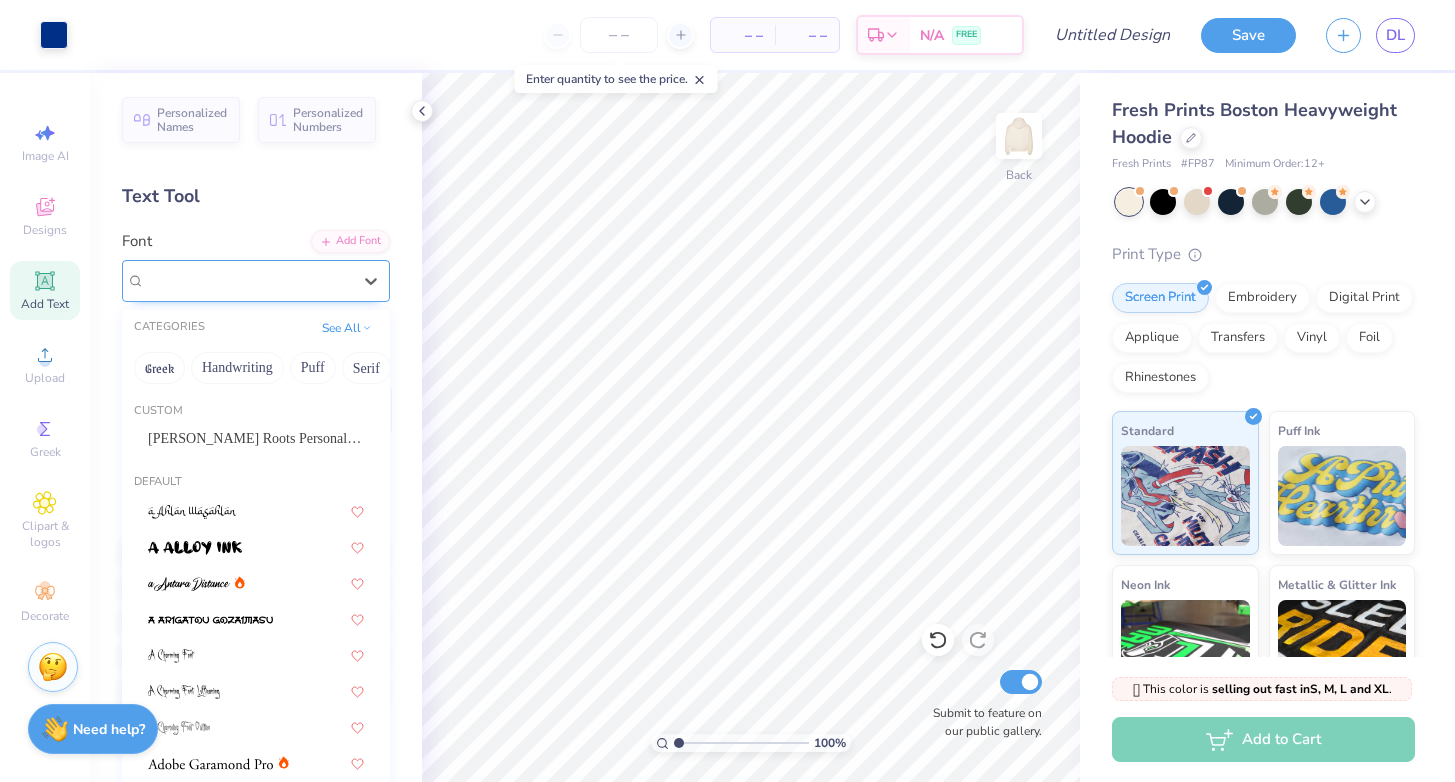click on "[PERSON_NAME]" at bounding box center (248, 280) 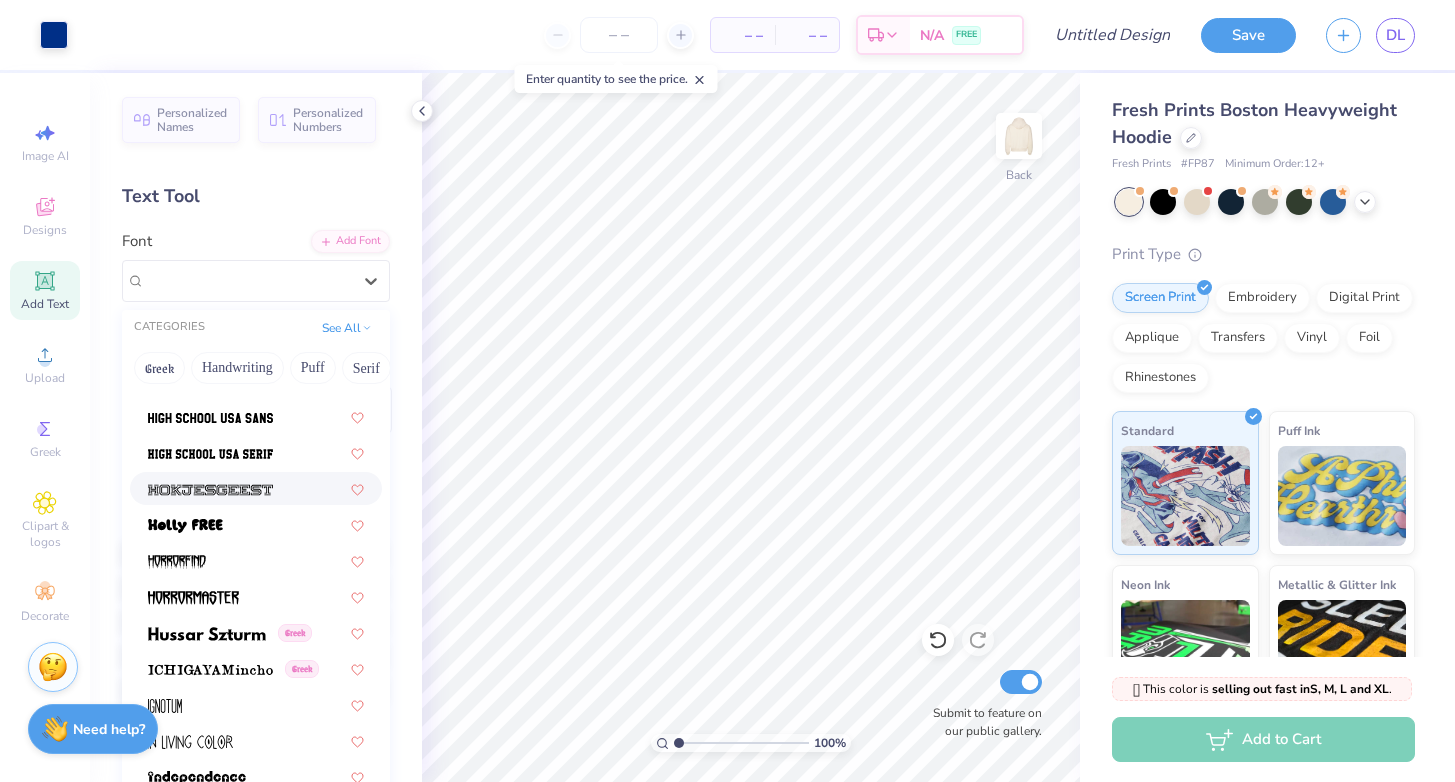 scroll, scrollTop: 5142, scrollLeft: 0, axis: vertical 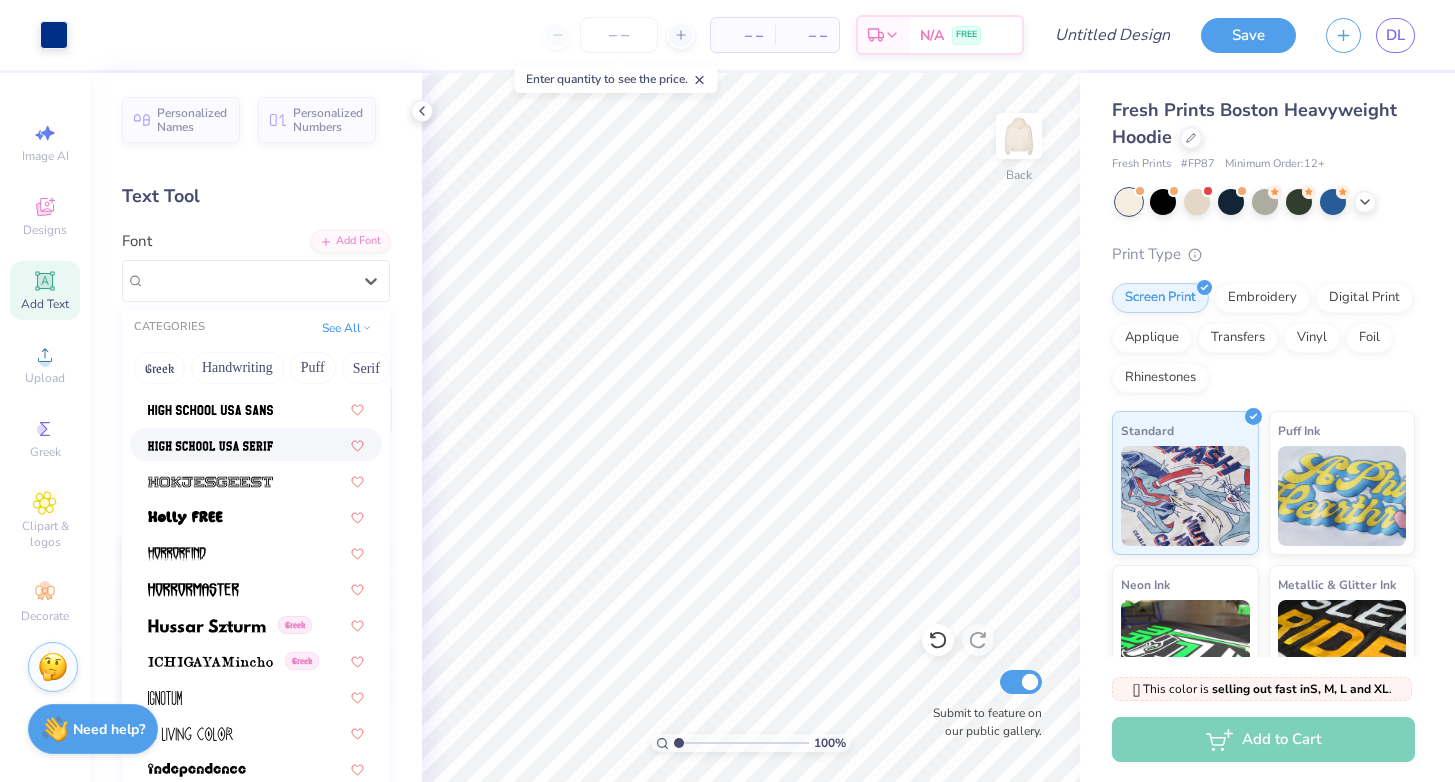 click at bounding box center [210, 444] 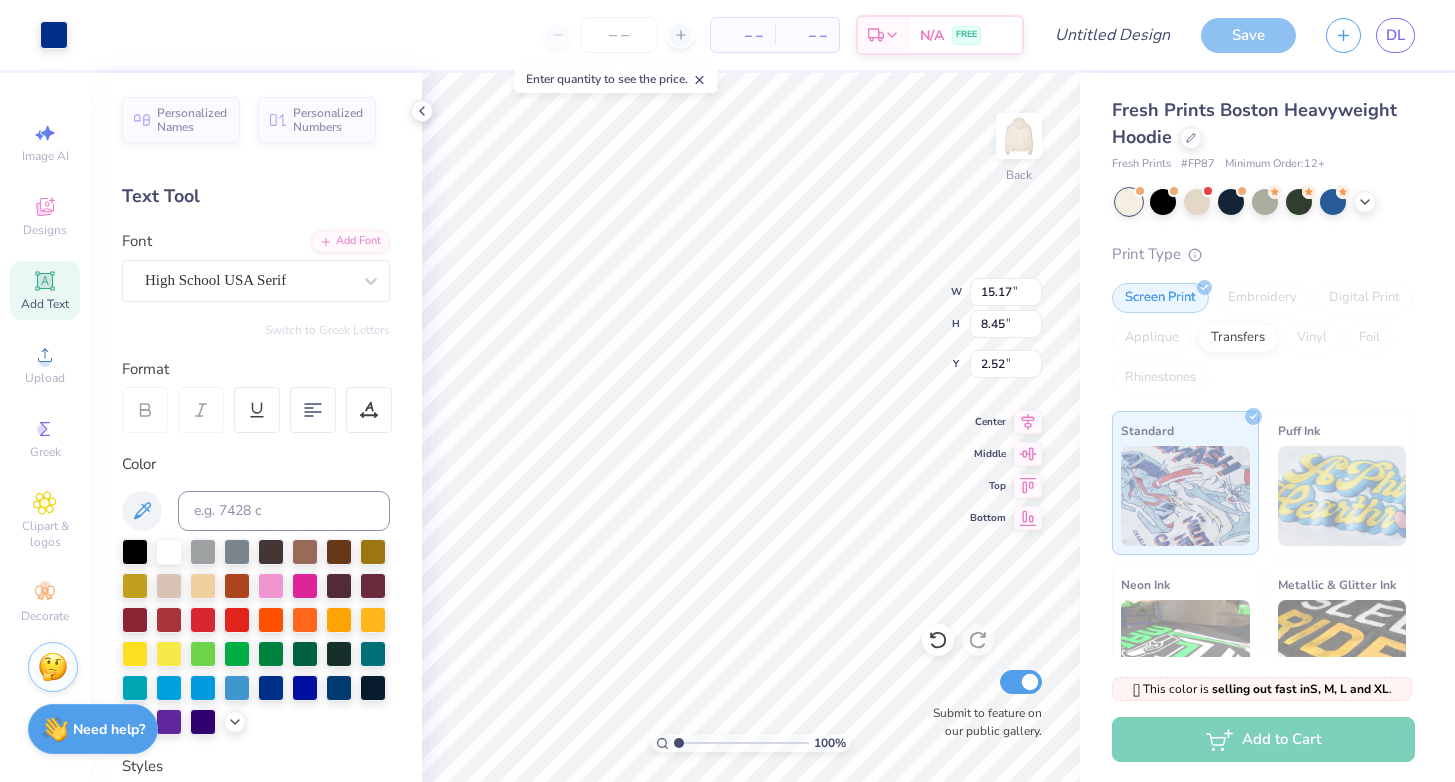 scroll, scrollTop: 16, scrollLeft: 2, axis: both 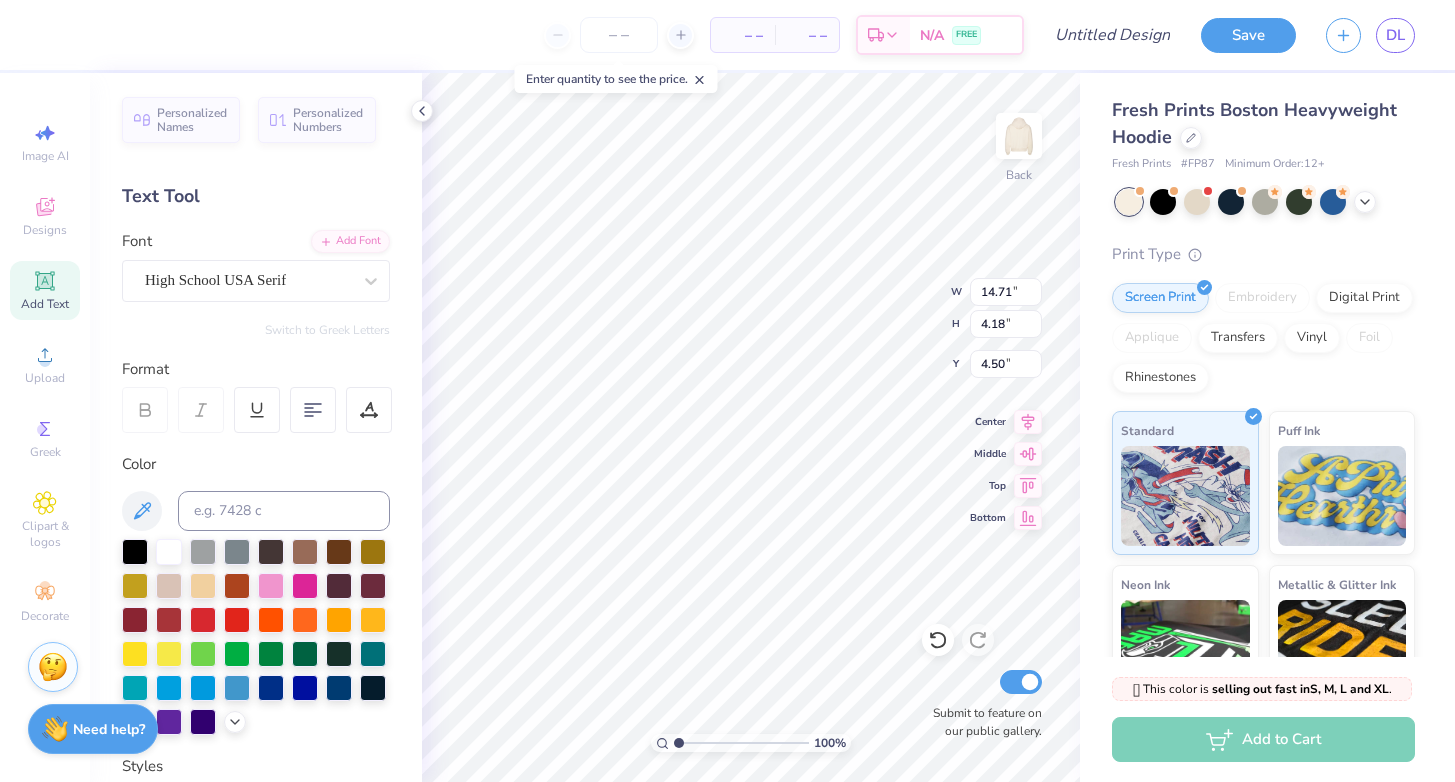 type on "14.71" 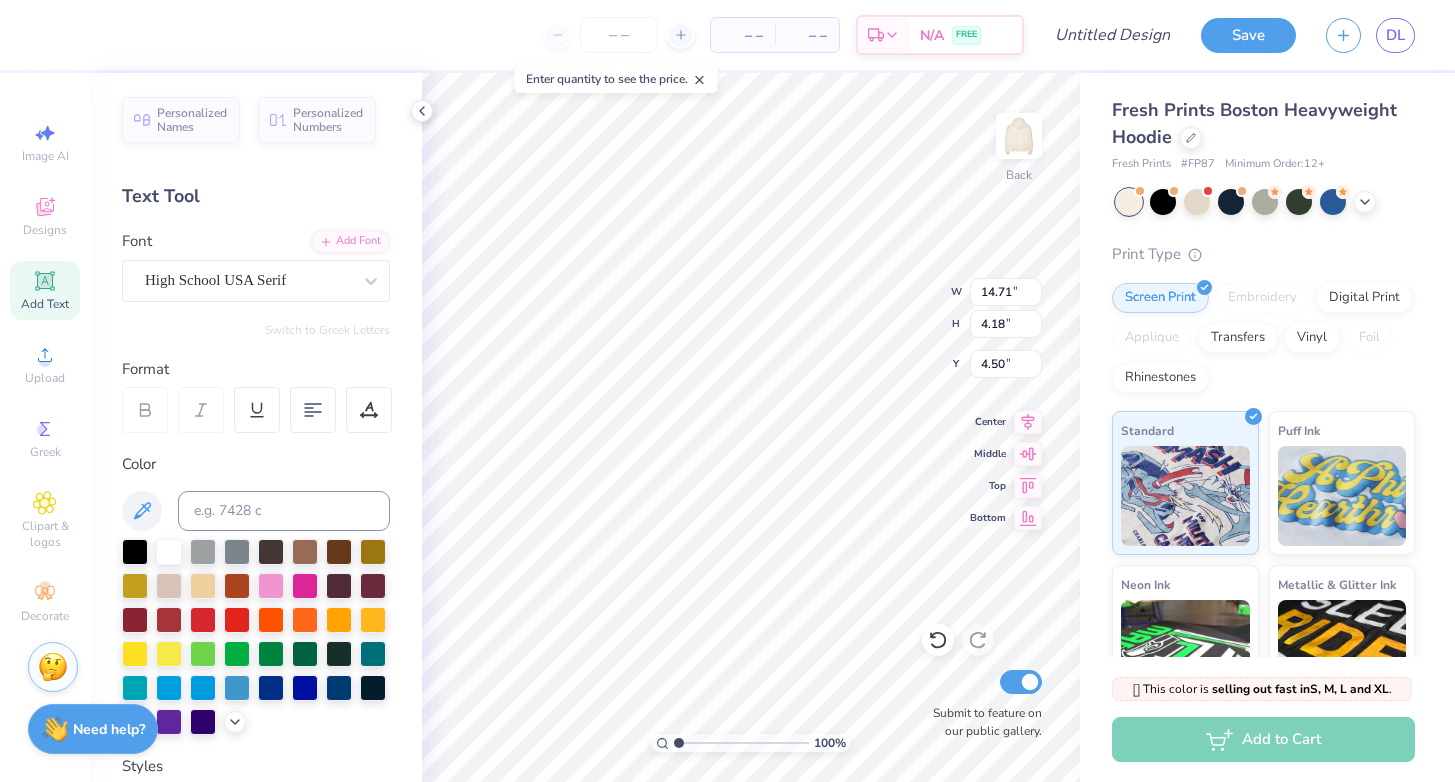 type on "11.19" 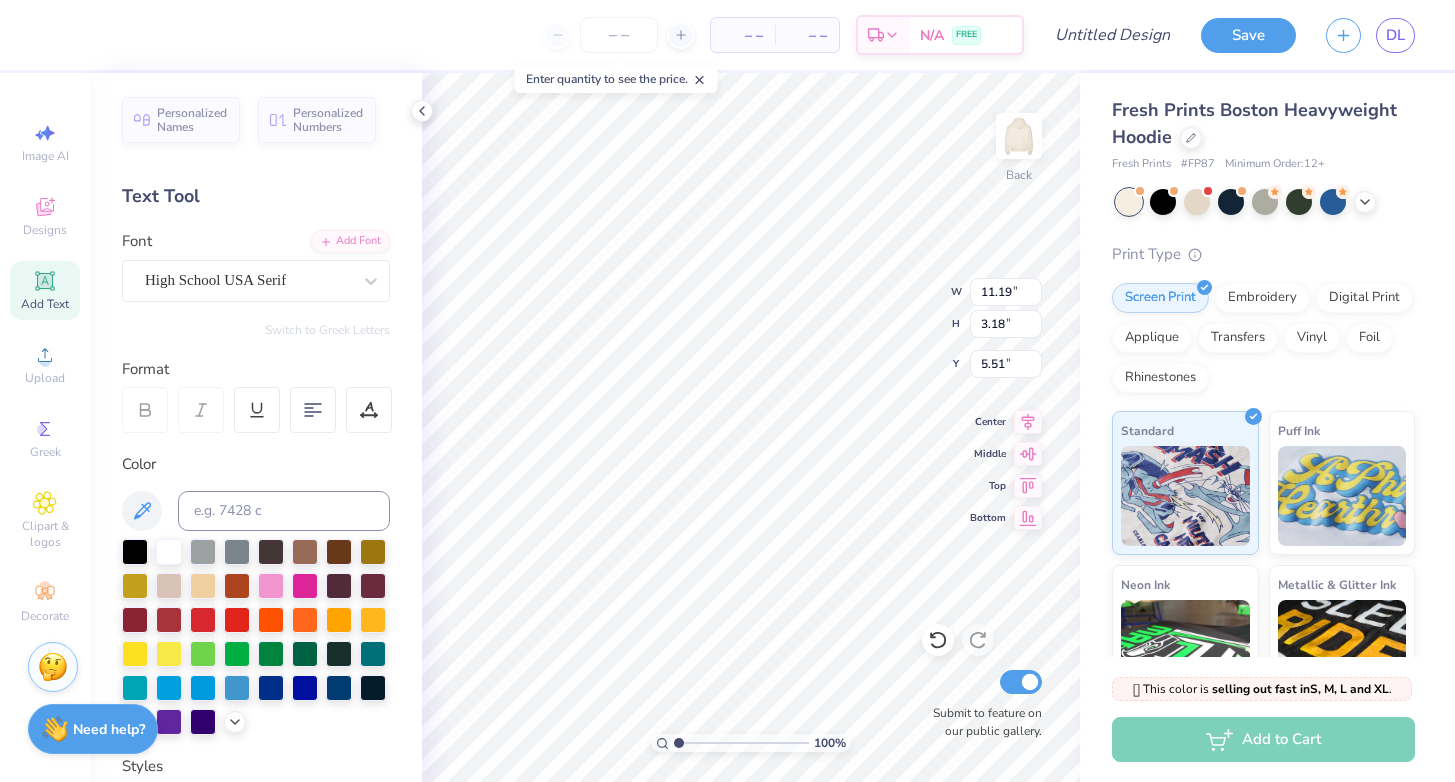 type on "11.56" 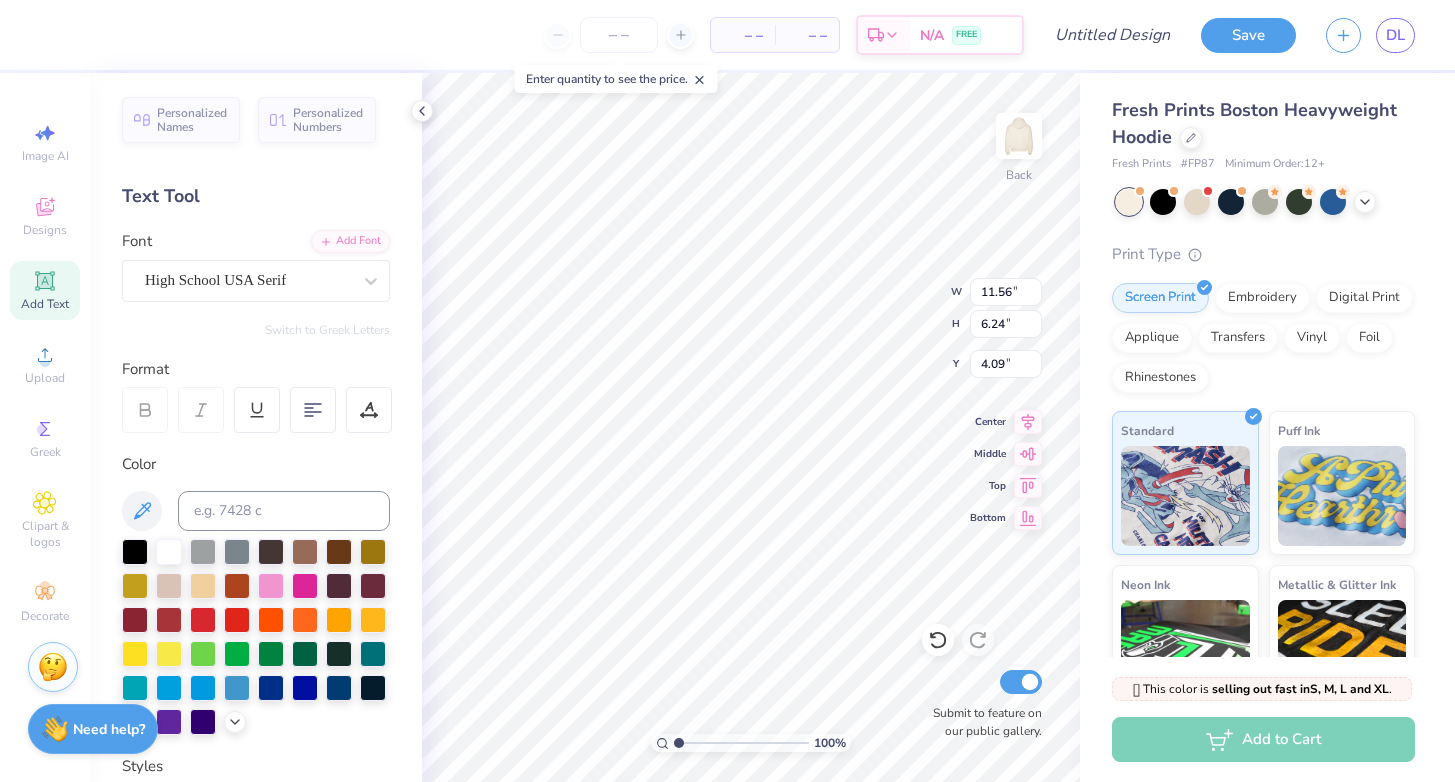 type on "3.63" 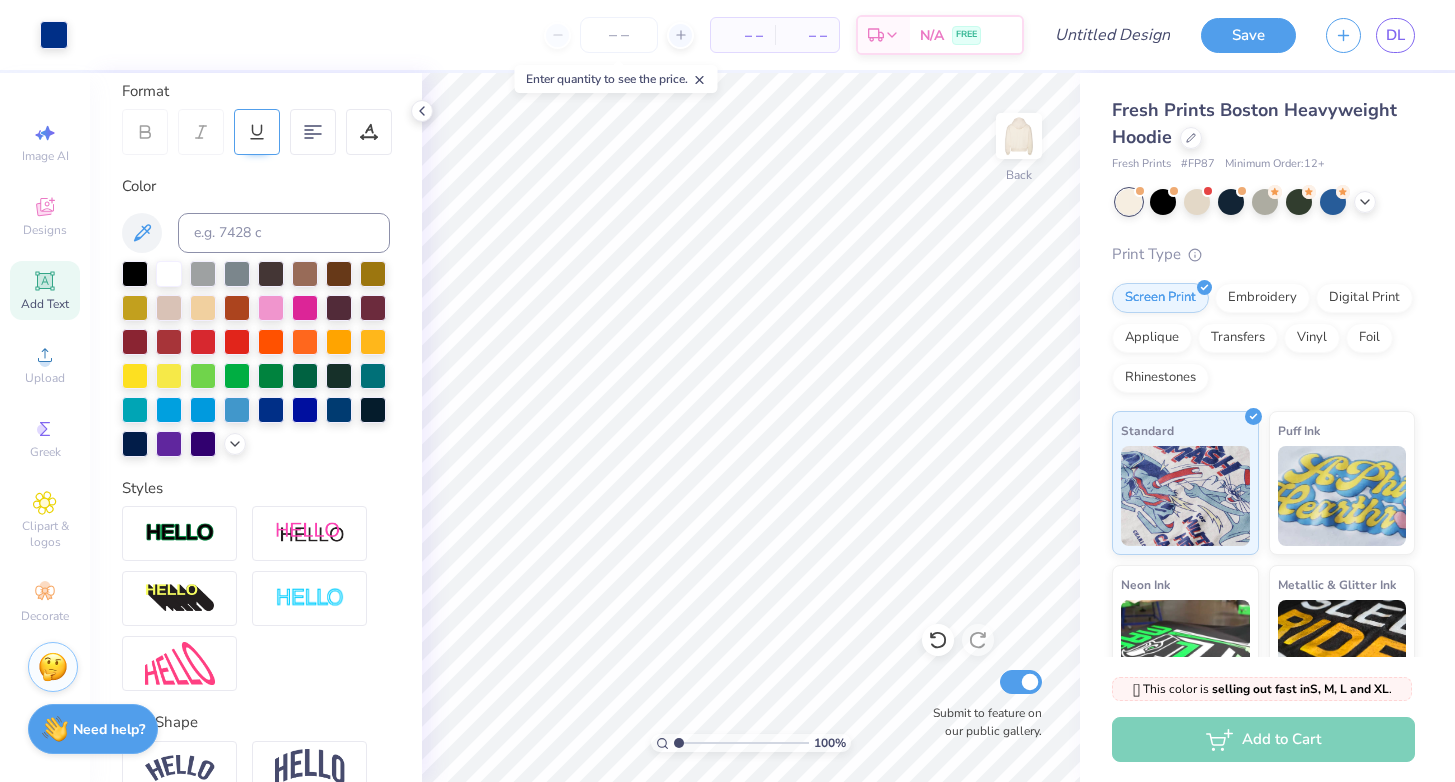 scroll, scrollTop: 414, scrollLeft: 0, axis: vertical 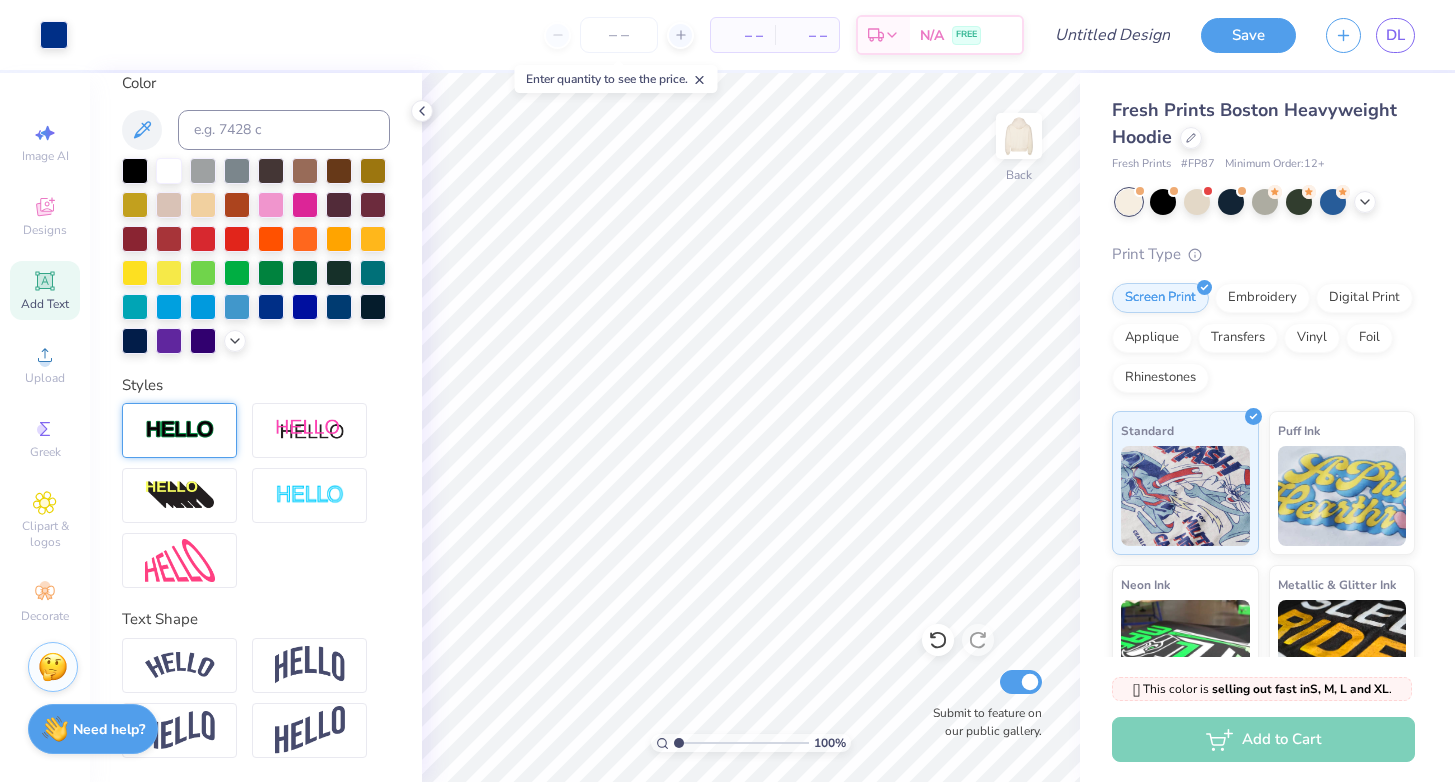 click at bounding box center [180, 430] 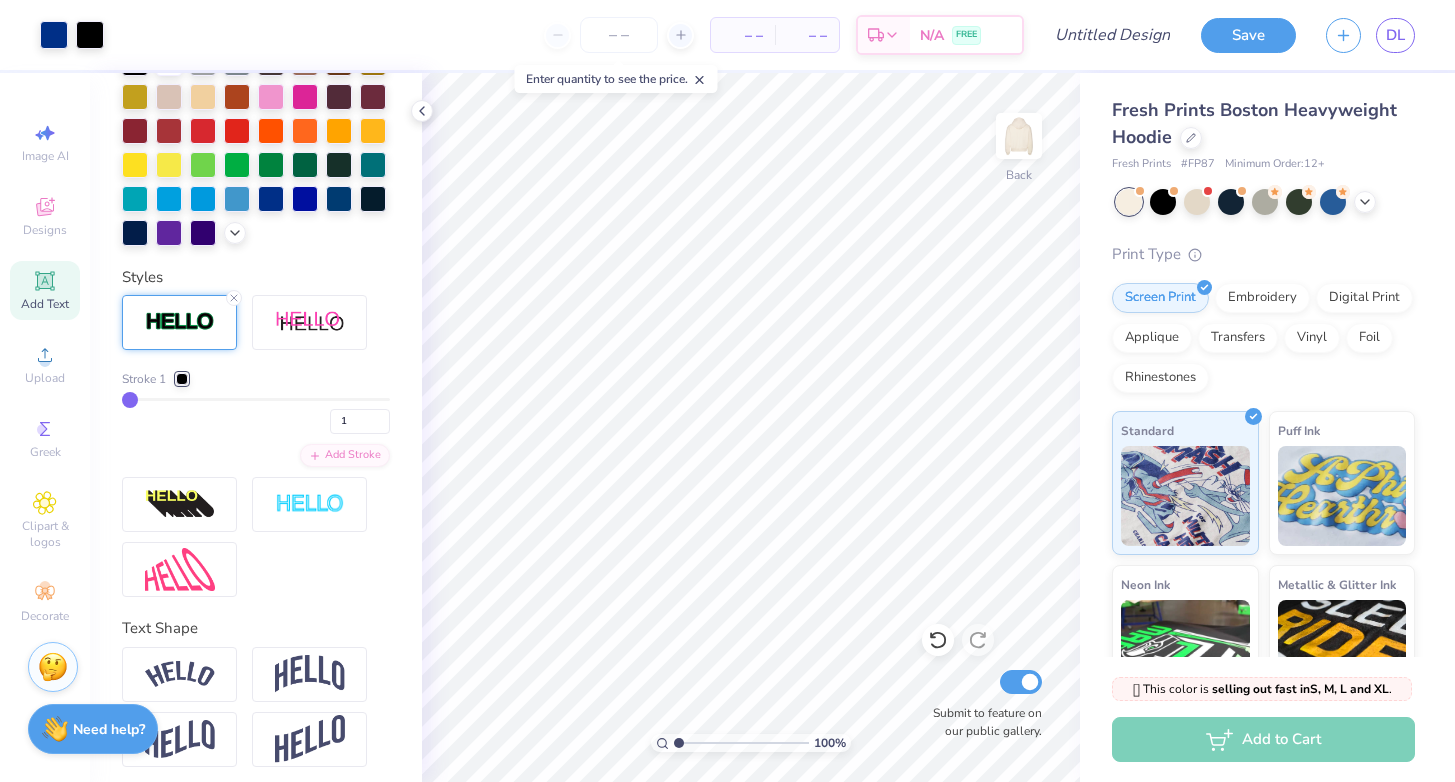 scroll, scrollTop: 531, scrollLeft: 0, axis: vertical 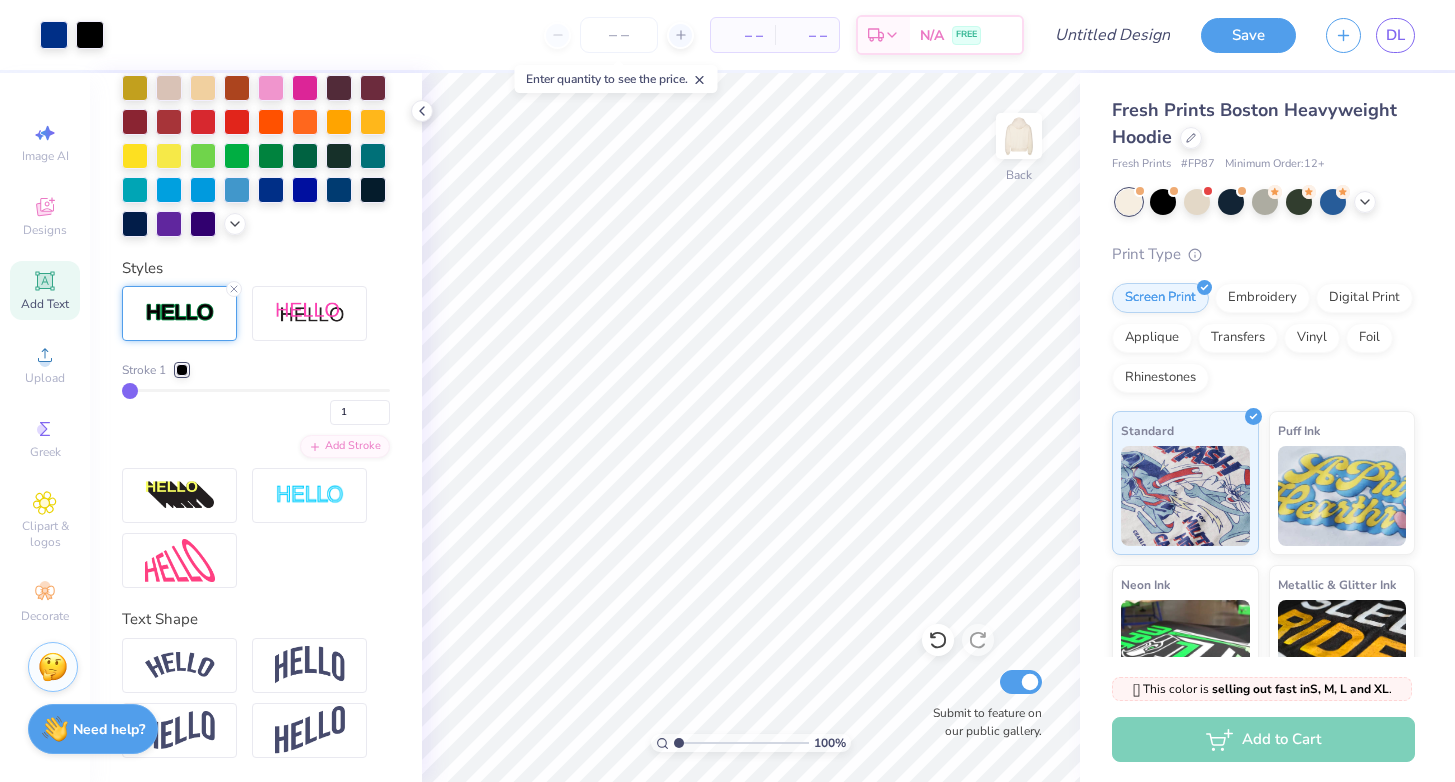 type on "2" 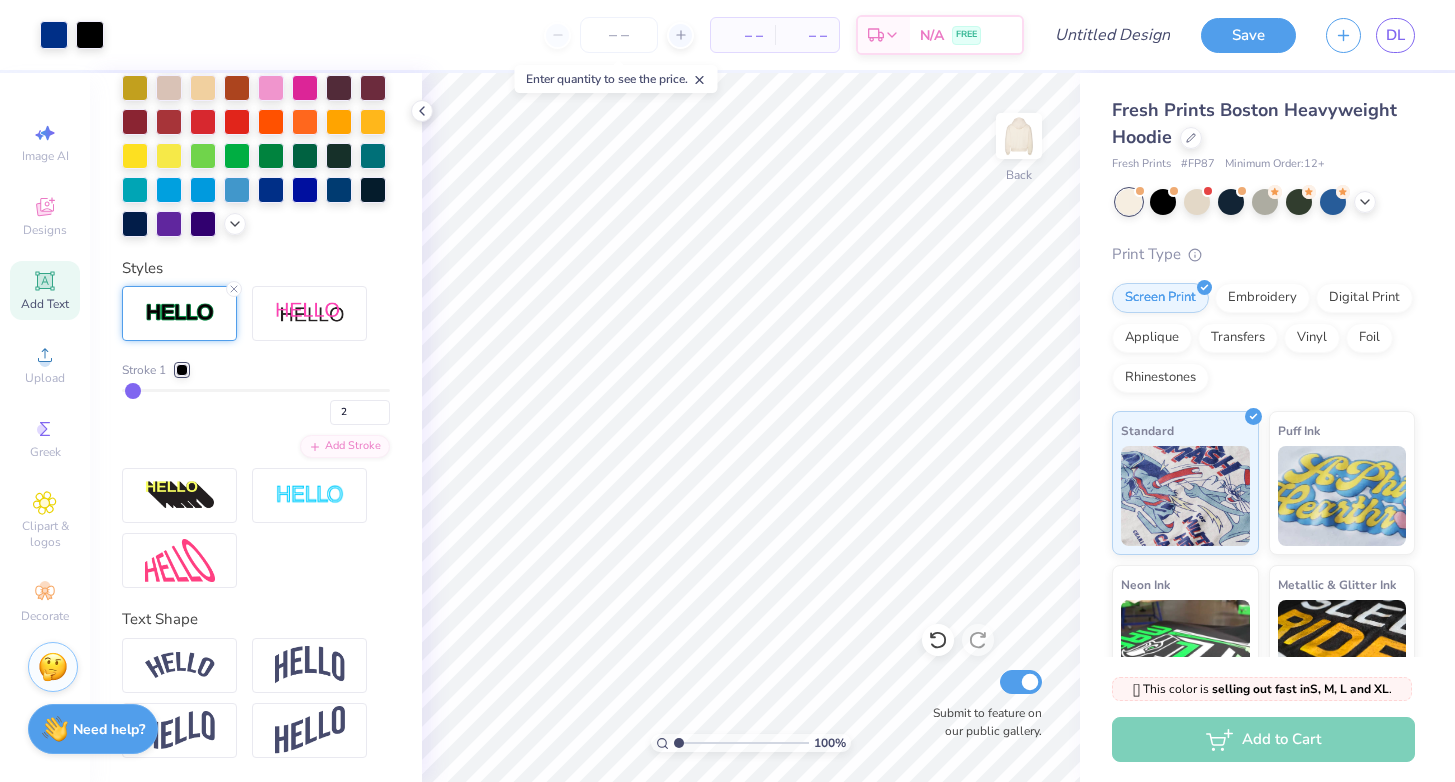 type on "3" 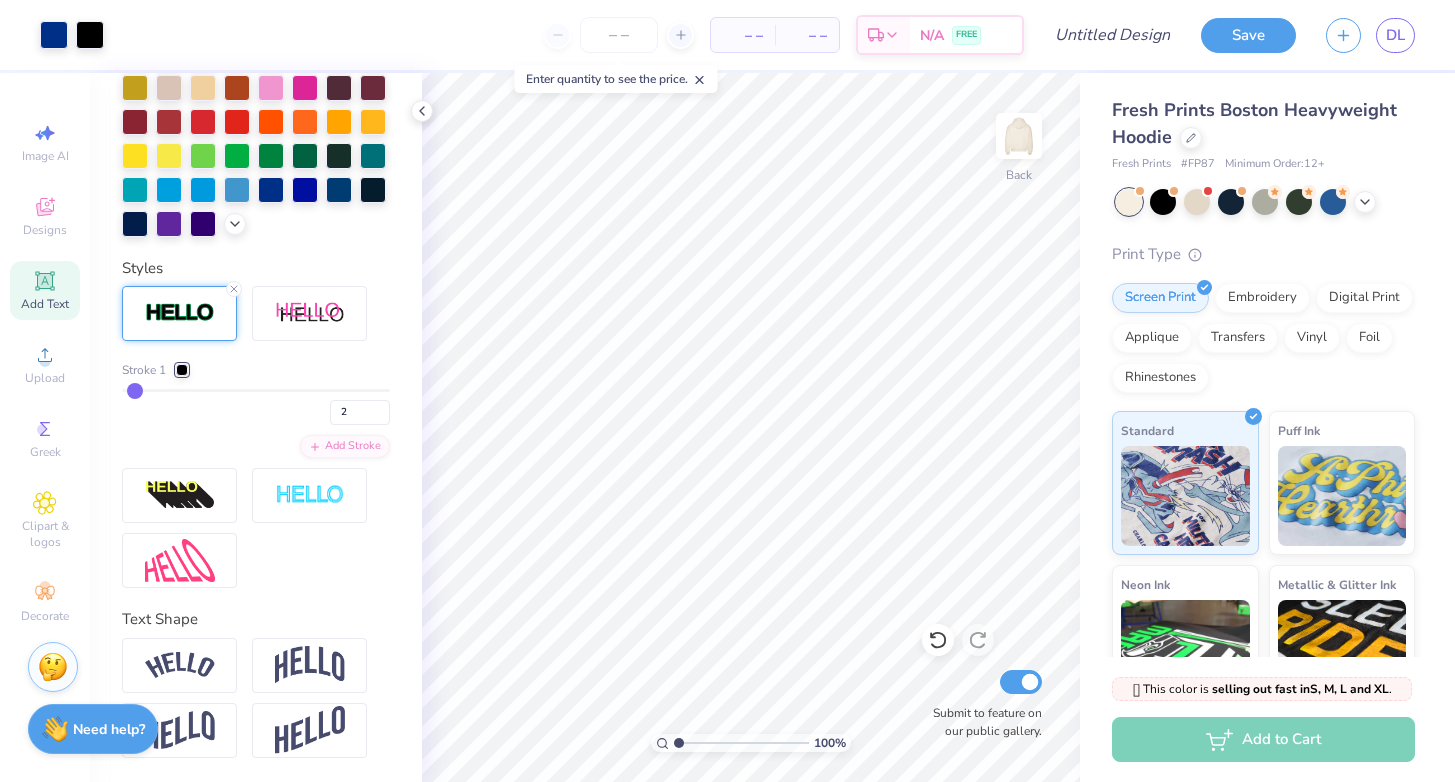 type on "3" 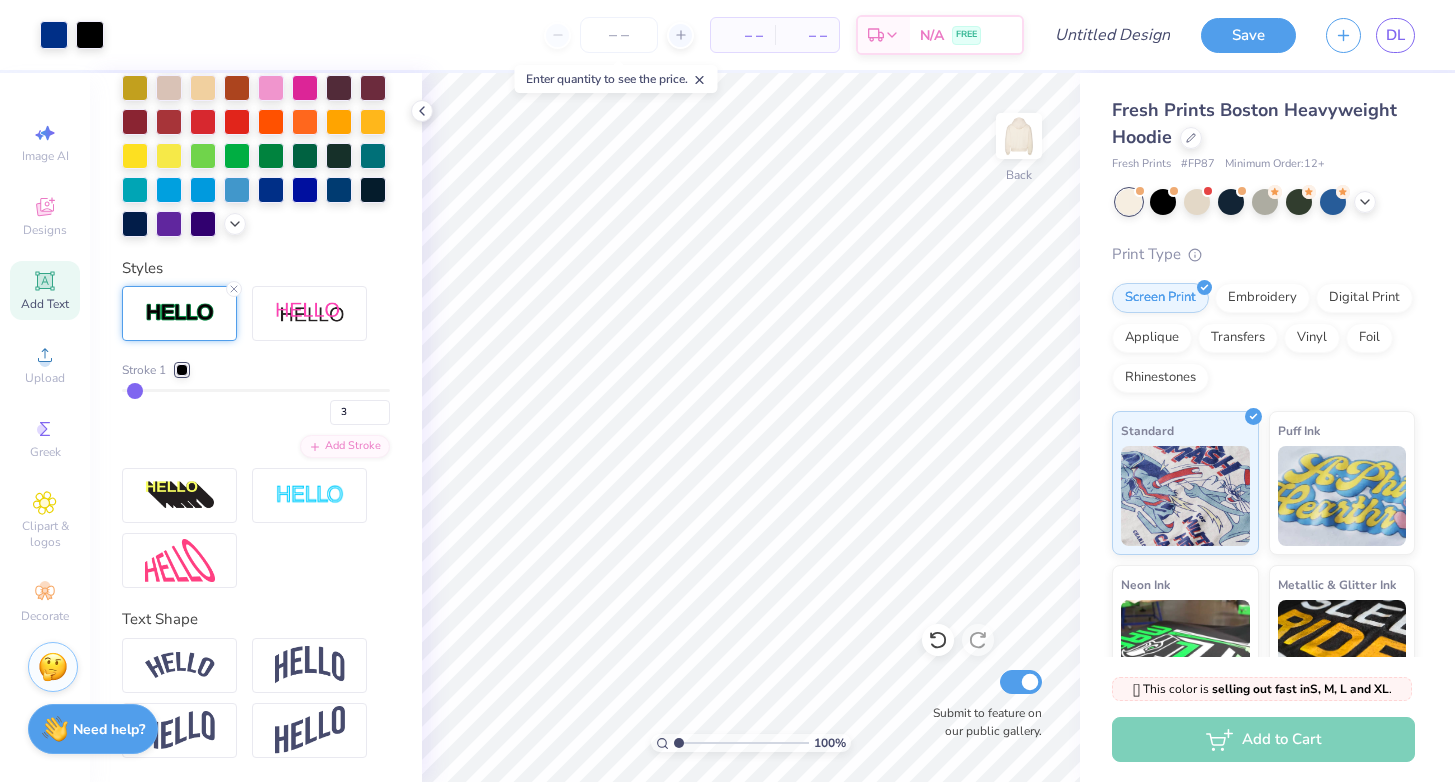 type on "4" 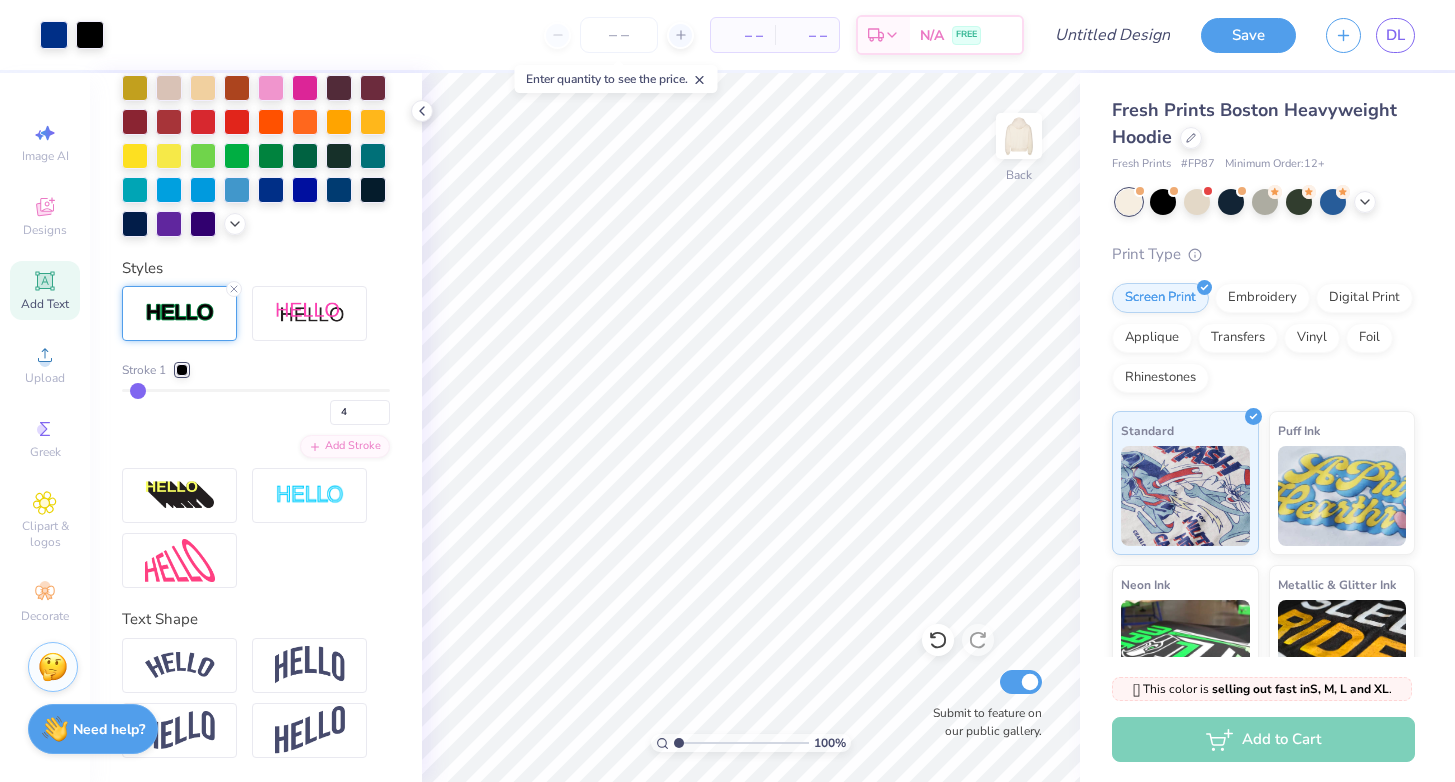 type on "5" 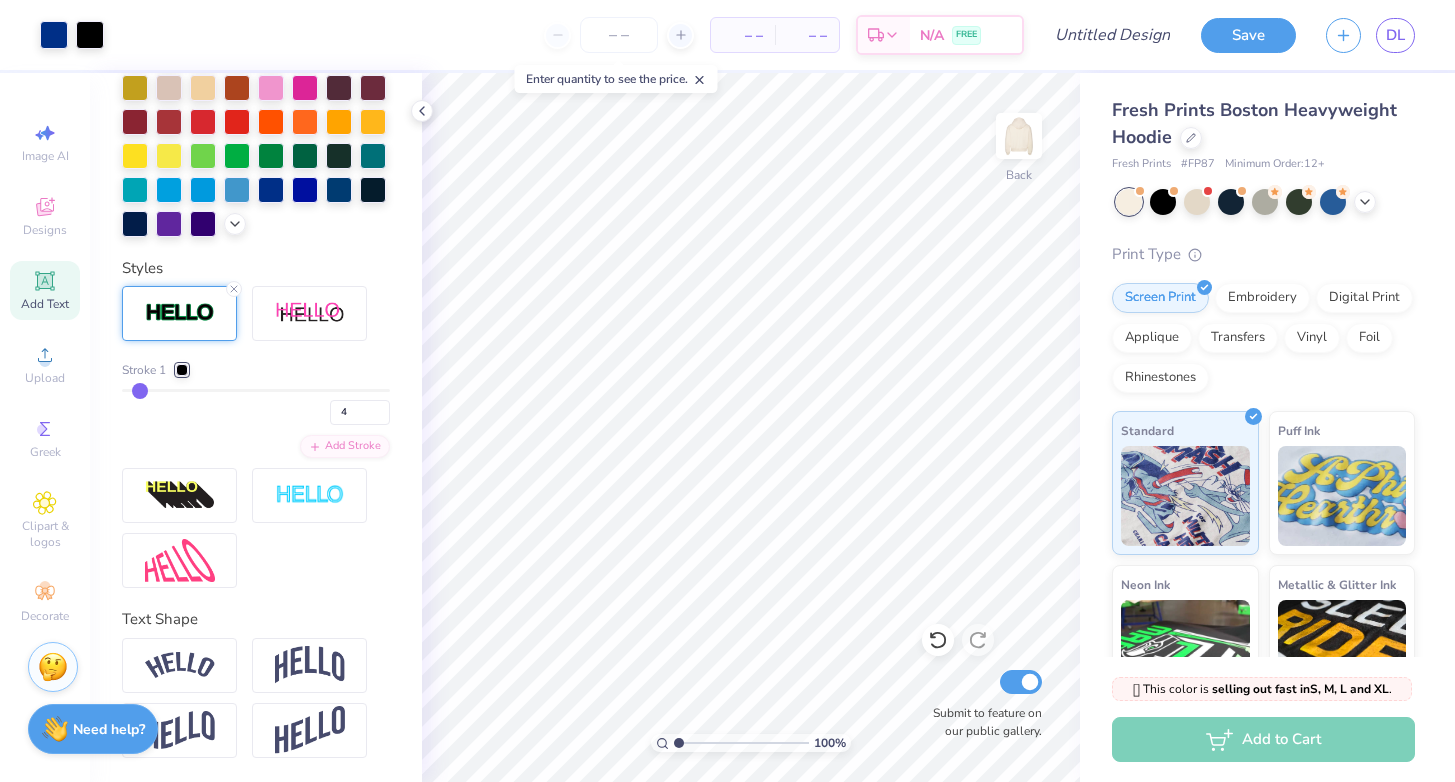 type on "5" 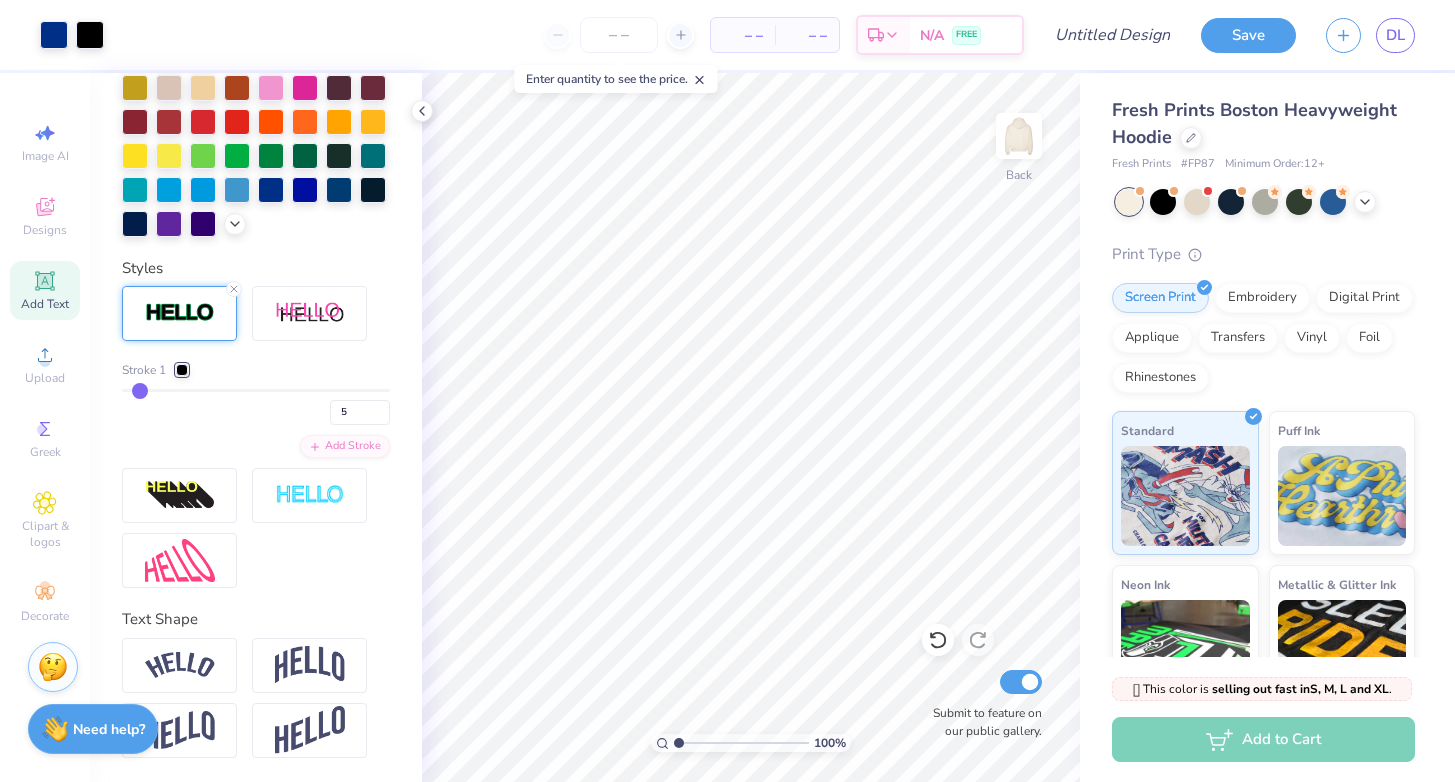 type on "6" 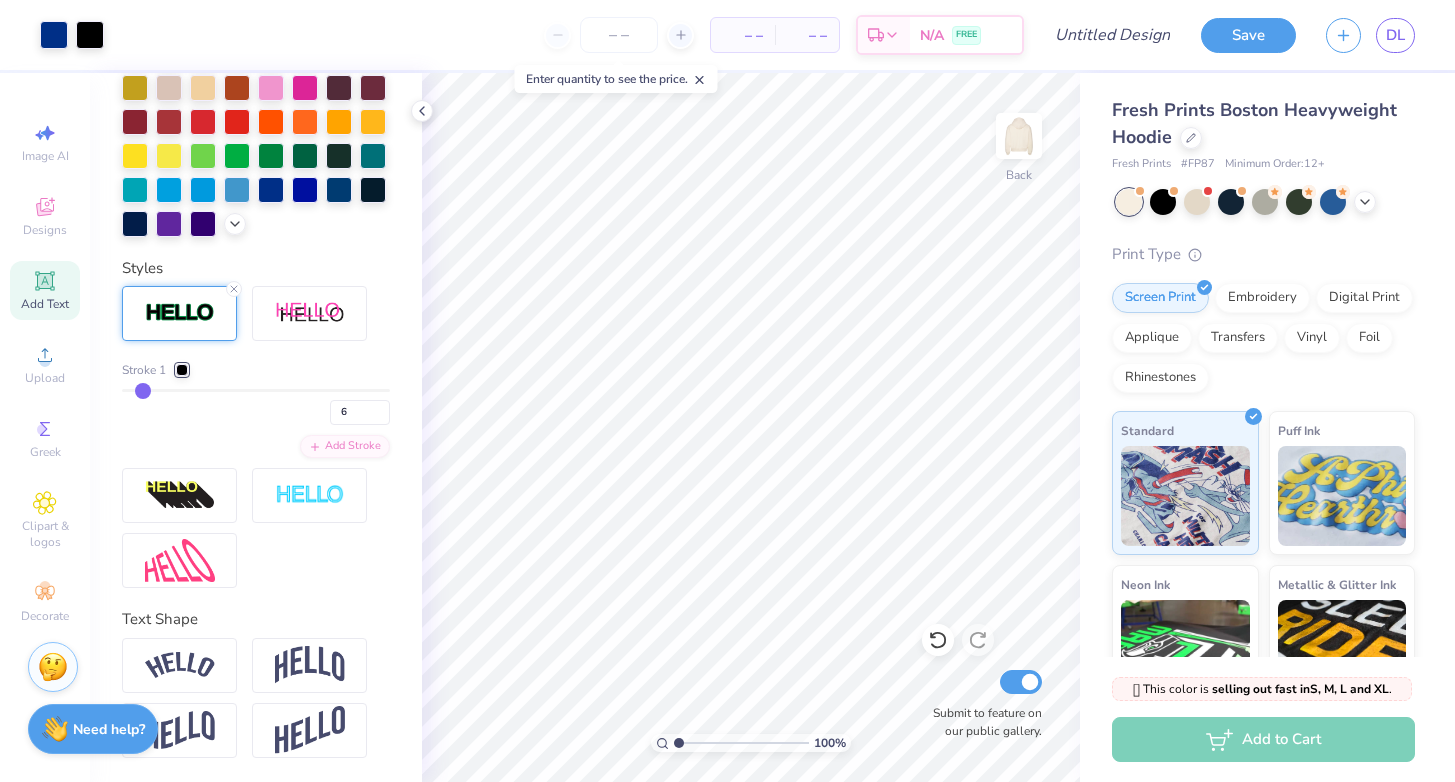 type on "7" 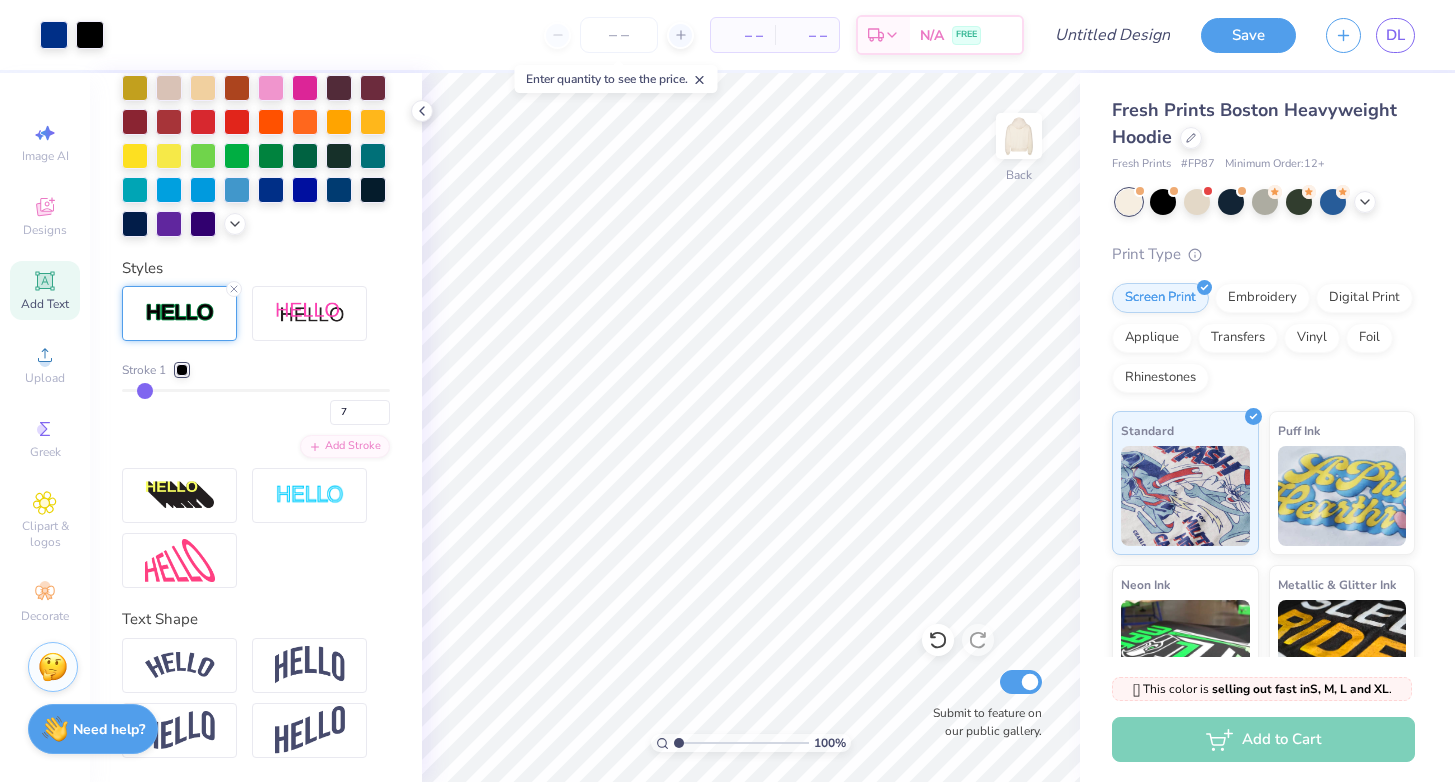 type on "8" 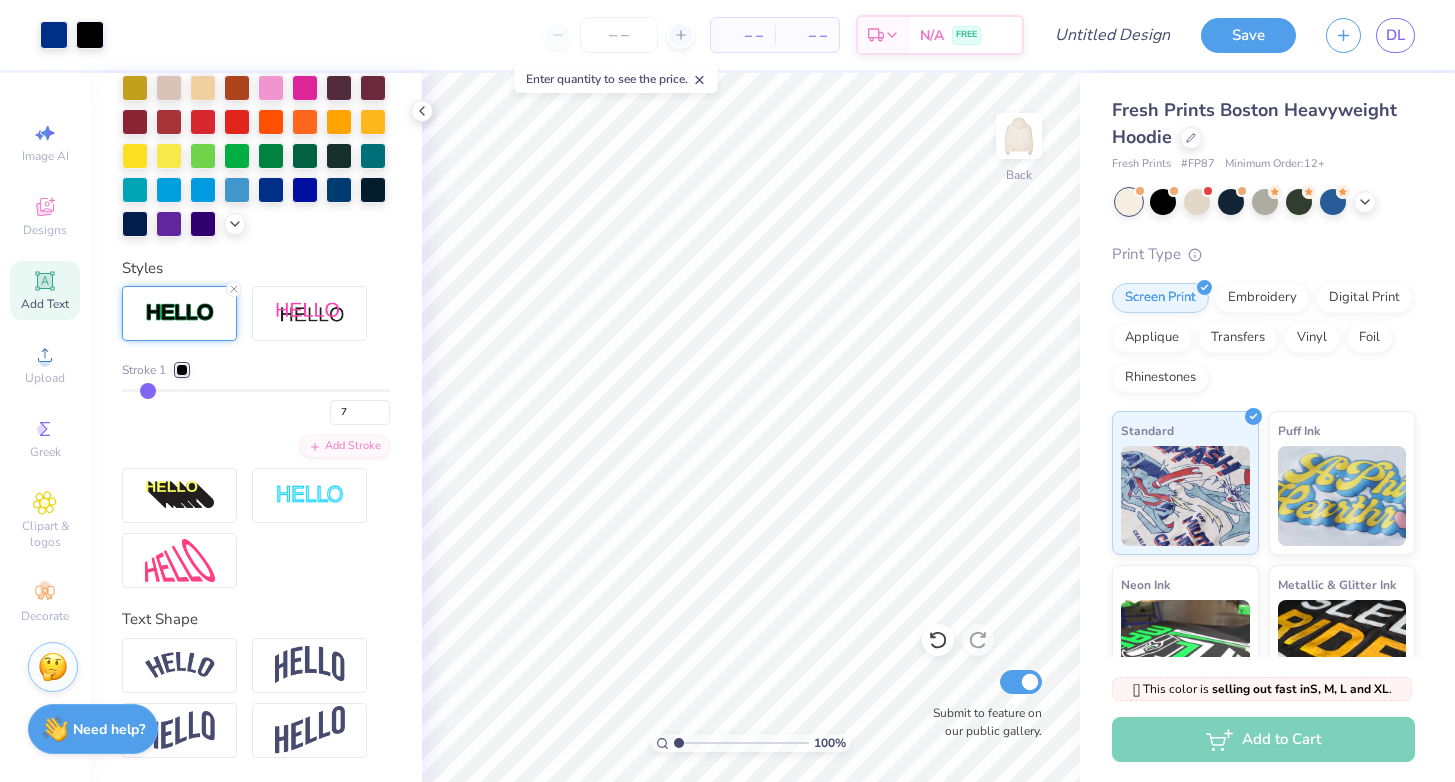 type on "8" 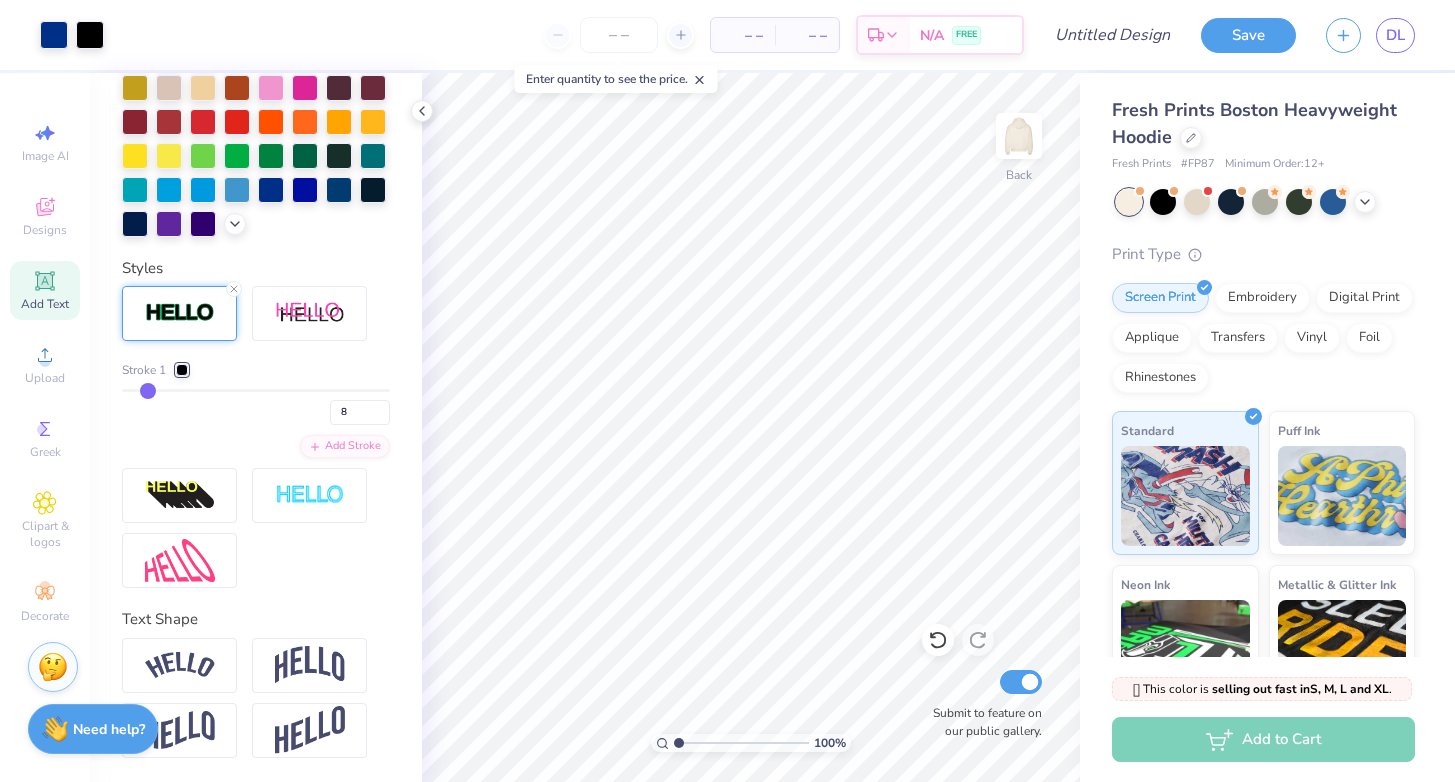 type on "9" 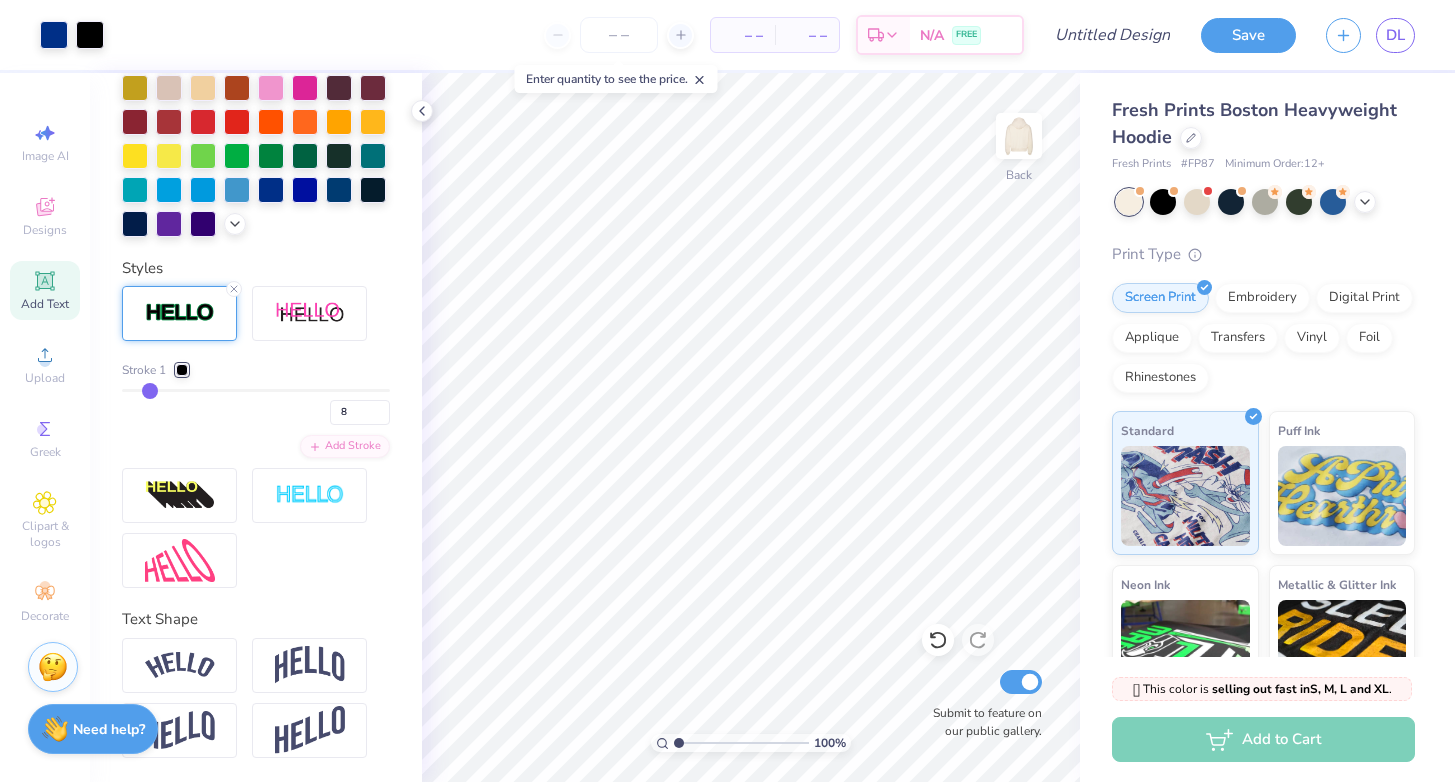 type on "9" 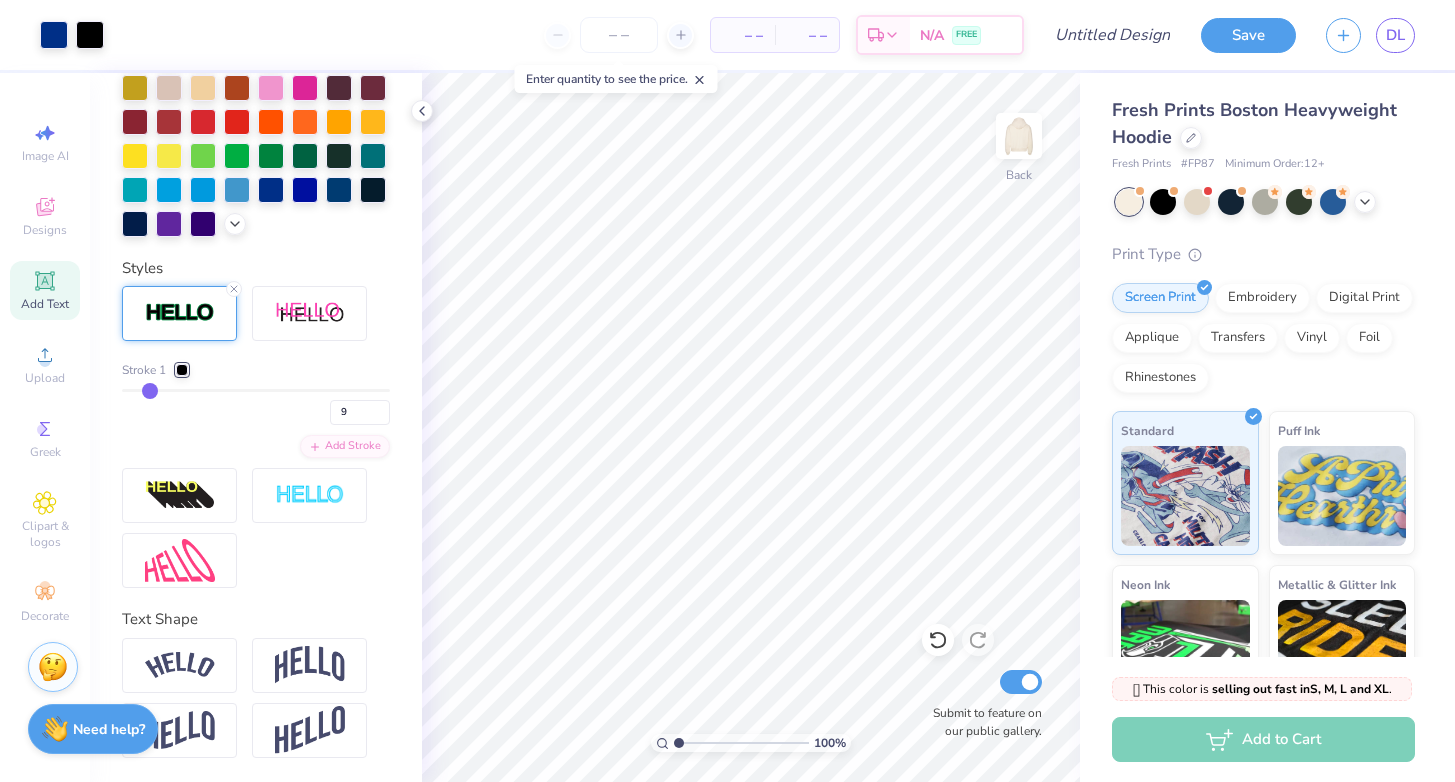type on "10" 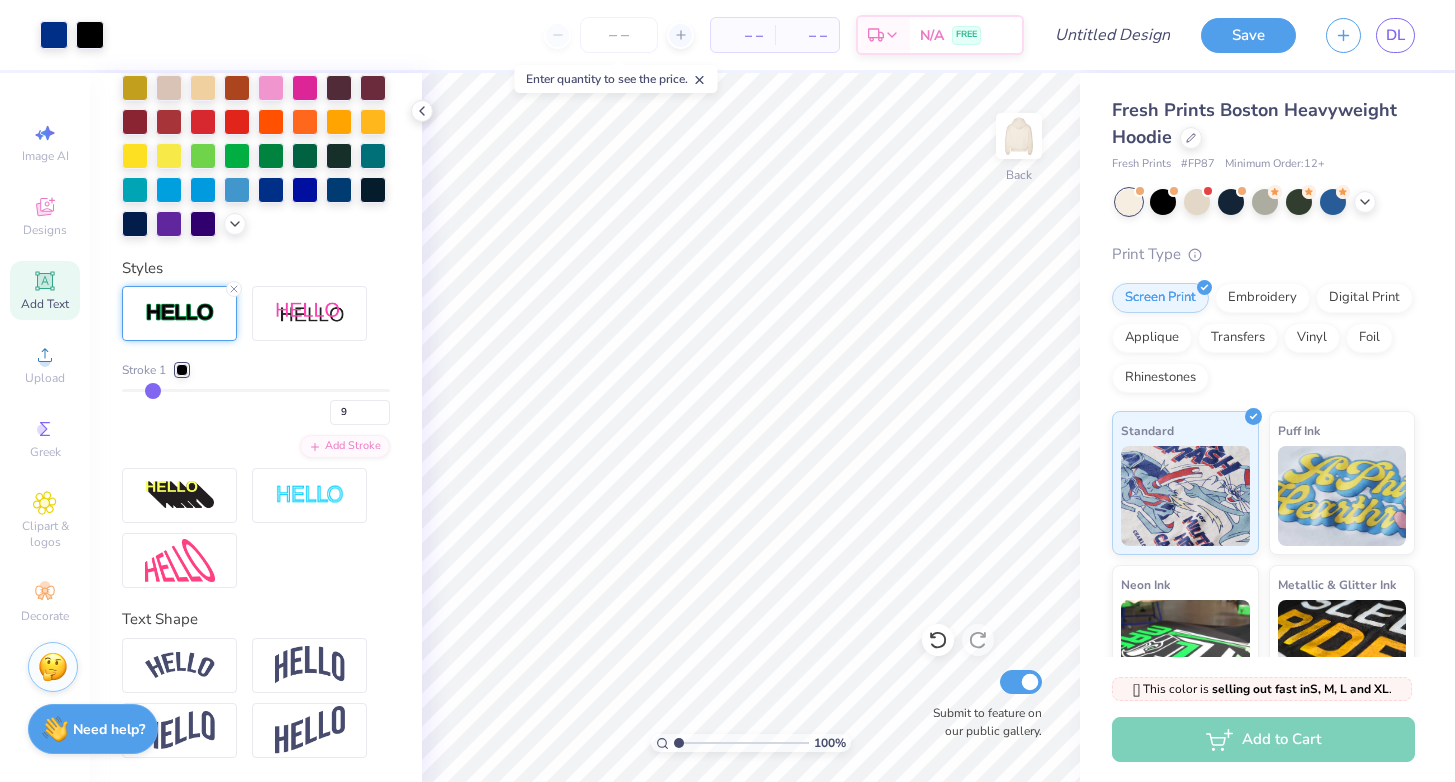 type on "10" 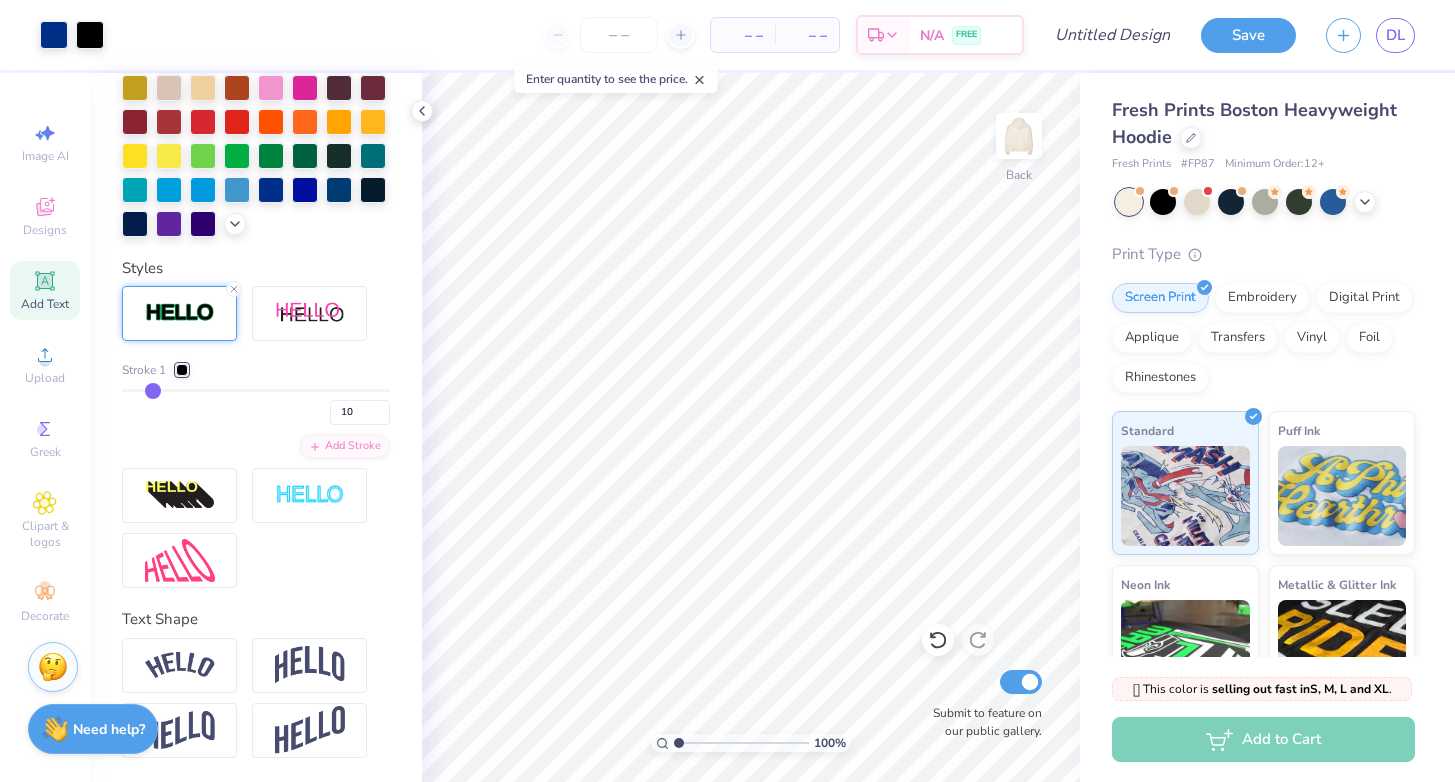 type on "11" 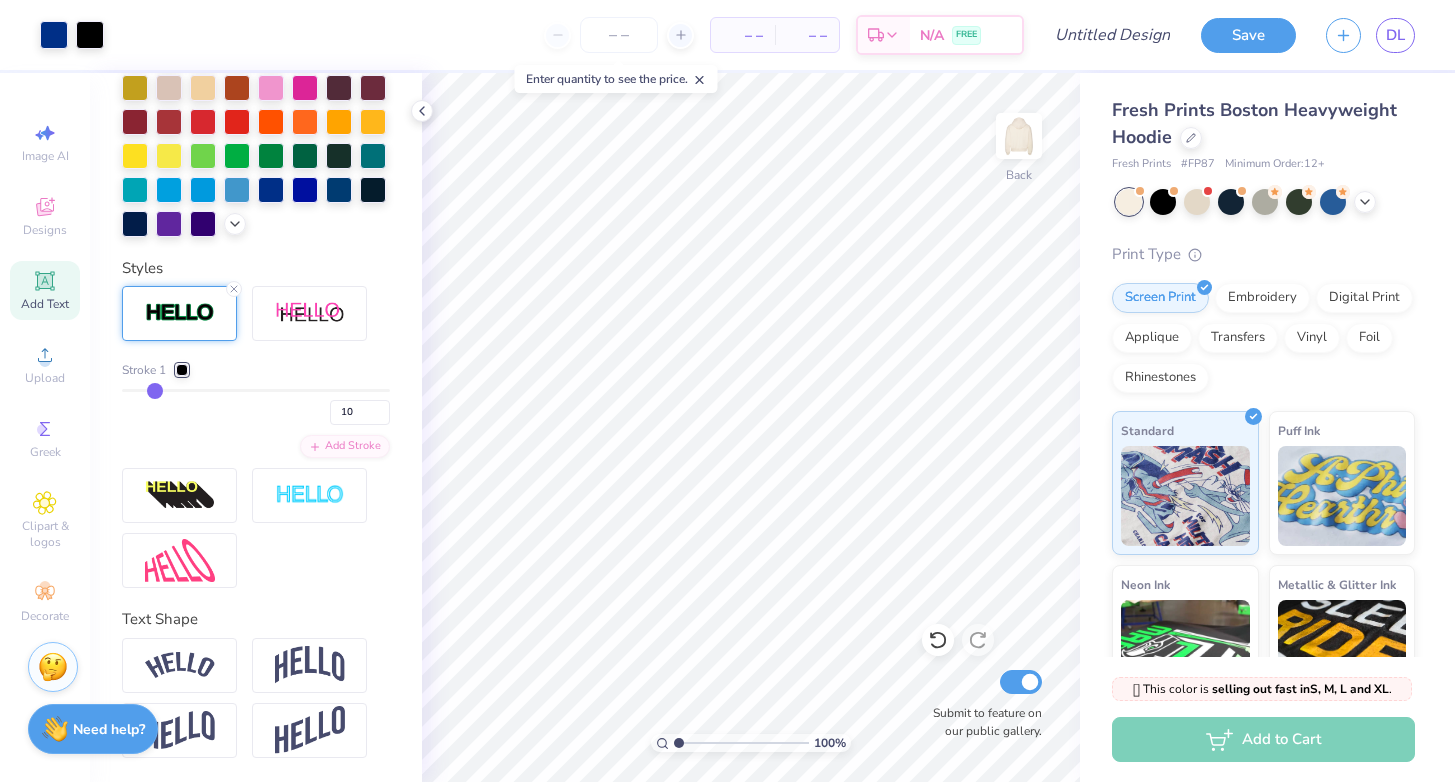type on "11" 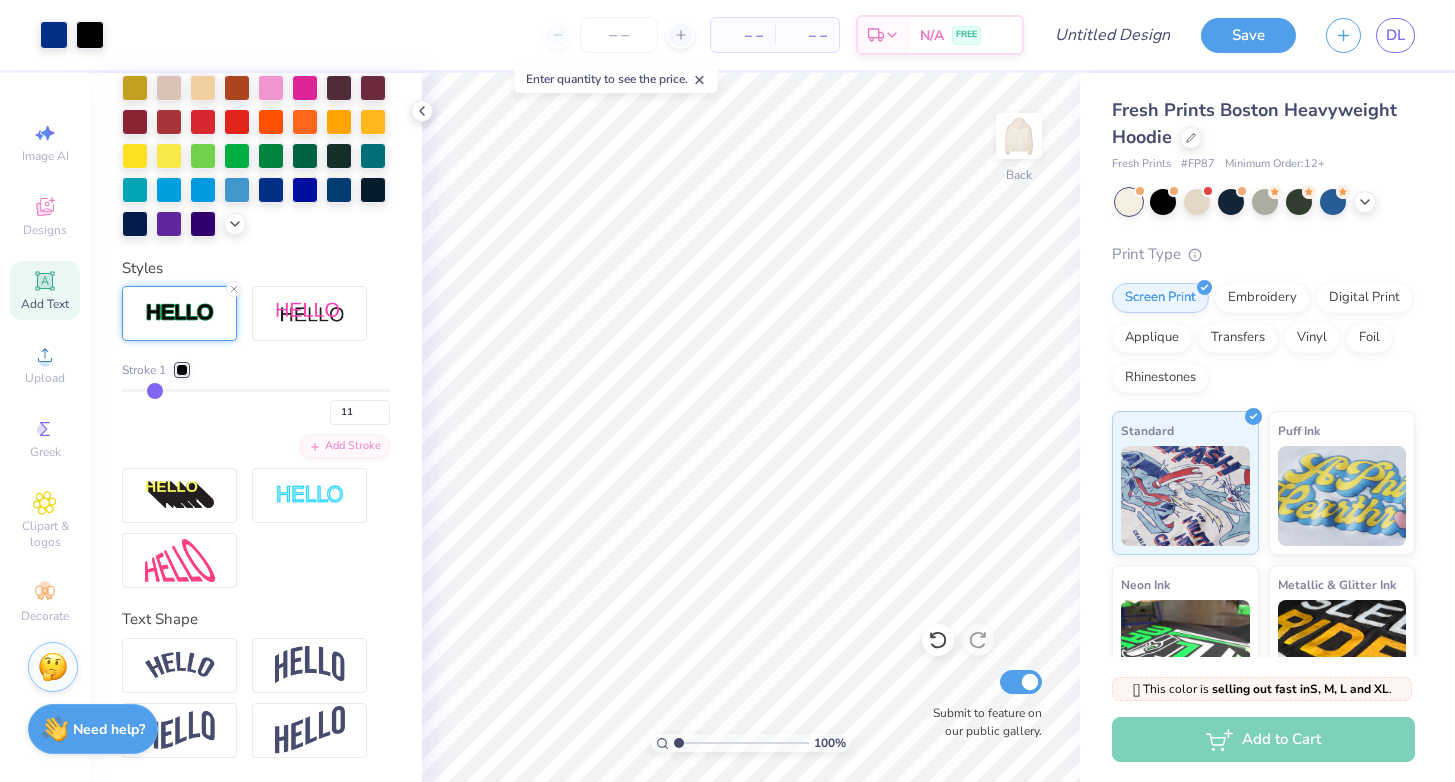 type on "12" 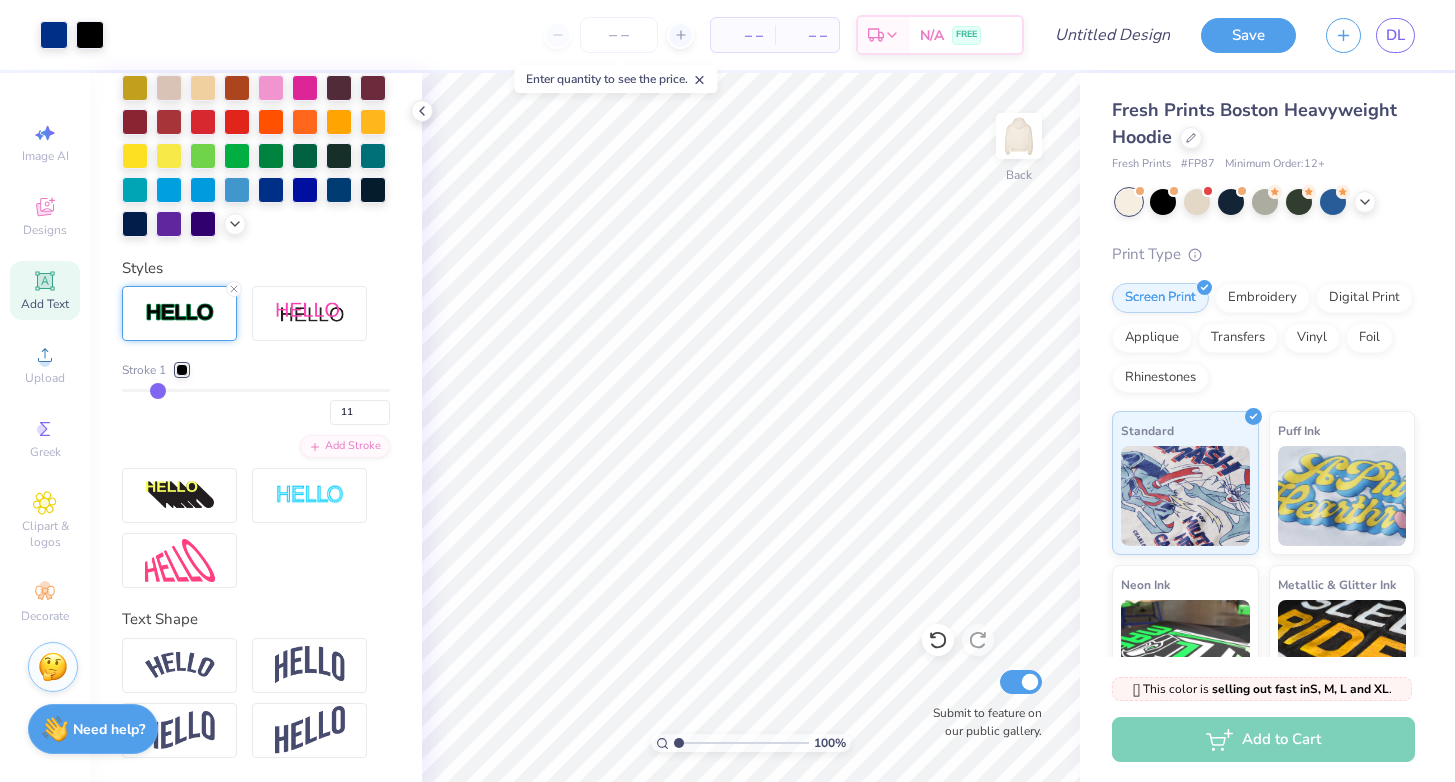 type on "12" 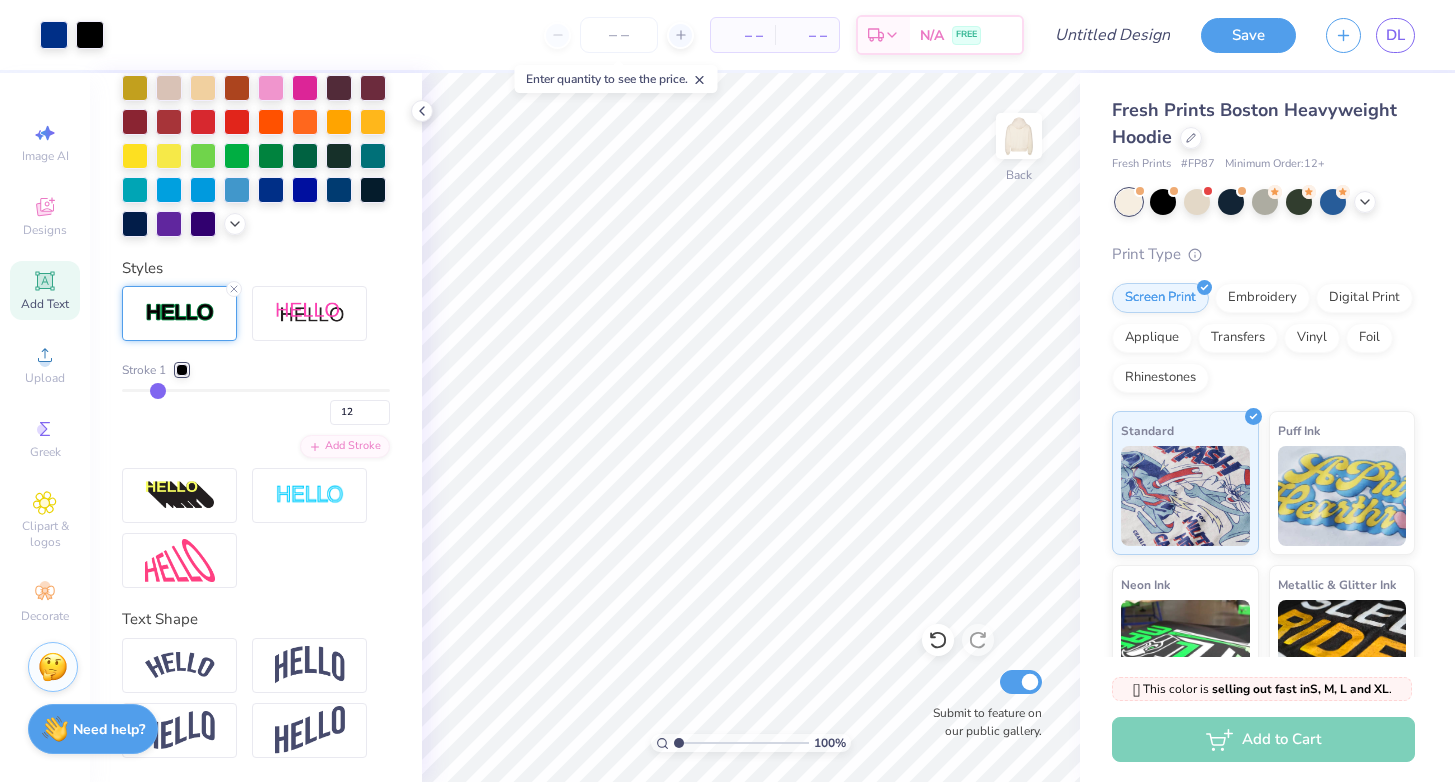 type on "13" 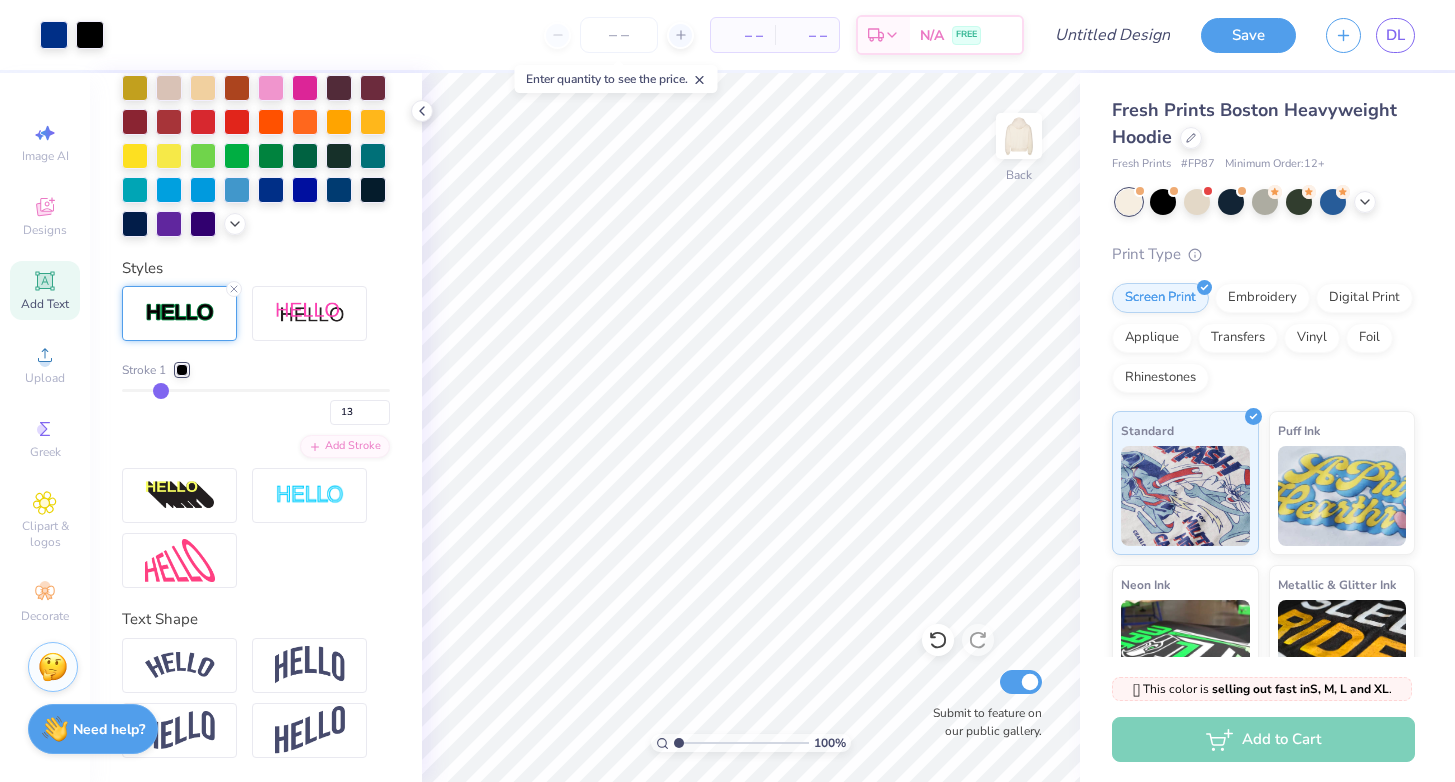 type on "14" 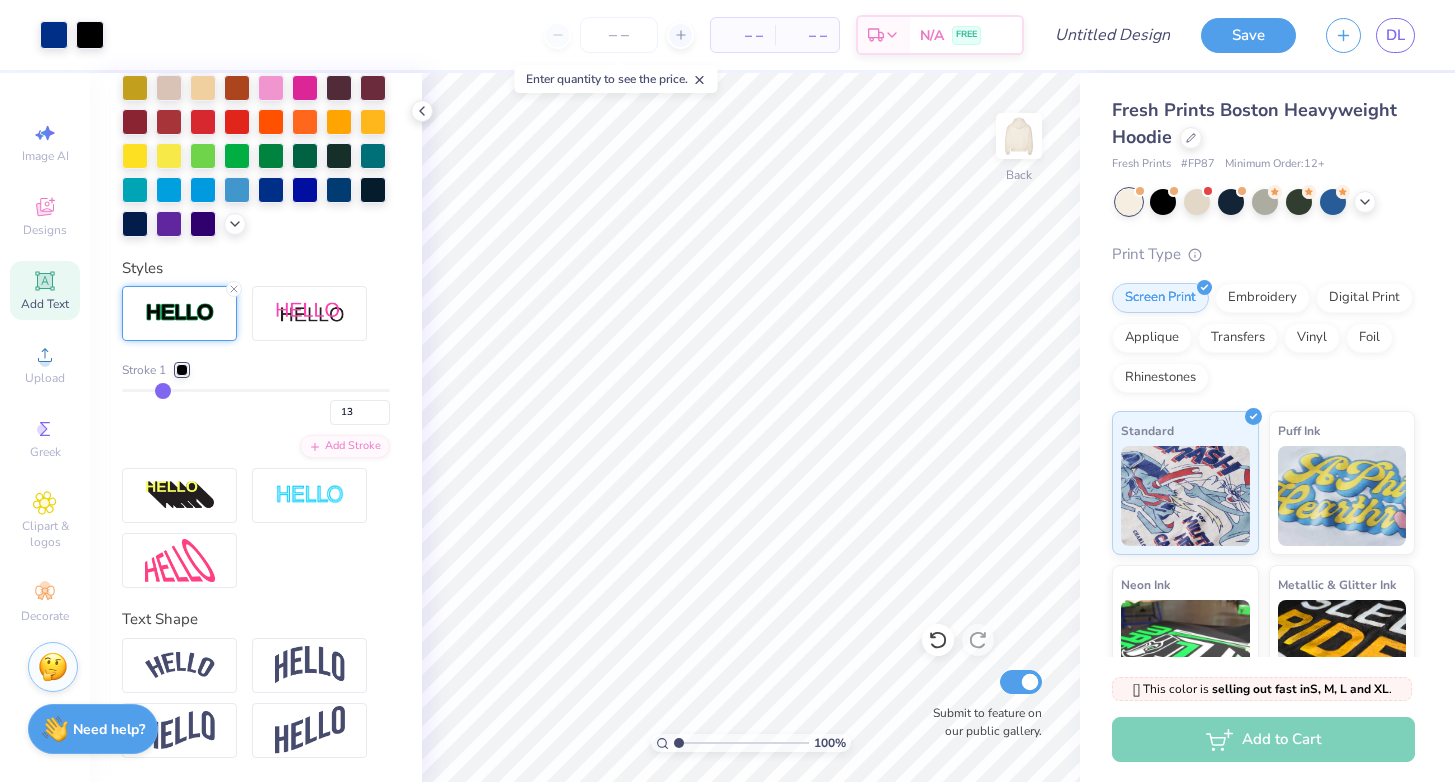 type on "14" 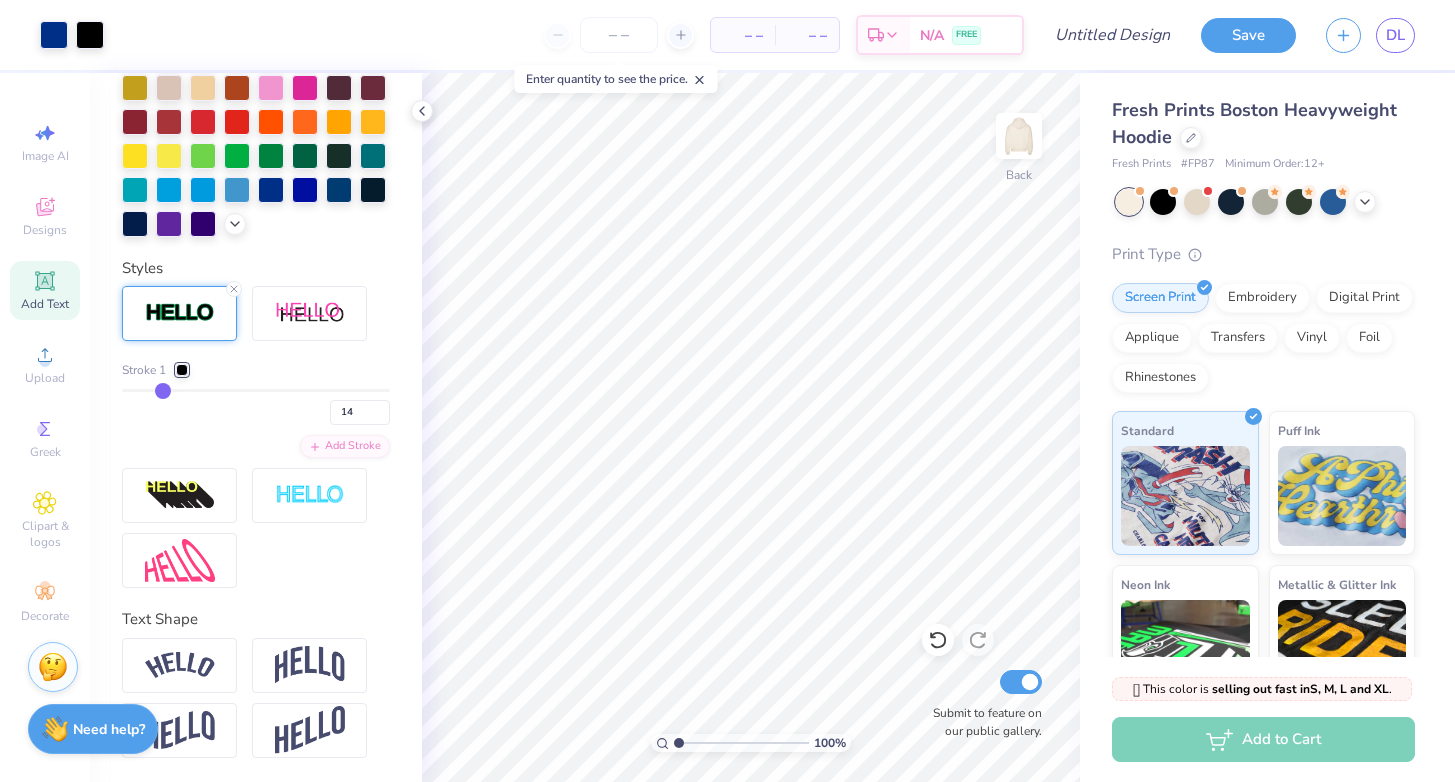 type on "15" 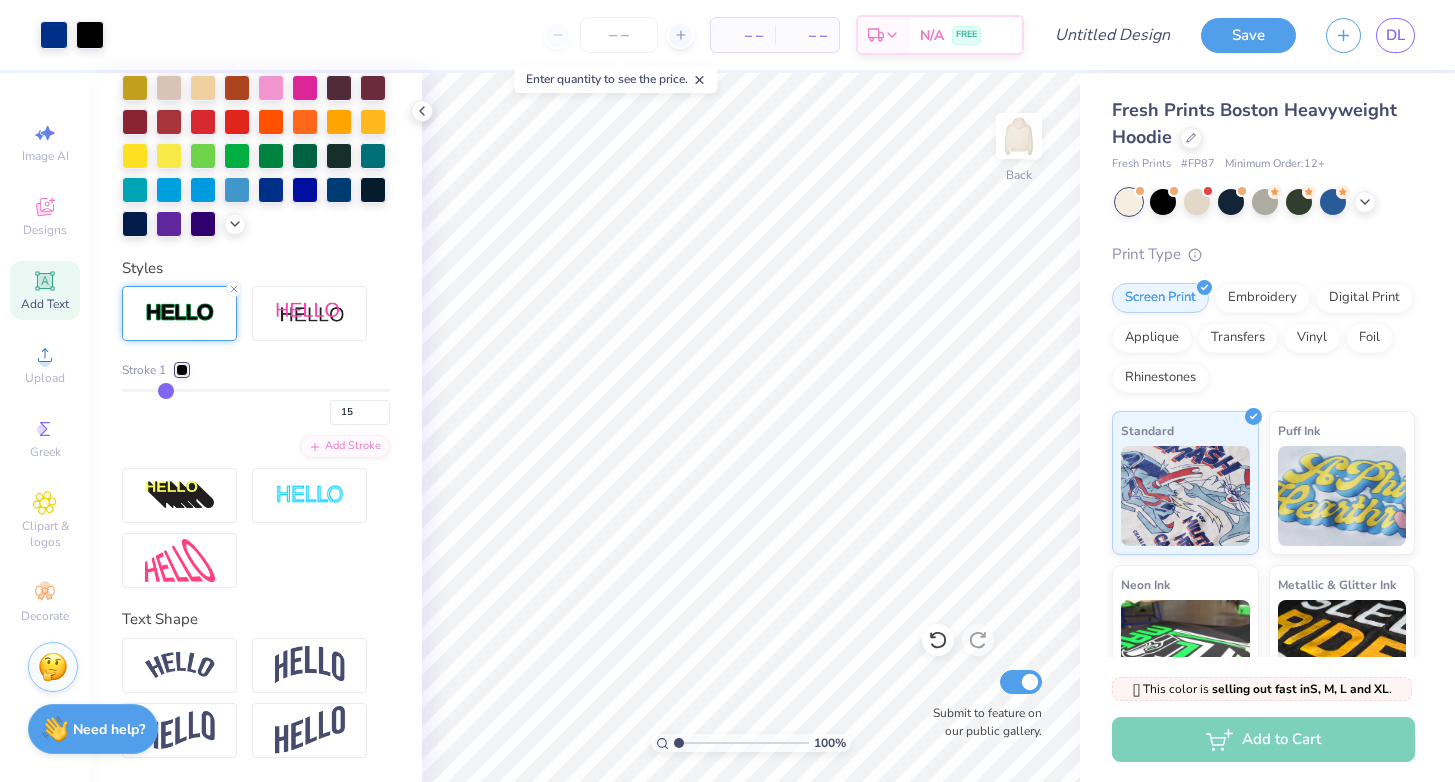 type on "16" 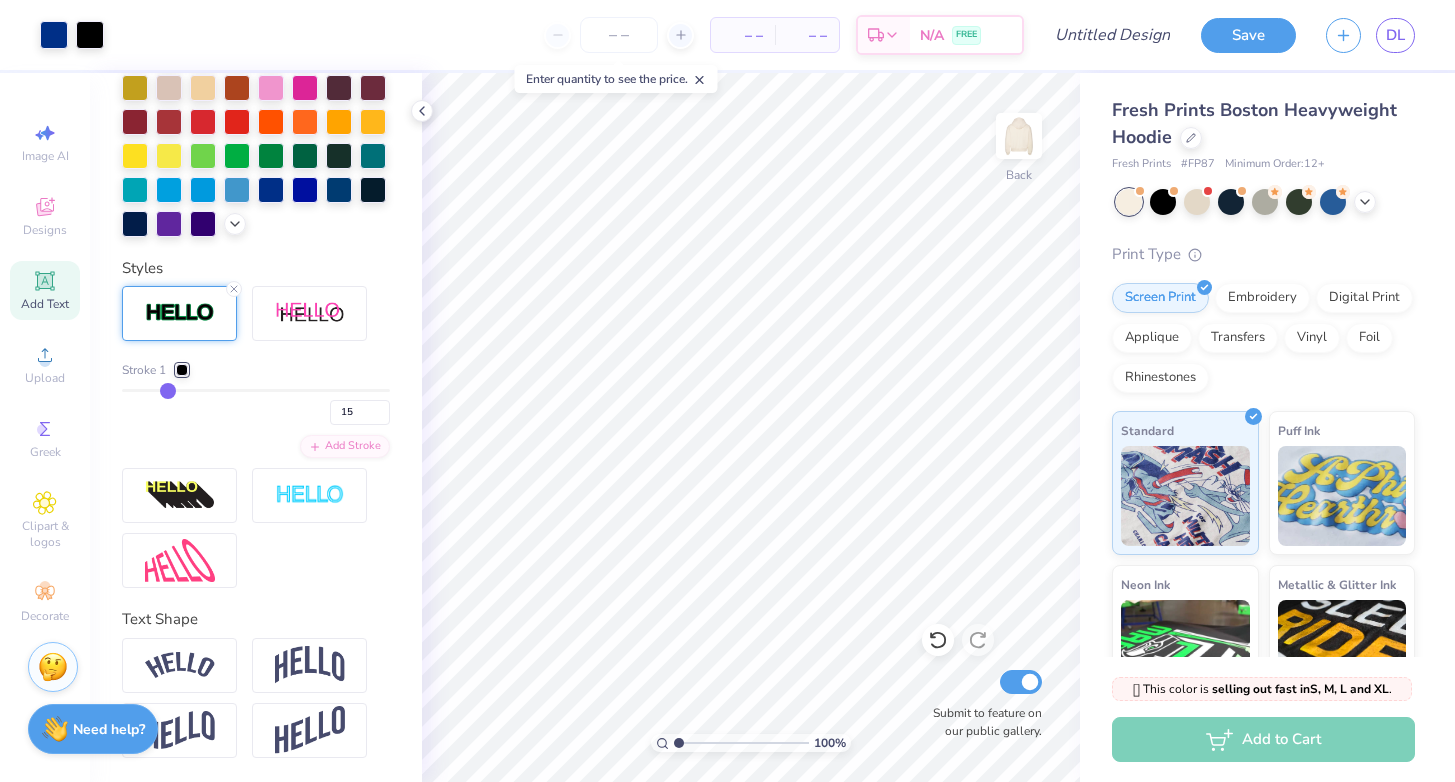 type on "16" 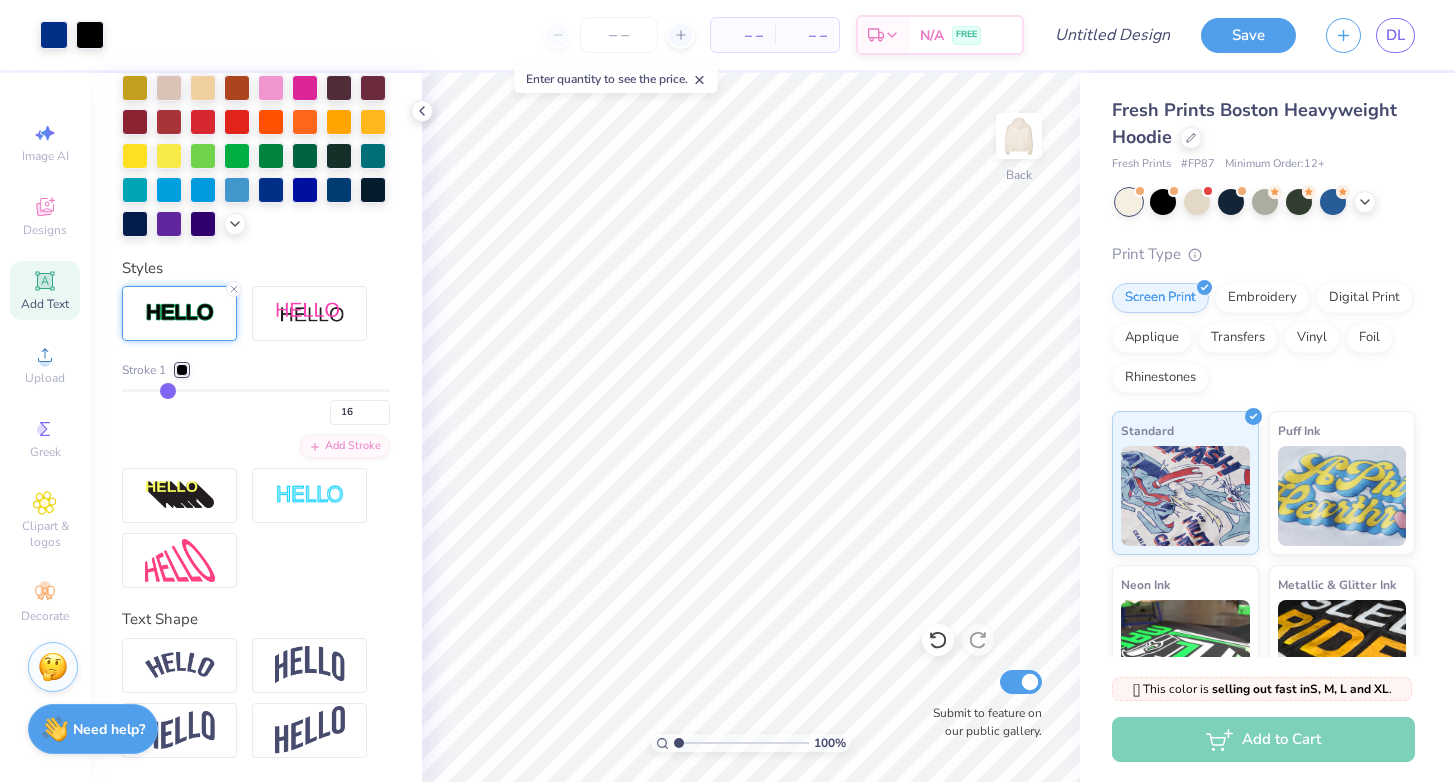 type on "17" 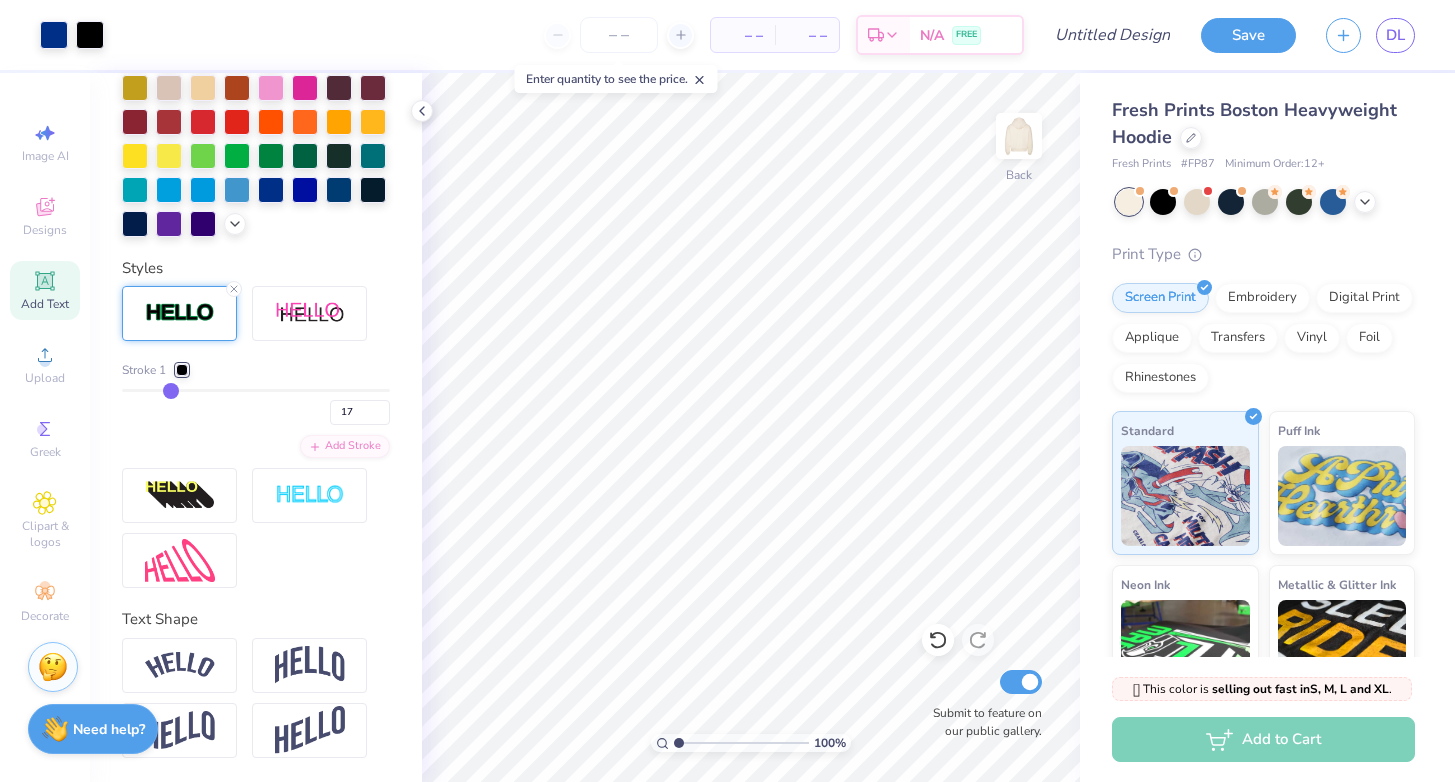 type on "18" 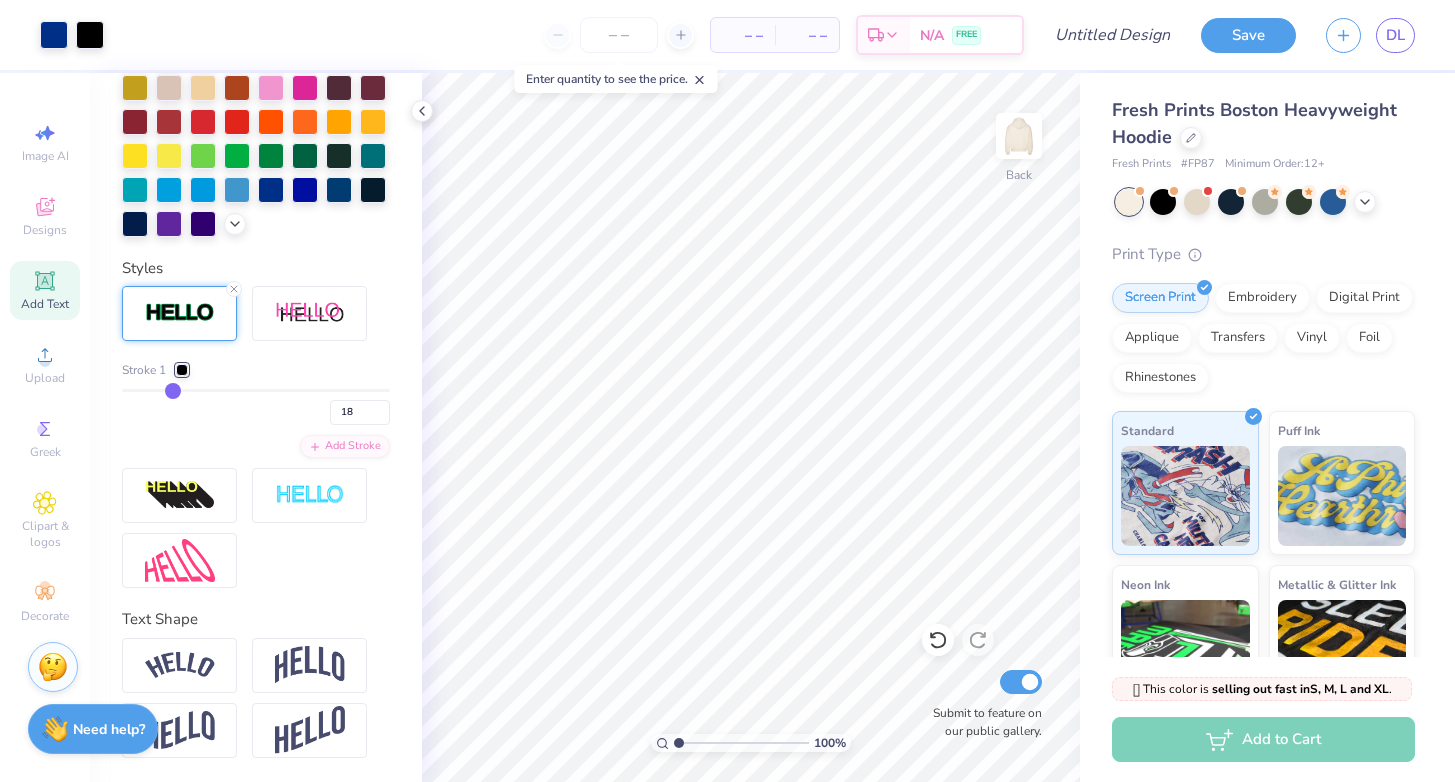 type on "19" 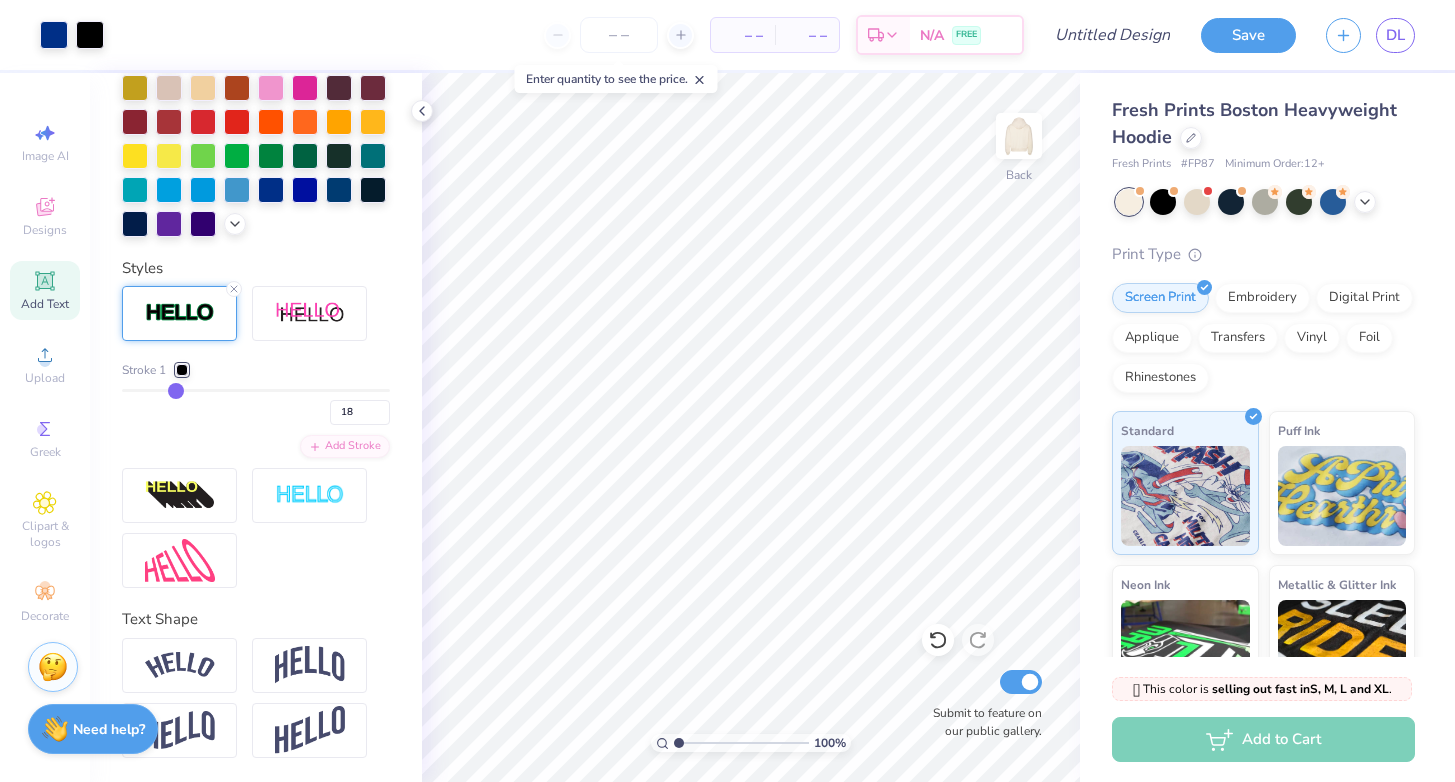 type on "19" 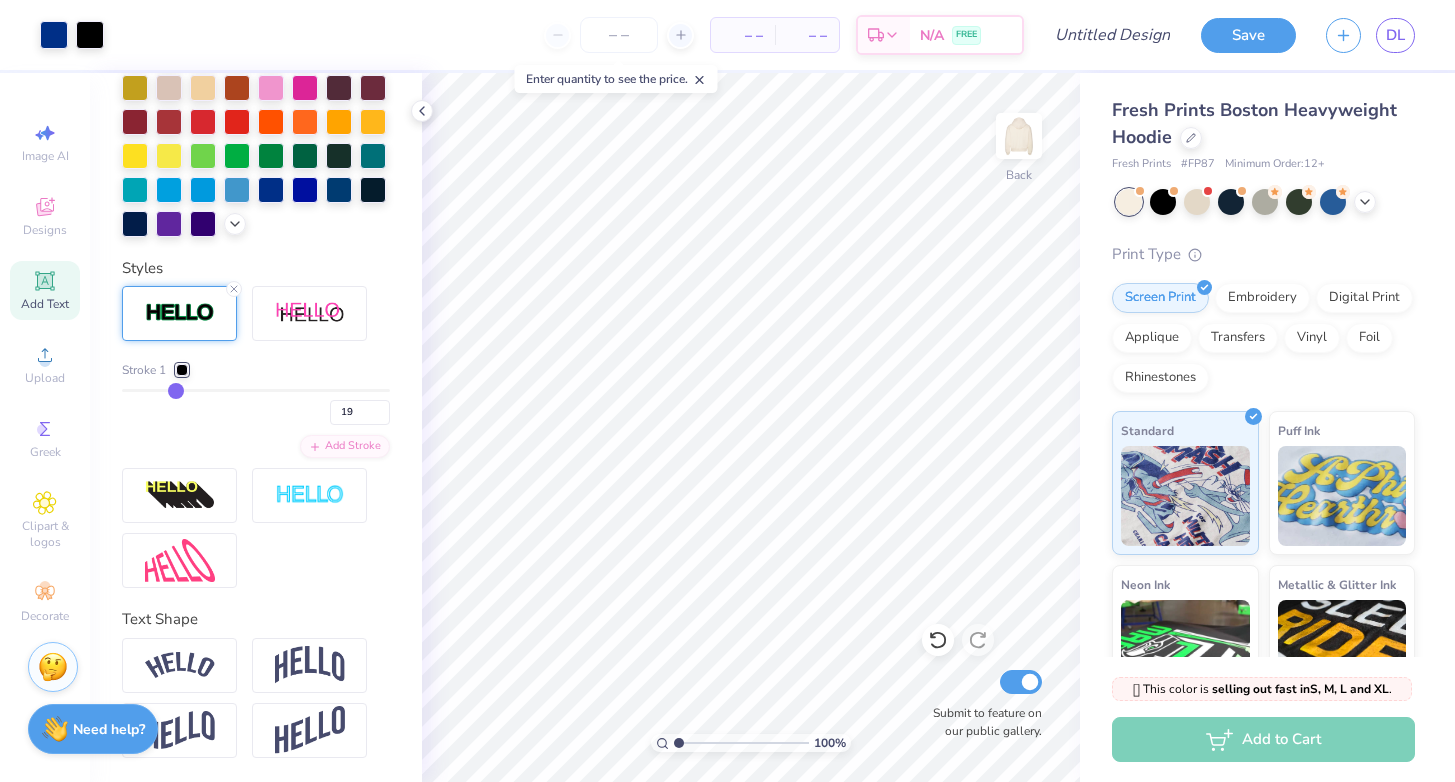 type on "20" 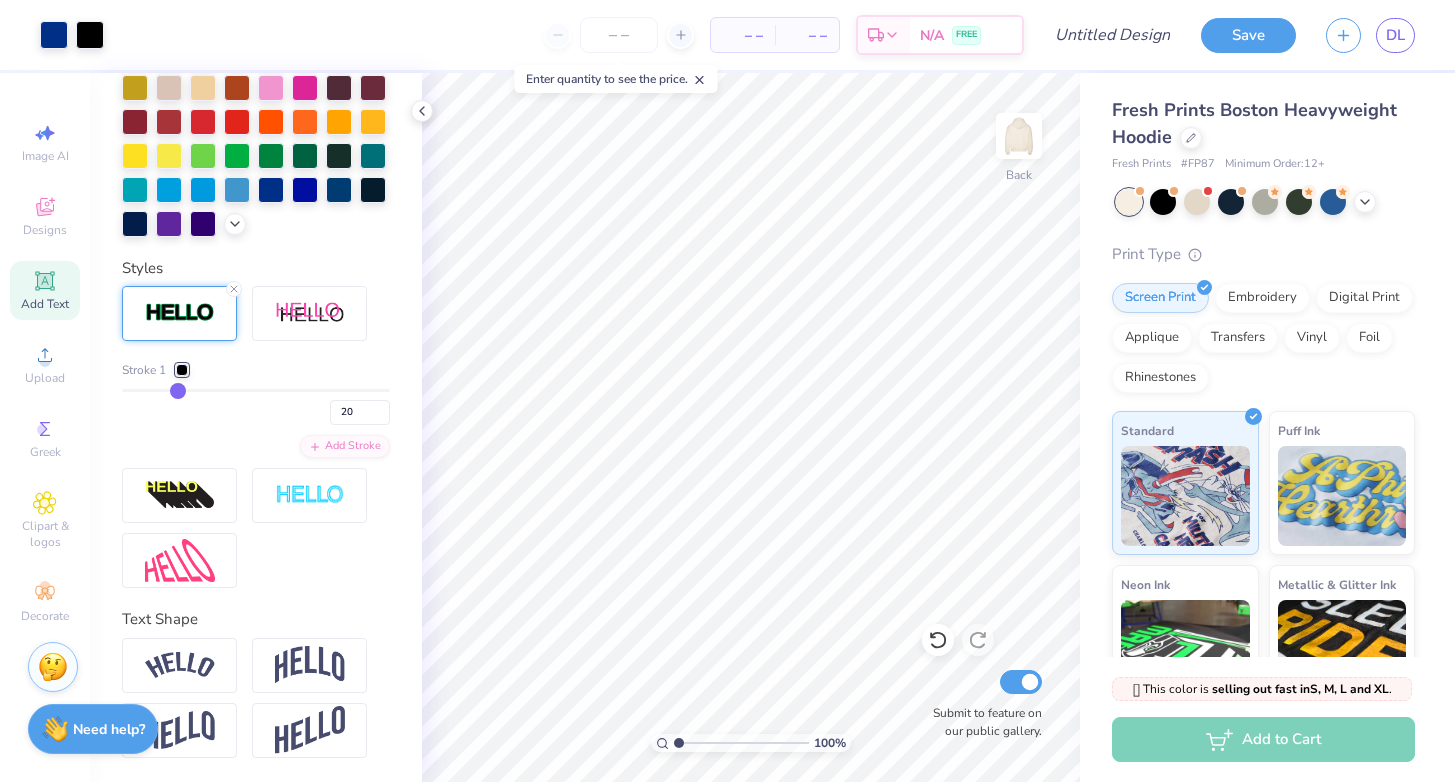 type on "21" 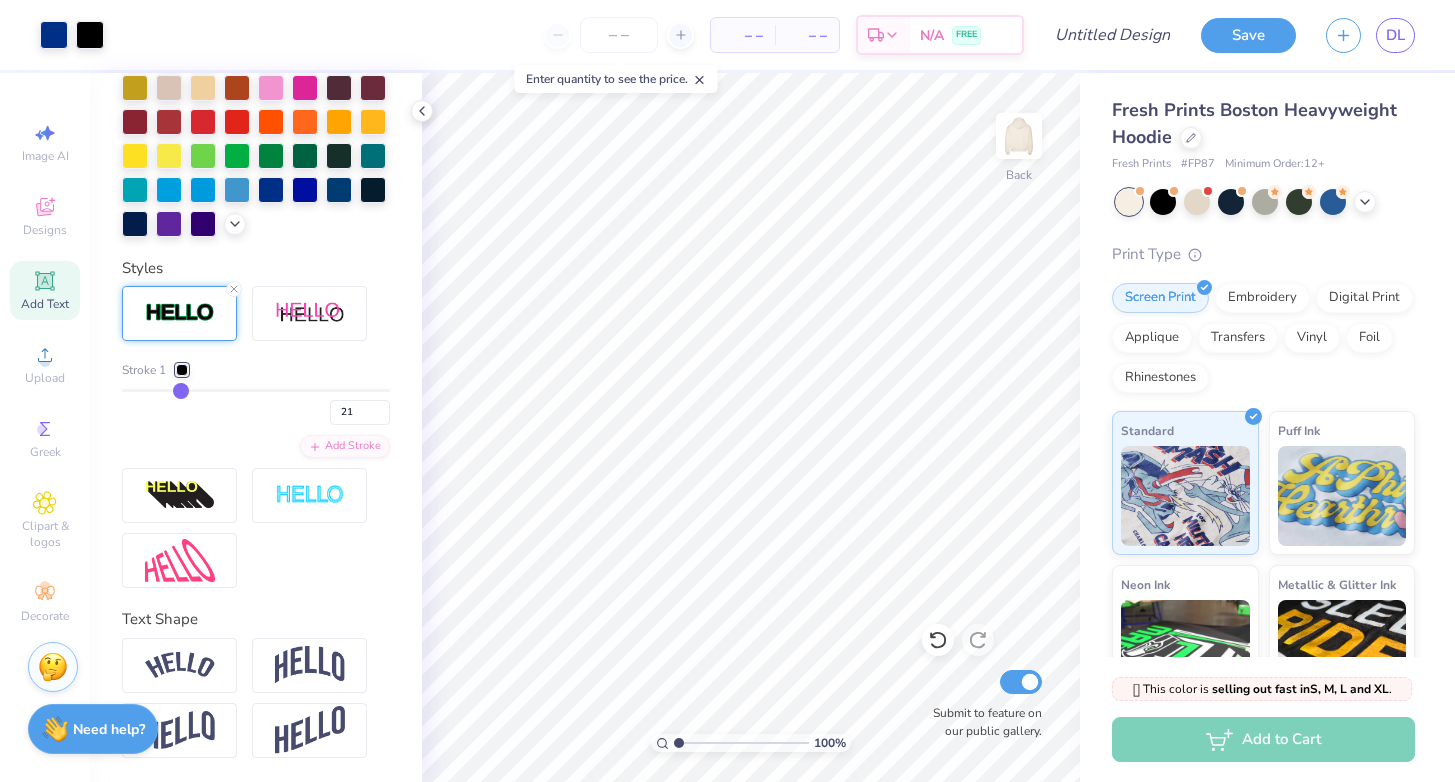 type on "22" 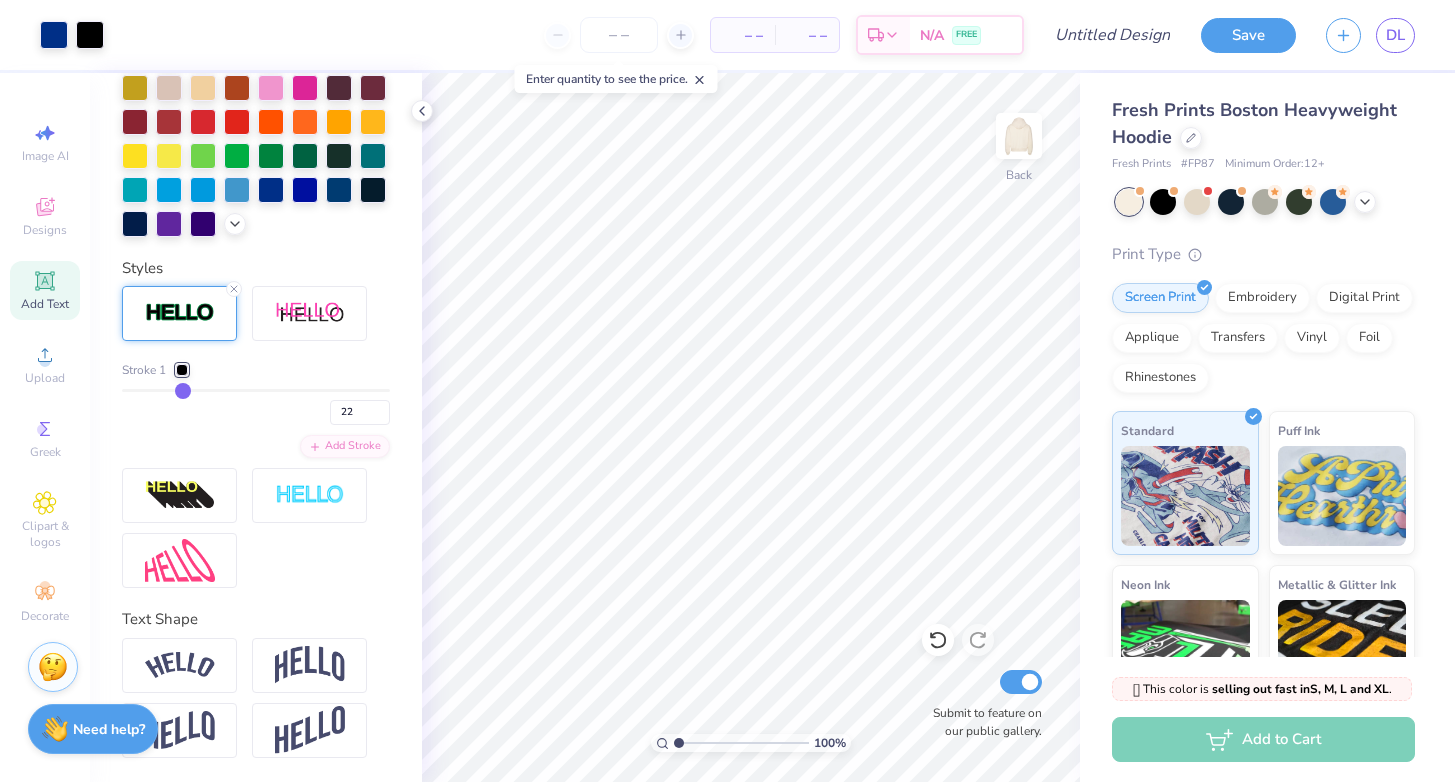type on "23" 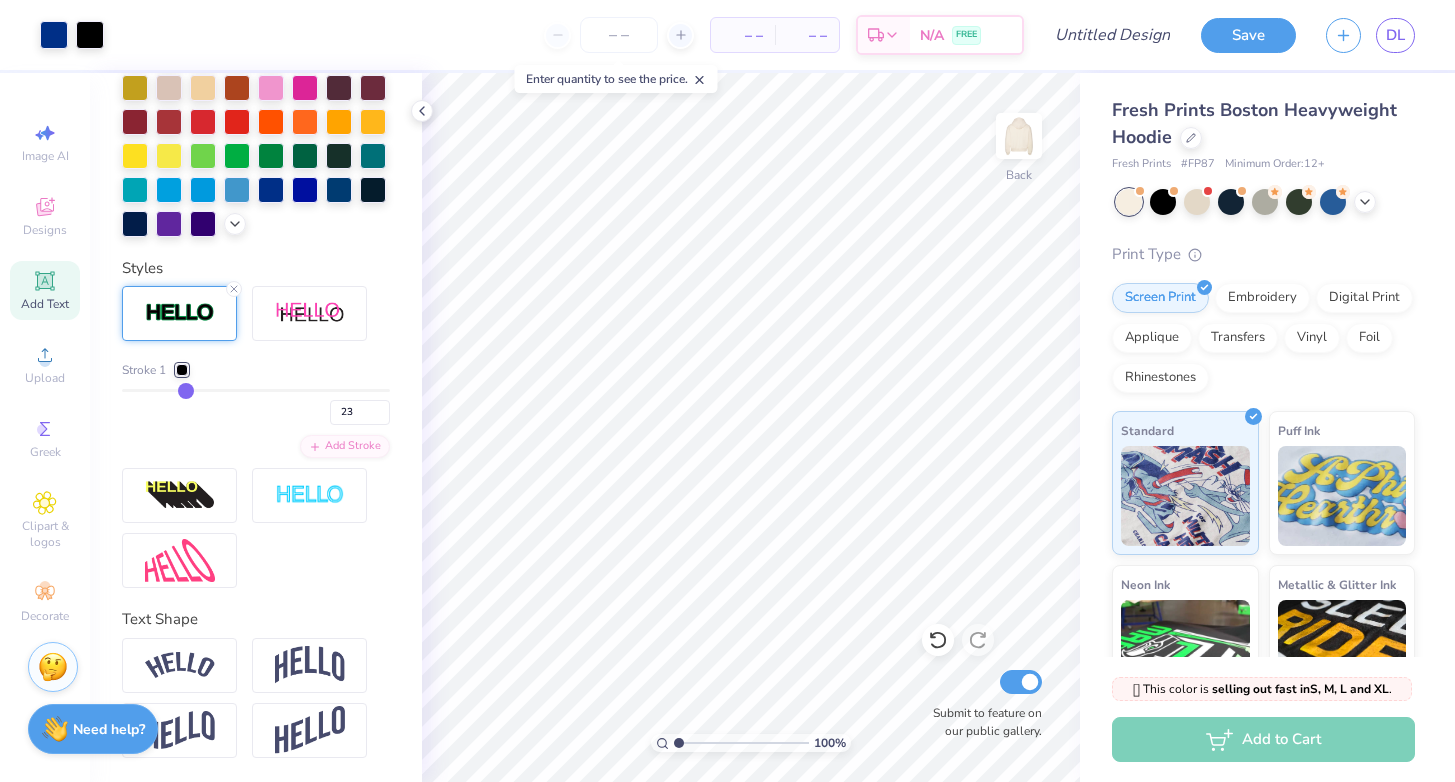 type on "24" 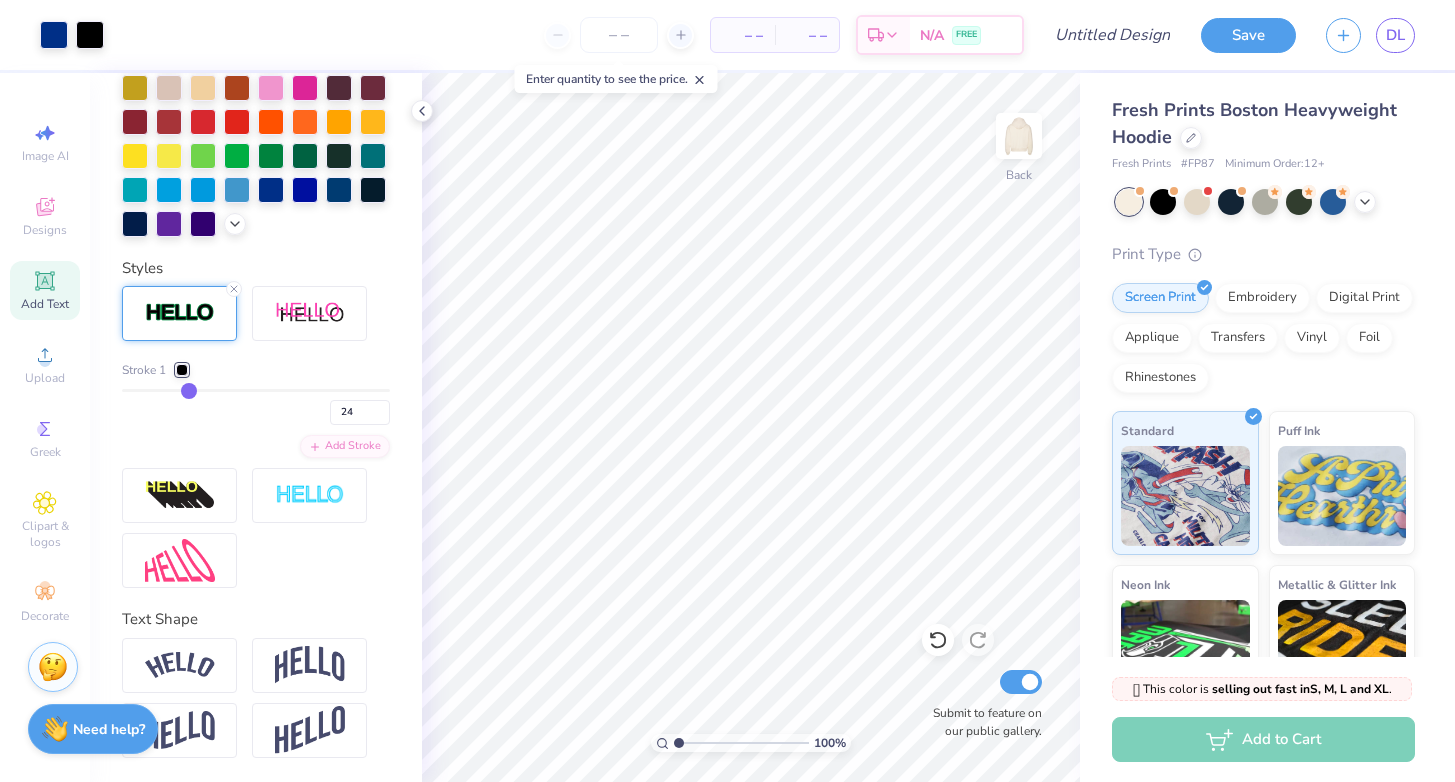 type on "25" 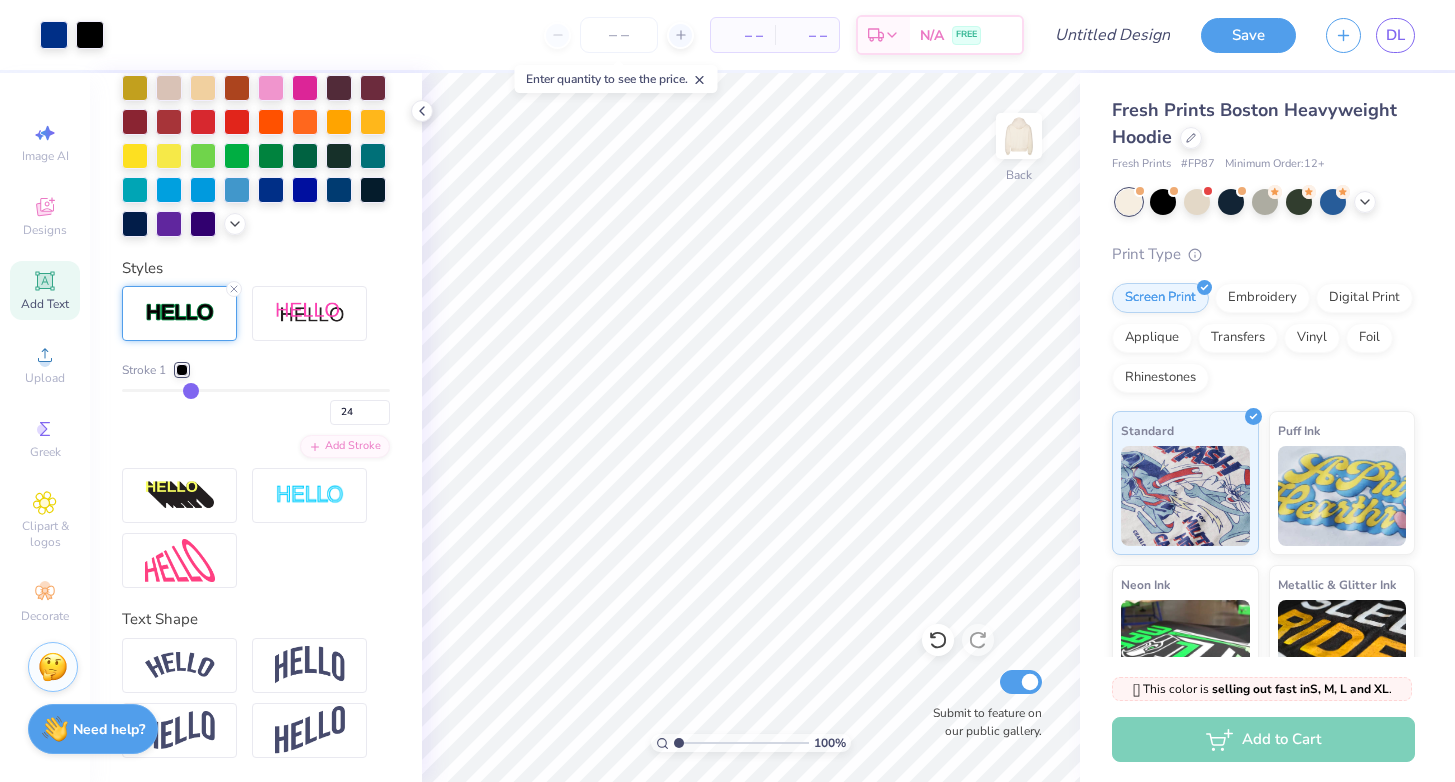 type on "25" 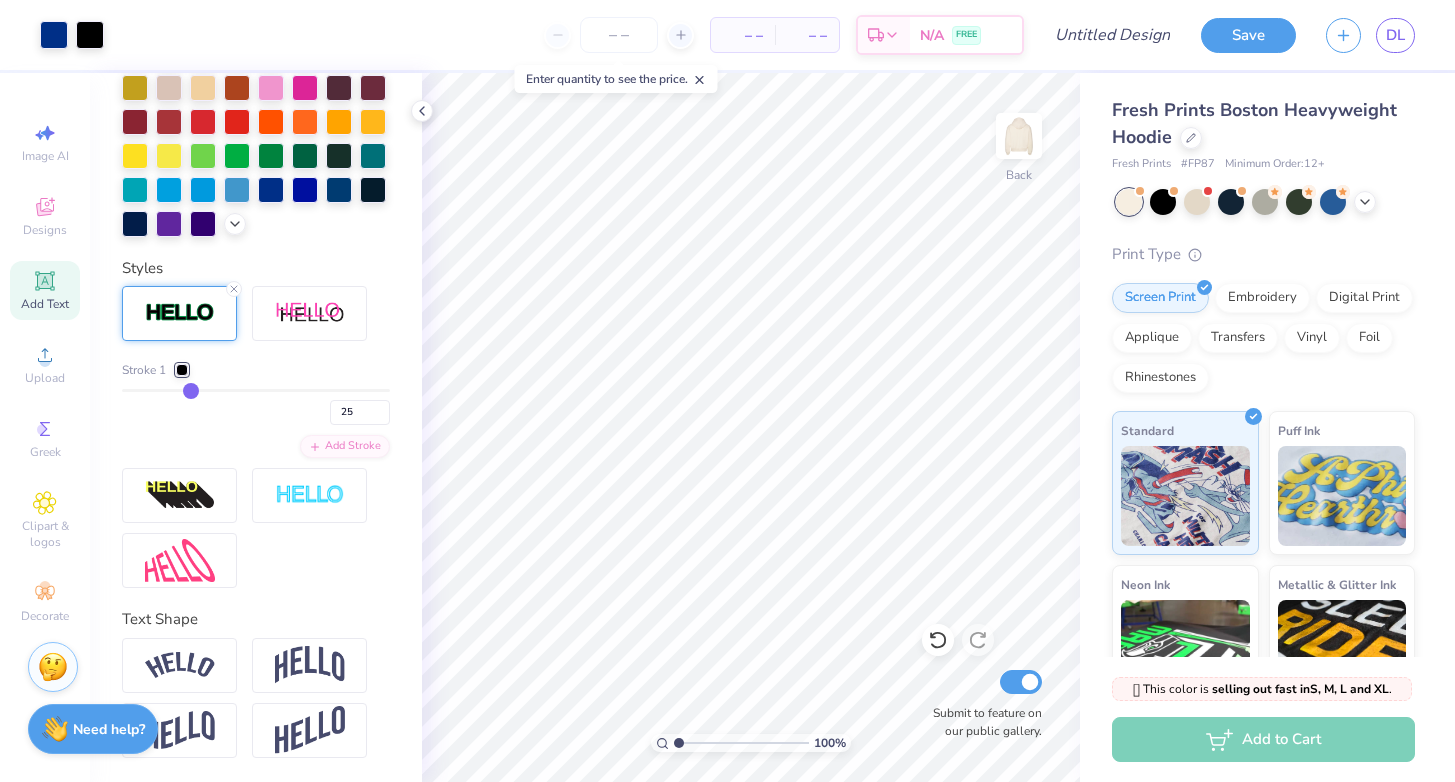 type on "26" 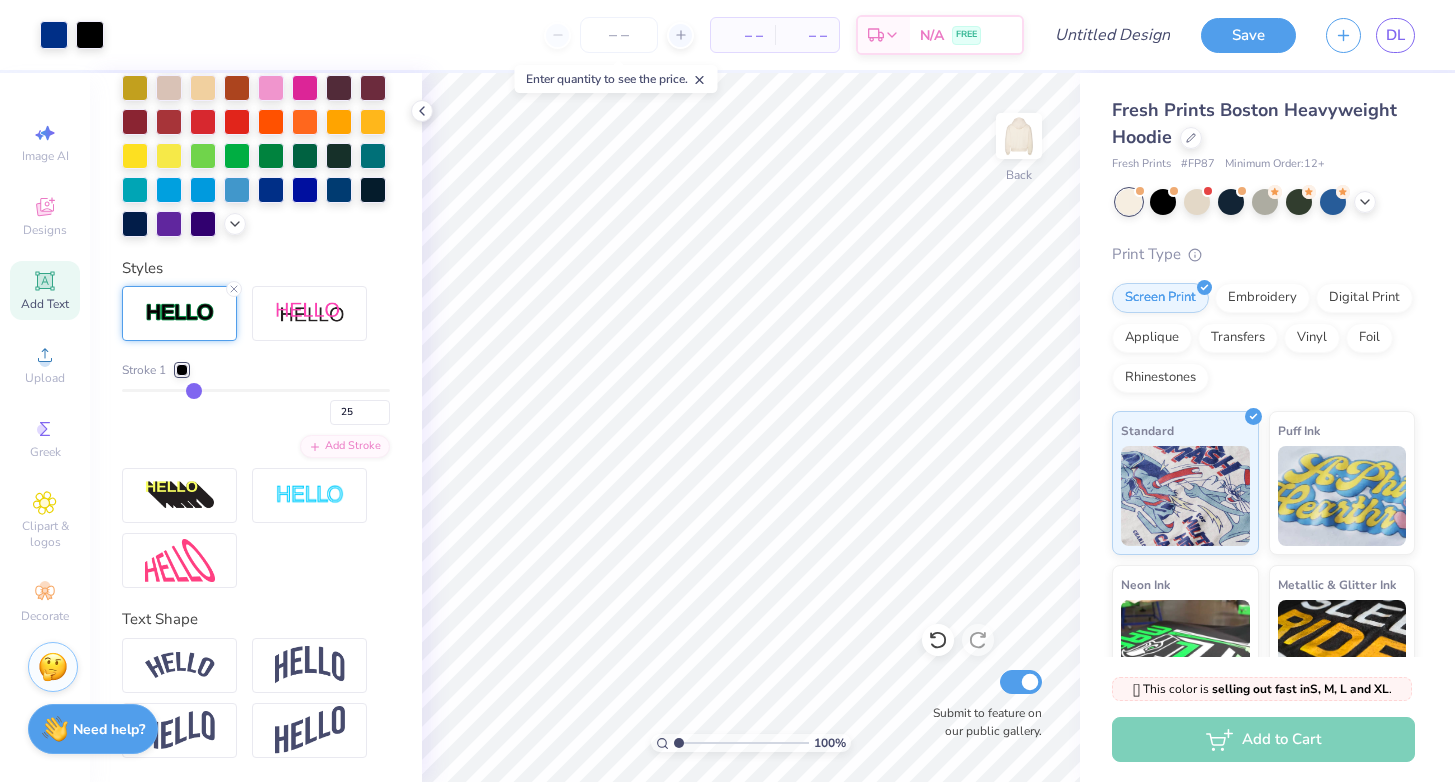 type on "26" 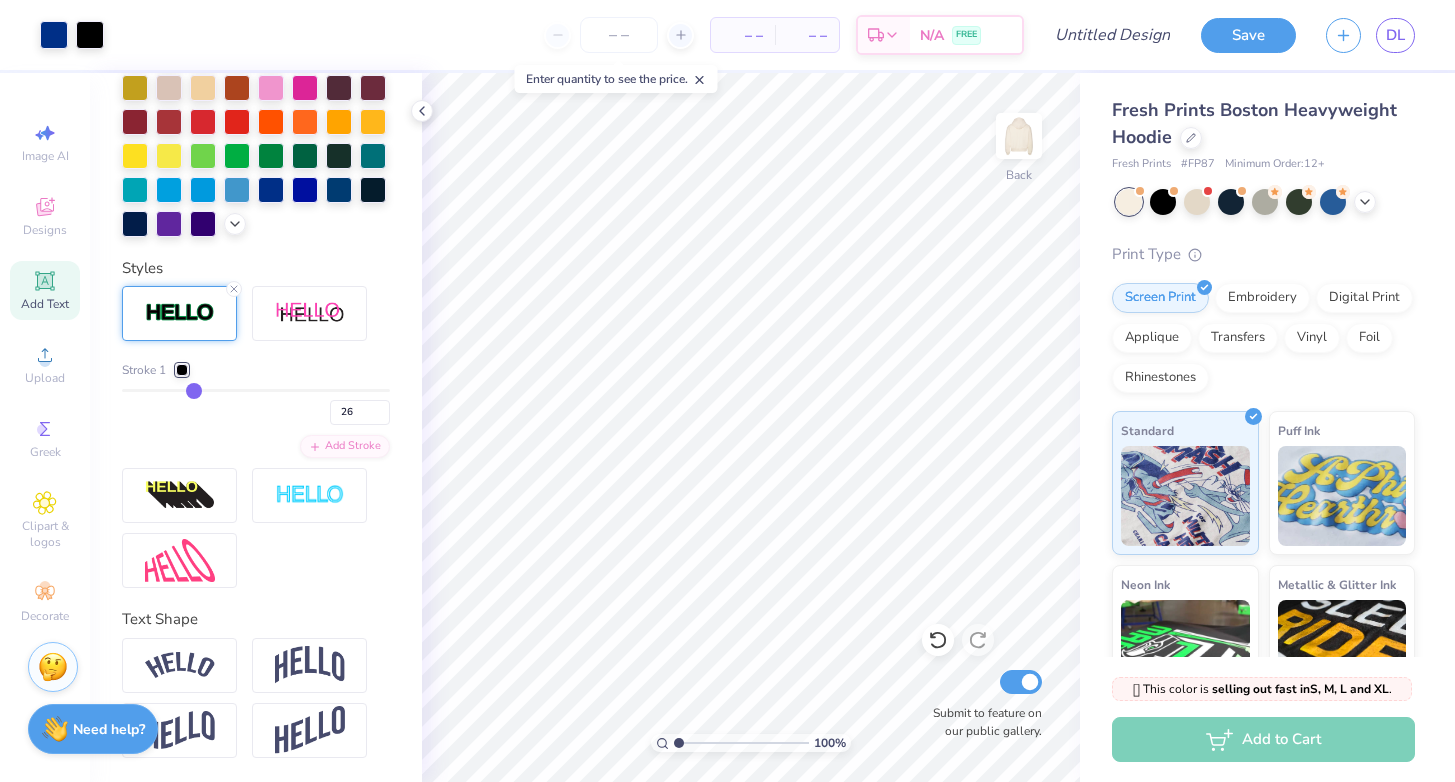 type on "27" 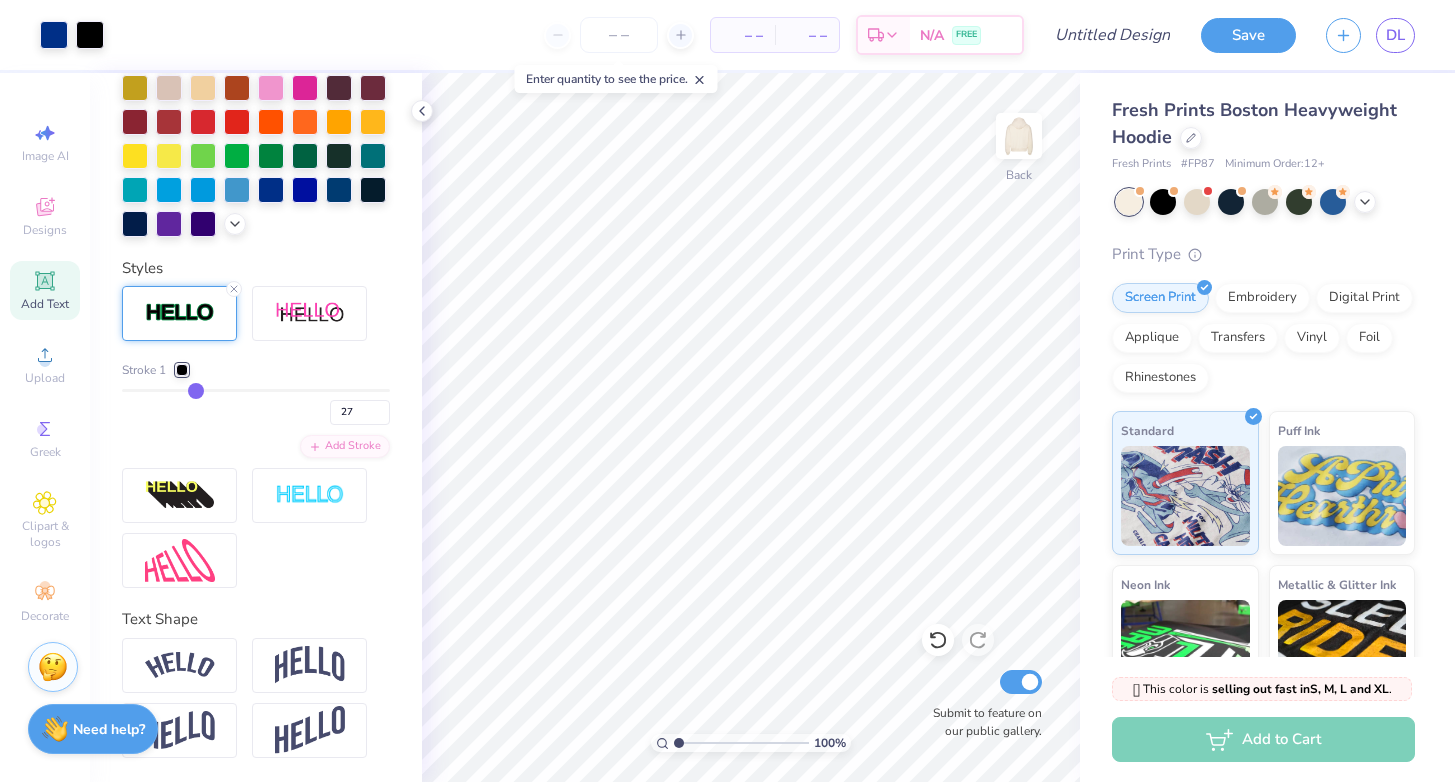type on "28" 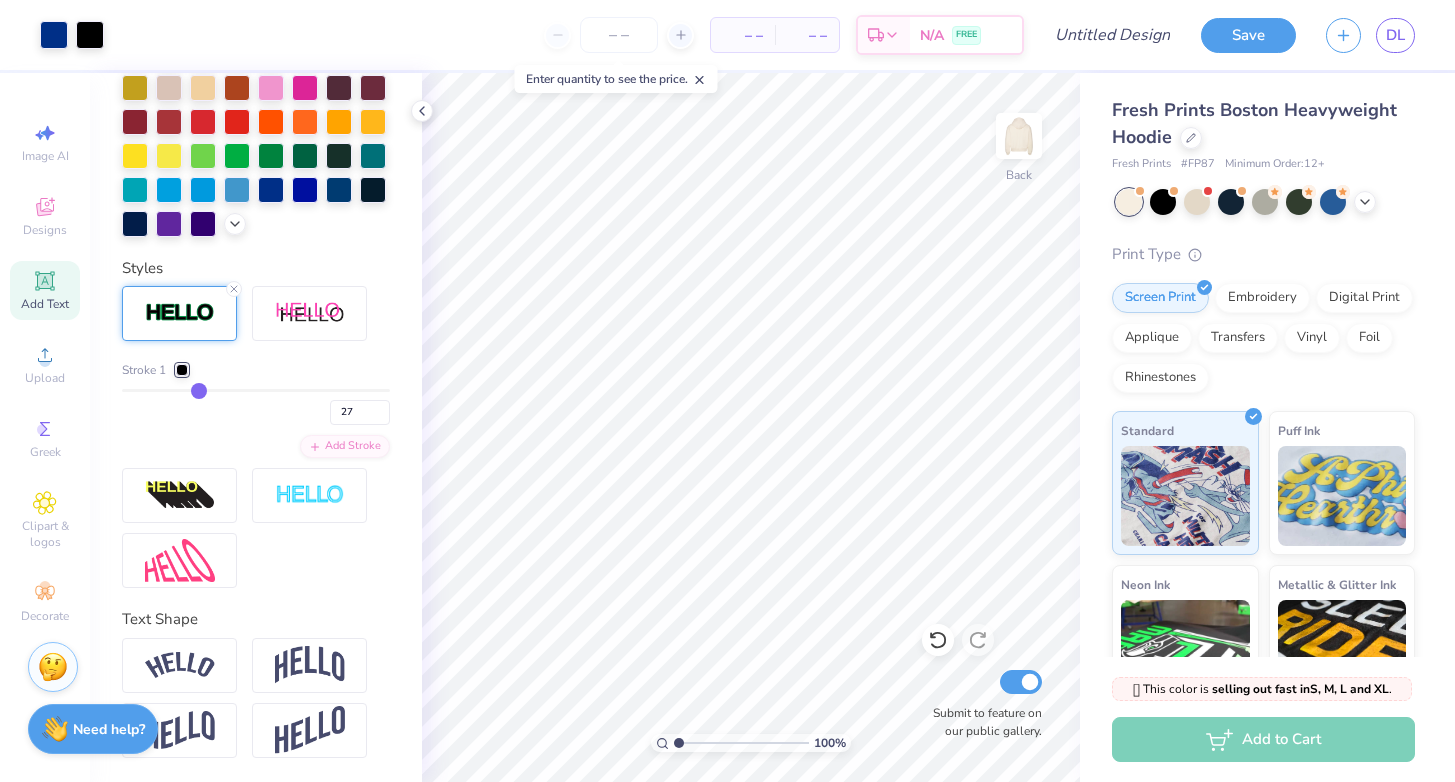 type on "28" 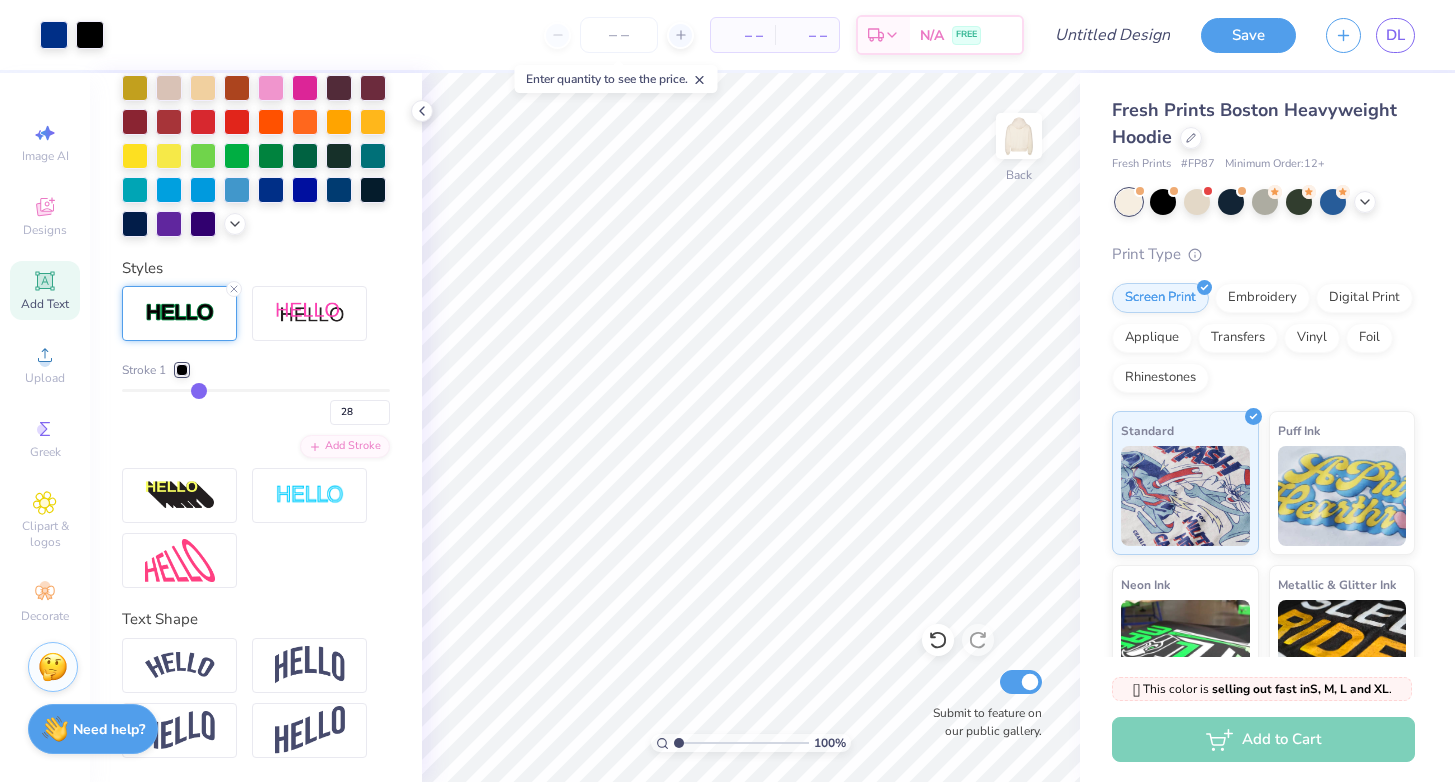 type on "30" 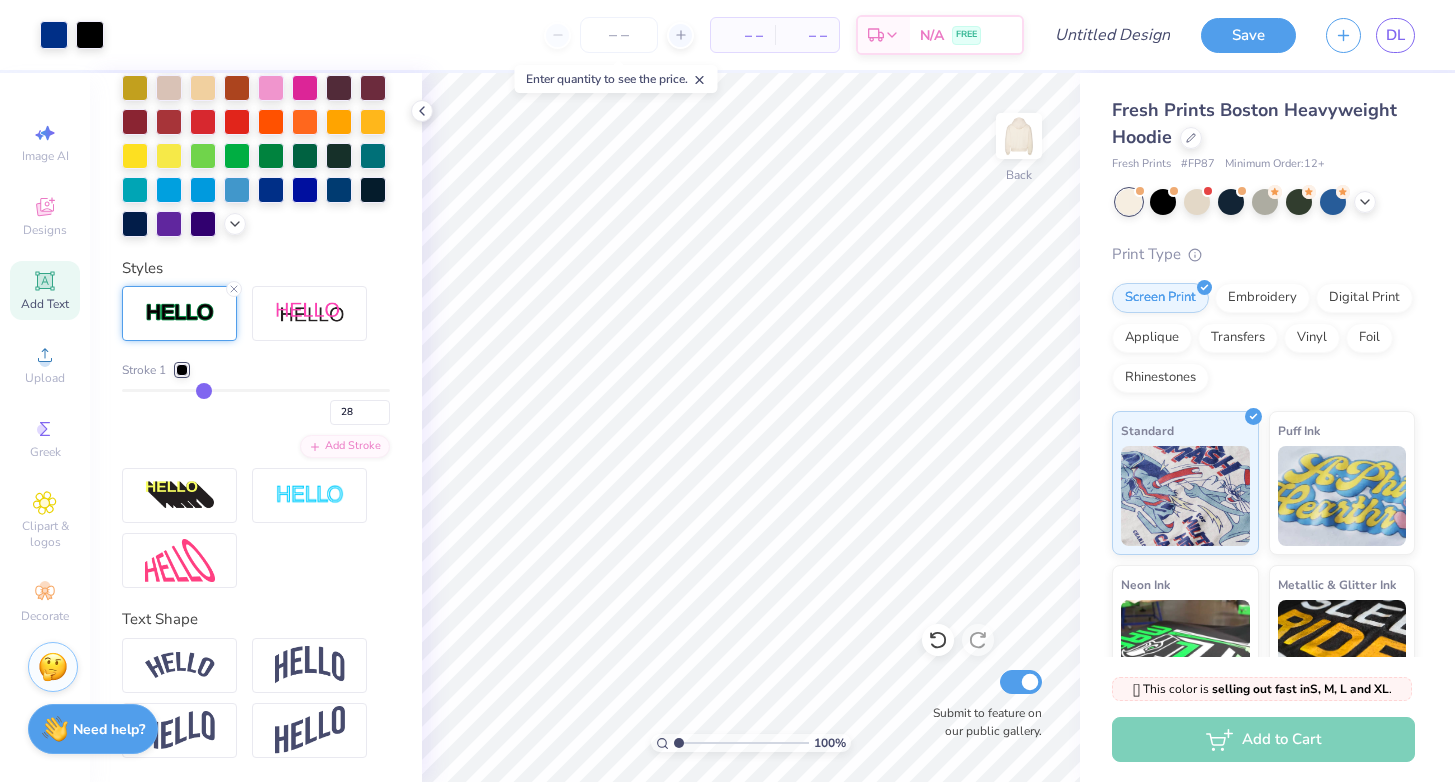 type on "30" 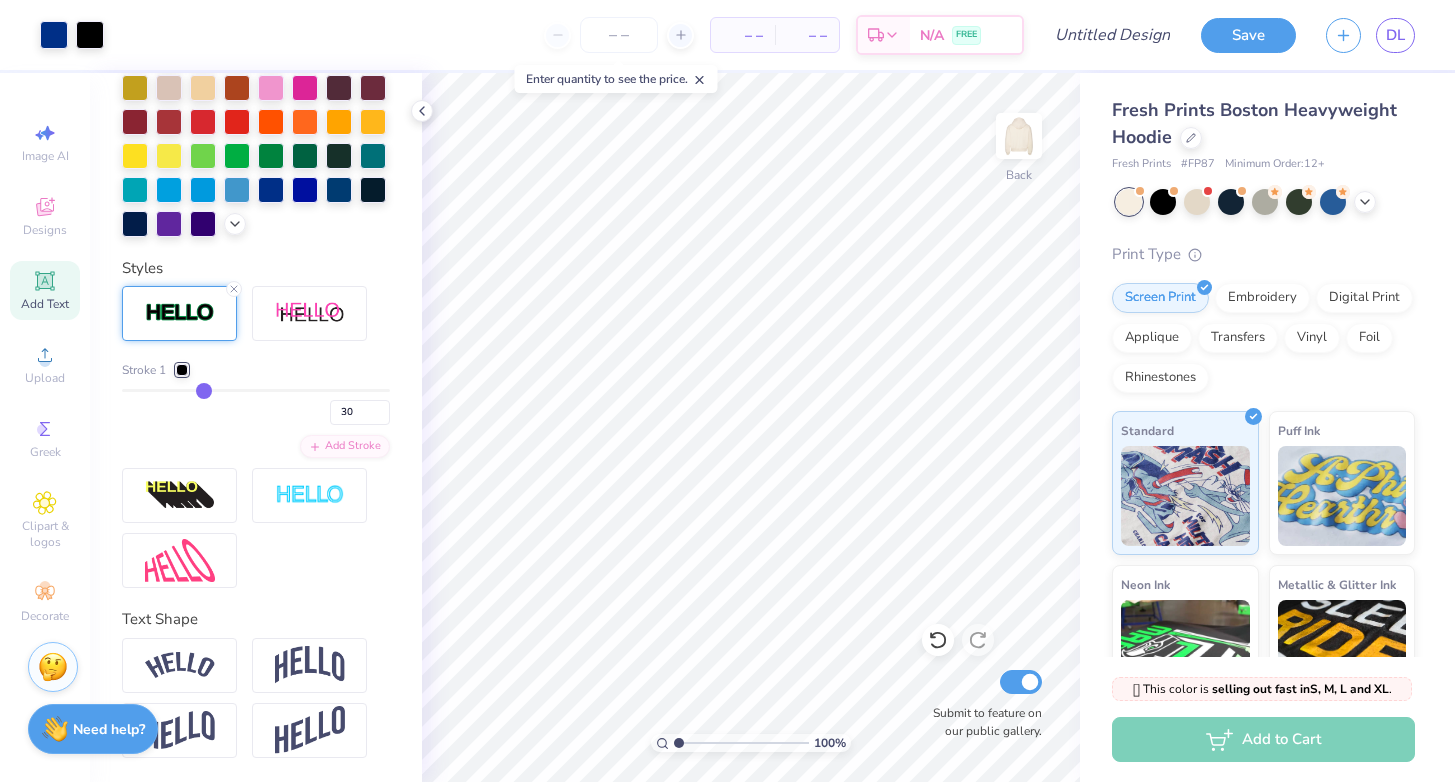 type on "31" 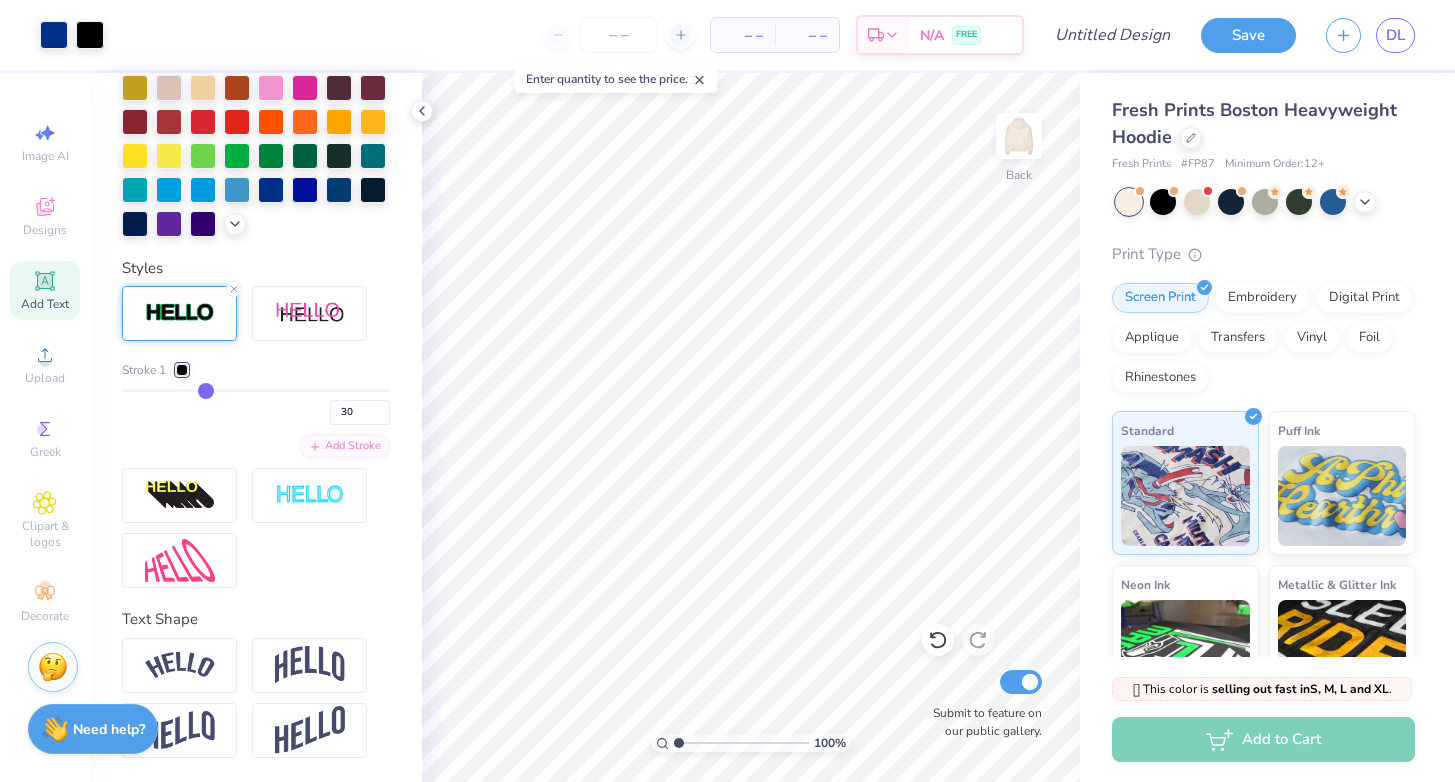 type on "31" 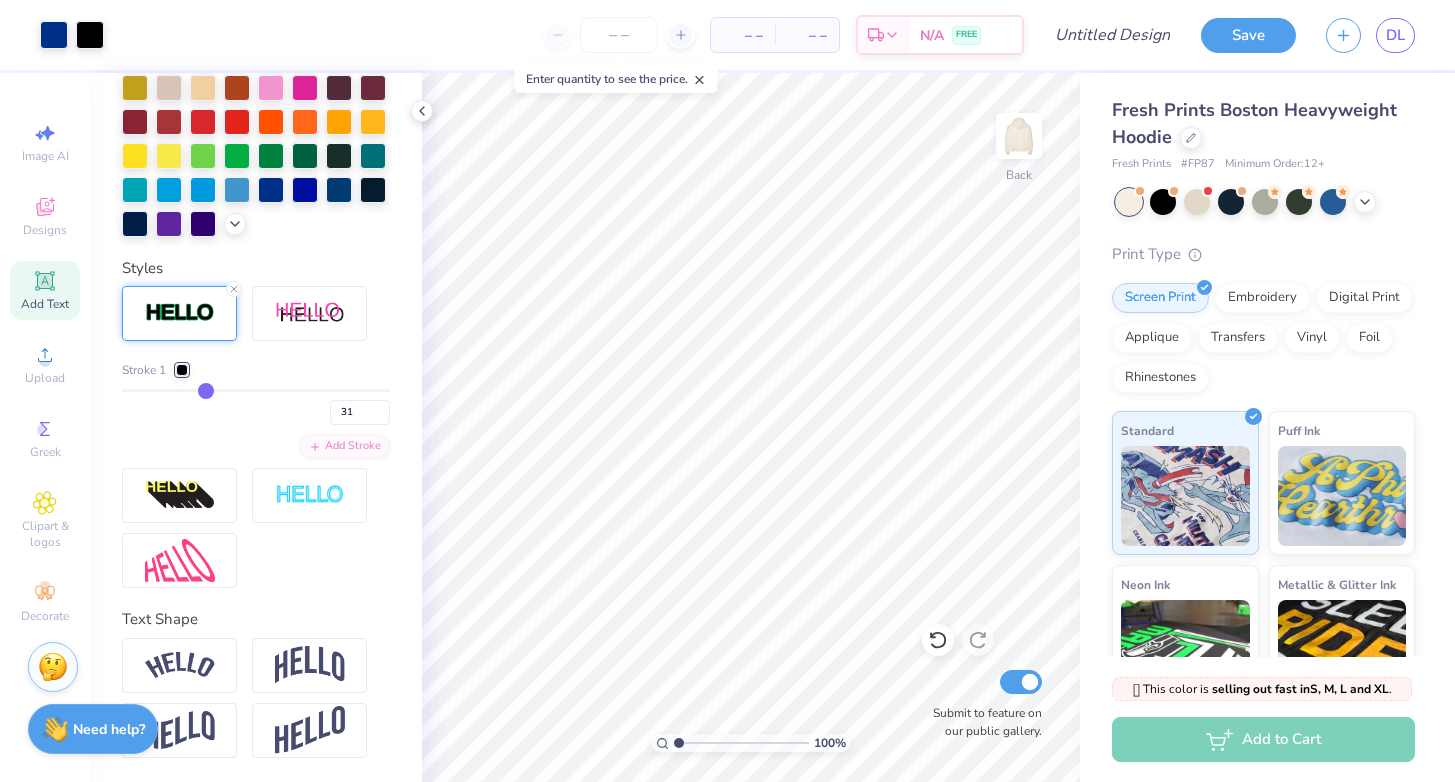 type on "32" 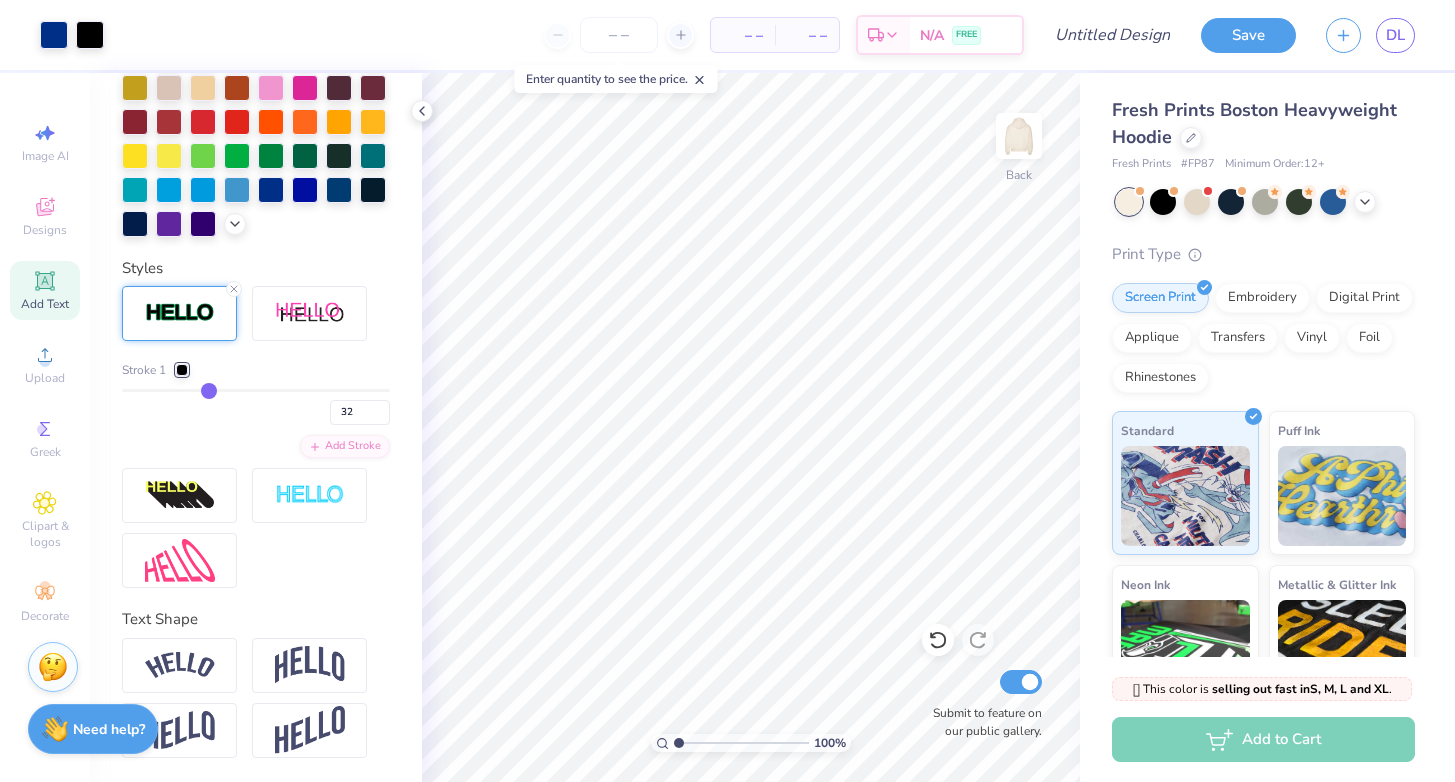 type on "33" 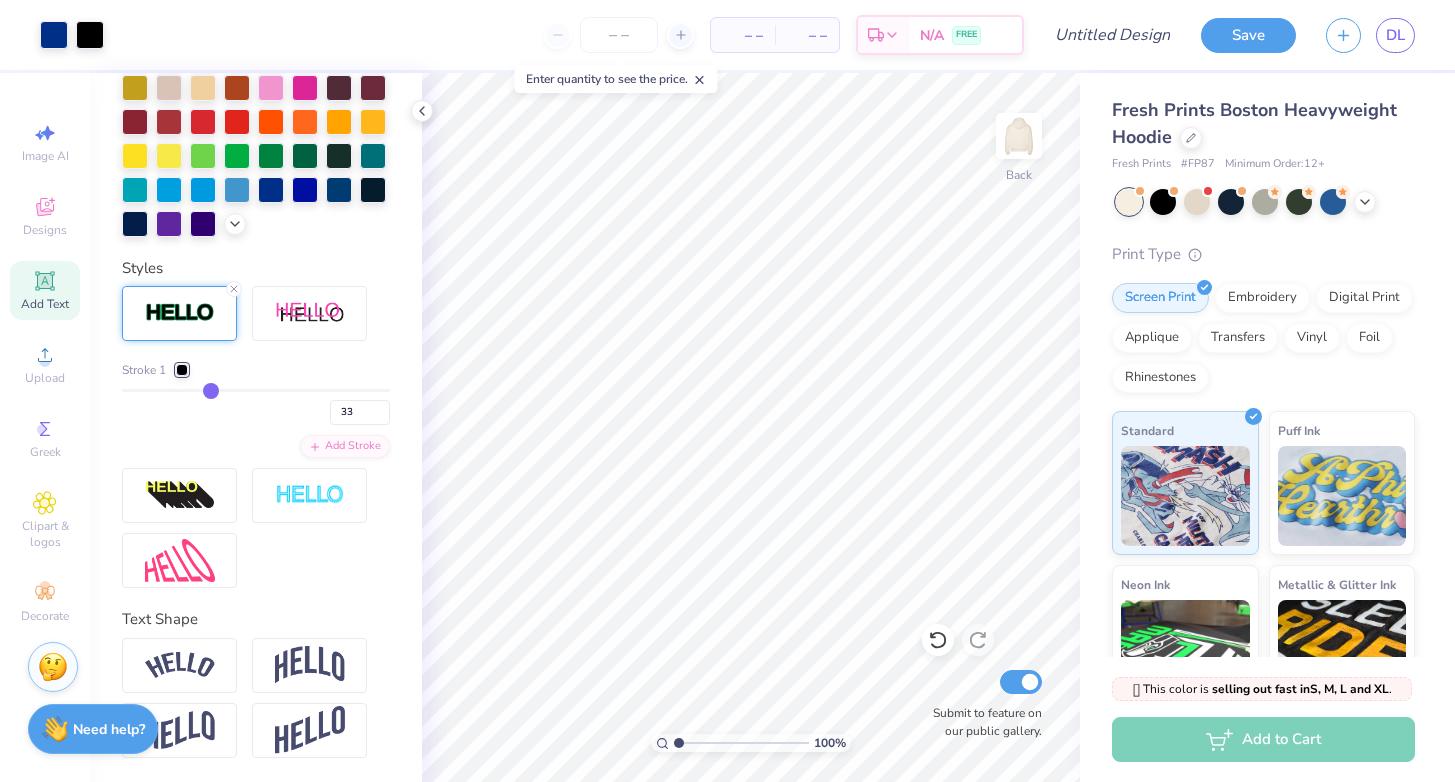 type on "34" 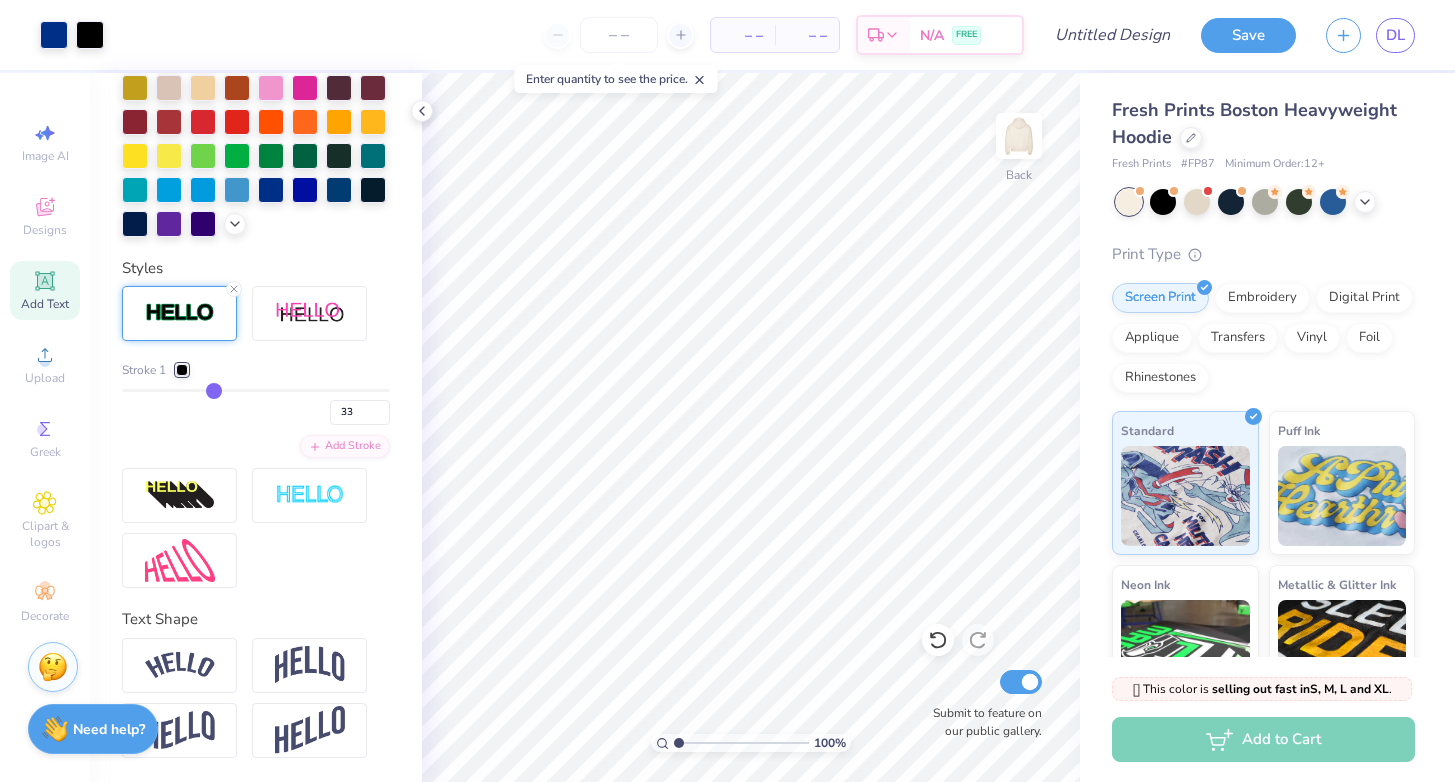 type on "34" 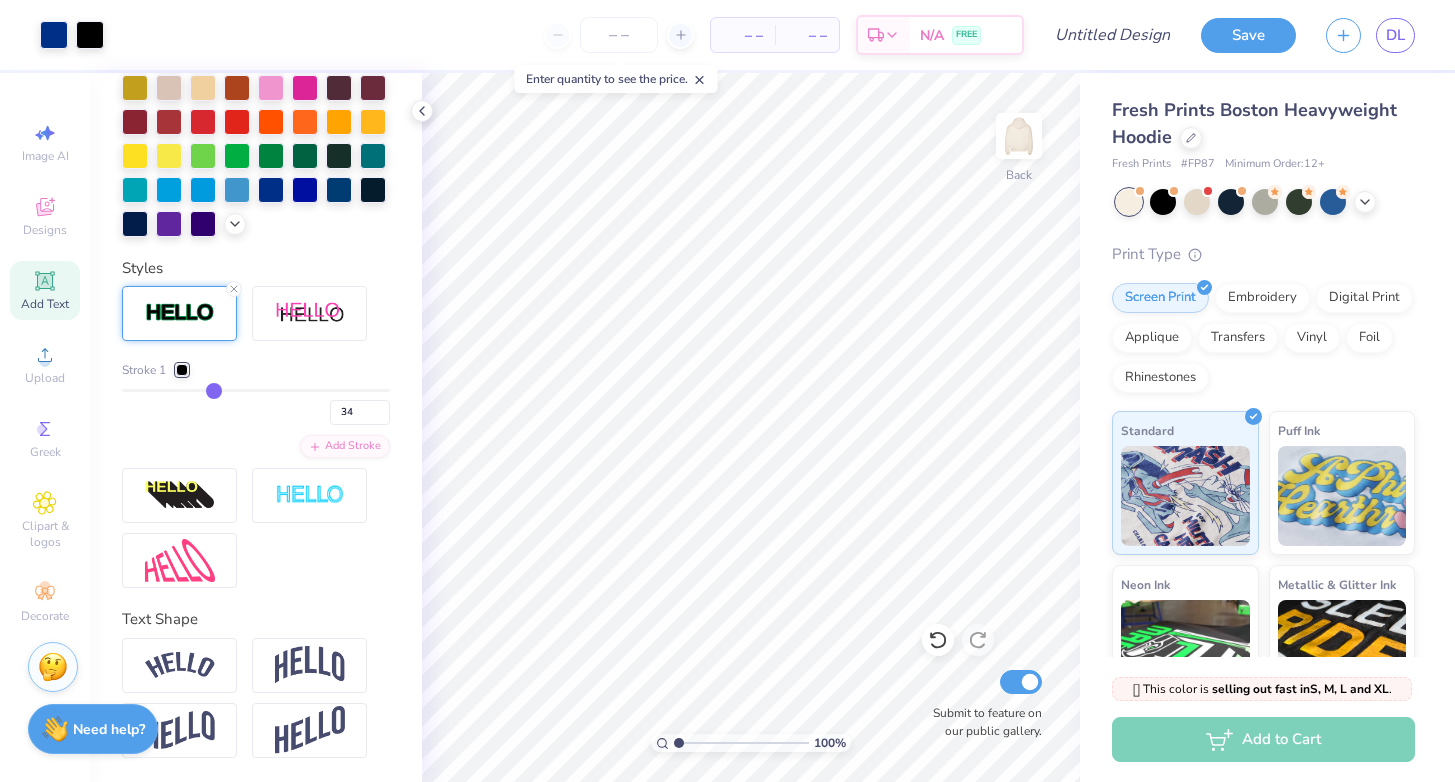 type on "35" 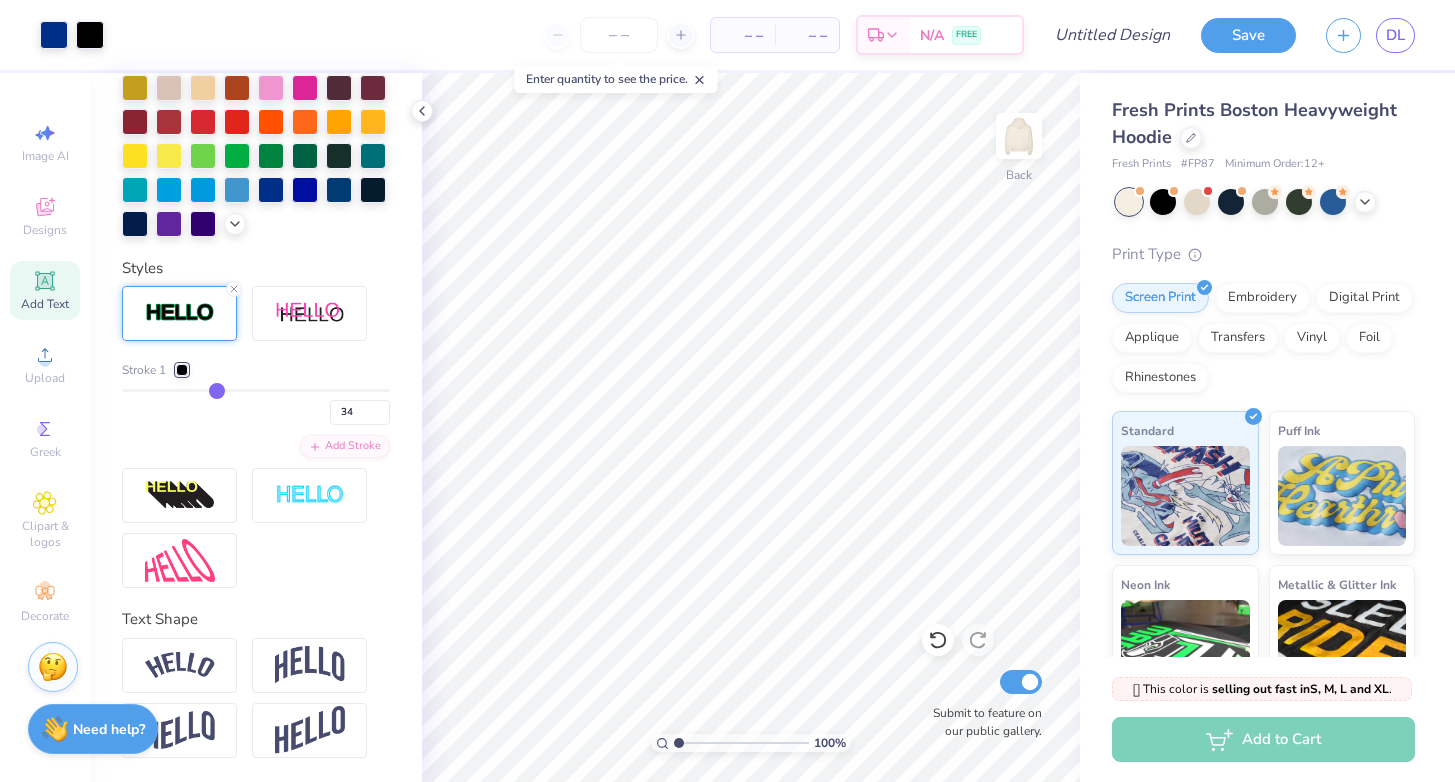 type on "35" 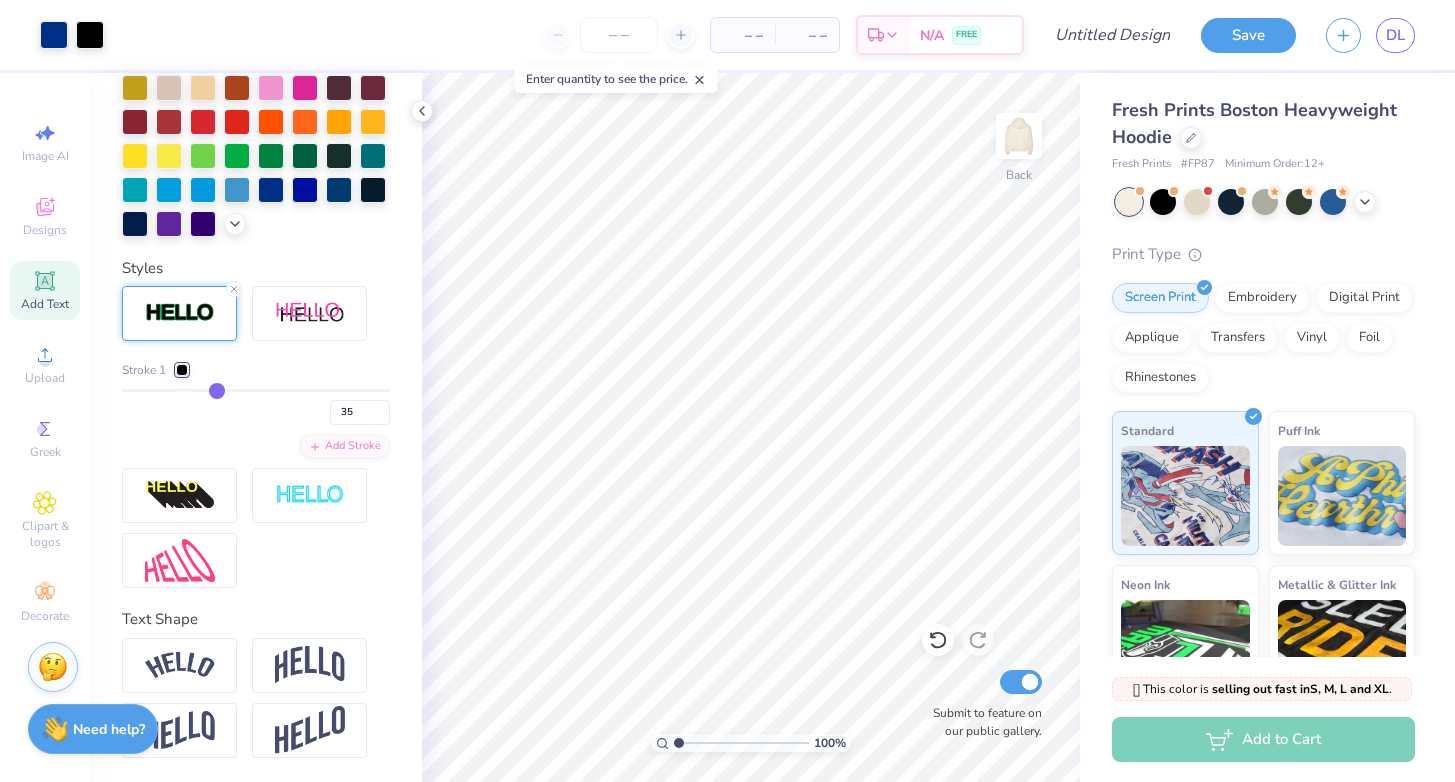type on "36" 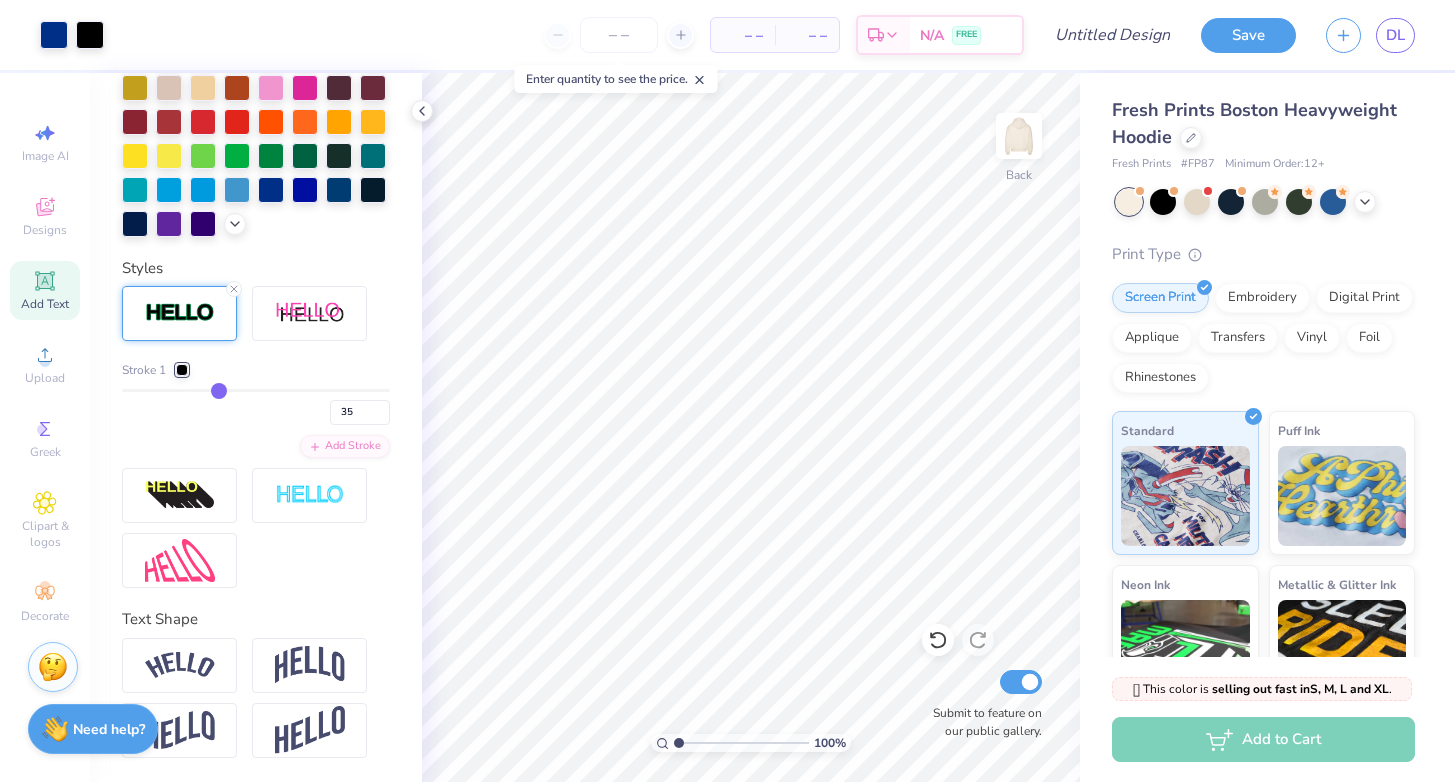 type on "36" 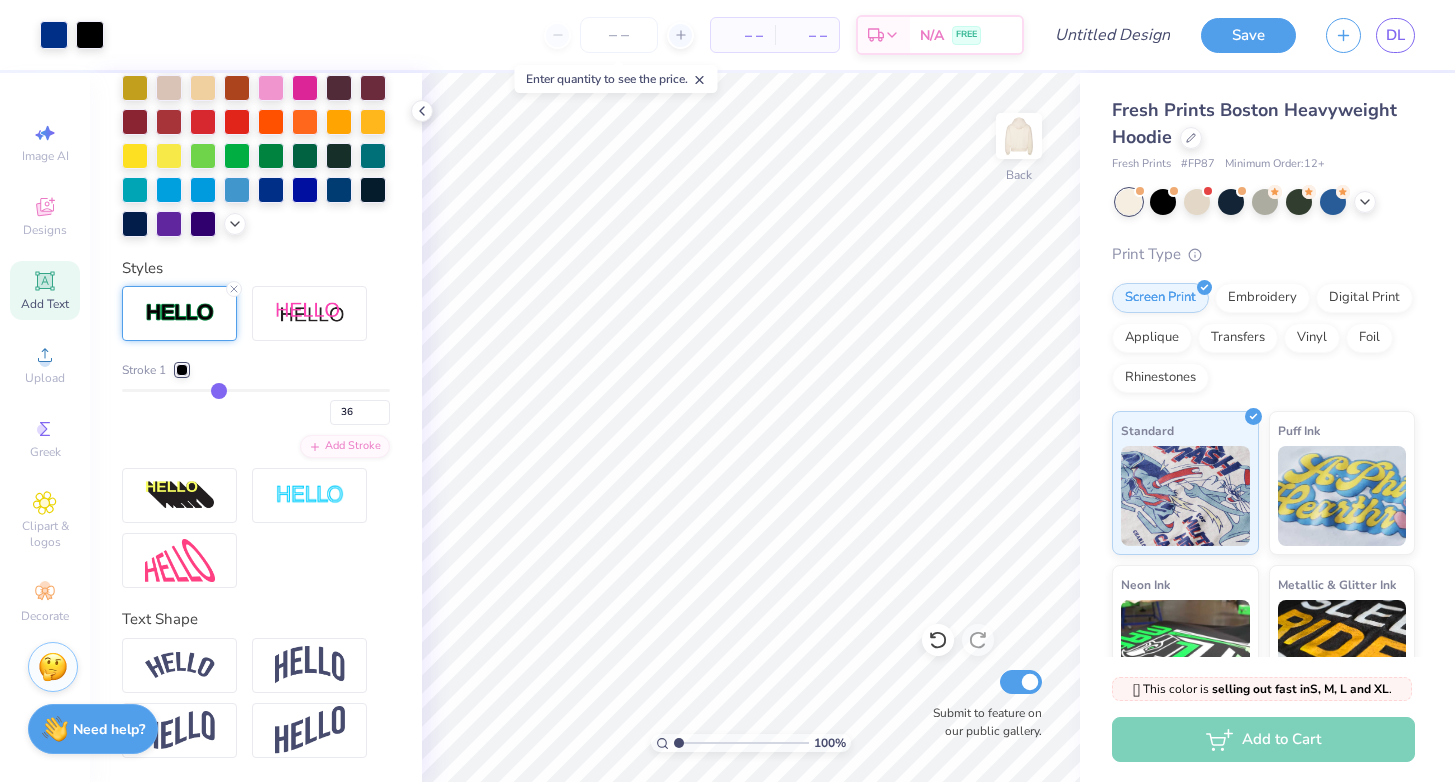 type on "37" 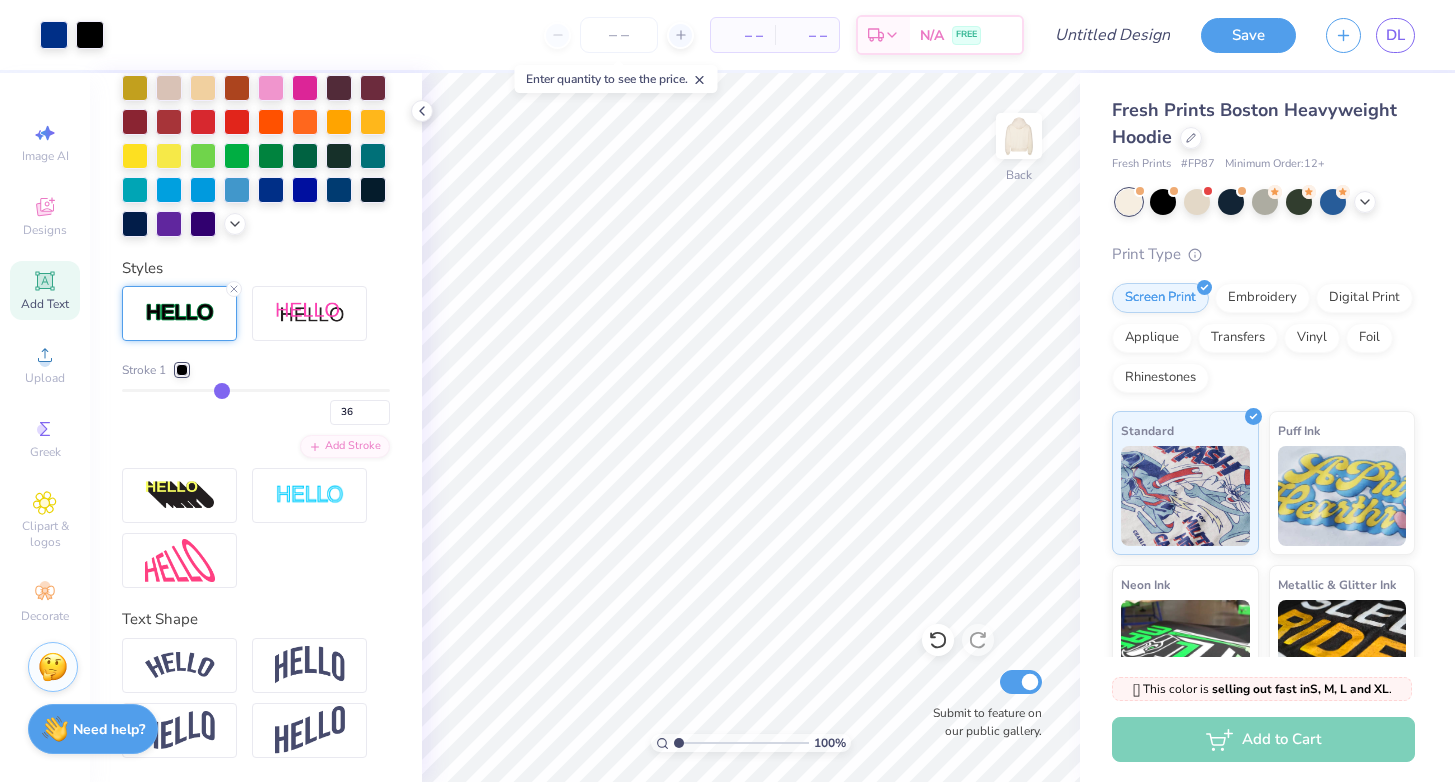 type on "37" 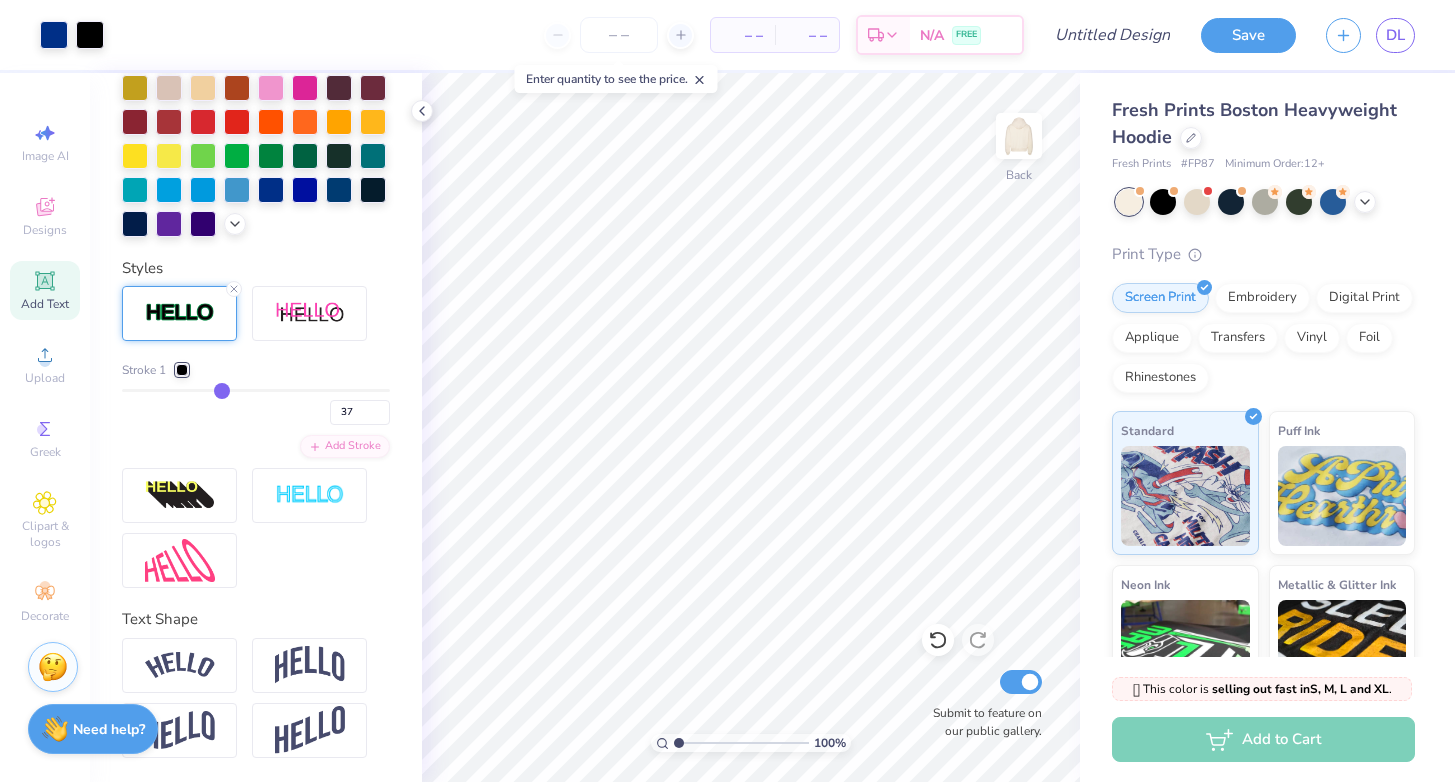 type on "38" 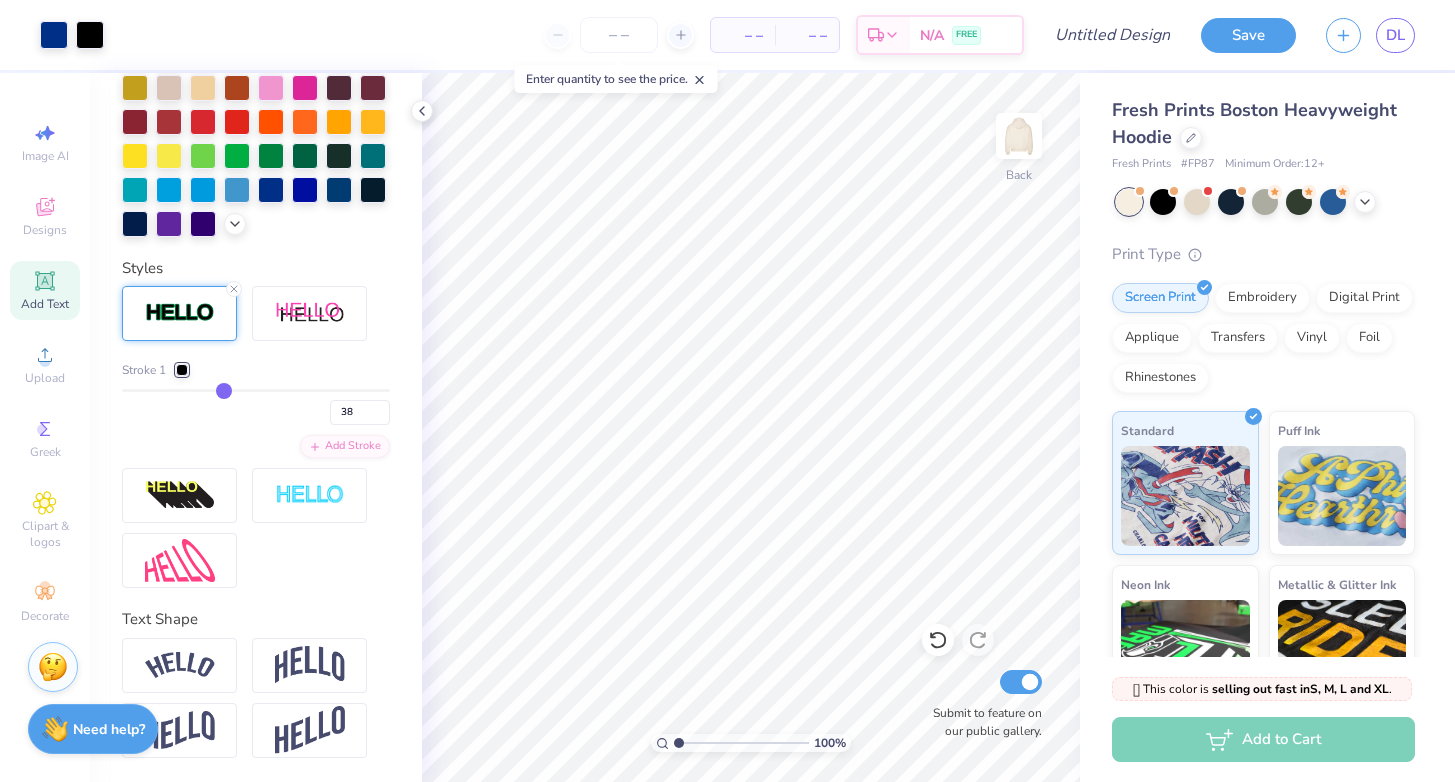 drag, startPoint x: 125, startPoint y: 385, endPoint x: 219, endPoint y: 397, distance: 94.76286 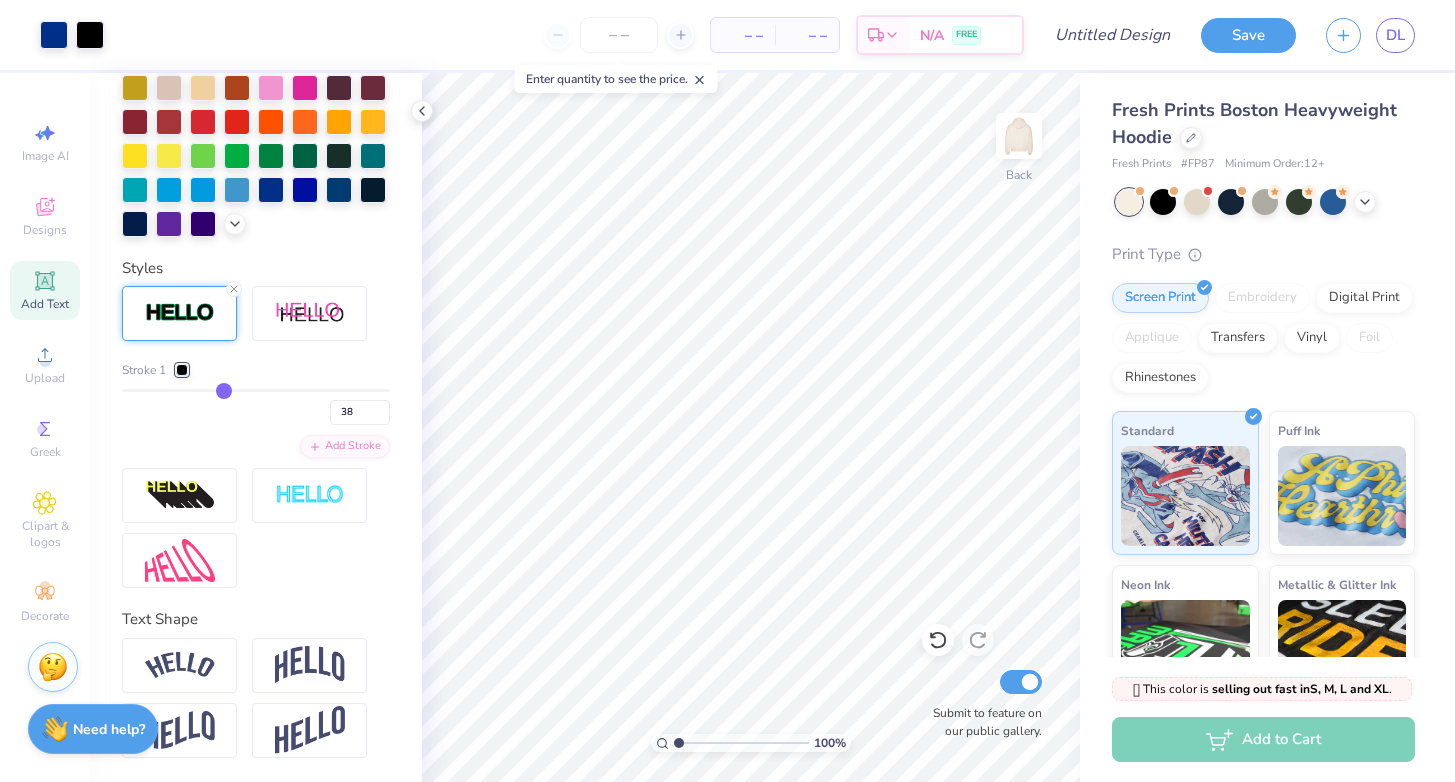 type on "37" 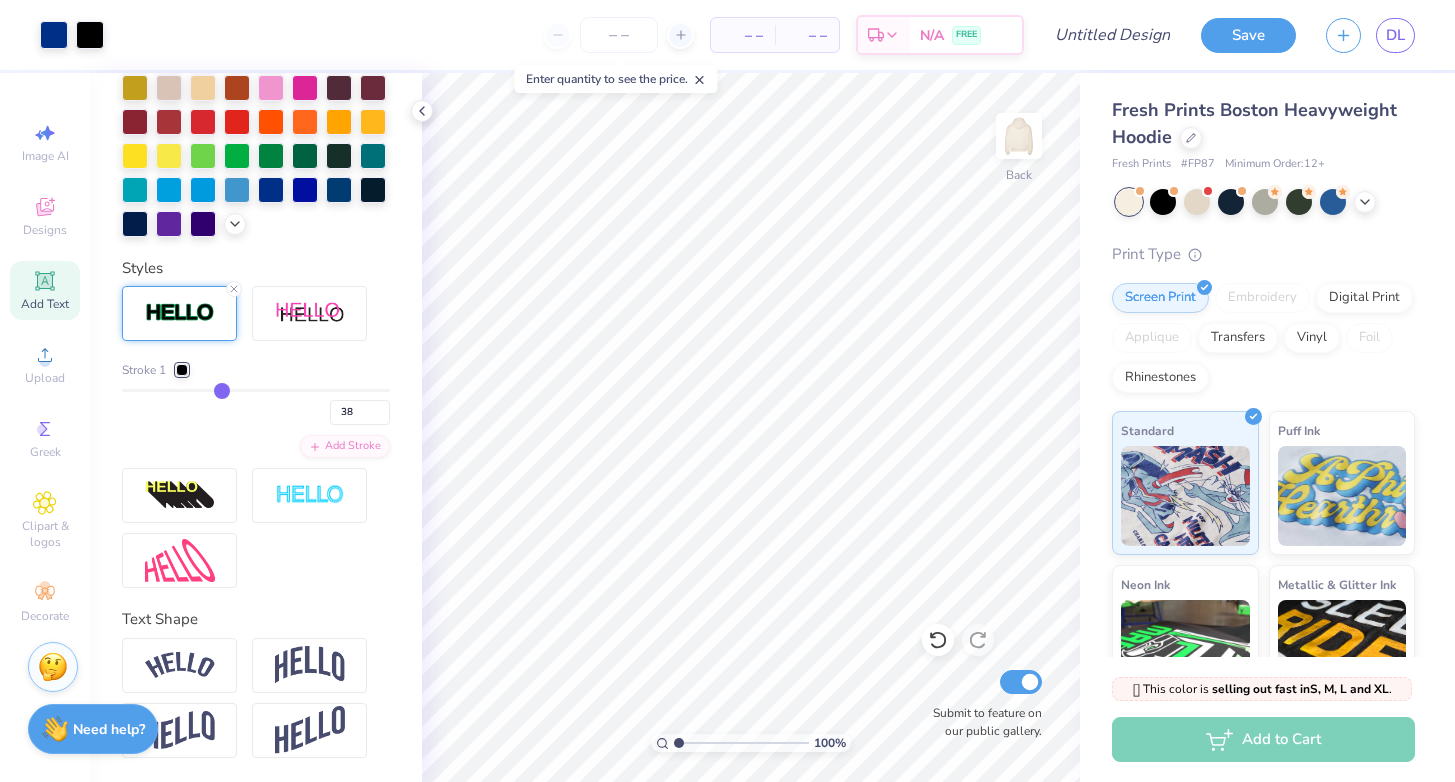 type on "37" 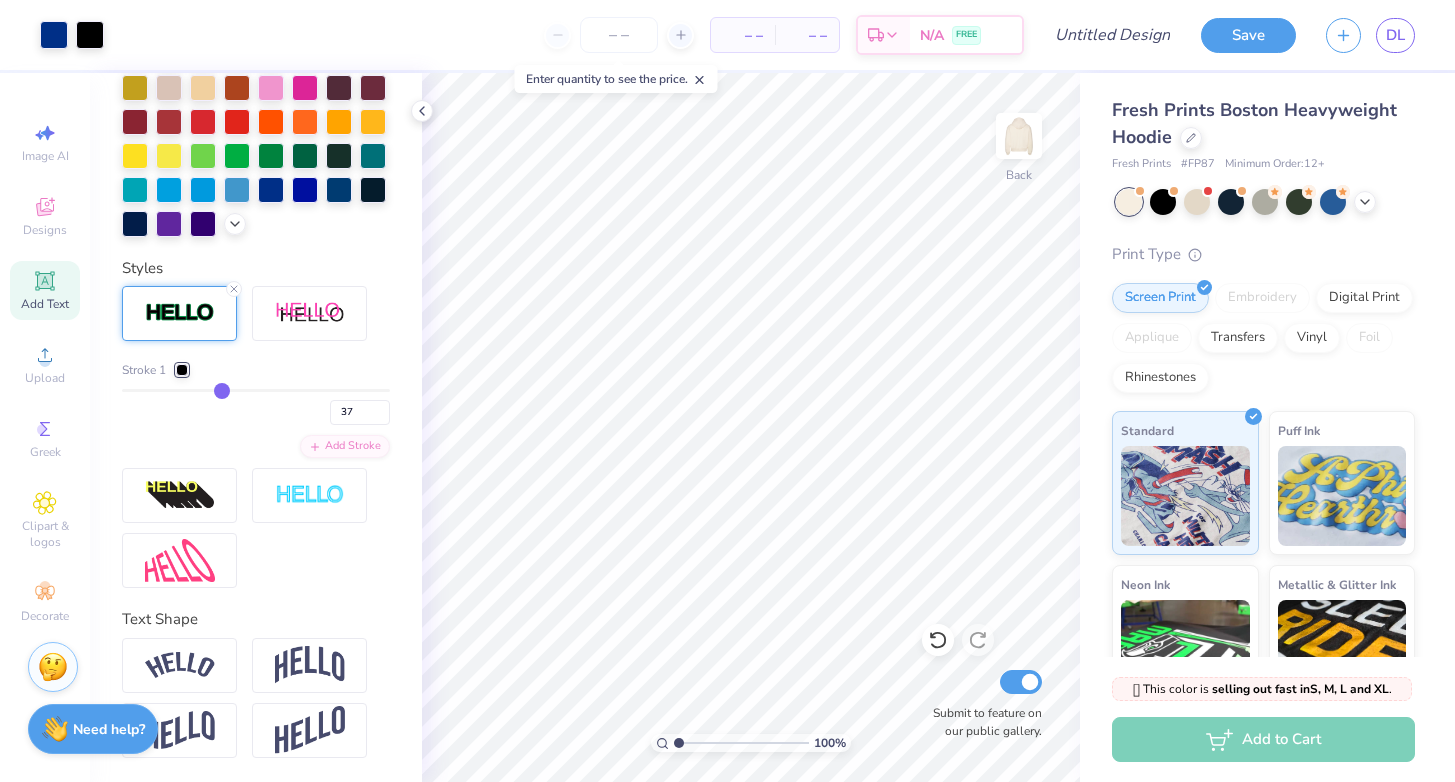 type on "35" 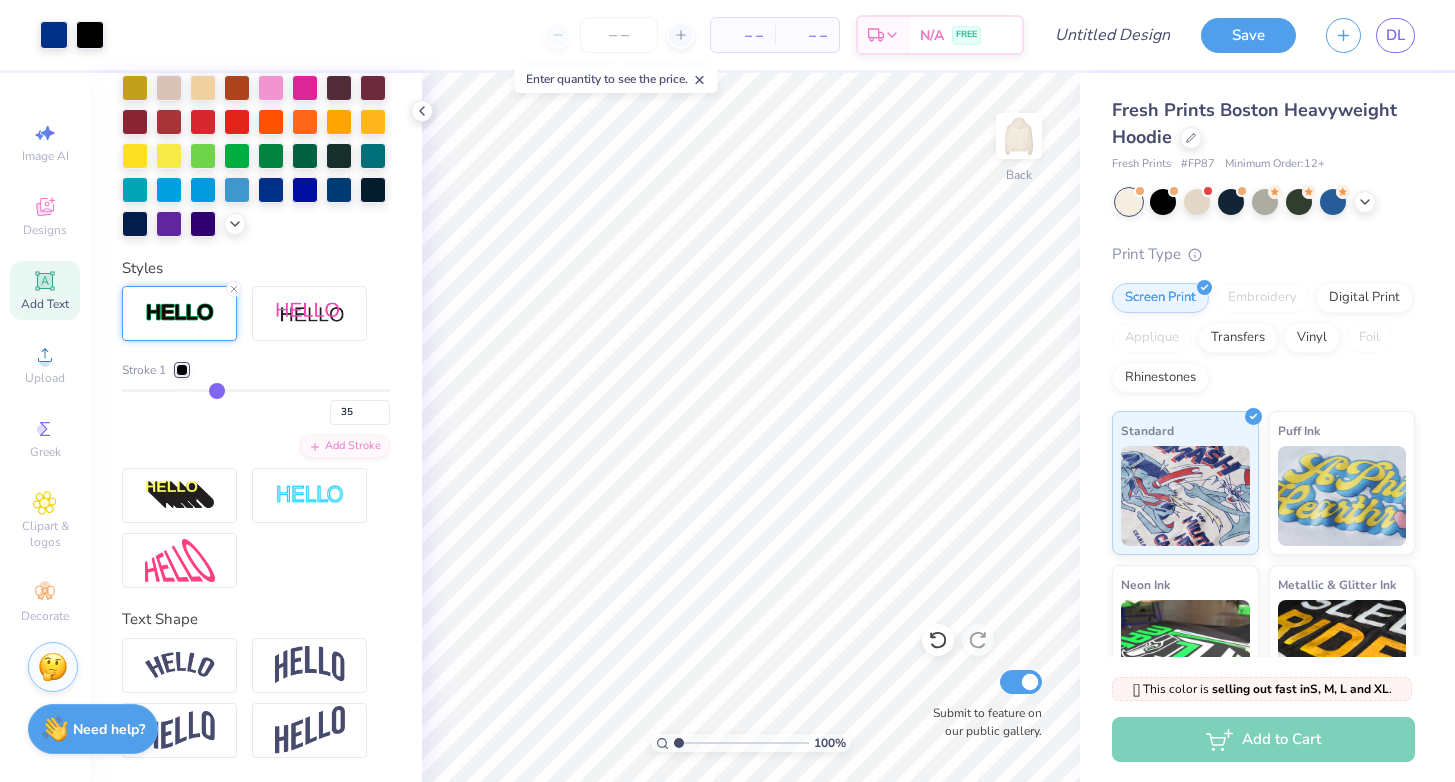 type on "31" 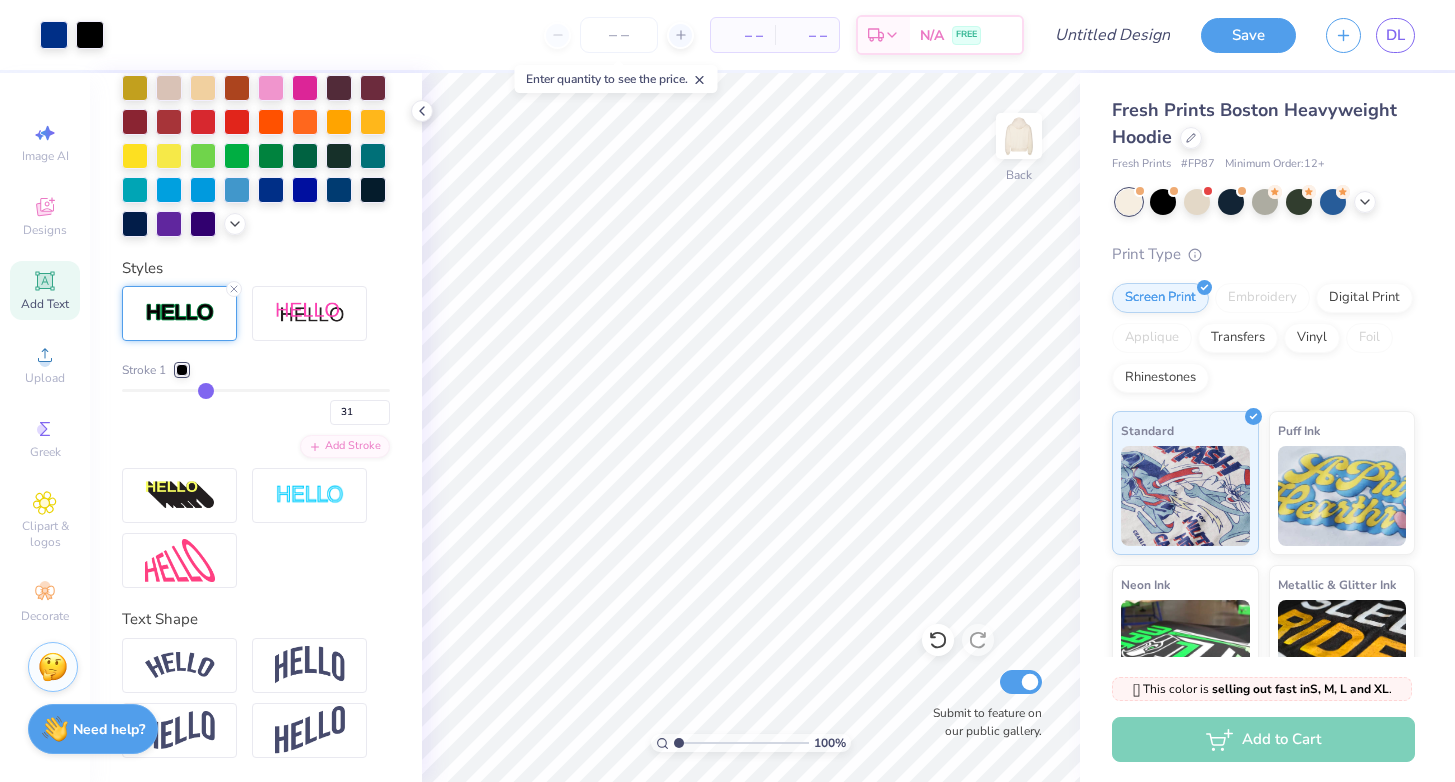 type on "29" 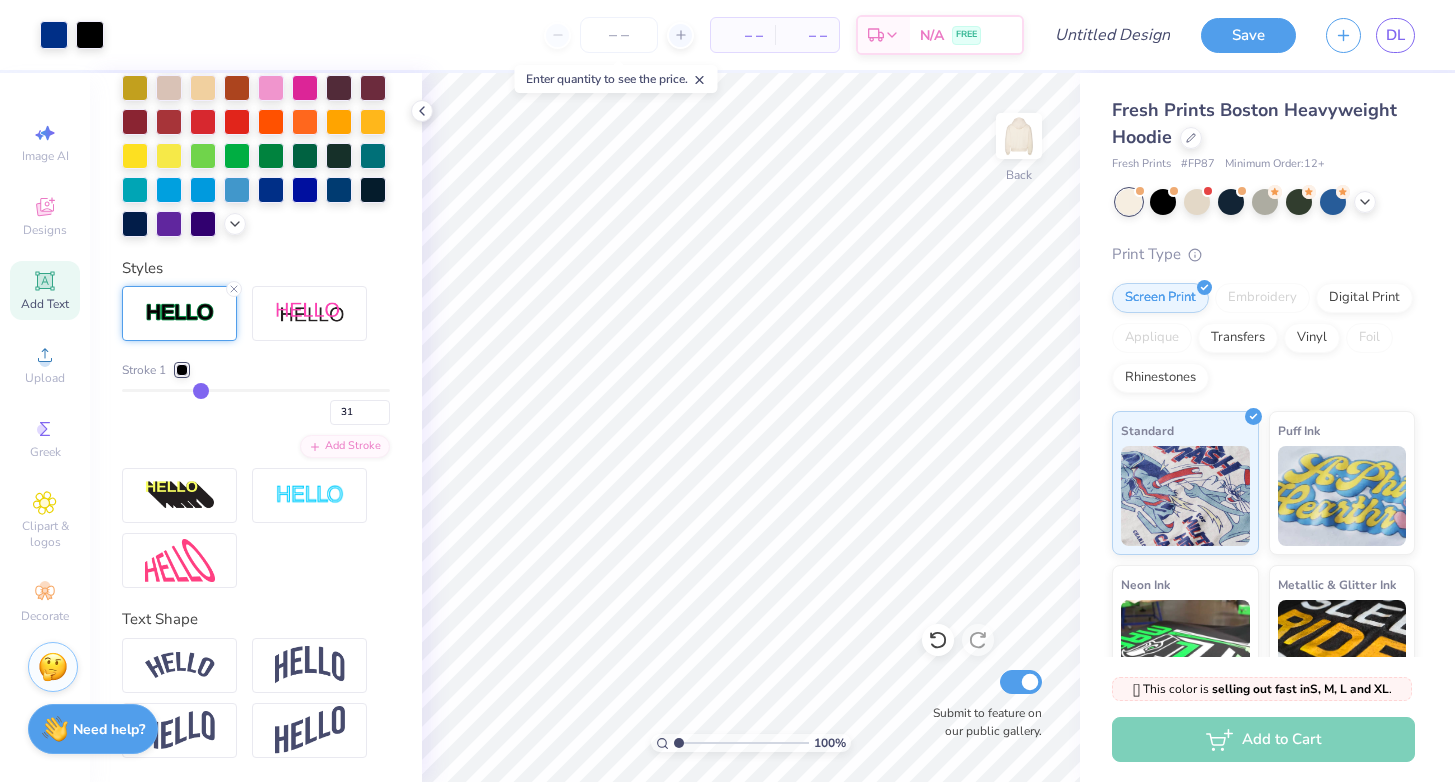 type on "29" 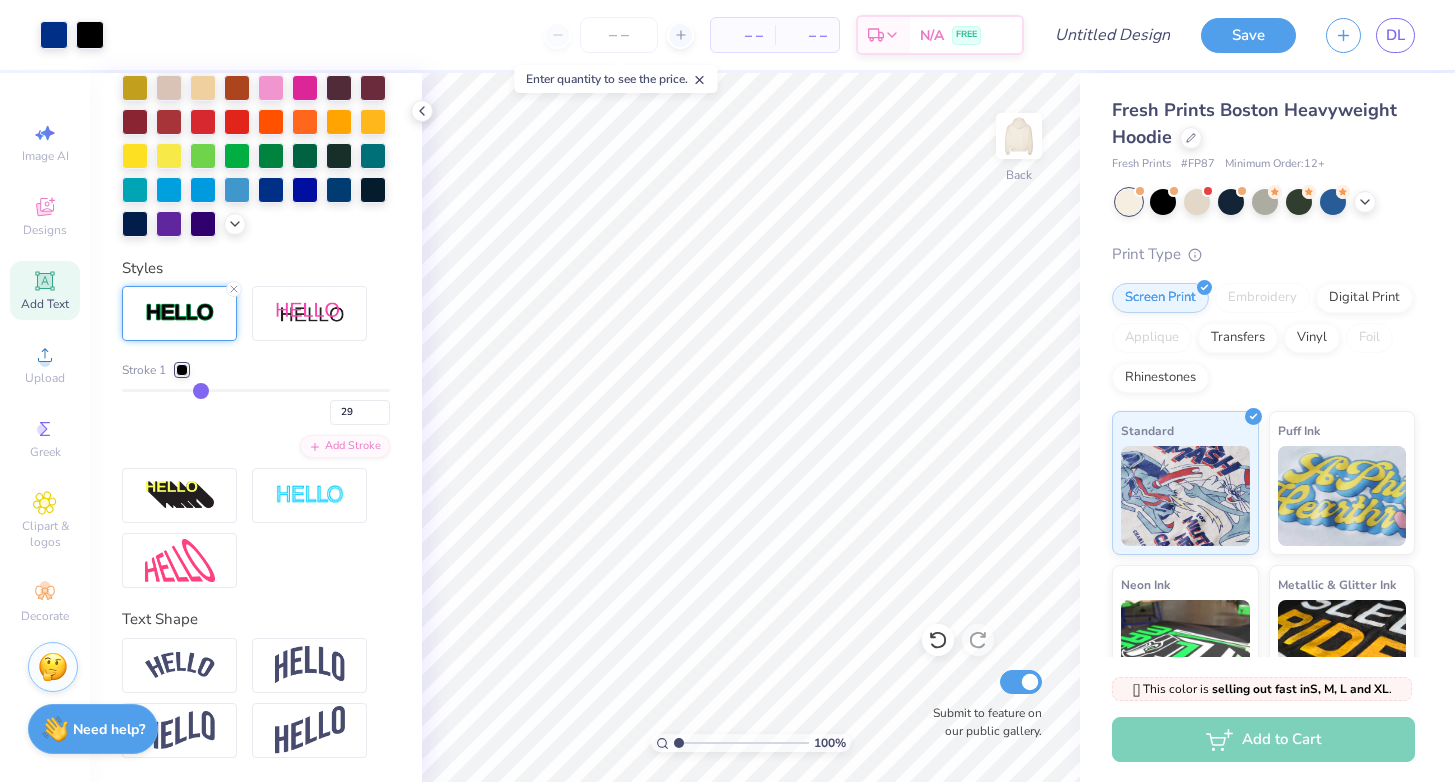 type on "28" 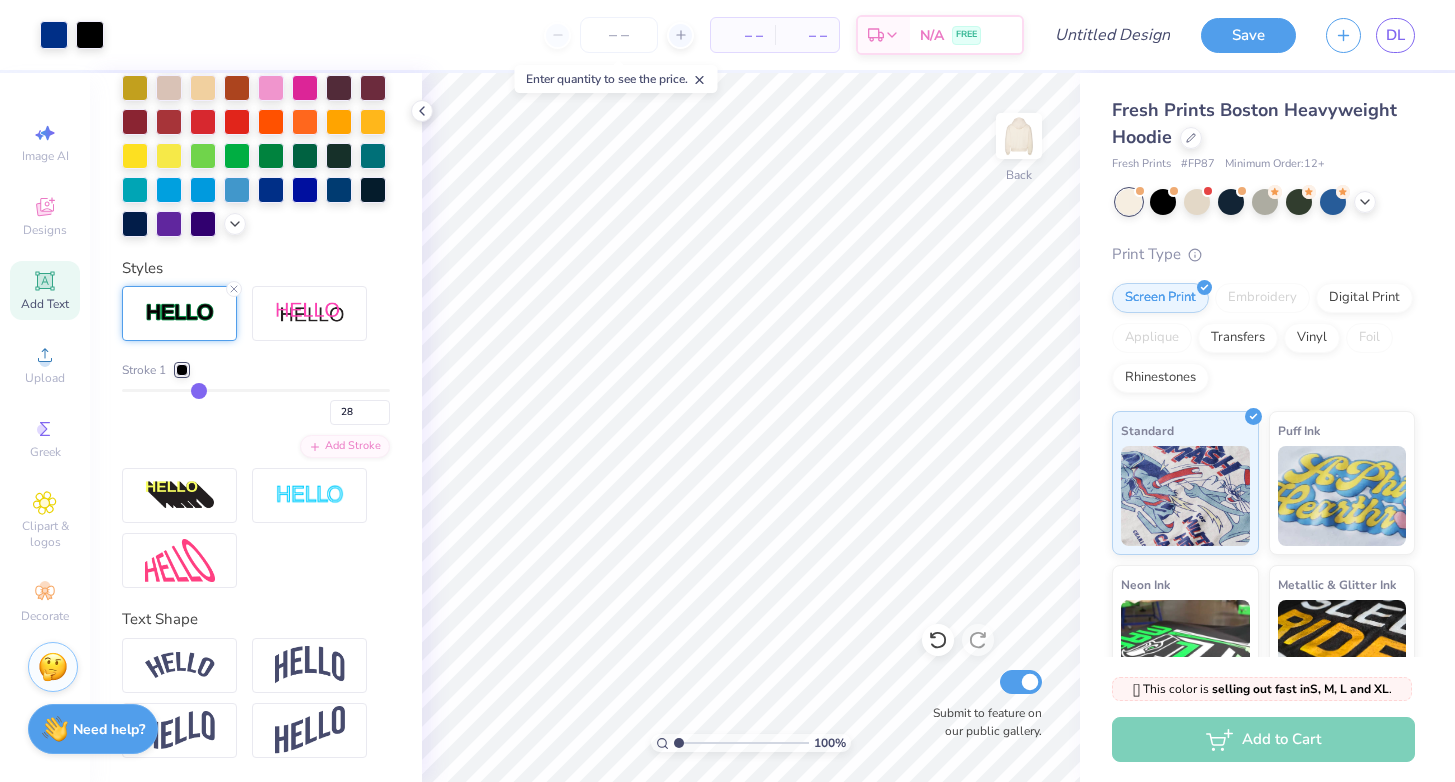 type on "26" 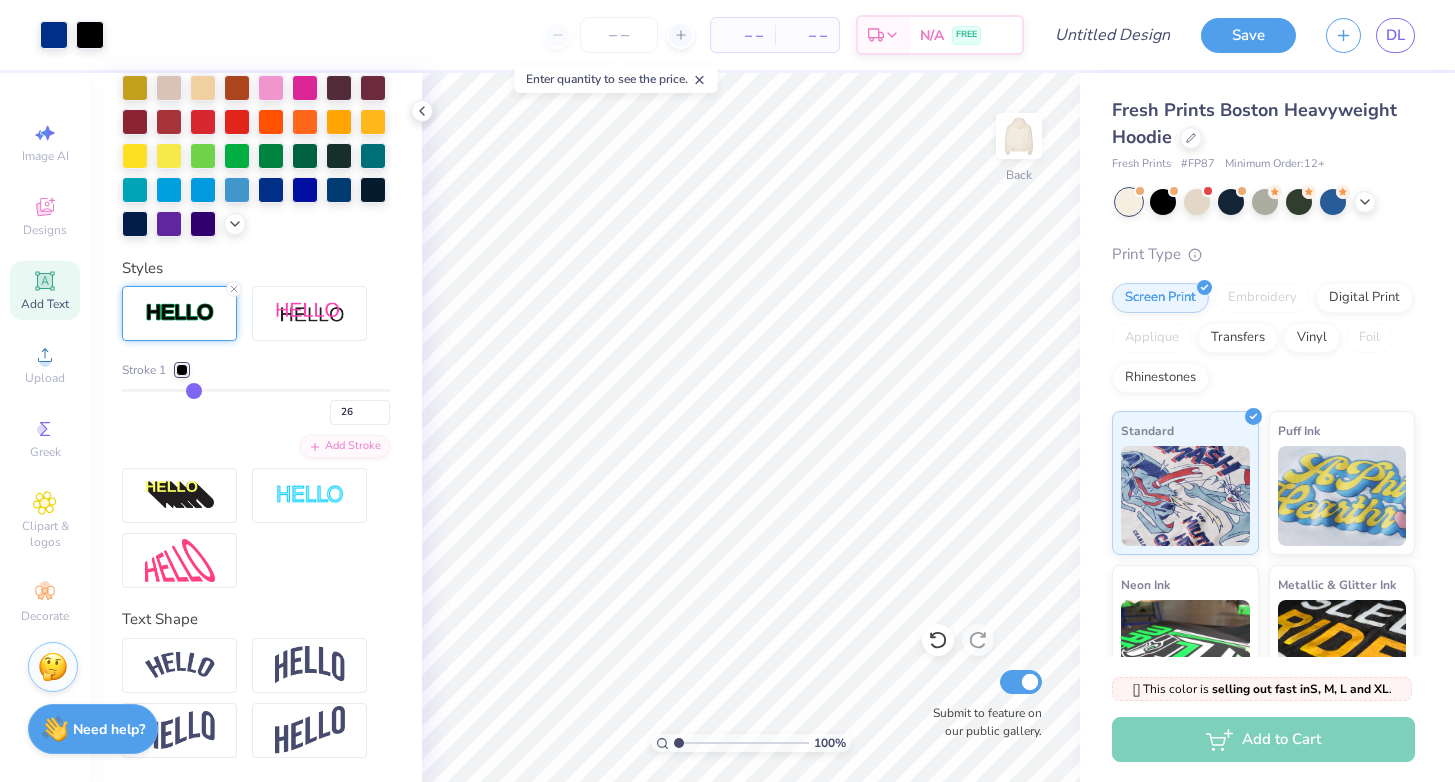 type on "25" 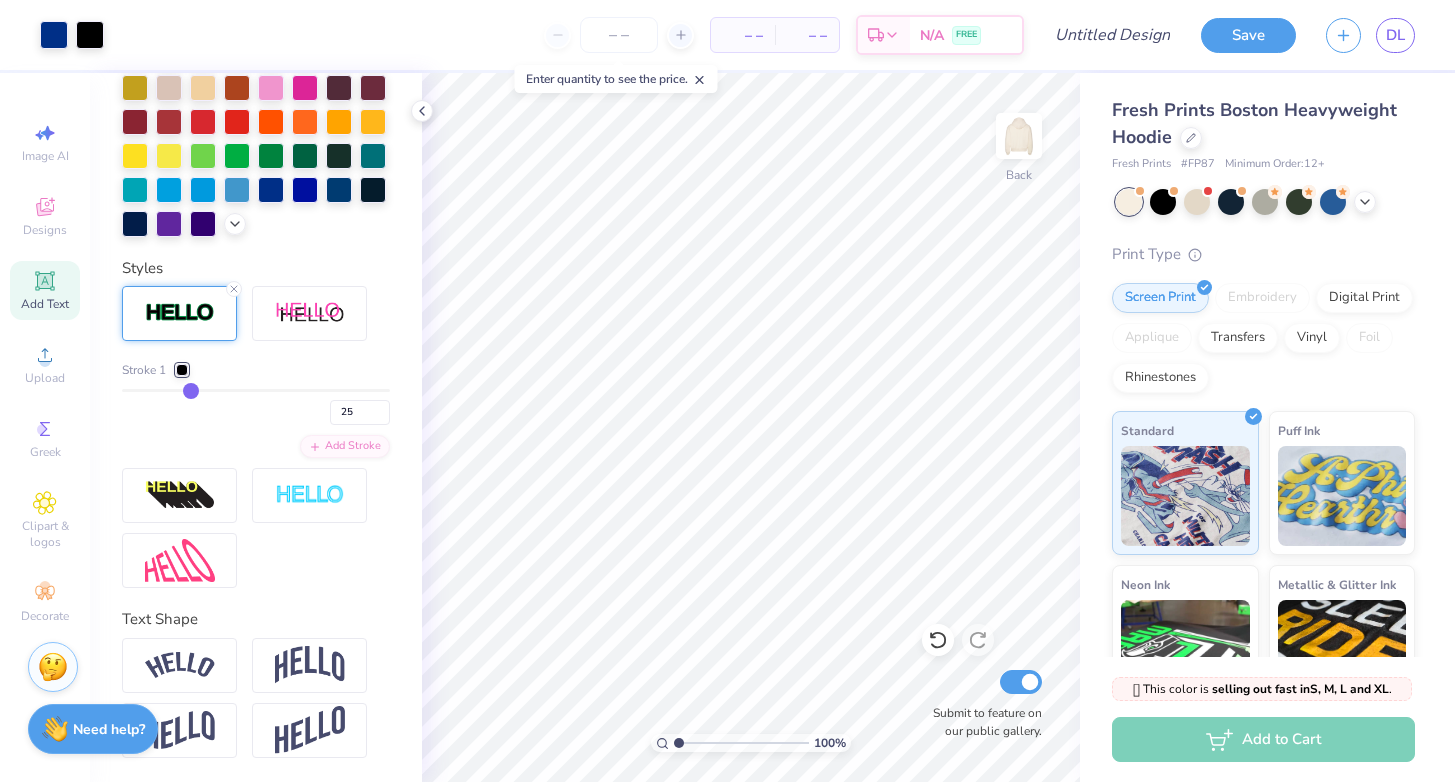 type on "24" 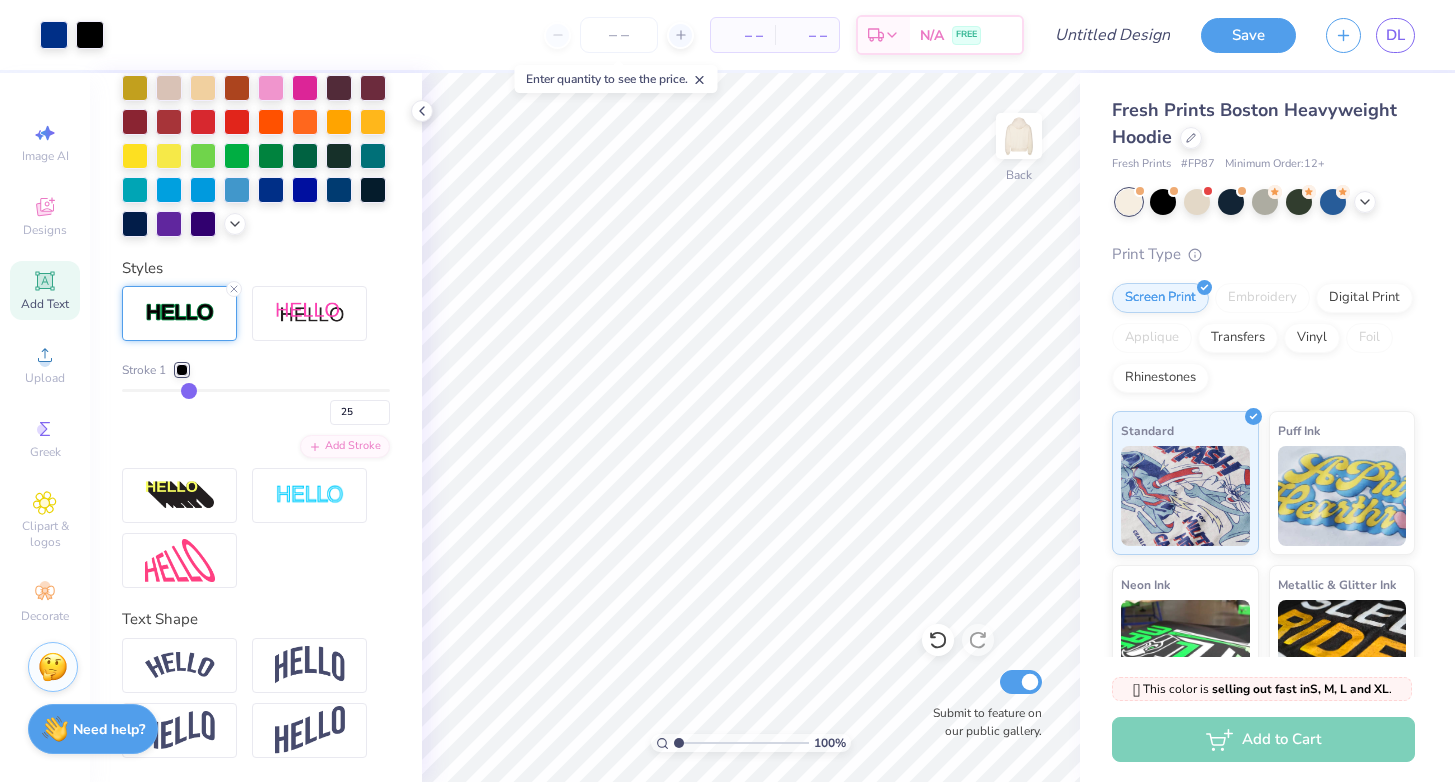 type on "24" 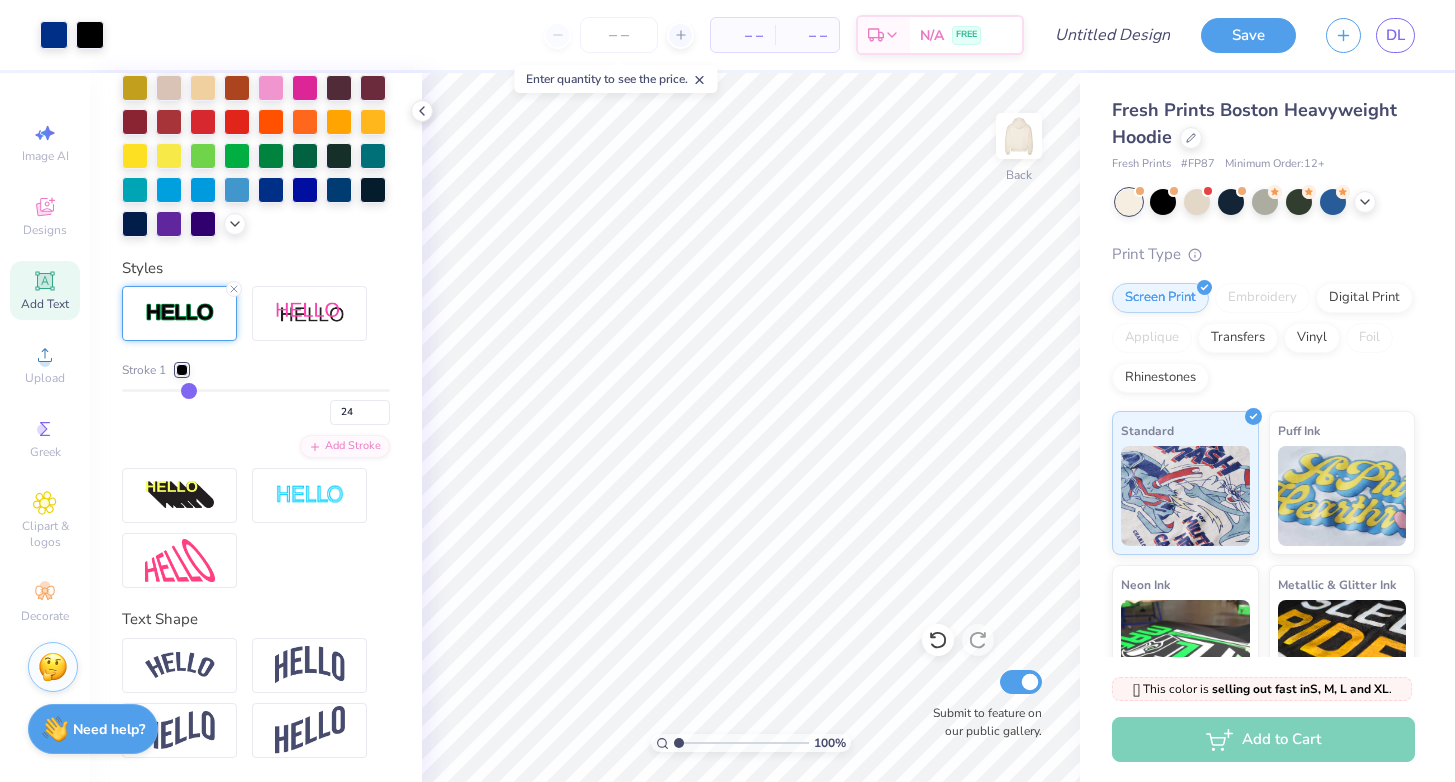 type on "23" 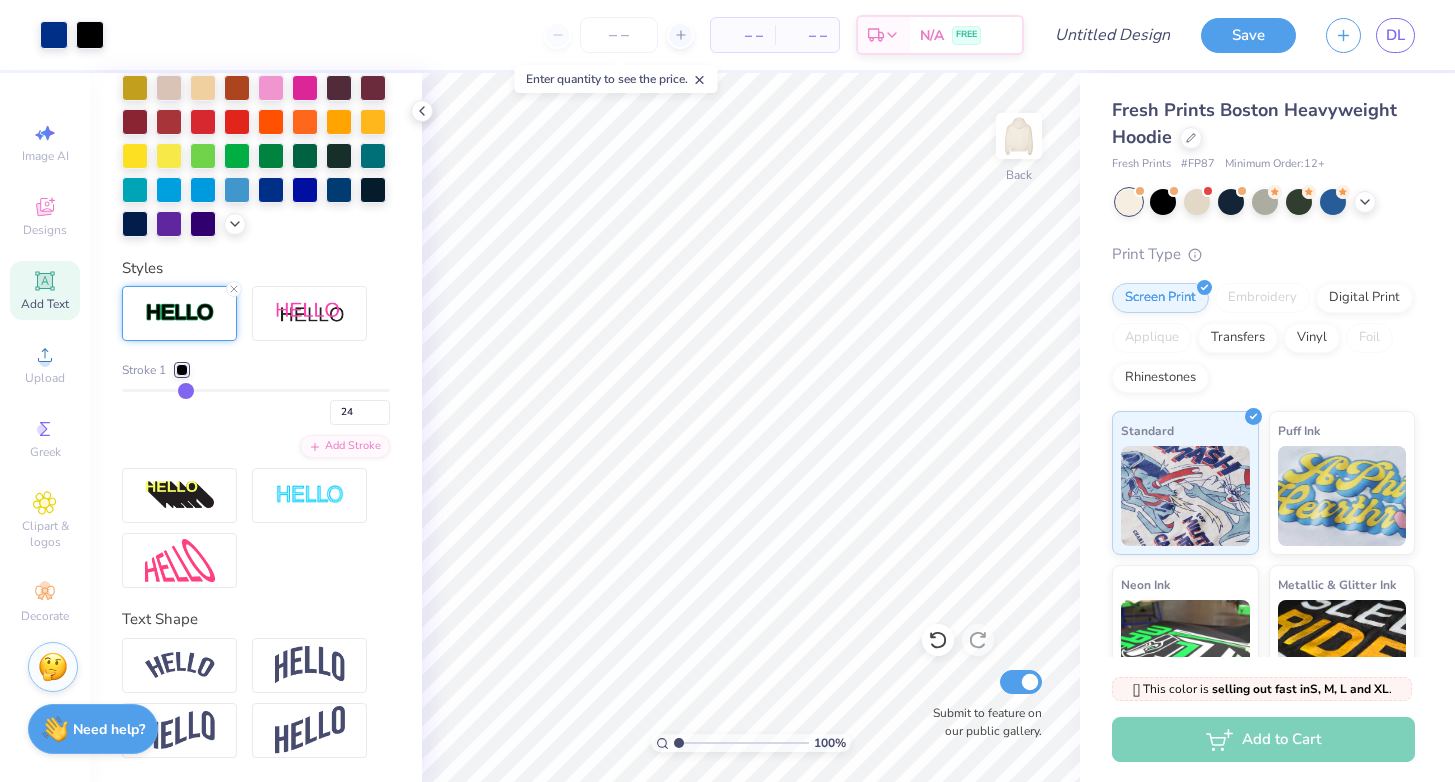 type on "23" 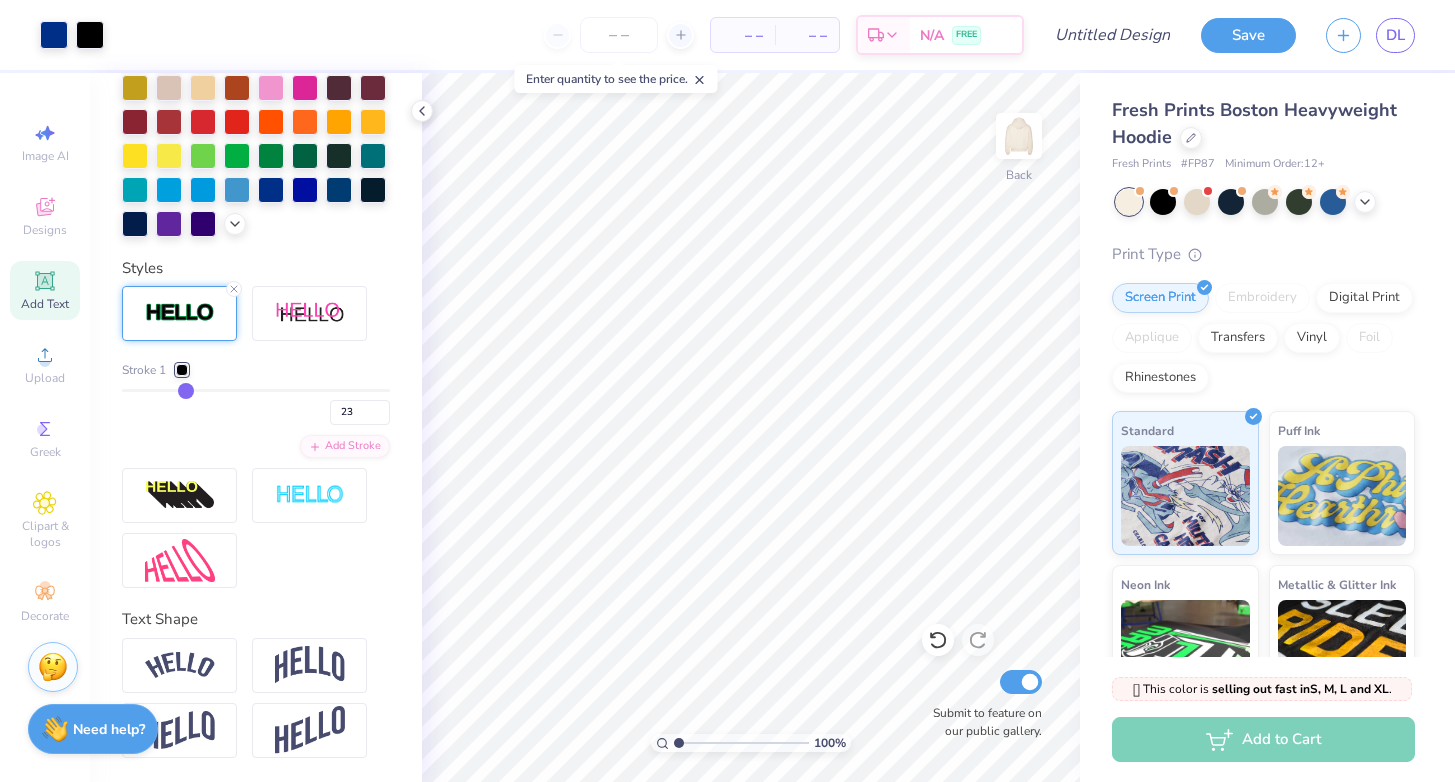 type on "22" 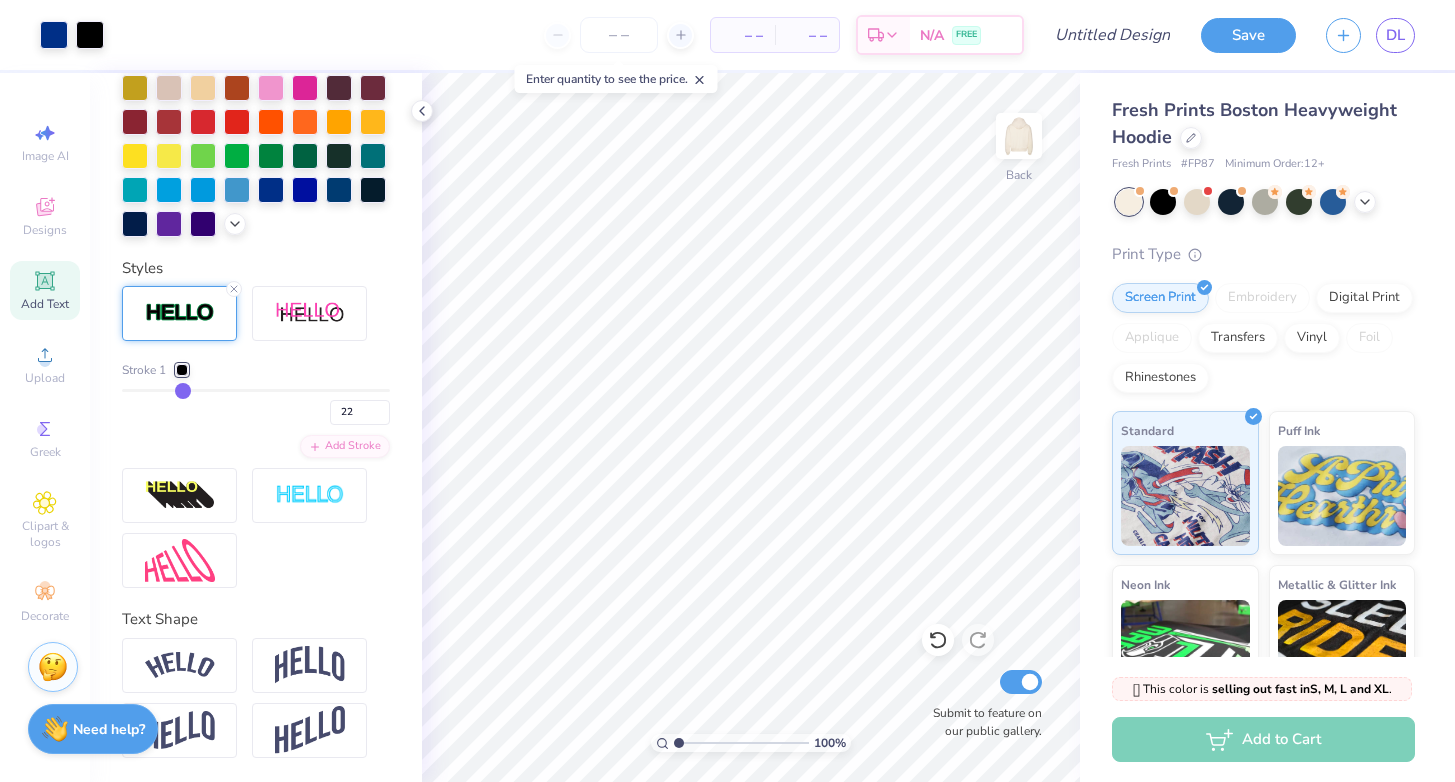 type on "21" 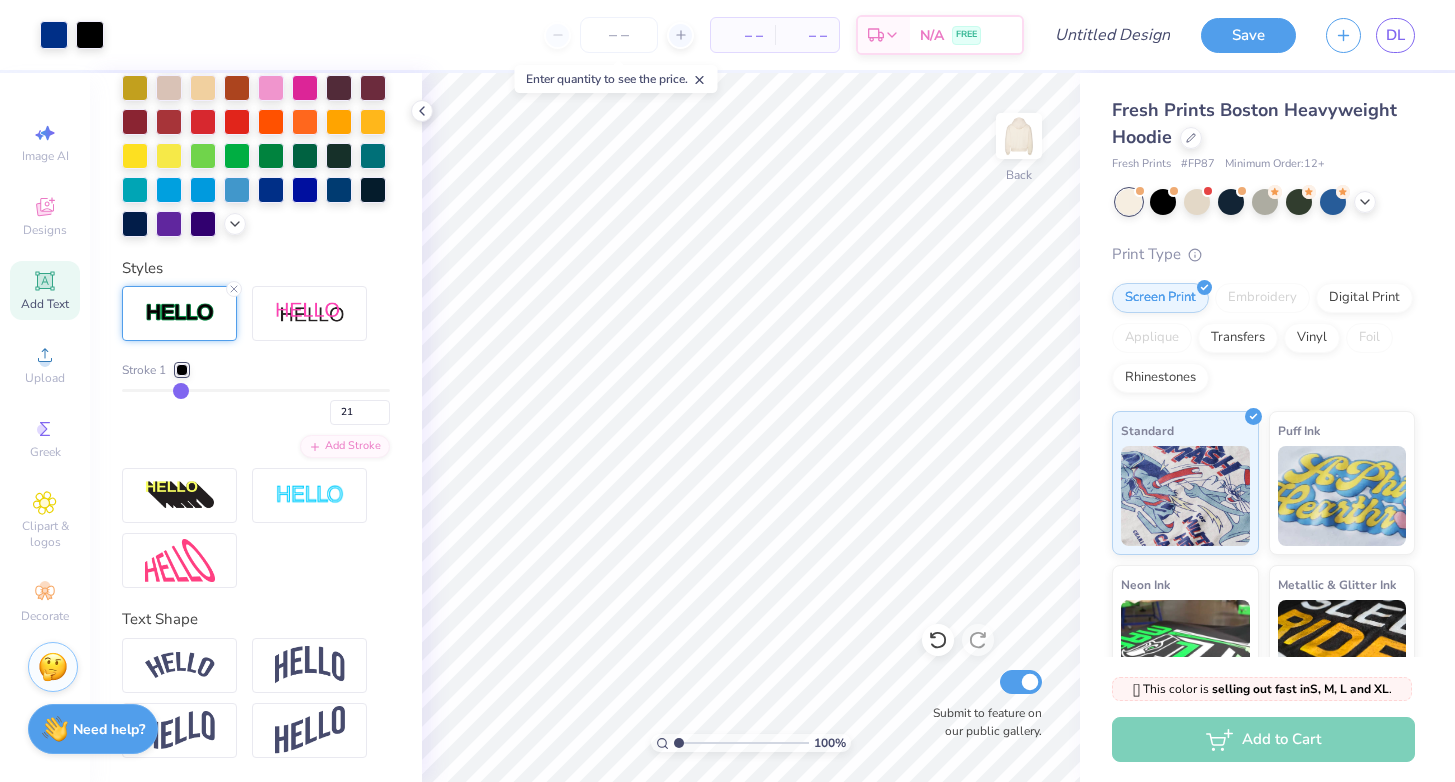 type on "20" 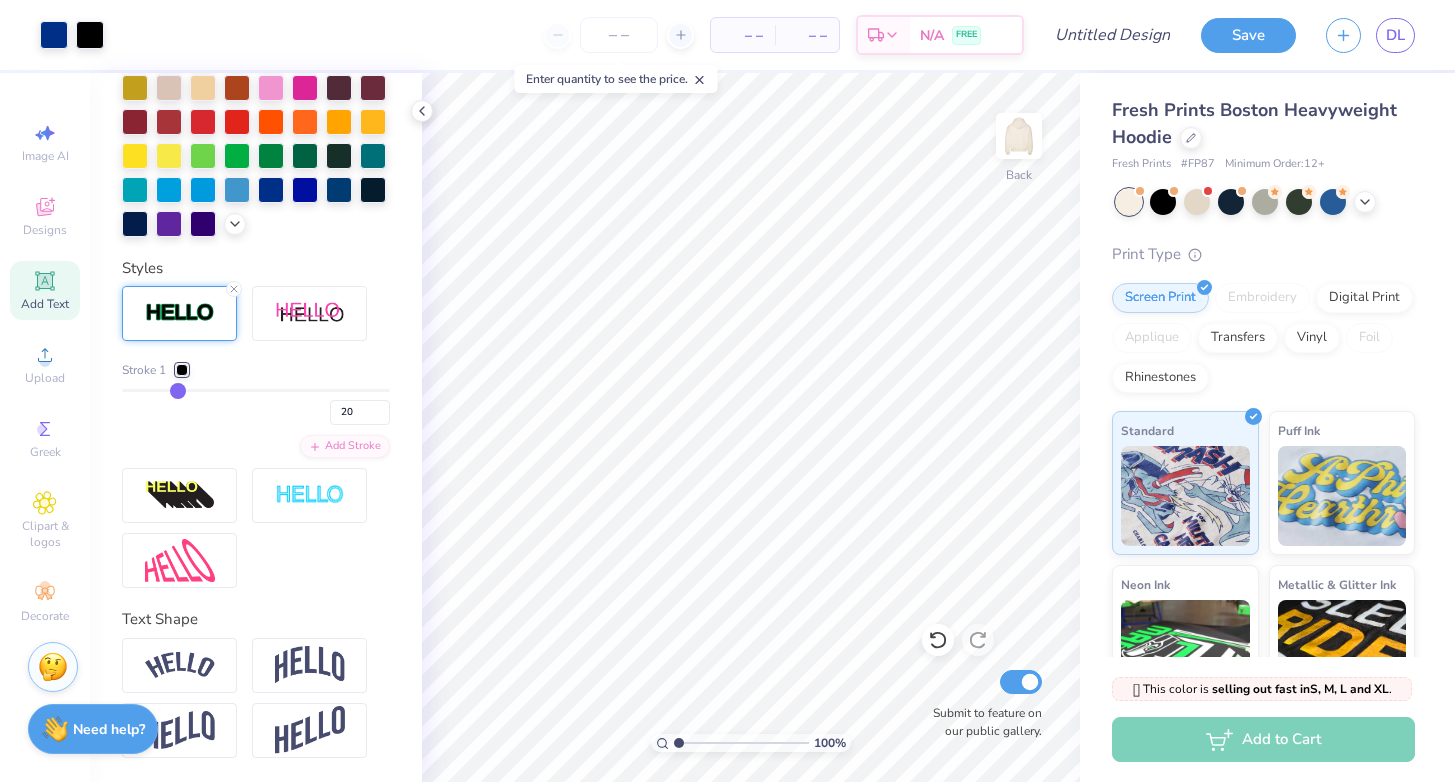 type on "19" 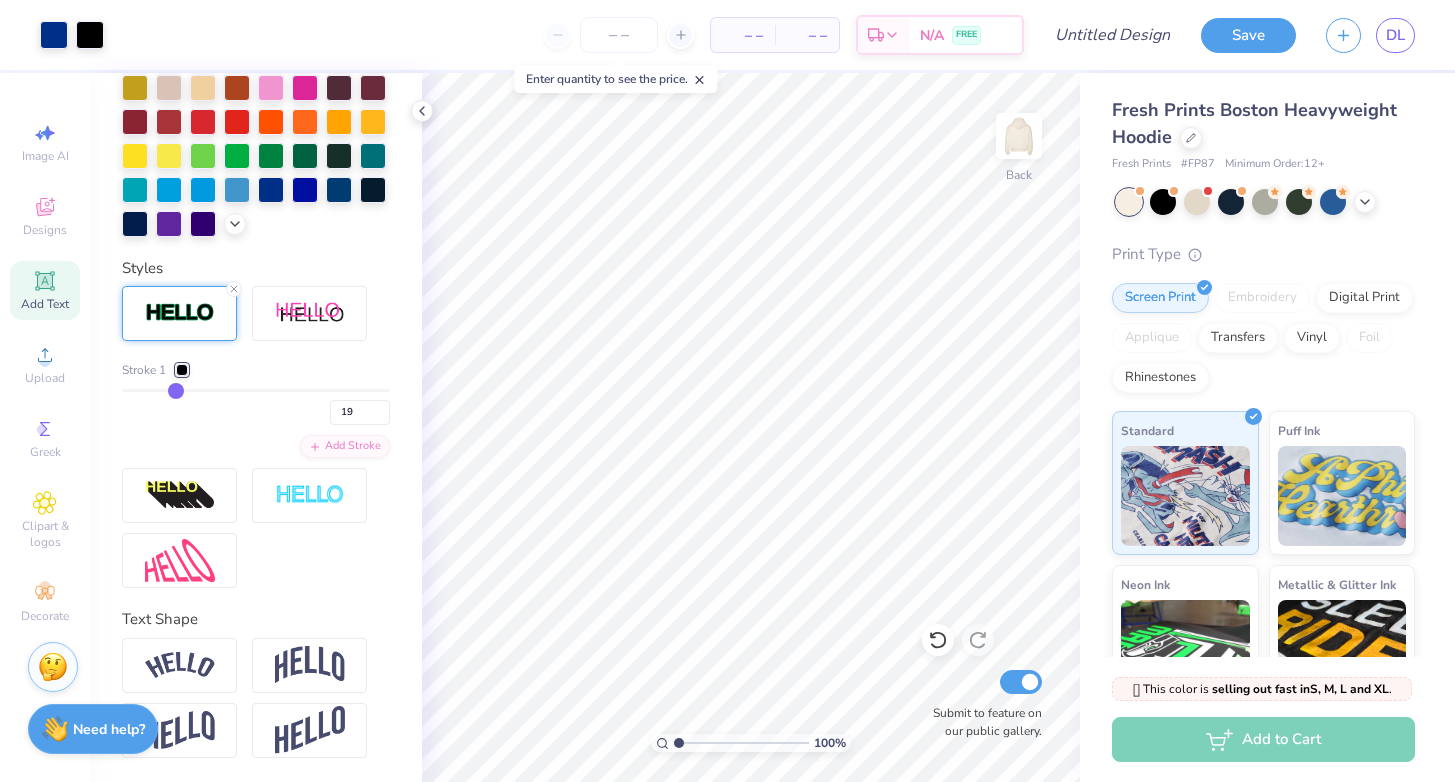 type on "18" 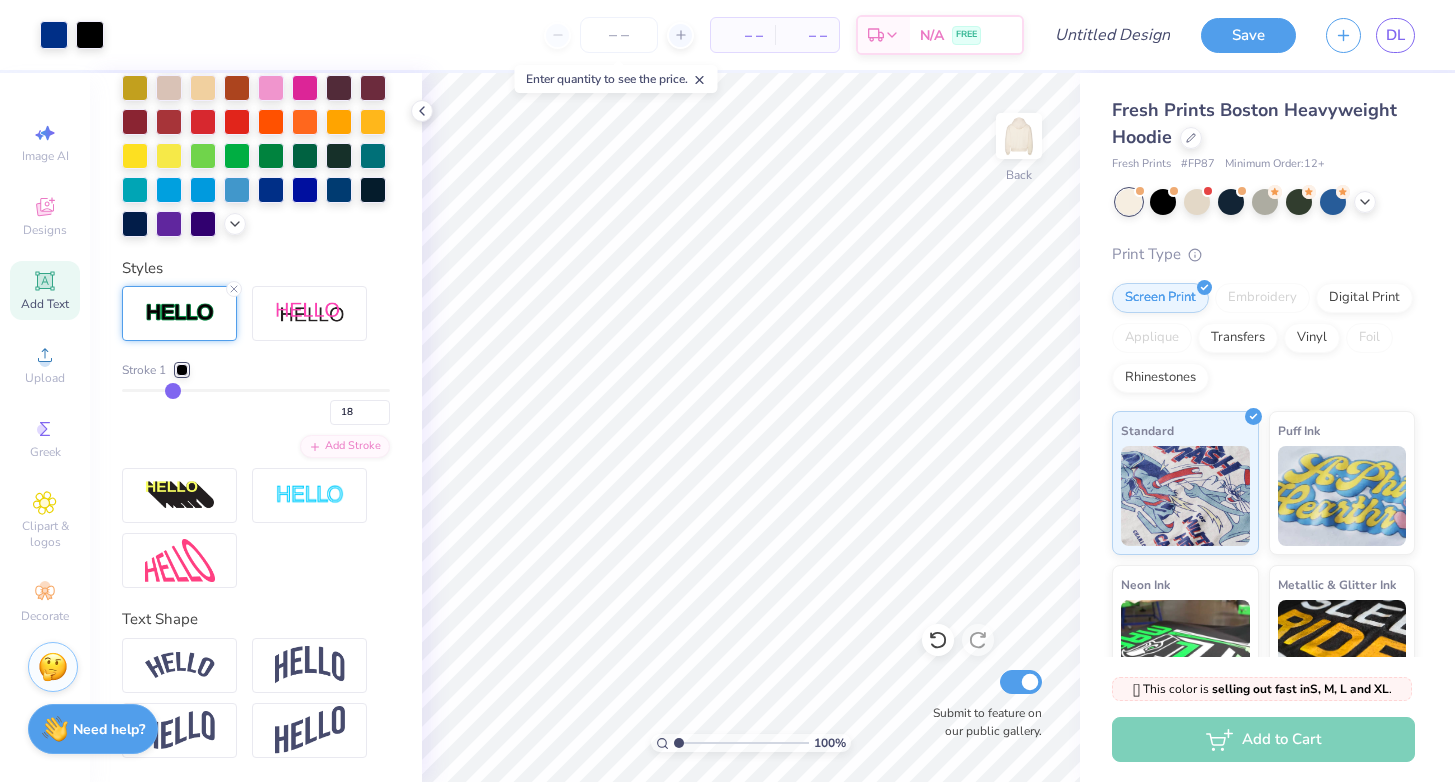 type on "17" 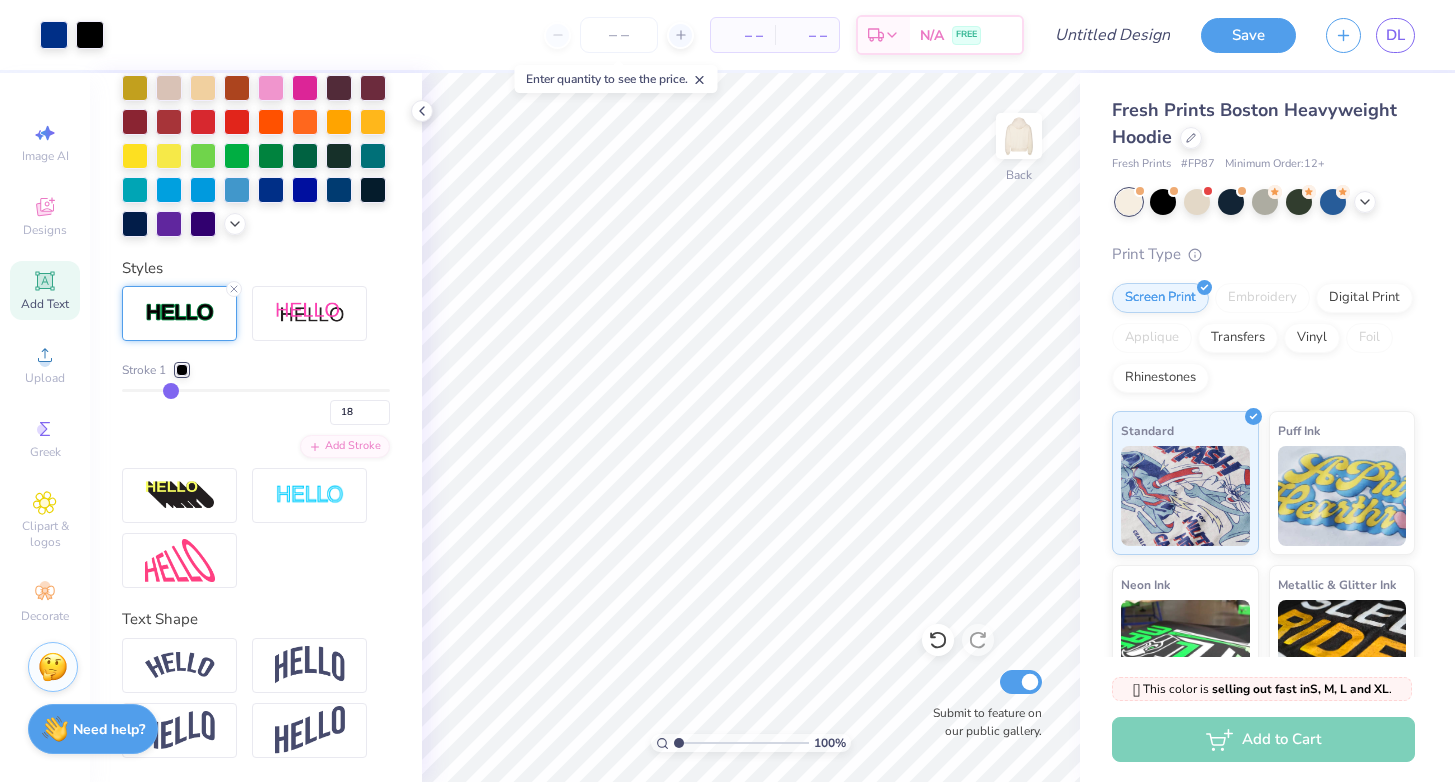 type on "17" 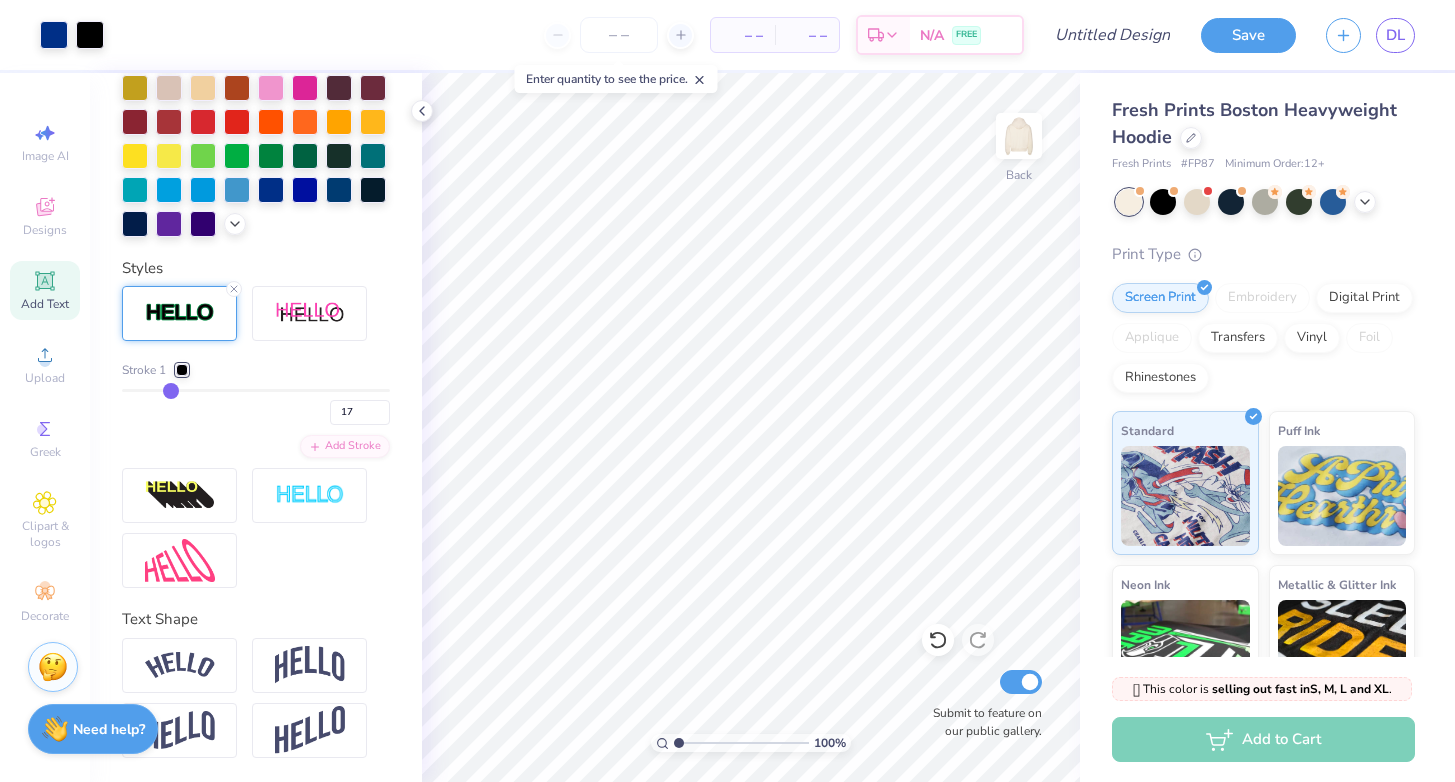 type on "16" 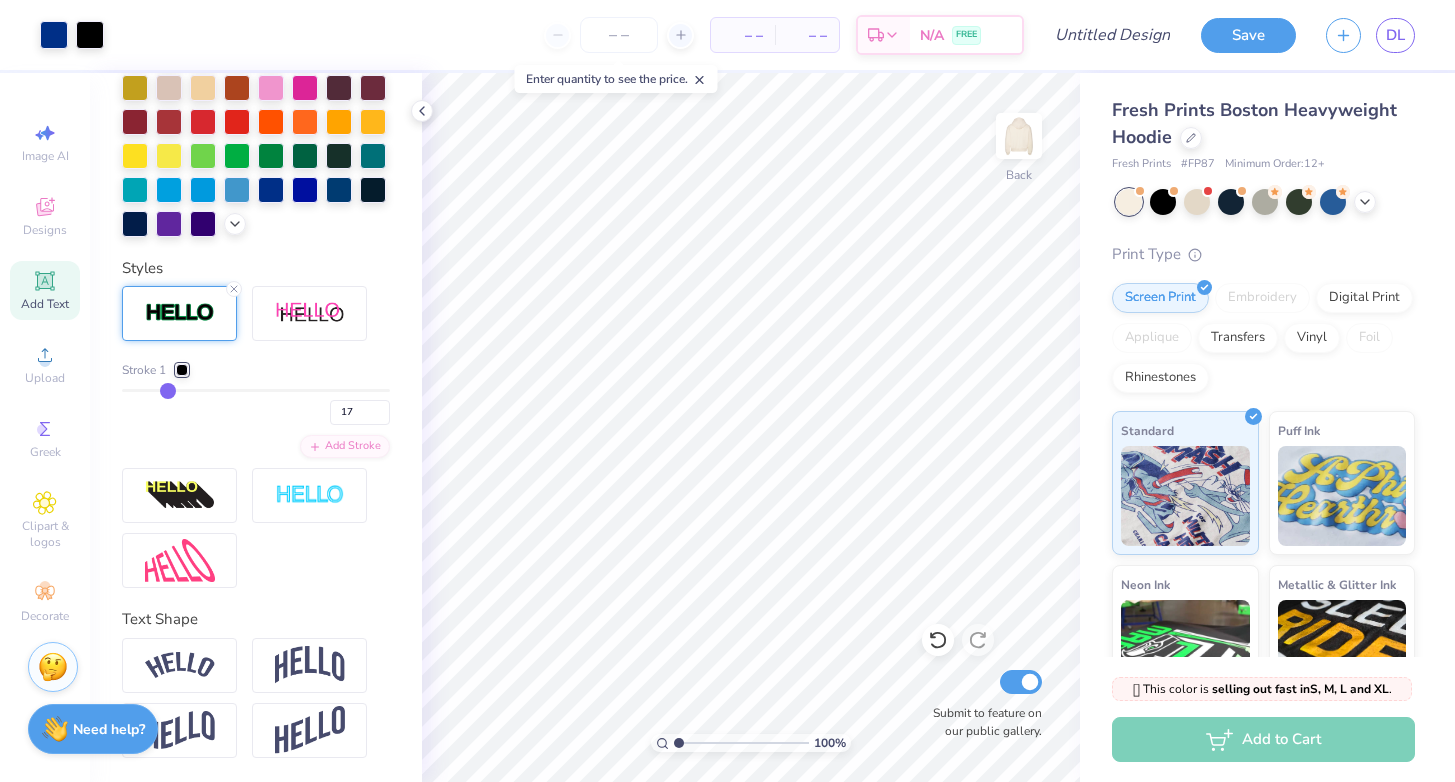 type on "16" 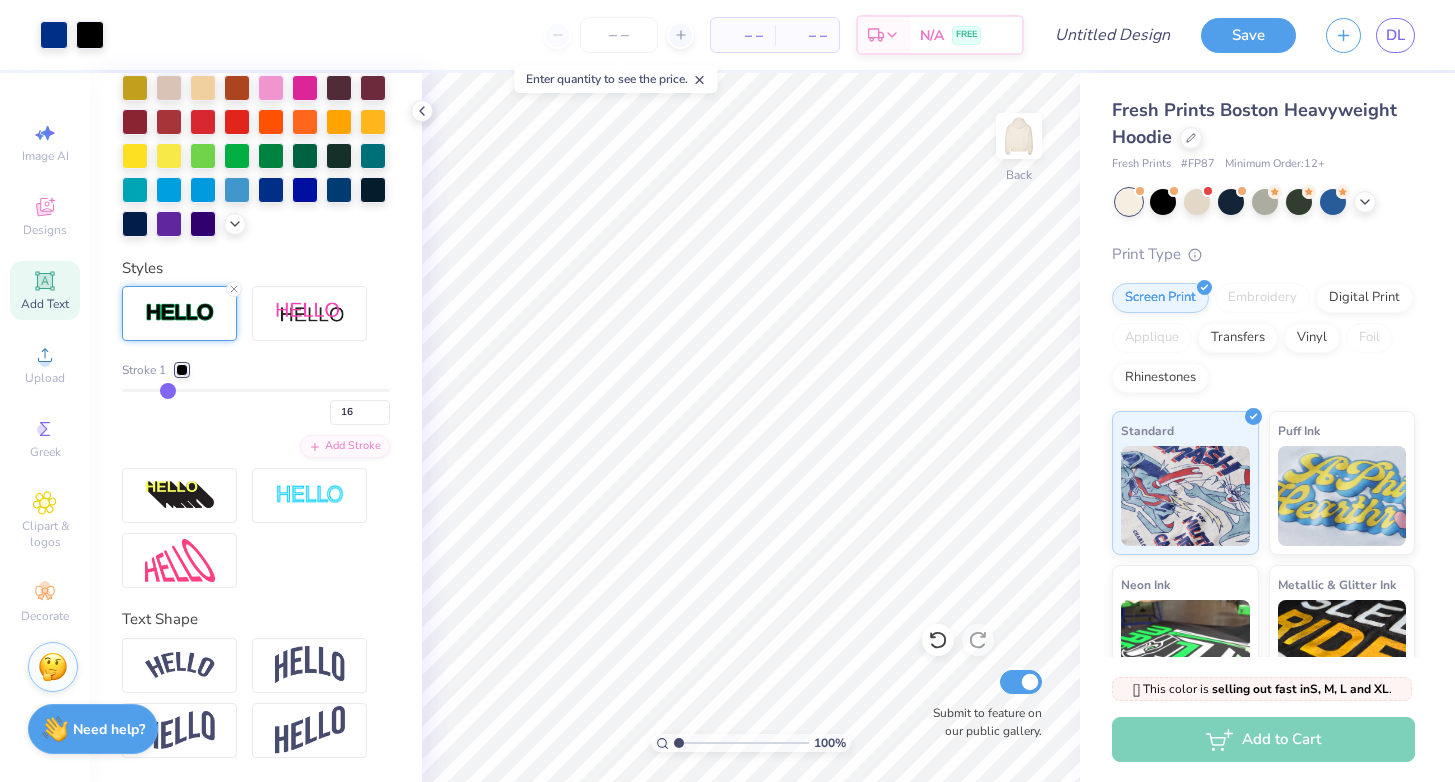 drag, startPoint x: 219, startPoint y: 393, endPoint x: 165, endPoint y: 391, distance: 54.037025 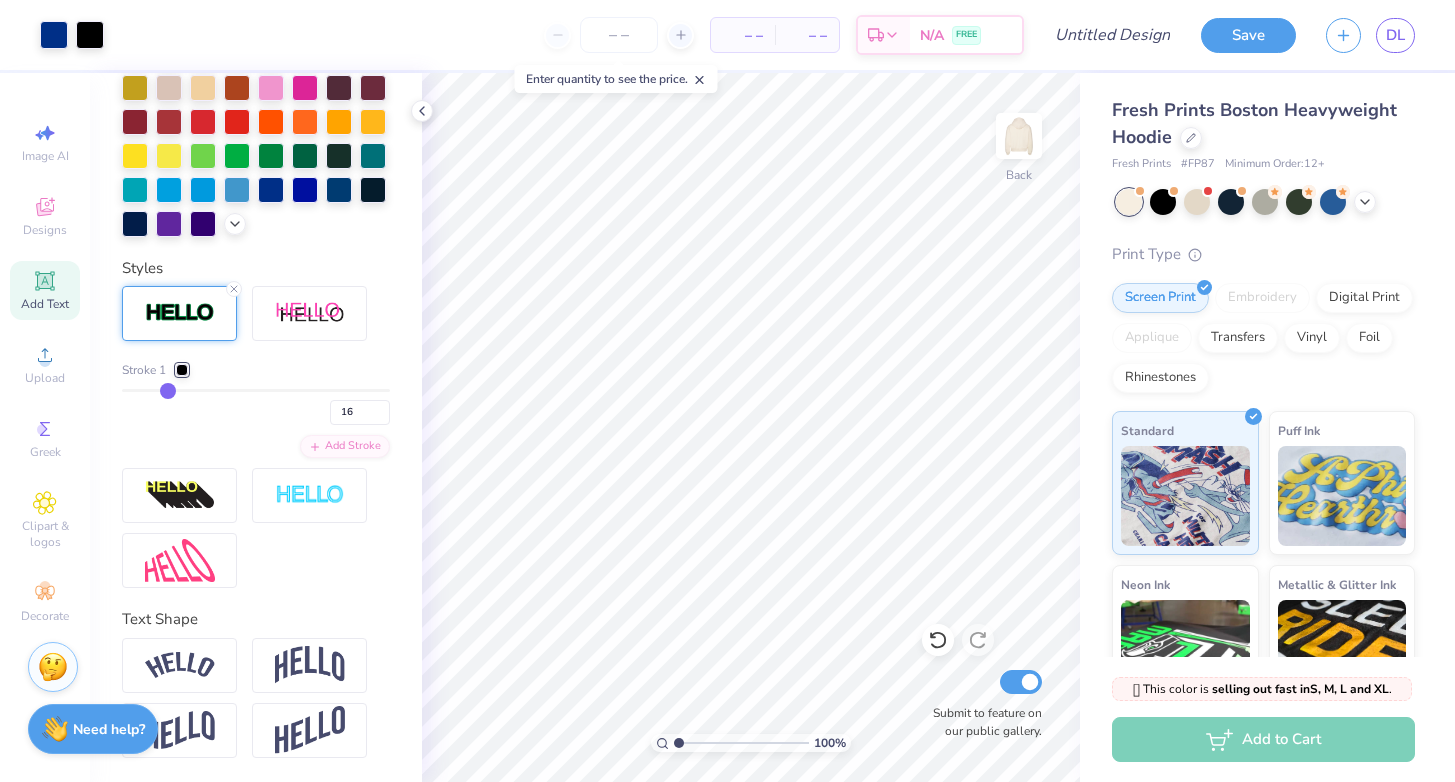 type on "15" 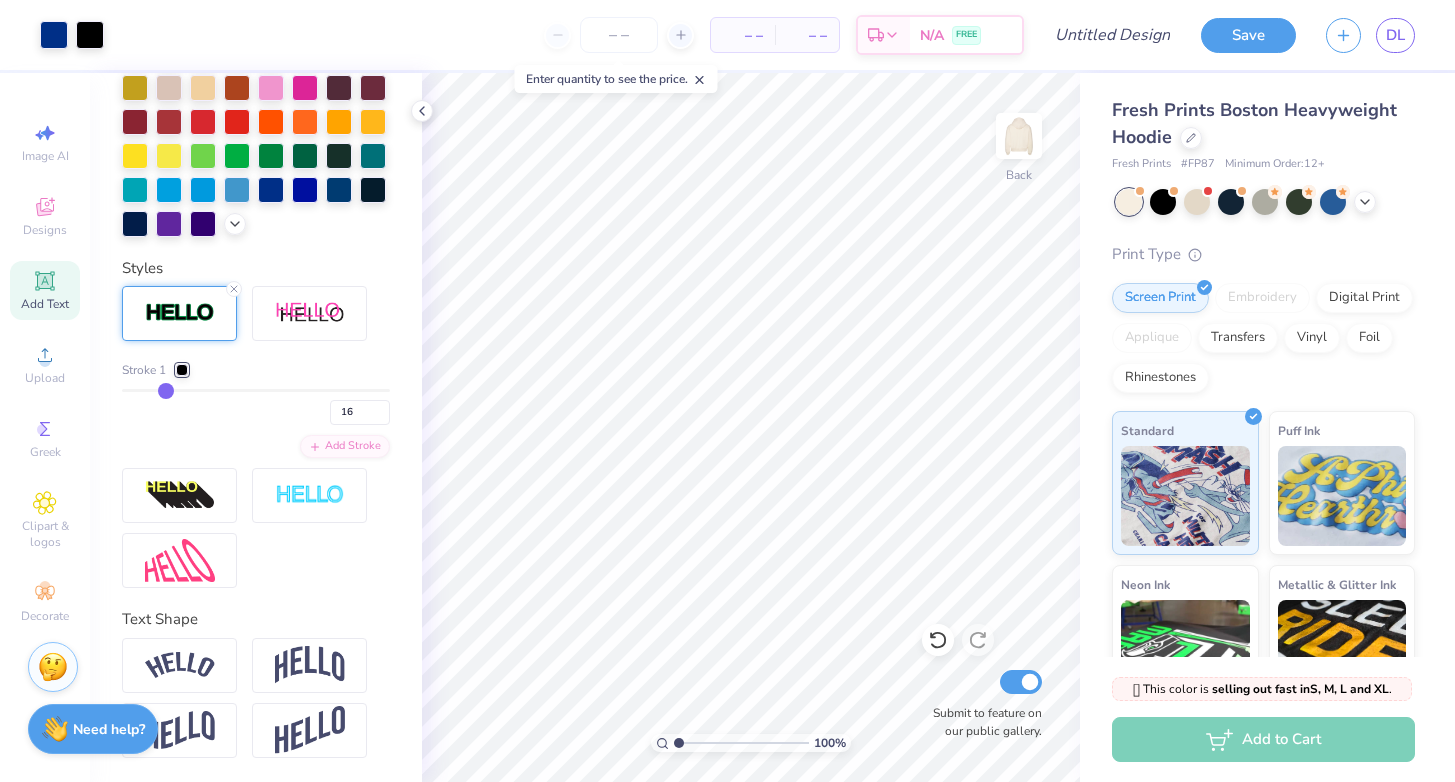 type on "15" 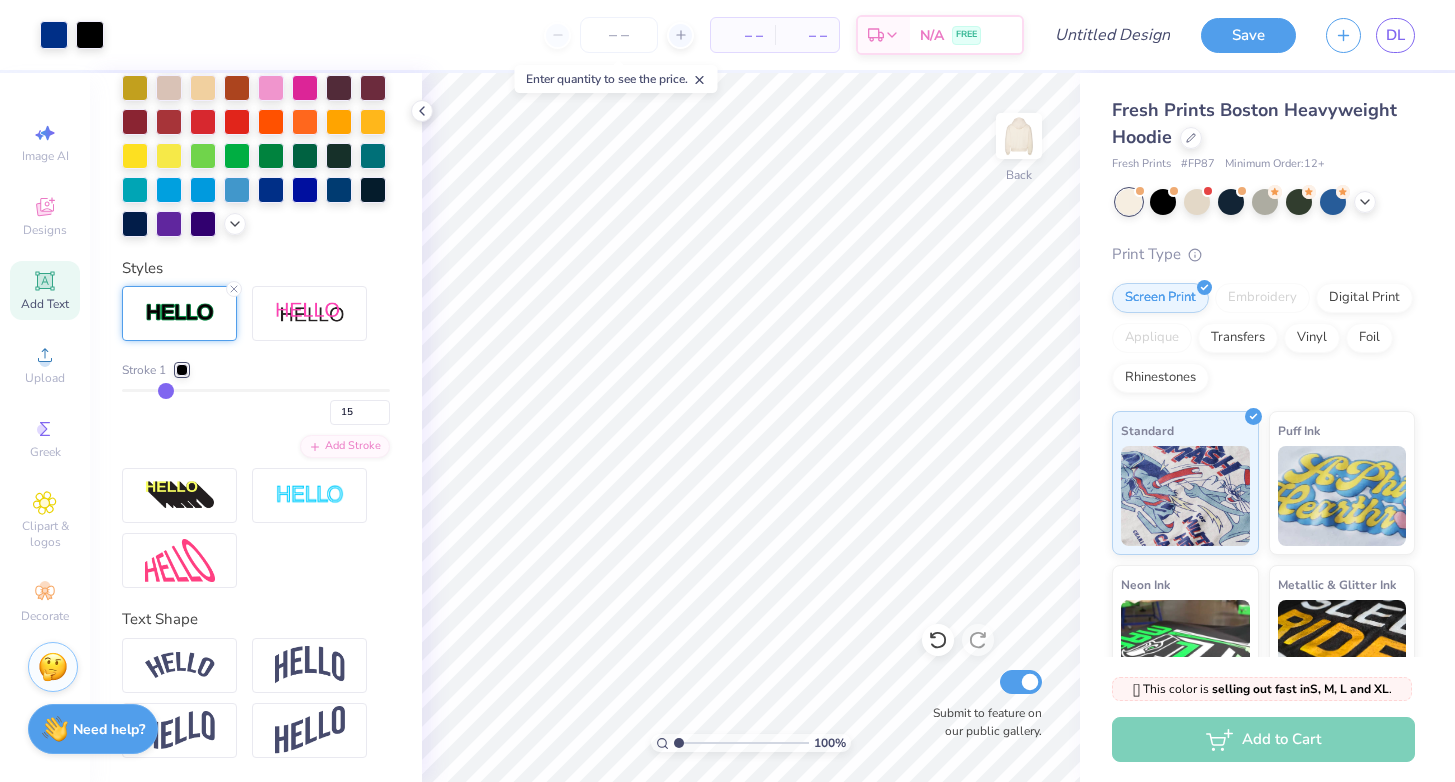 type on "14" 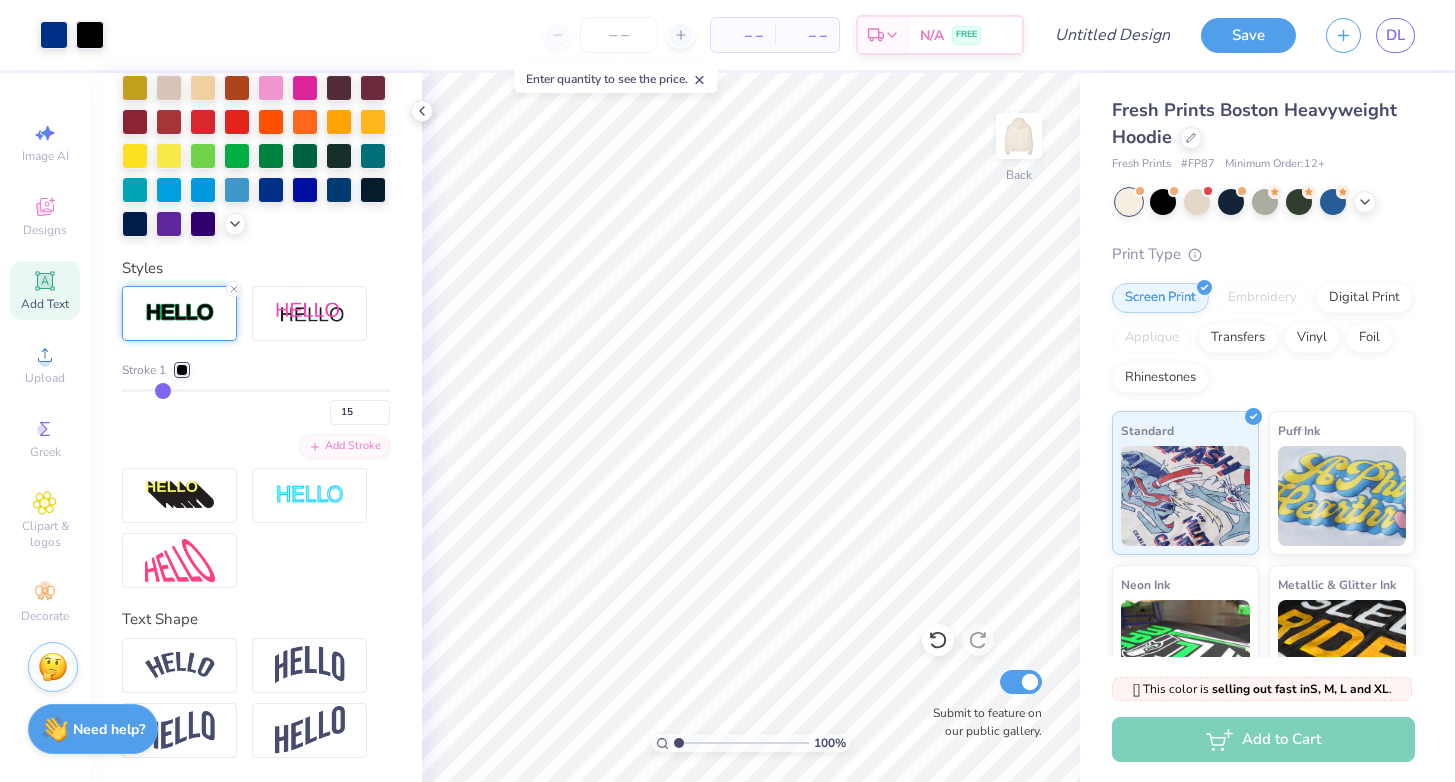 type on "14" 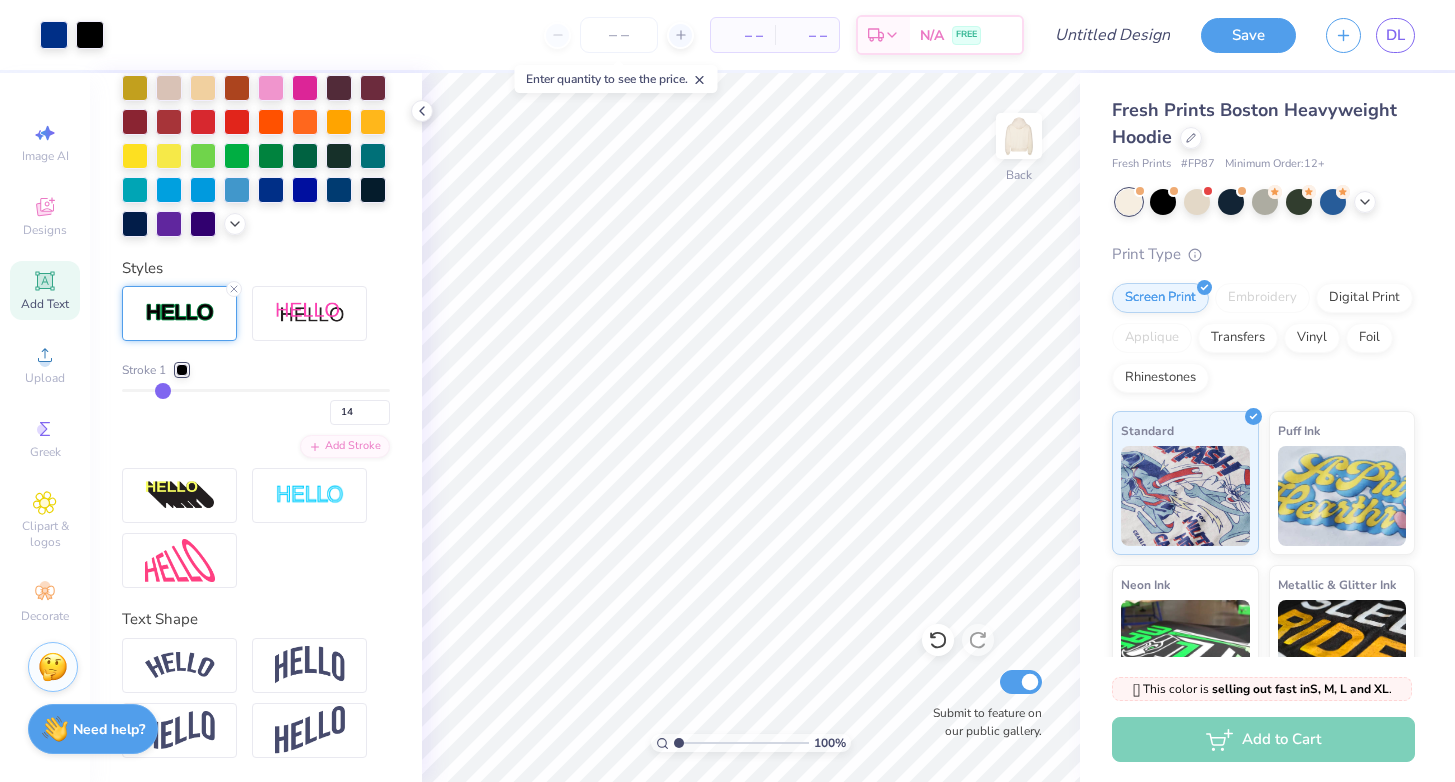 type on "11" 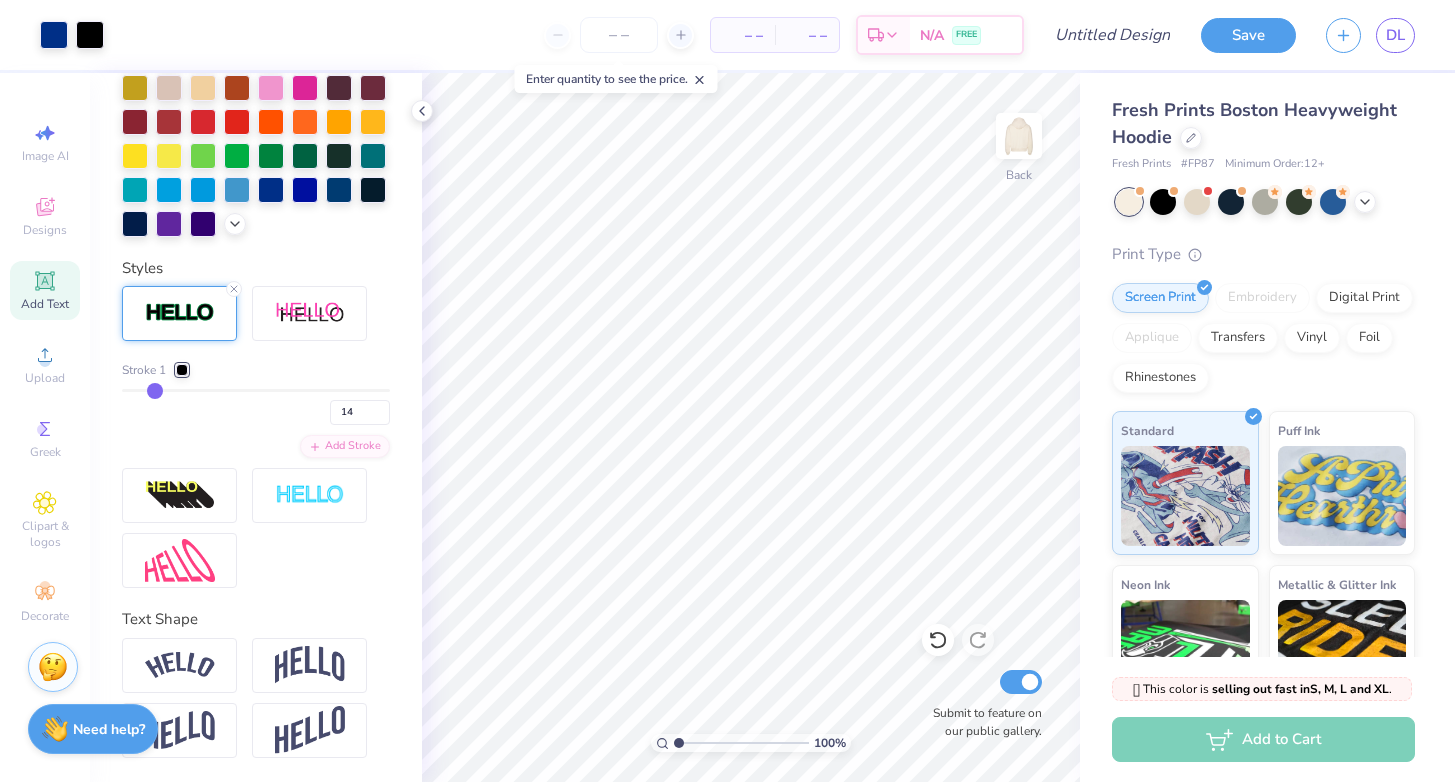 type on "11" 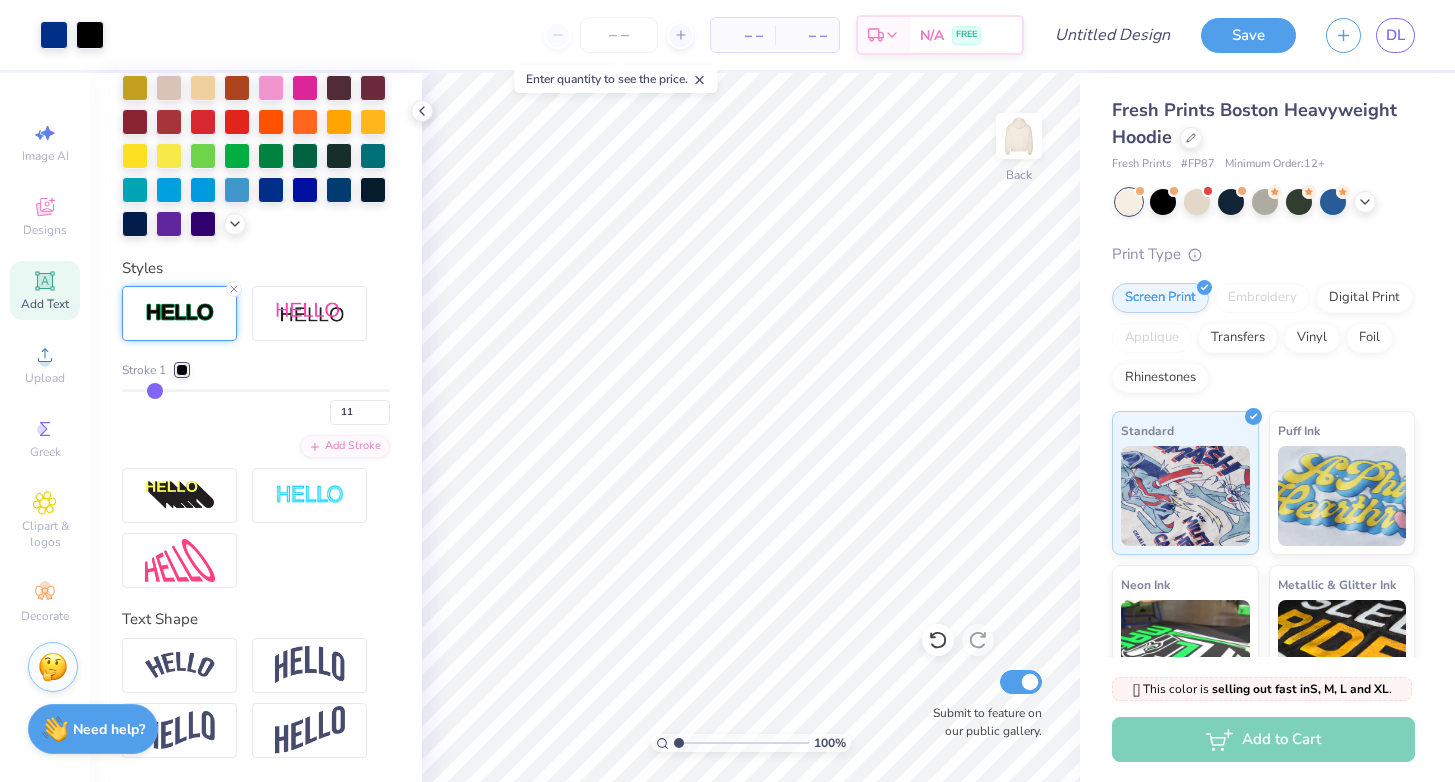 type on "7" 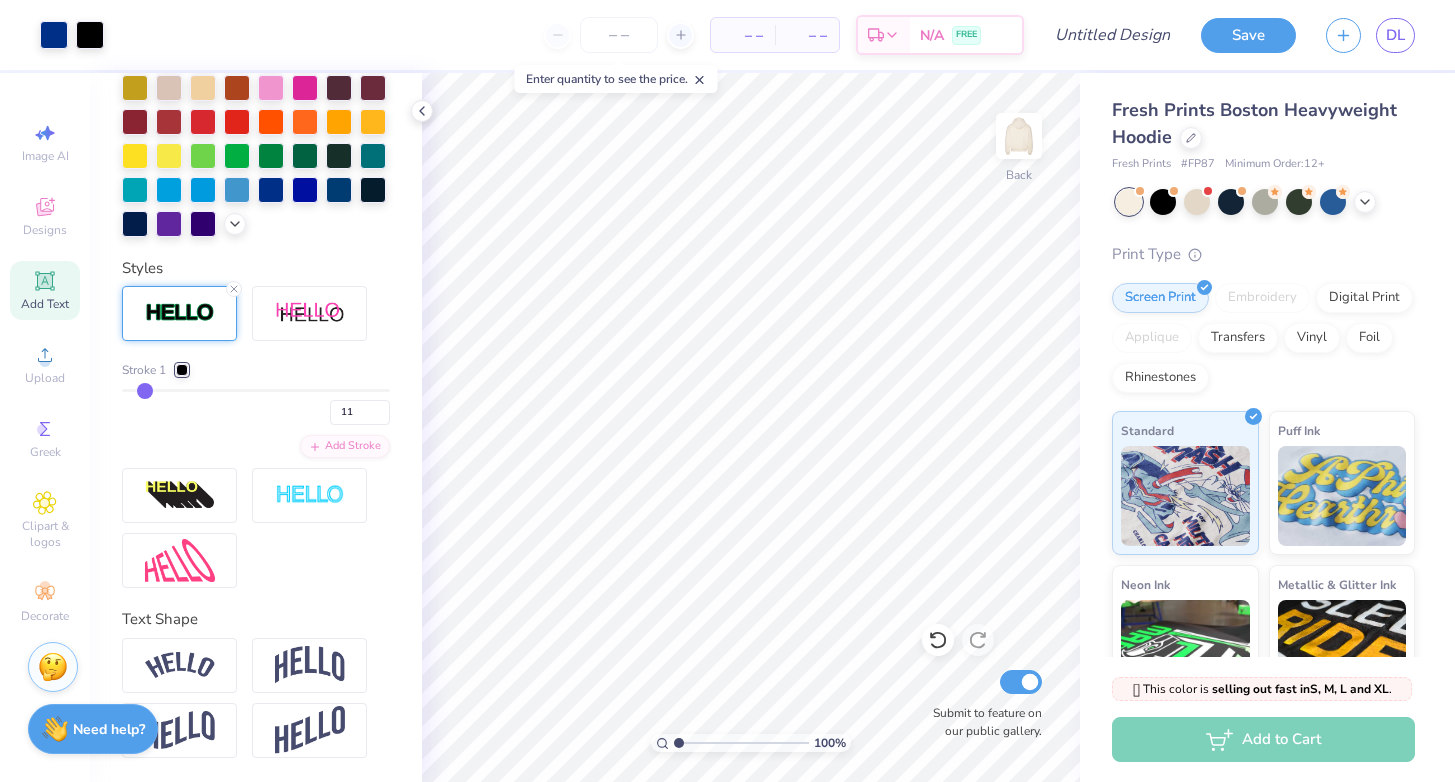 type on "7" 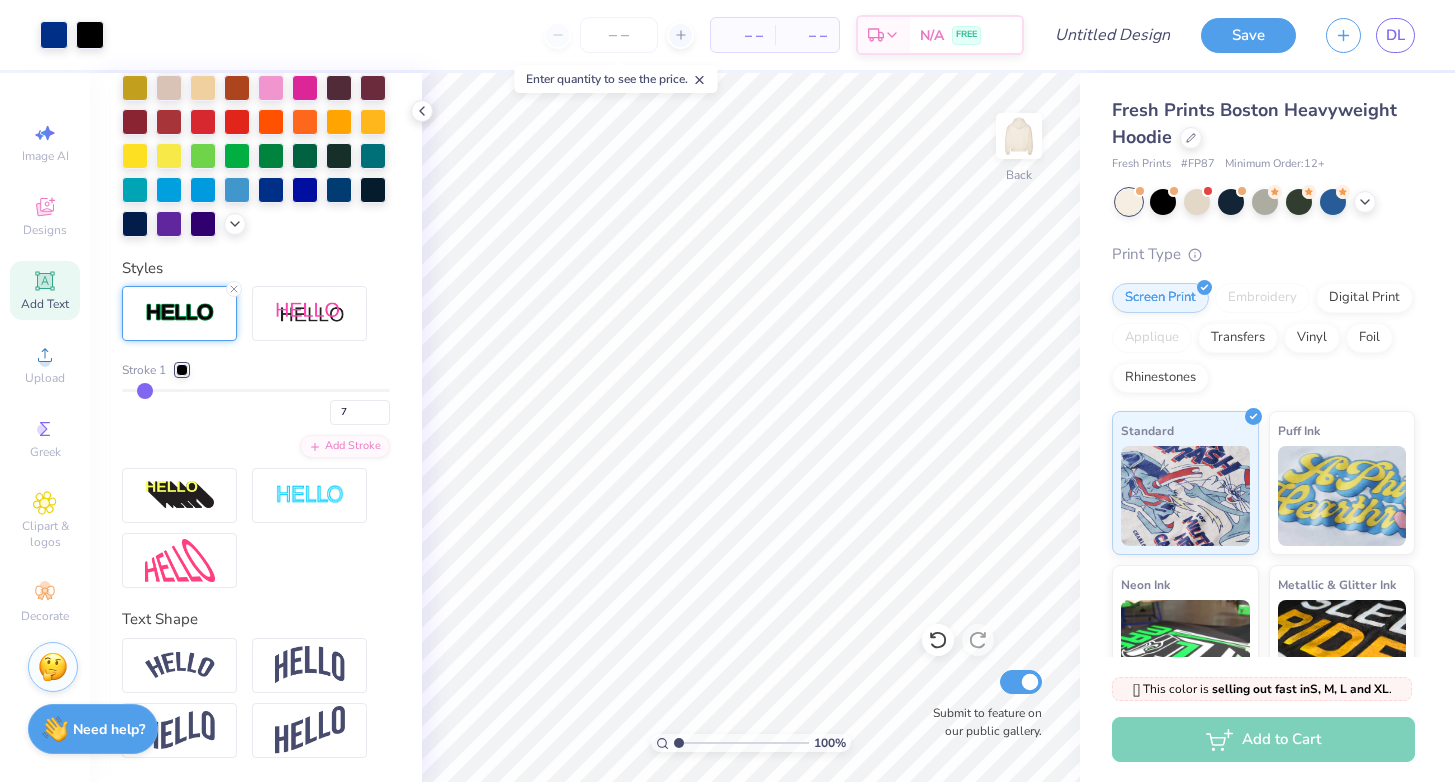 type on "3" 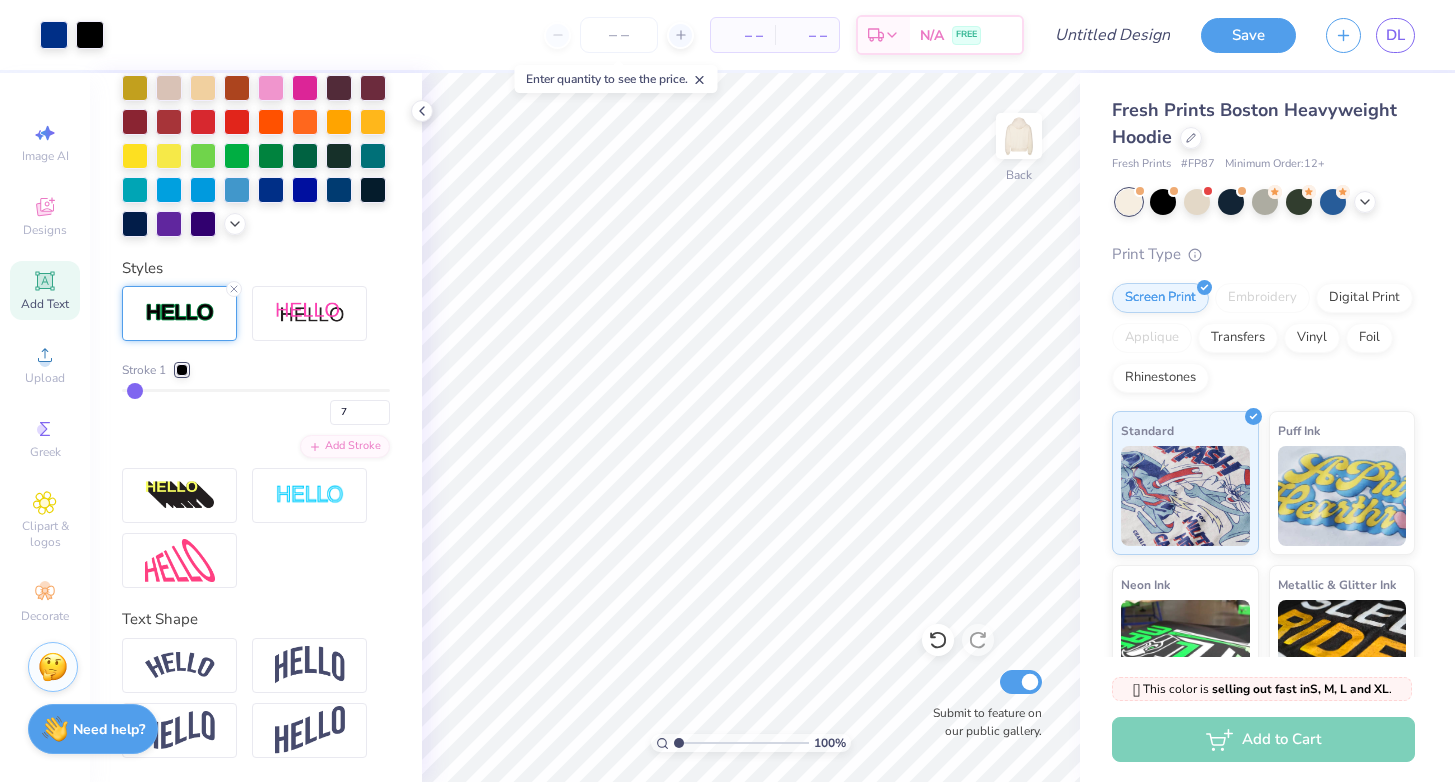 type on "3" 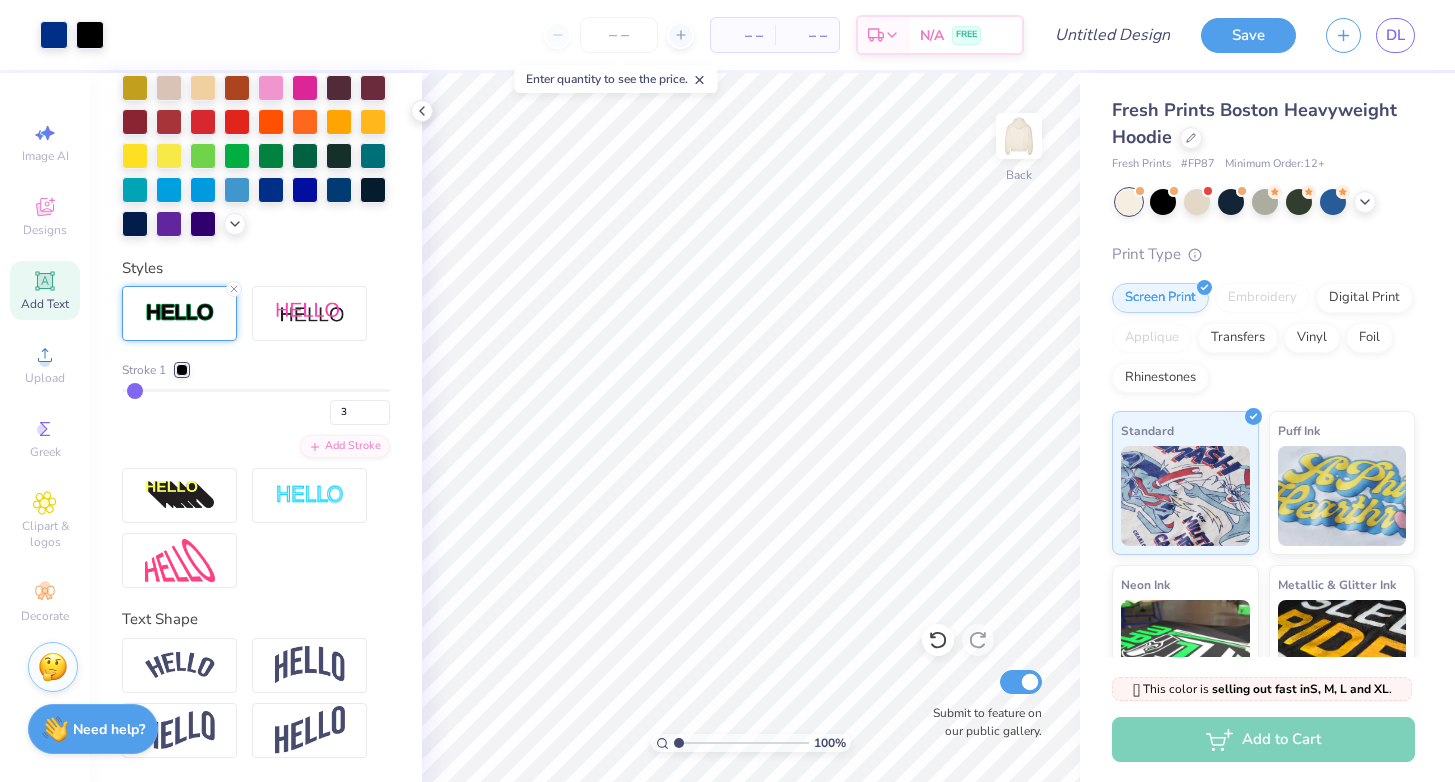 type on "1" 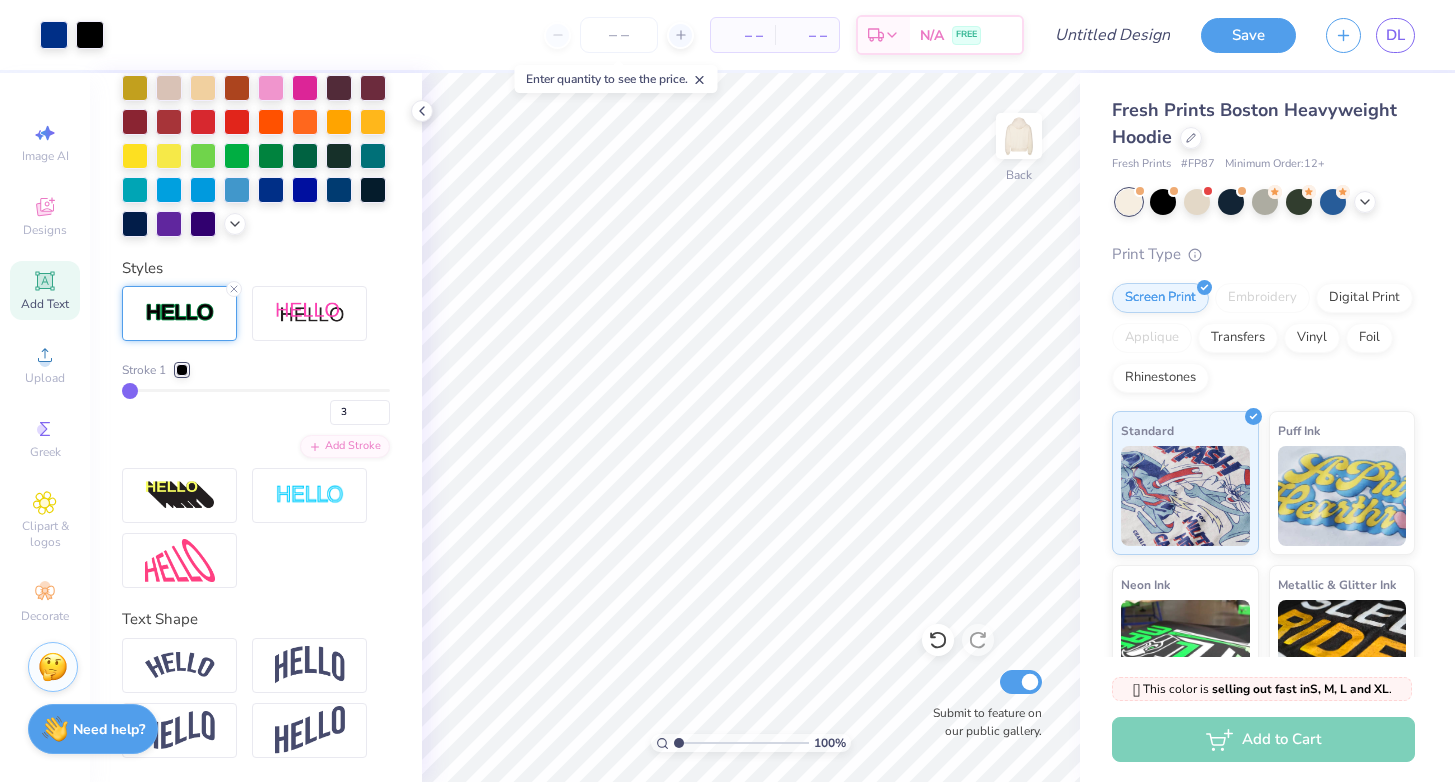 type on "1" 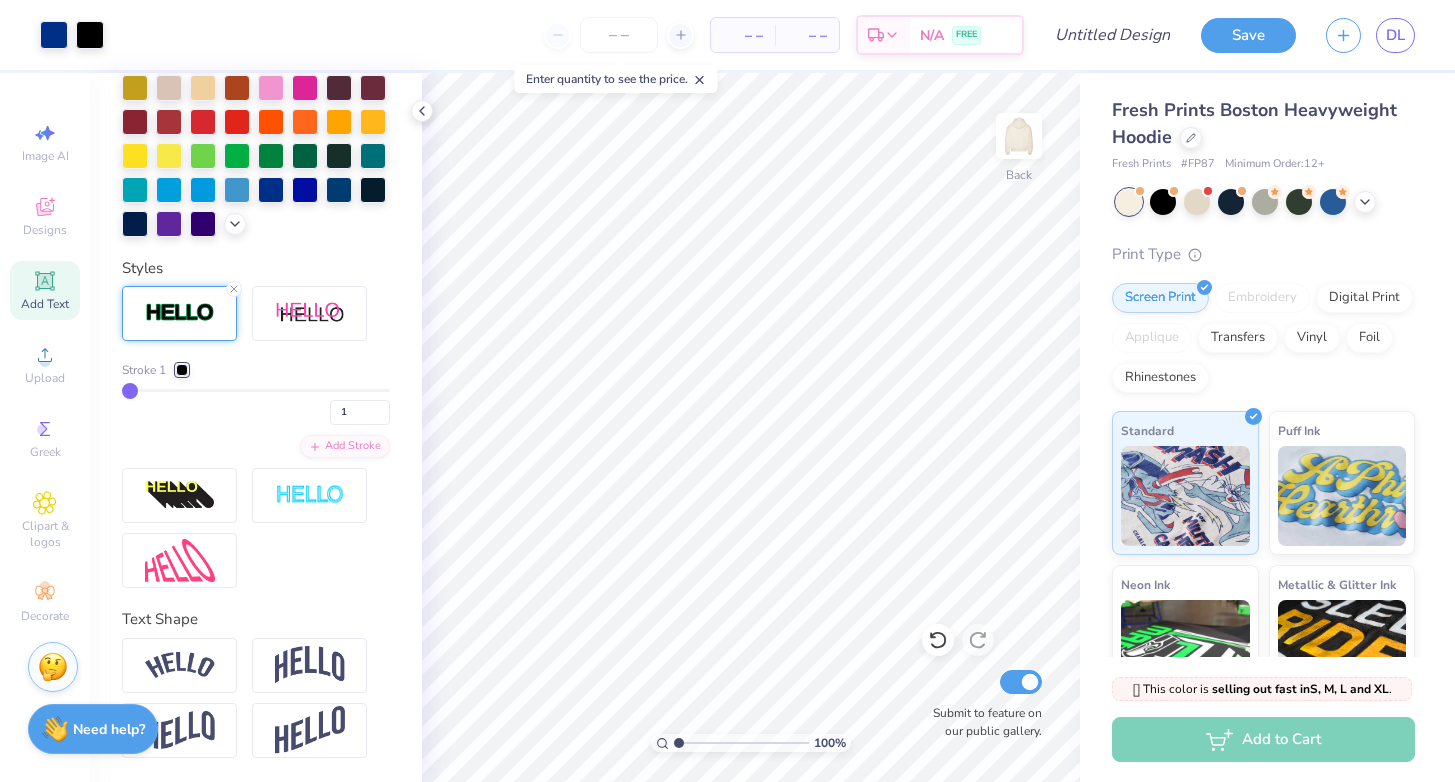 drag, startPoint x: 165, startPoint y: 391, endPoint x: 117, endPoint y: 391, distance: 48 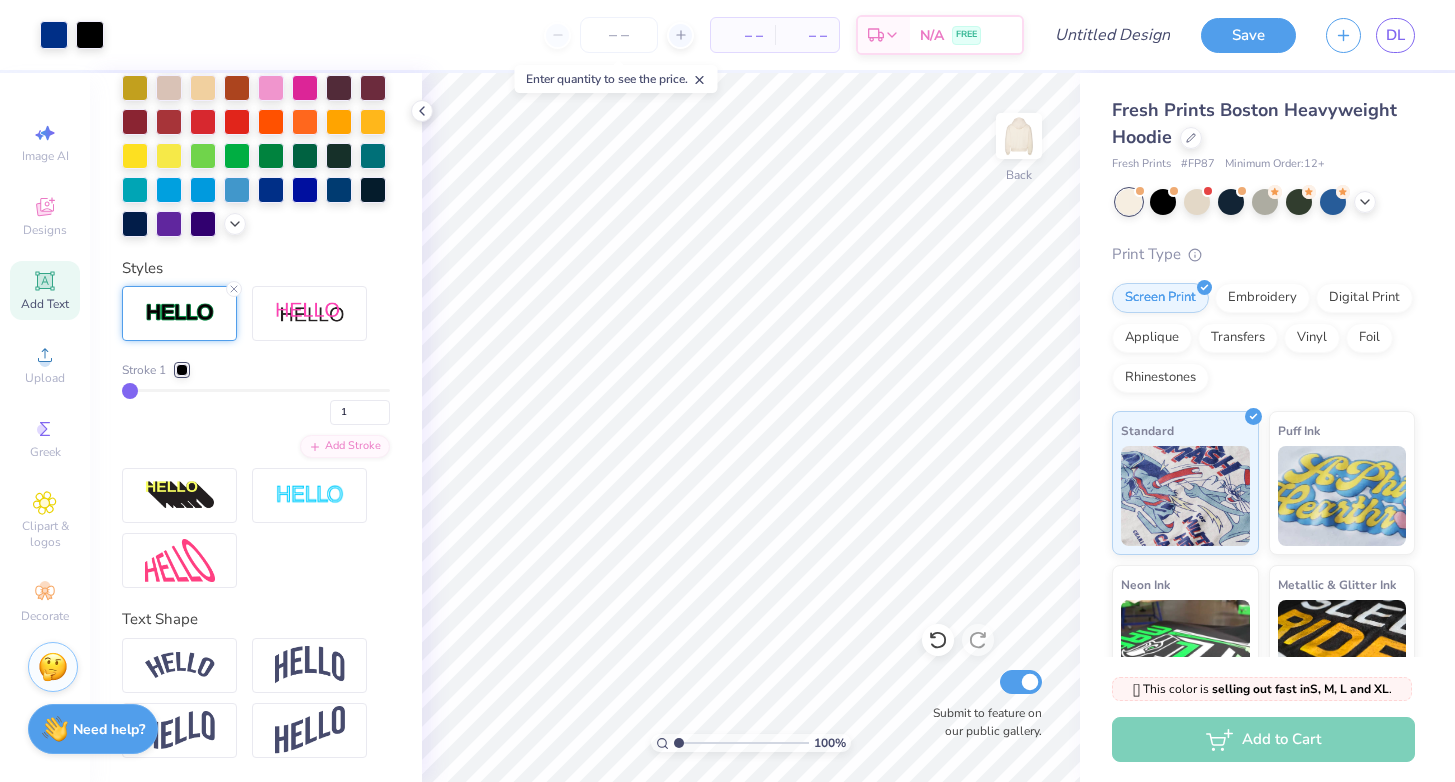 type on "2" 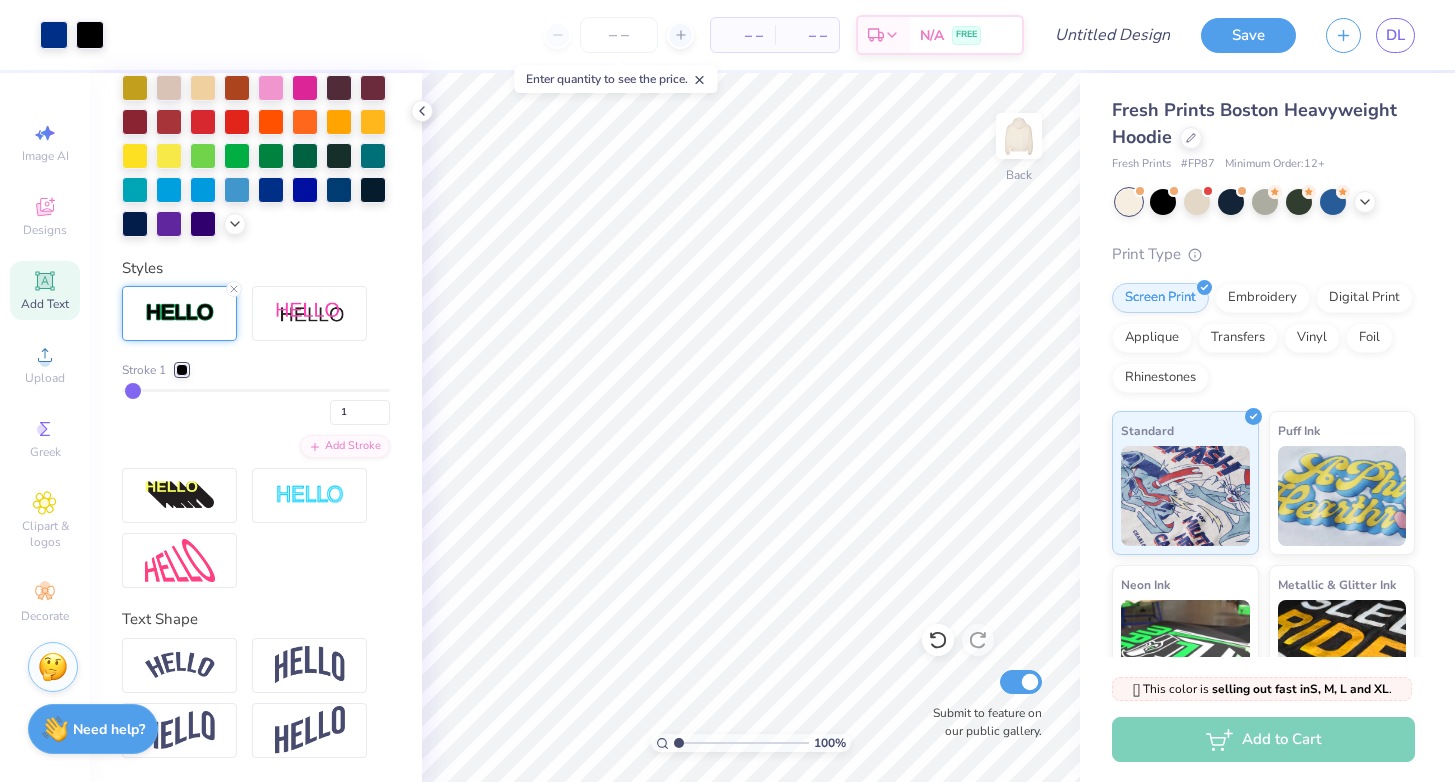 type on "2" 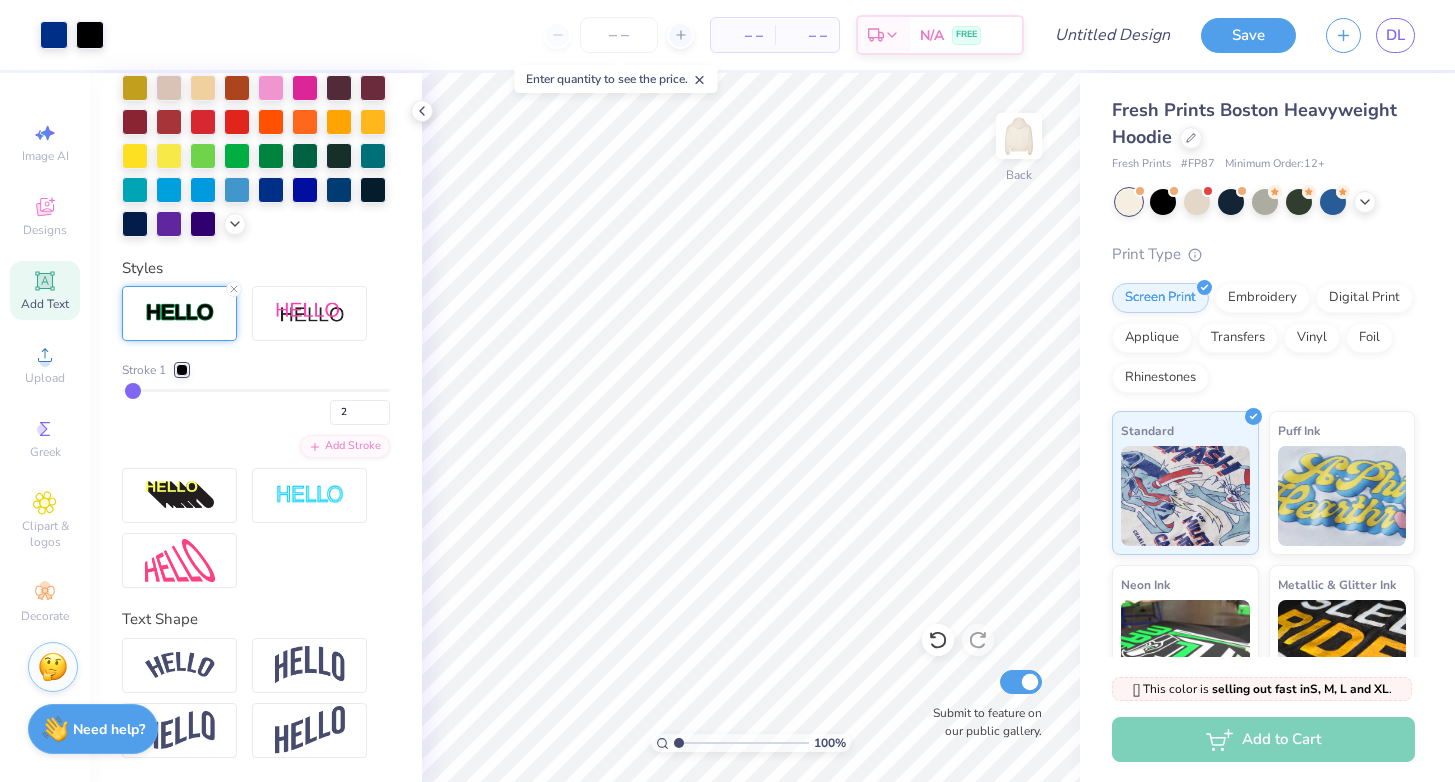 type on "3" 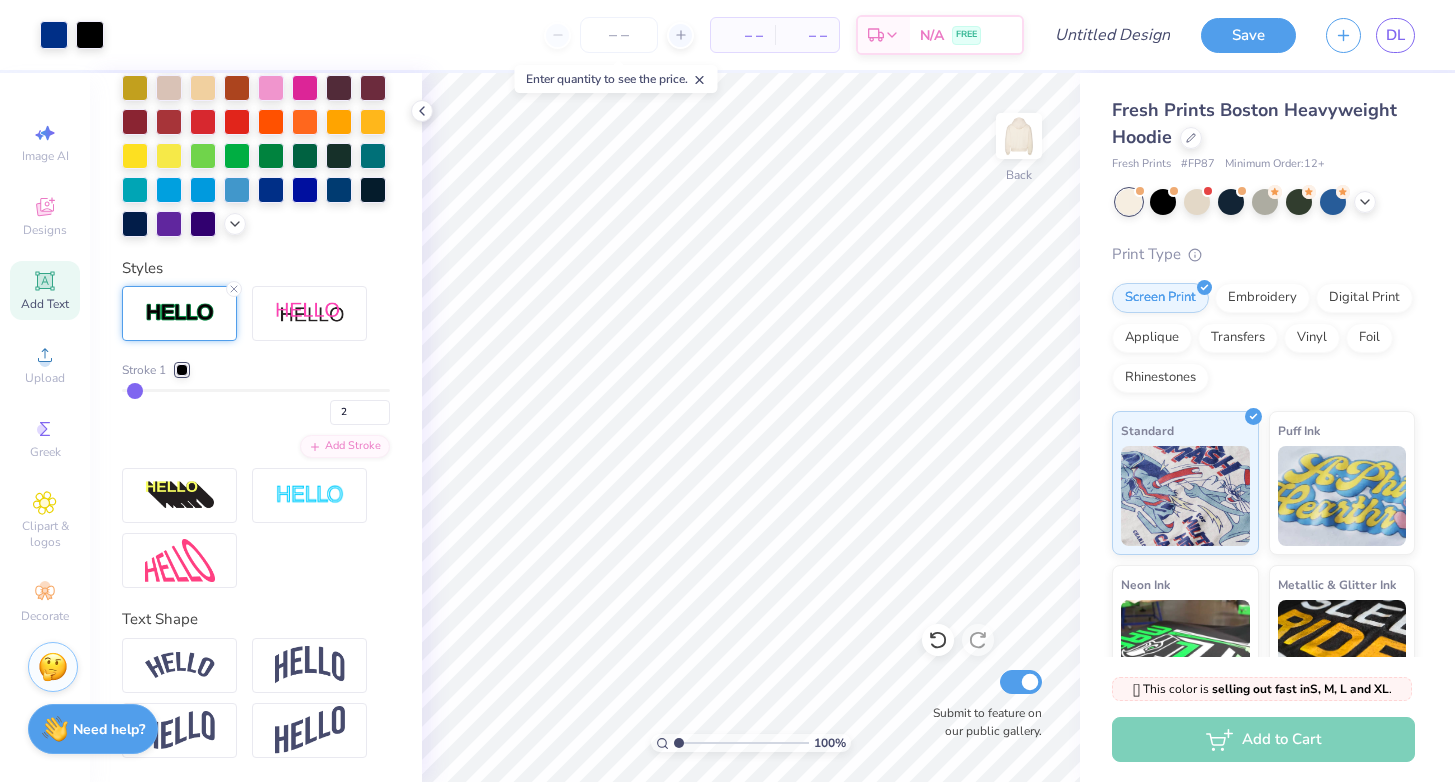 type on "3" 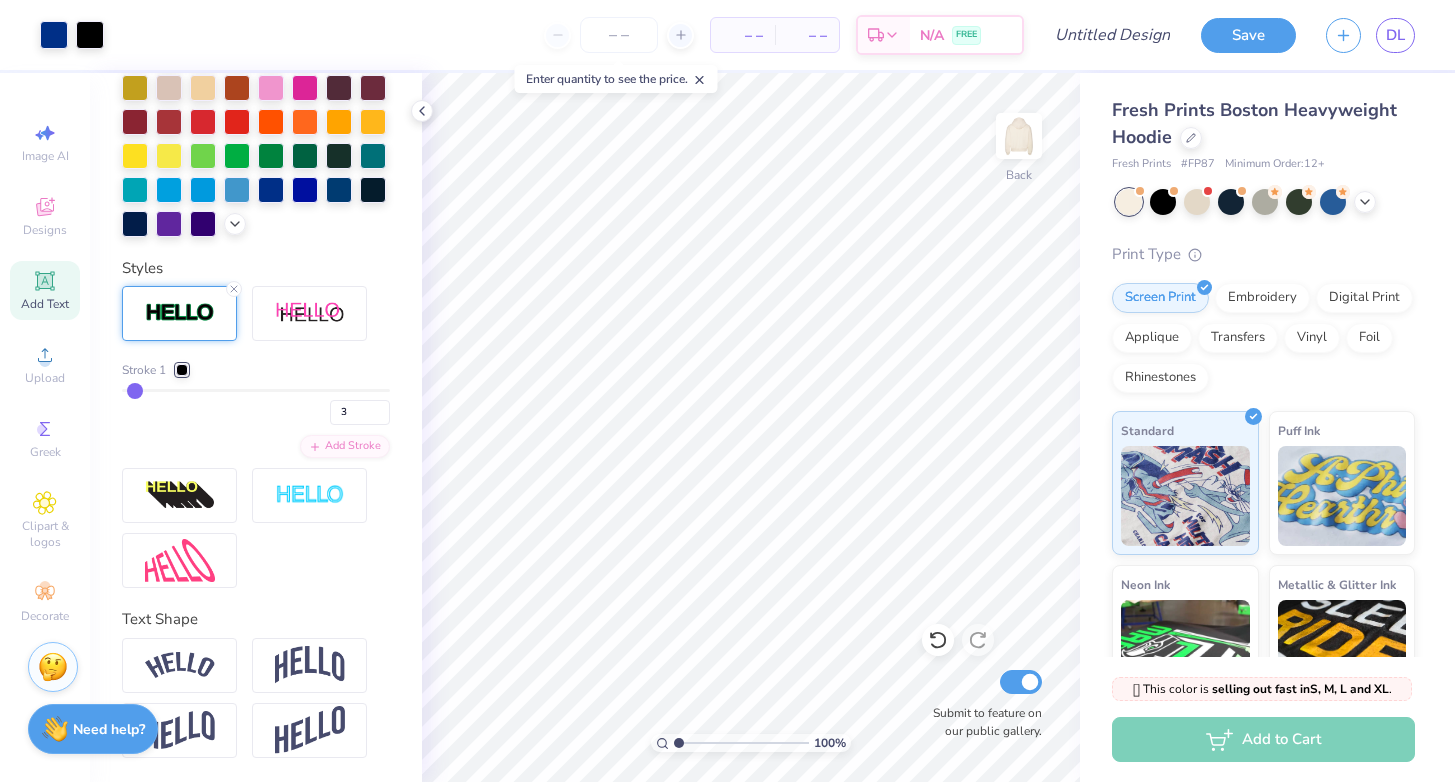 type on "3" 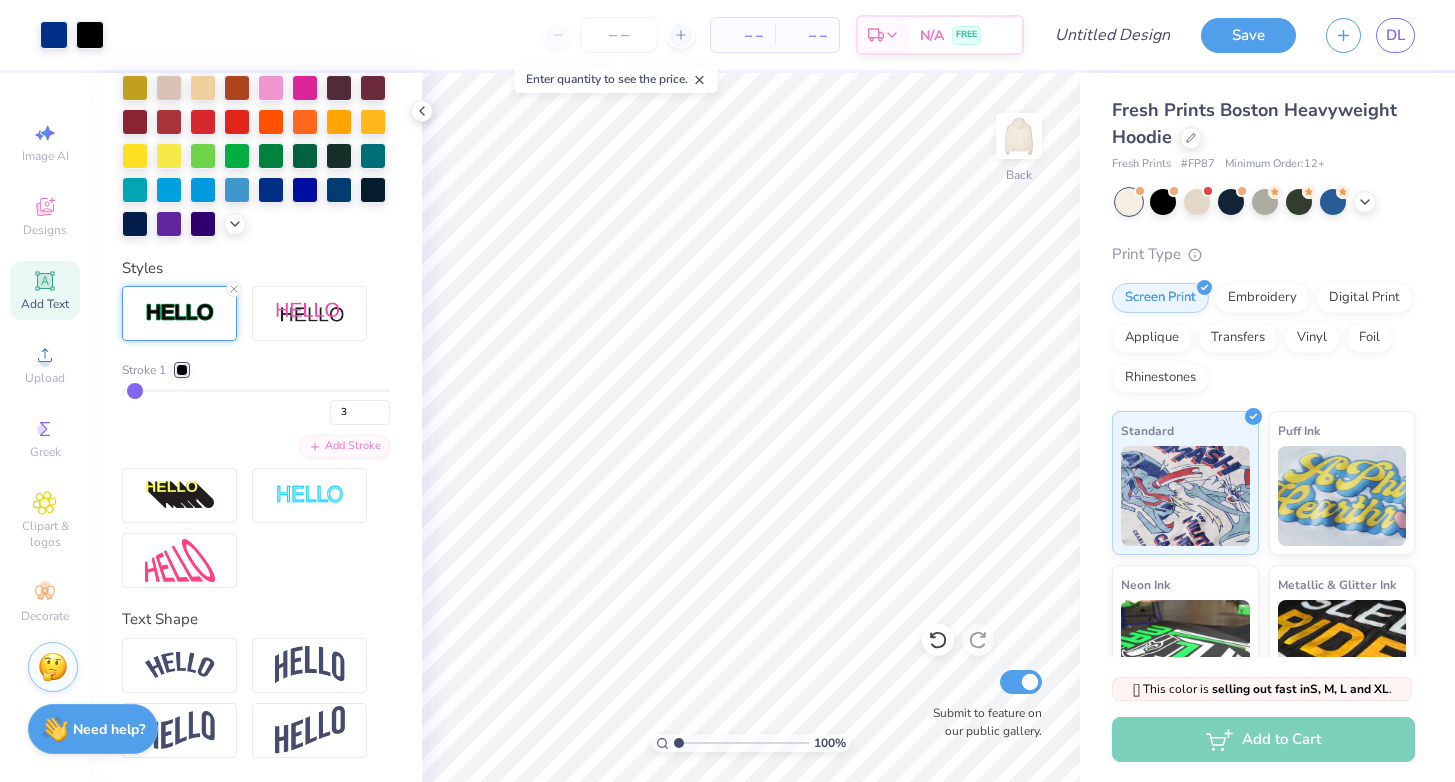click at bounding box center (182, 370) 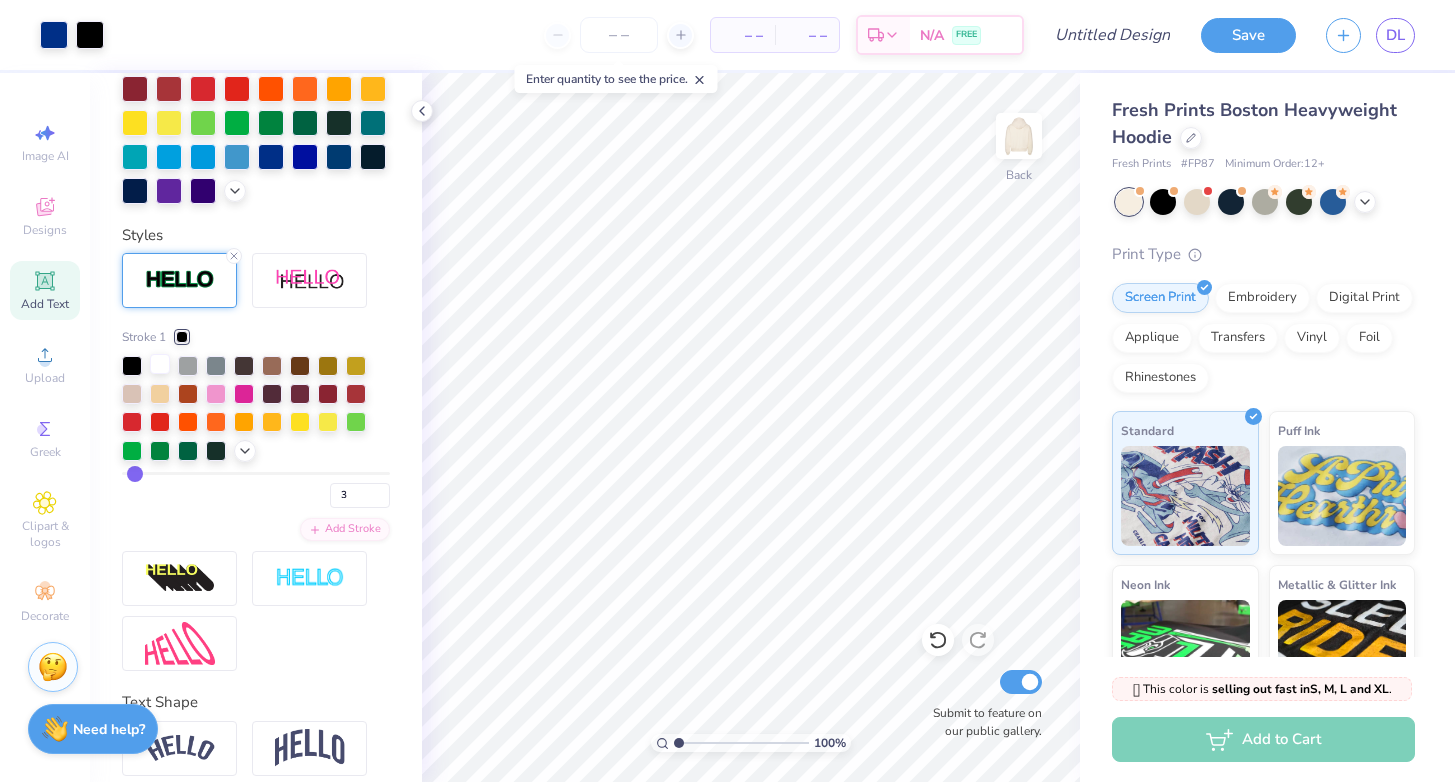 click at bounding box center [160, 364] 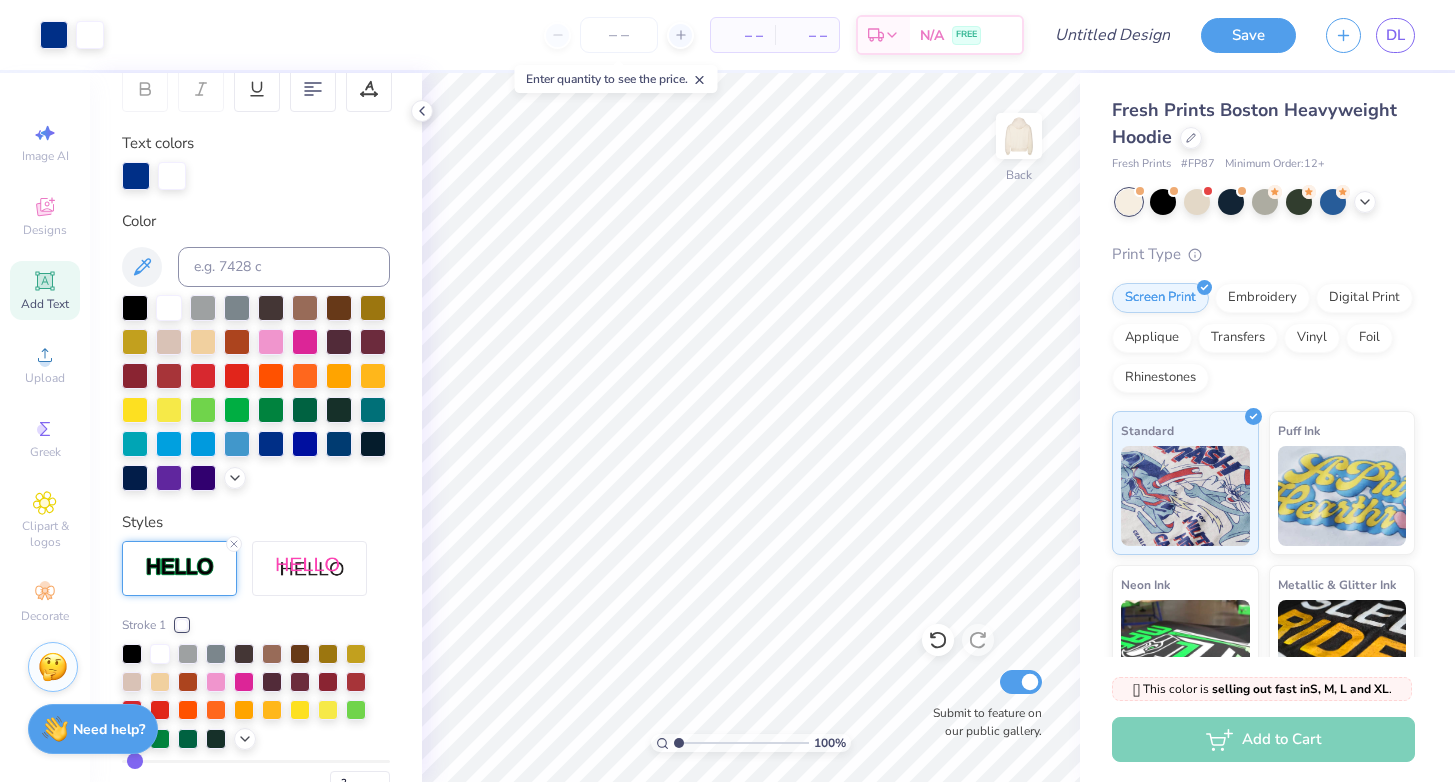 scroll, scrollTop: 319, scrollLeft: 0, axis: vertical 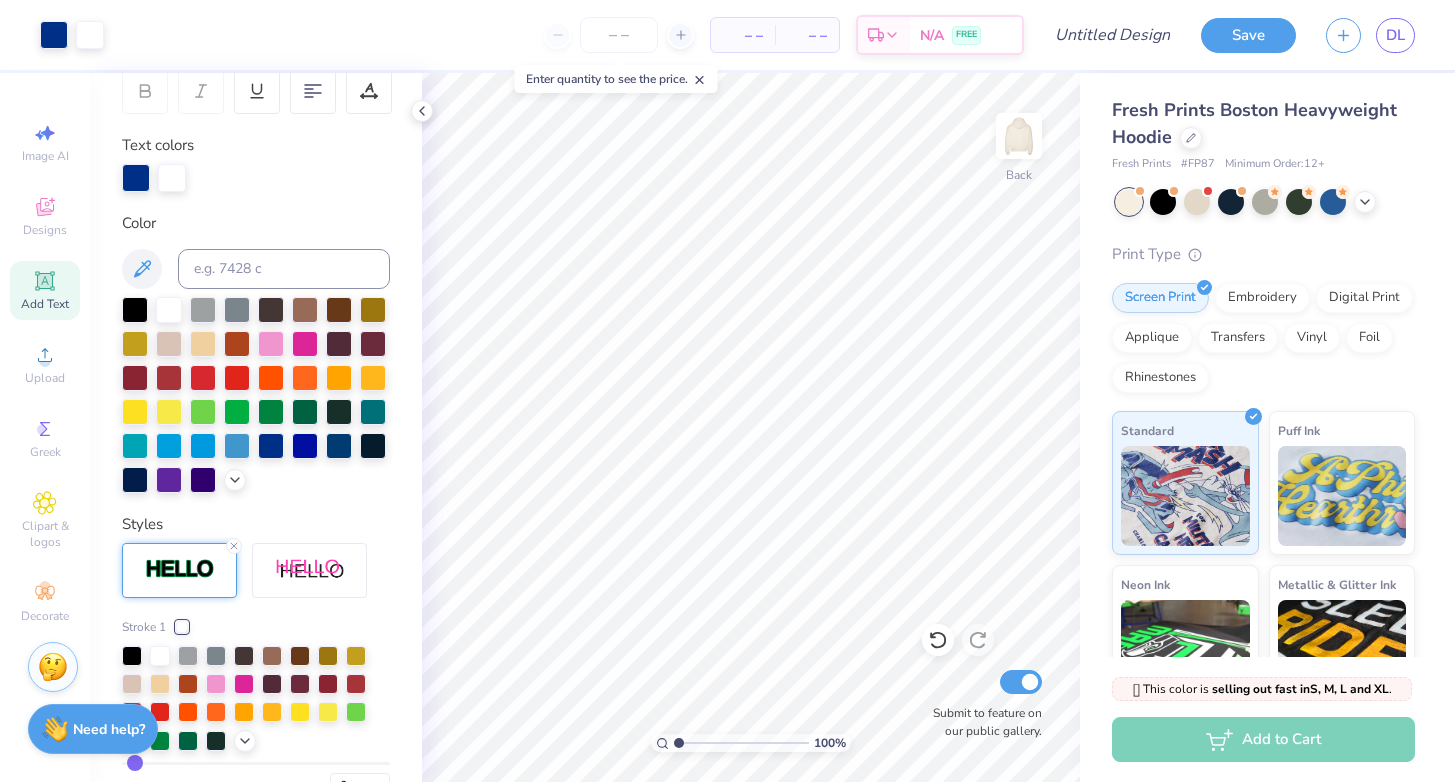 click 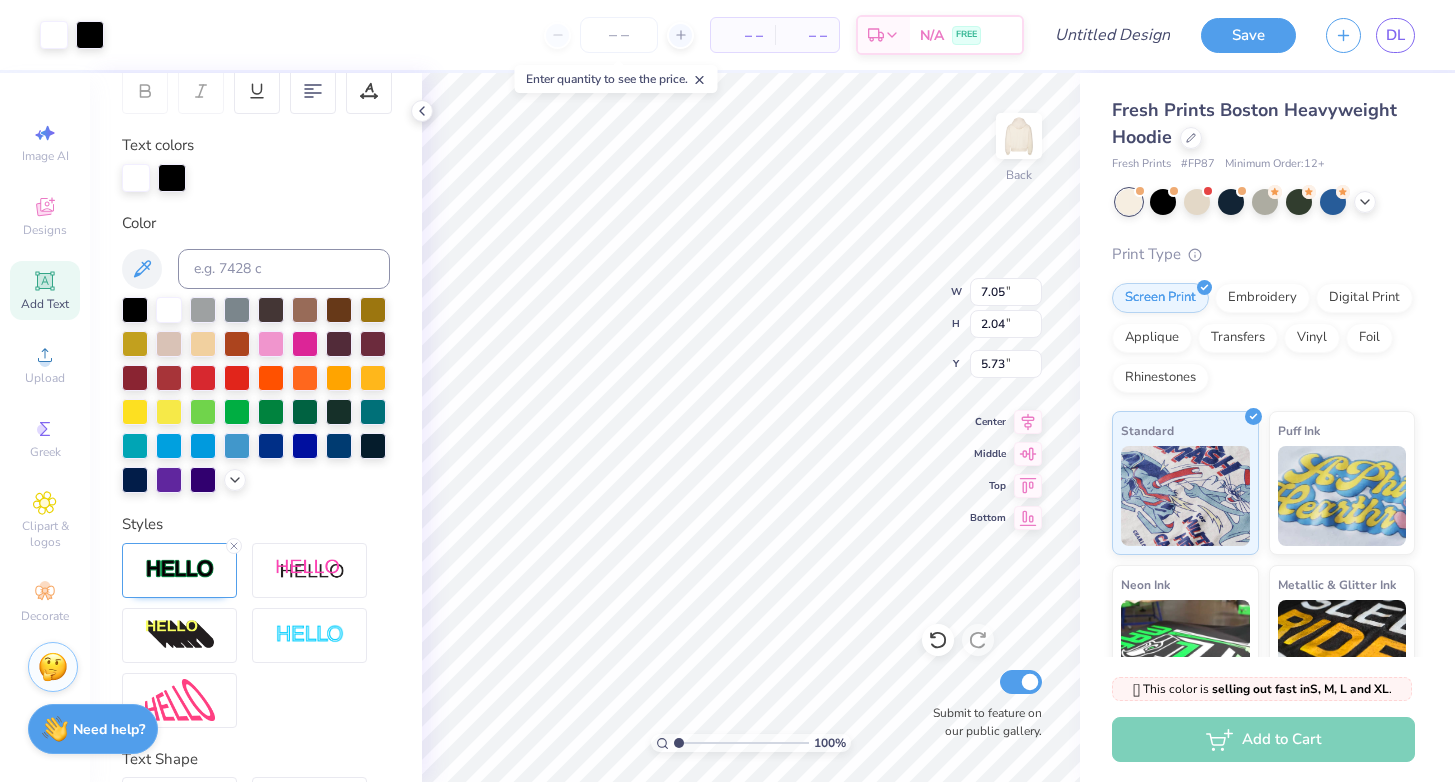 type on "7.09" 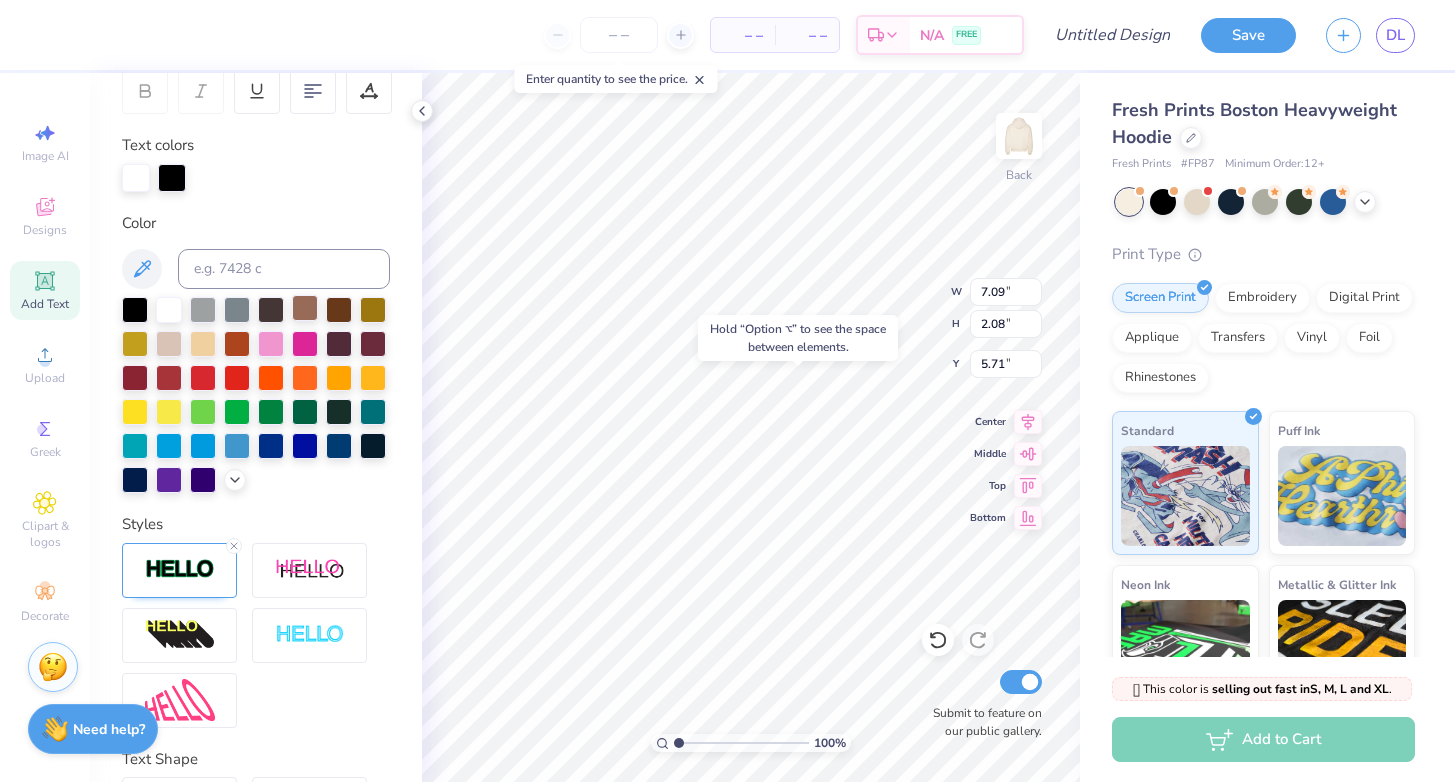 type on "8.90" 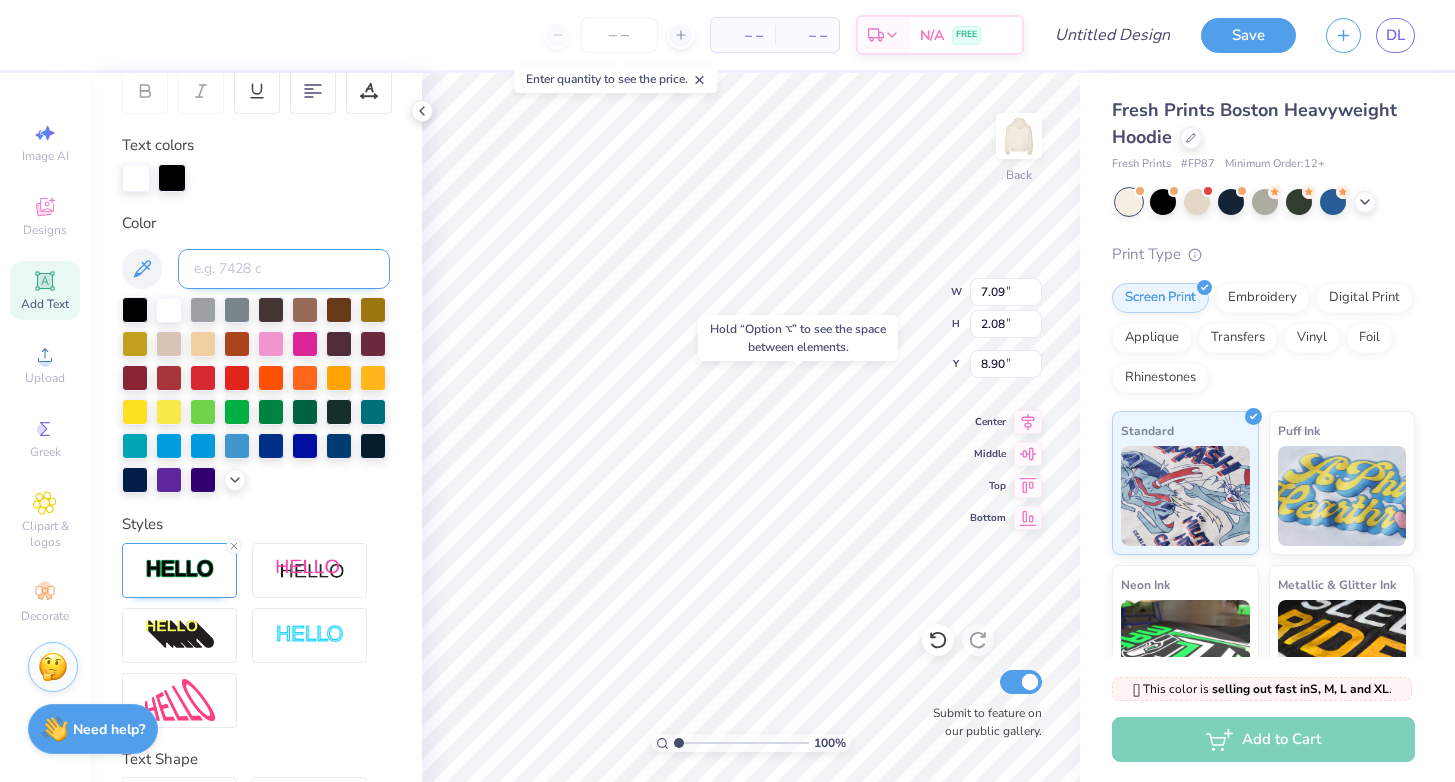 click at bounding box center (284, 269) 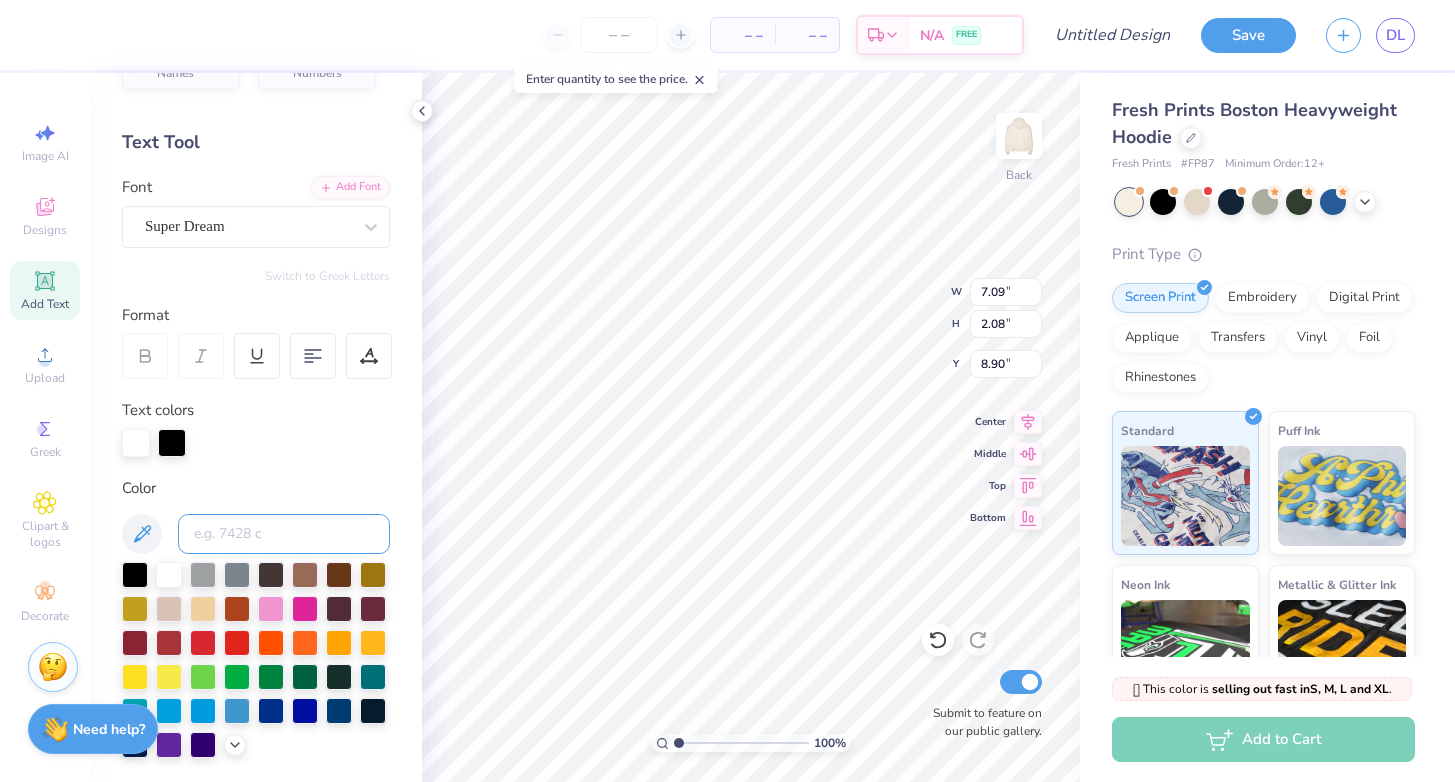 scroll, scrollTop: 53, scrollLeft: 0, axis: vertical 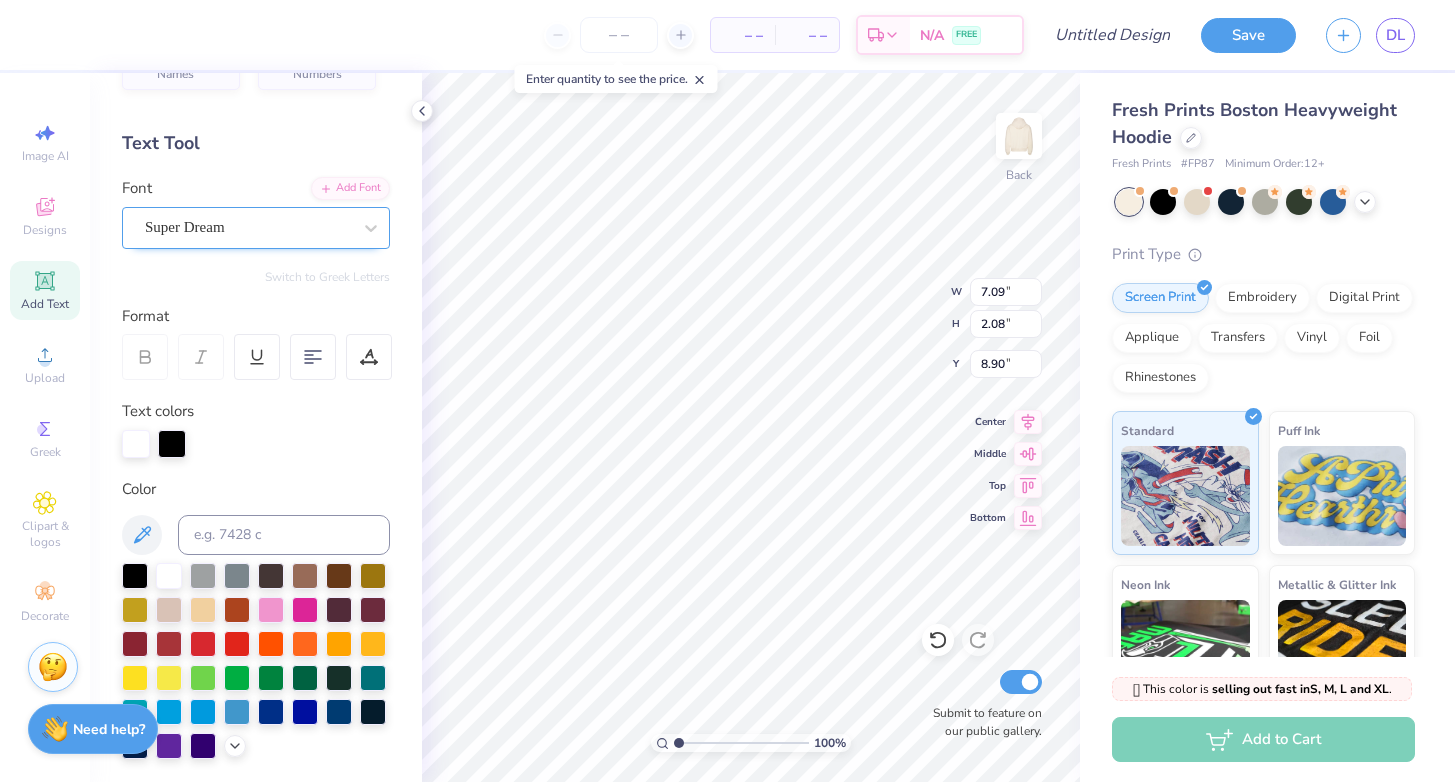 click at bounding box center (248, 227) 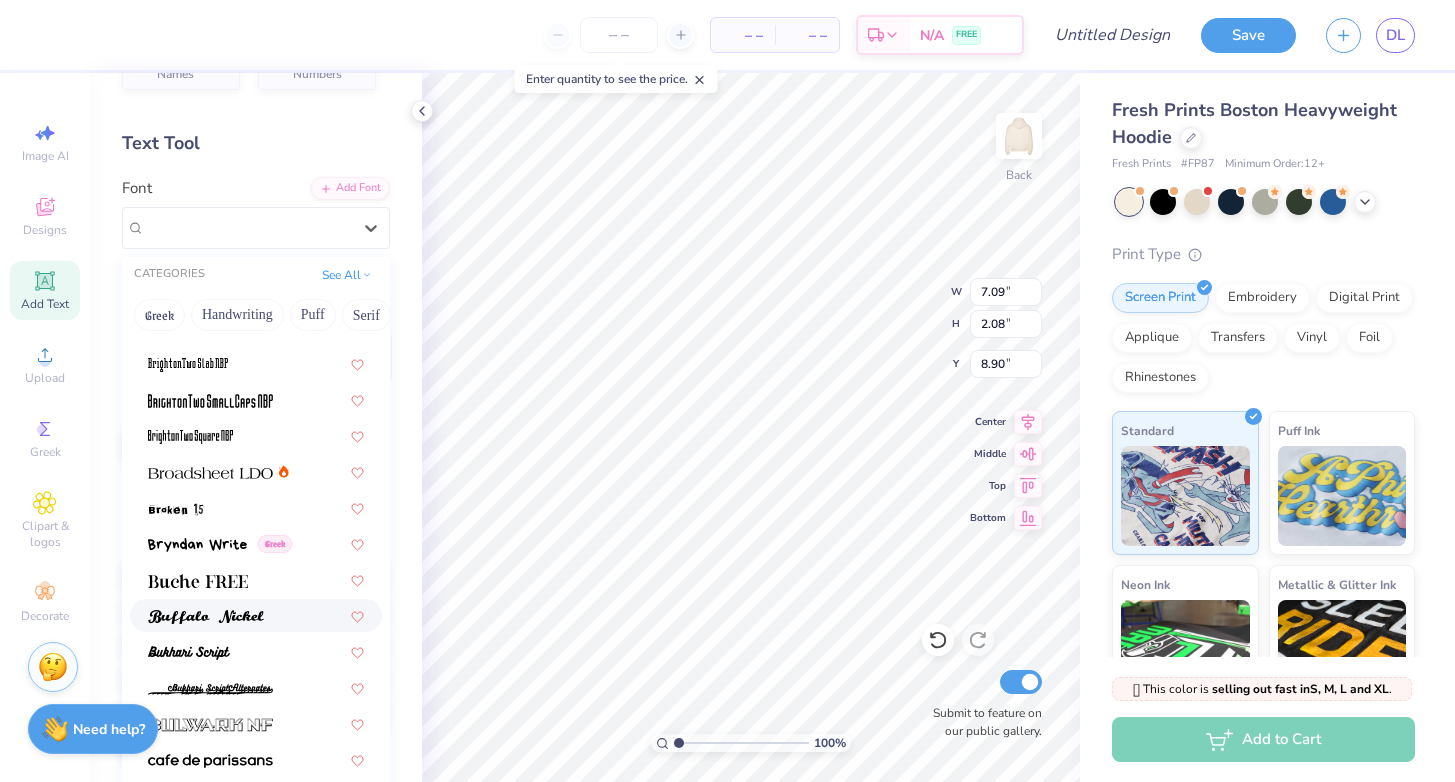scroll, scrollTop: 1689, scrollLeft: 0, axis: vertical 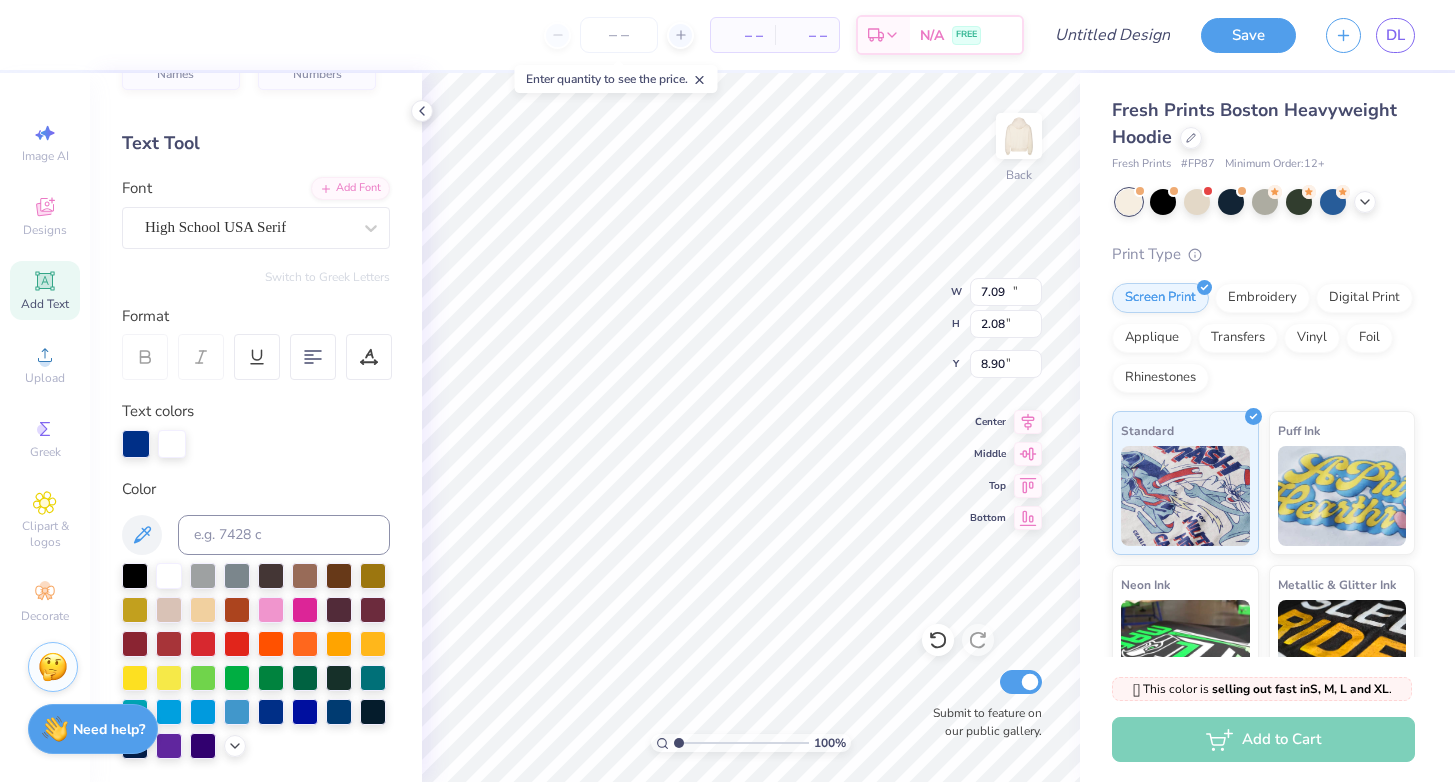 type on "11.71" 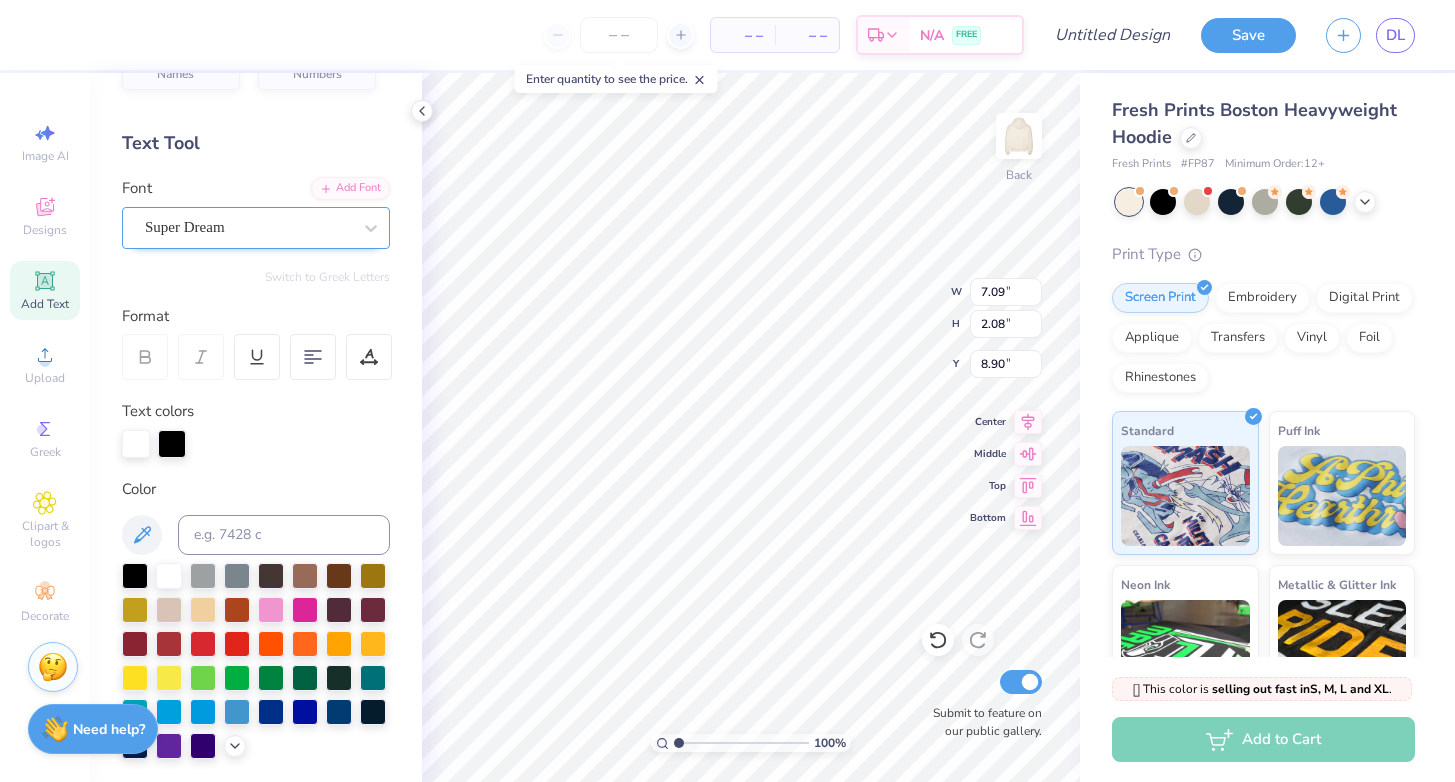 click on "Super Dream" at bounding box center (248, 227) 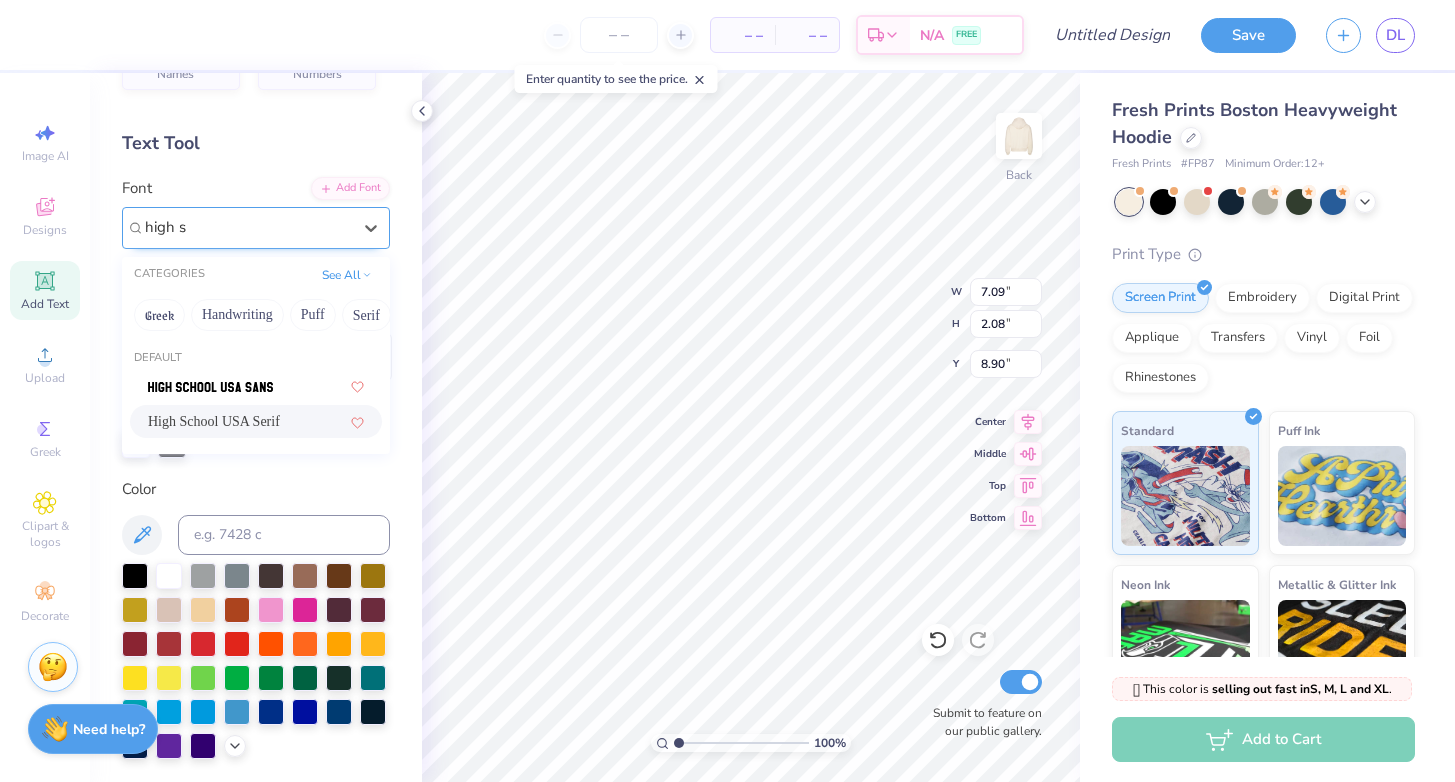click on "High School USA Serif" at bounding box center [214, 421] 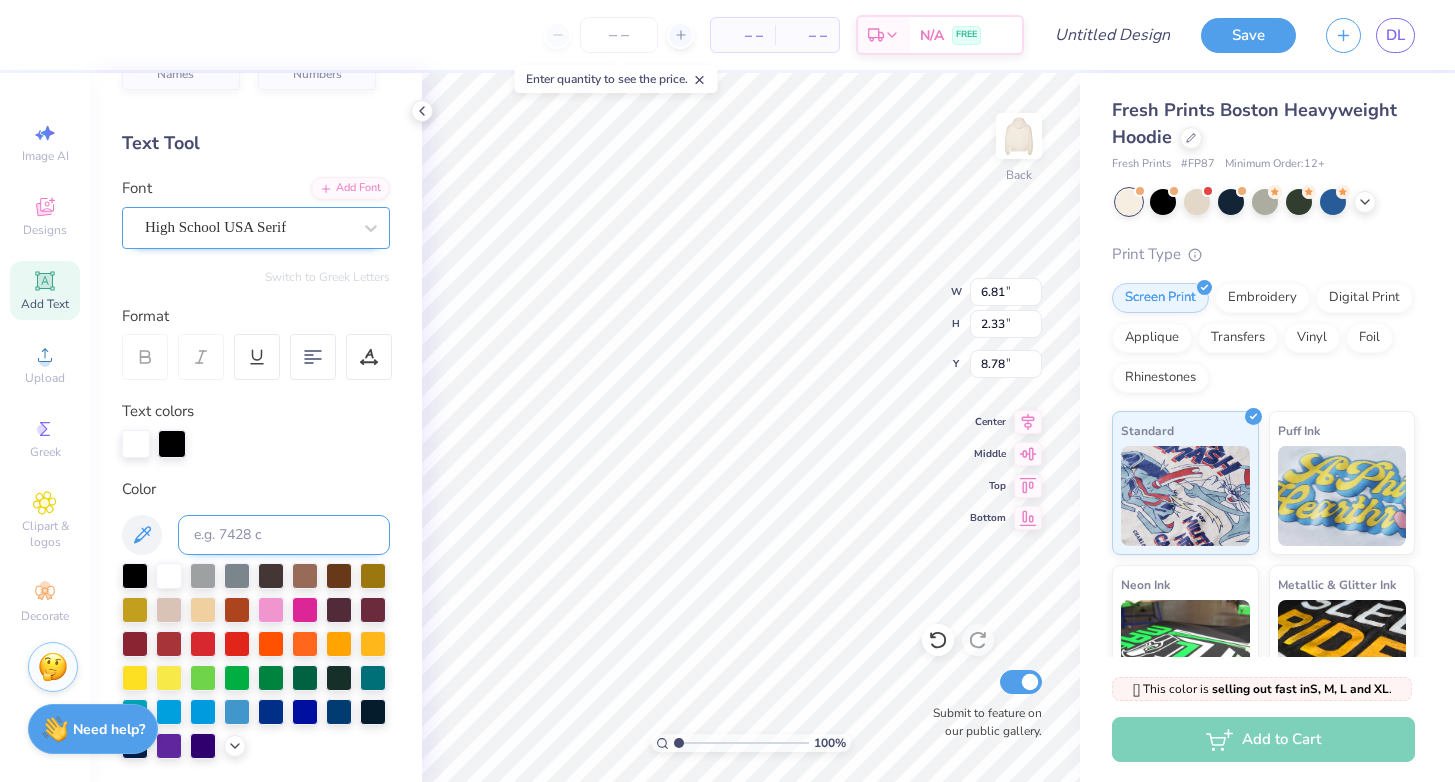 scroll, scrollTop: 16, scrollLeft: 2, axis: both 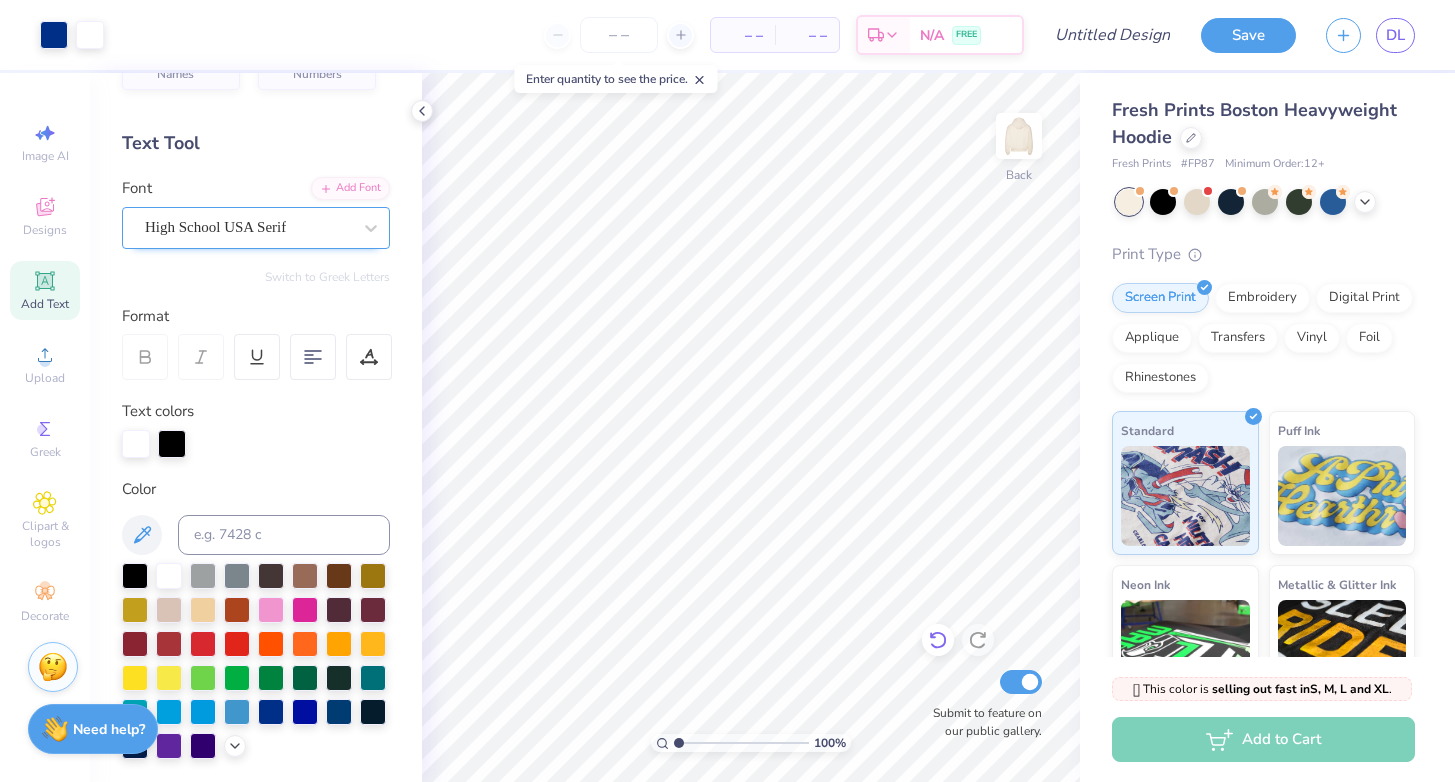 click 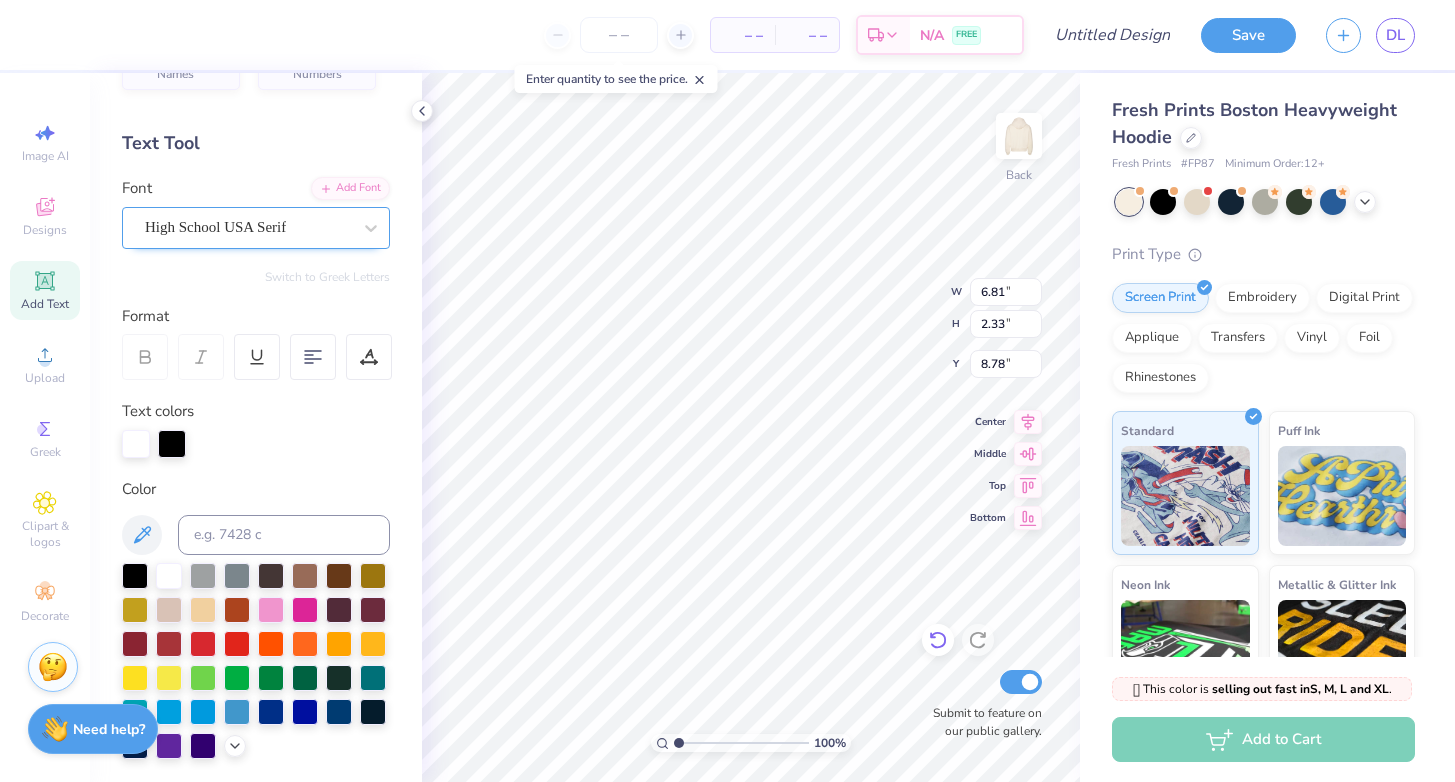 scroll, scrollTop: 16, scrollLeft: 2, axis: both 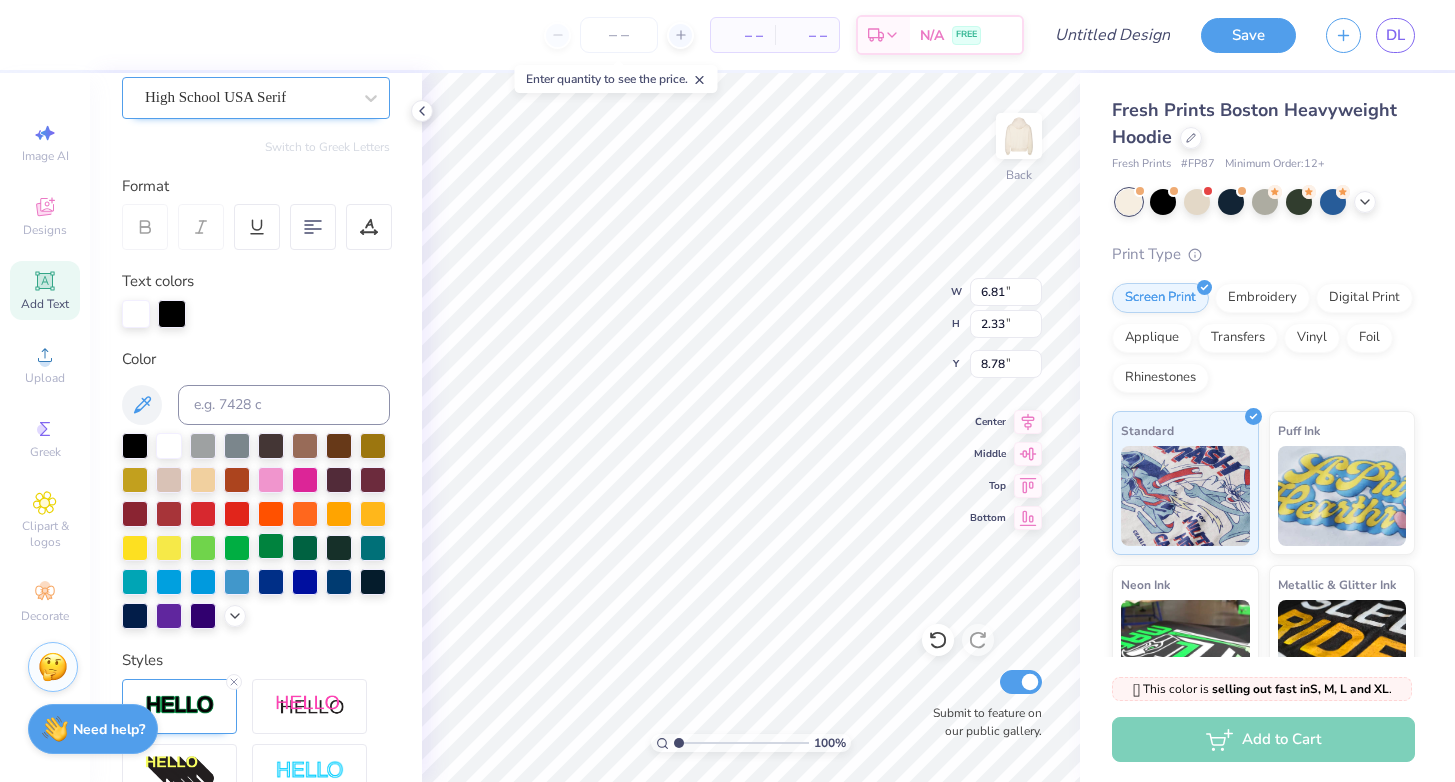 type on "72" 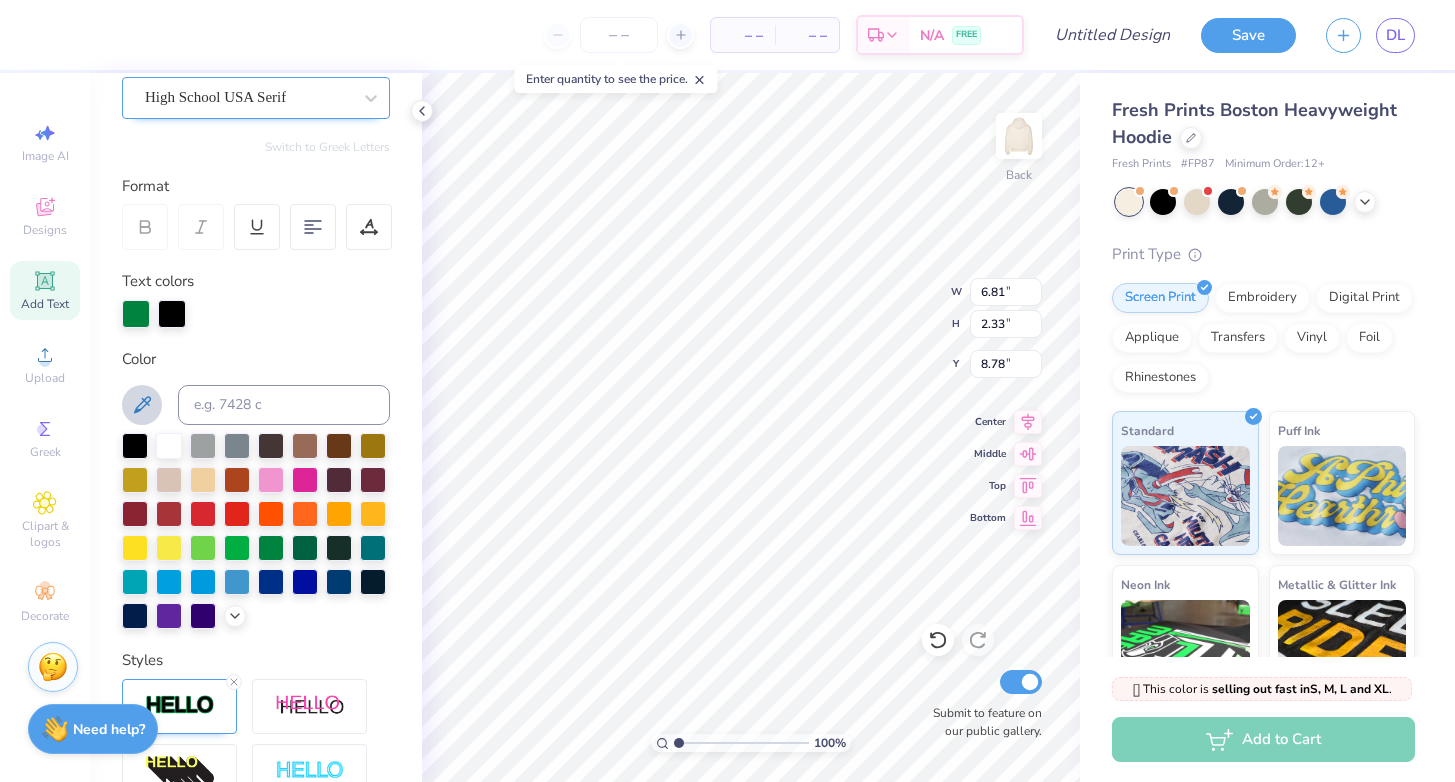 click 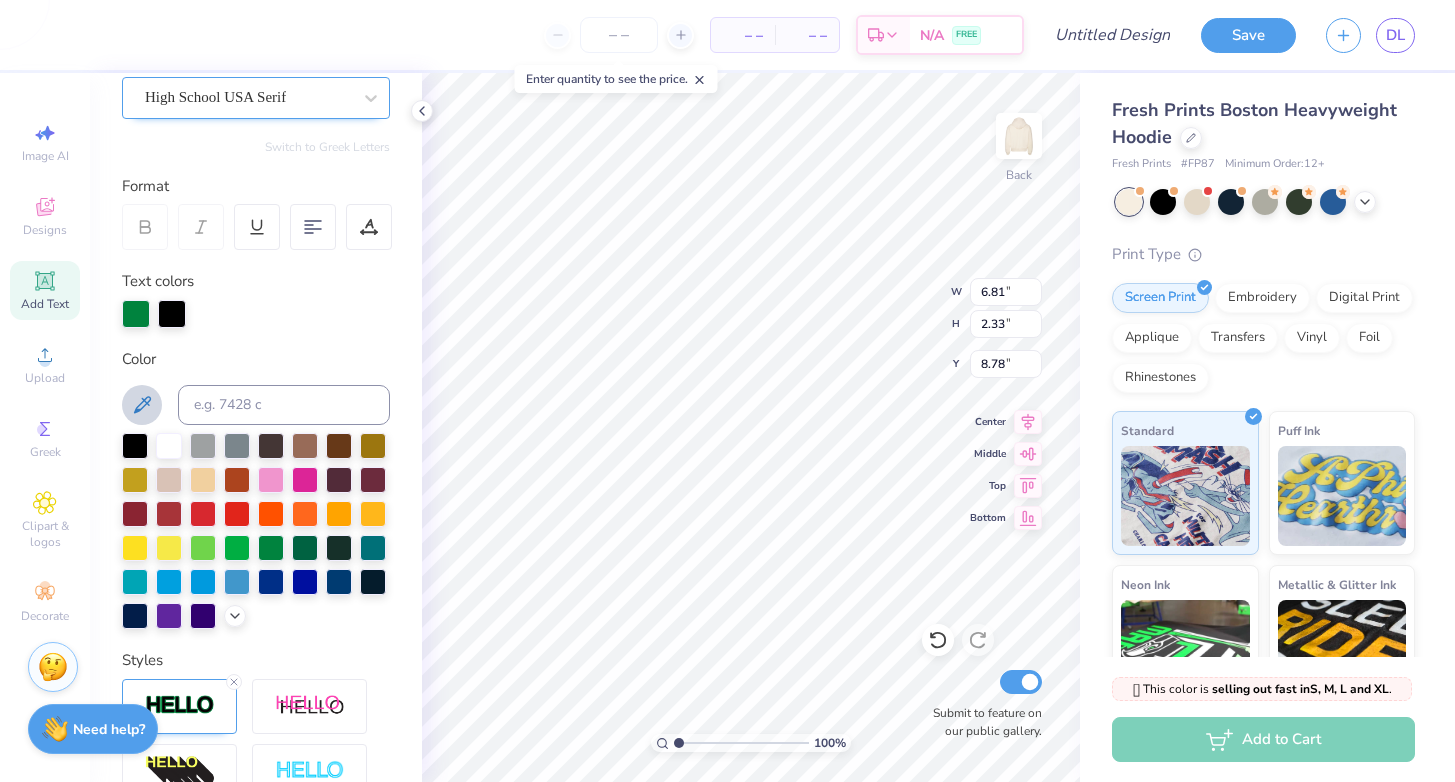 click 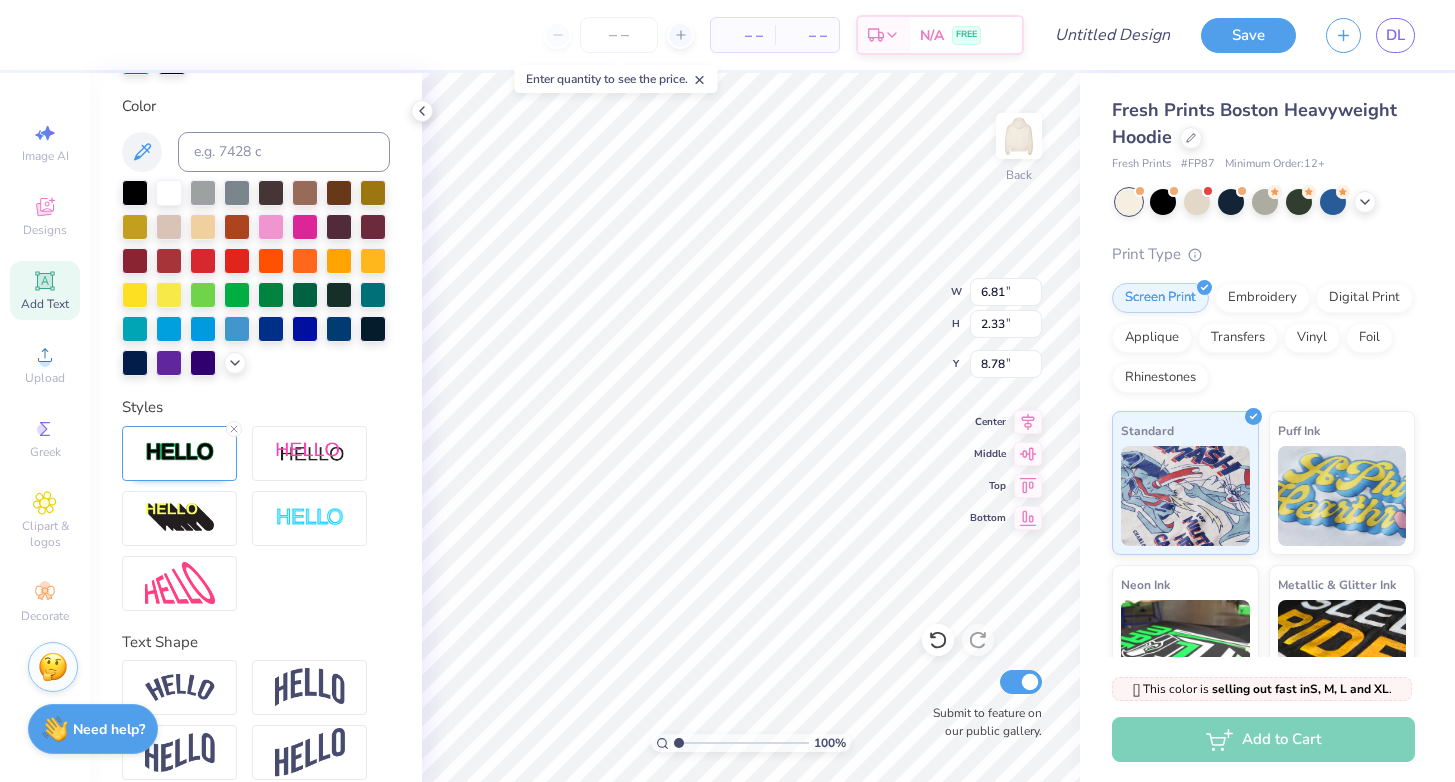 scroll, scrollTop: 491, scrollLeft: 0, axis: vertical 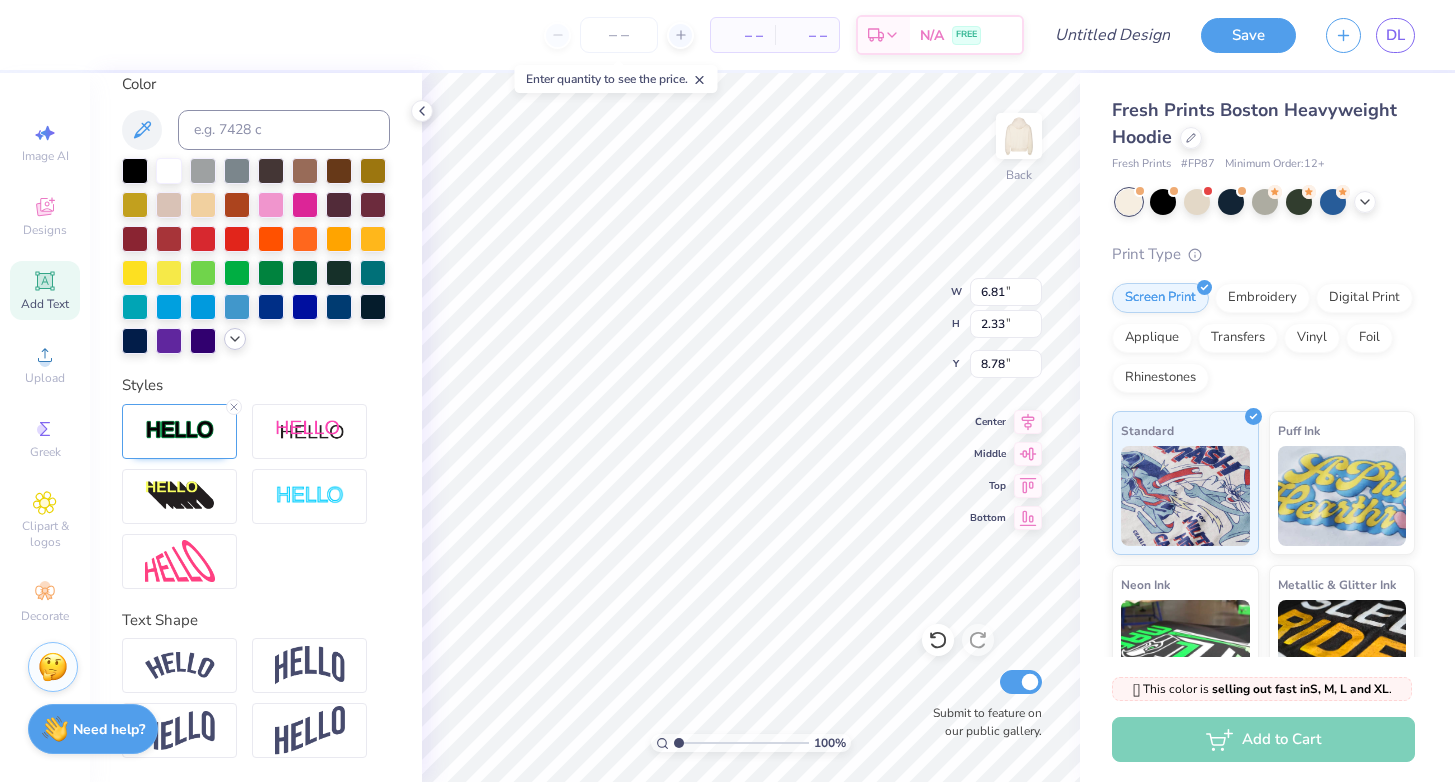 click 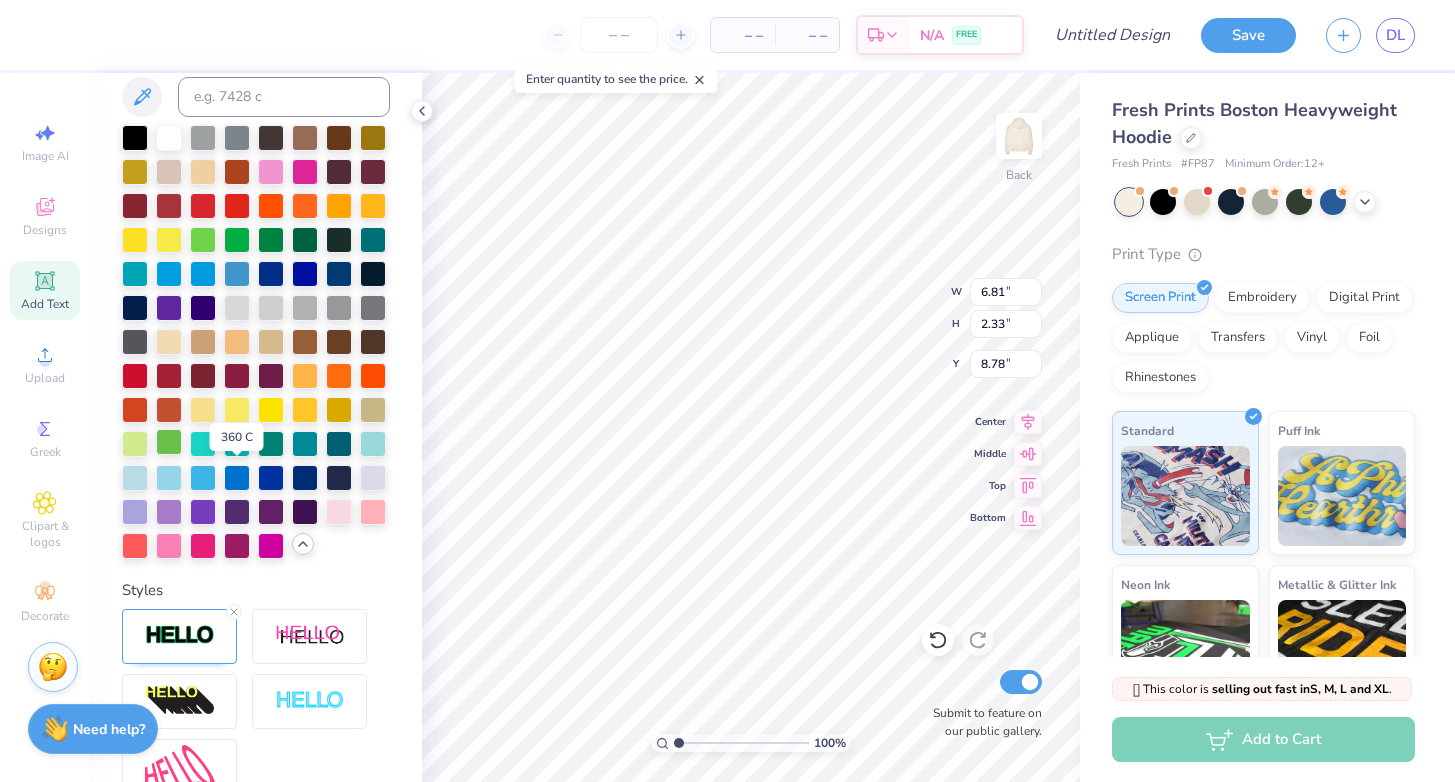 click at bounding box center [169, 442] 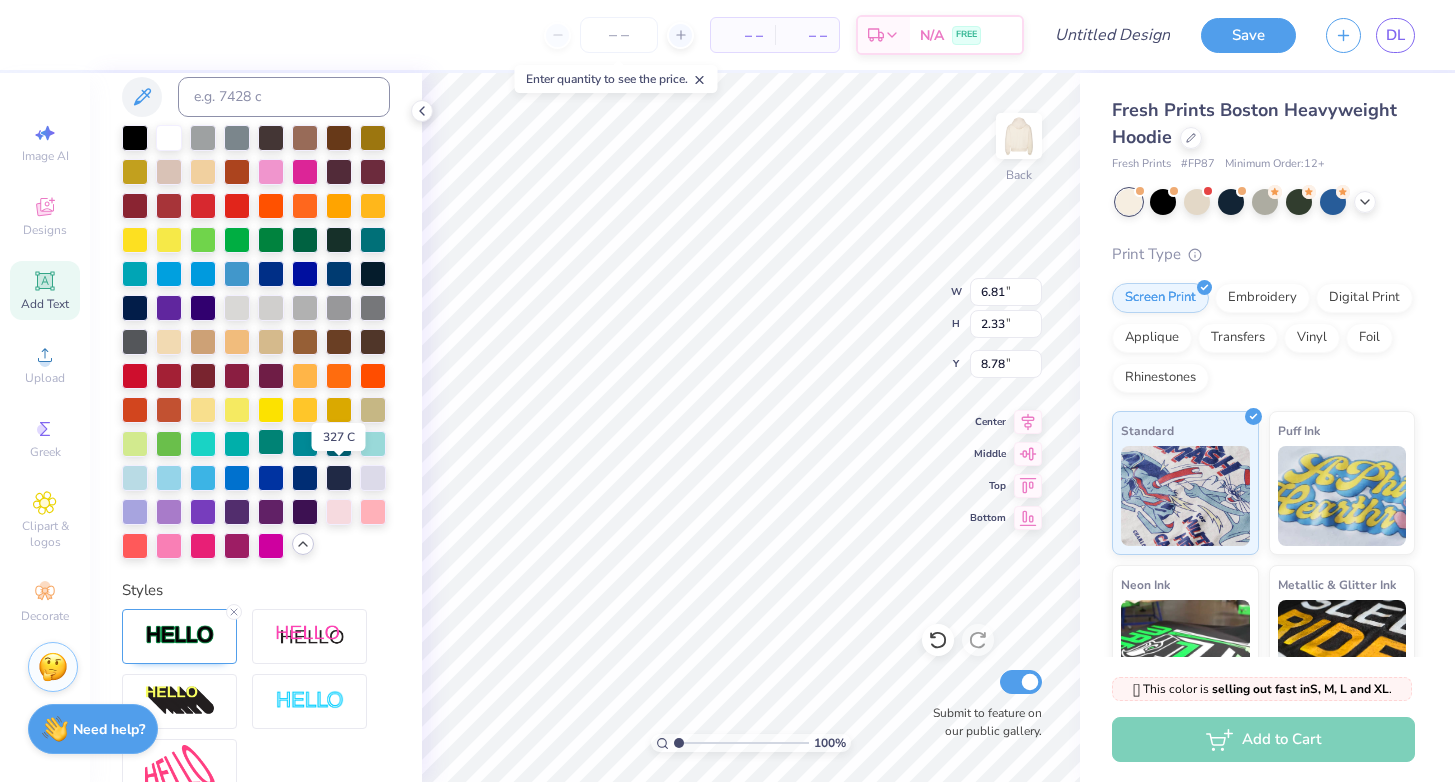 click at bounding box center (271, 442) 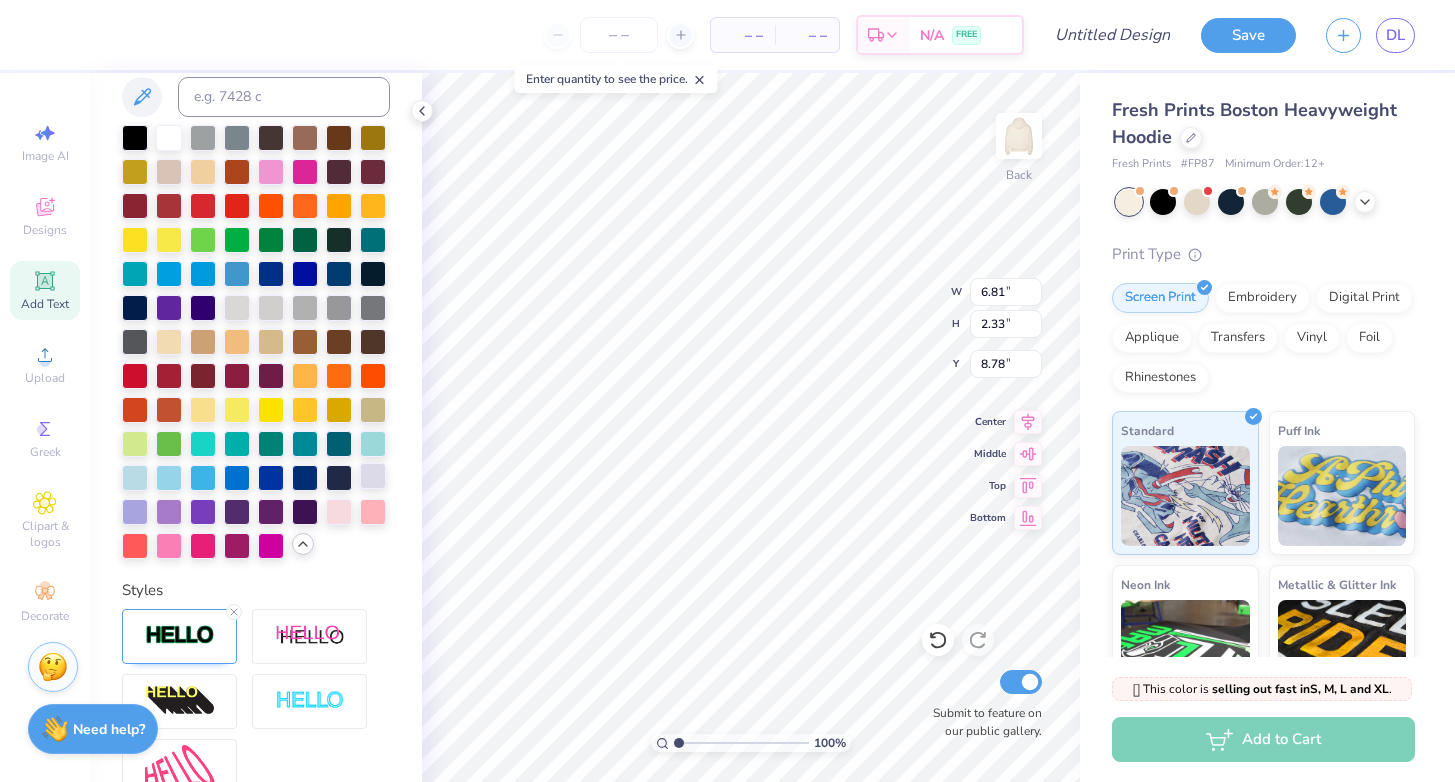 click at bounding box center [373, 476] 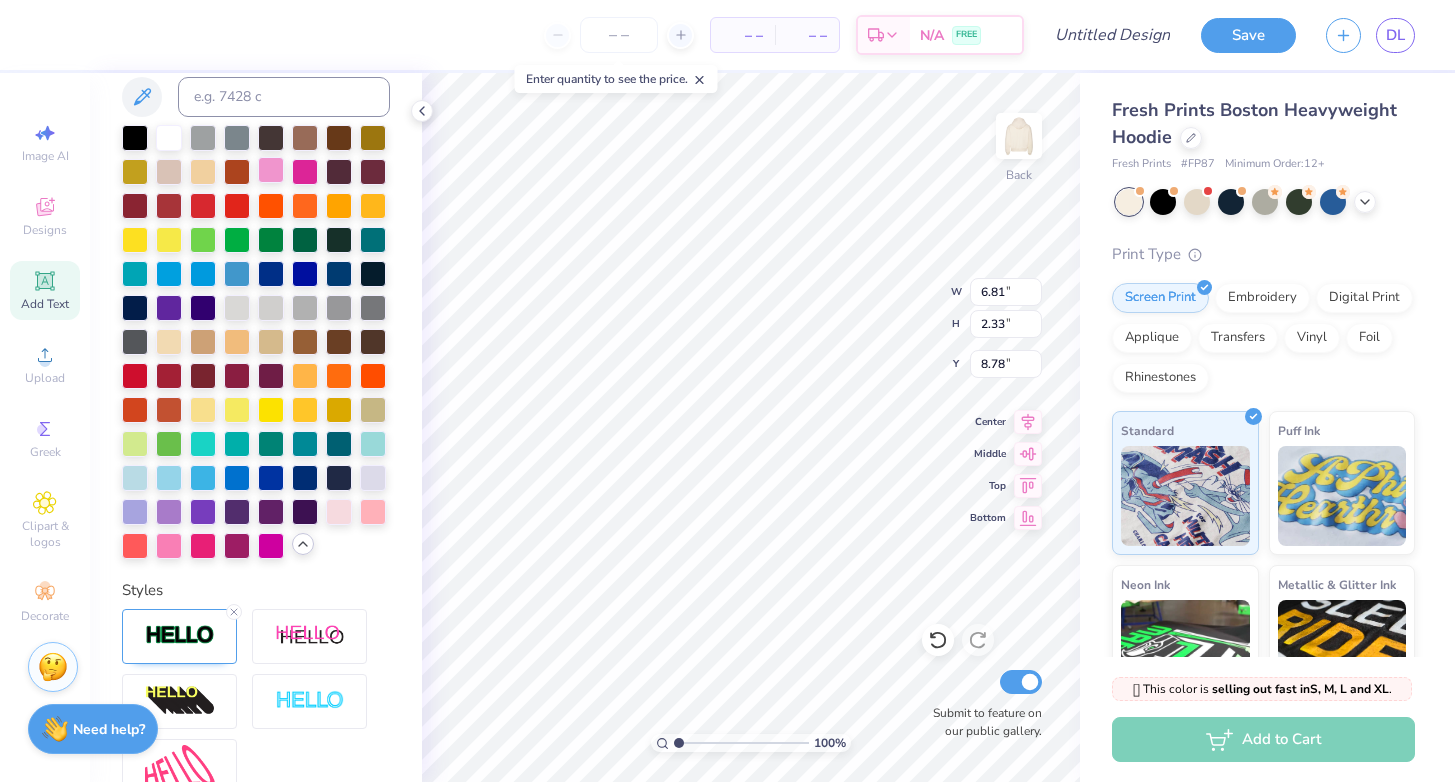 click at bounding box center (271, 170) 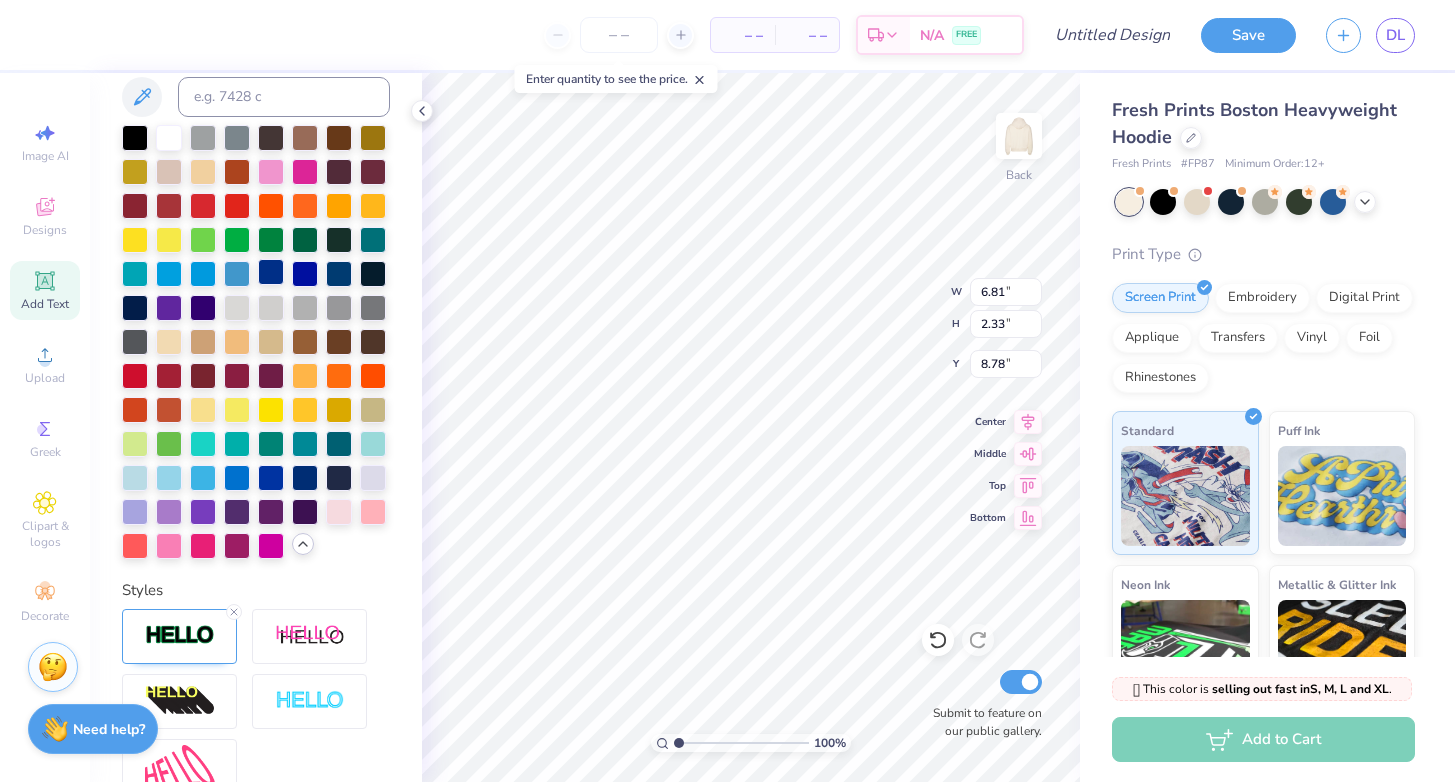 click at bounding box center [271, 272] 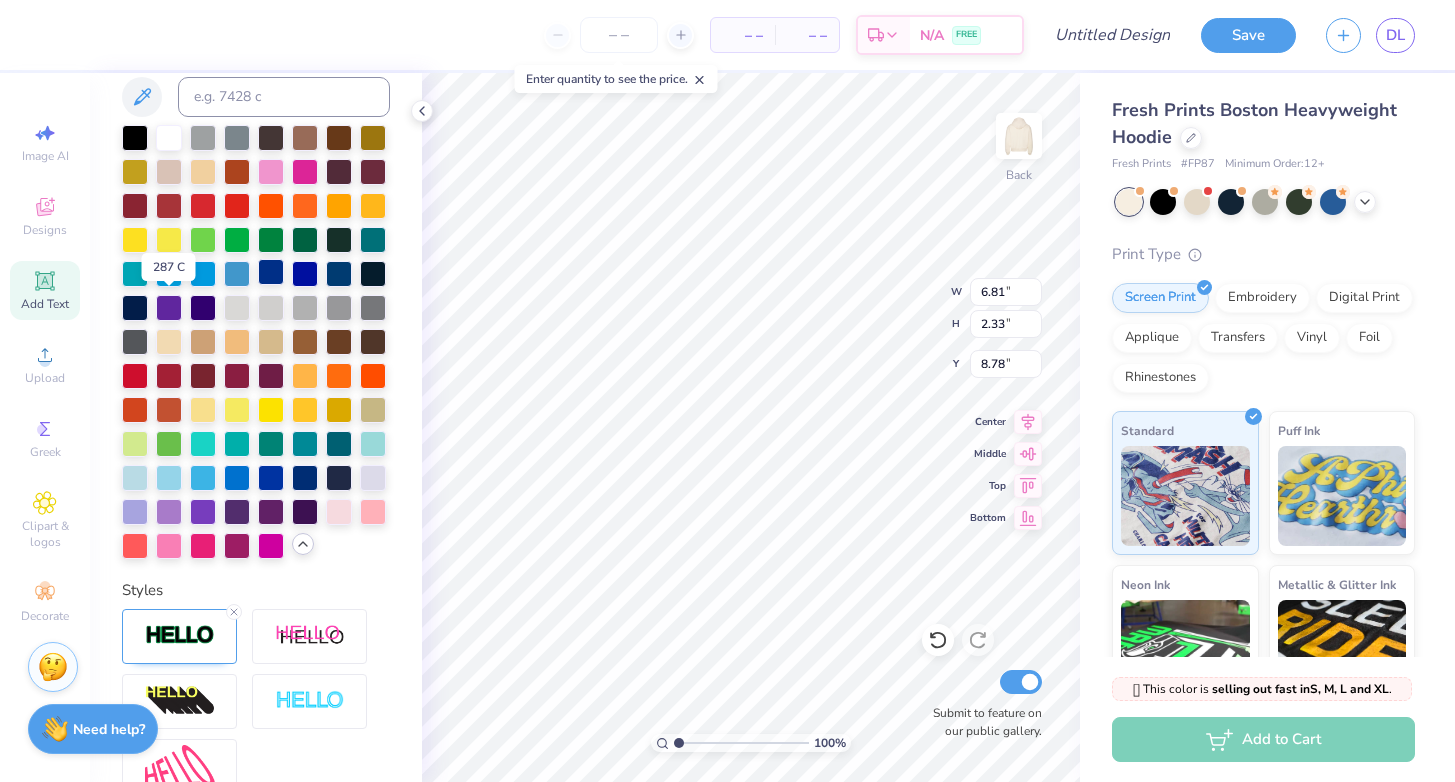 click at bounding box center [271, 272] 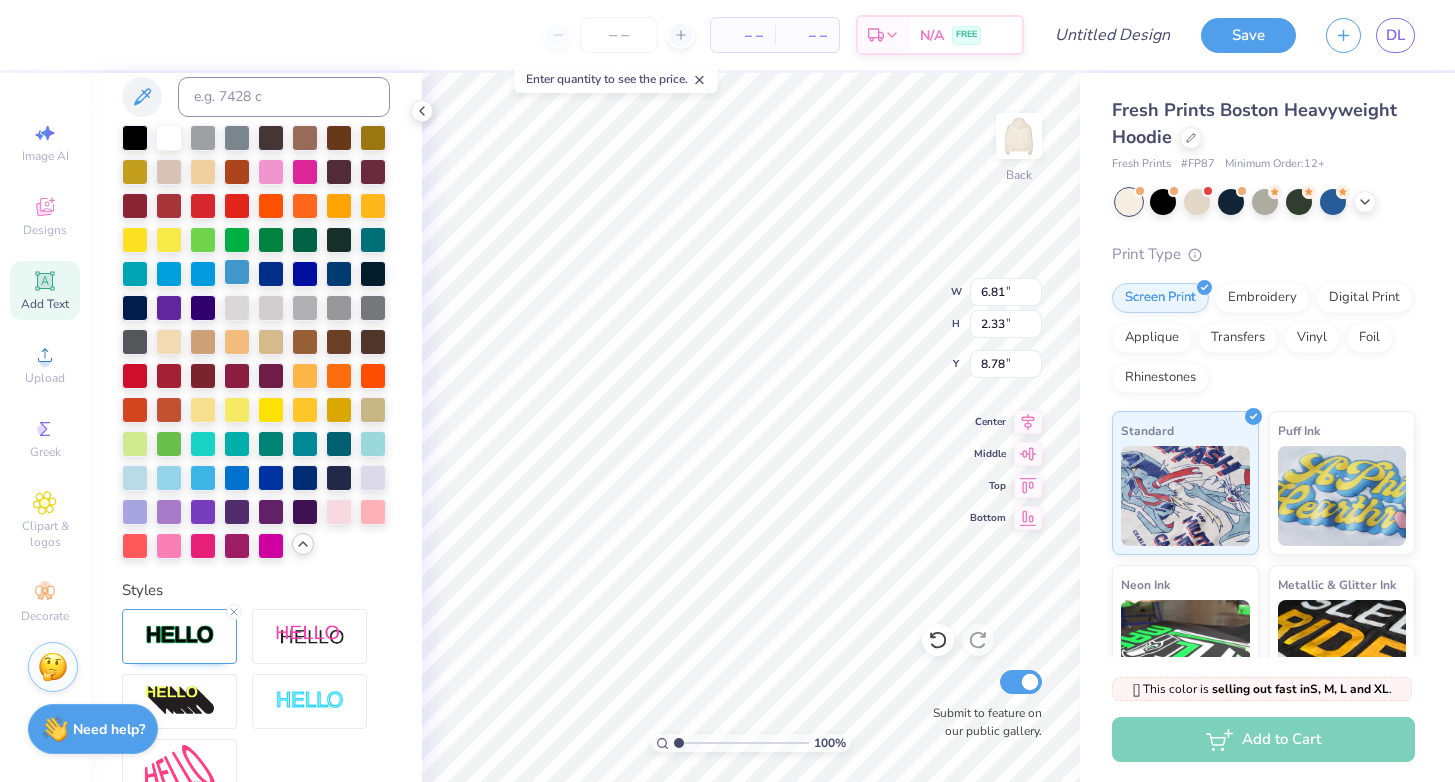 click at bounding box center [237, 272] 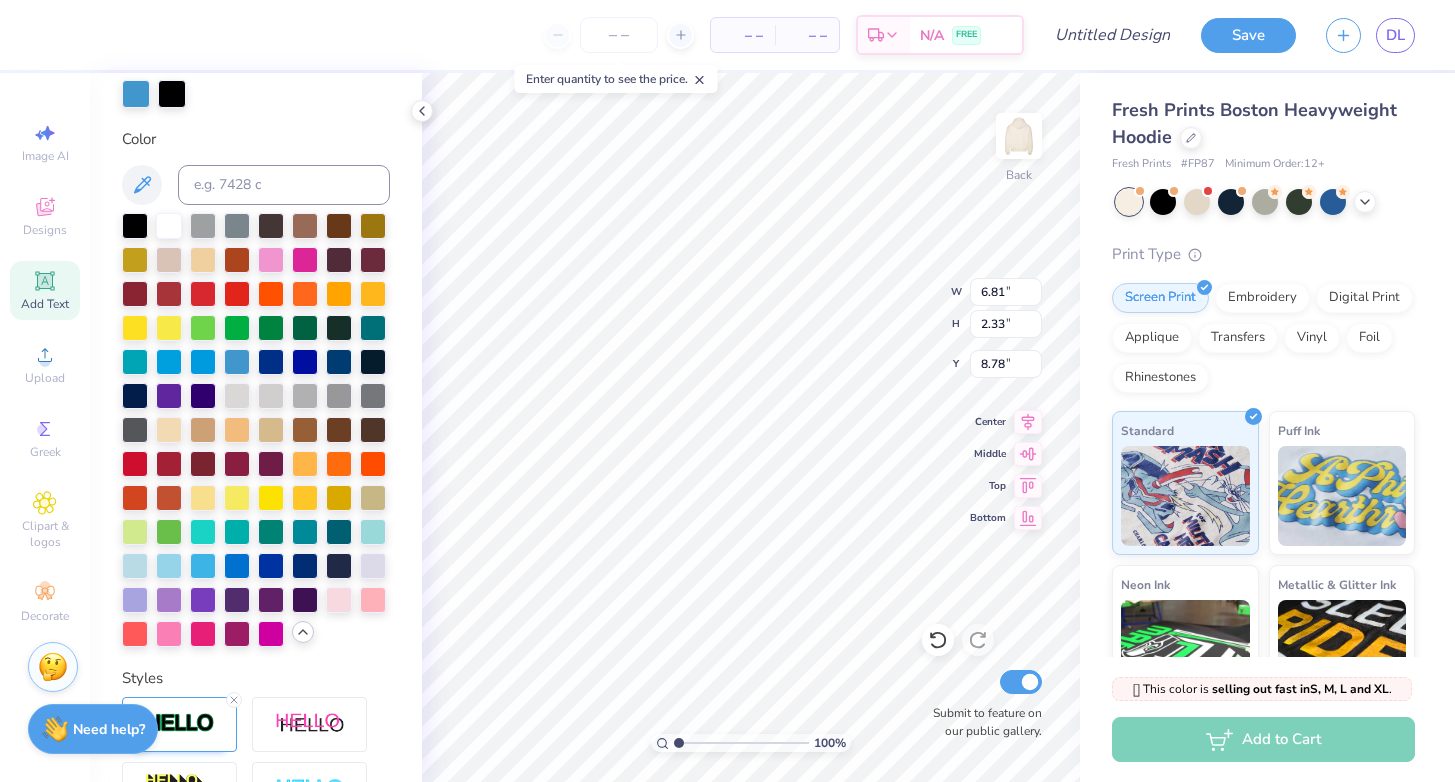 scroll, scrollTop: 403, scrollLeft: 0, axis: vertical 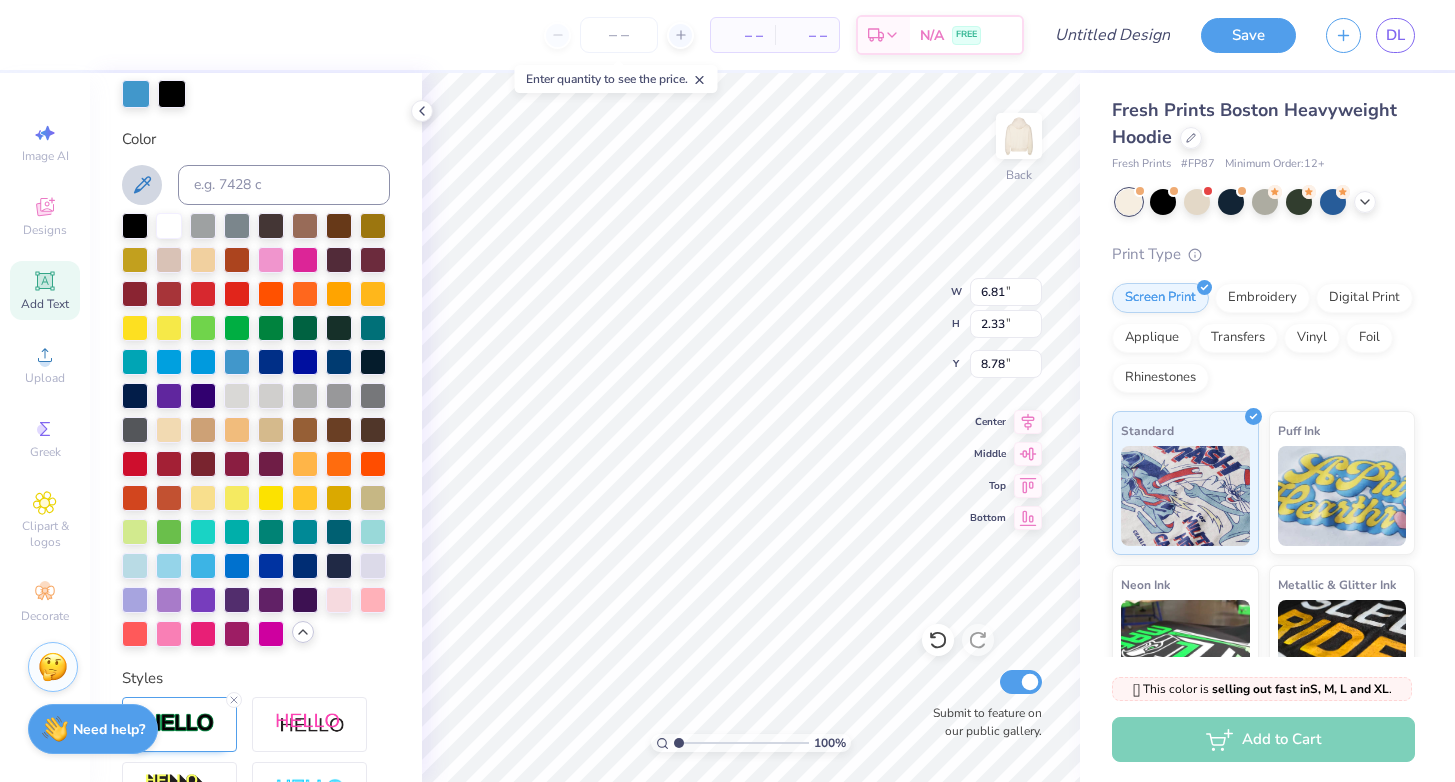 click 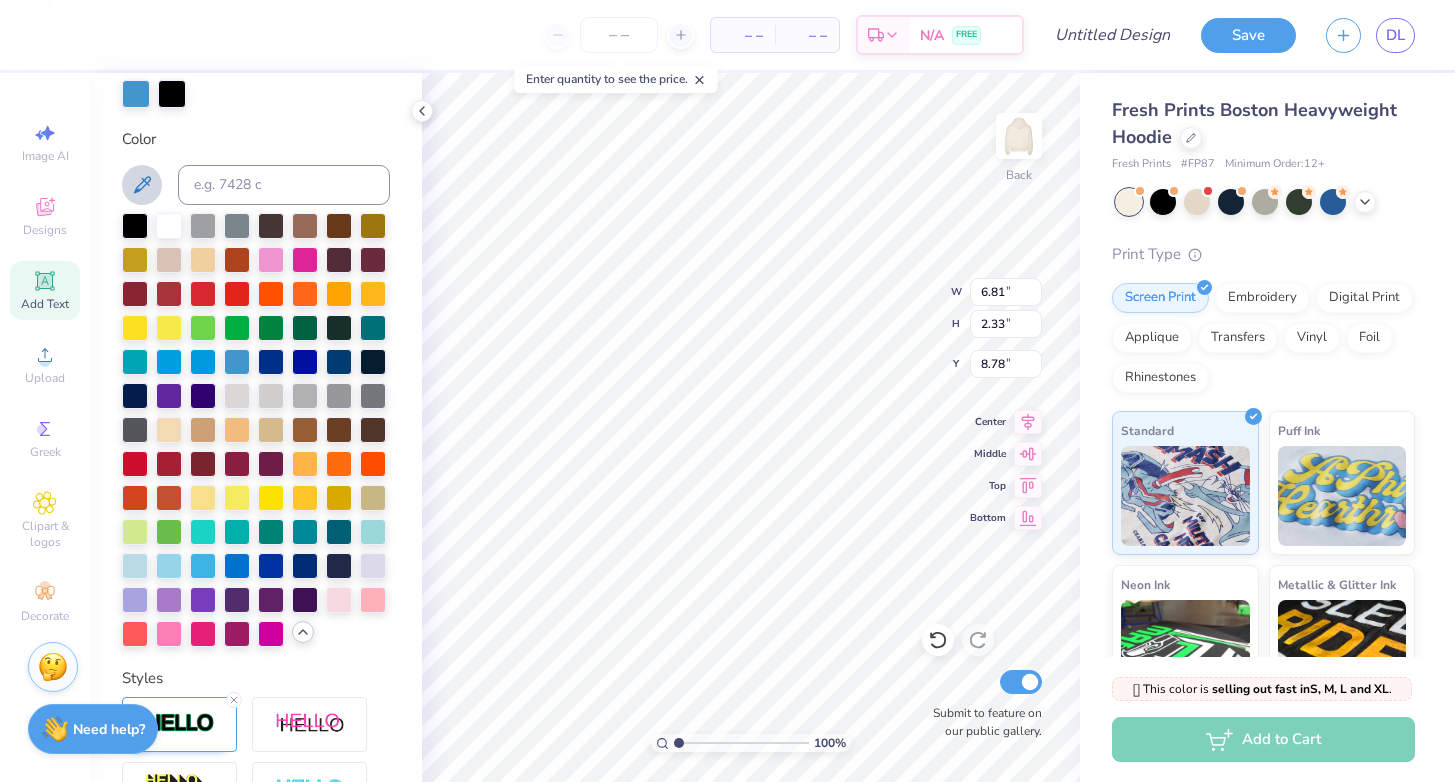 click 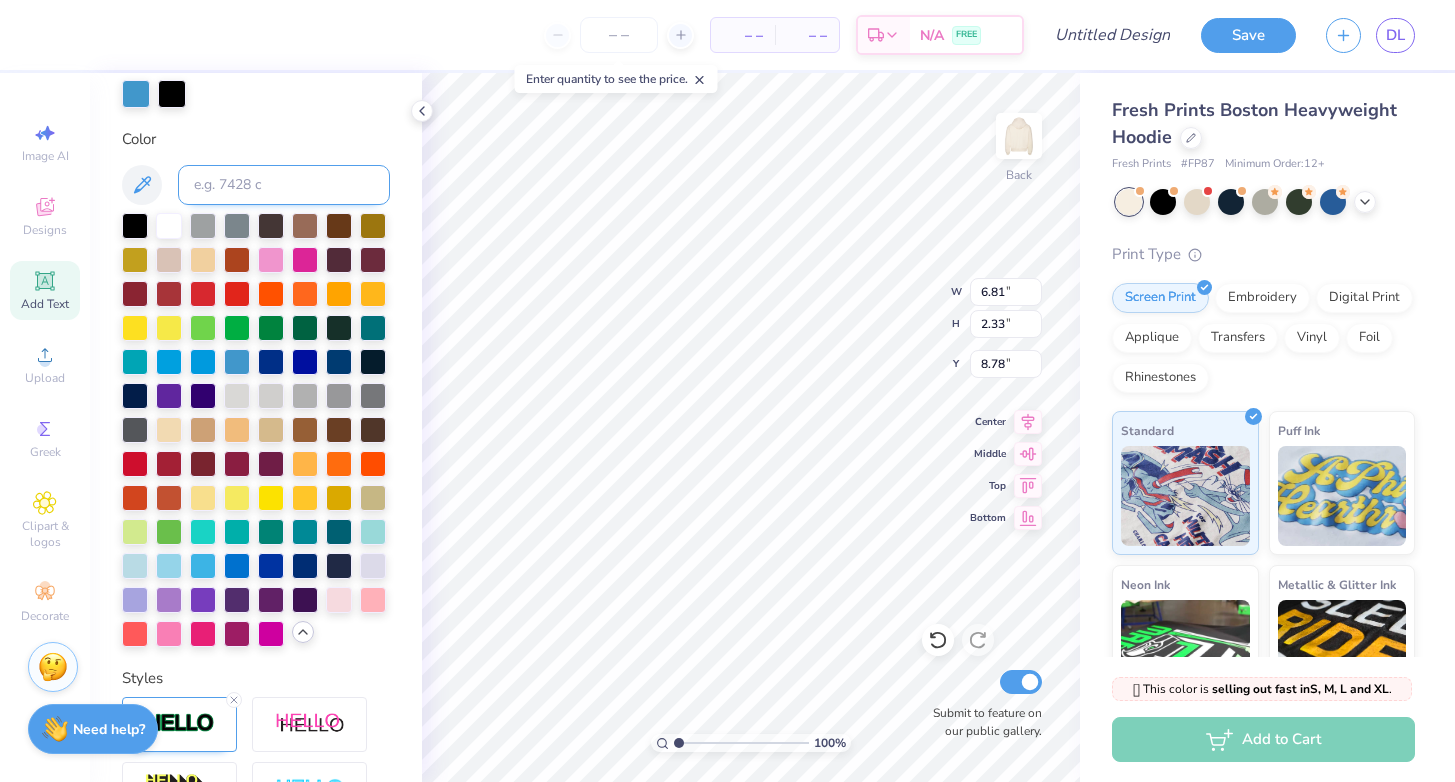 click at bounding box center [284, 185] 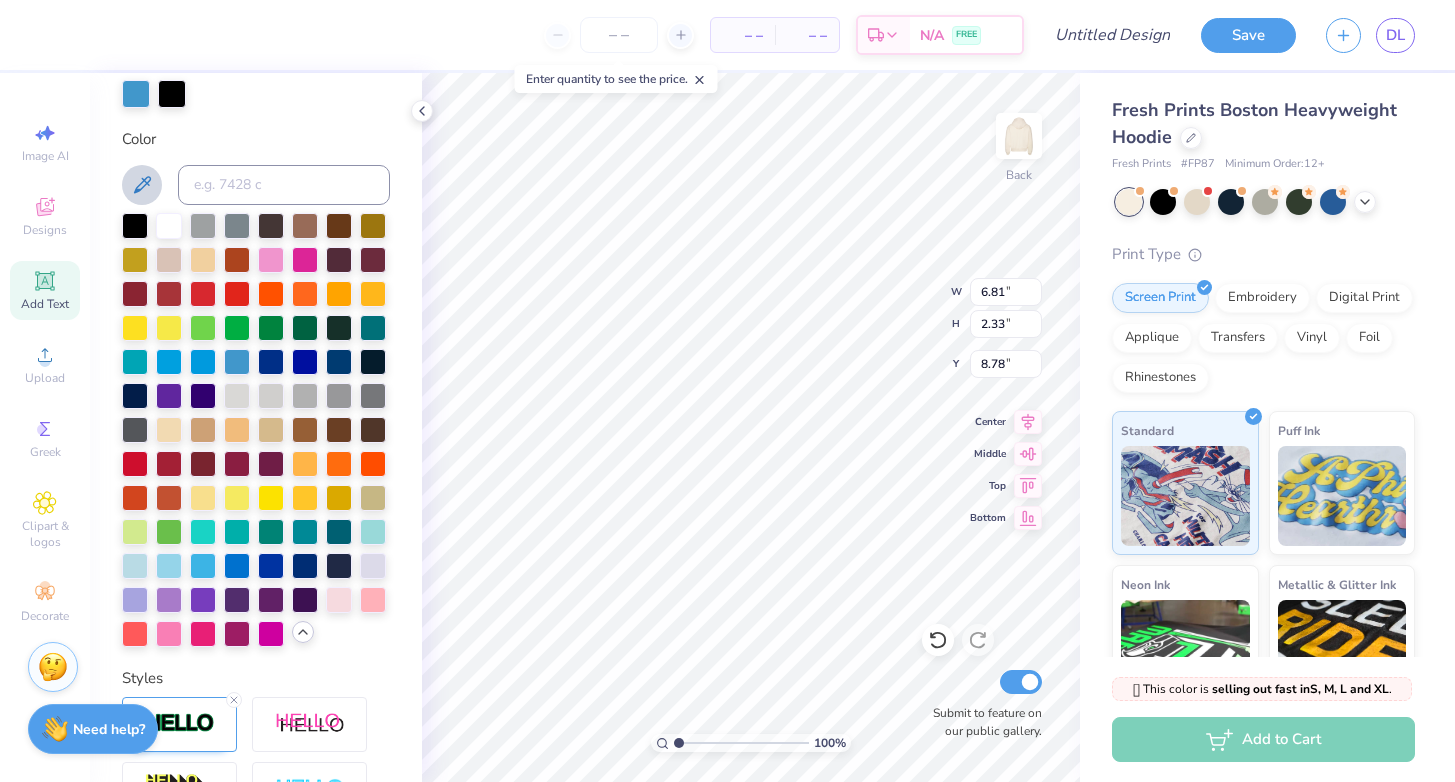 click 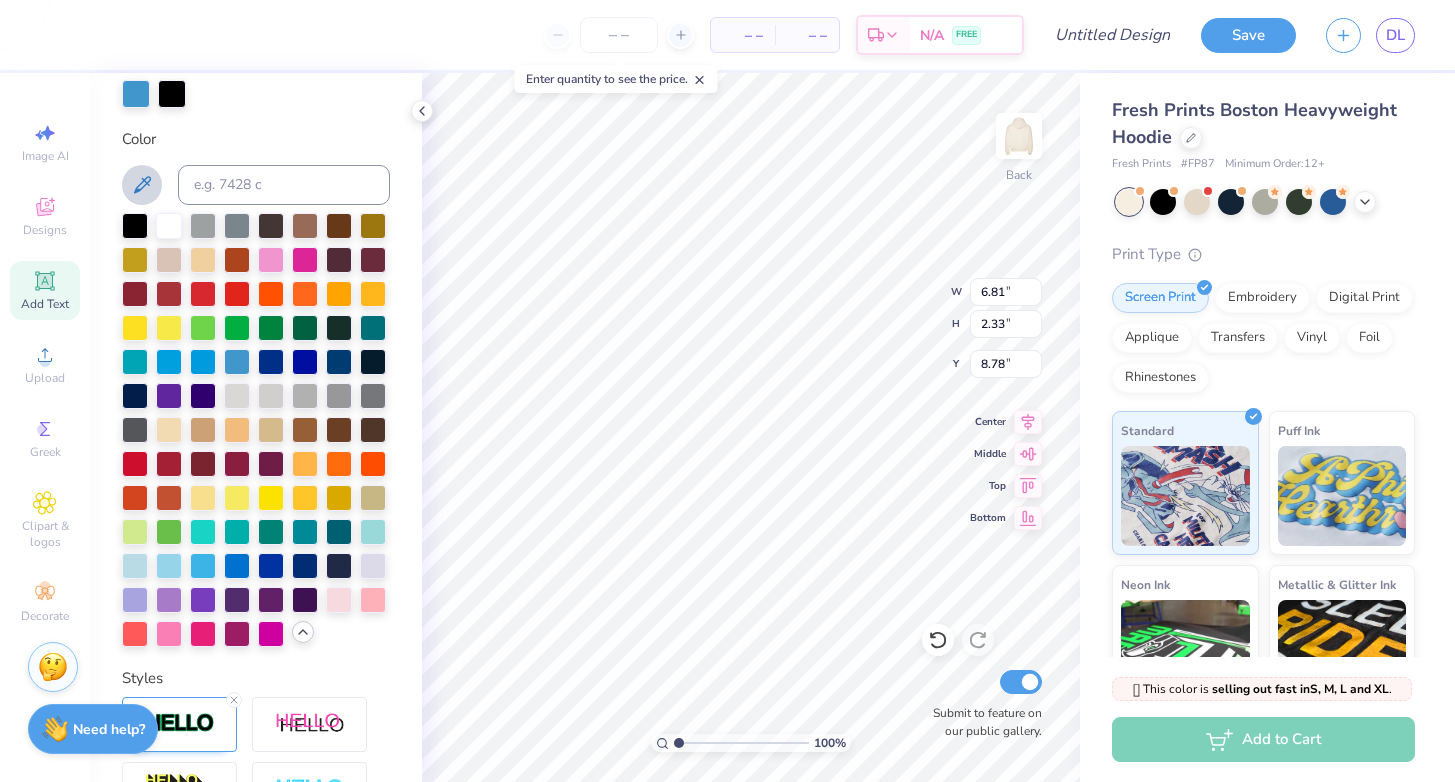 click 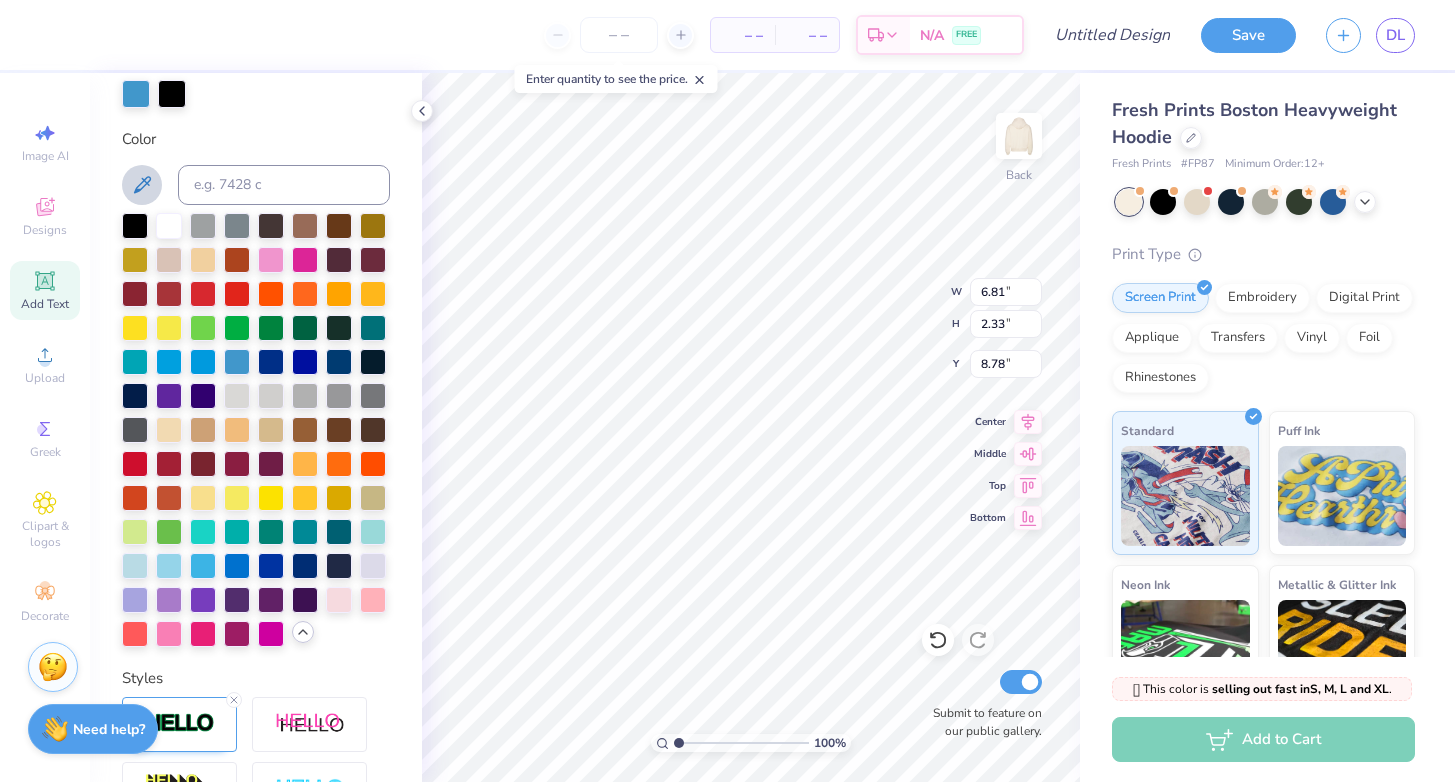 click 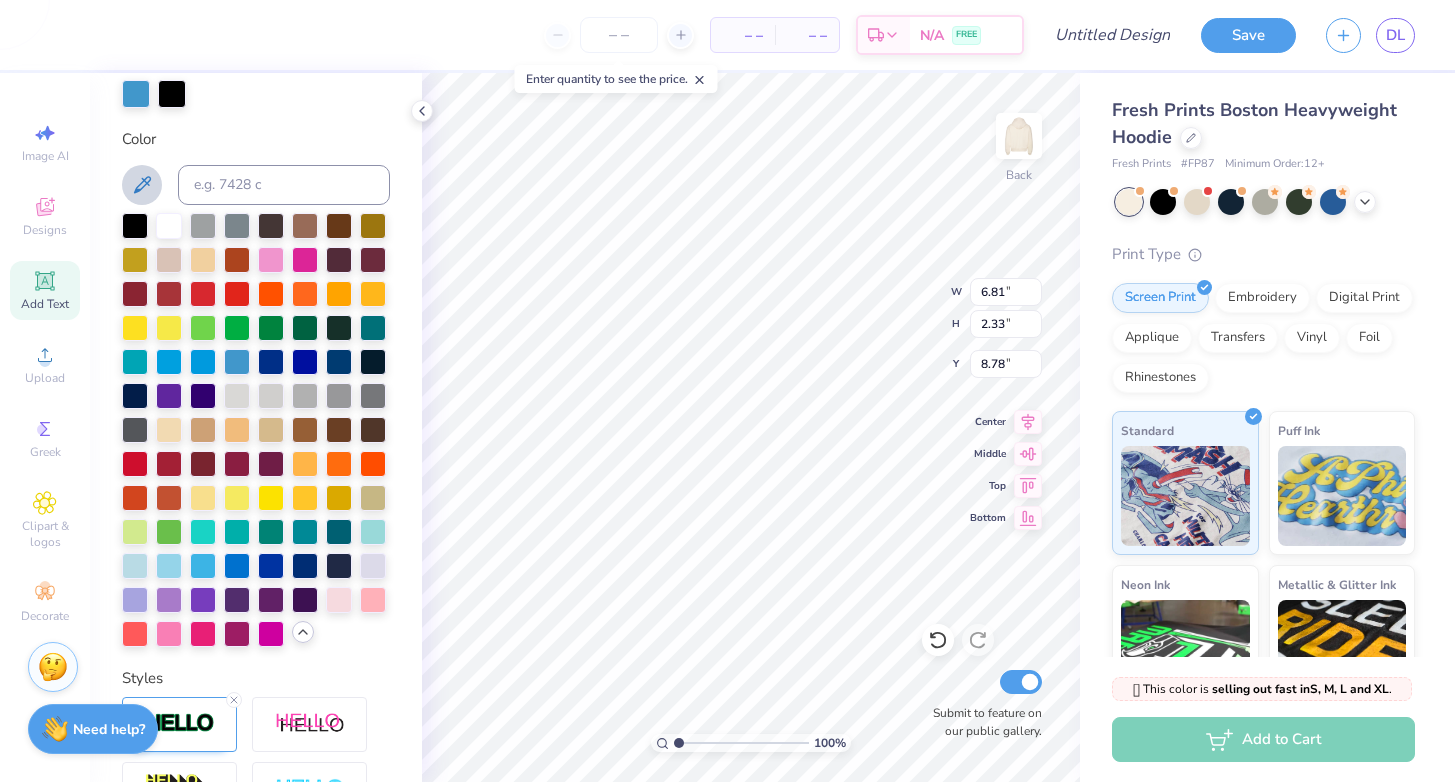 click 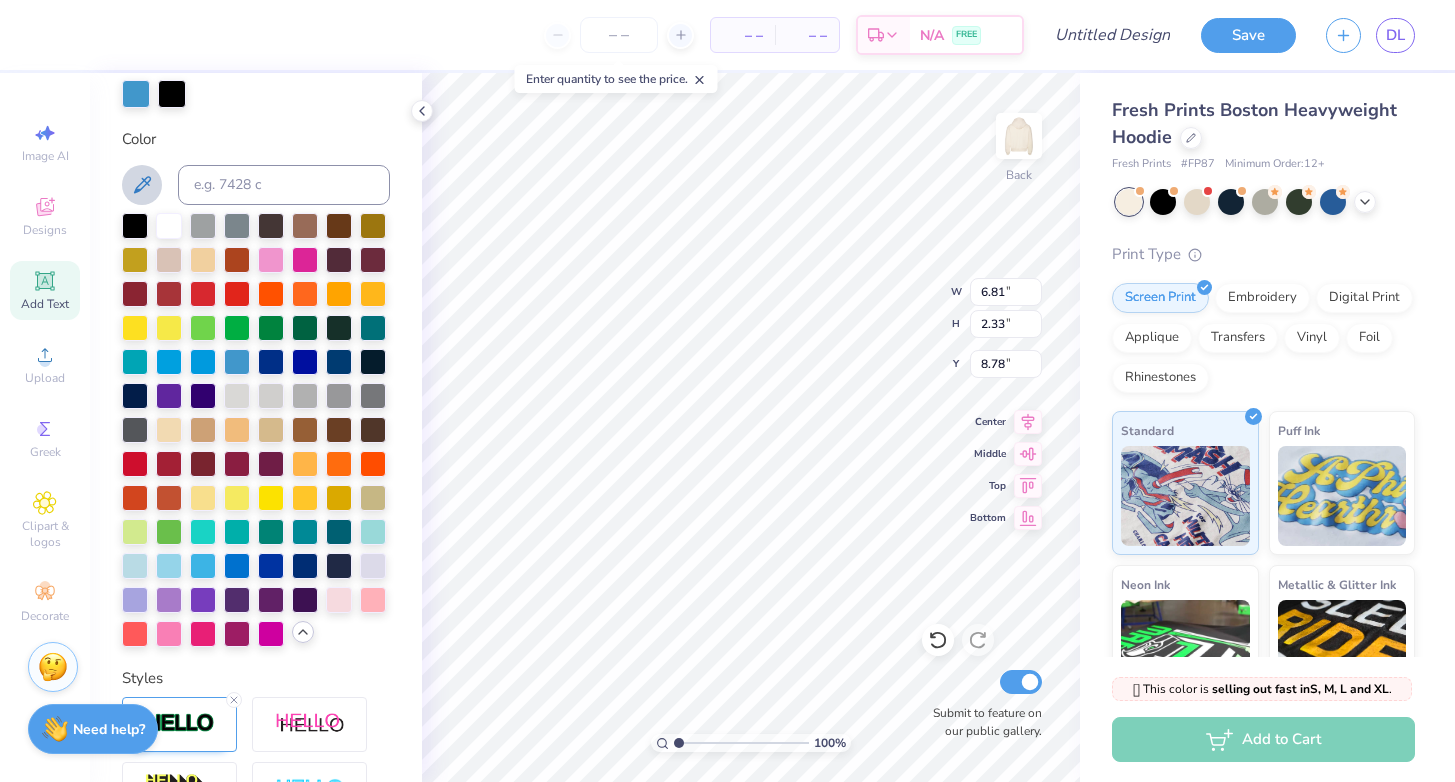 click 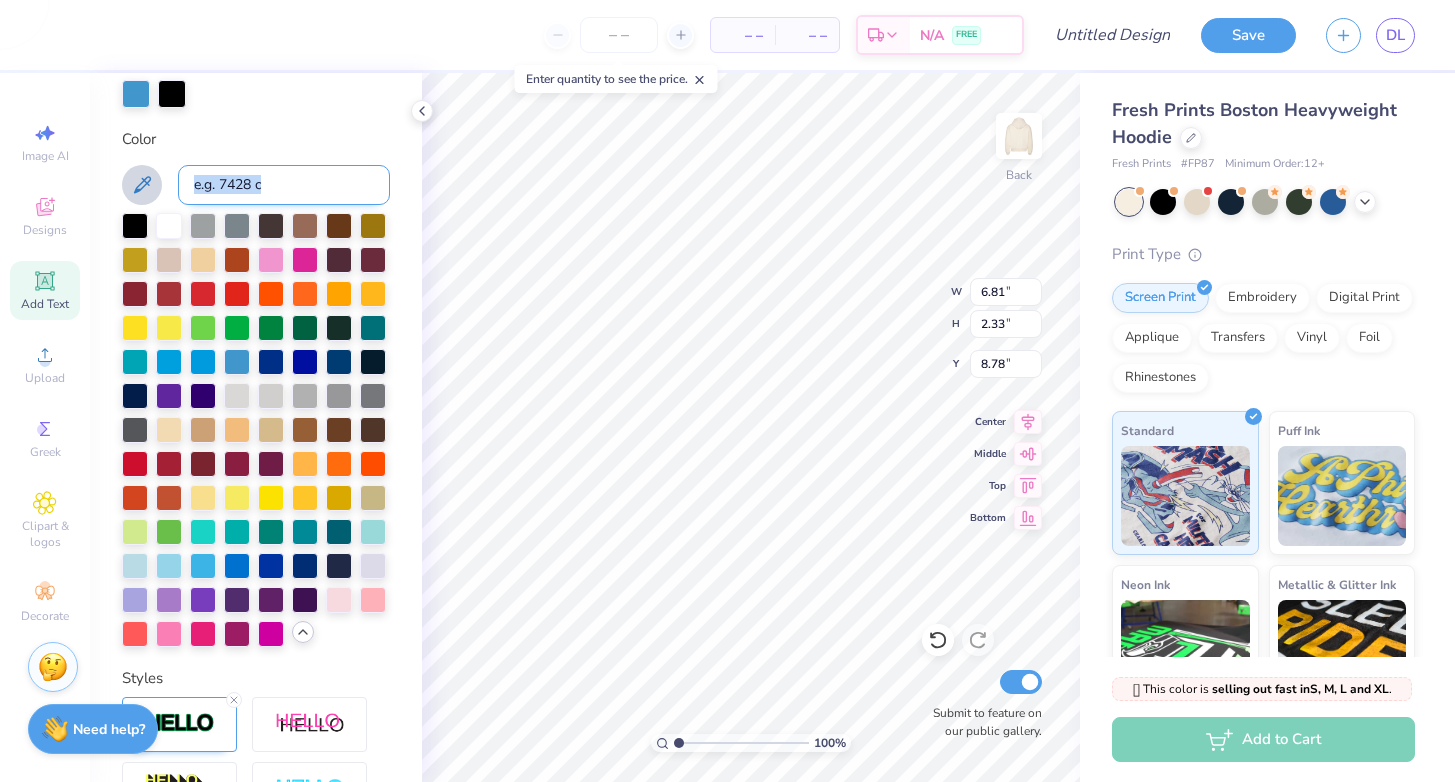 click at bounding box center (284, 185) 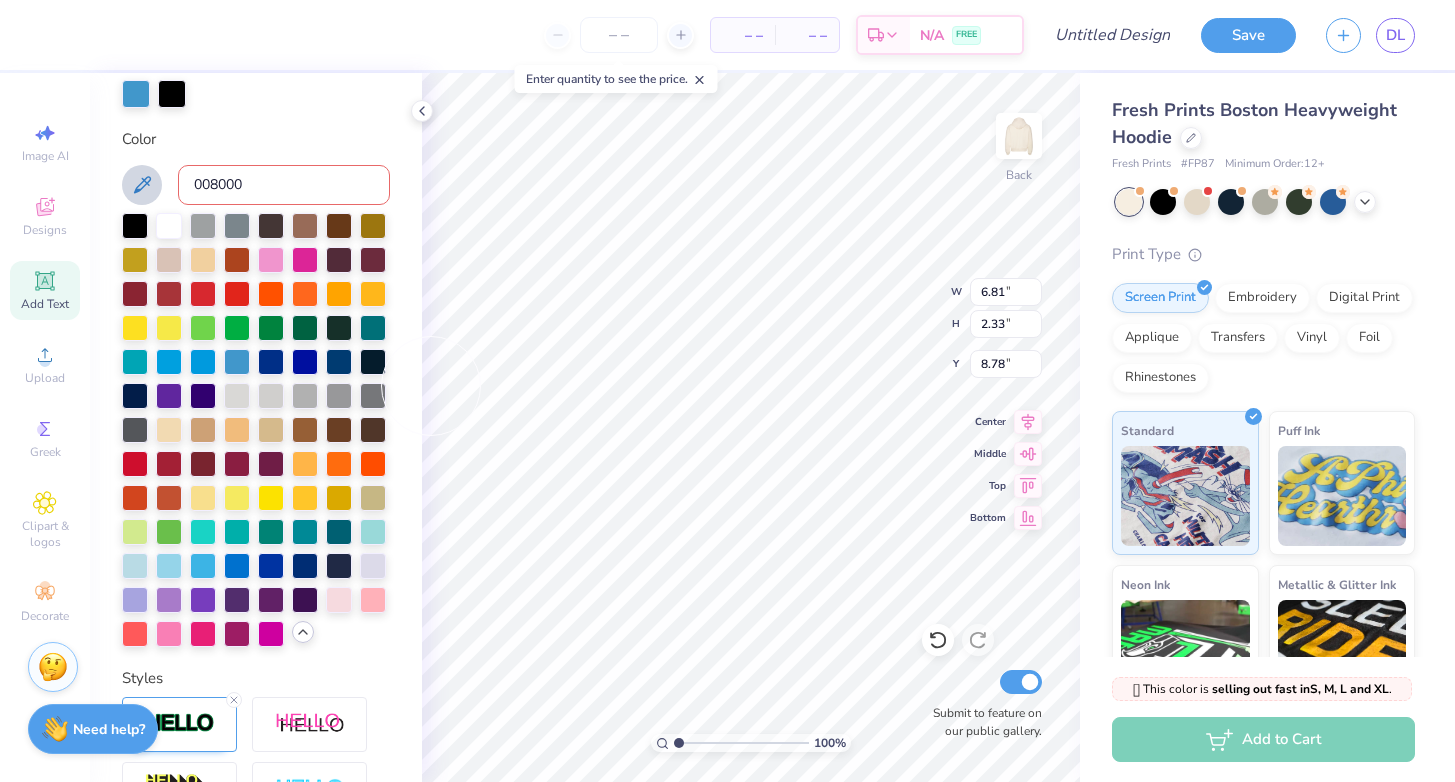 type on "008000" 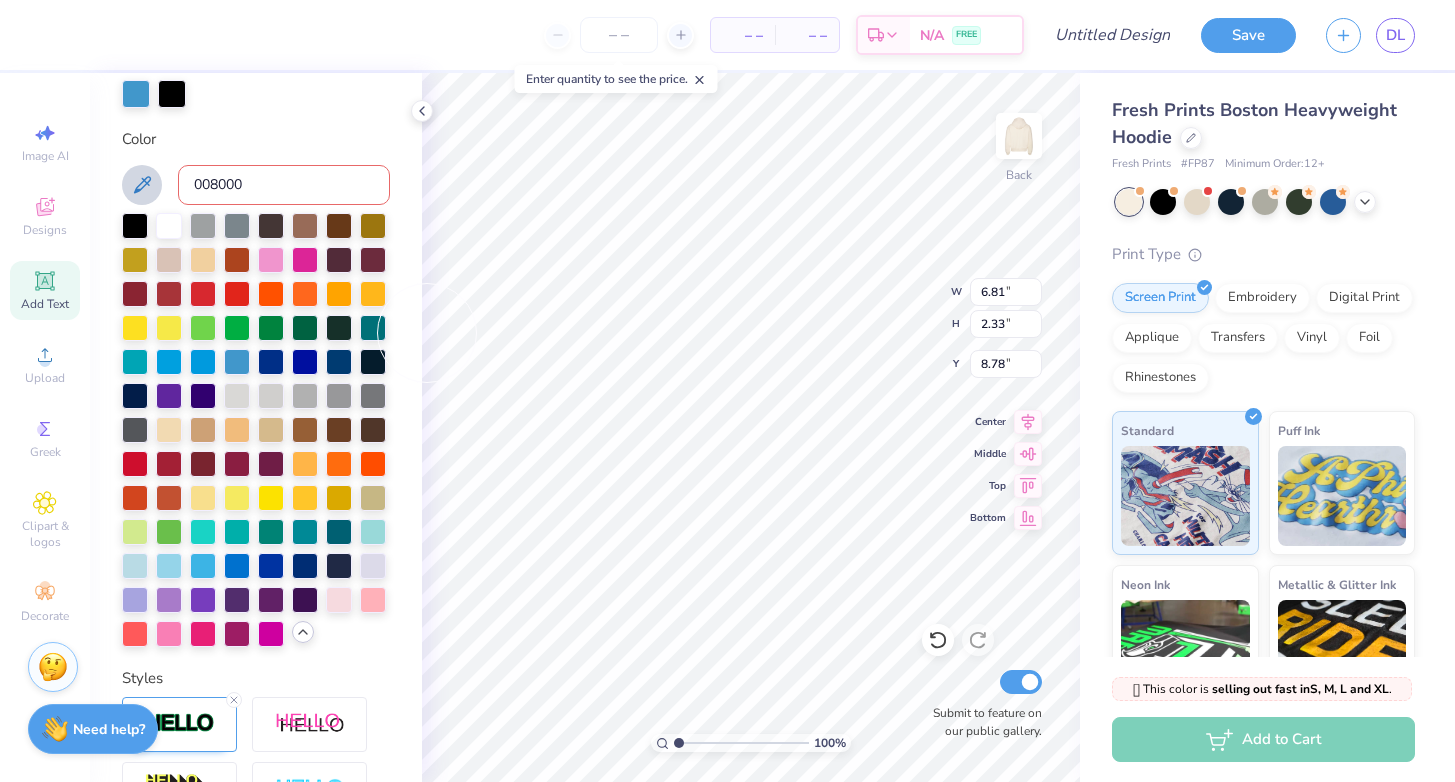 drag, startPoint x: 270, startPoint y: 184, endPoint x: 133, endPoint y: 178, distance: 137.13132 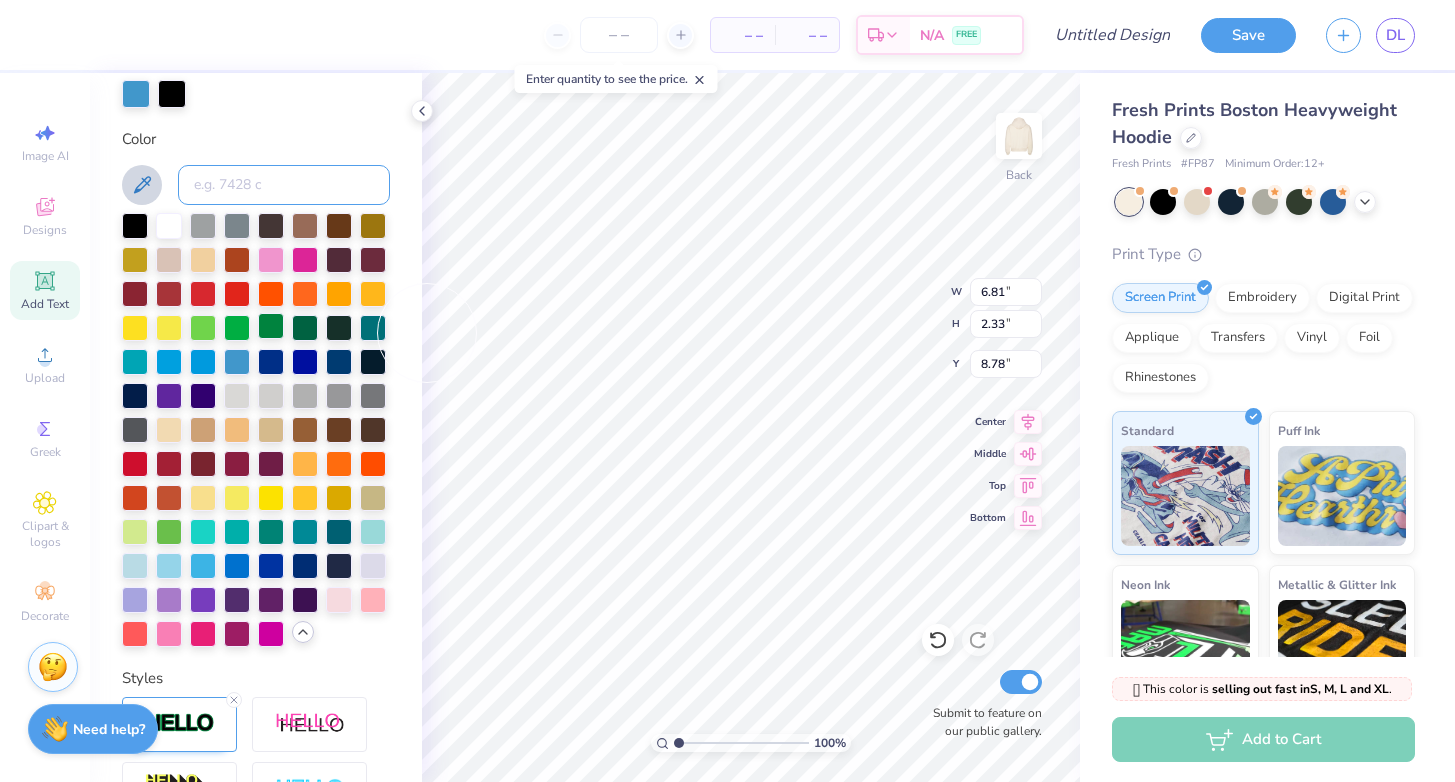 type 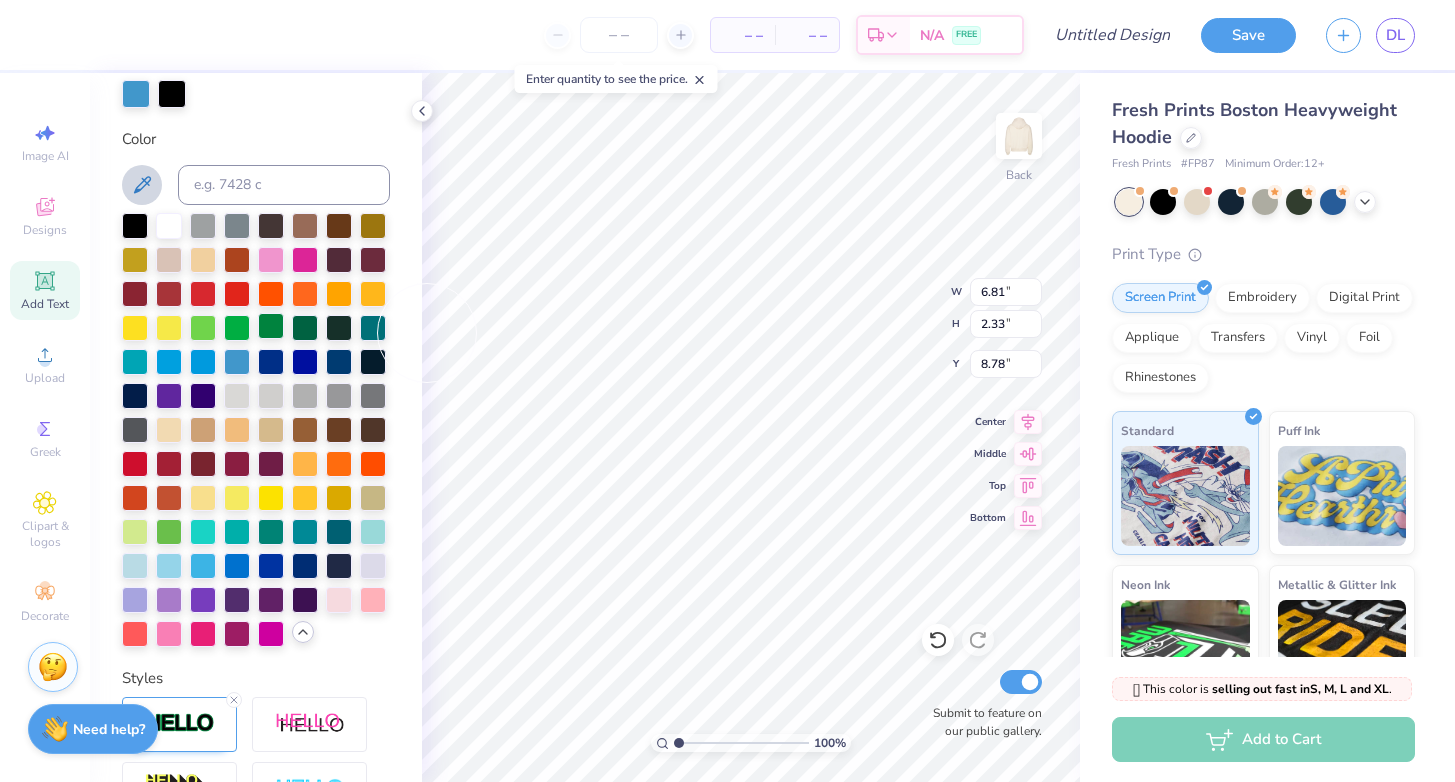 click at bounding box center (271, 326) 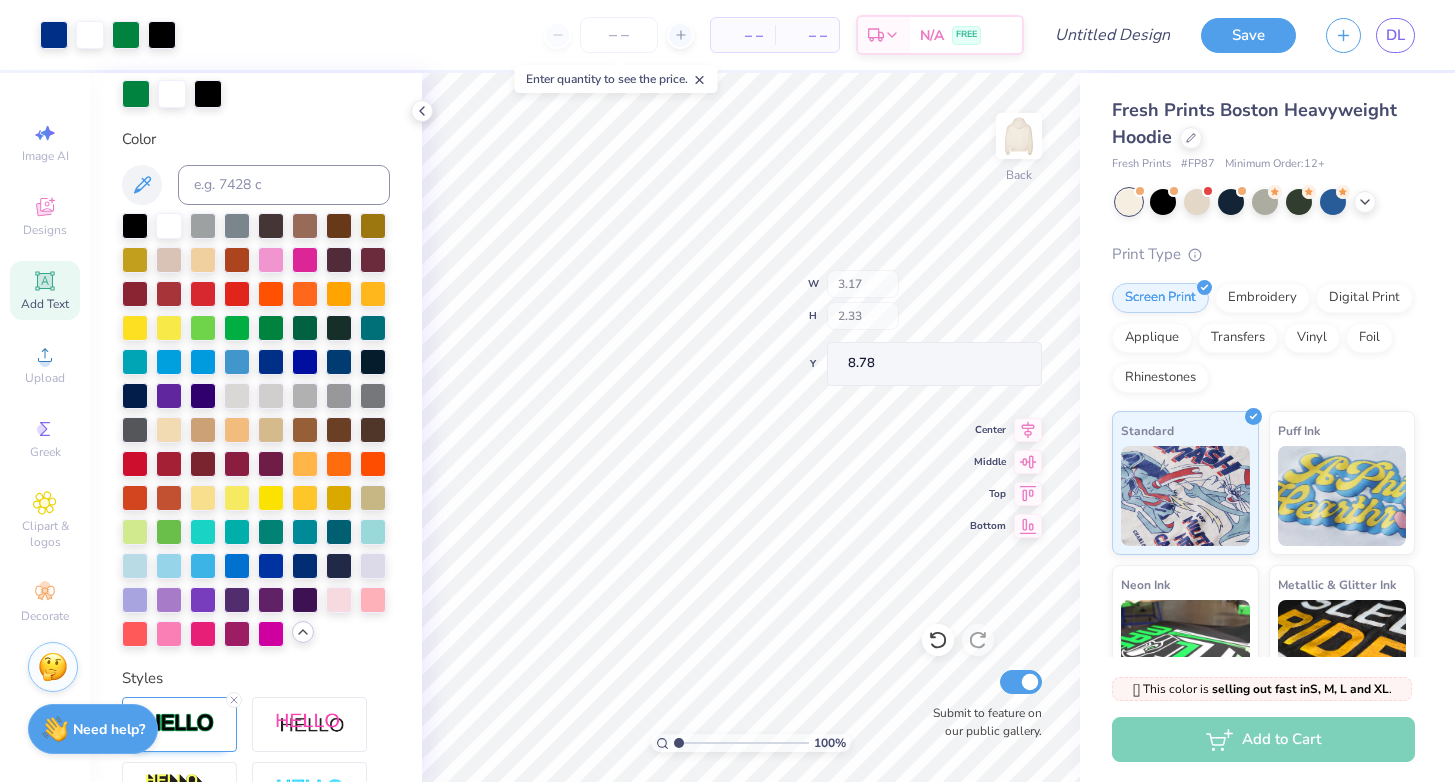 type on "3.17" 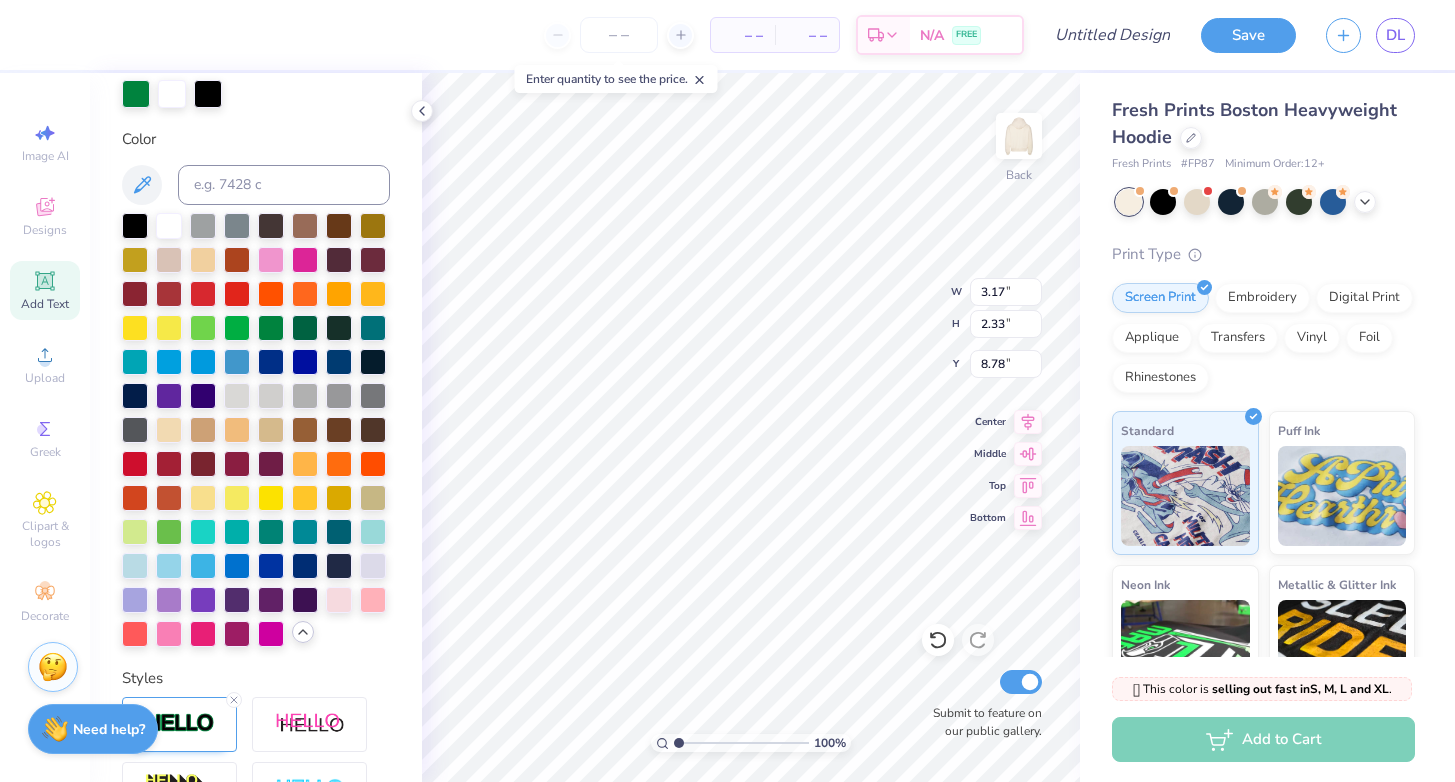 type on "8.46" 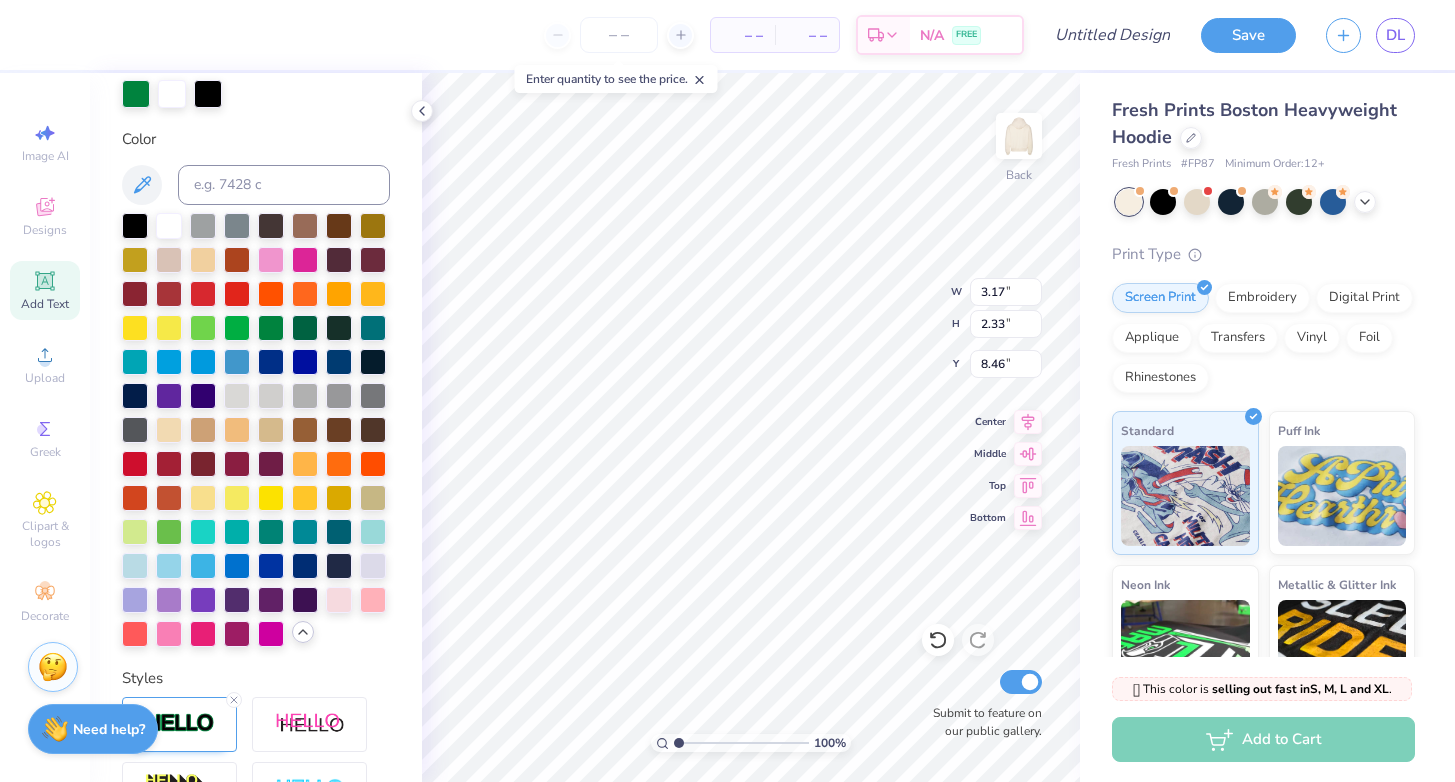 scroll, scrollTop: 16, scrollLeft: 2, axis: both 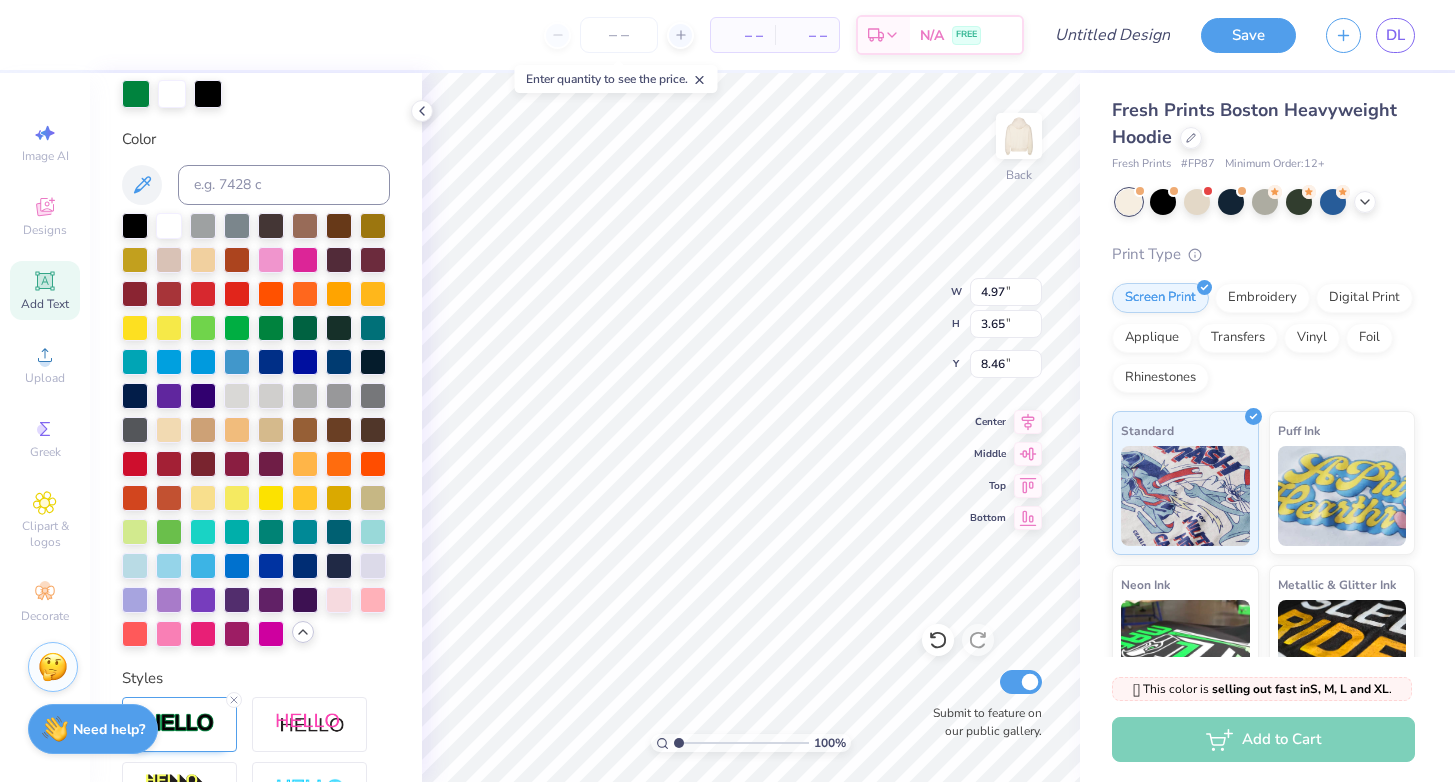 type on "4.97" 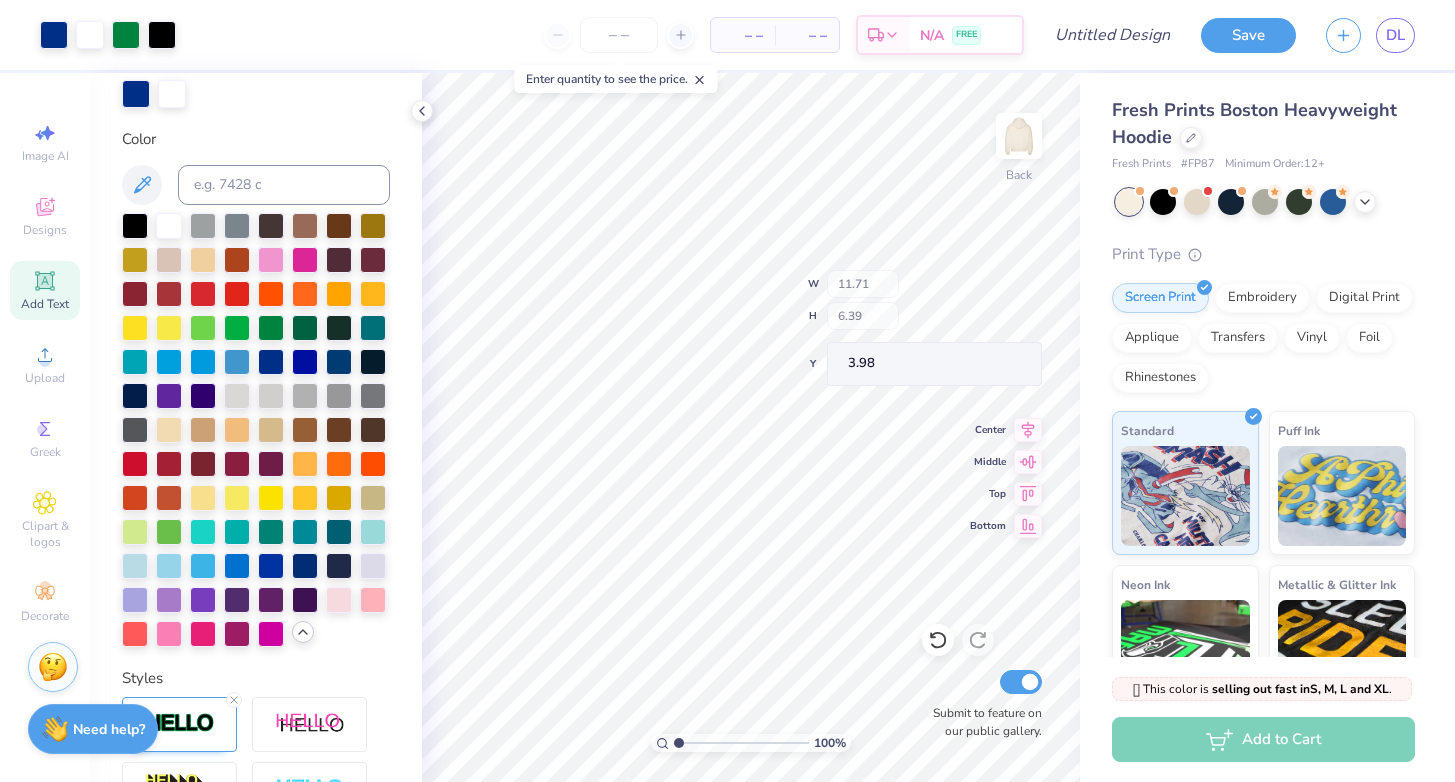 type on "3.98" 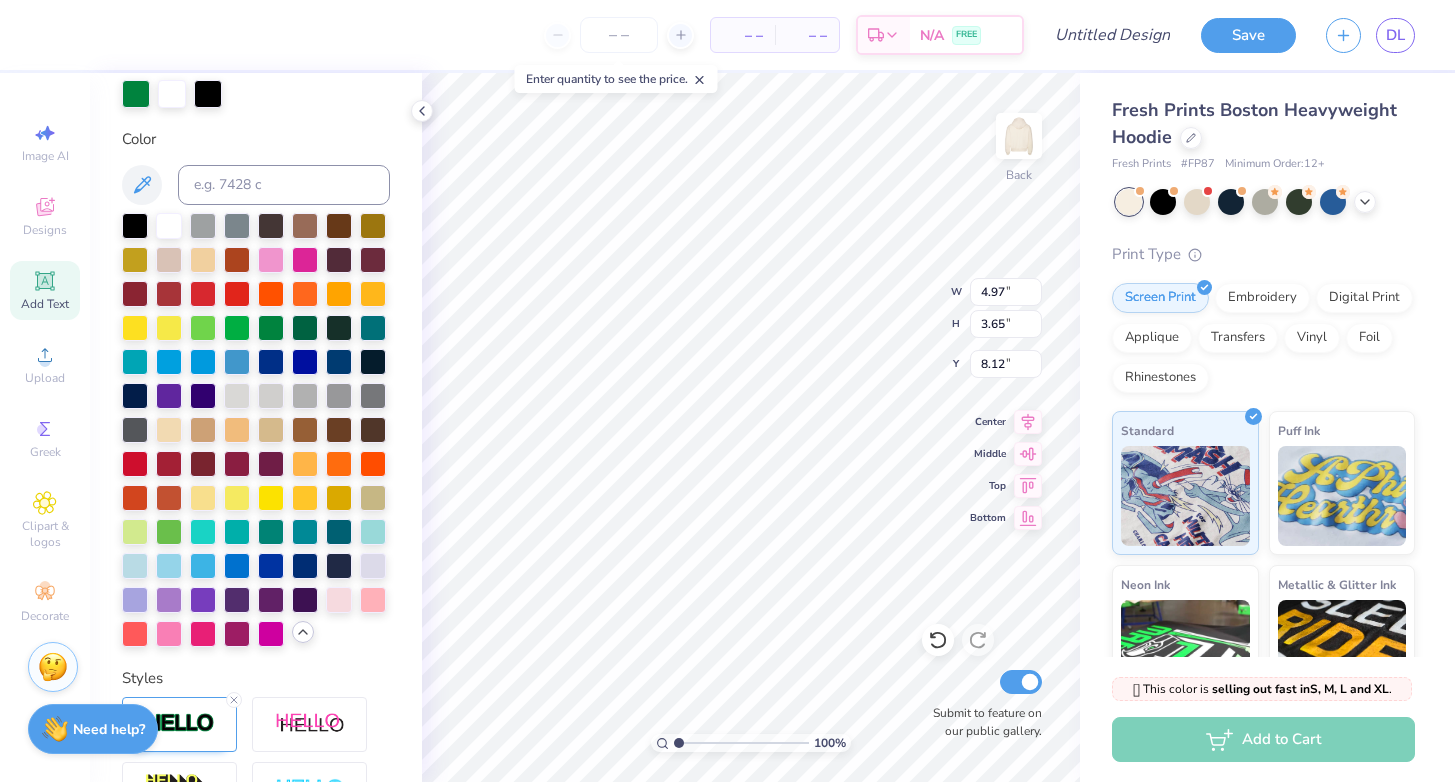 type on "8.10" 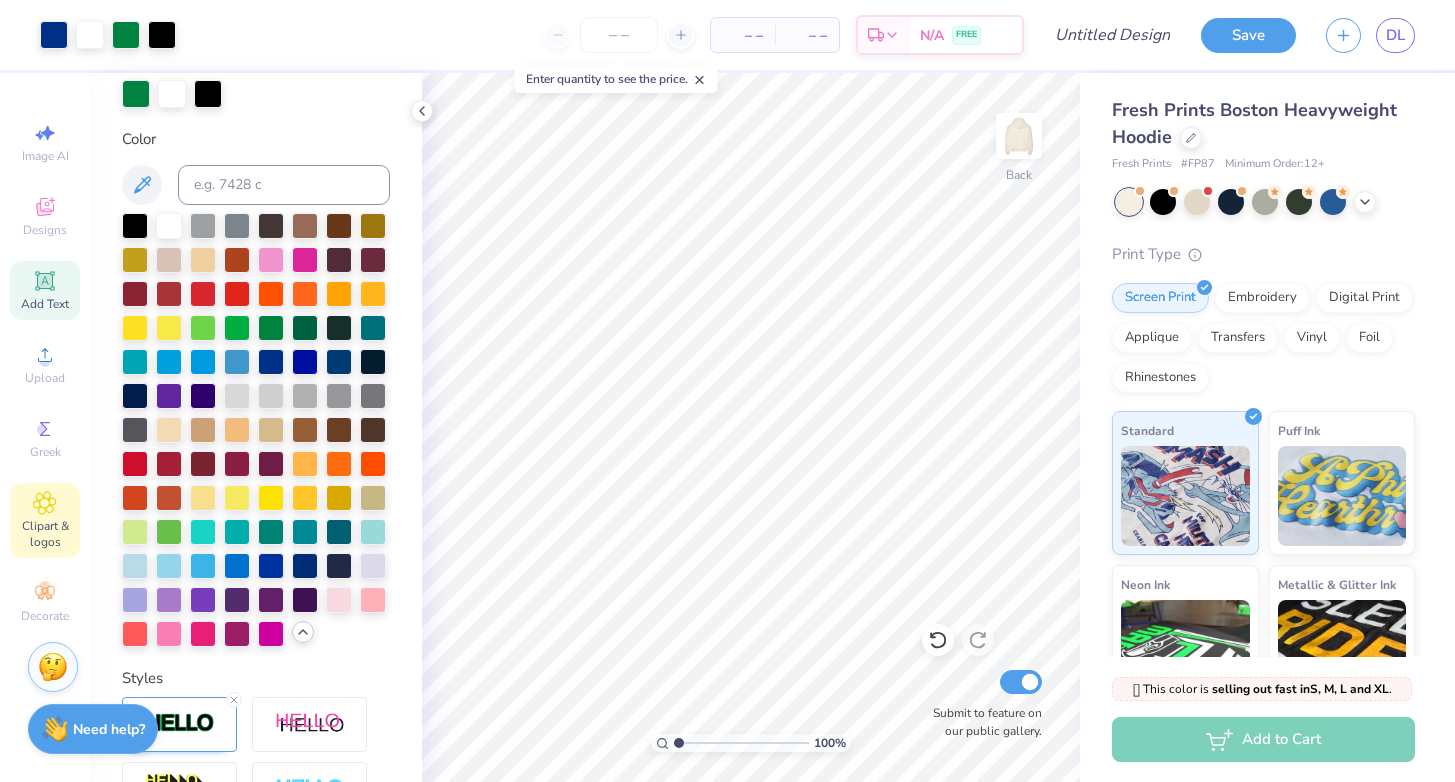 click on "Clipart & logos" at bounding box center (45, 534) 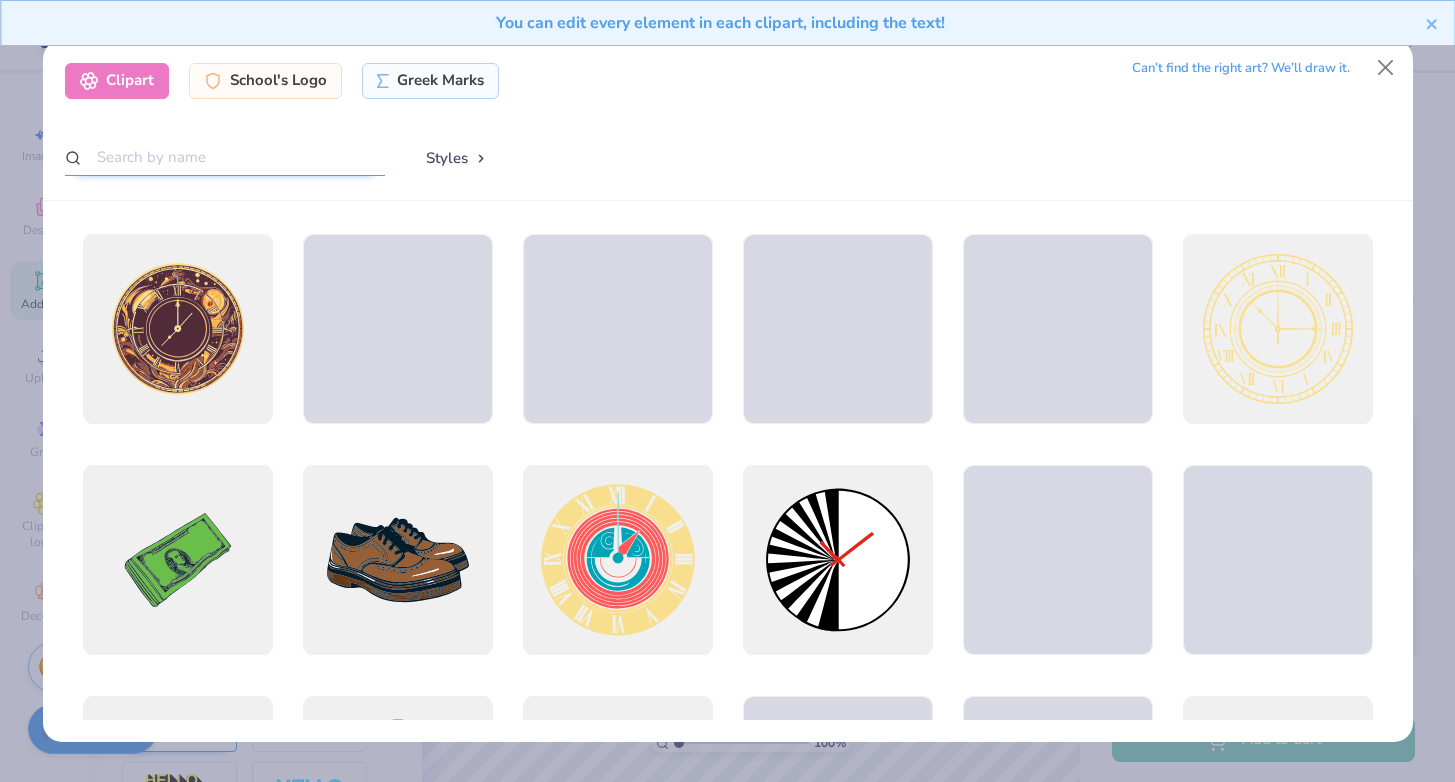click at bounding box center [225, 157] 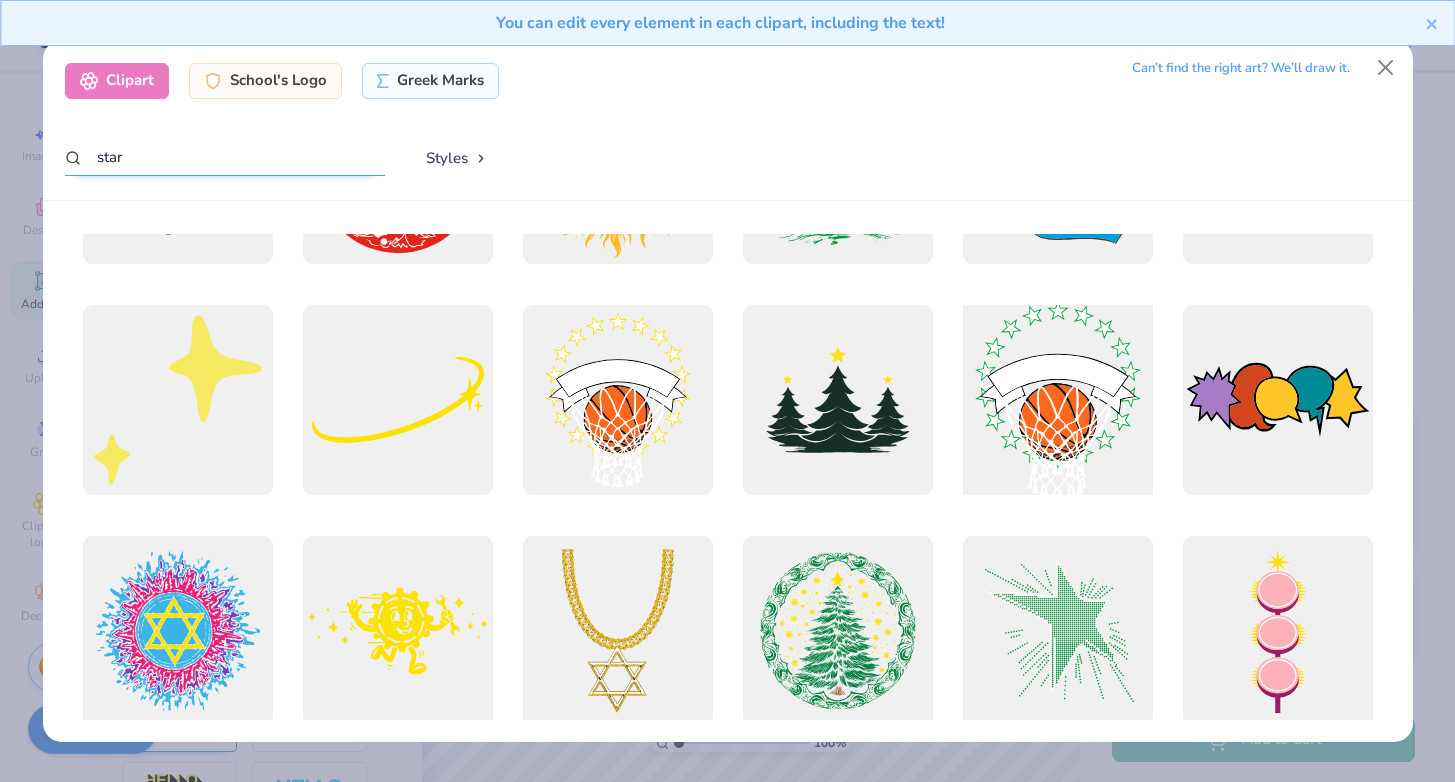 scroll, scrollTop: 2694, scrollLeft: 0, axis: vertical 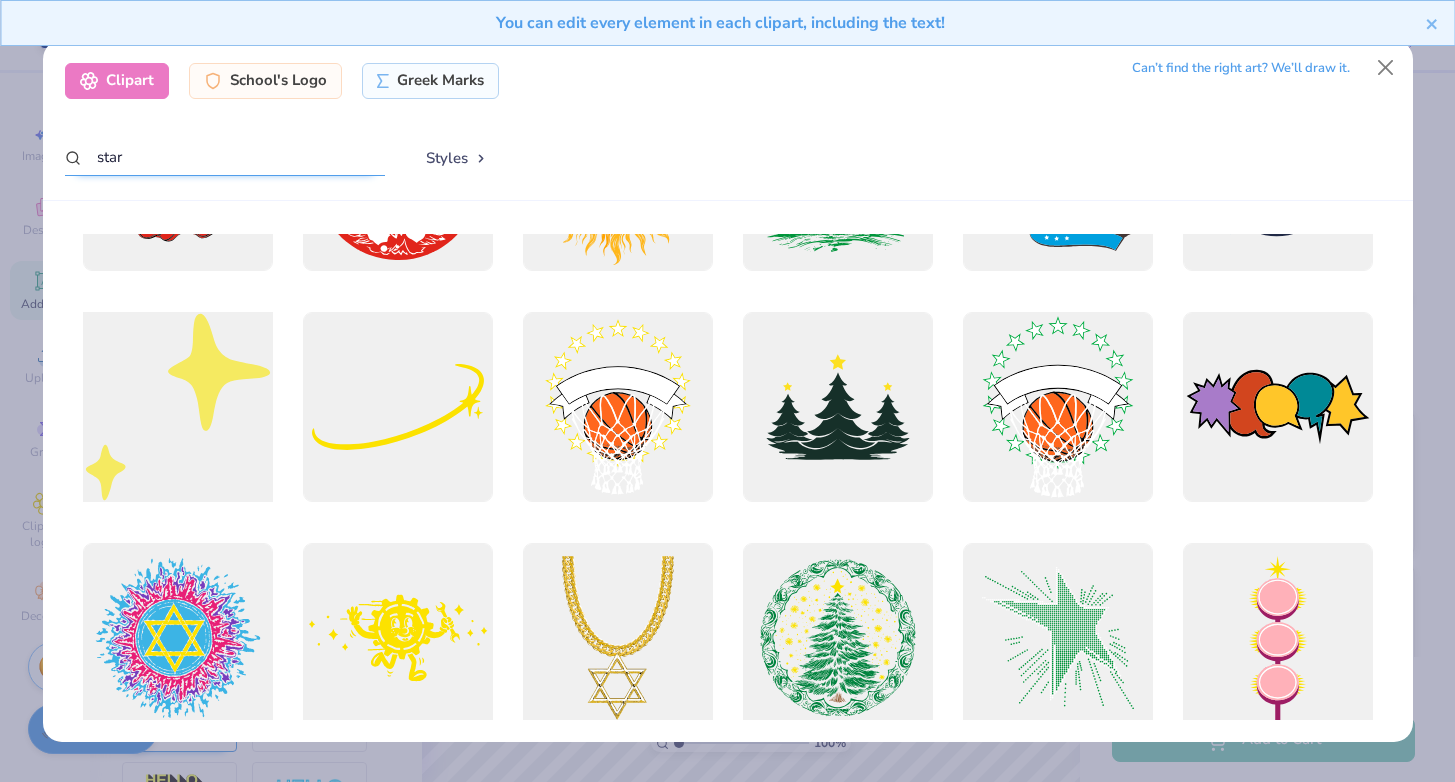 type on "star" 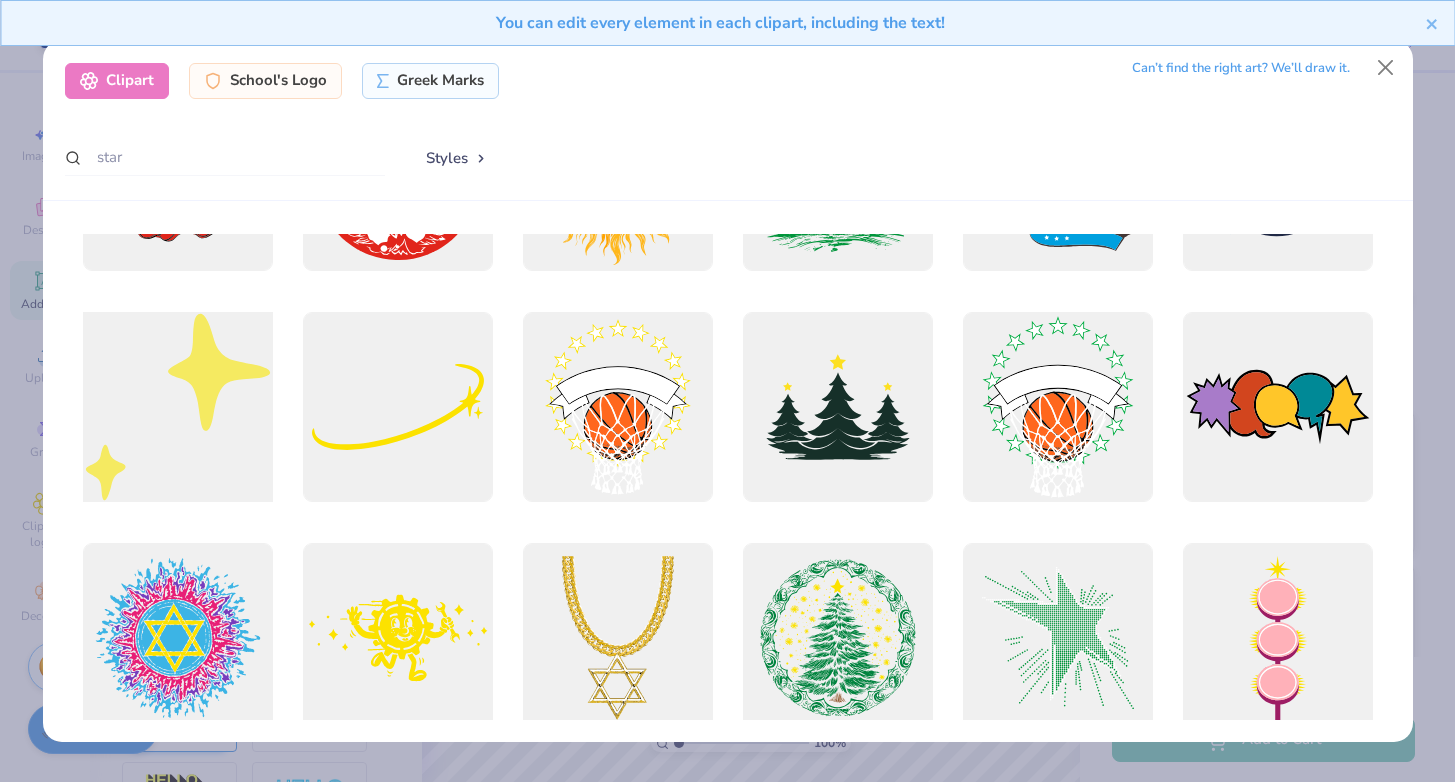 click at bounding box center (177, 406) 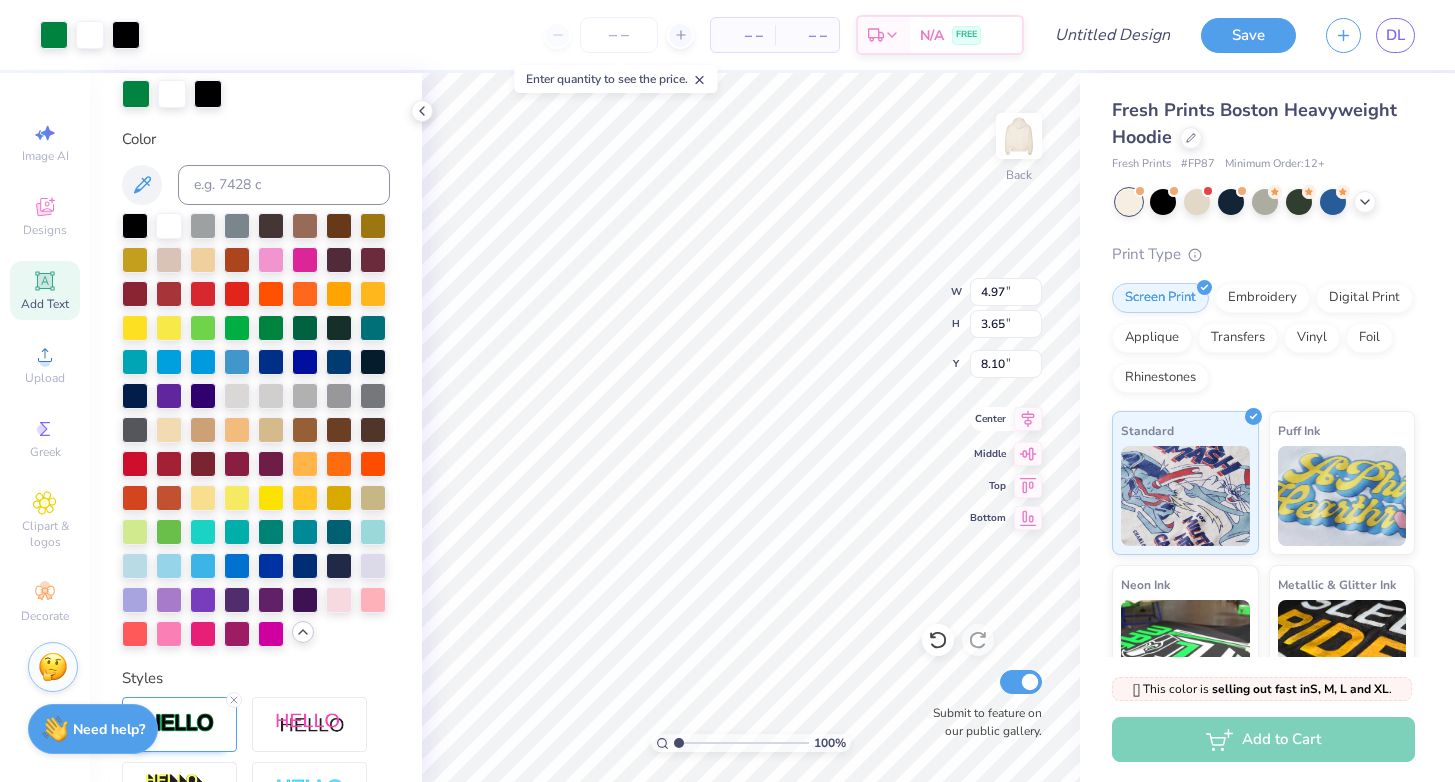 type on "4.97" 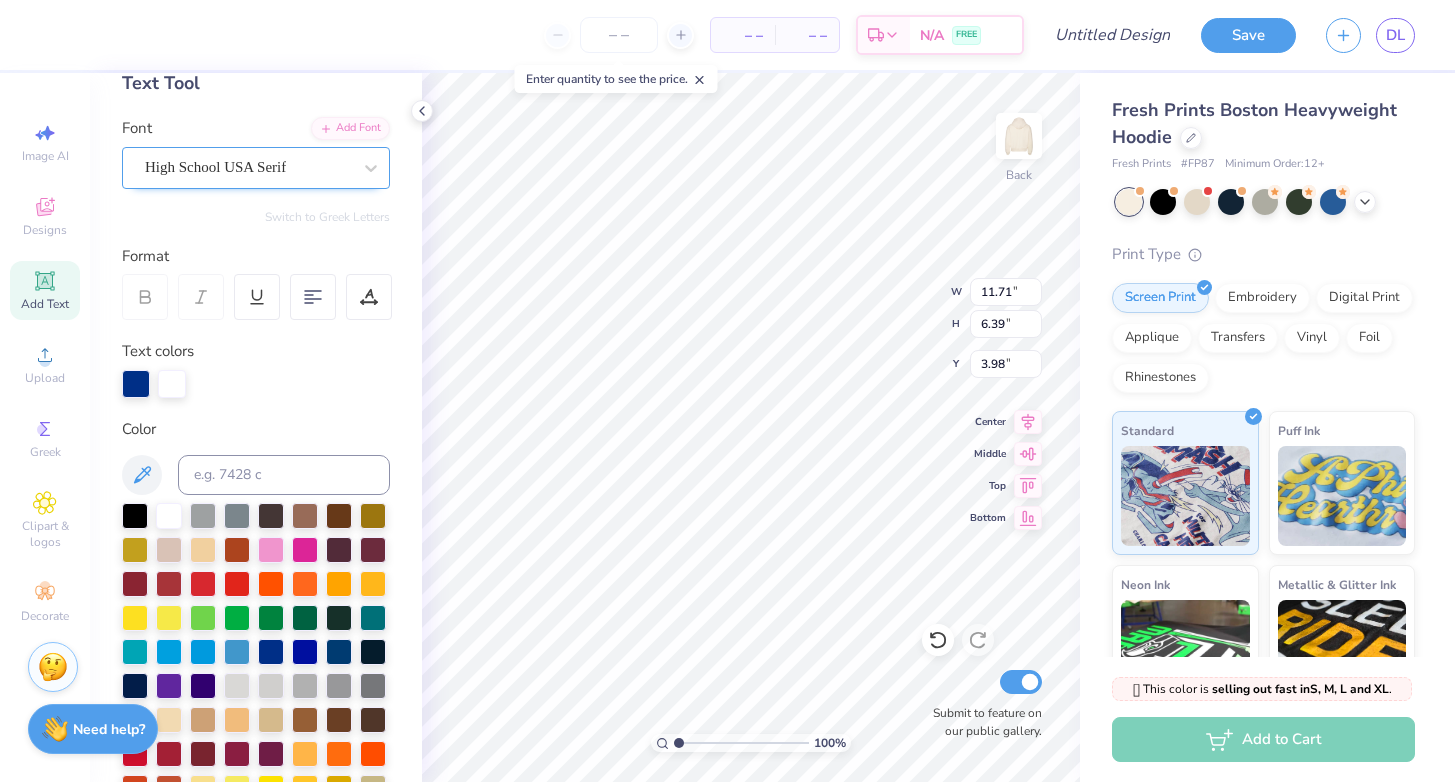 scroll, scrollTop: 30, scrollLeft: 0, axis: vertical 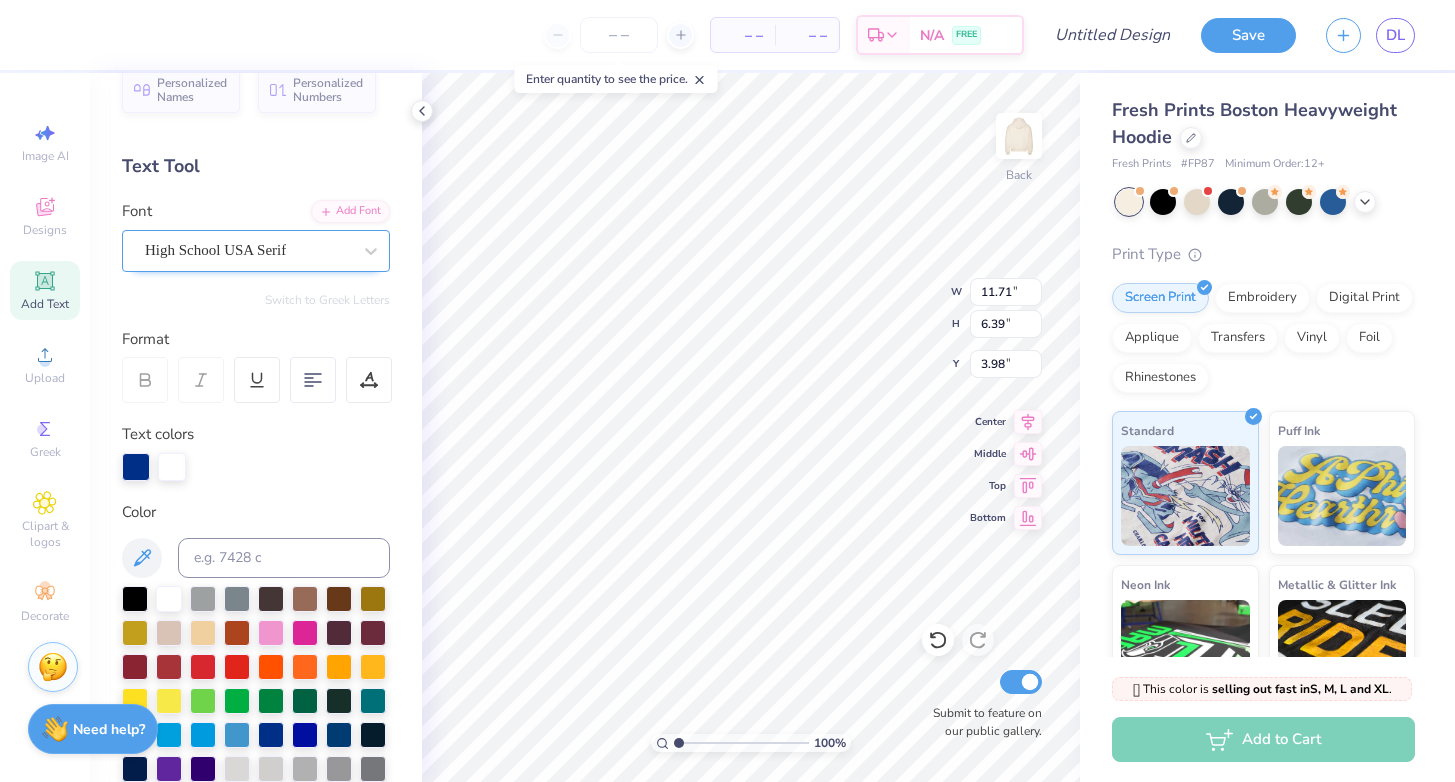 click on "High School USA Serif" at bounding box center [248, 250] 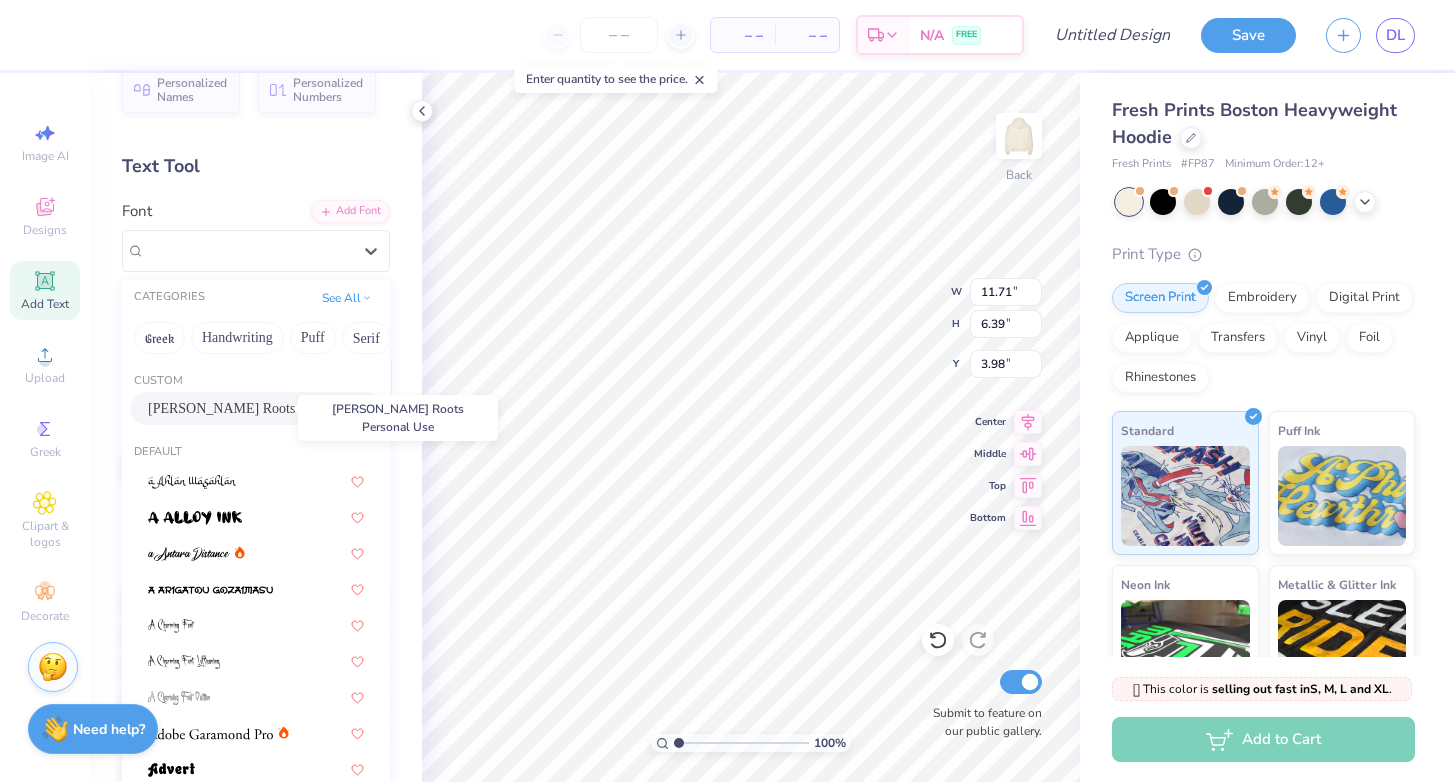 click on "[PERSON_NAME] Roots Personal Use" at bounding box center (256, 408) 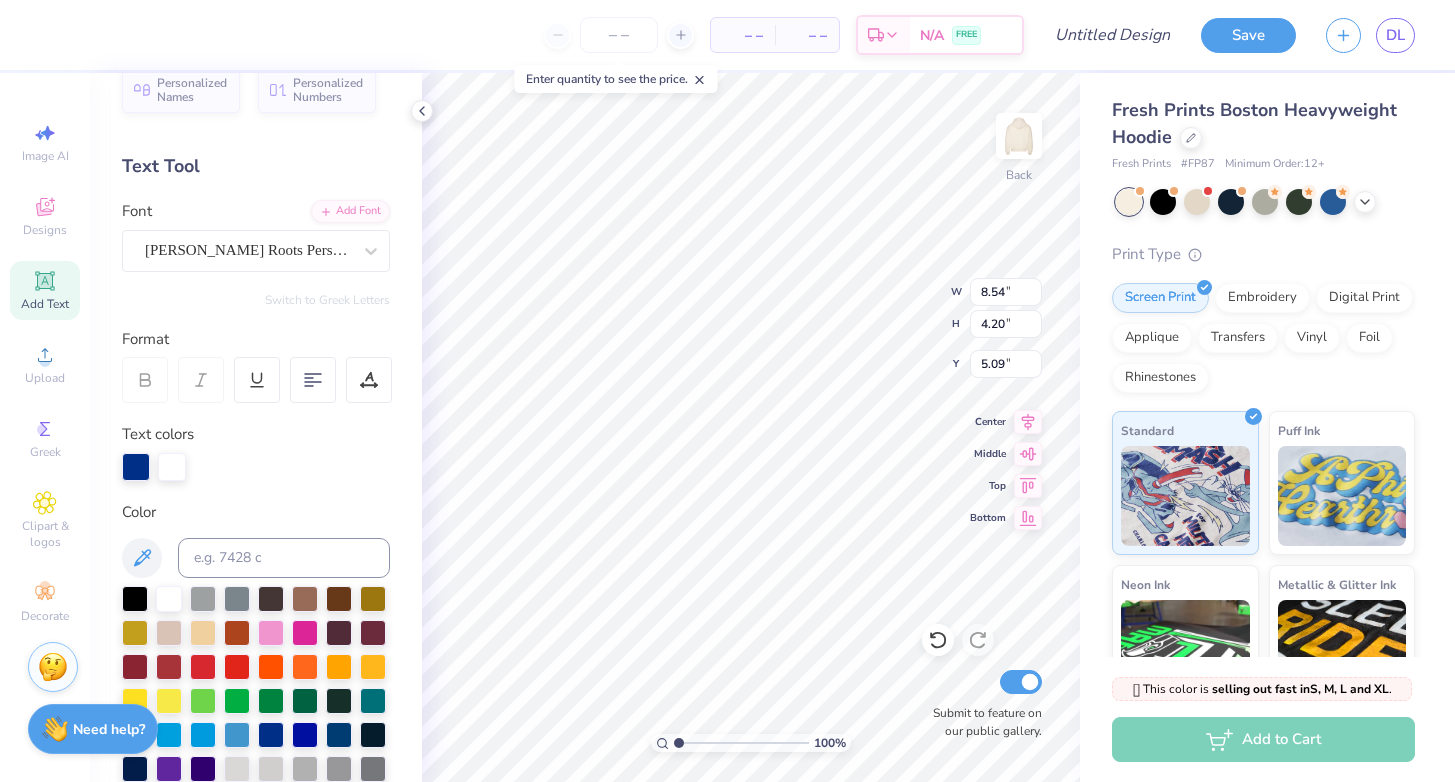type on "8.54" 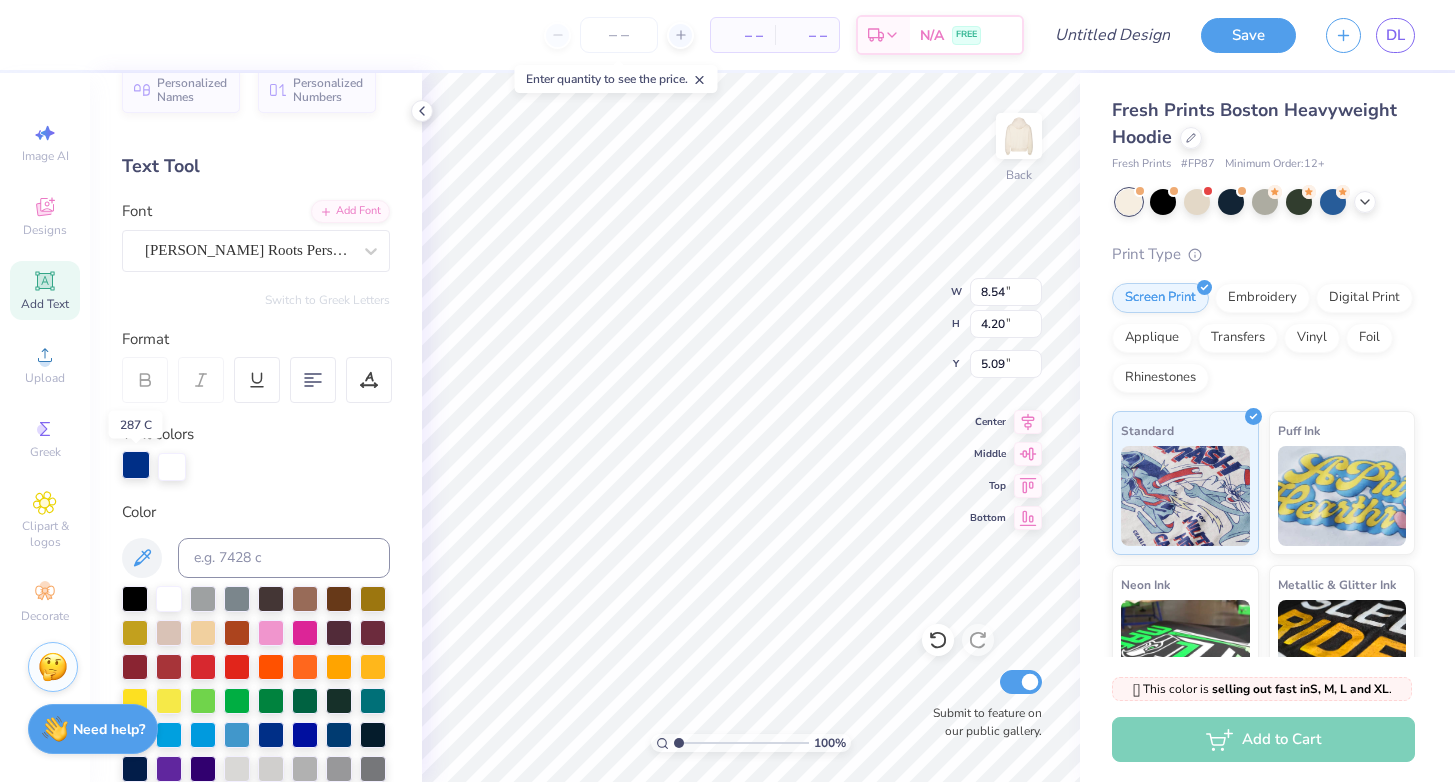click at bounding box center [136, 465] 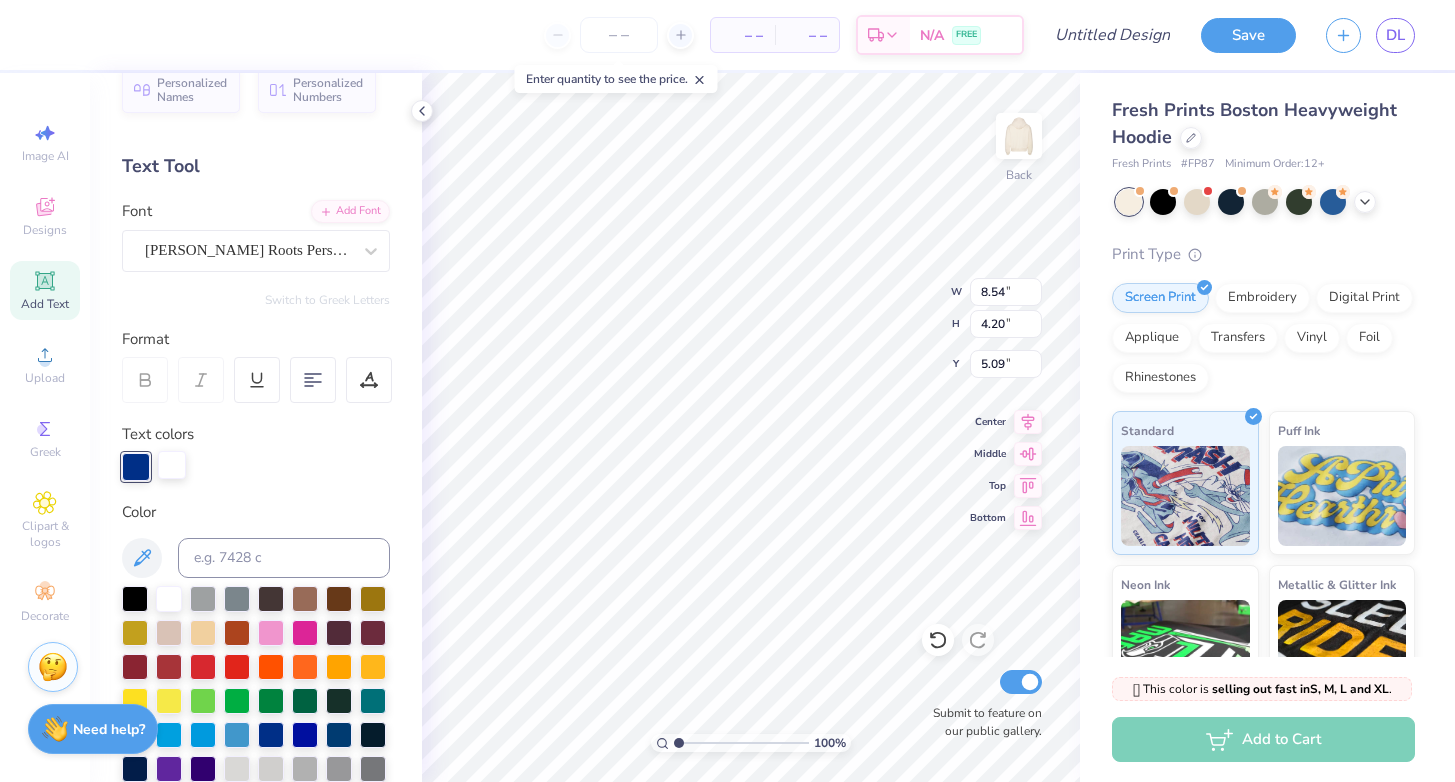 click at bounding box center (172, 465) 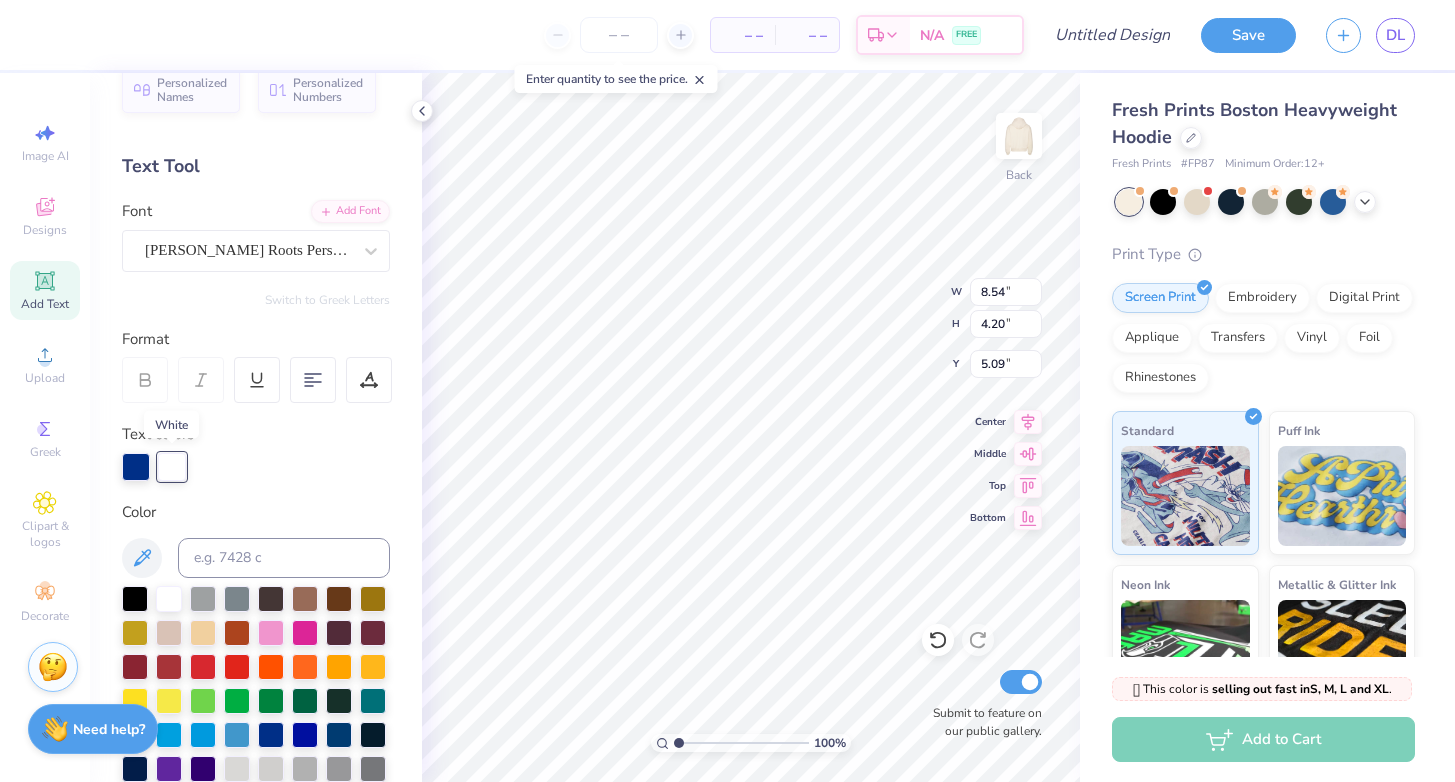 click at bounding box center (172, 467) 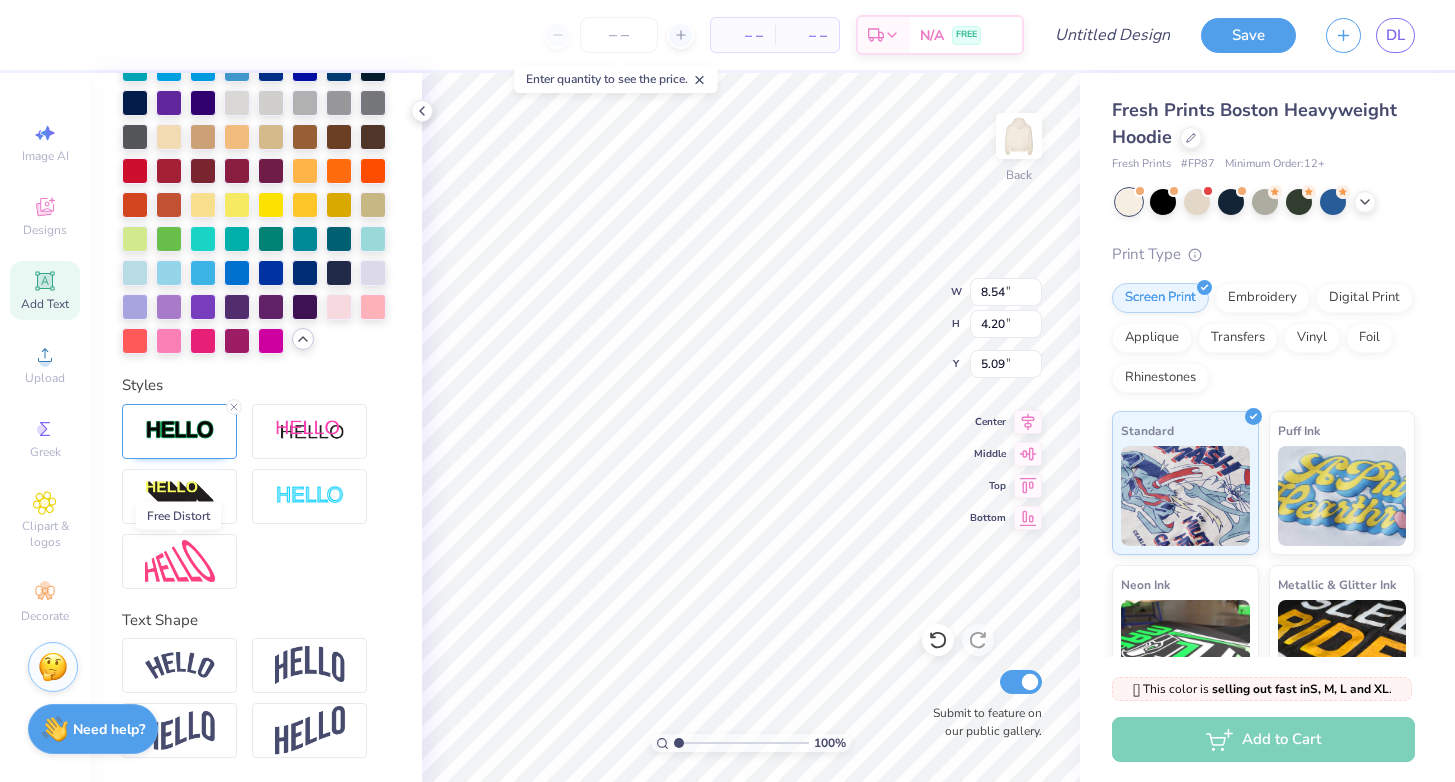 scroll, scrollTop: 762, scrollLeft: 0, axis: vertical 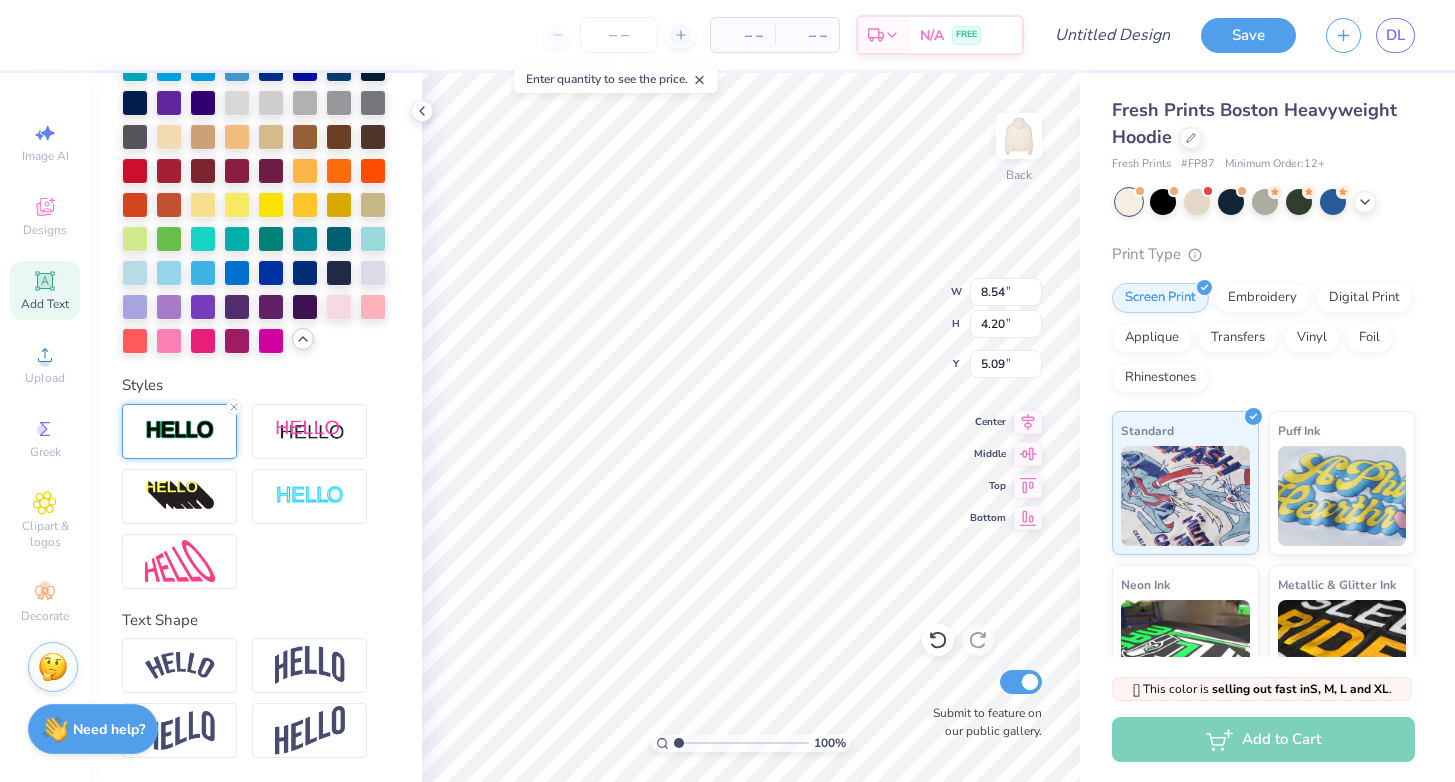 click at bounding box center (179, 431) 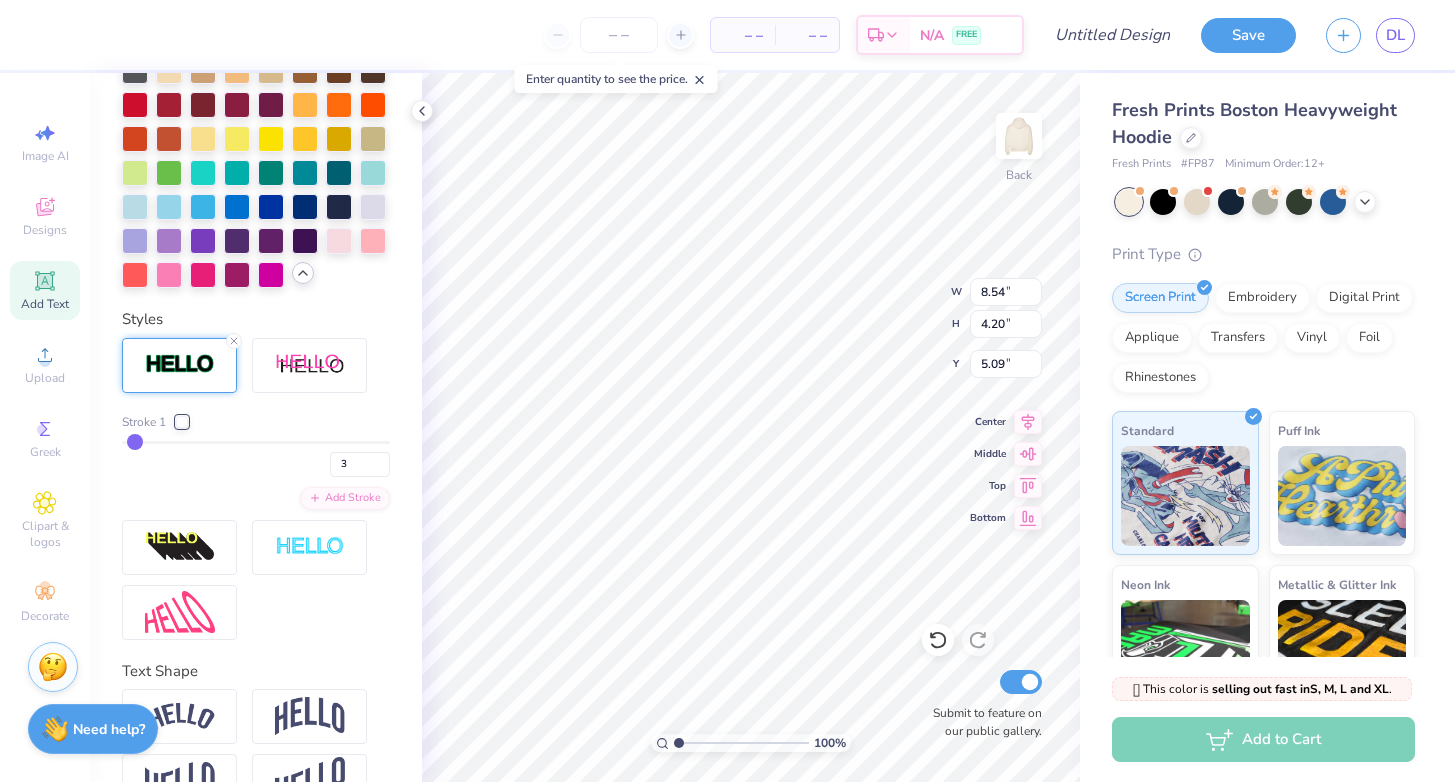 click at bounding box center [182, 422] 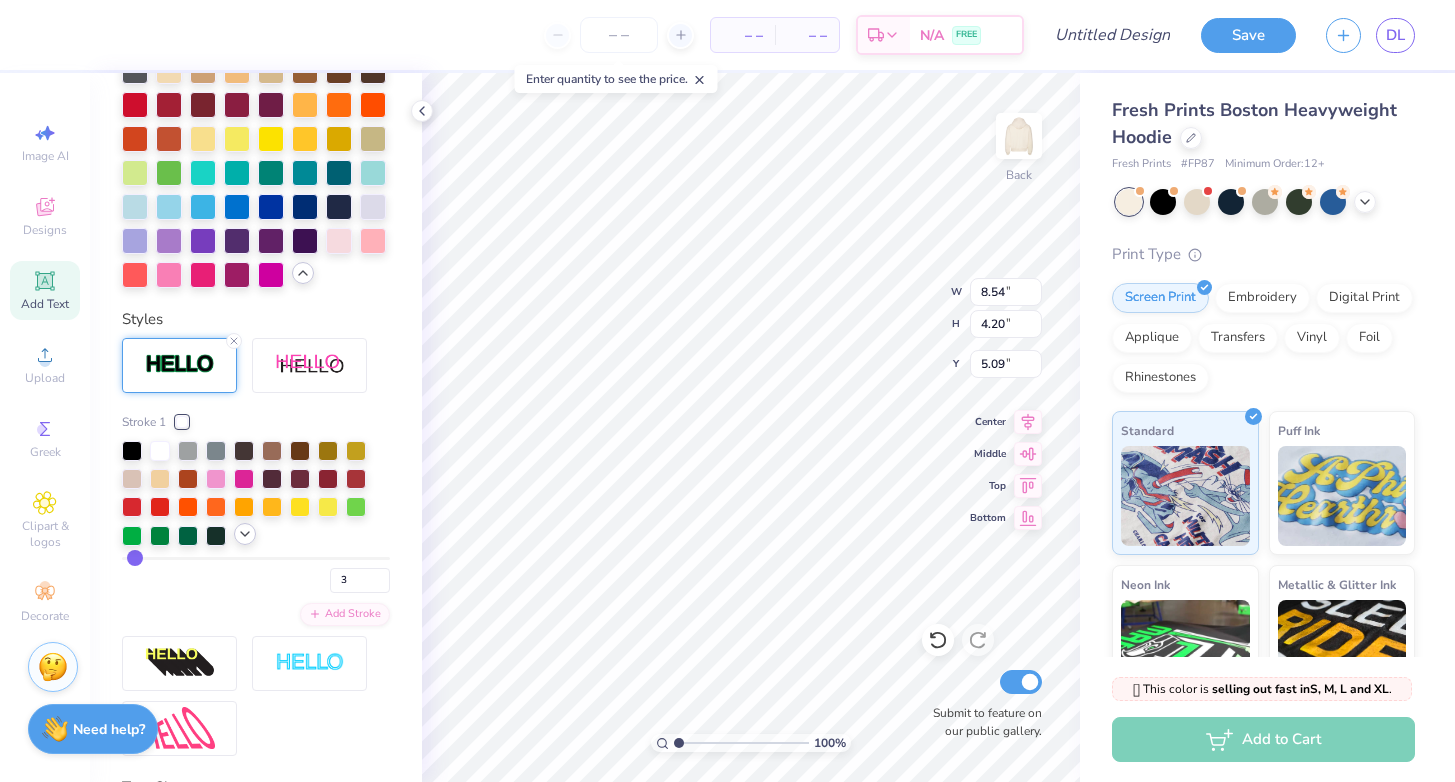 click 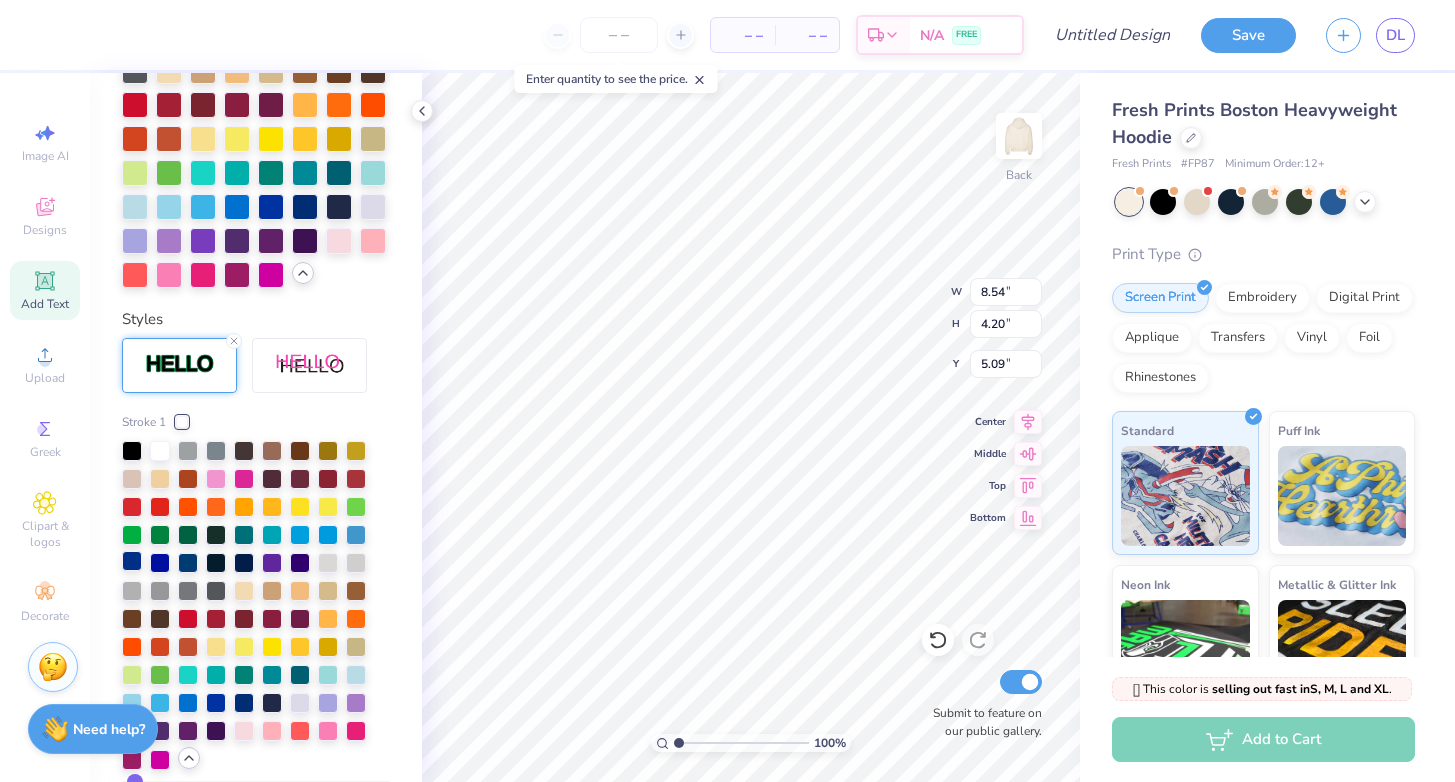 click at bounding box center [132, 561] 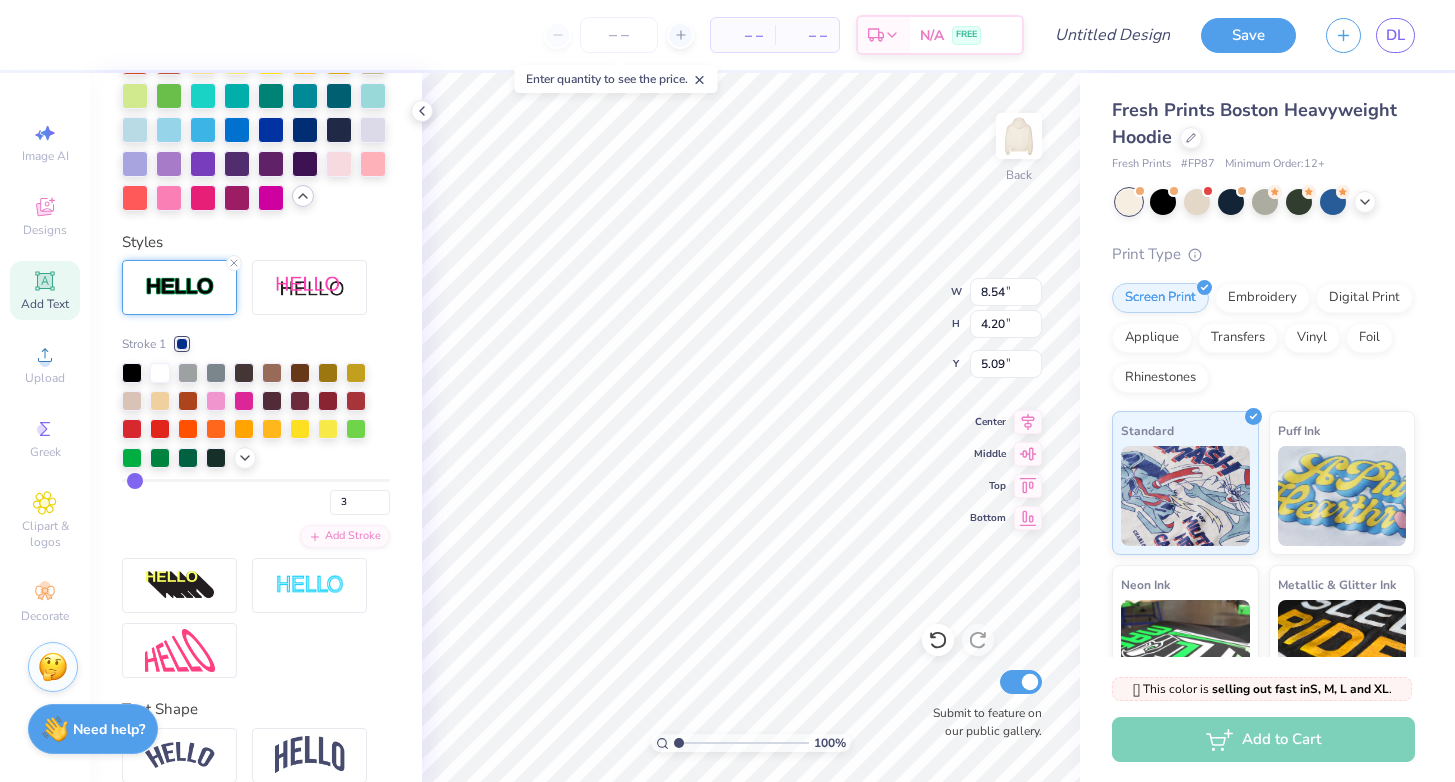 scroll, scrollTop: 684, scrollLeft: 0, axis: vertical 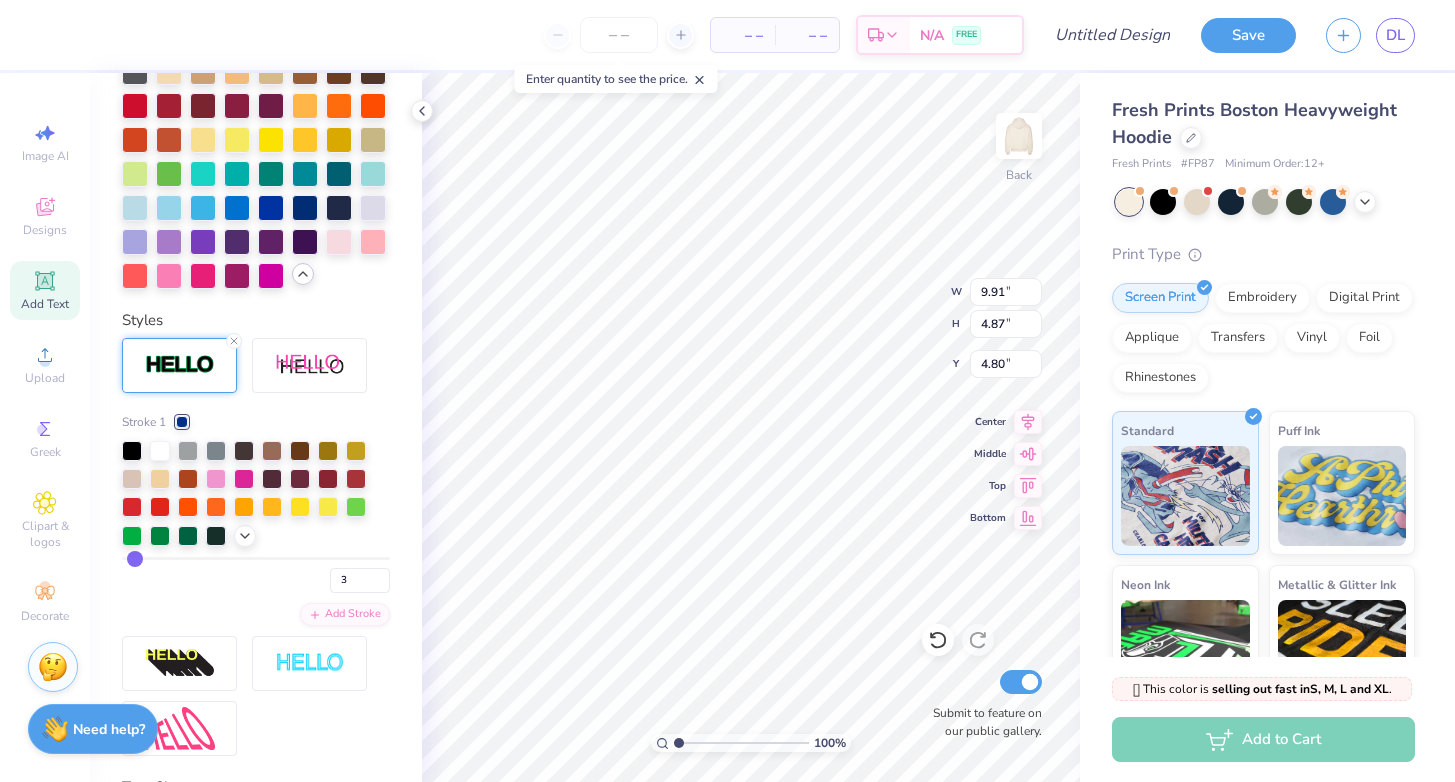 type on "9.91" 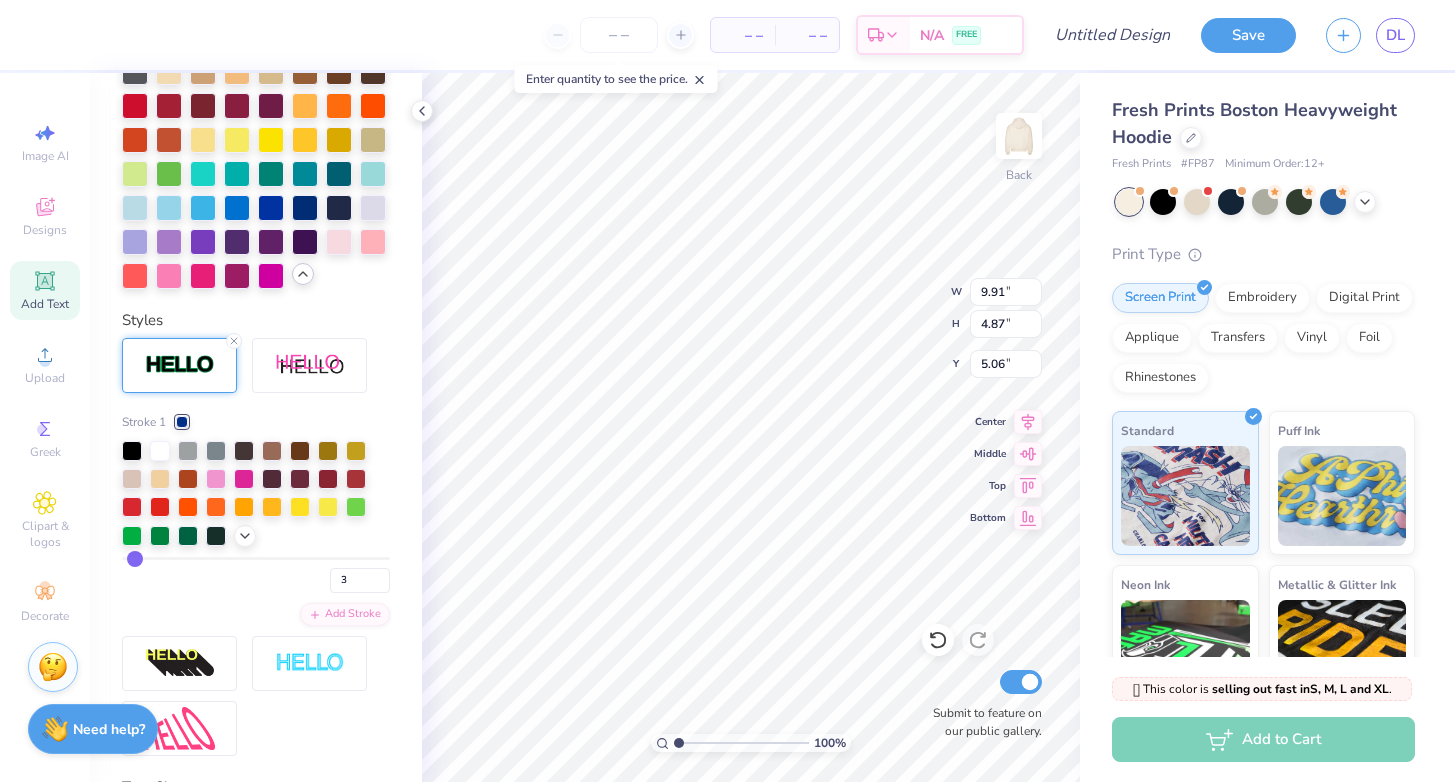 scroll, scrollTop: 16, scrollLeft: 2, axis: both 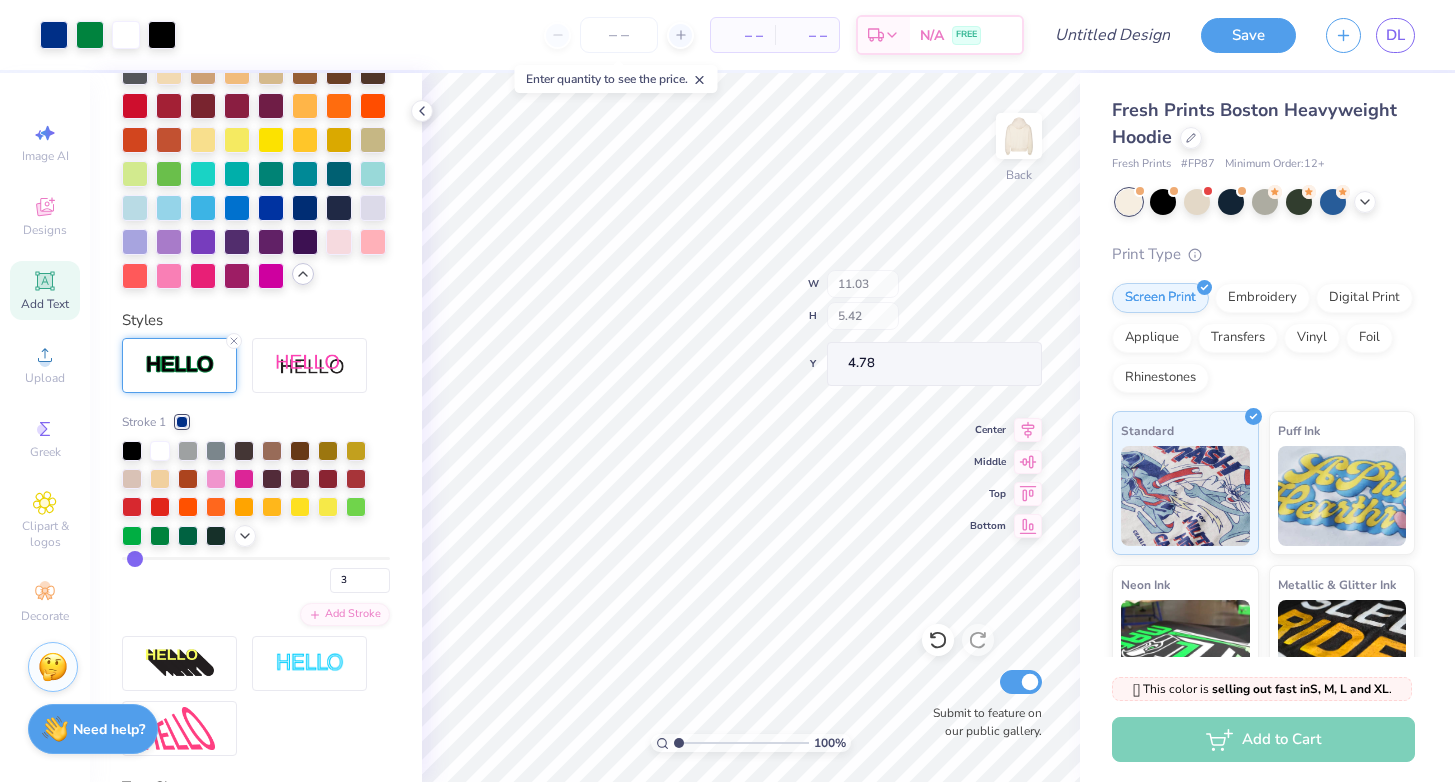 type on "11.03" 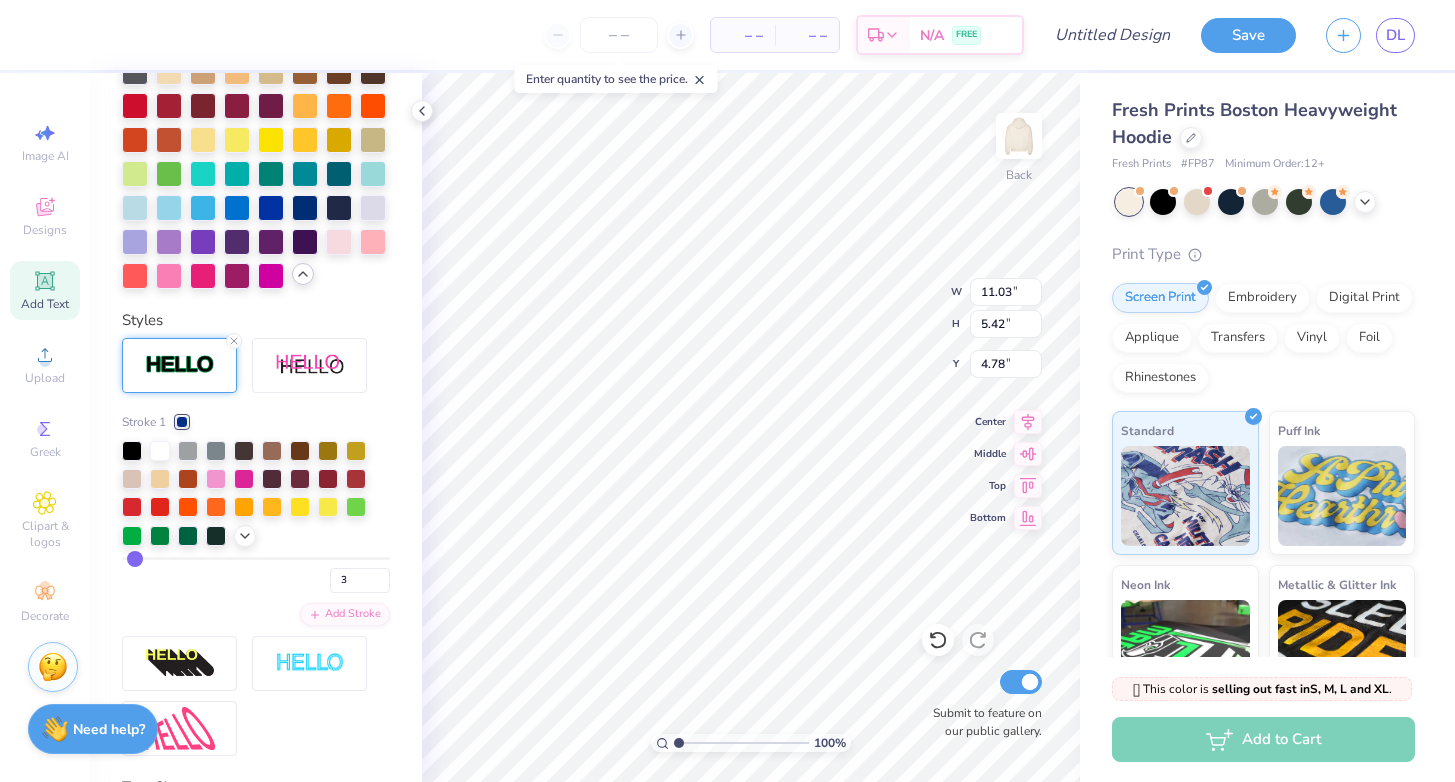type on "5.05" 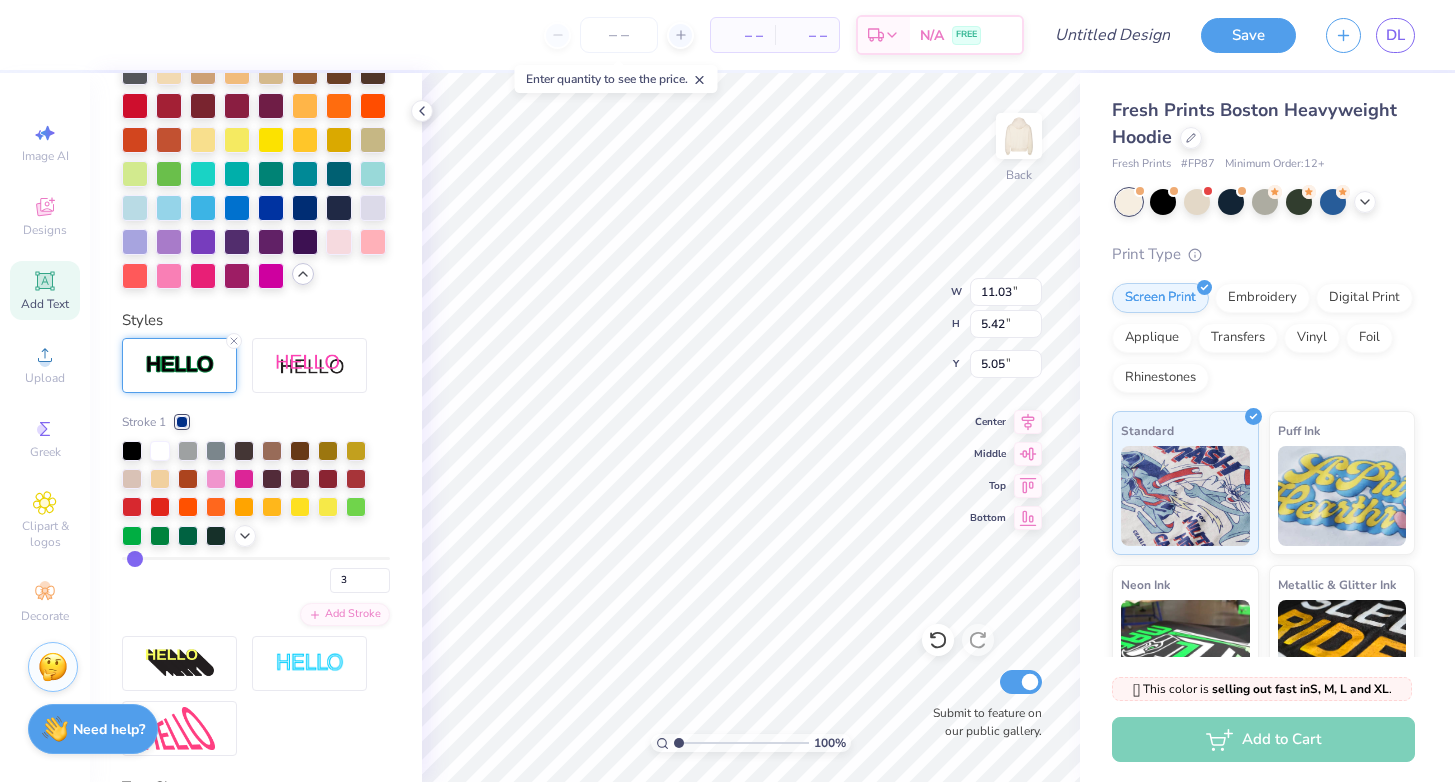 type on "4.97" 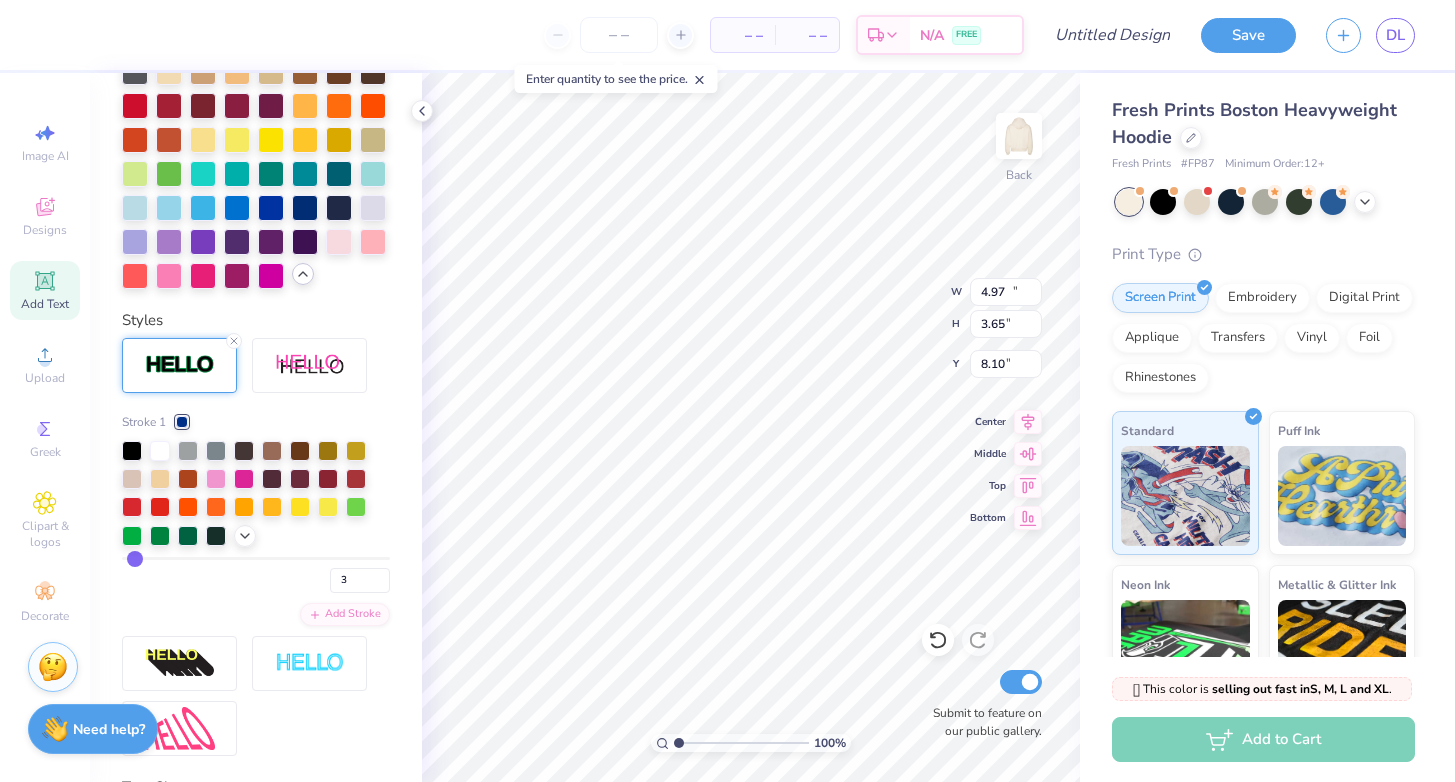 scroll, scrollTop: 762, scrollLeft: 0, axis: vertical 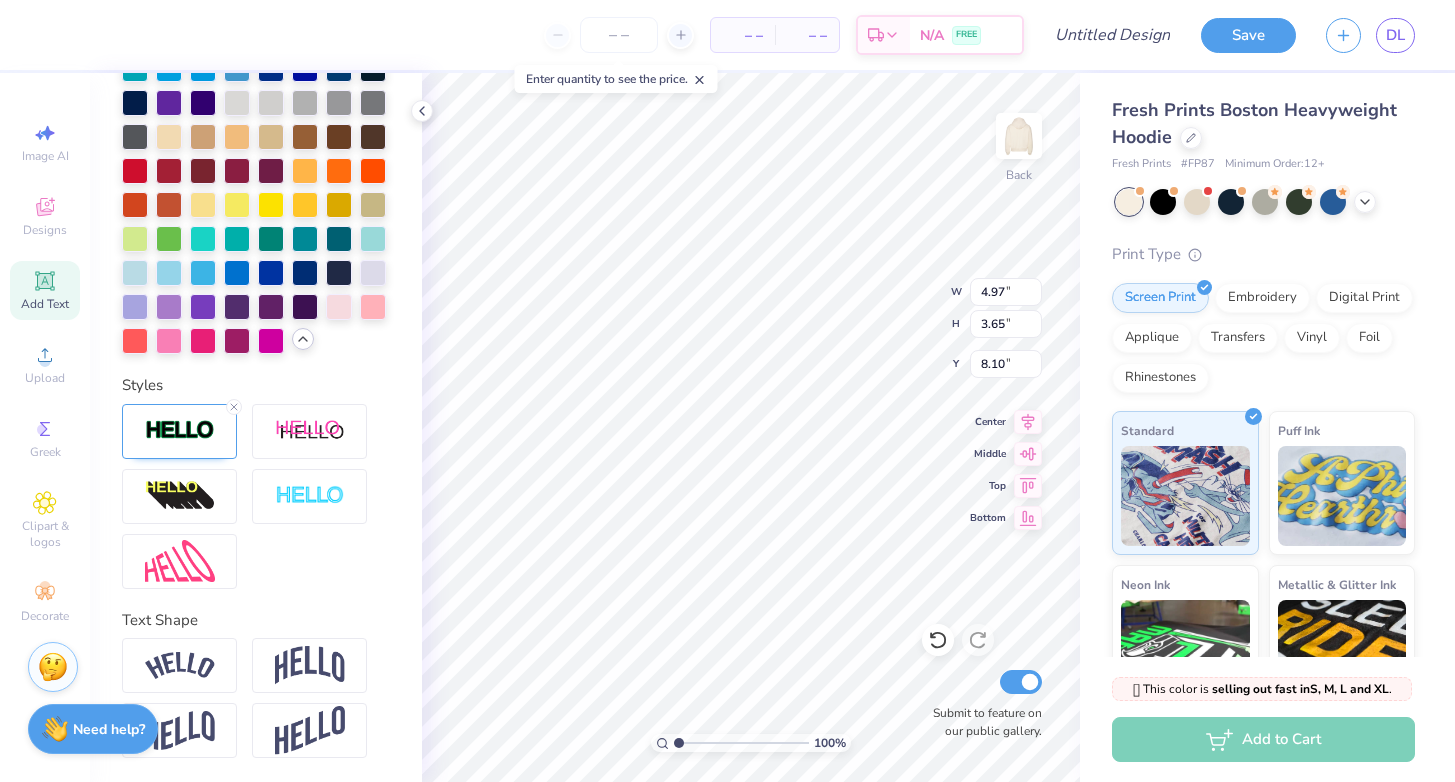 type on "11.03" 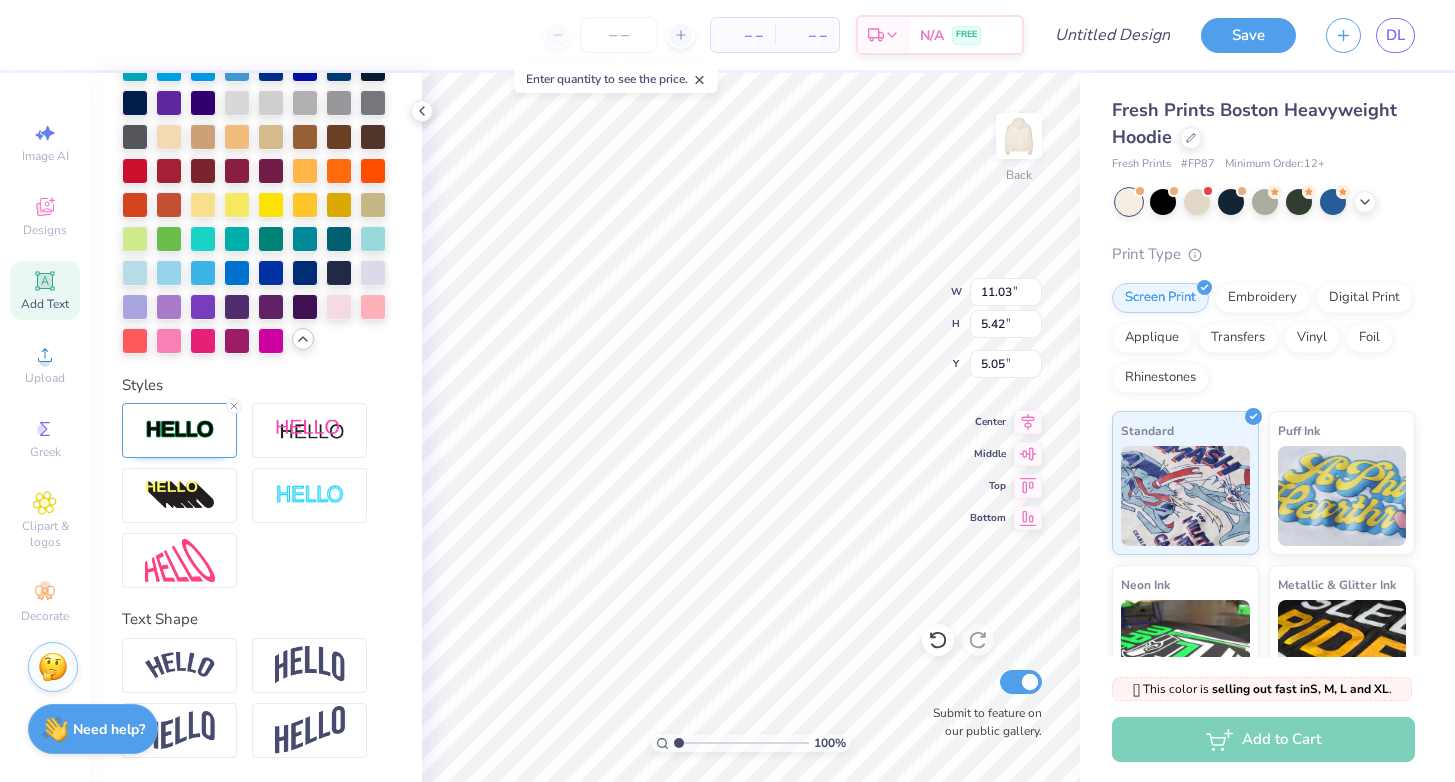 scroll, scrollTop: 684, scrollLeft: 0, axis: vertical 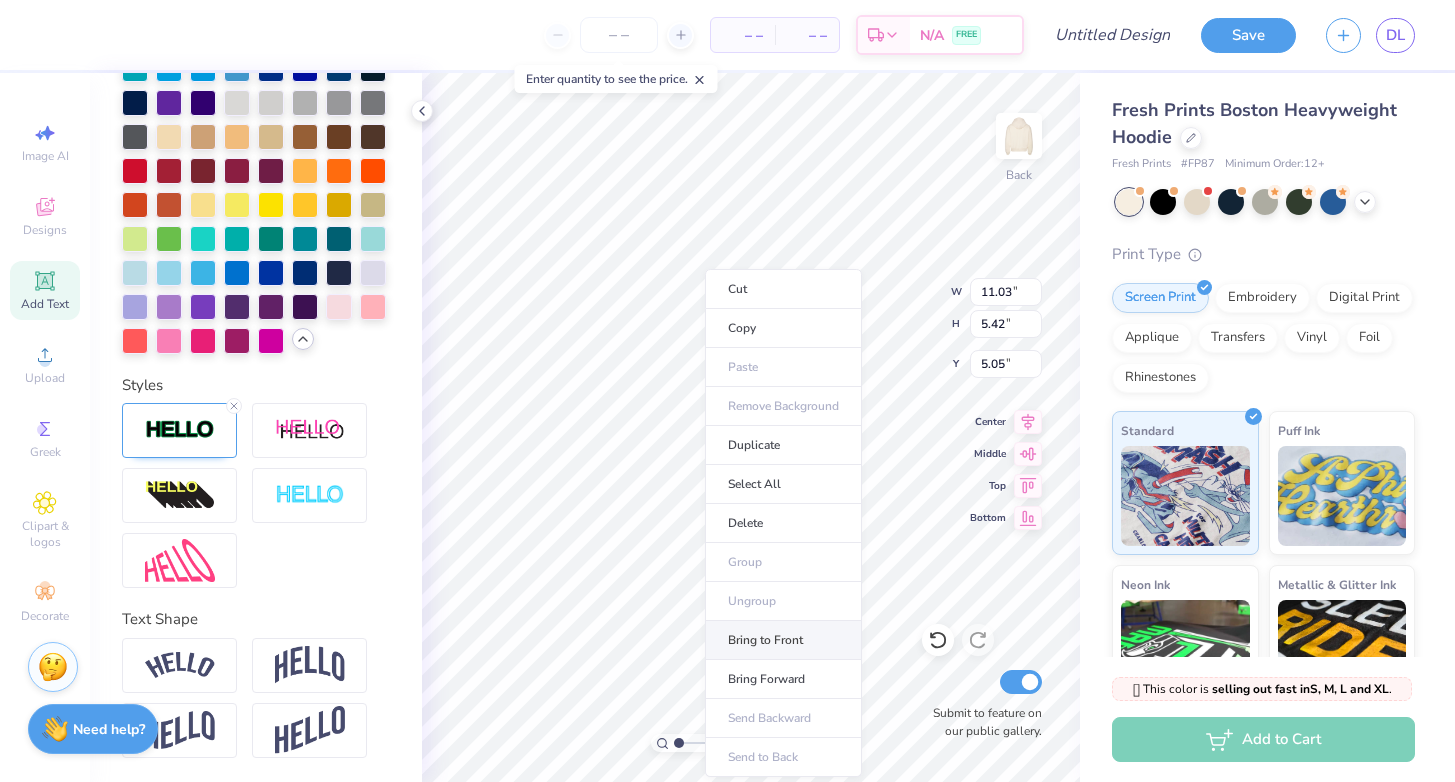 click on "Bring to Front" at bounding box center [783, 640] 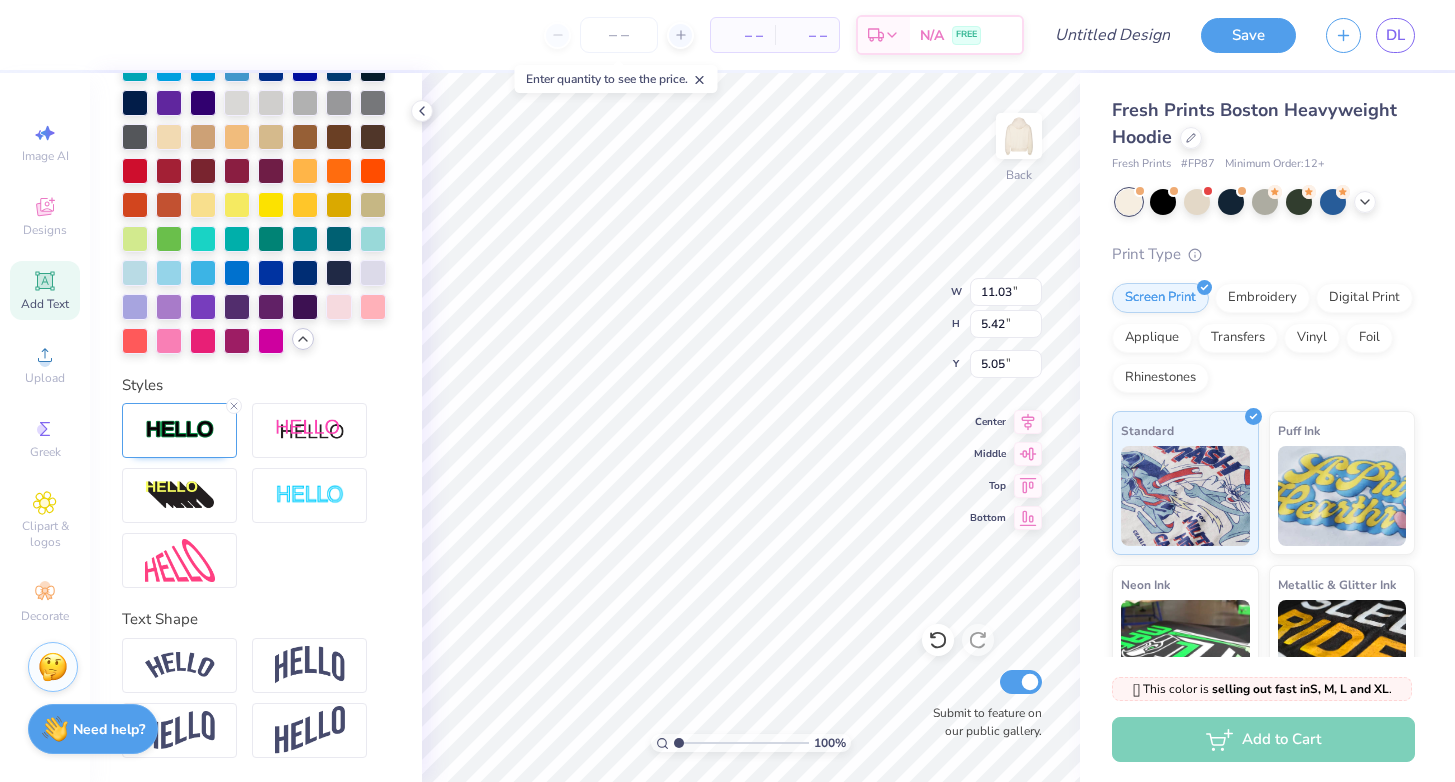 type on "4.97" 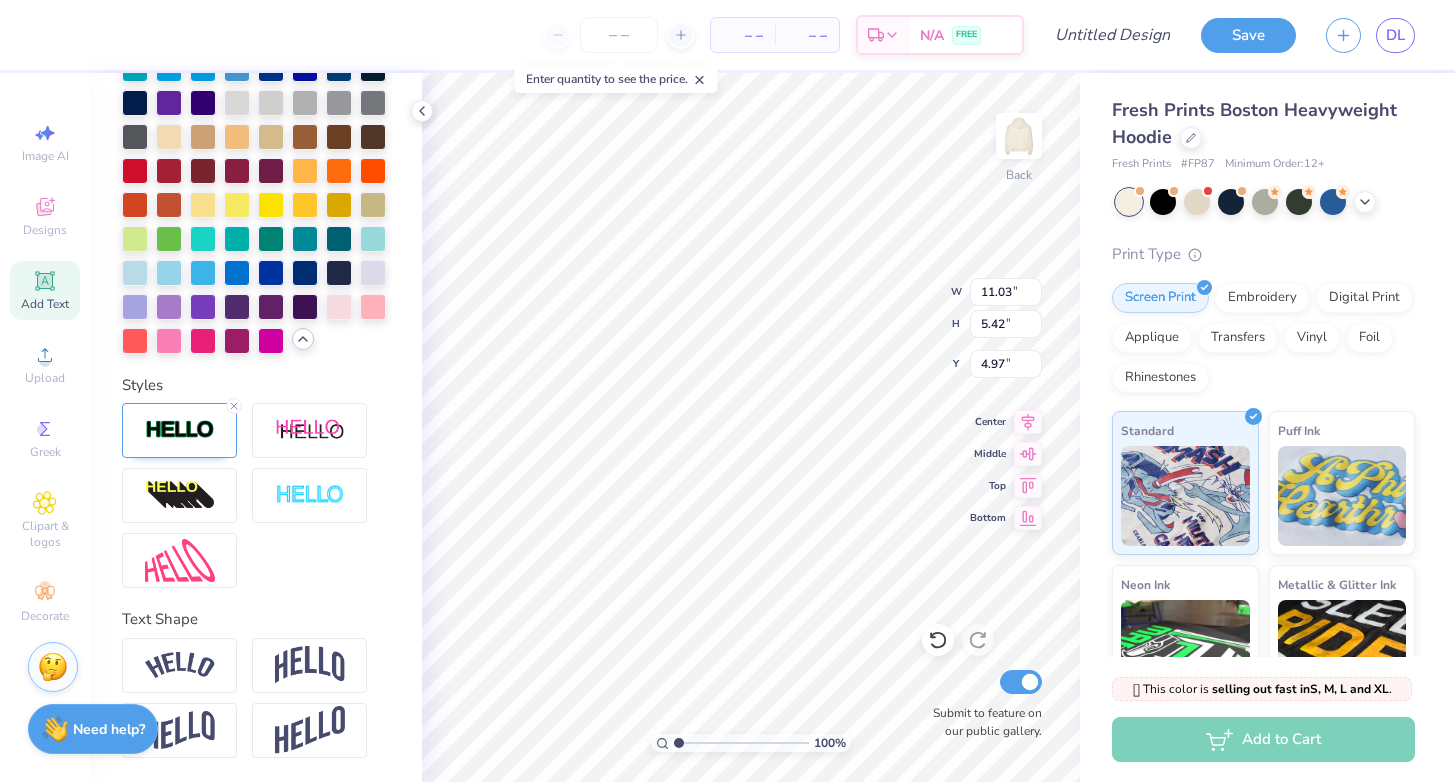 type on "4.83" 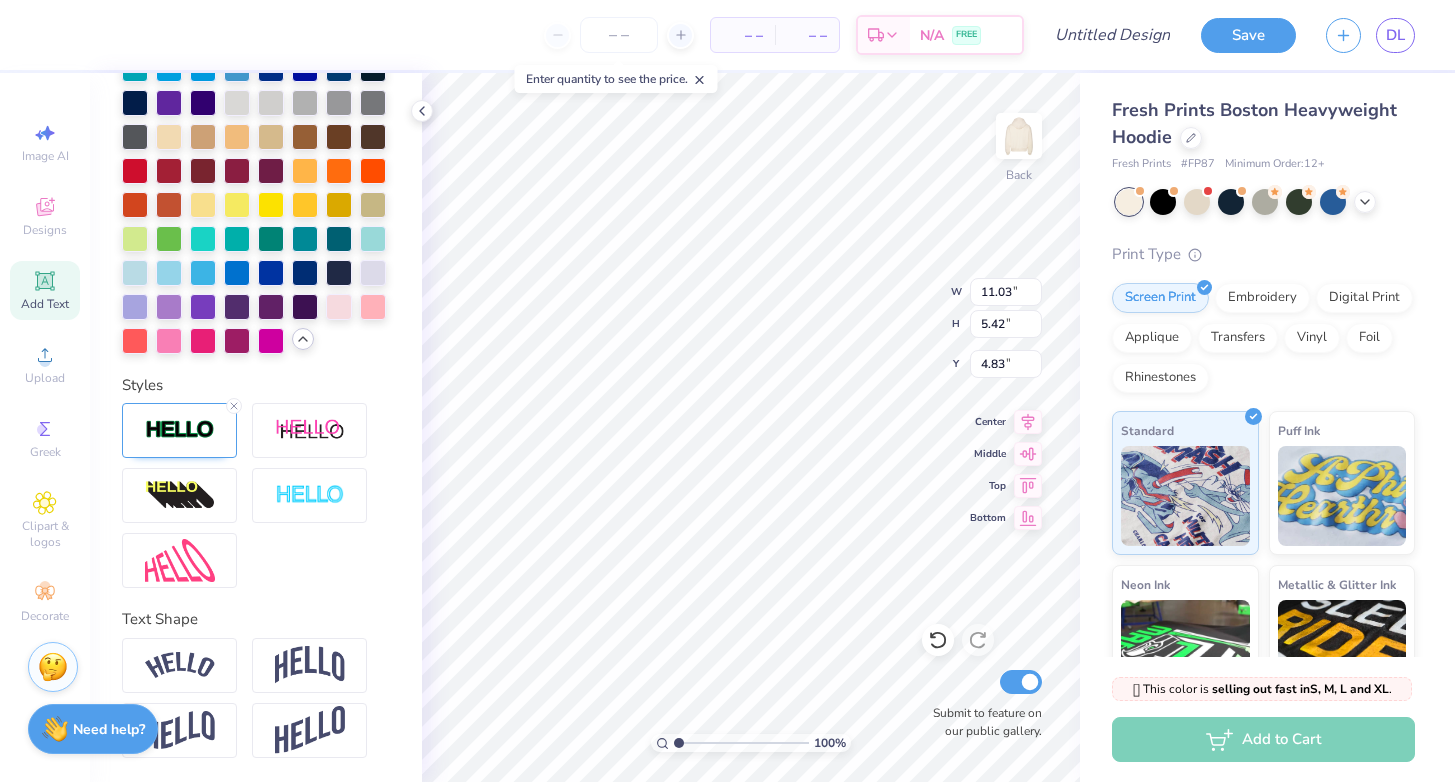 type on "4.97" 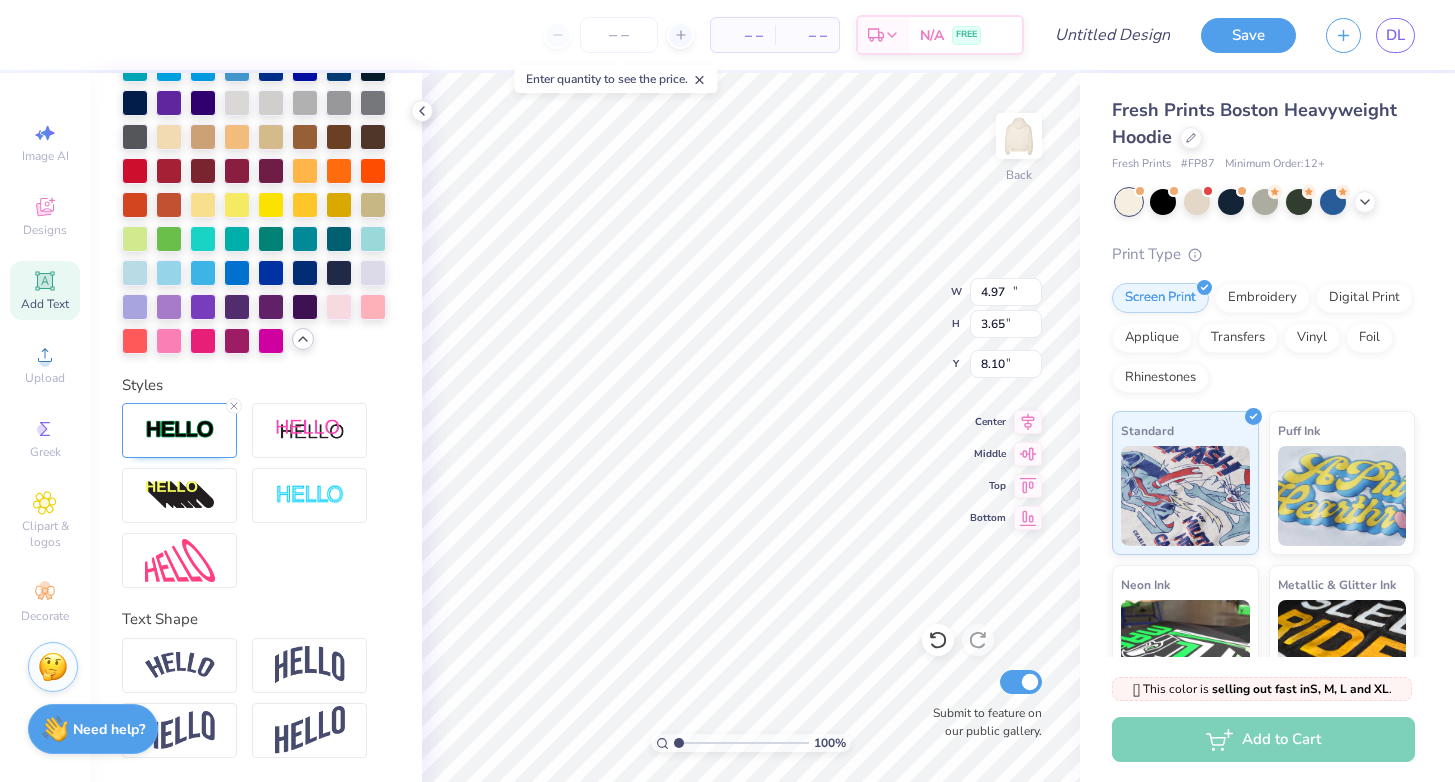 scroll, scrollTop: 762, scrollLeft: 0, axis: vertical 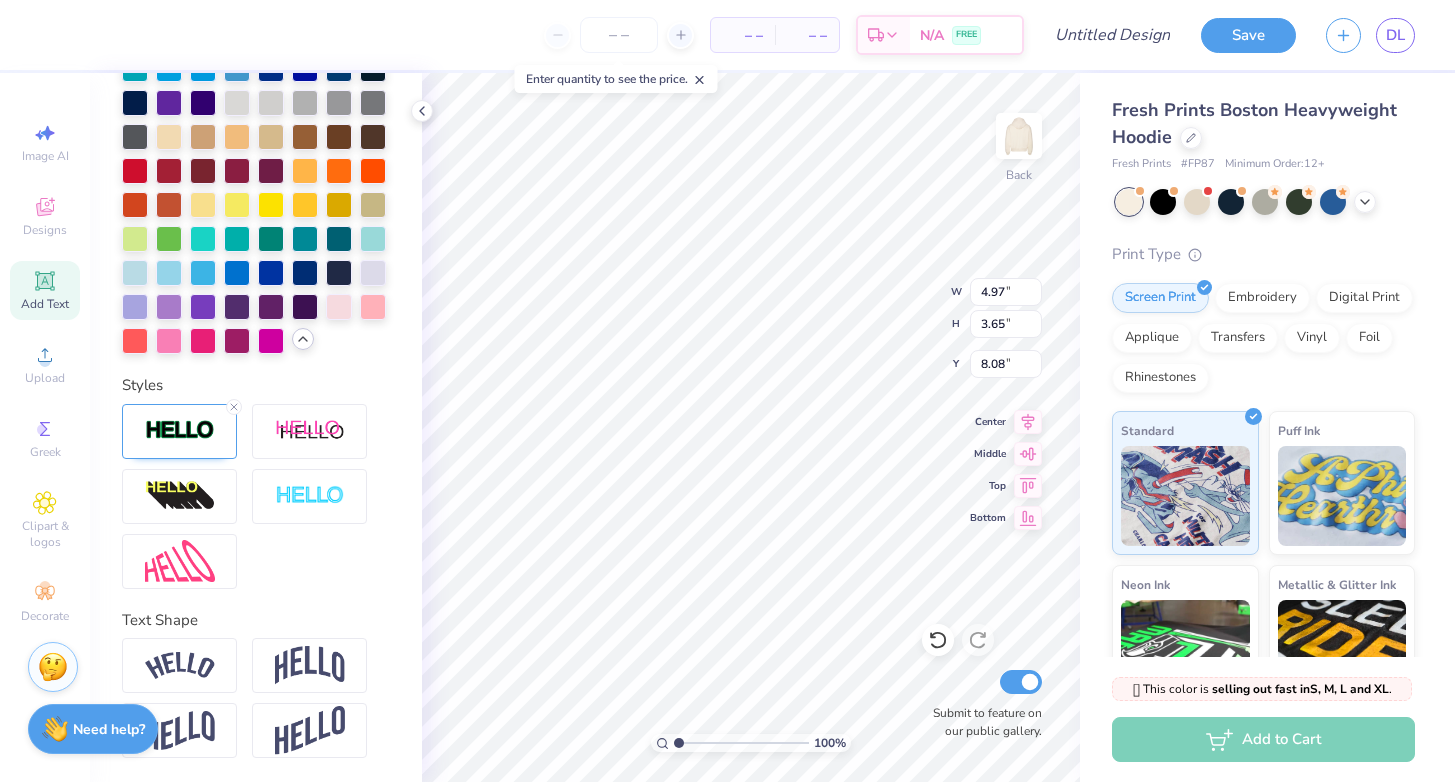 type on "8.13" 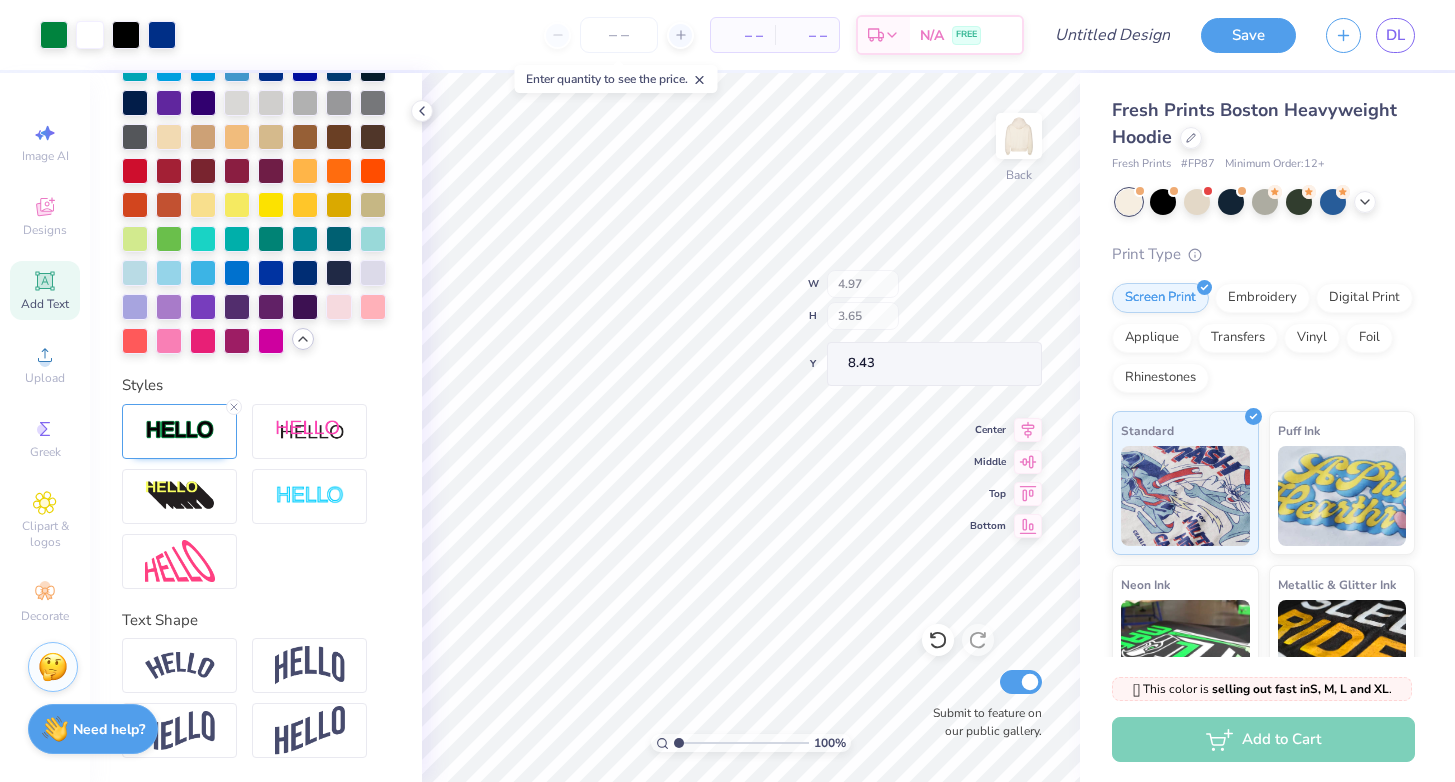 type on "8.43" 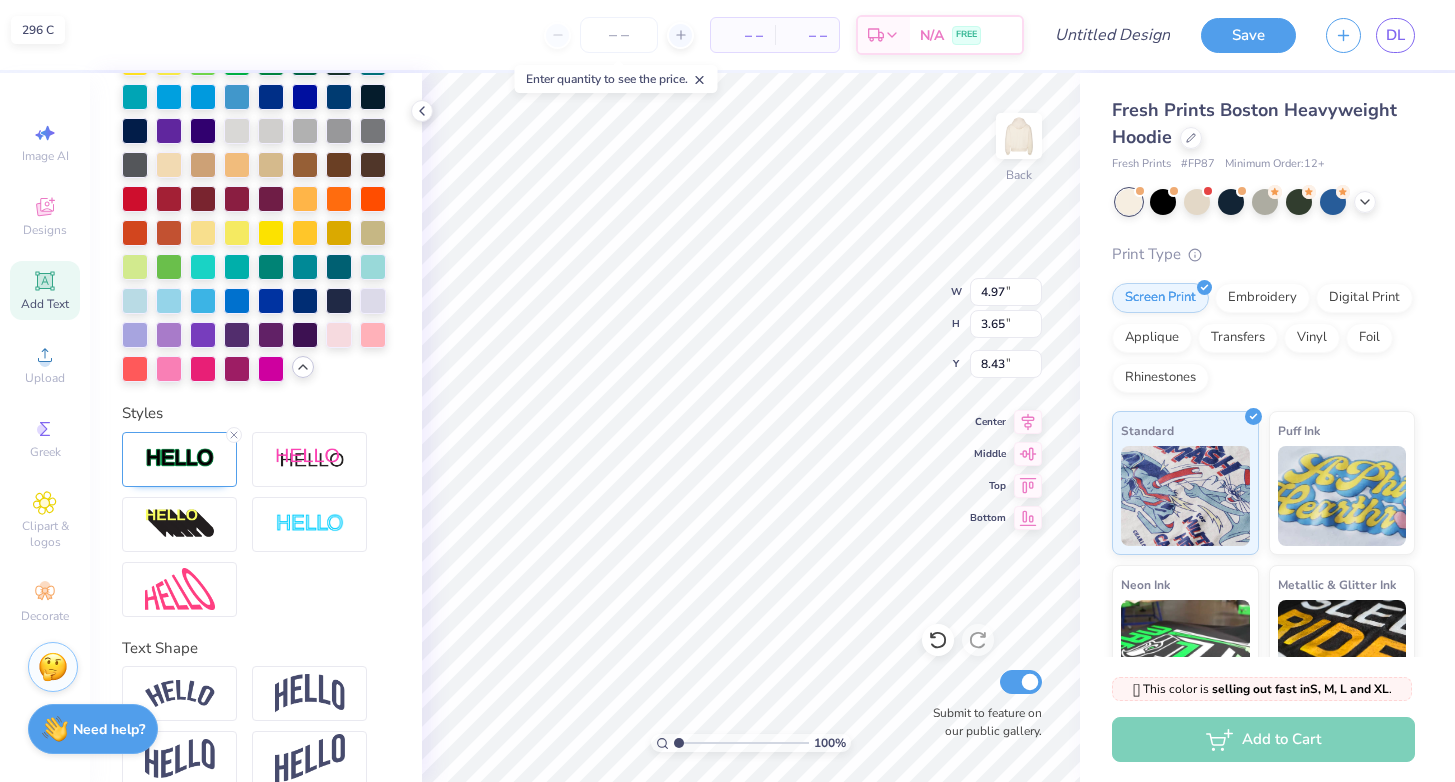 scroll, scrollTop: 728, scrollLeft: 0, axis: vertical 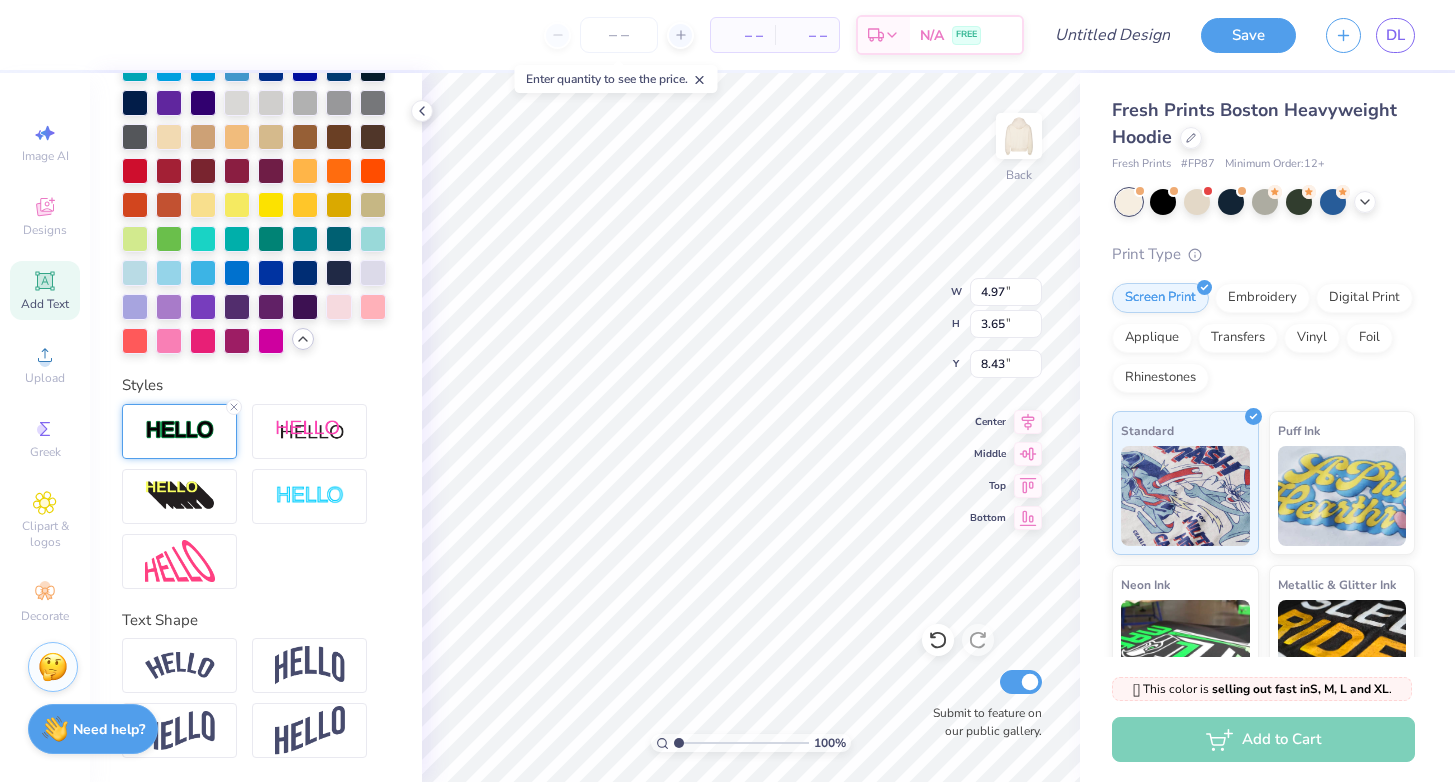 click at bounding box center (179, 431) 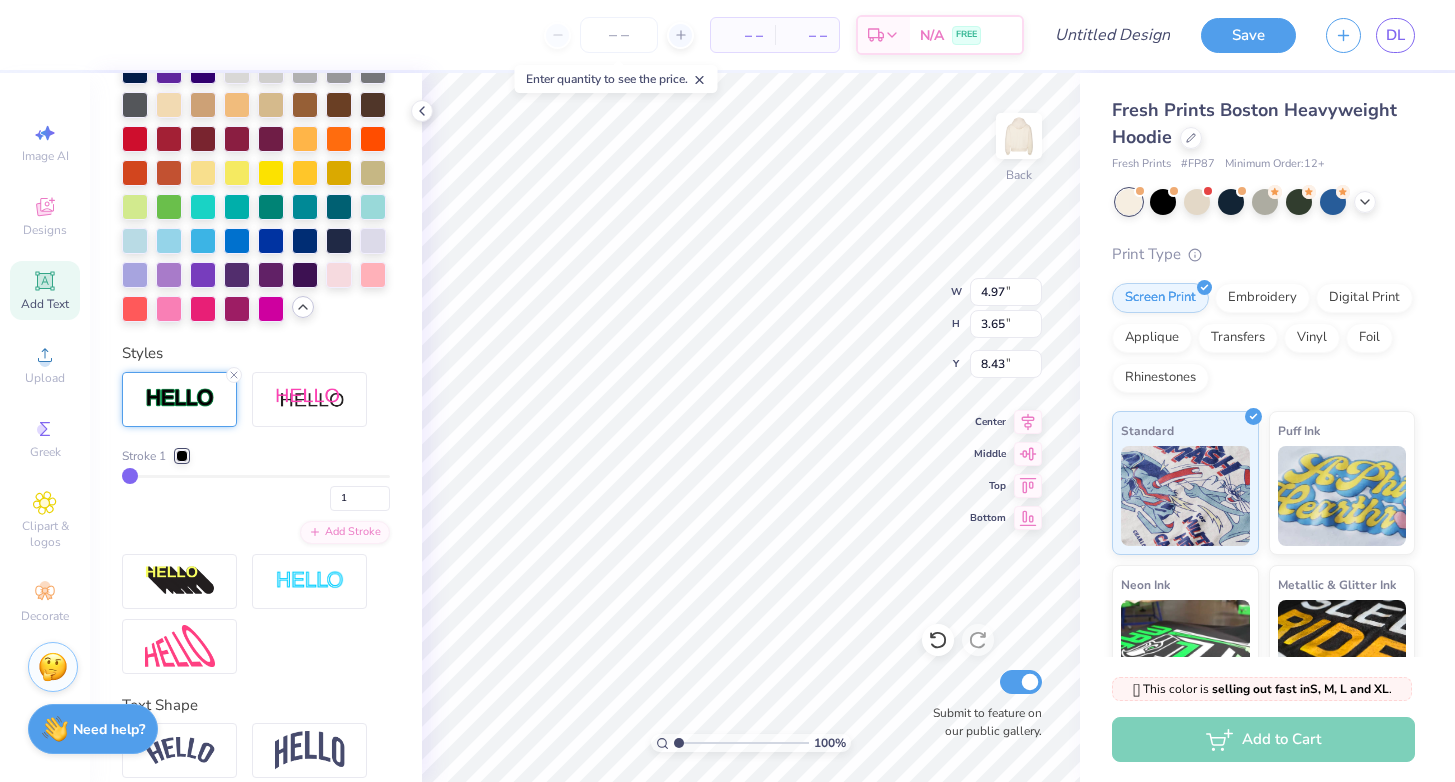 click at bounding box center (182, 456) 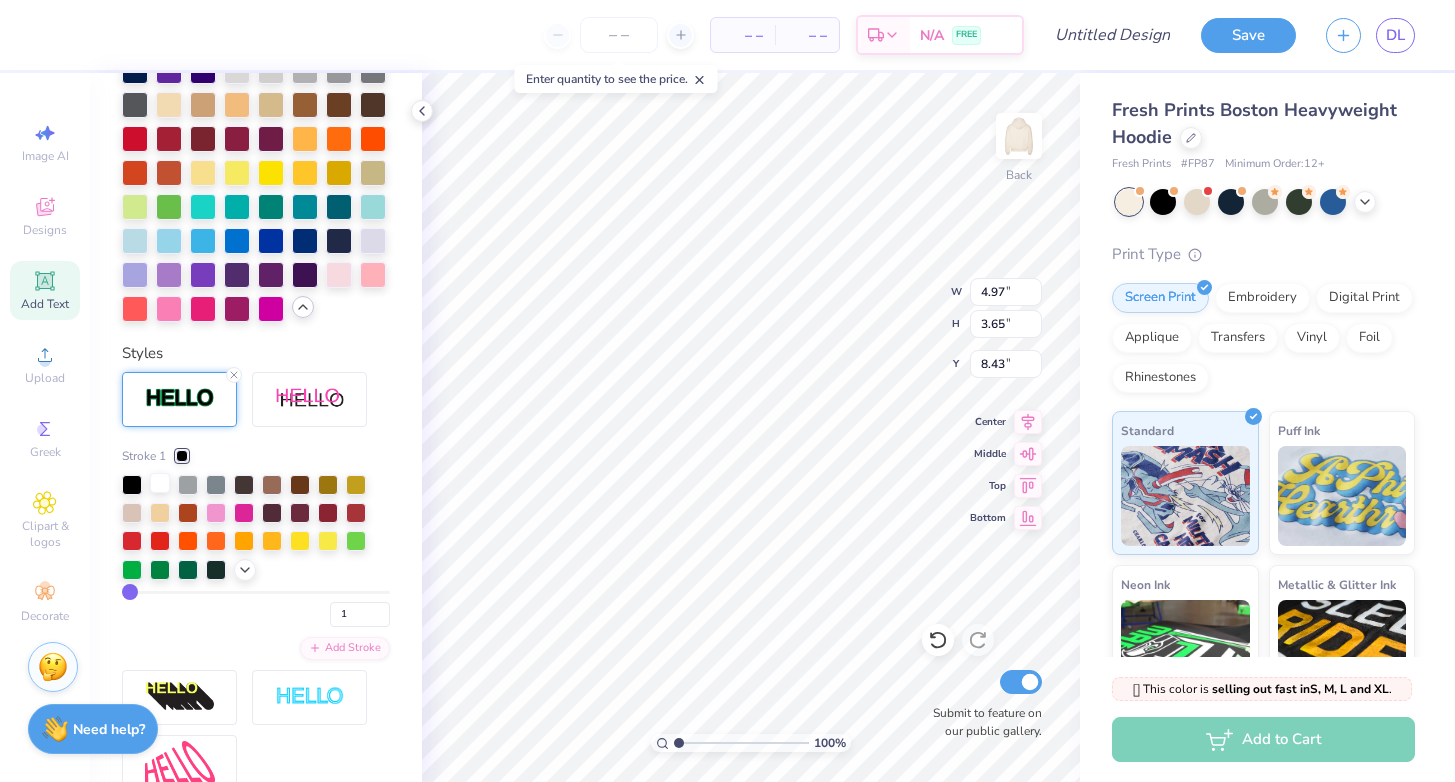 click at bounding box center [160, 483] 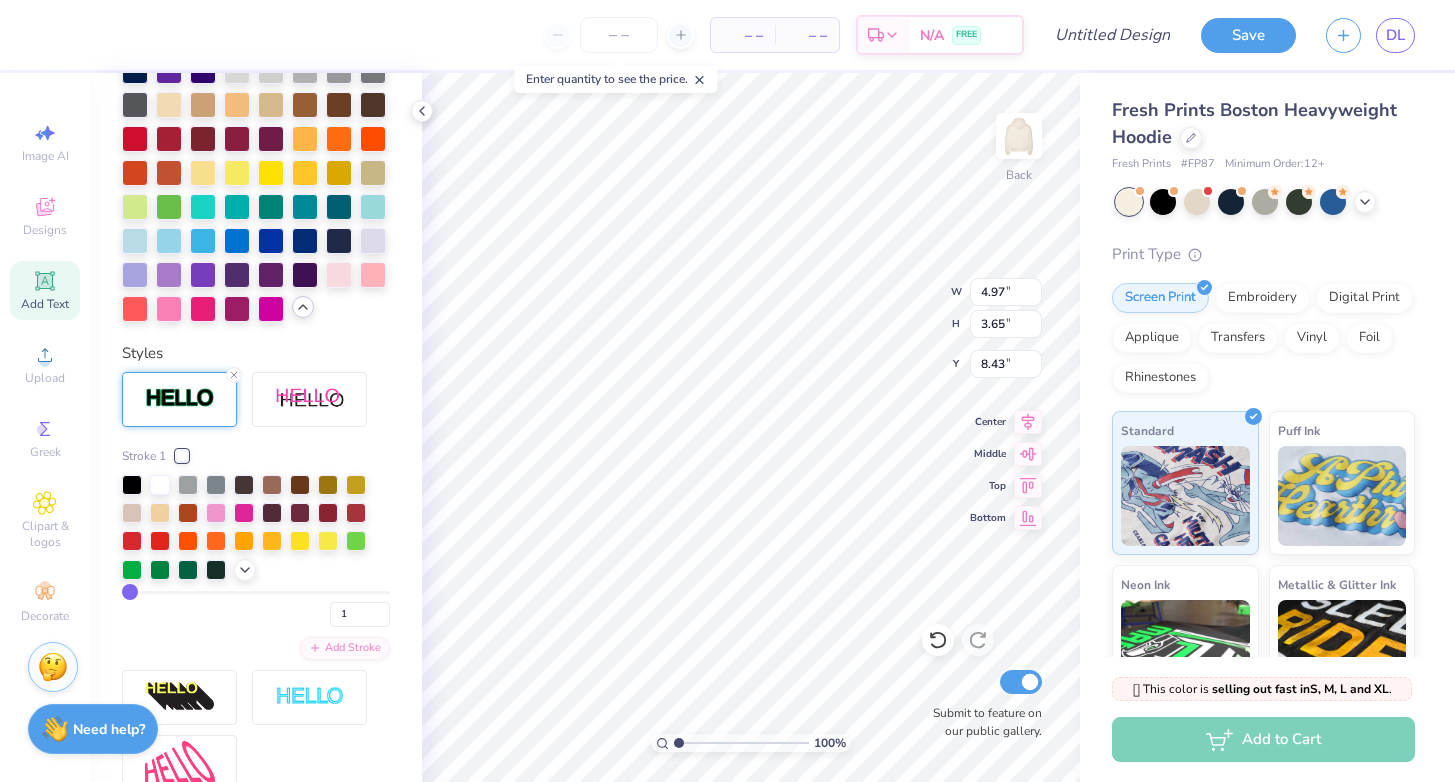 type on "2" 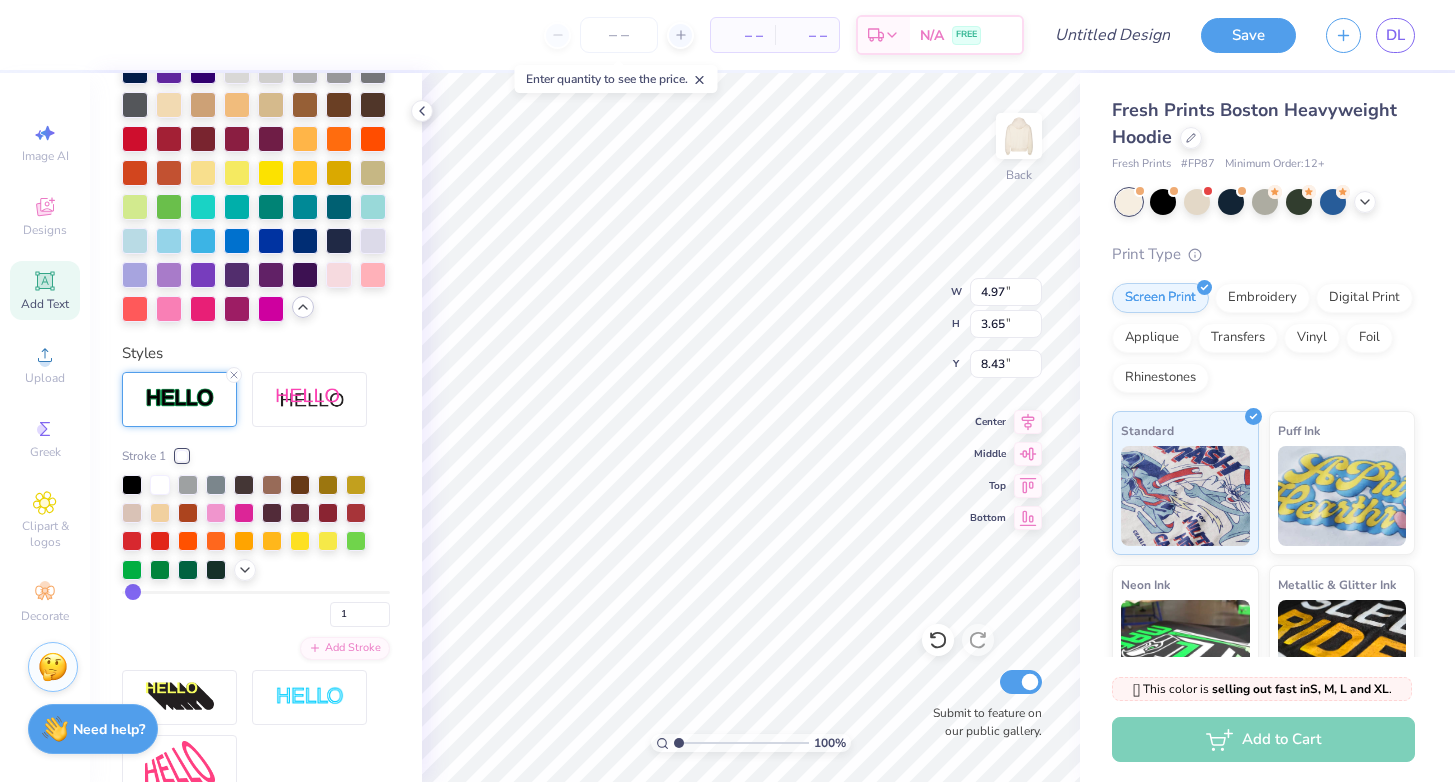type on "2" 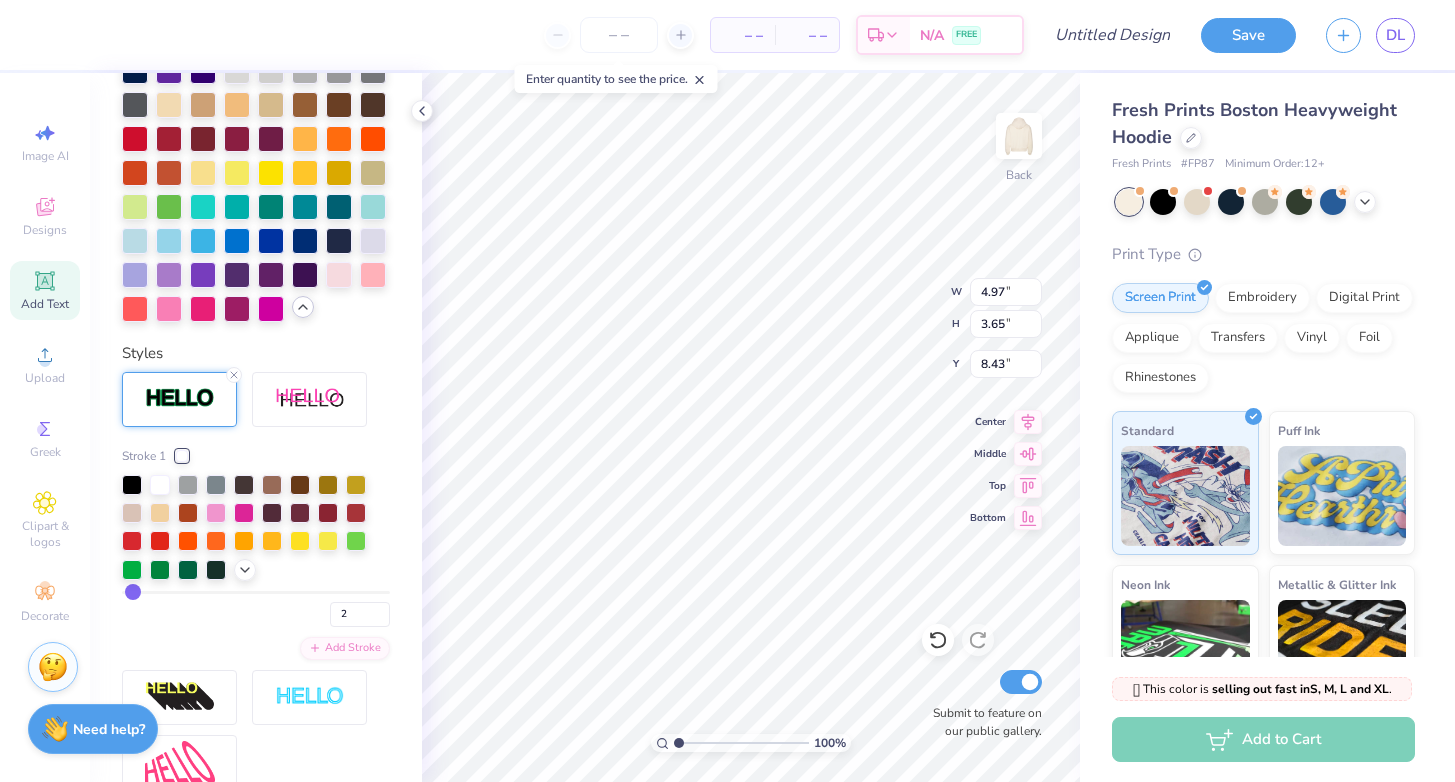 type 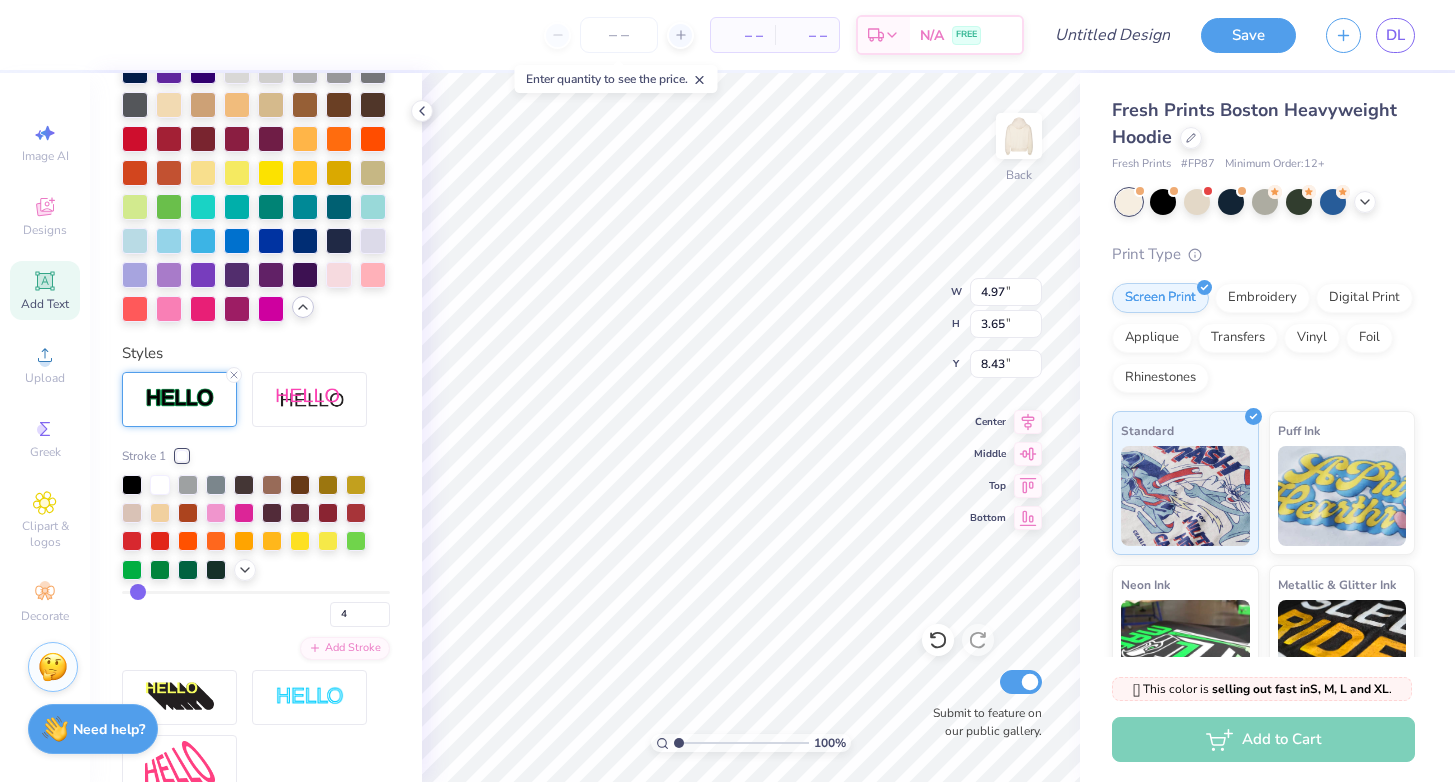 click at bounding box center [256, 592] 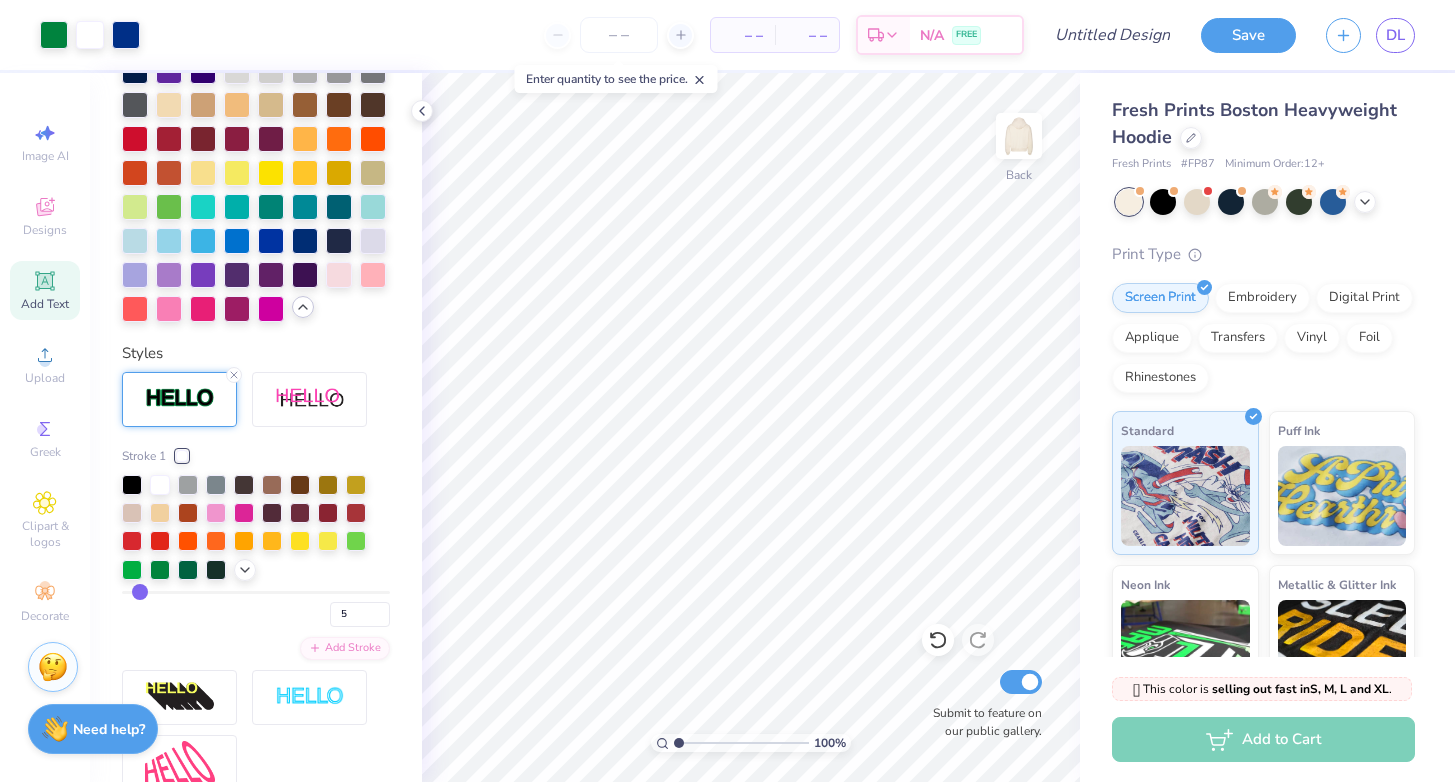 drag, startPoint x: 140, startPoint y: 658, endPoint x: 127, endPoint y: 657, distance: 13.038404 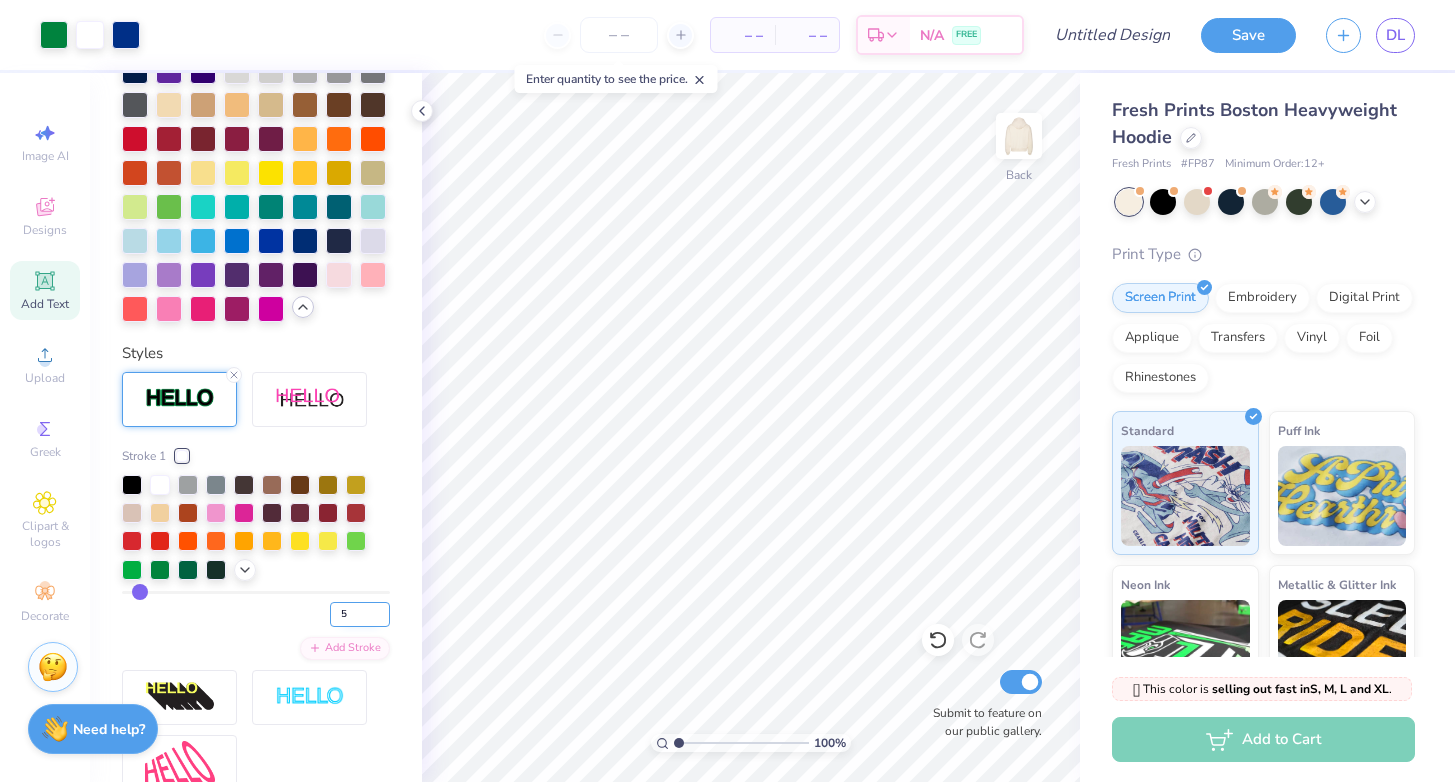 click on "5" at bounding box center [360, 614] 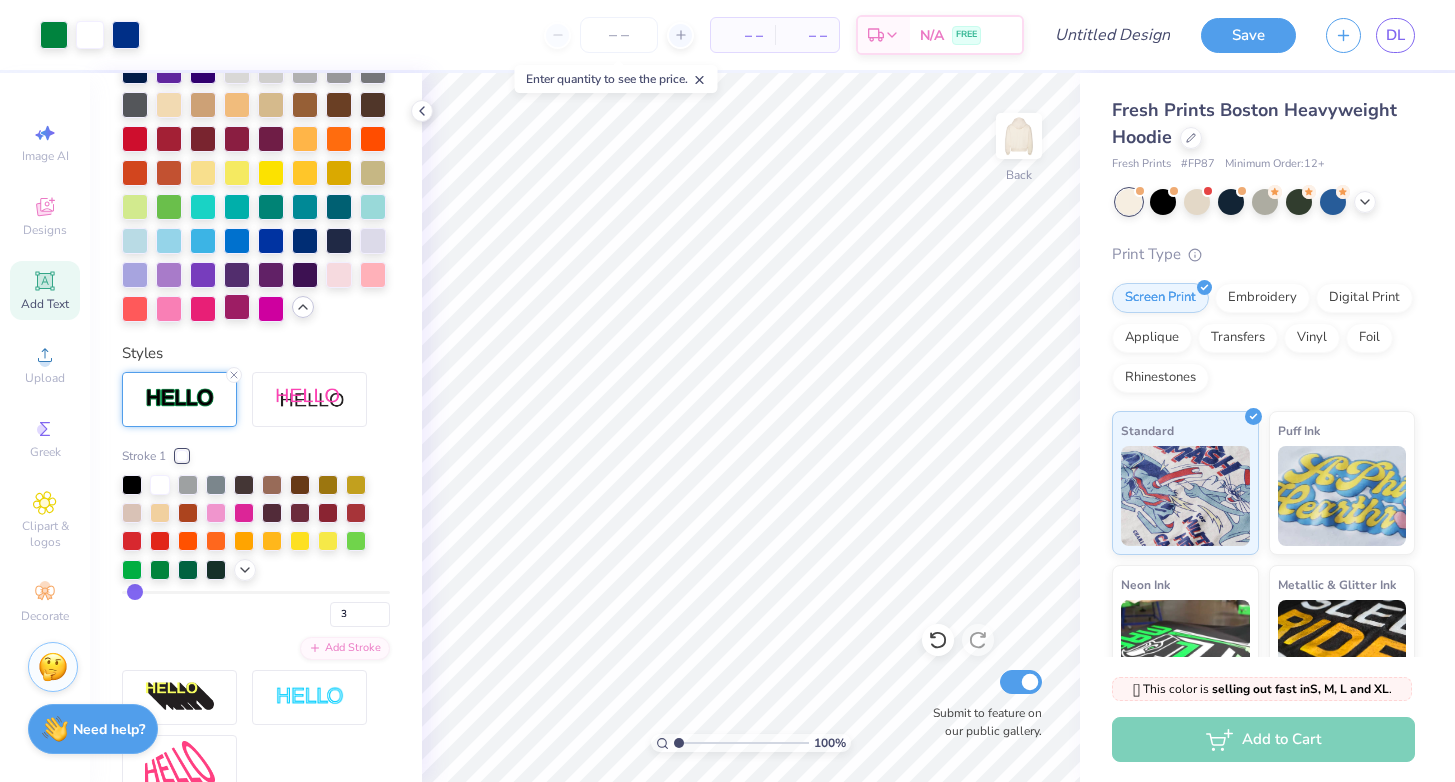 scroll, scrollTop: 583, scrollLeft: 0, axis: vertical 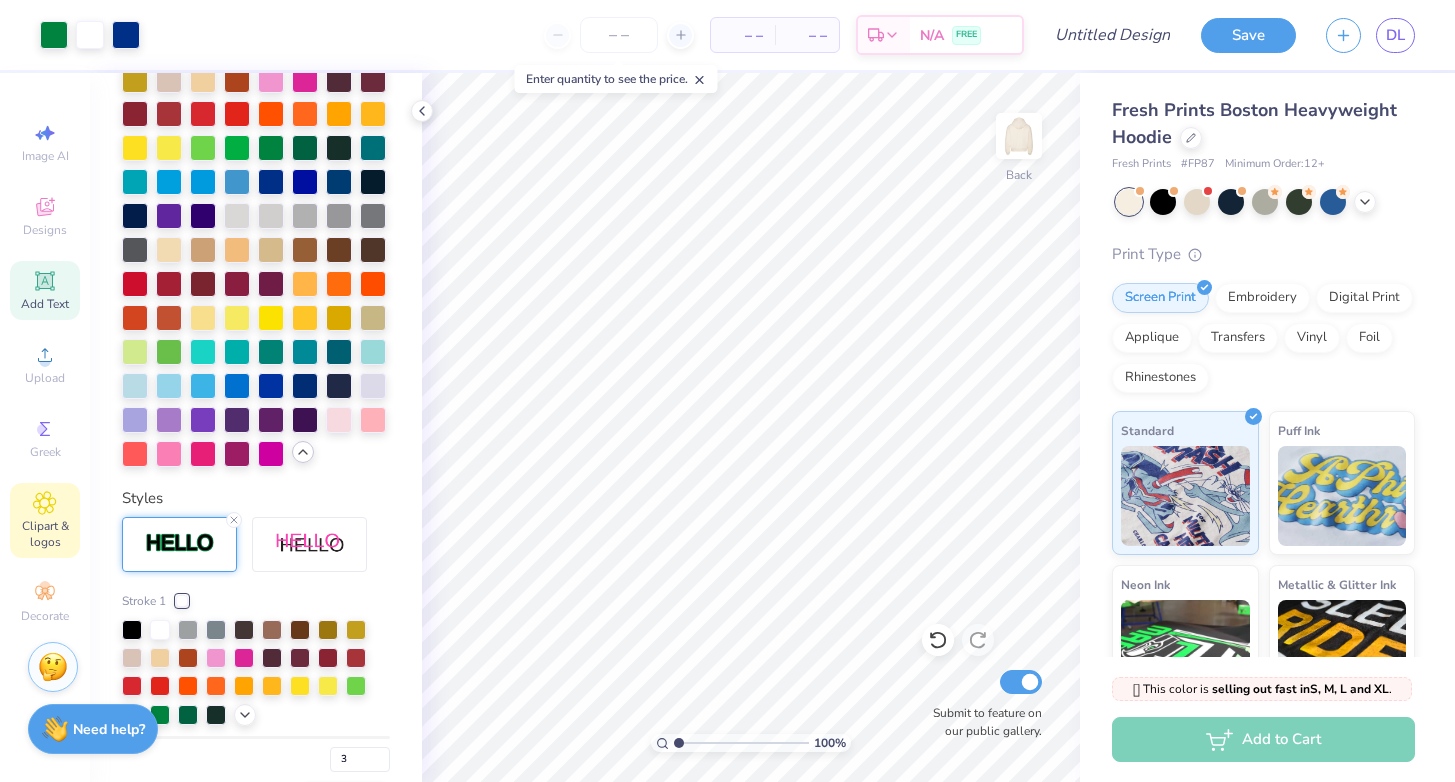 click 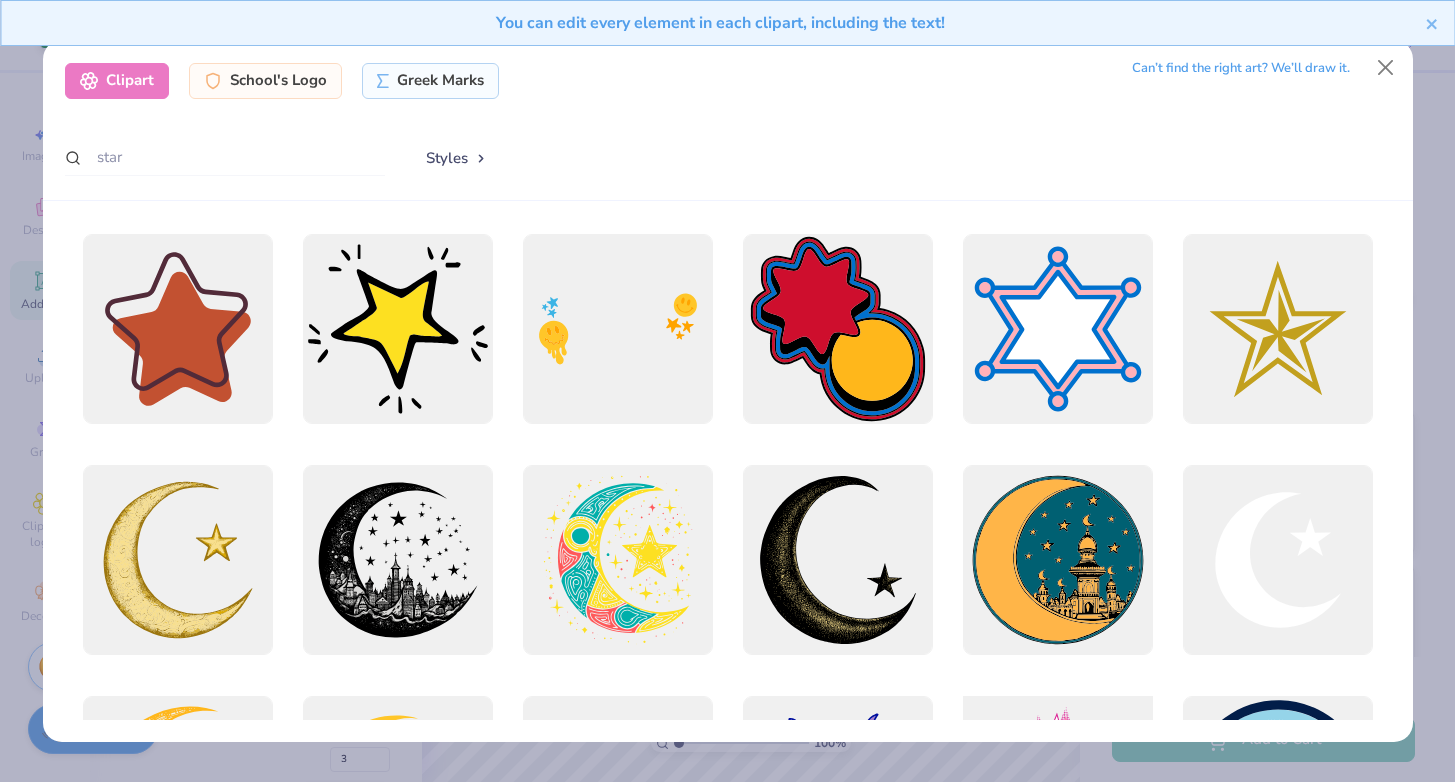scroll, scrollTop: 1, scrollLeft: 0, axis: vertical 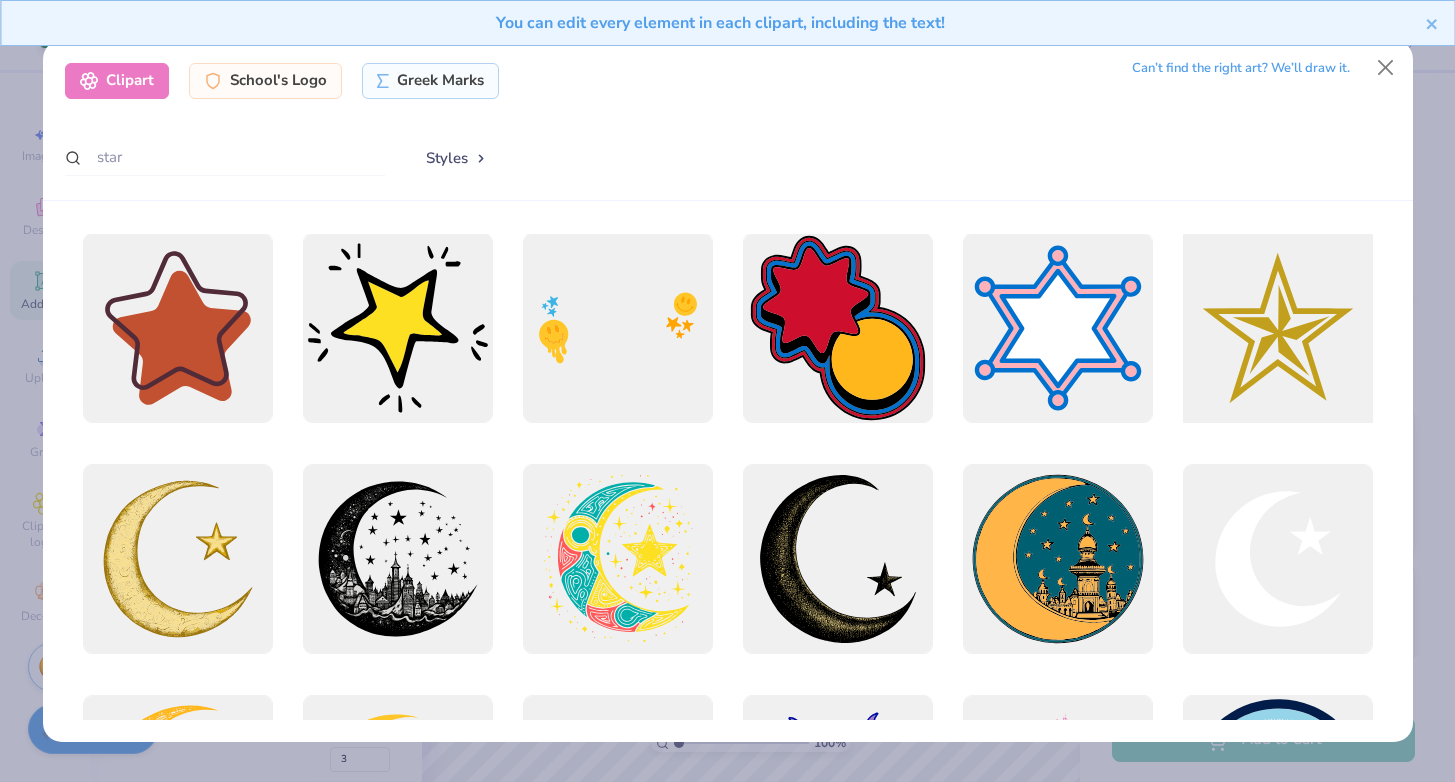 click at bounding box center [1277, 327] 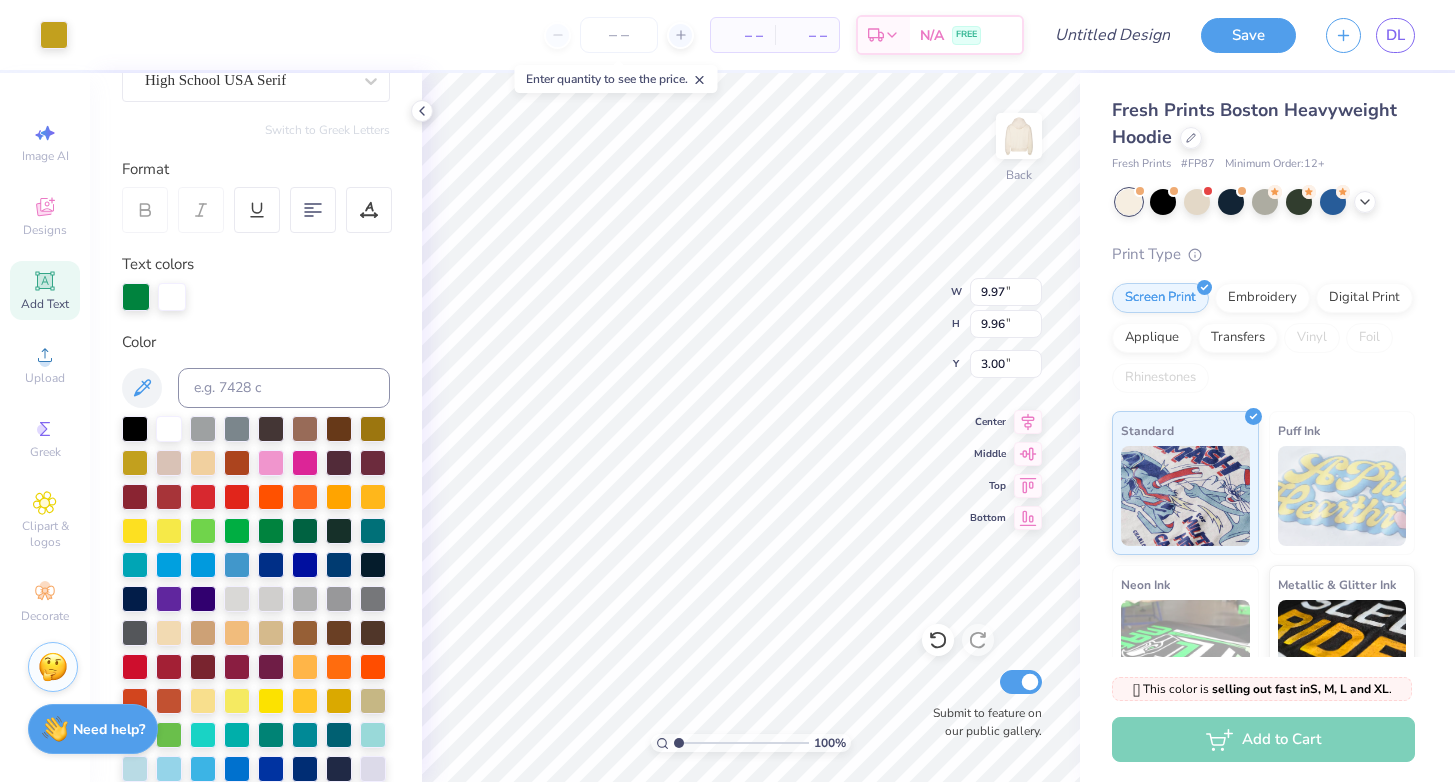 scroll, scrollTop: 158, scrollLeft: 0, axis: vertical 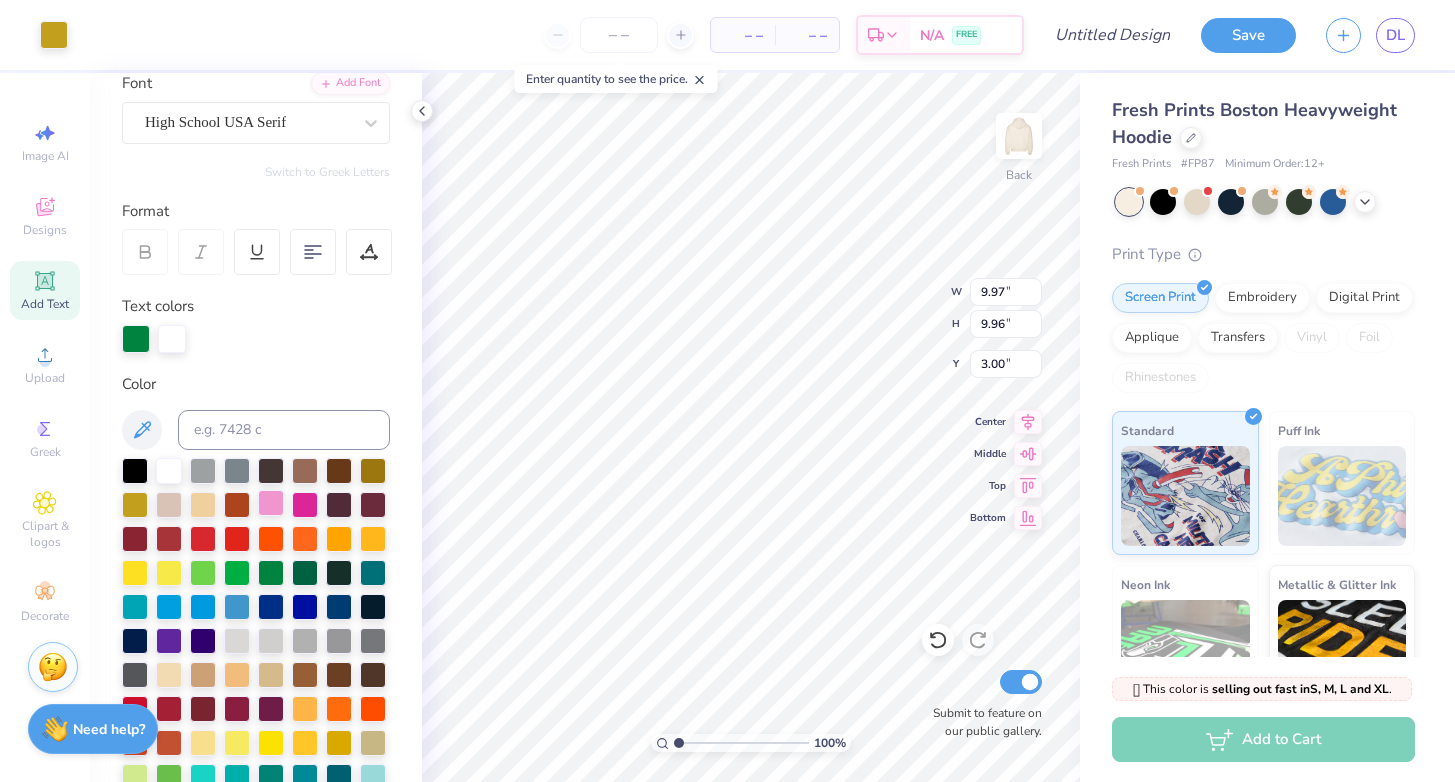 click at bounding box center (271, 503) 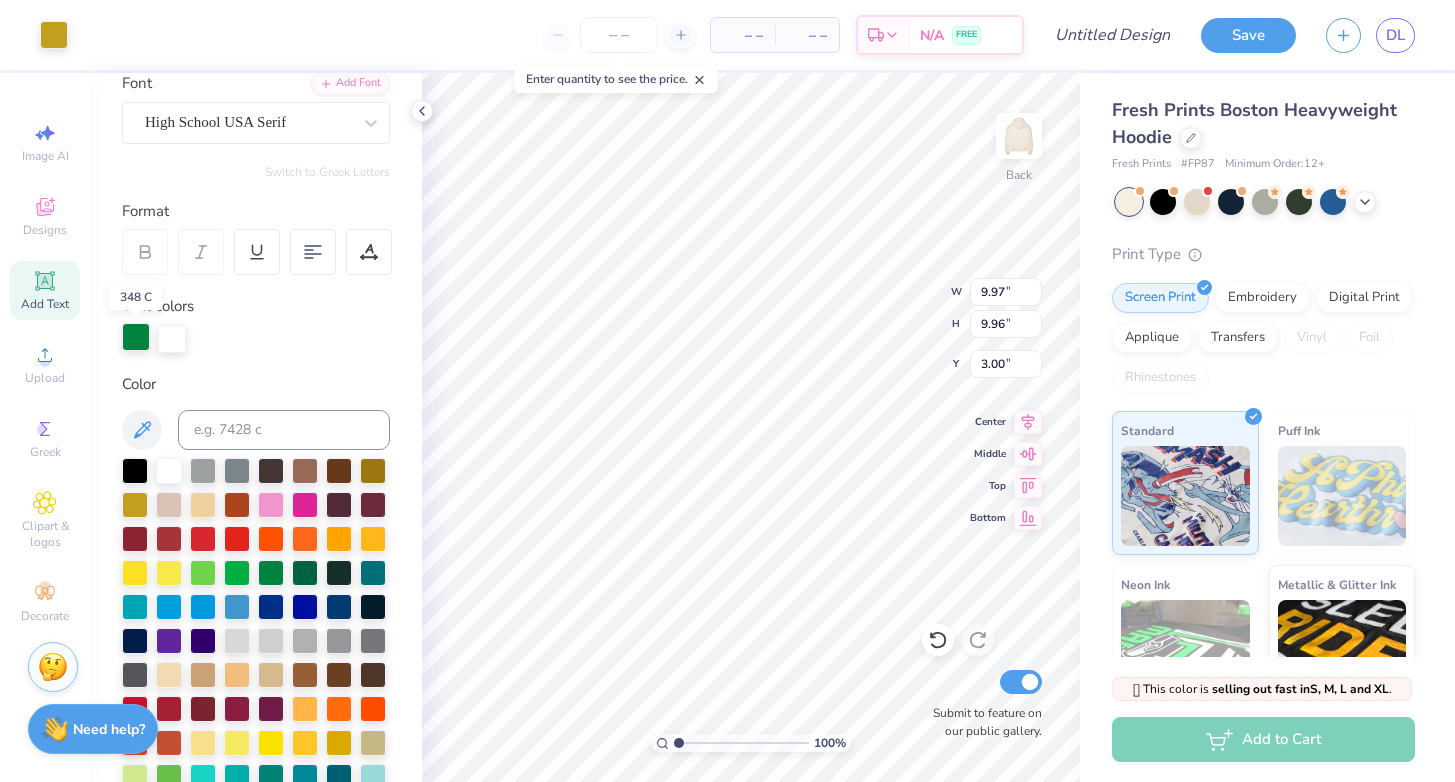 click at bounding box center [136, 337] 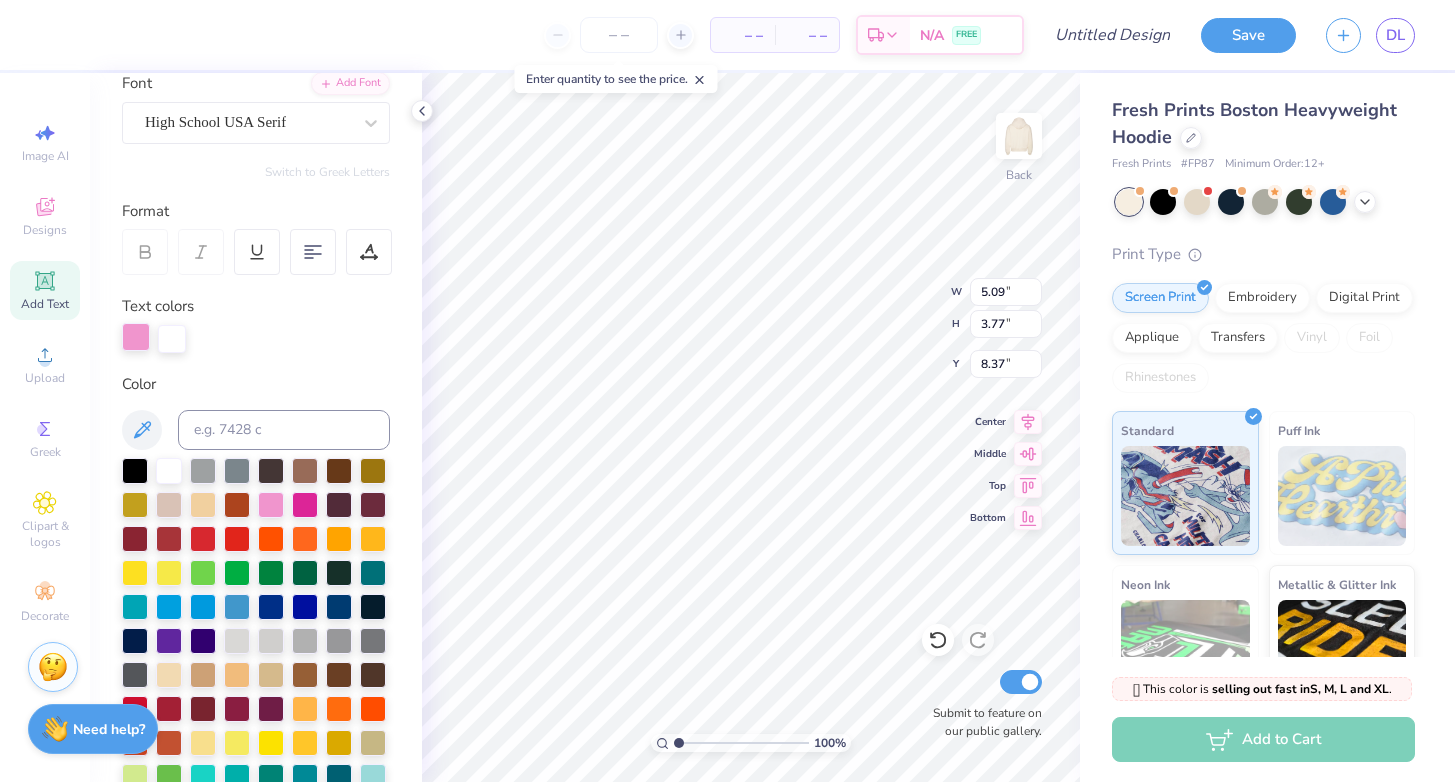 click at bounding box center [136, 337] 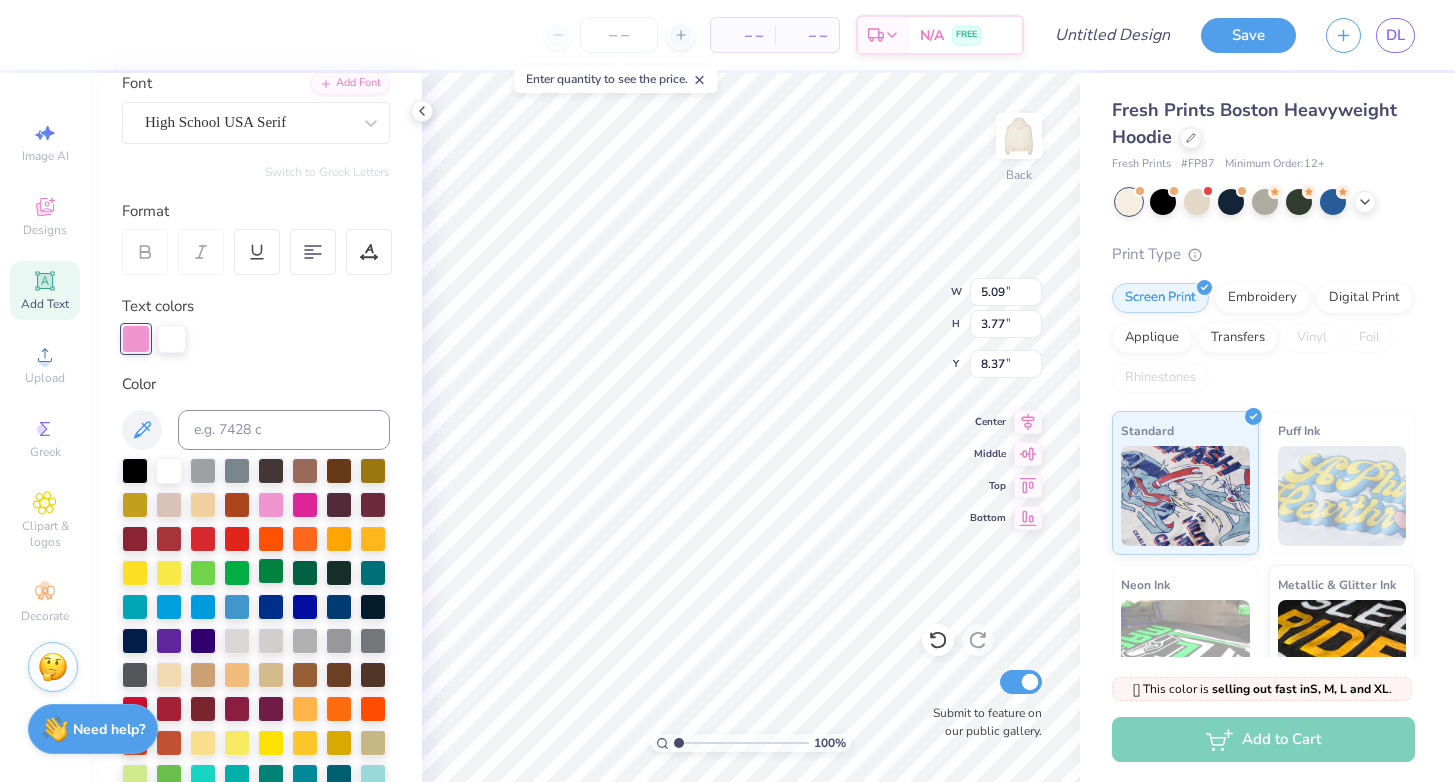 click at bounding box center (271, 571) 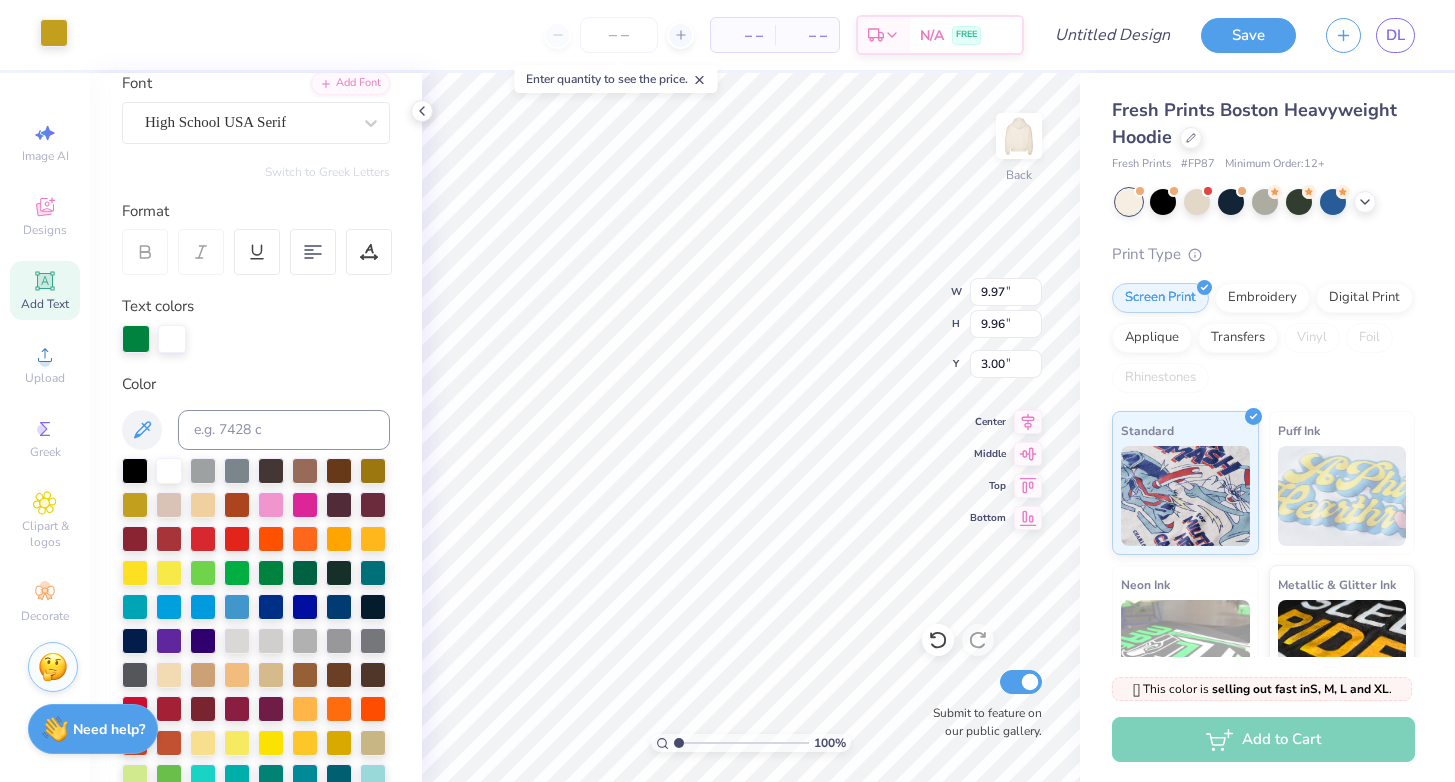click at bounding box center (54, 33) 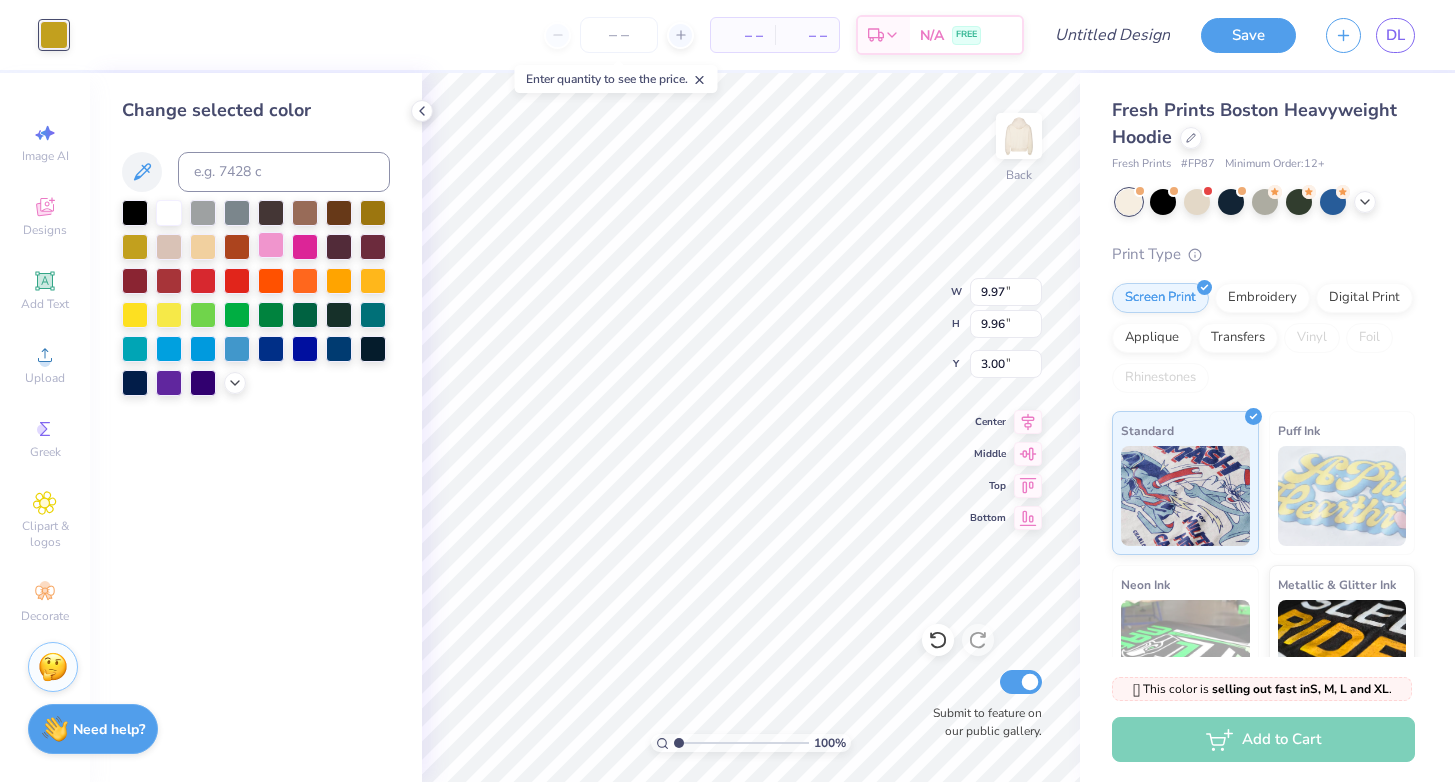click at bounding box center (271, 245) 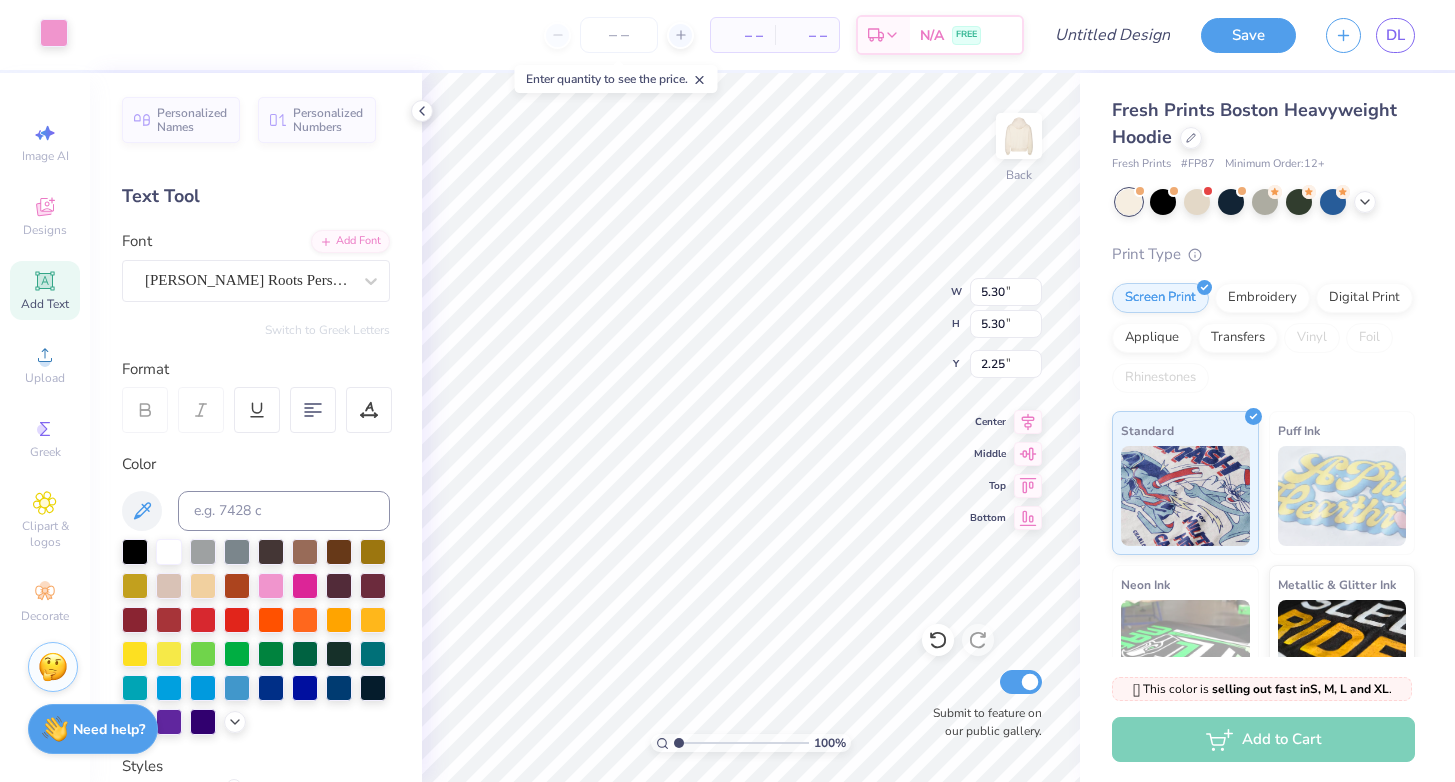 click at bounding box center (54, 33) 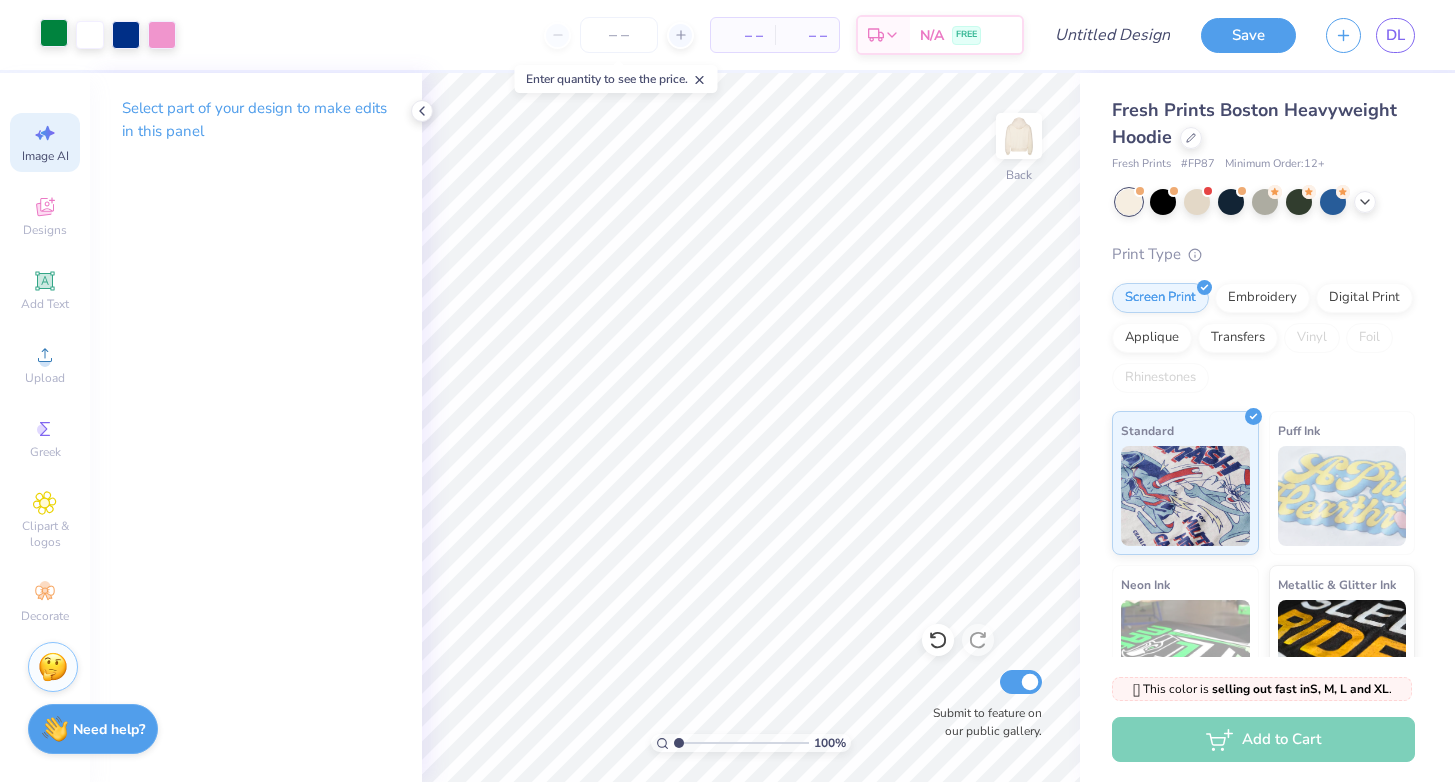click on "Image AI" at bounding box center [45, 156] 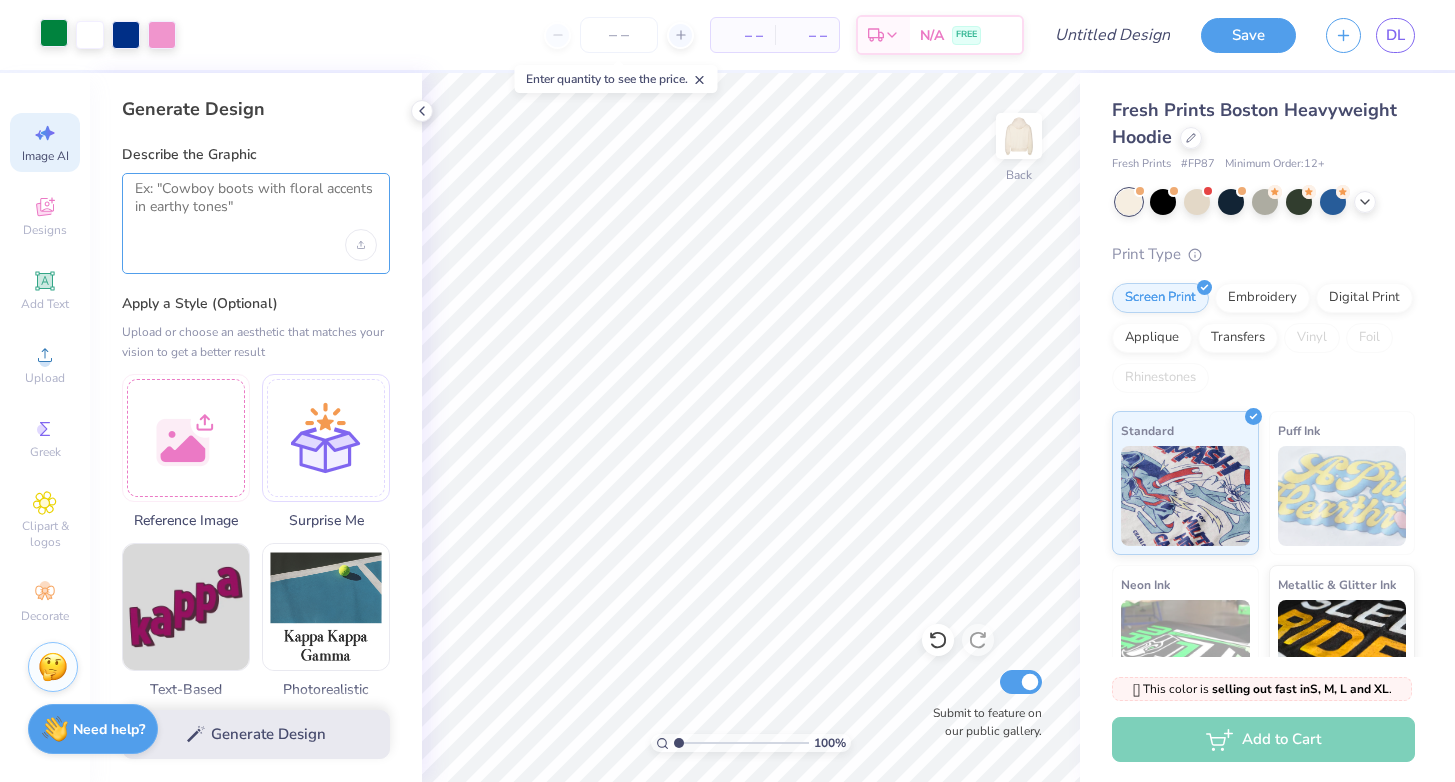 click at bounding box center [256, 205] 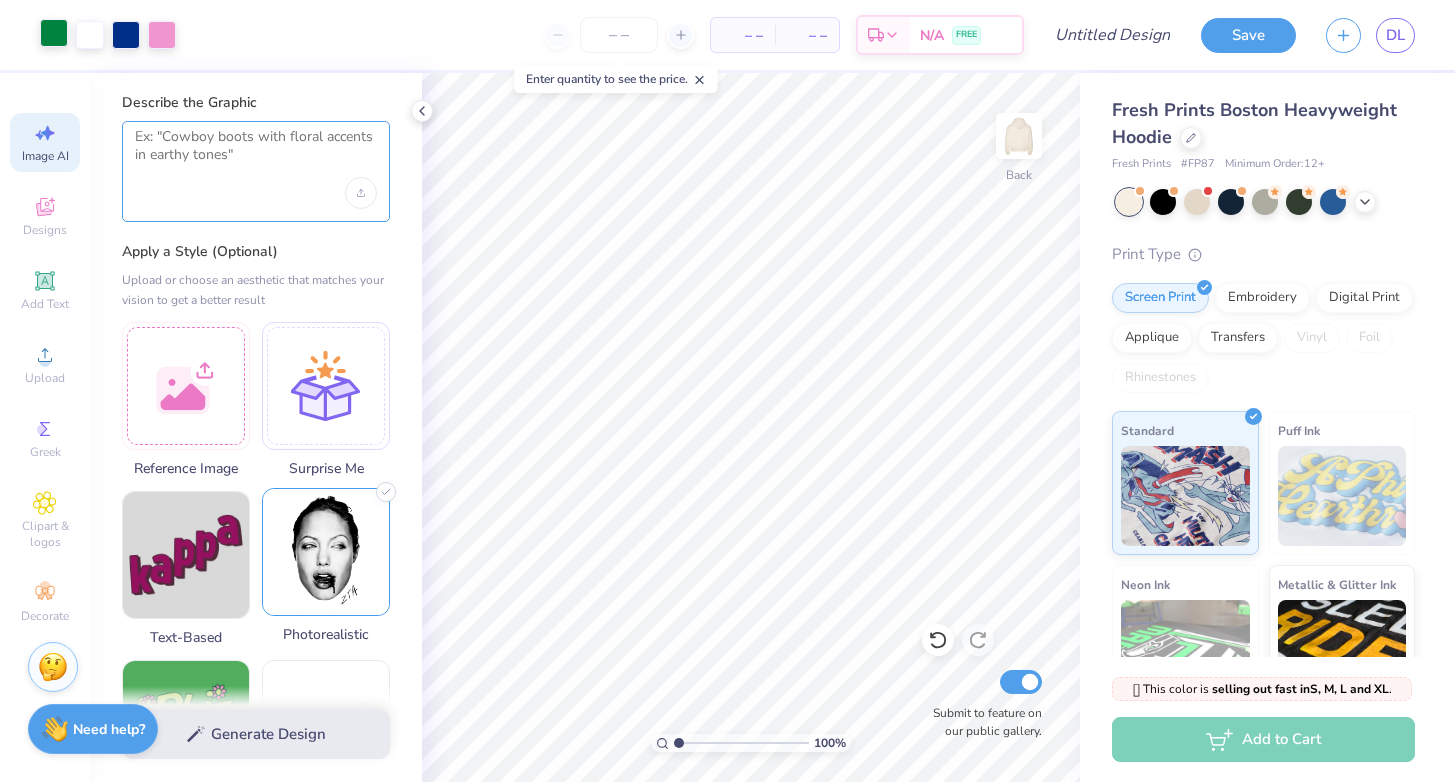 scroll, scrollTop: 0, scrollLeft: 0, axis: both 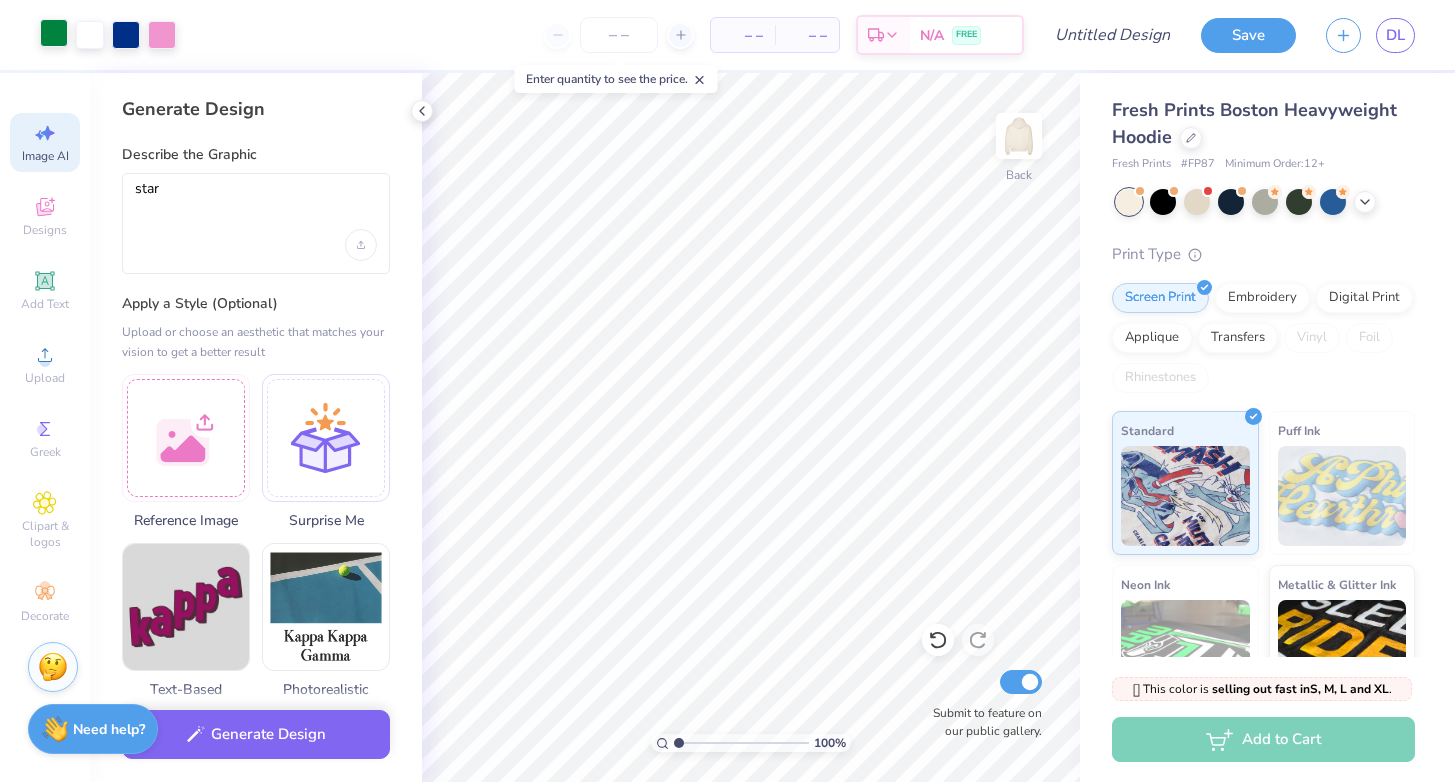 click on "star" at bounding box center (256, 223) 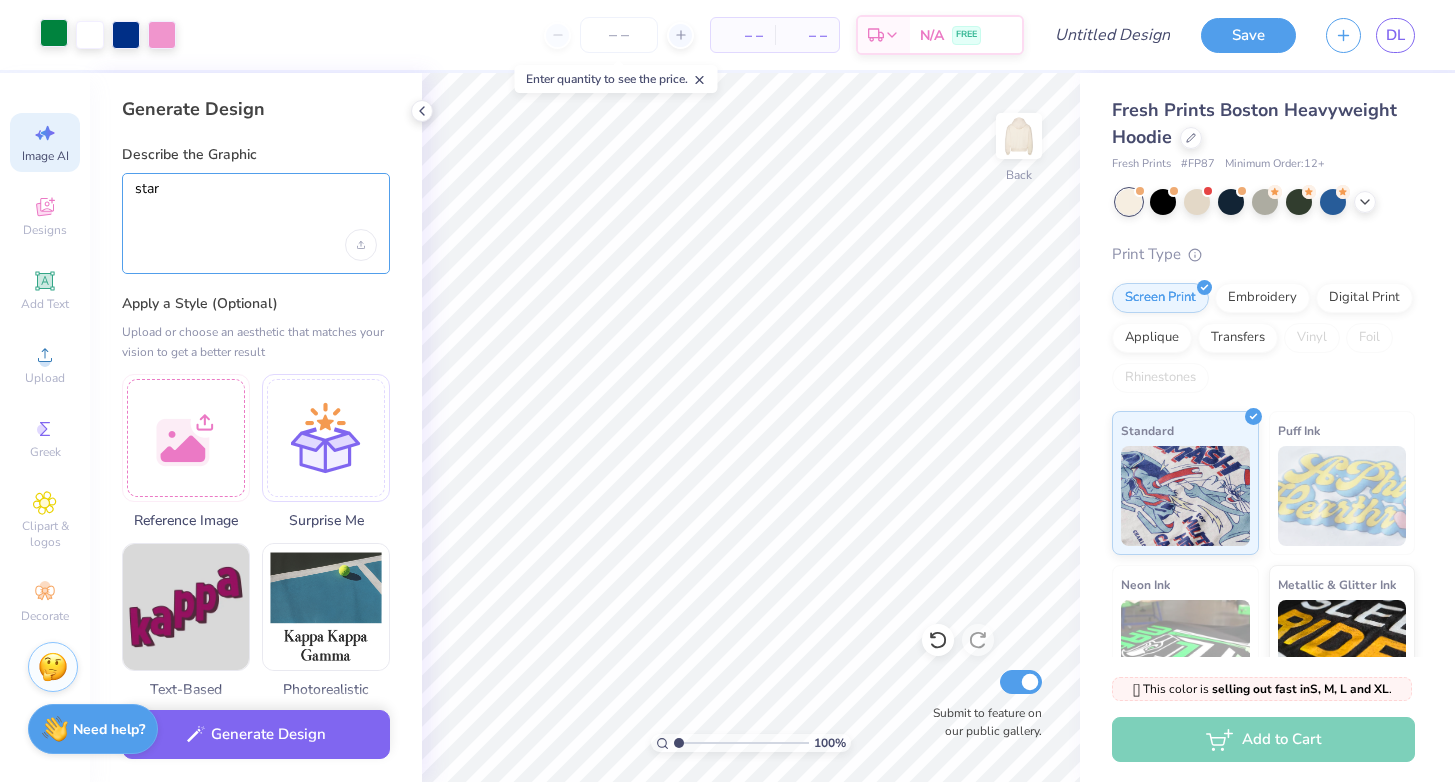 click on "star" at bounding box center (256, 205) 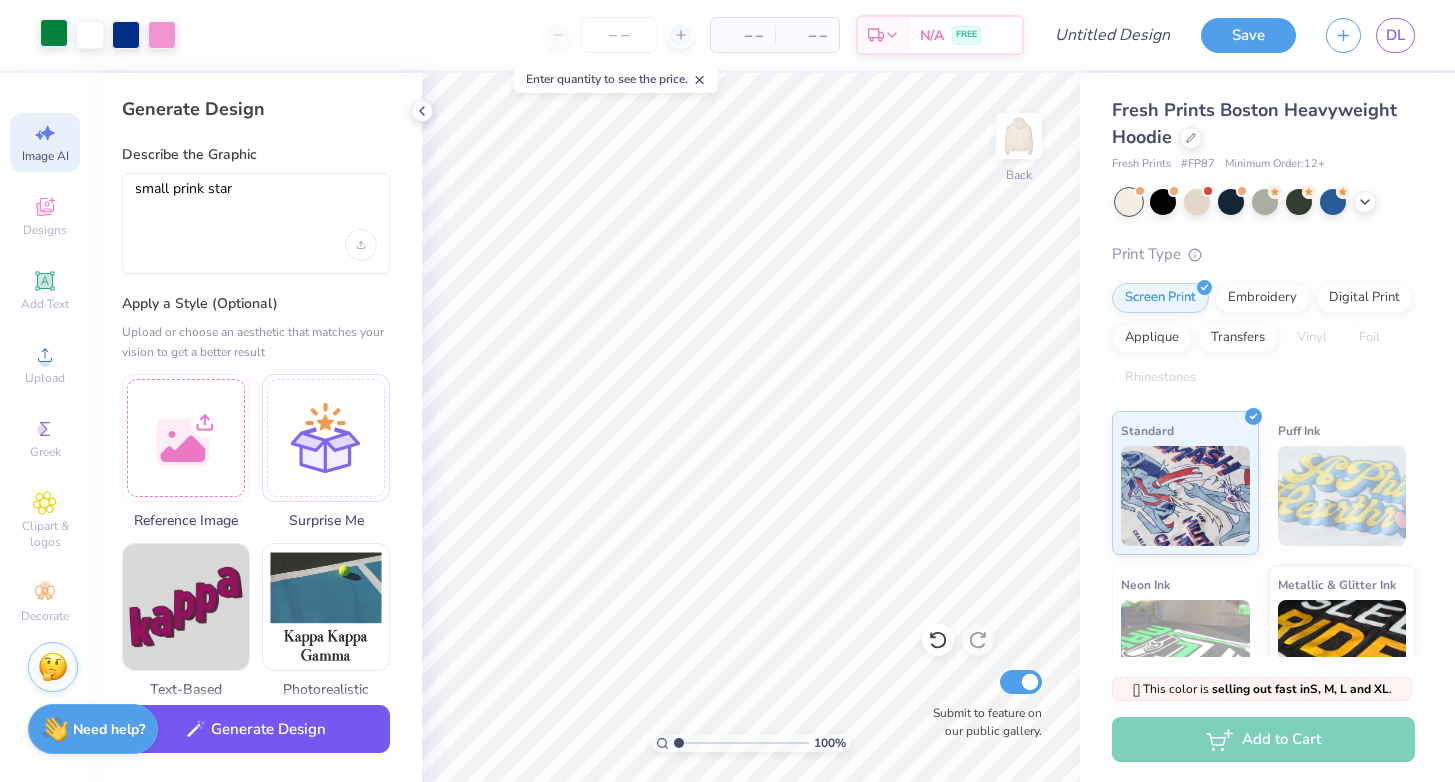 click on "Generate Design" at bounding box center [256, 729] 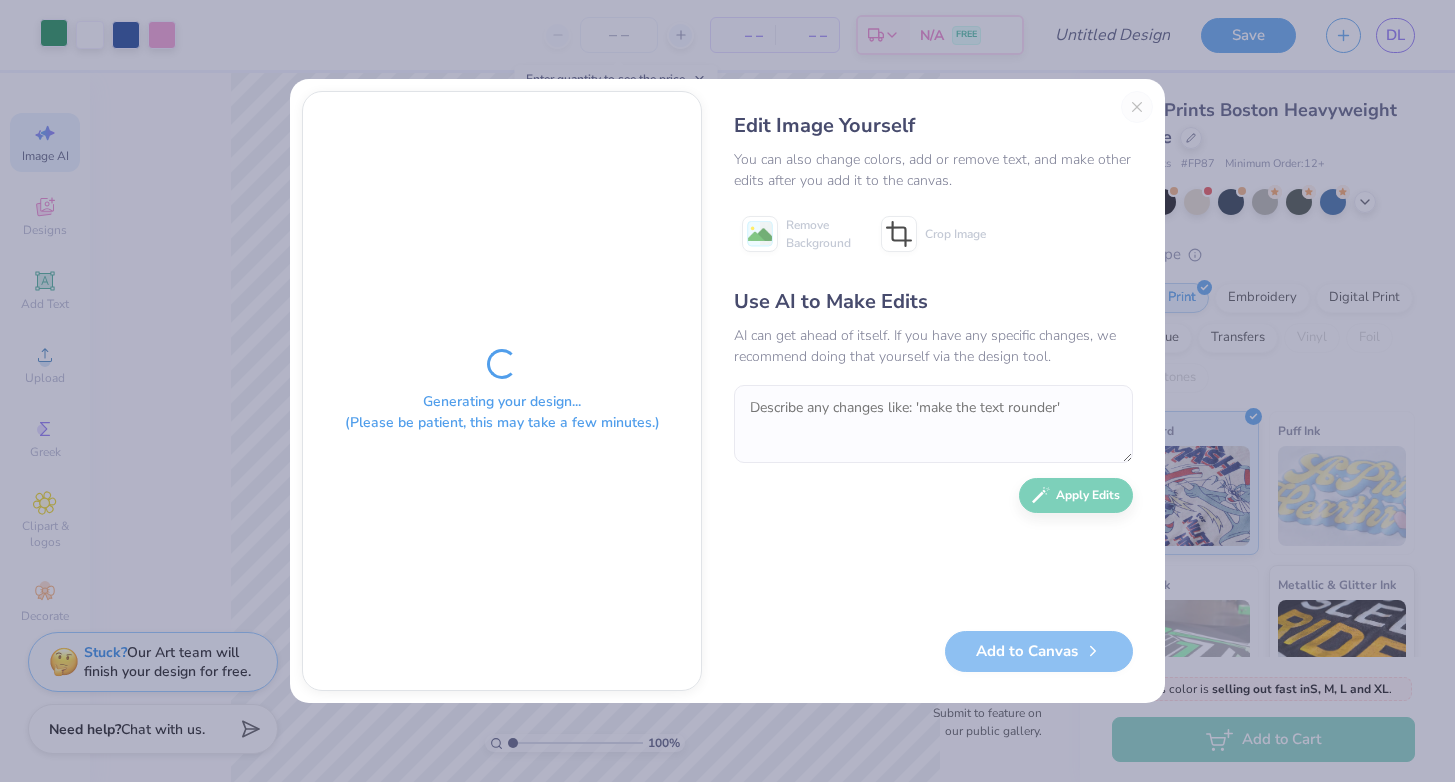 click on "Edit Image Yourself" at bounding box center [933, 126] 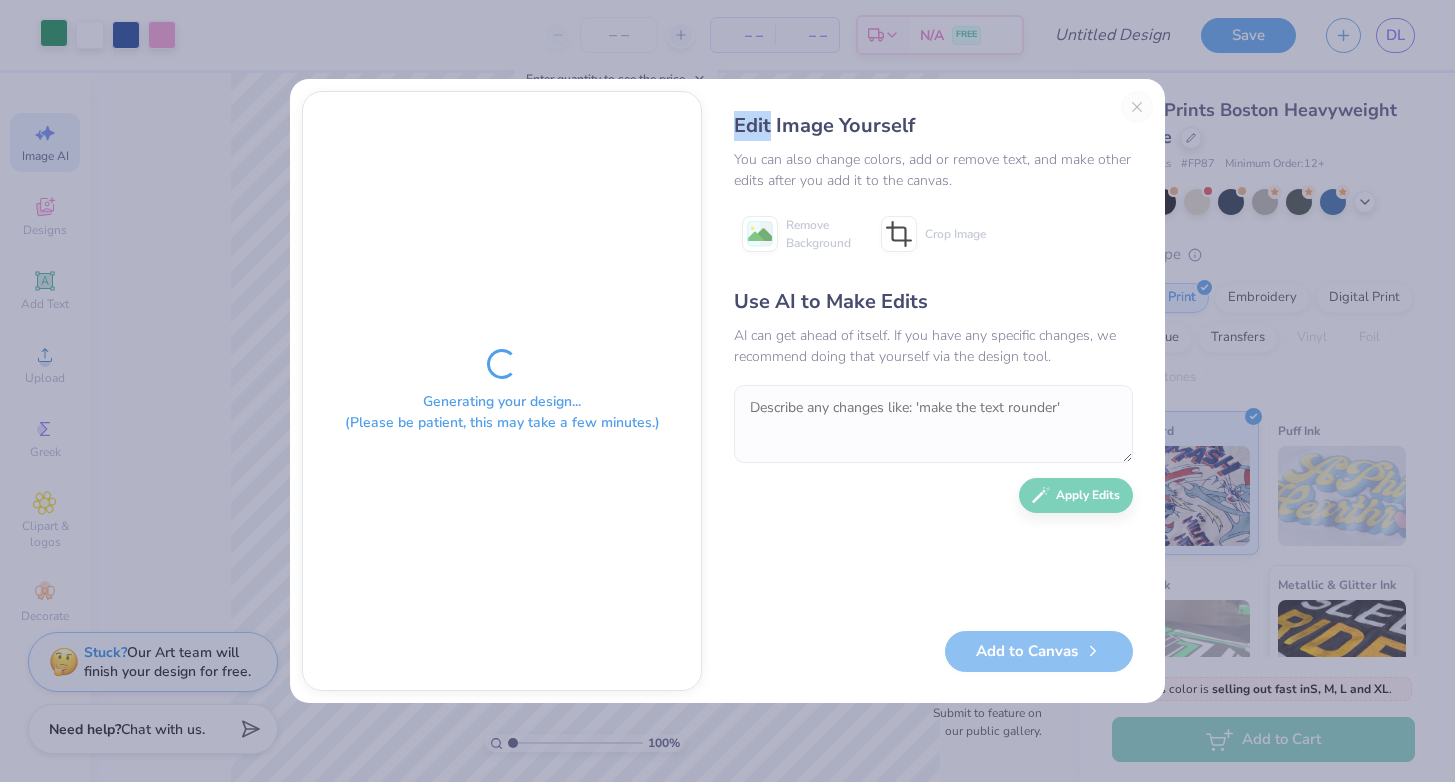 click on "Edit Image Yourself You can also change colors, add or remove text, and make other edits after you add it to the canvas. Remove Background Crop Image Use AI to Make Edits AI can get ahead of itself. If you have any specific changes, we recommend doing that yourself via the design tool. Apply Edits Add to Canvas" at bounding box center (933, 391) 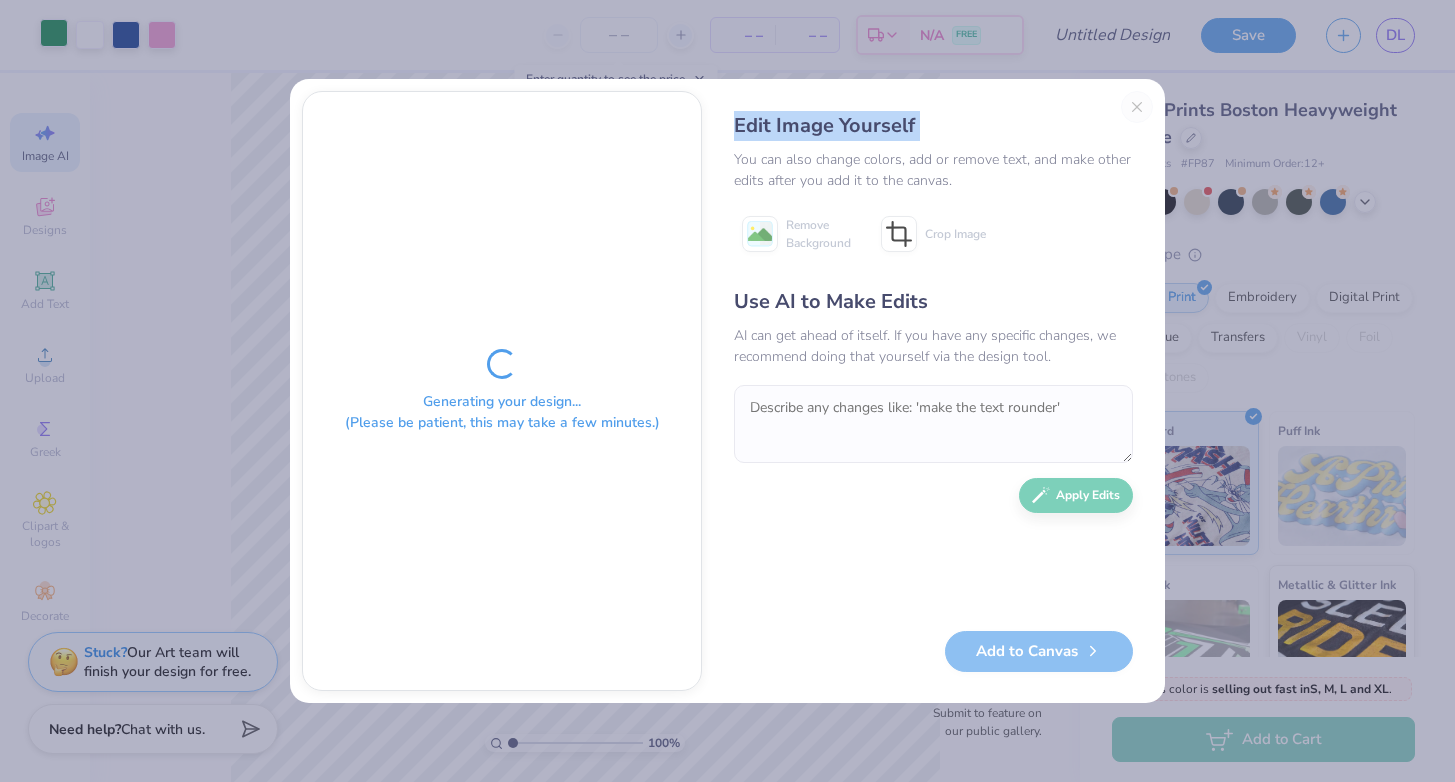 click on "Edit Image Yourself You can also change colors, add or remove text, and make other edits after you add it to the canvas. Remove Background Crop Image Use AI to Make Edits AI can get ahead of itself. If you have any specific changes, we recommend doing that yourself via the design tool. Apply Edits Add to Canvas" at bounding box center [933, 391] 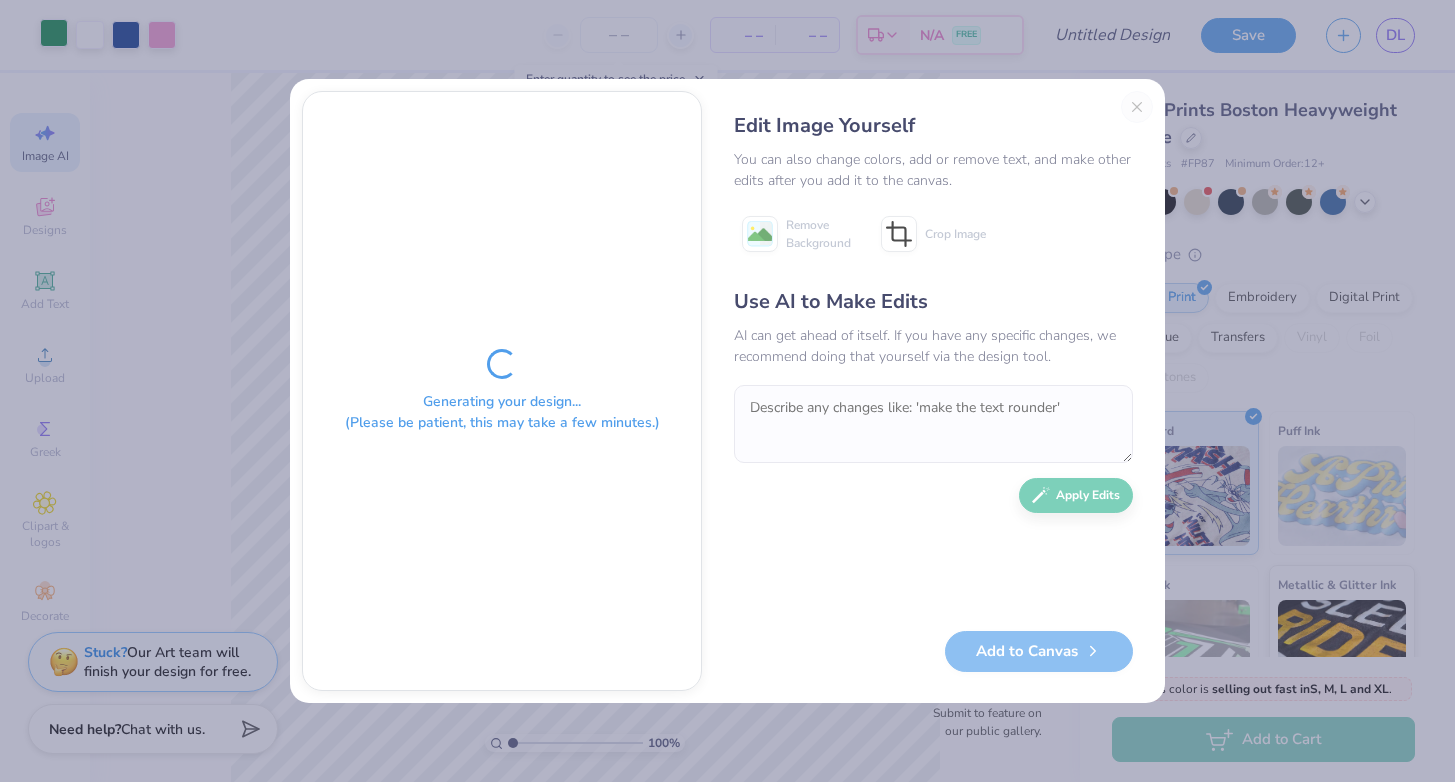 click on "Use AI to Make Edits AI can get ahead of itself. If you have any specific changes, we recommend doing that yourself via the design tool. Apply Edits" at bounding box center (933, 449) 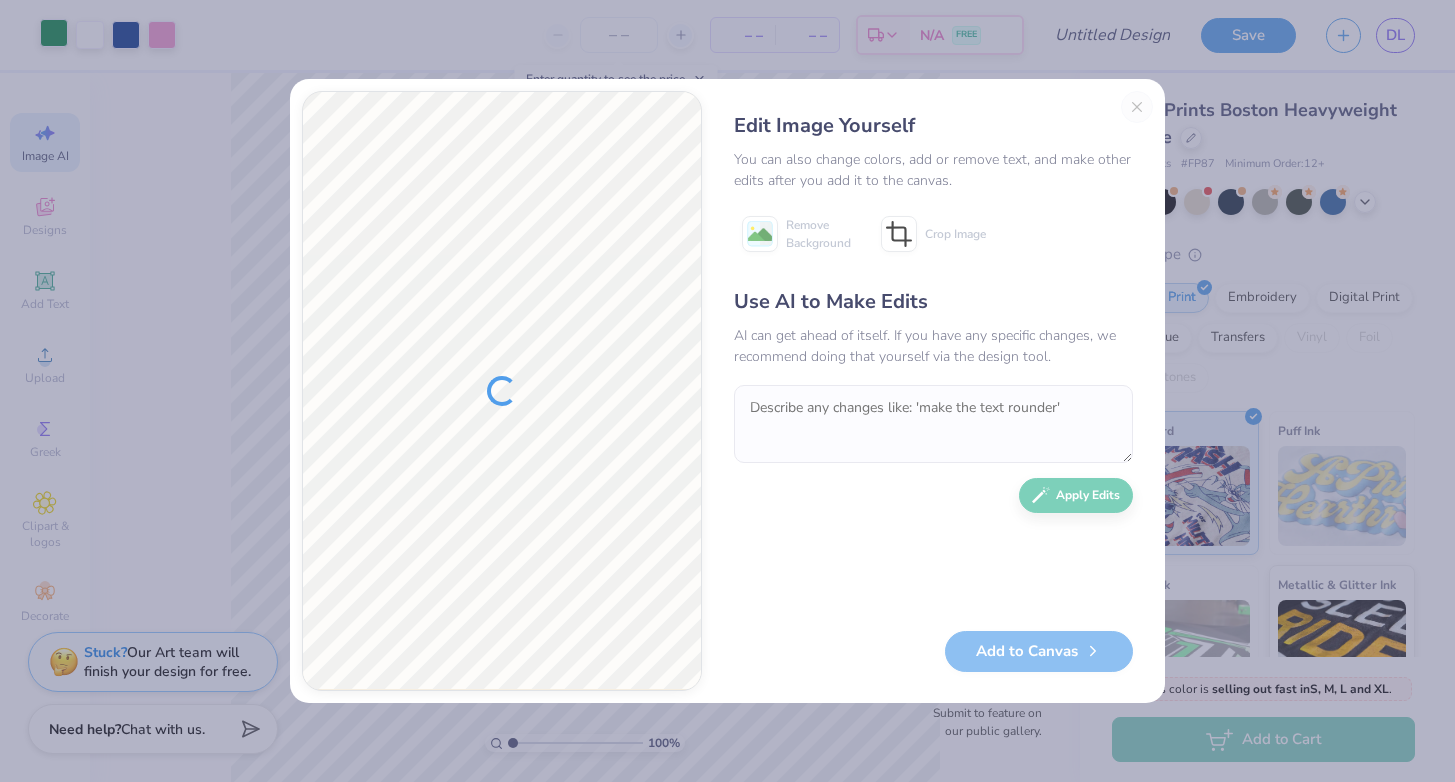 click on "Add to Canvas" at bounding box center (933, 651) 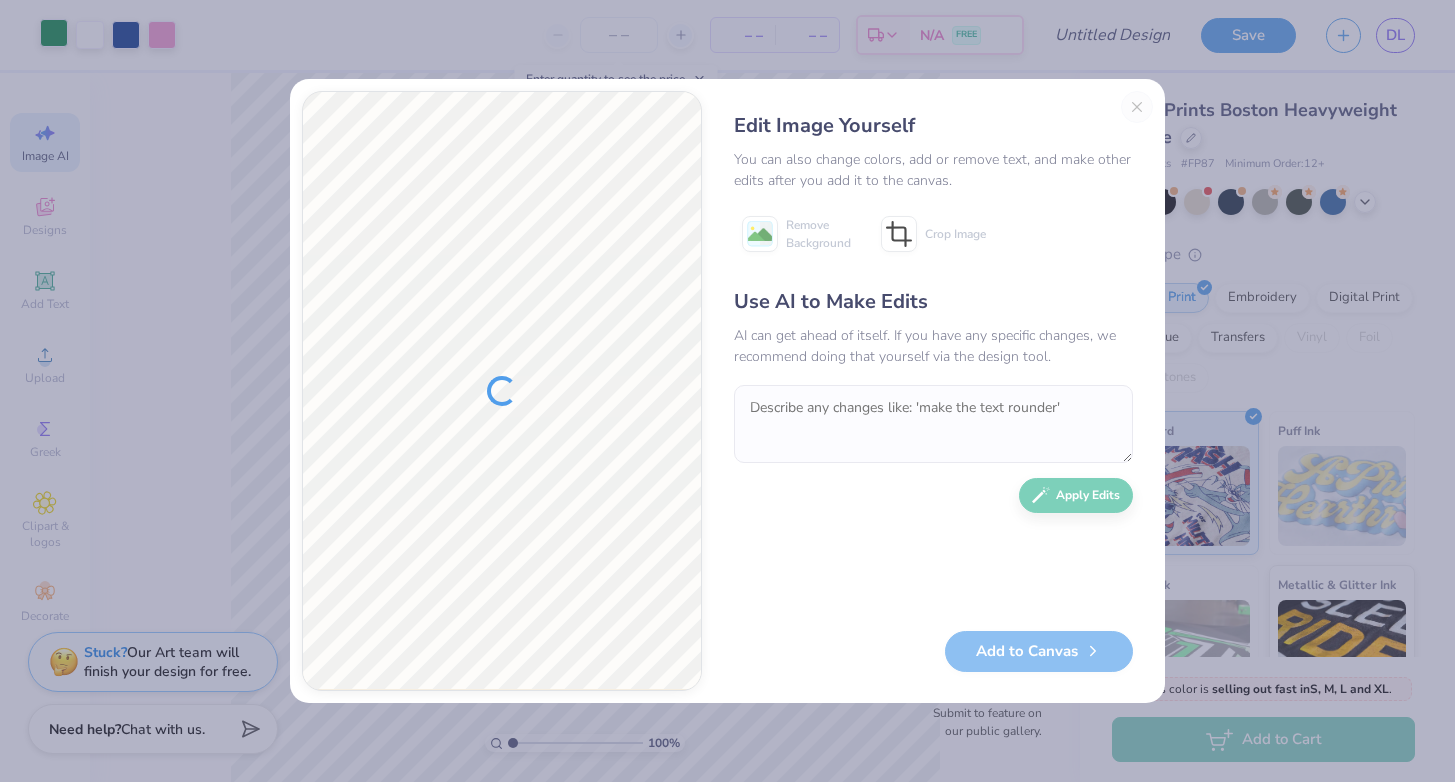 click at bounding box center (502, 391) 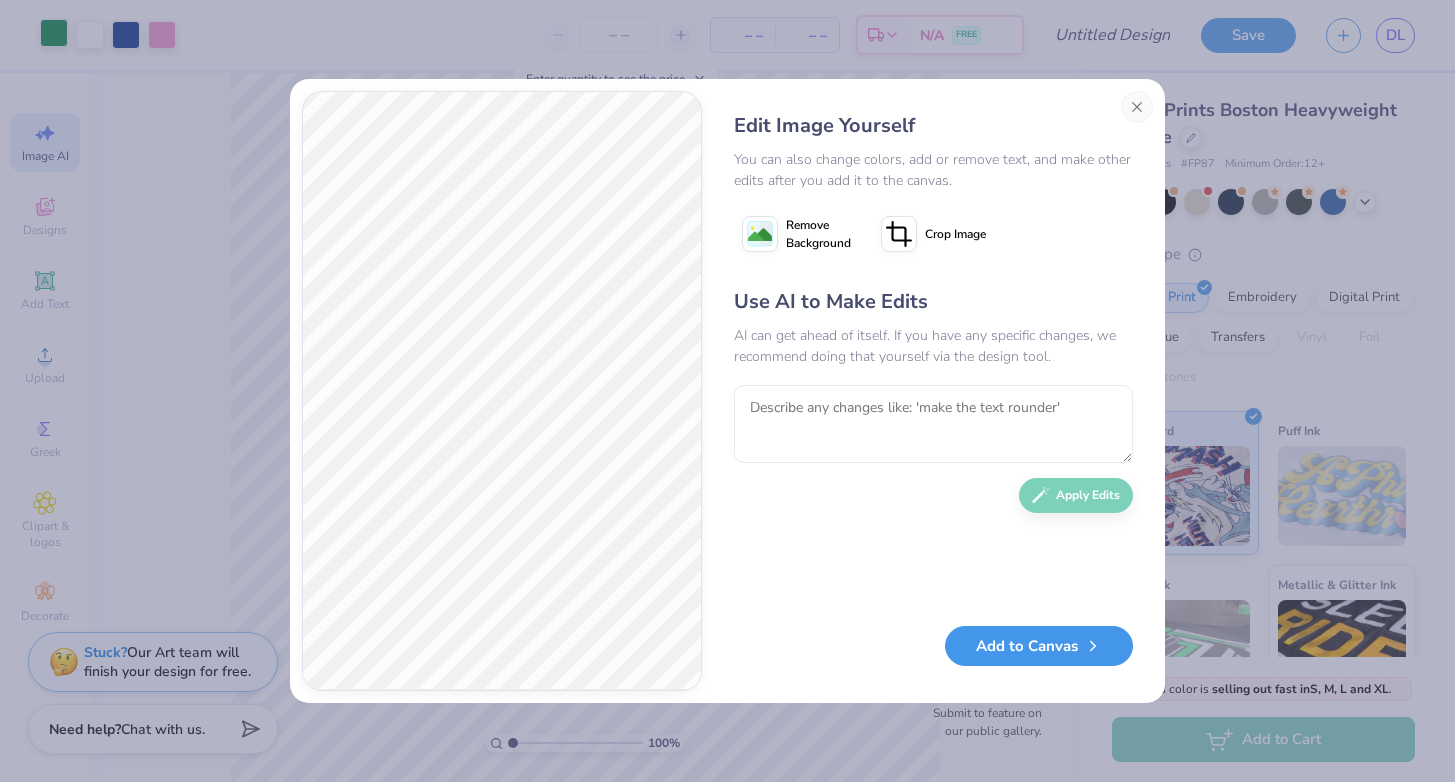 click on "Add to Canvas" at bounding box center (1039, 646) 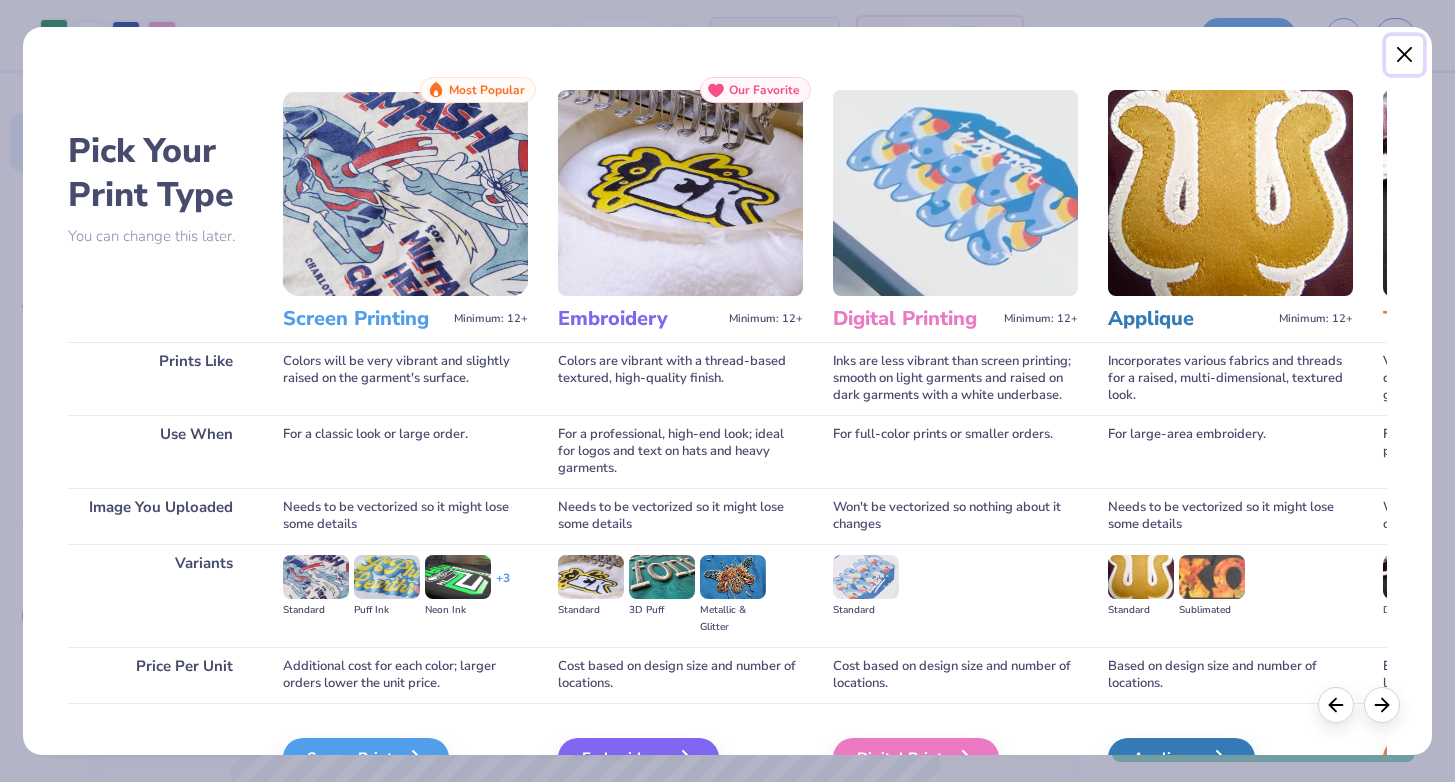 click at bounding box center (1405, 55) 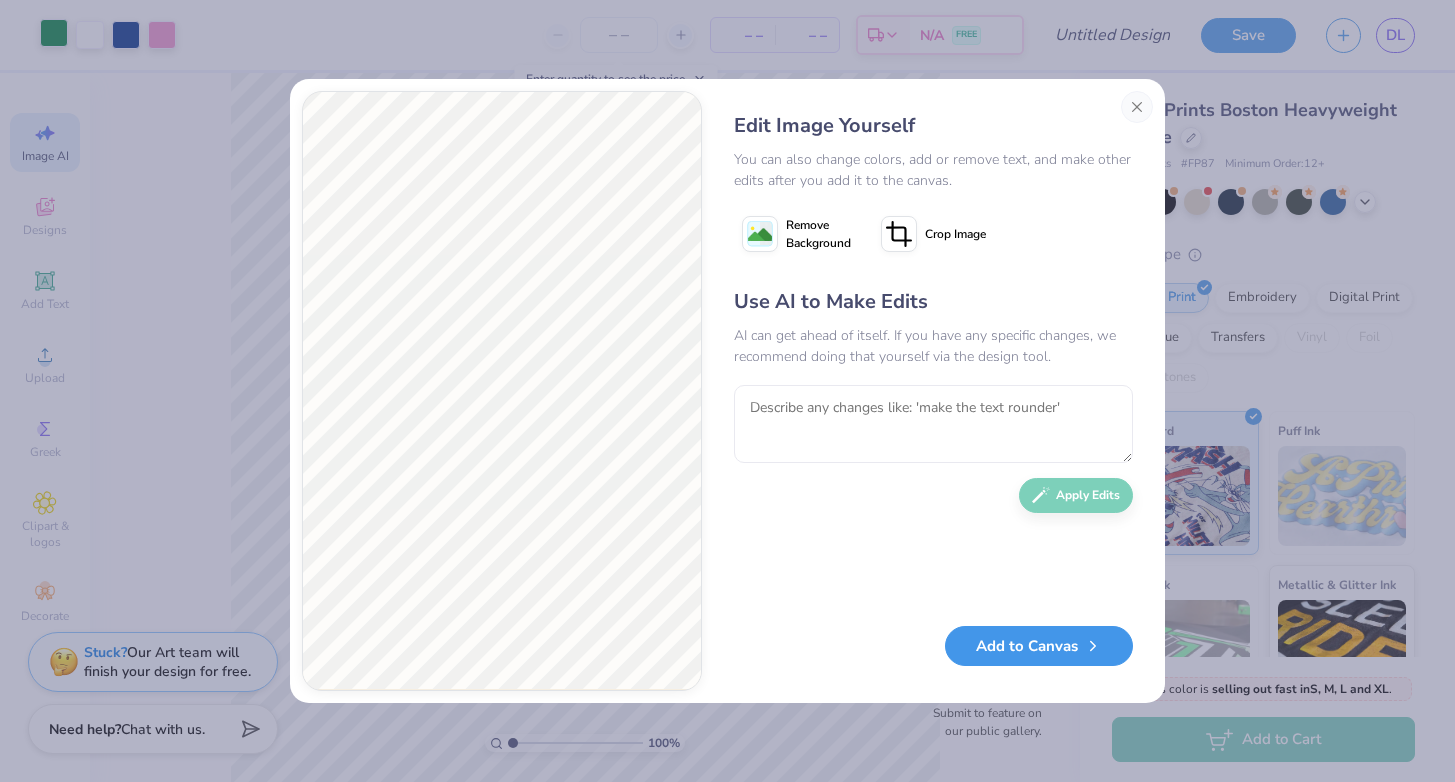 click on "Add to Canvas" at bounding box center (1039, 646) 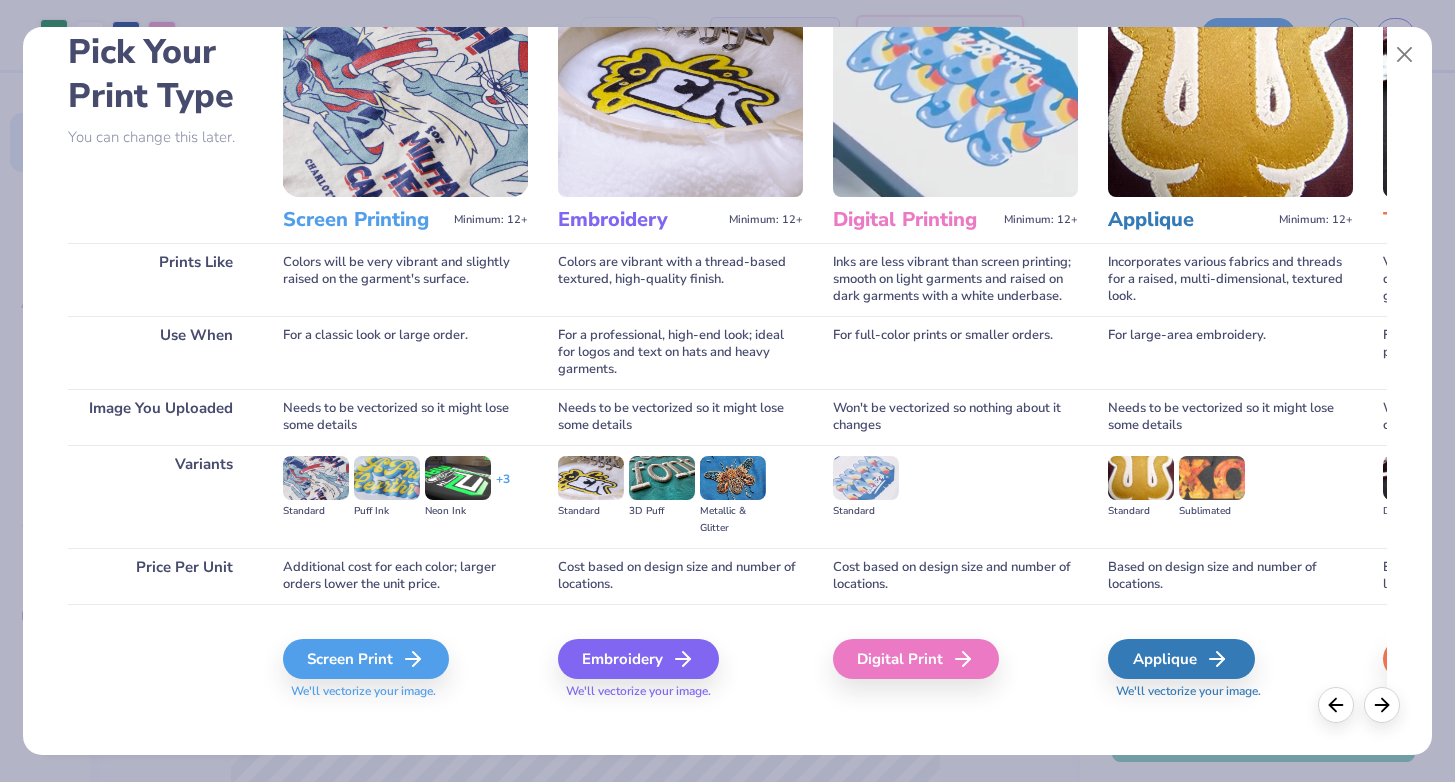 scroll, scrollTop: 115, scrollLeft: 0, axis: vertical 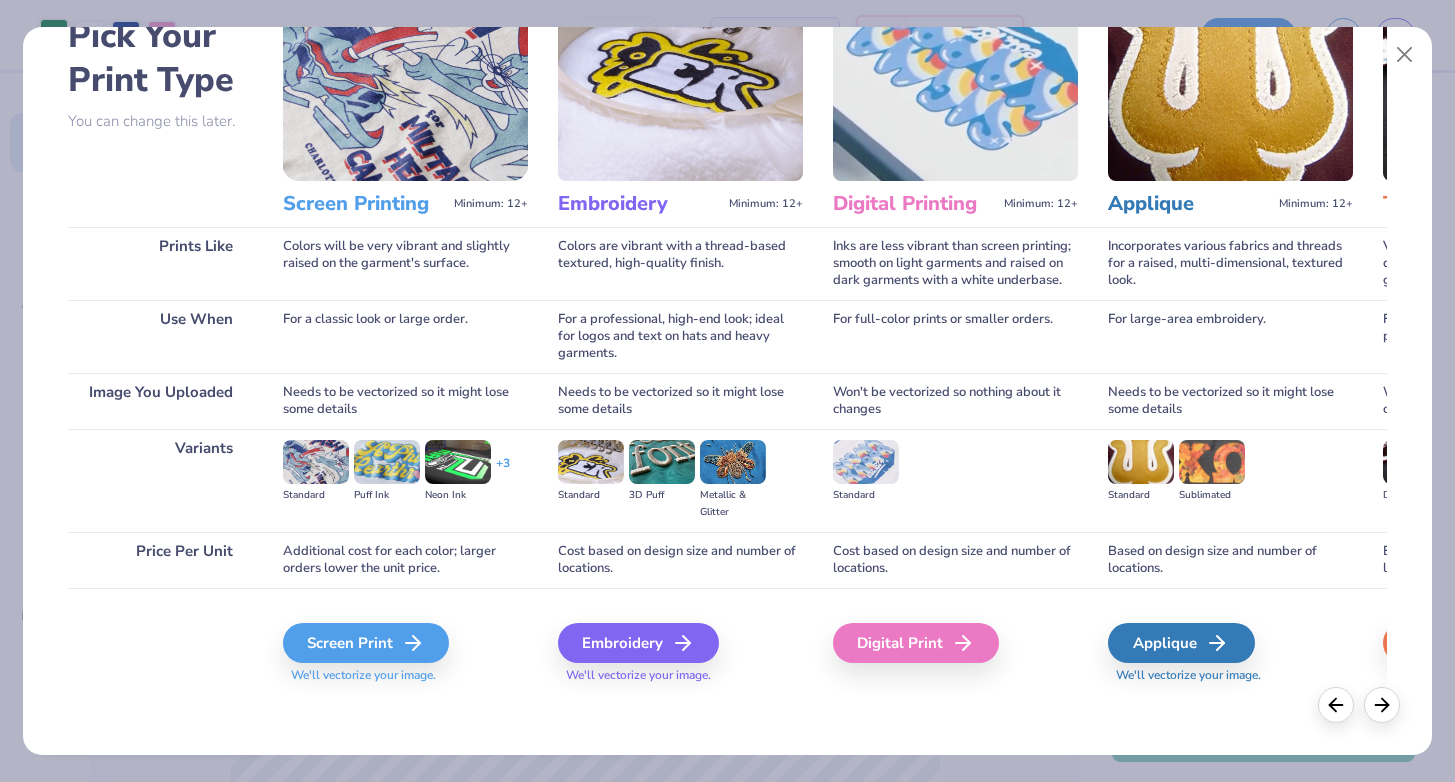 click on "Pick Your Print Type You can change this later. Prints Like Use When Image You Uploaded Variants Price Per Unit Screen Printing Minimum: 12+ Most Popular Colors will be very vibrant and slightly raised on the garment's surface. For a classic look or large order. Needs to be vectorized so it might lose some details Standard Puff Ink Neon Ink + 3 Additional cost for each color; larger orders lower the unit price. Screen Print We'll vectorize your image. Embroidery Minimum: 12+ Our Favorite Colors are vibrant with a thread-based textured, high-quality finish. For a professional, high-end look; ideal for logos and text on hats and heavy garments. Needs to be vectorized so it might lose some details Standard 3D Puff Metallic & Glitter Cost based on design size and number of locations. Embroidery We'll vectorize your image. Digital Printing Minimum: 12+ Inks are less vibrant than screen printing; smooth on light garments and raised on dark garments with a white underbase. For full-color prints or smaller orders. +" at bounding box center (727, 386) 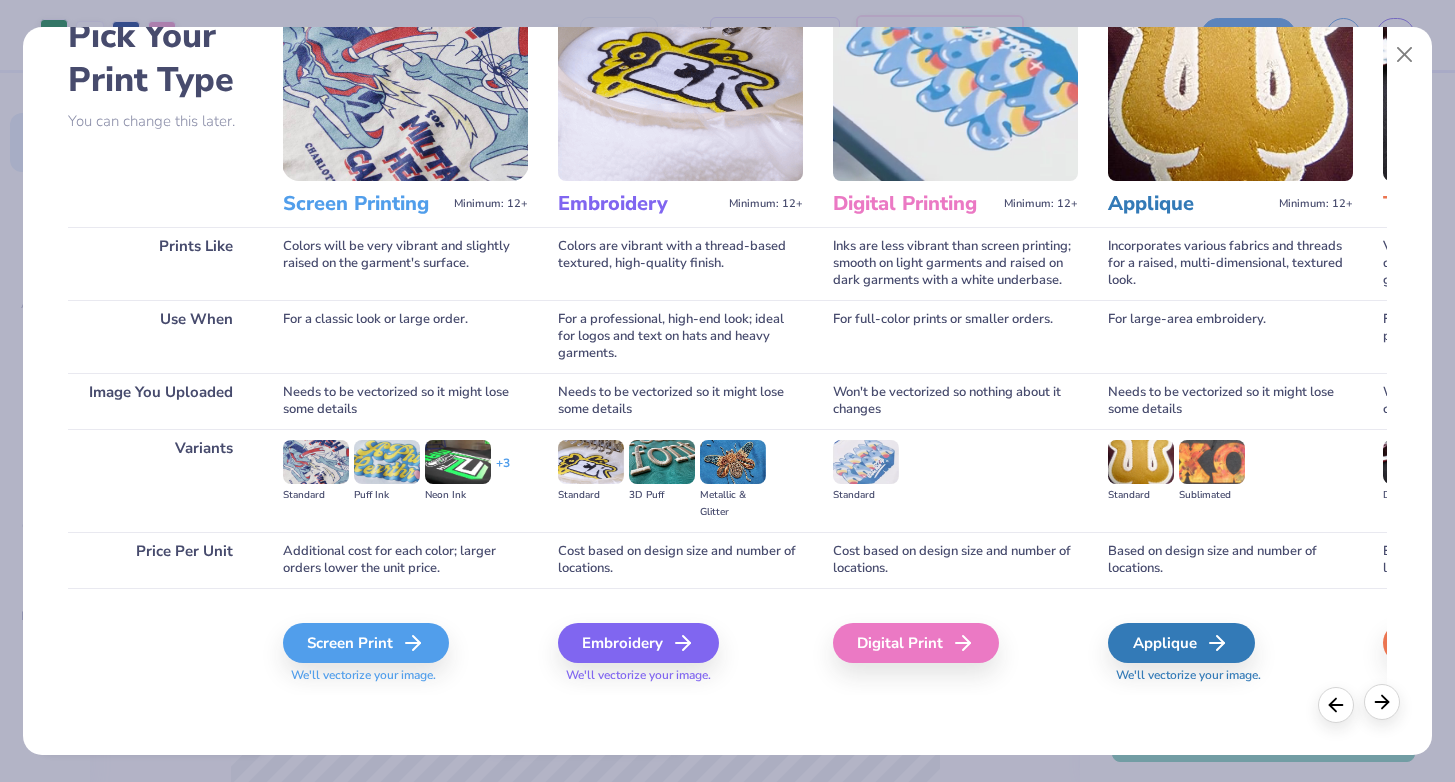 click 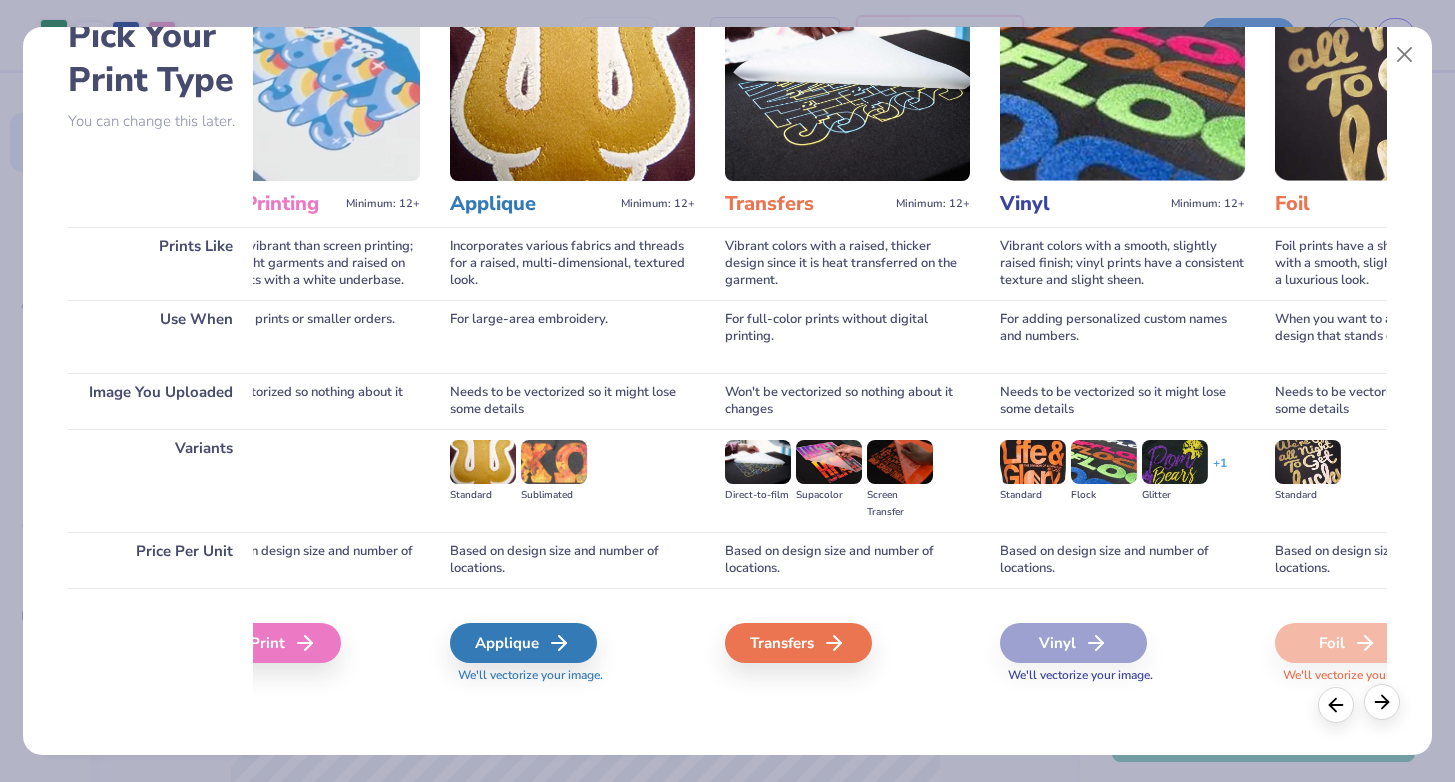 scroll, scrollTop: 0, scrollLeft: 659, axis: horizontal 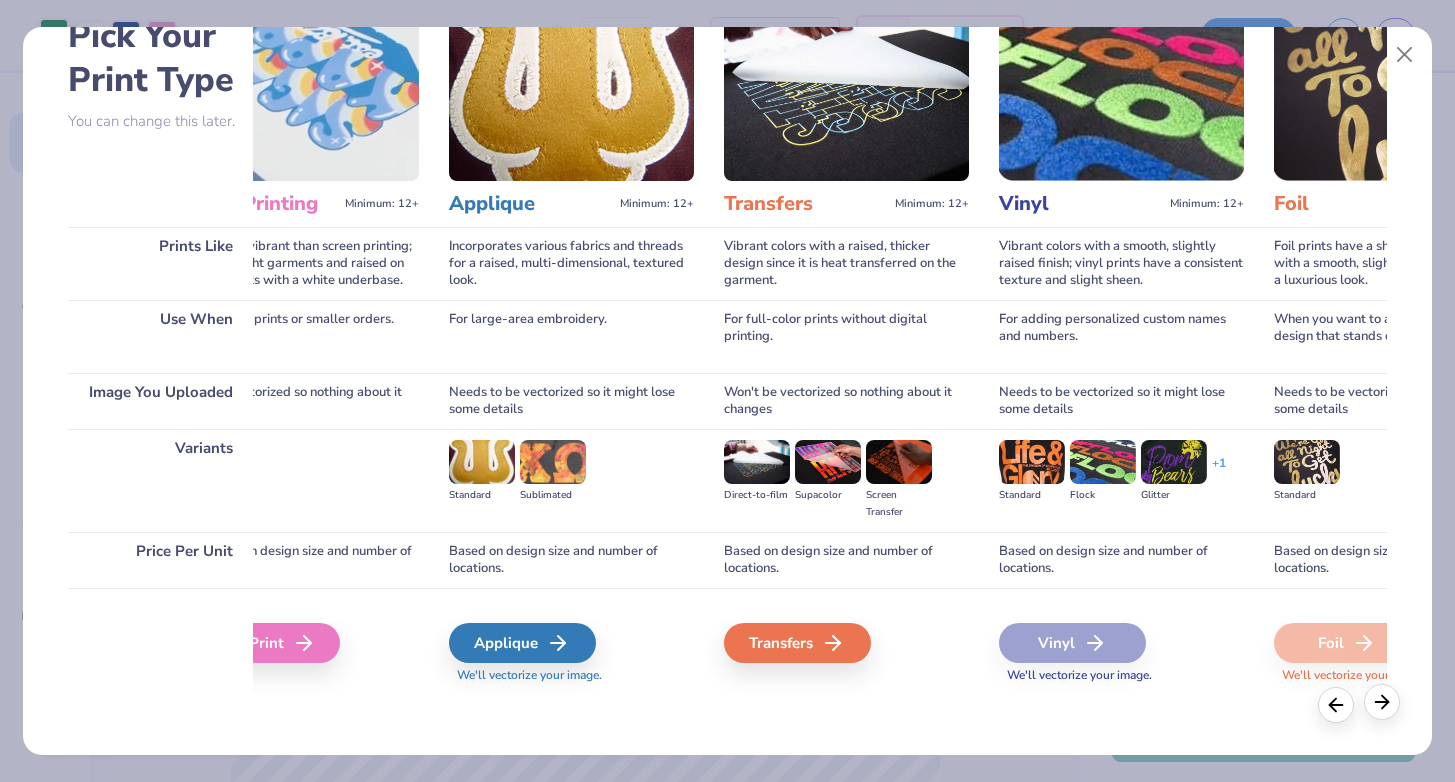 click 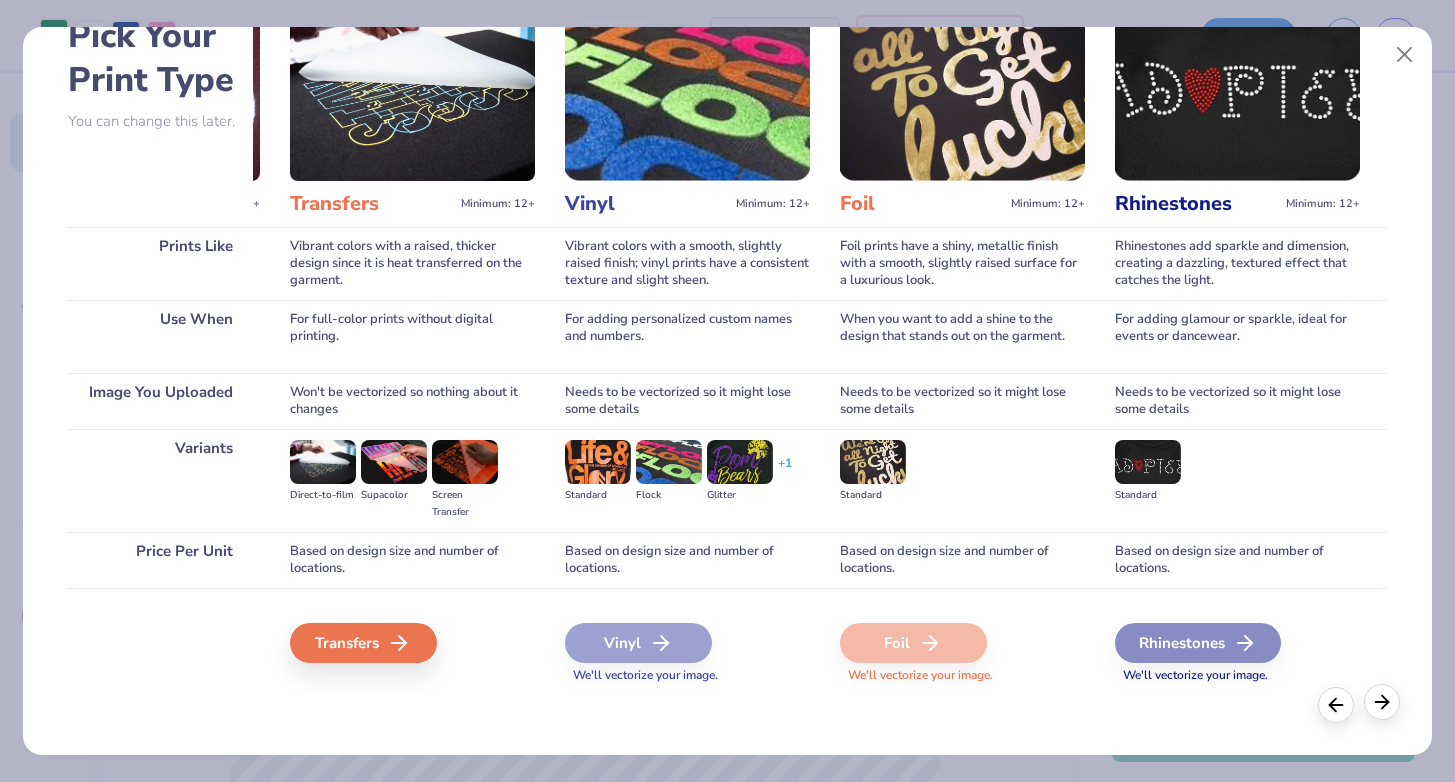 scroll, scrollTop: 0, scrollLeft: 1095, axis: horizontal 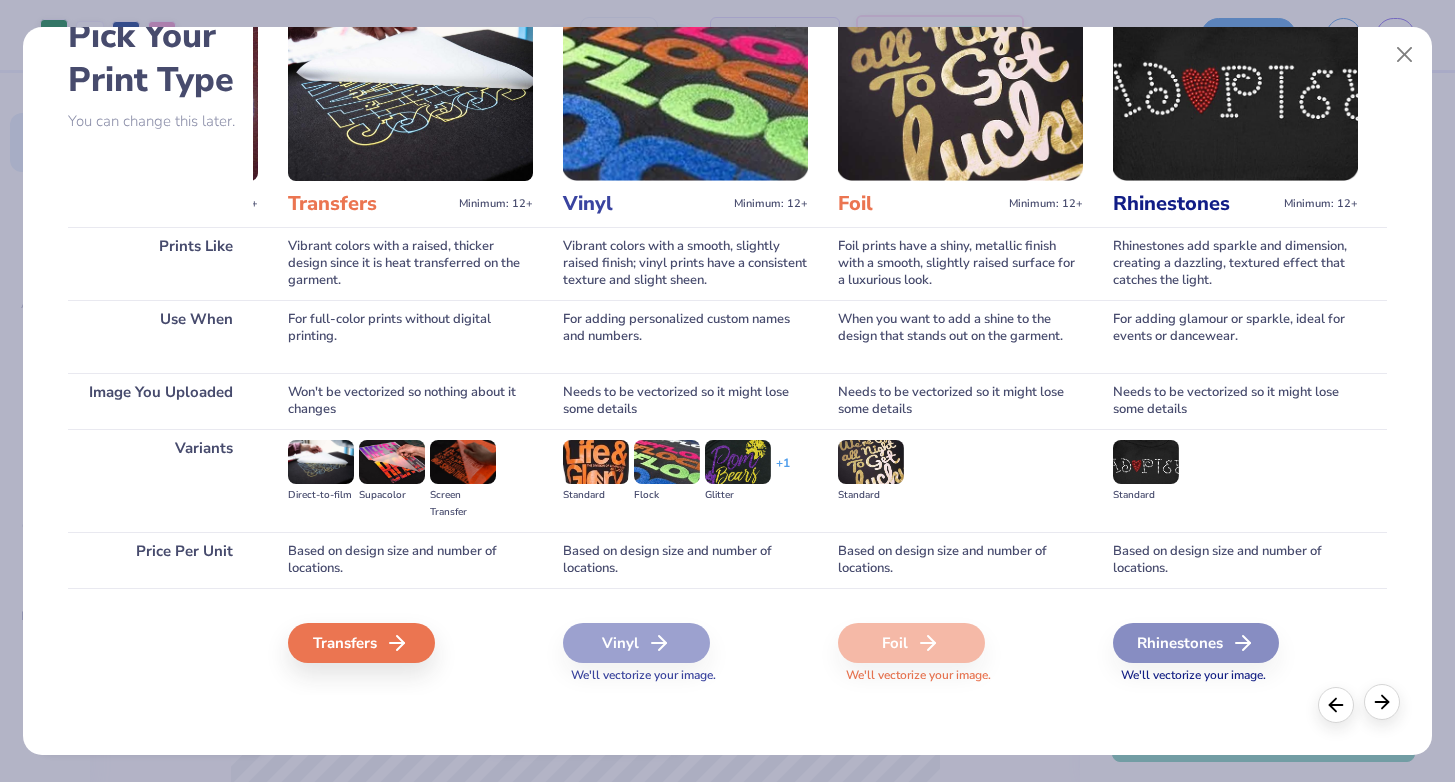 click 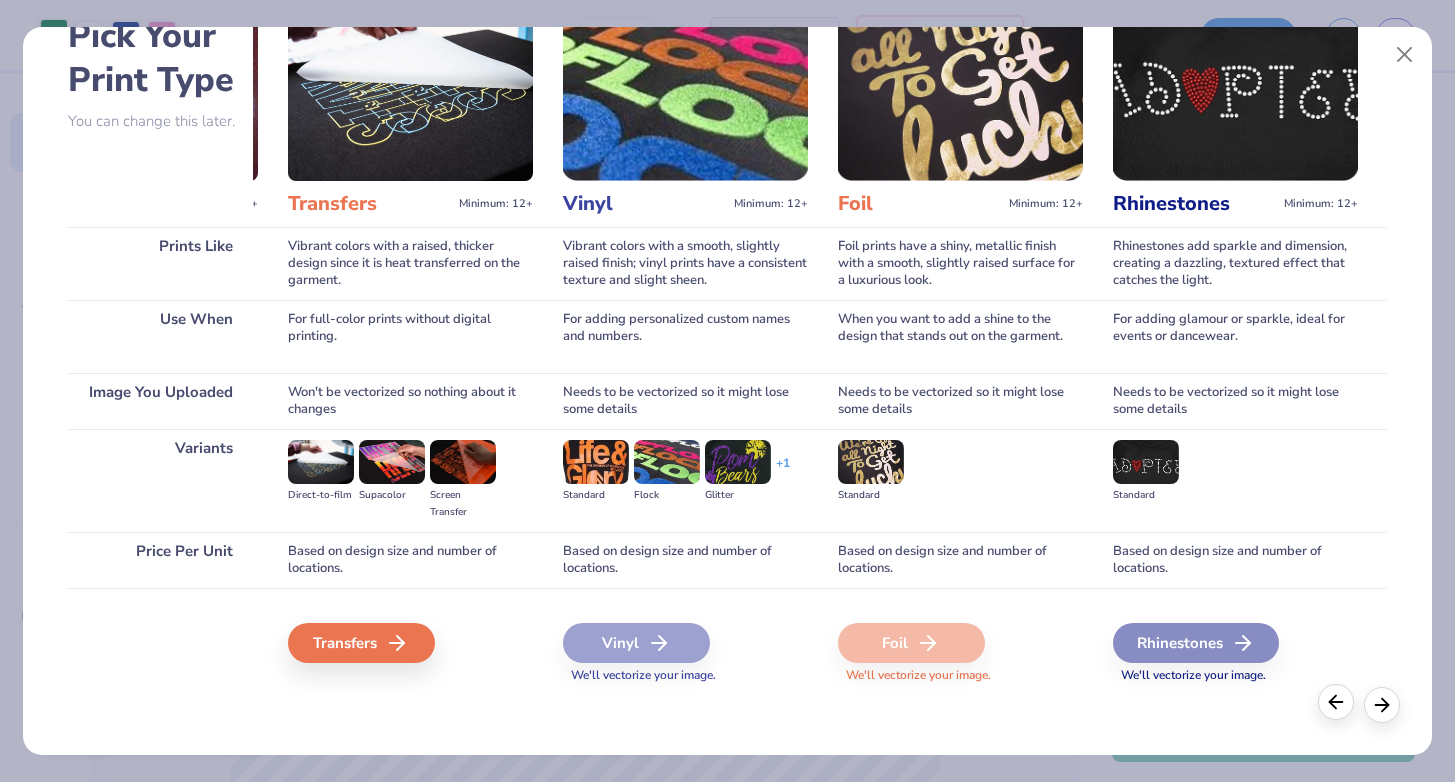 click 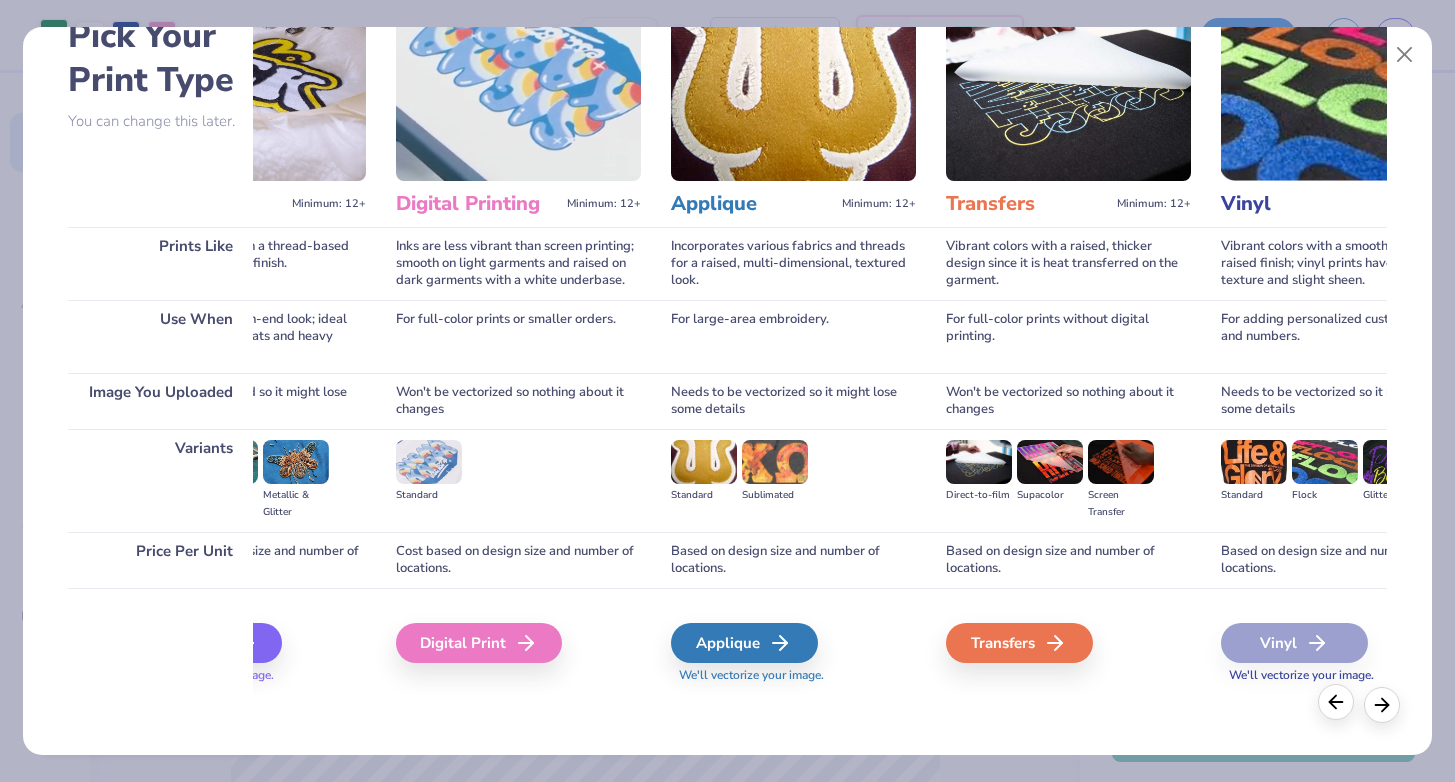 scroll, scrollTop: 0, scrollLeft: 436, axis: horizontal 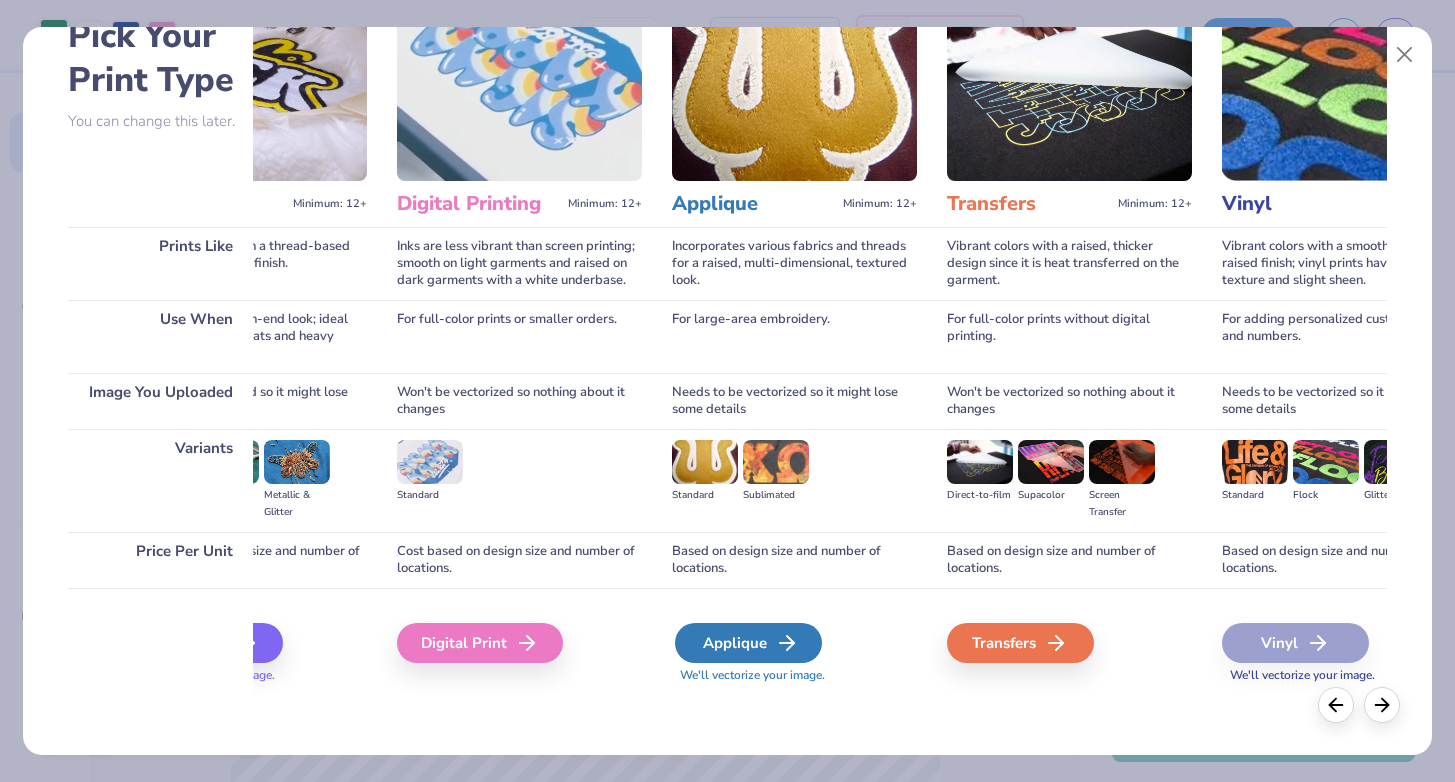 click on "Applique" at bounding box center (748, 643) 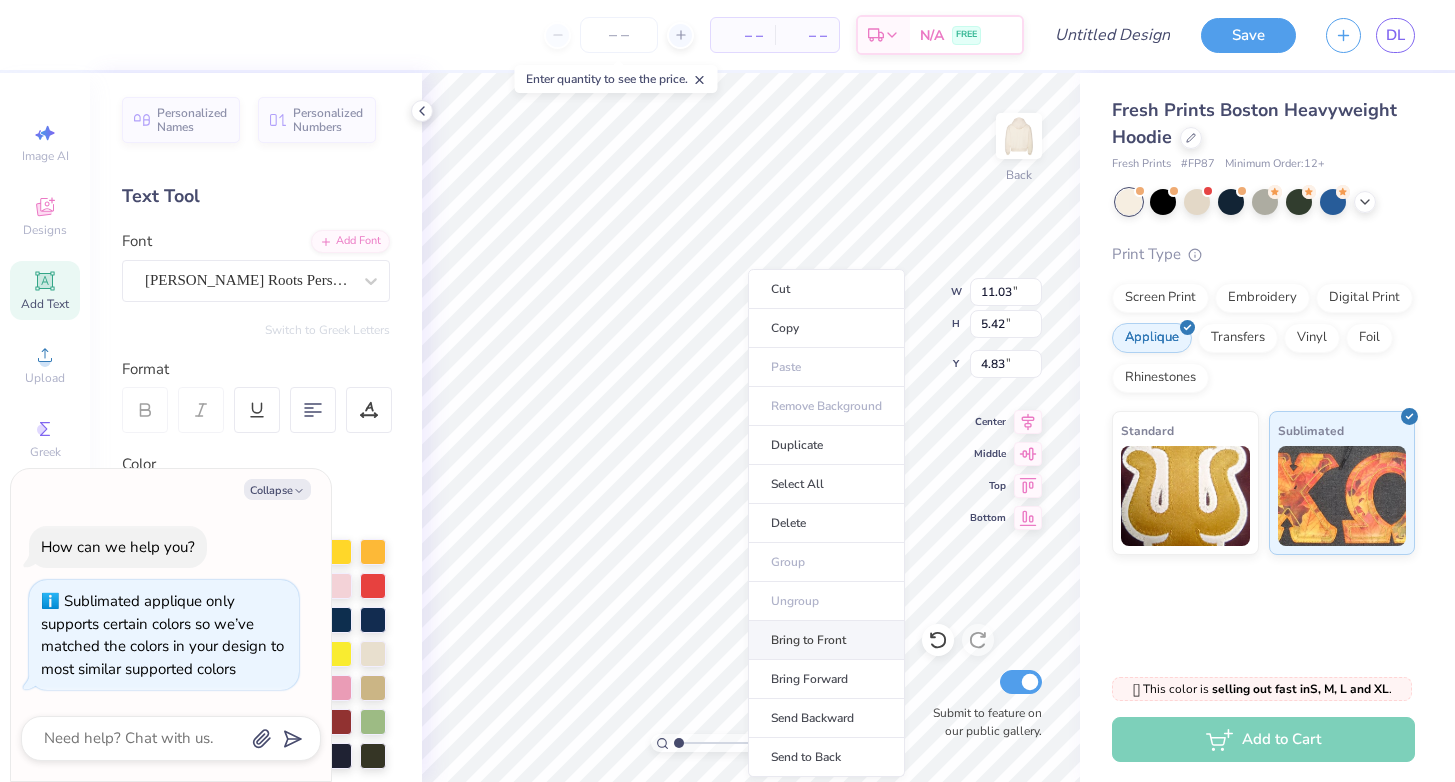 click on "Bring to Front" at bounding box center [826, 640] 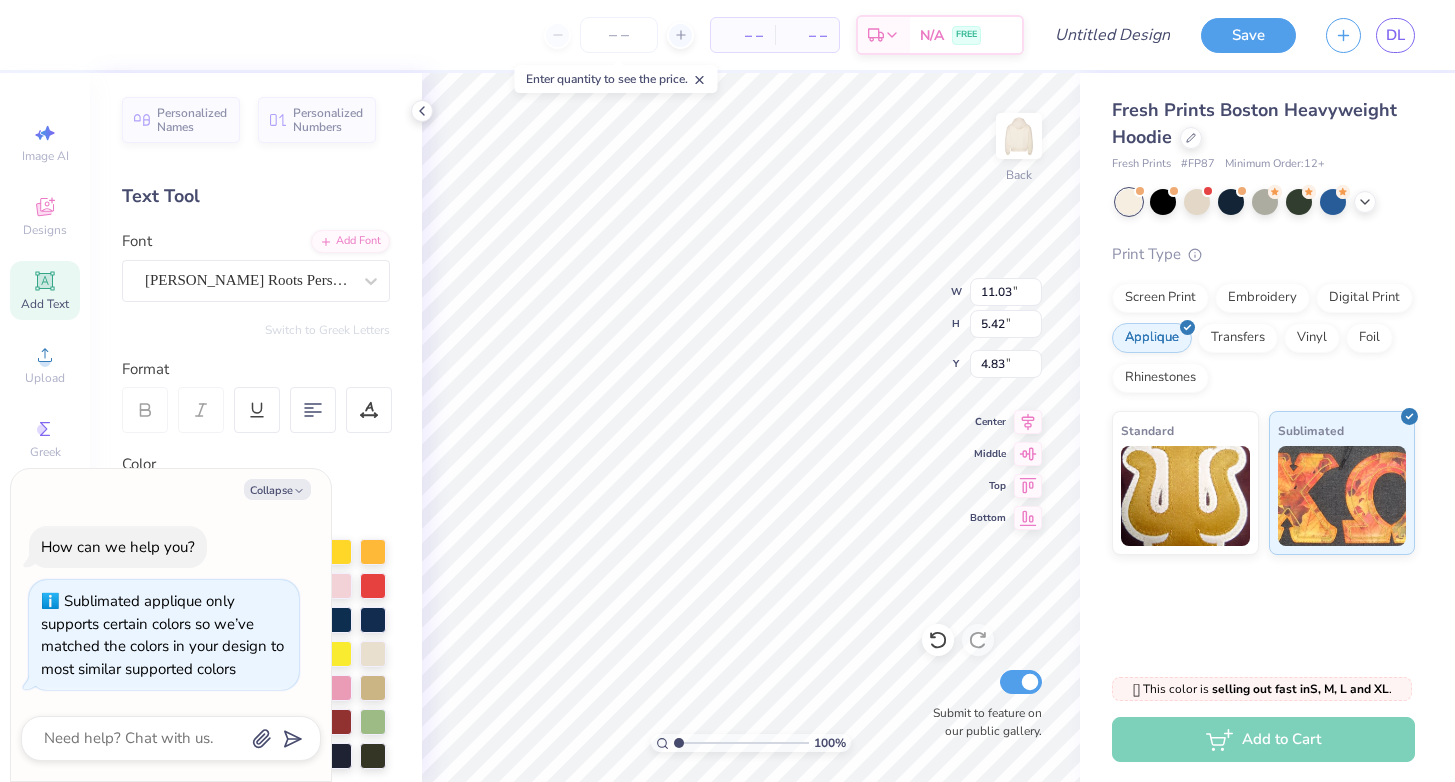 scroll, scrollTop: 16, scrollLeft: 2, axis: both 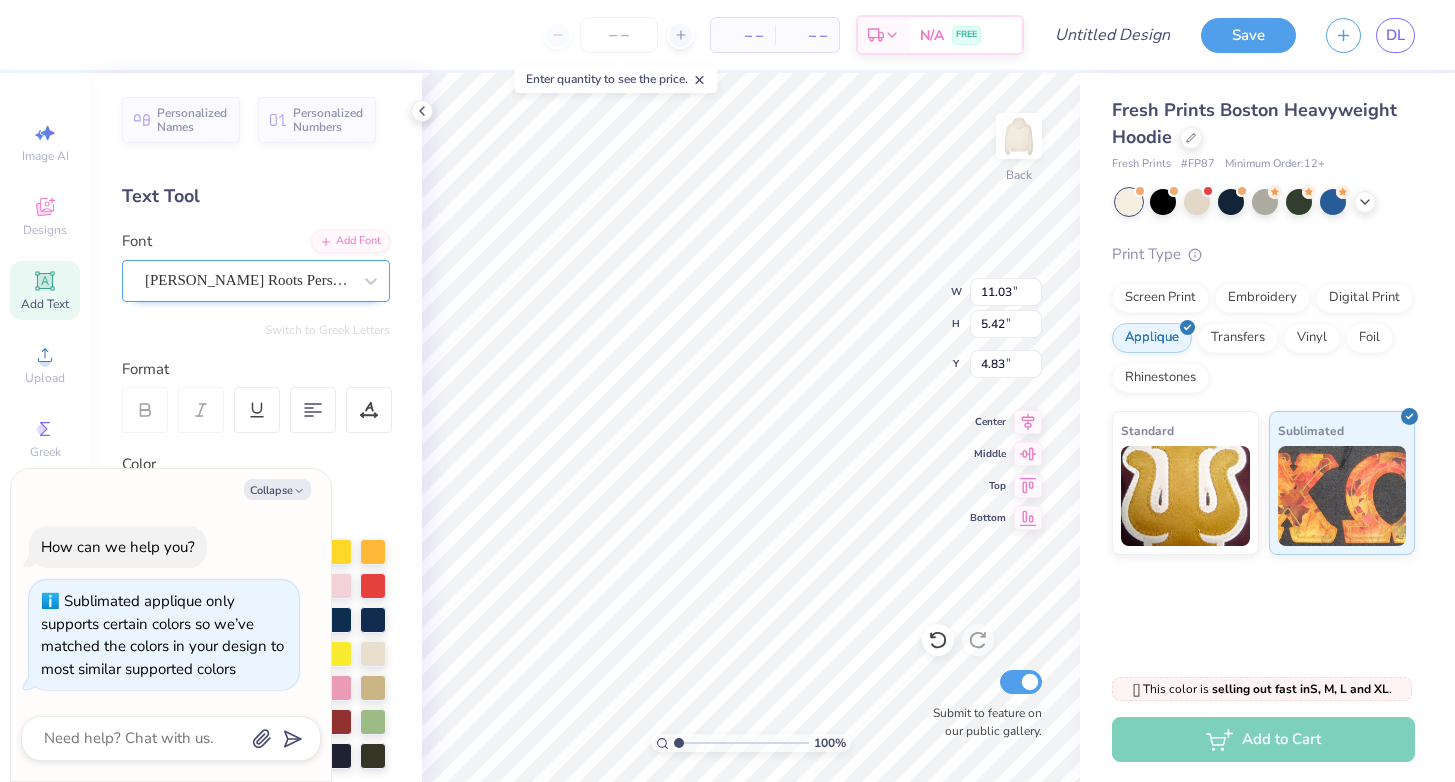 click on "[PERSON_NAME] Roots Personal Use" at bounding box center [256, 281] 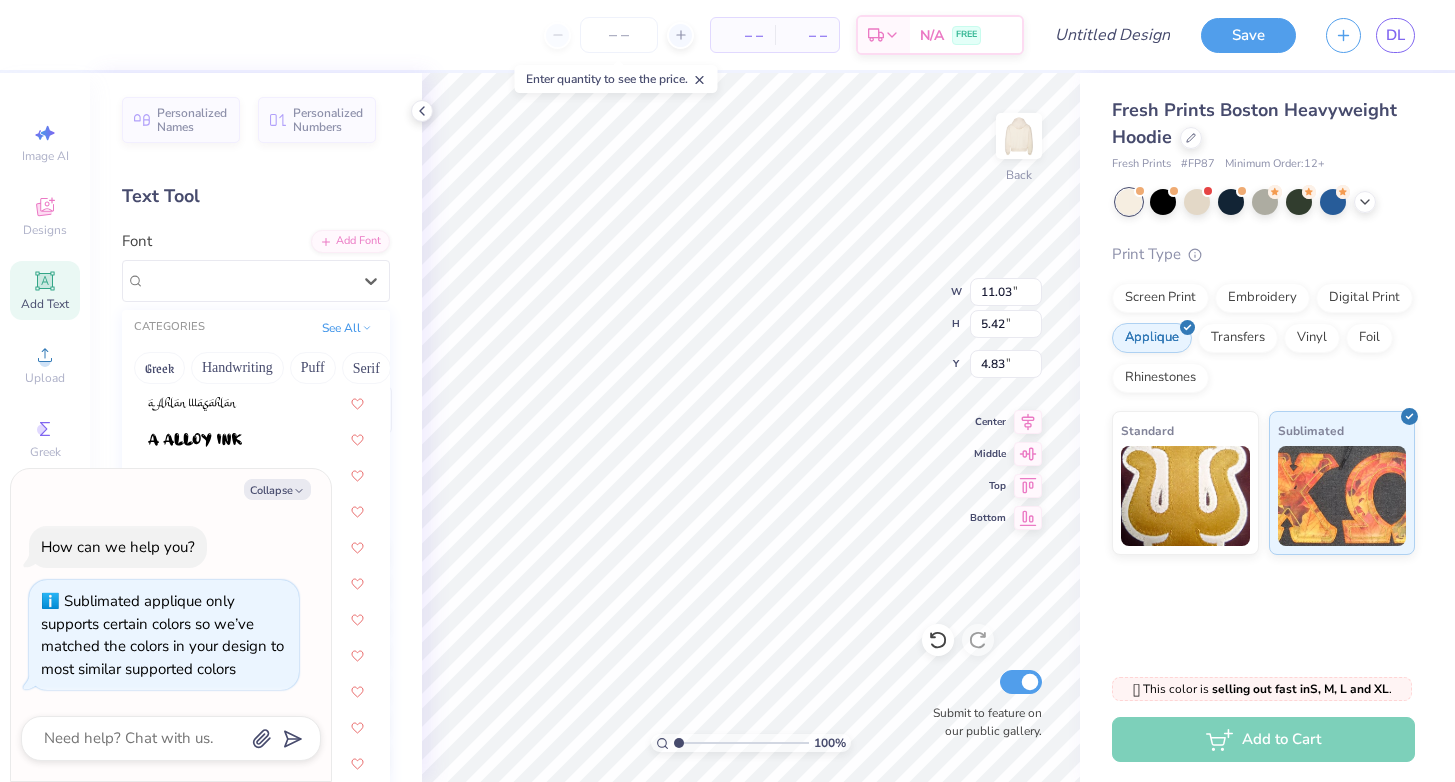 scroll, scrollTop: 93, scrollLeft: 0, axis: vertical 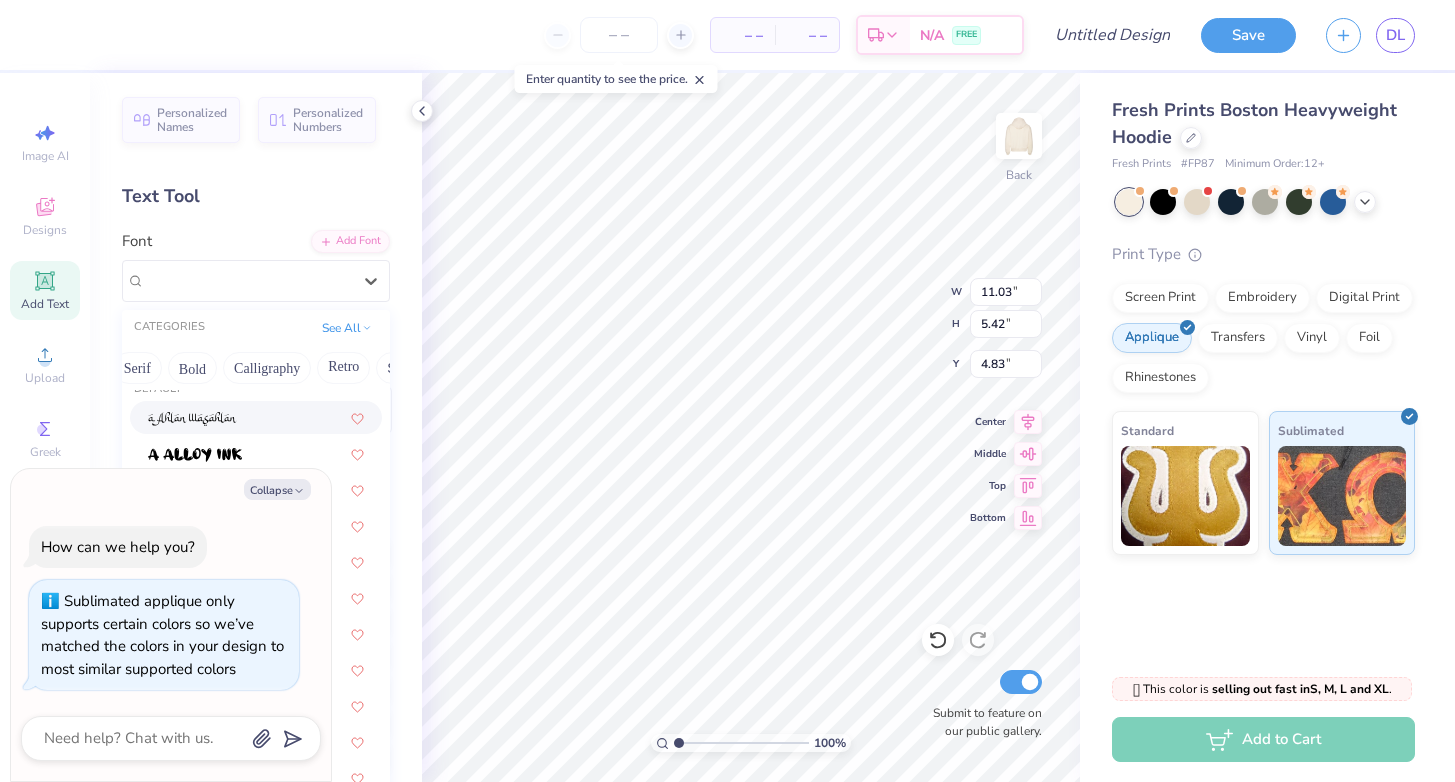 click on "Calligraphy" at bounding box center [267, 368] 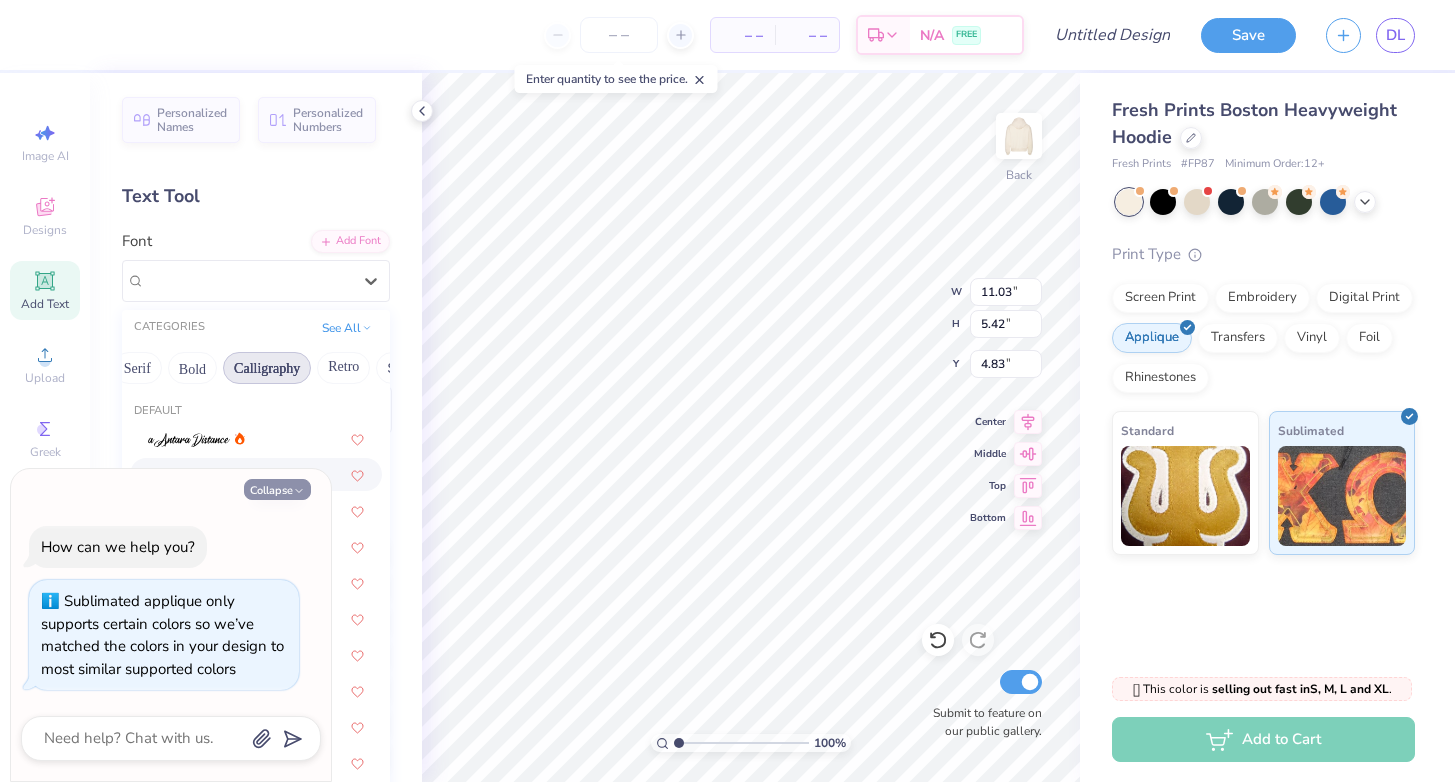 click on "Collapse" at bounding box center [277, 489] 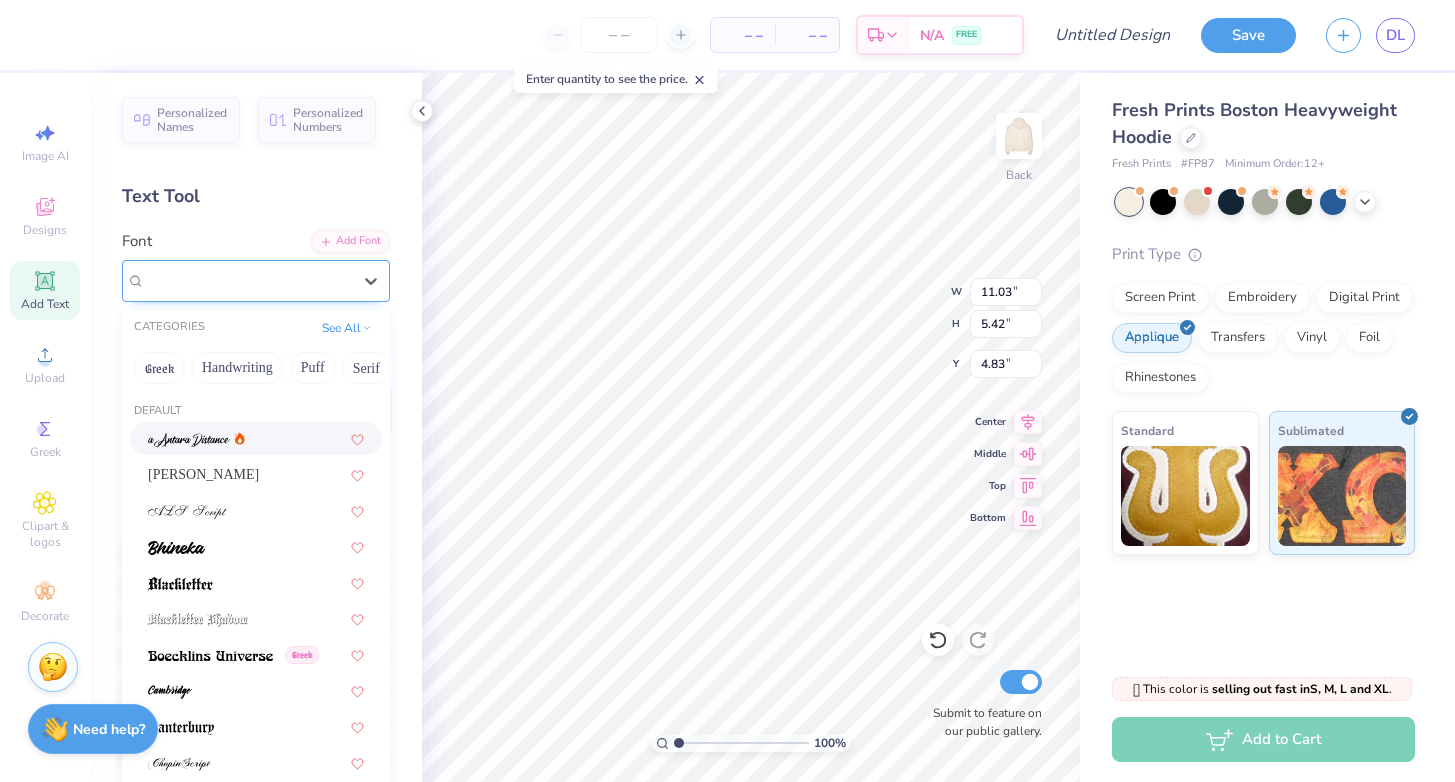 click on "[PERSON_NAME] Roots Personal Use" at bounding box center [248, 280] 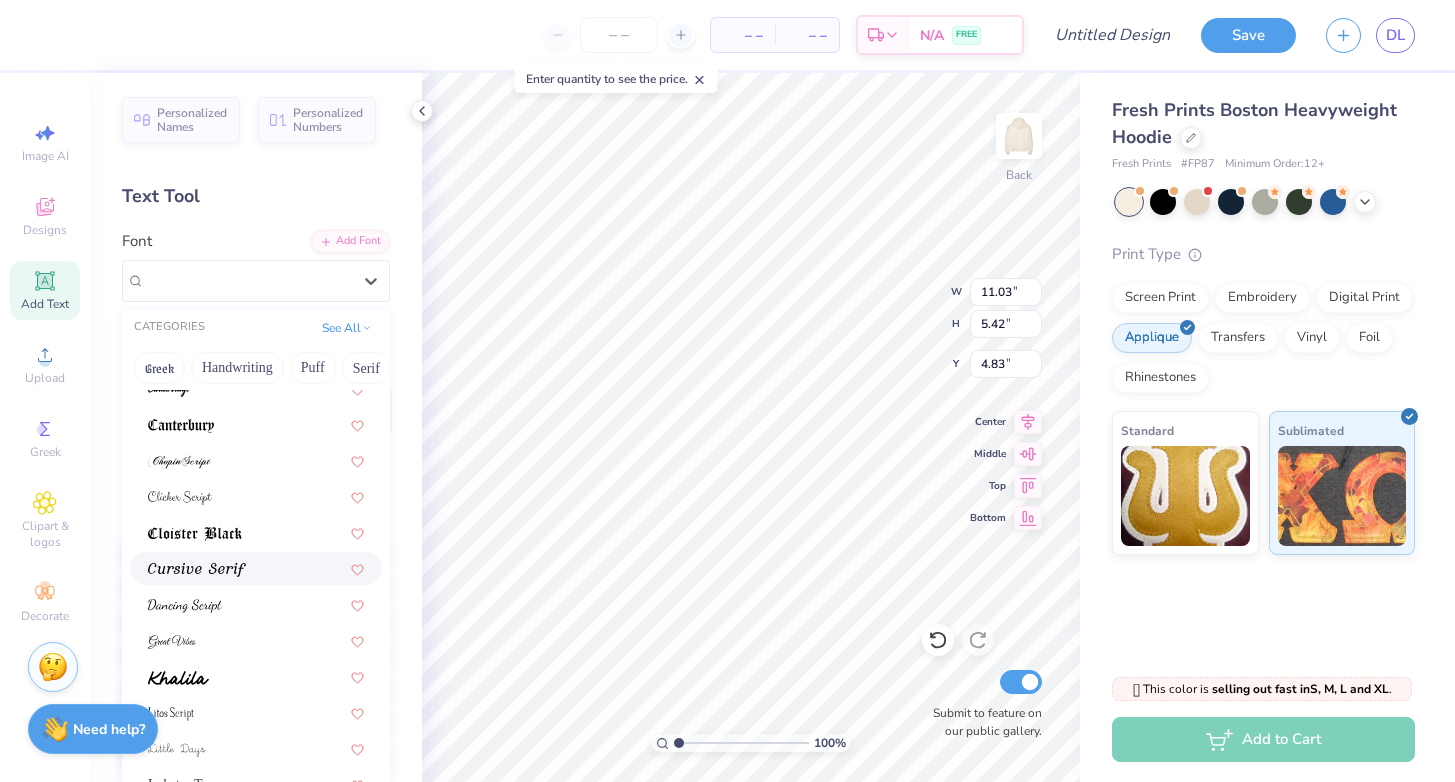 scroll, scrollTop: 429, scrollLeft: 0, axis: vertical 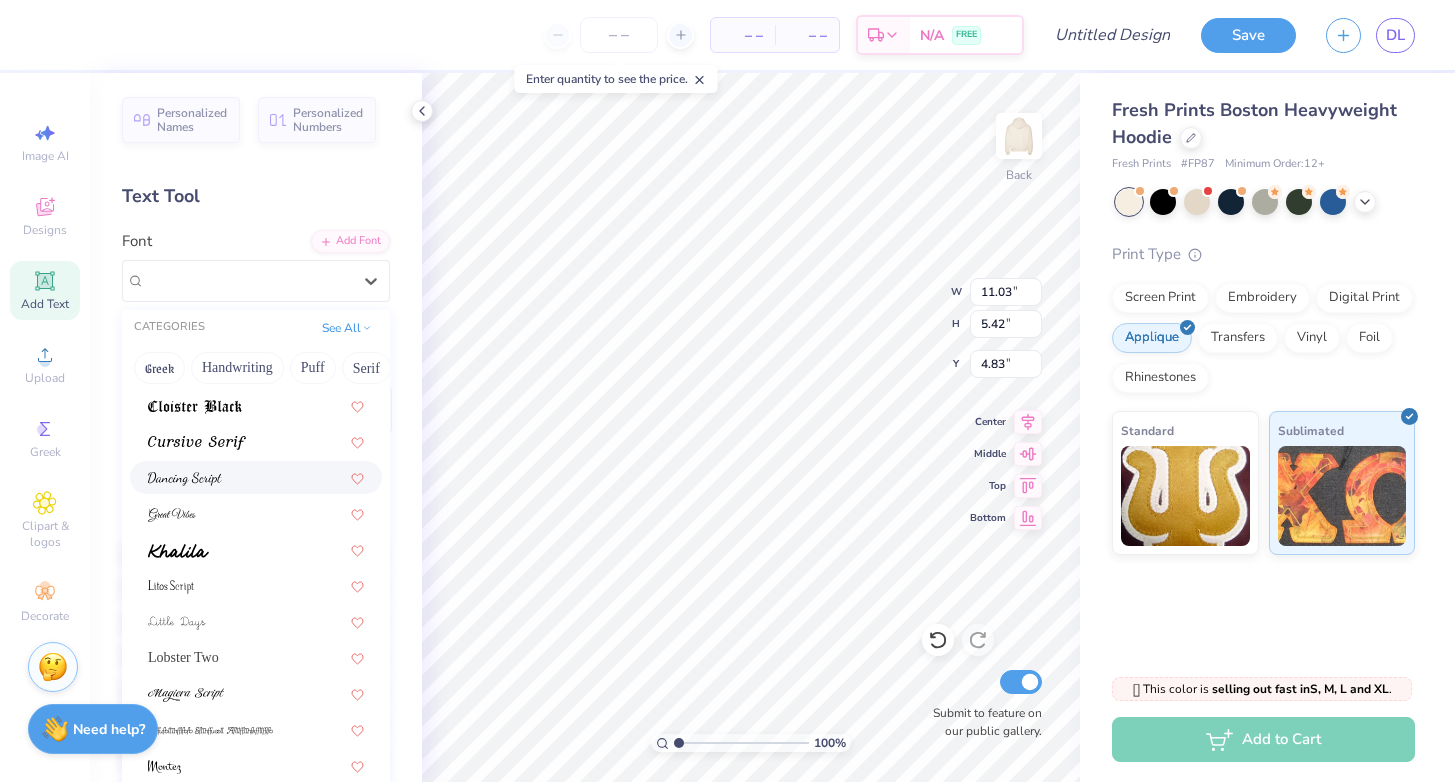 click at bounding box center [256, 477] 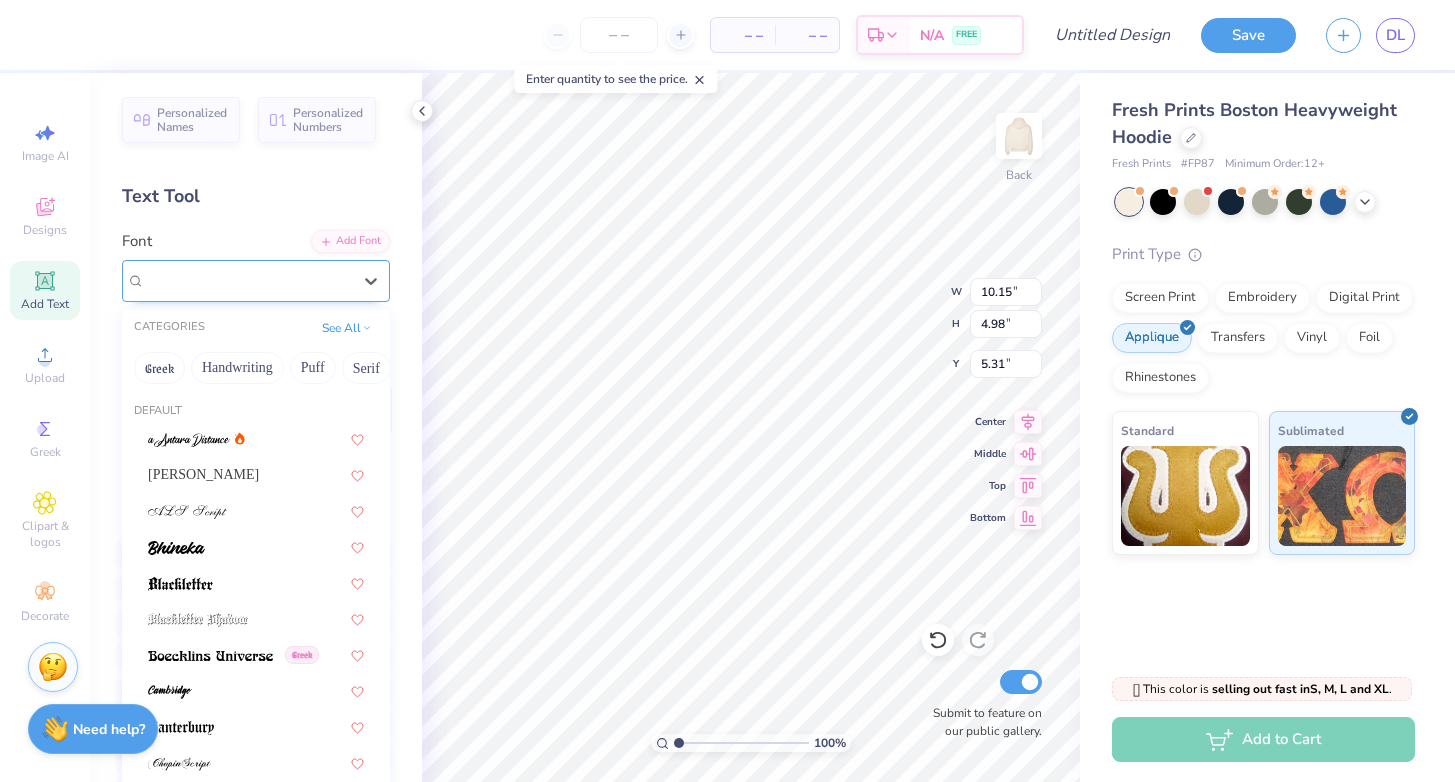 click on "Dancing Script" at bounding box center [248, 280] 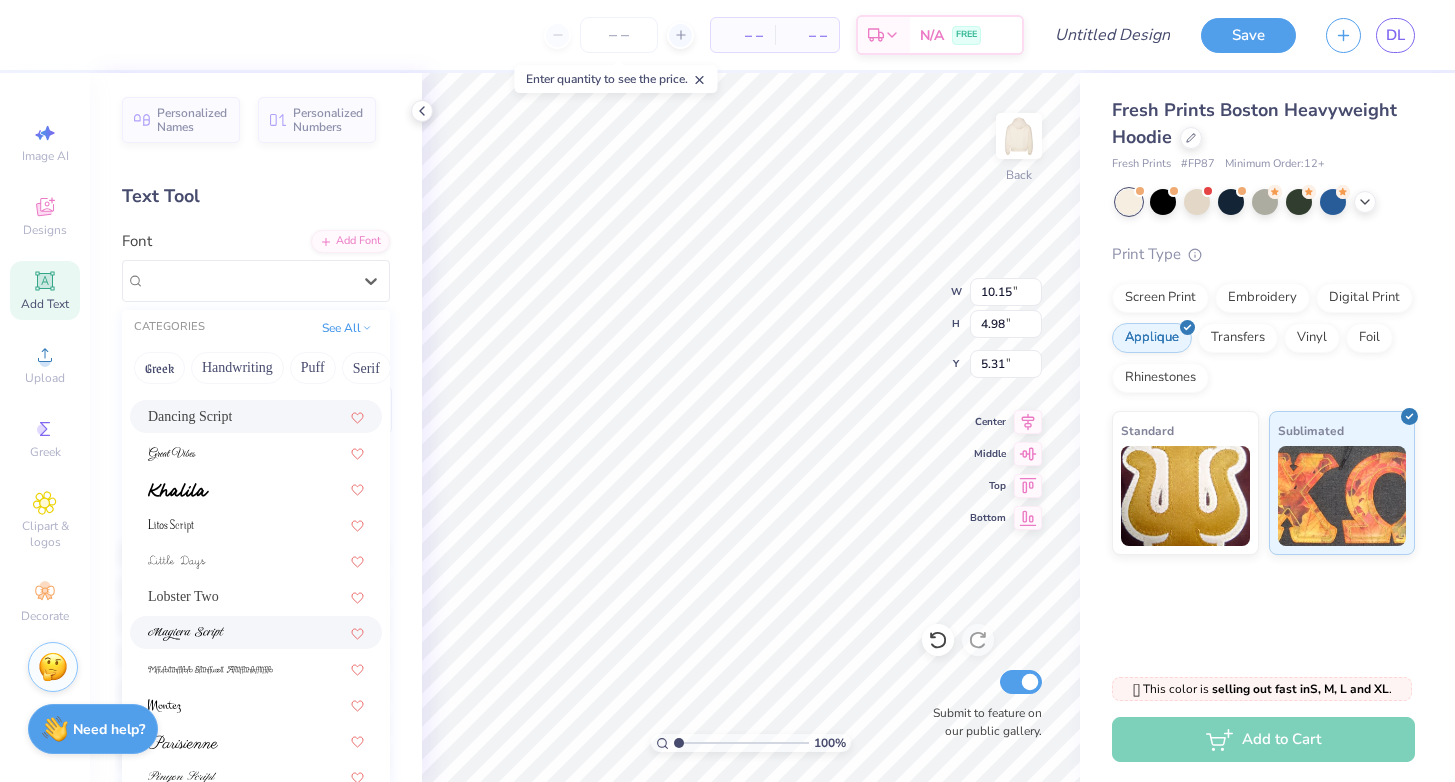 scroll, scrollTop: 489, scrollLeft: 0, axis: vertical 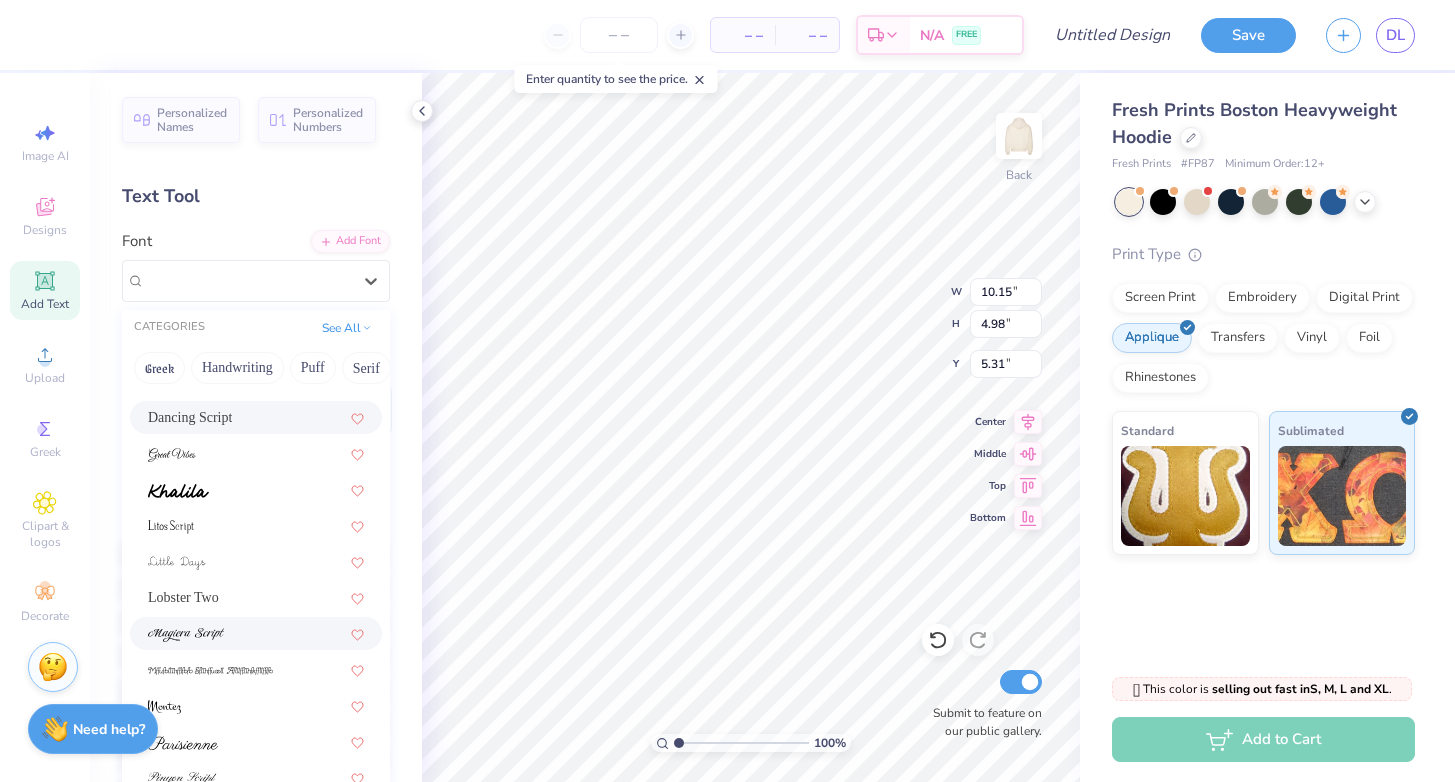 click at bounding box center [256, 633] 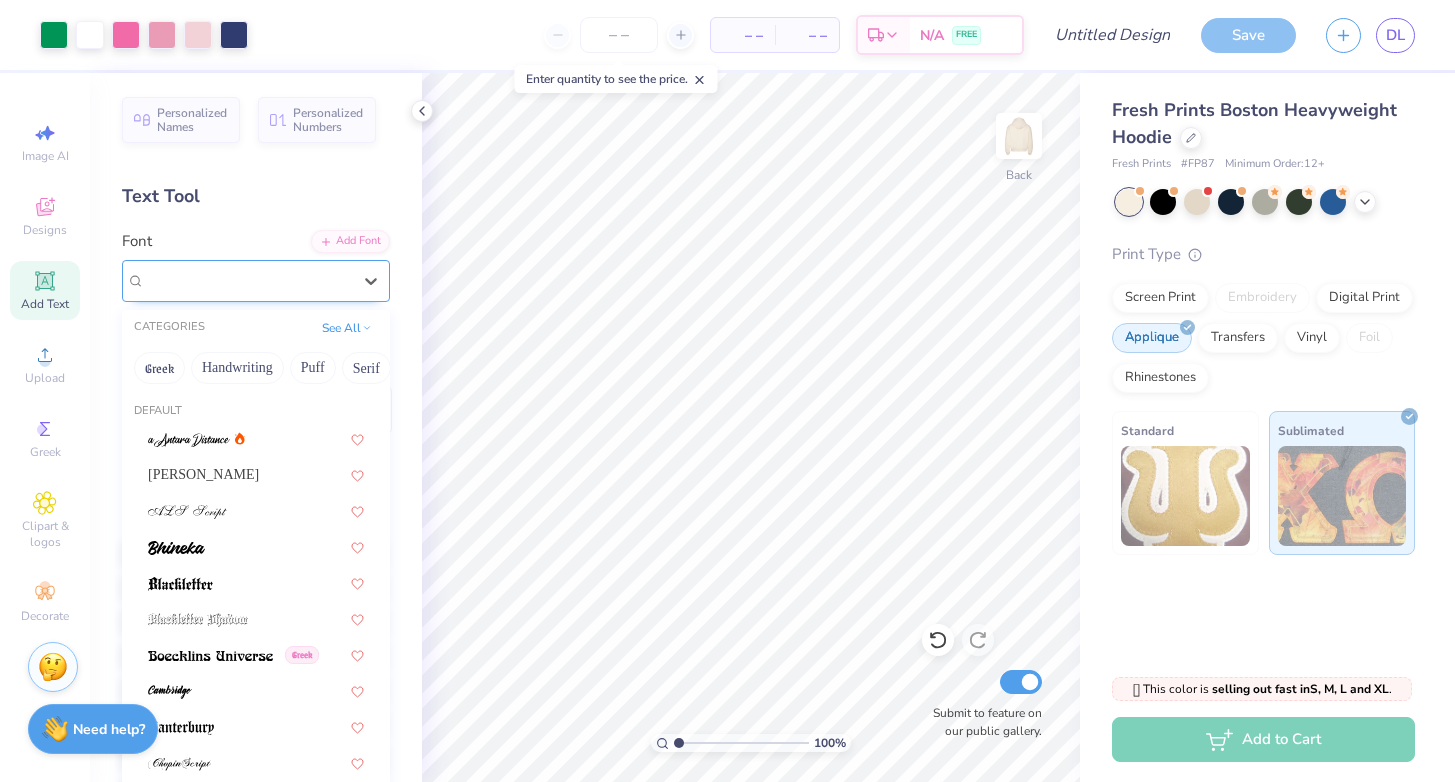 click on "[PERSON_NAME] Script" at bounding box center [248, 280] 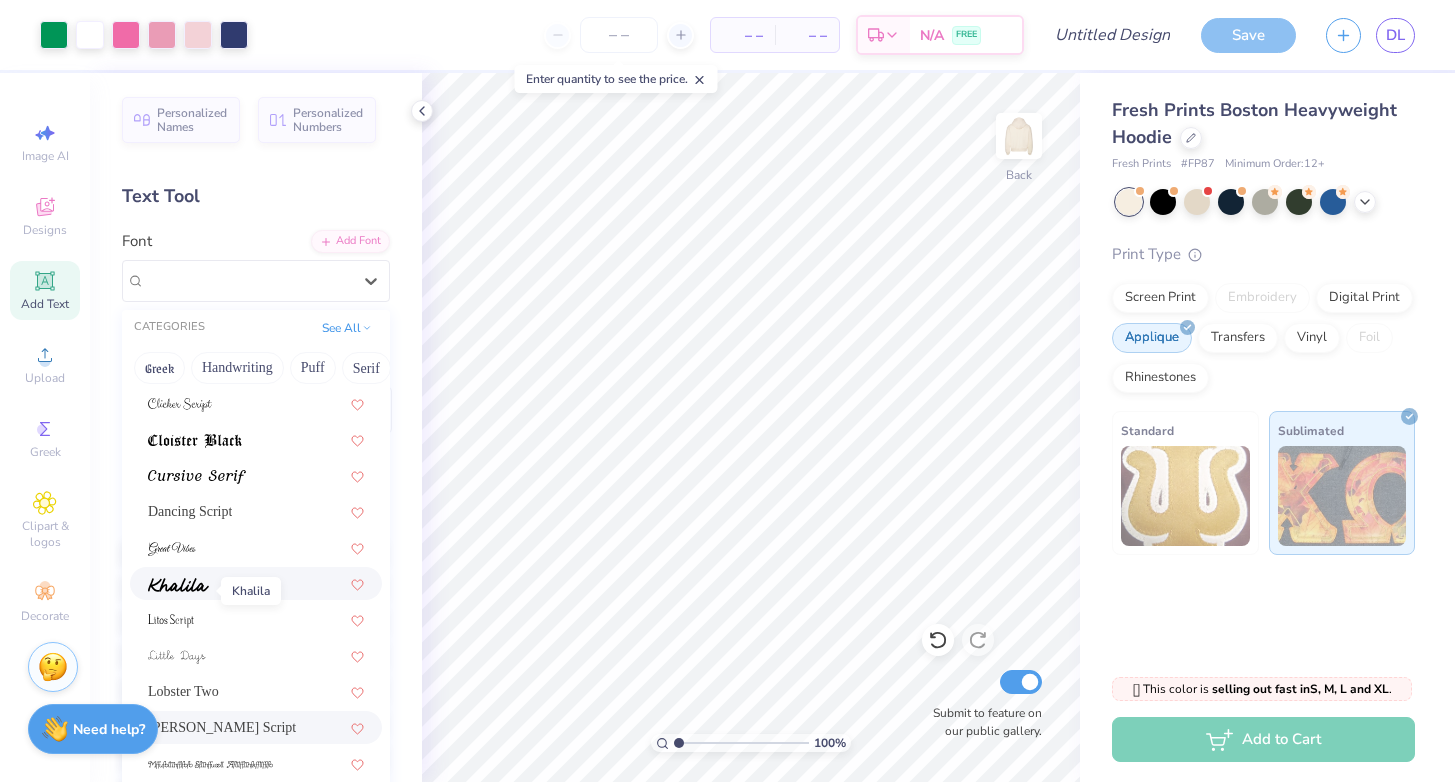 scroll, scrollTop: 397, scrollLeft: 0, axis: vertical 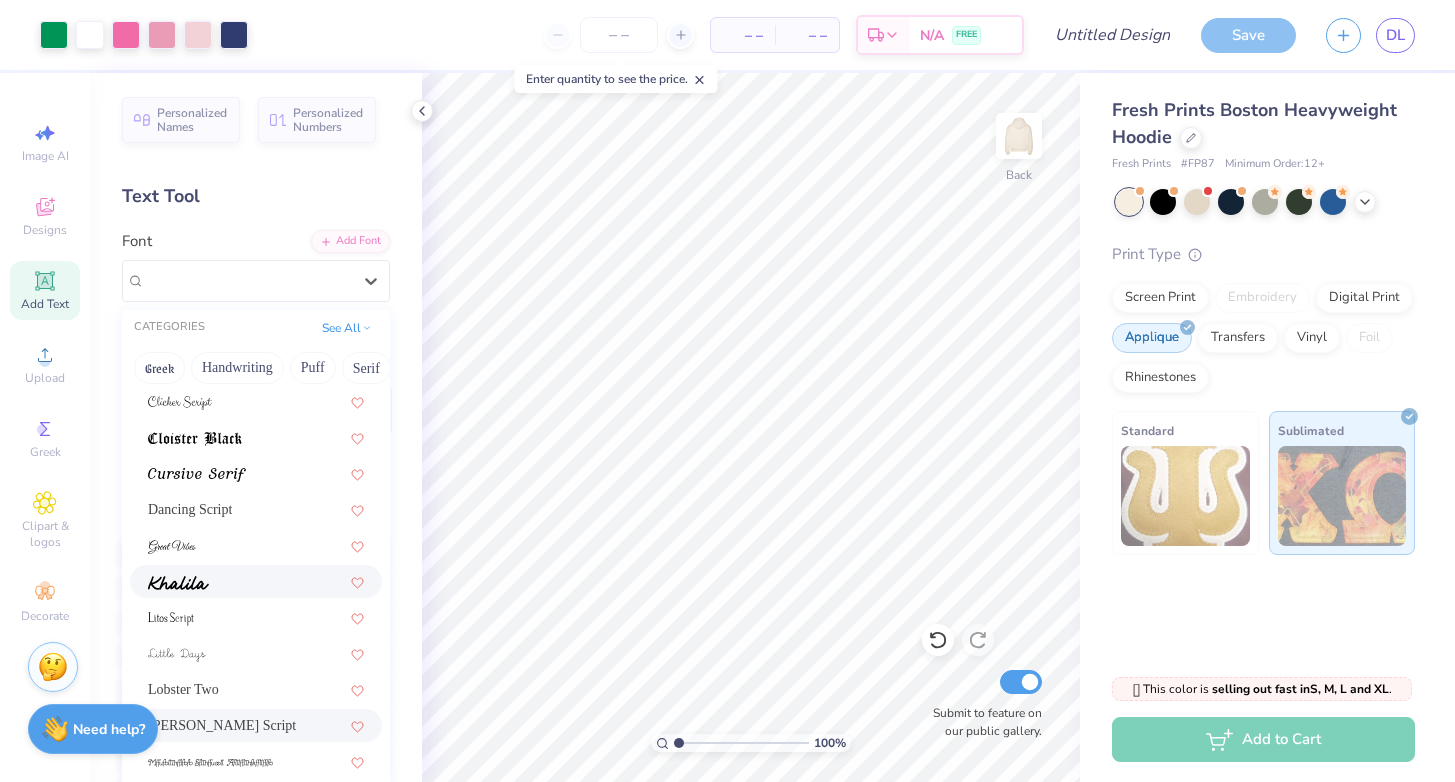 click at bounding box center (256, 581) 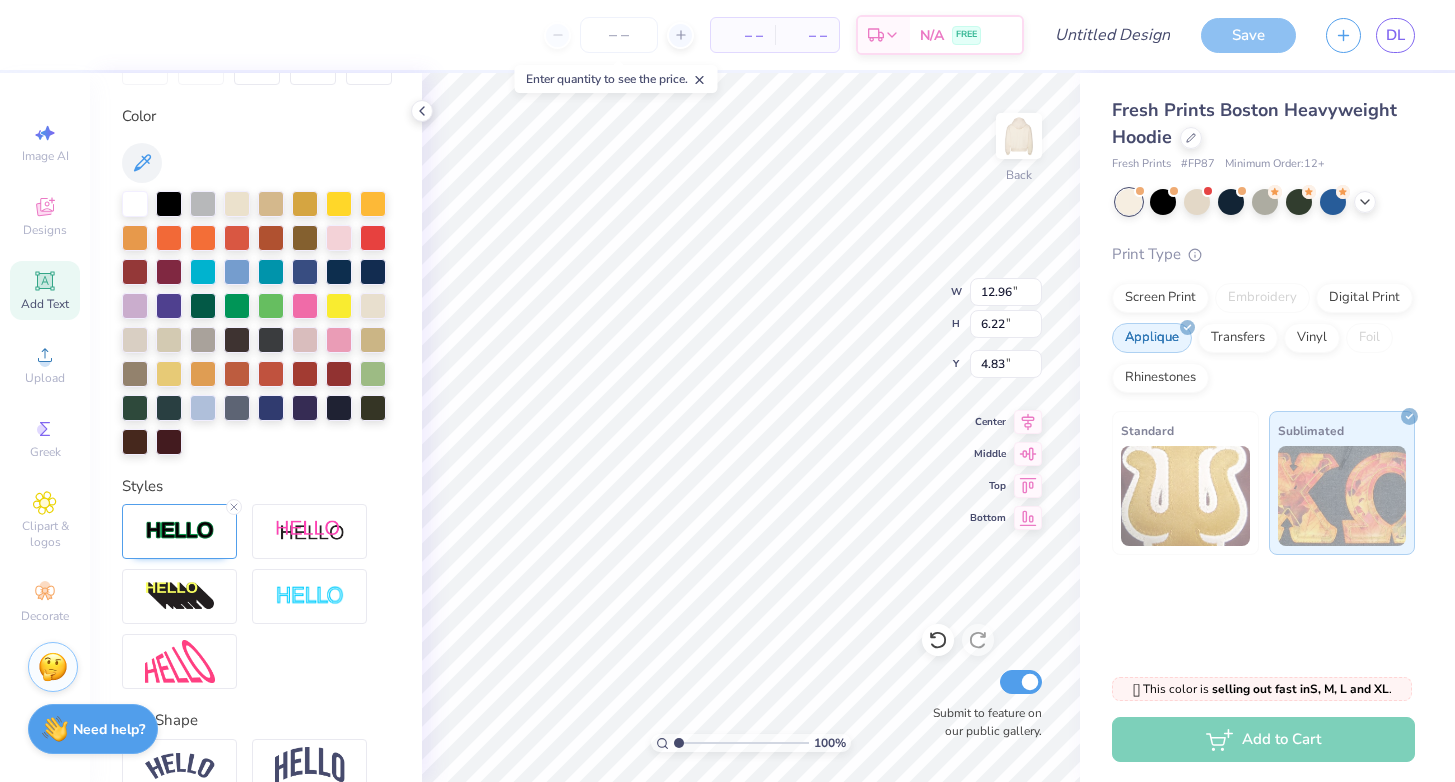 scroll, scrollTop: 400, scrollLeft: 0, axis: vertical 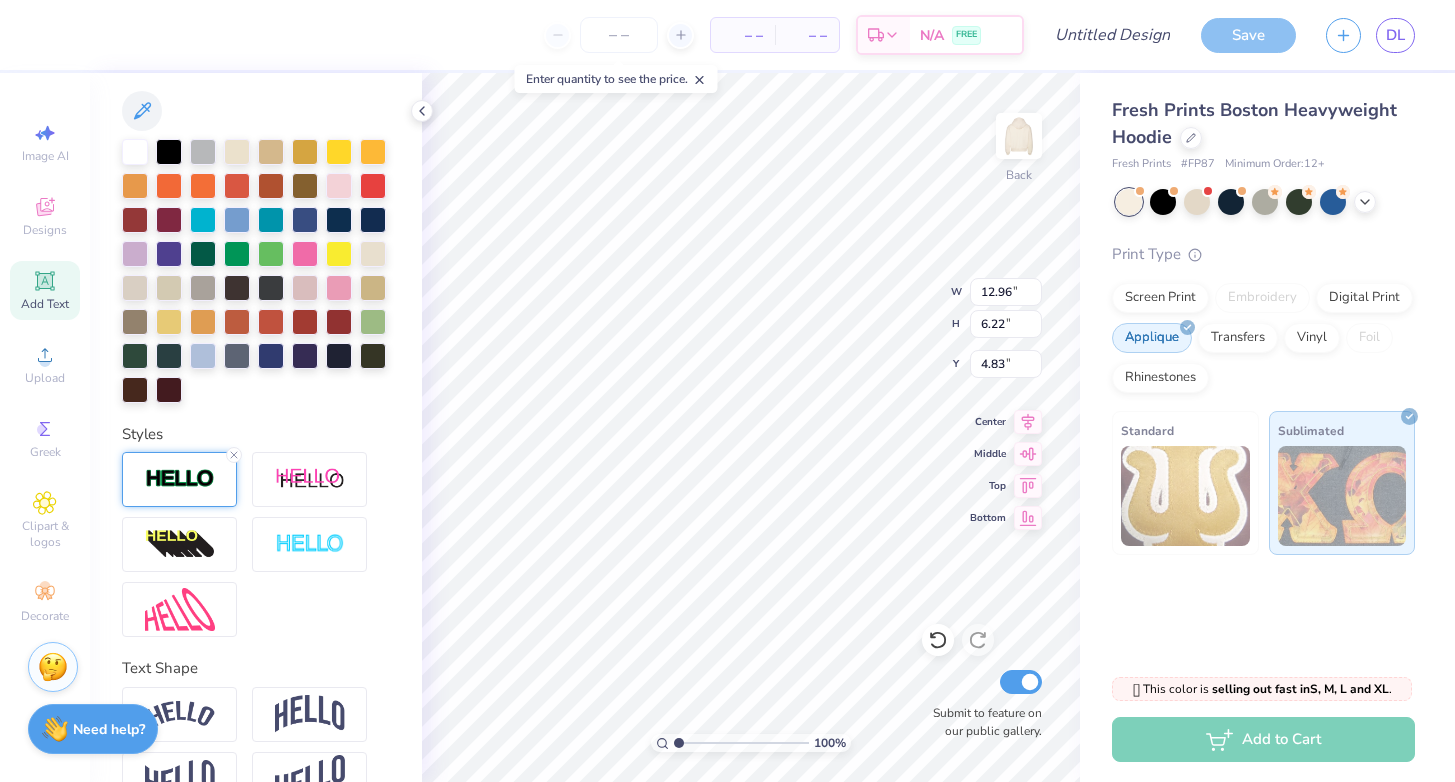 click at bounding box center [179, 479] 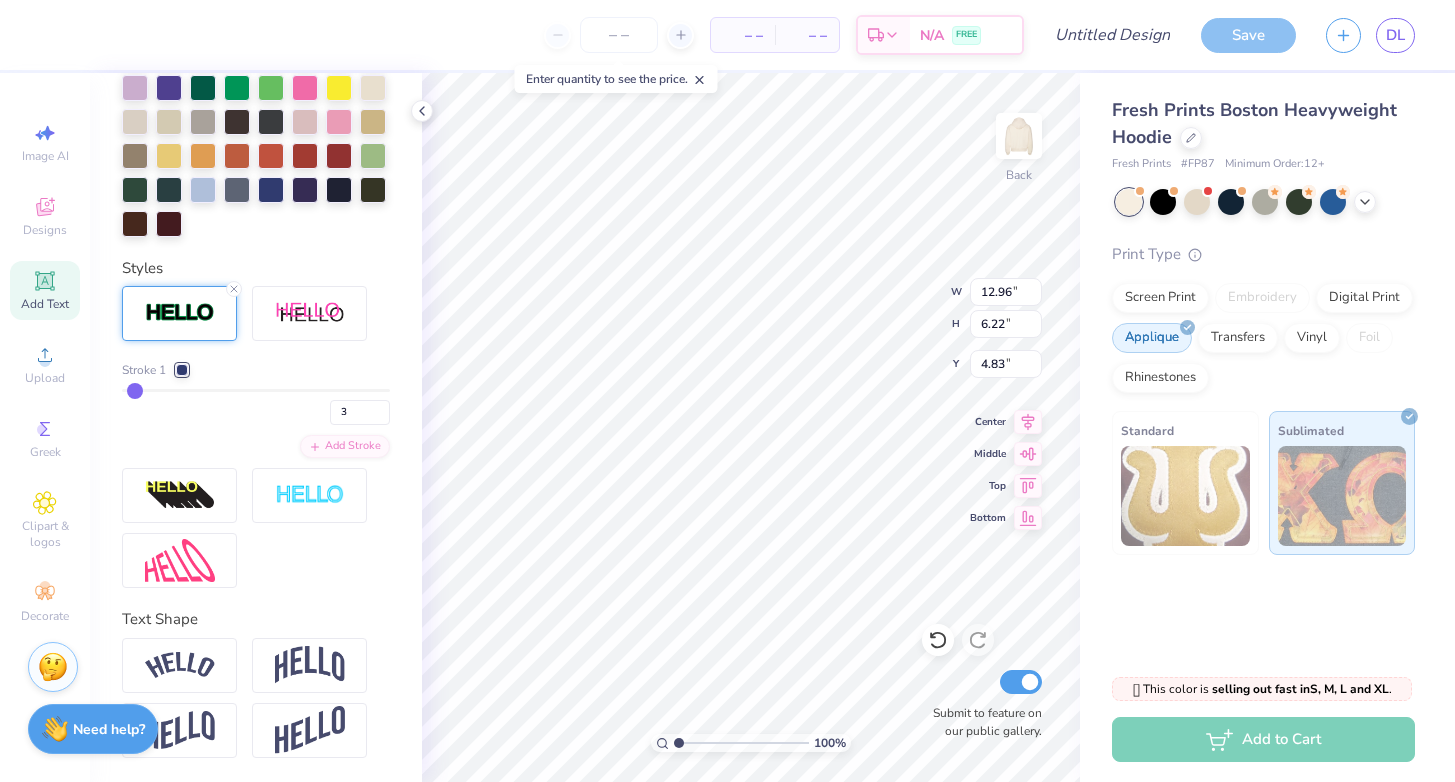 scroll, scrollTop: 596, scrollLeft: 0, axis: vertical 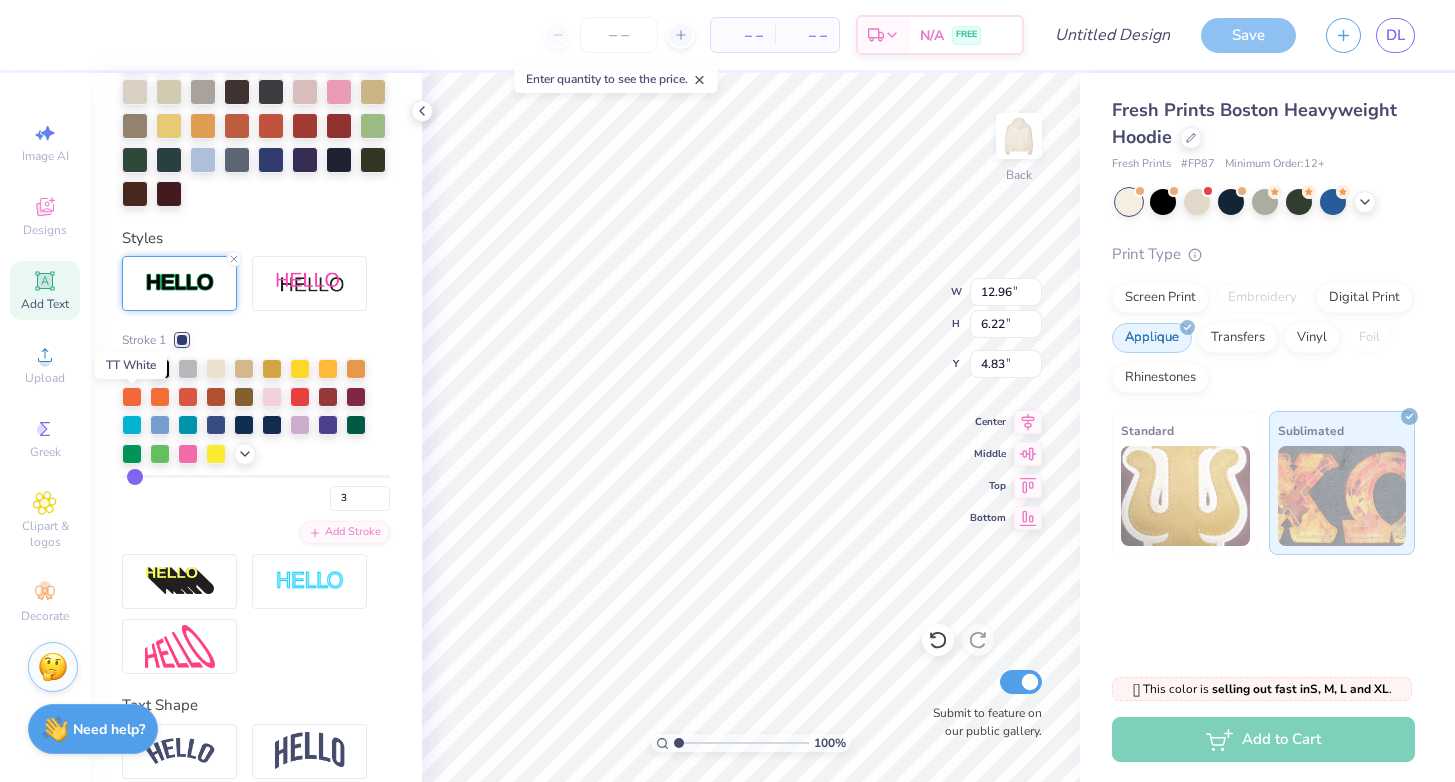 click at bounding box center [132, 367] 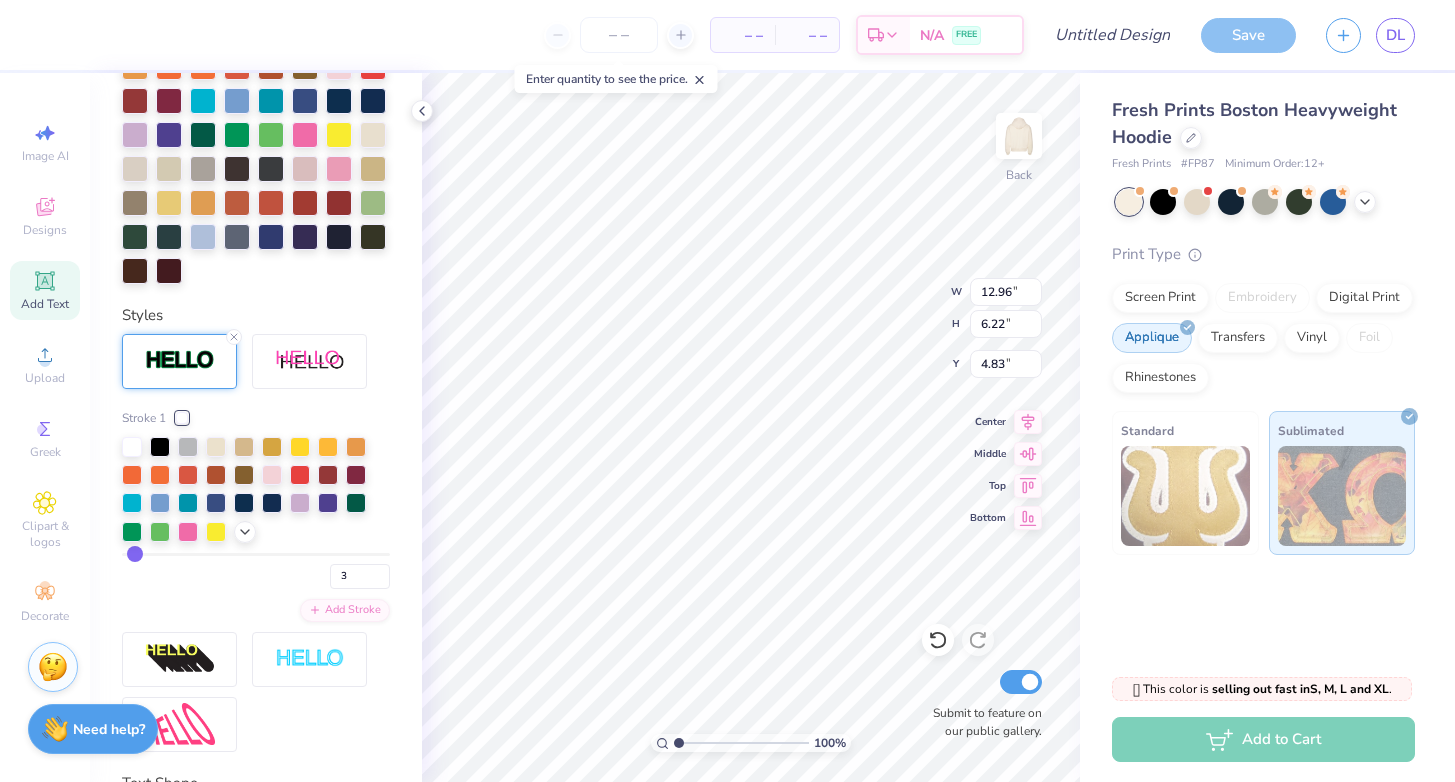 scroll, scrollTop: 673, scrollLeft: 0, axis: vertical 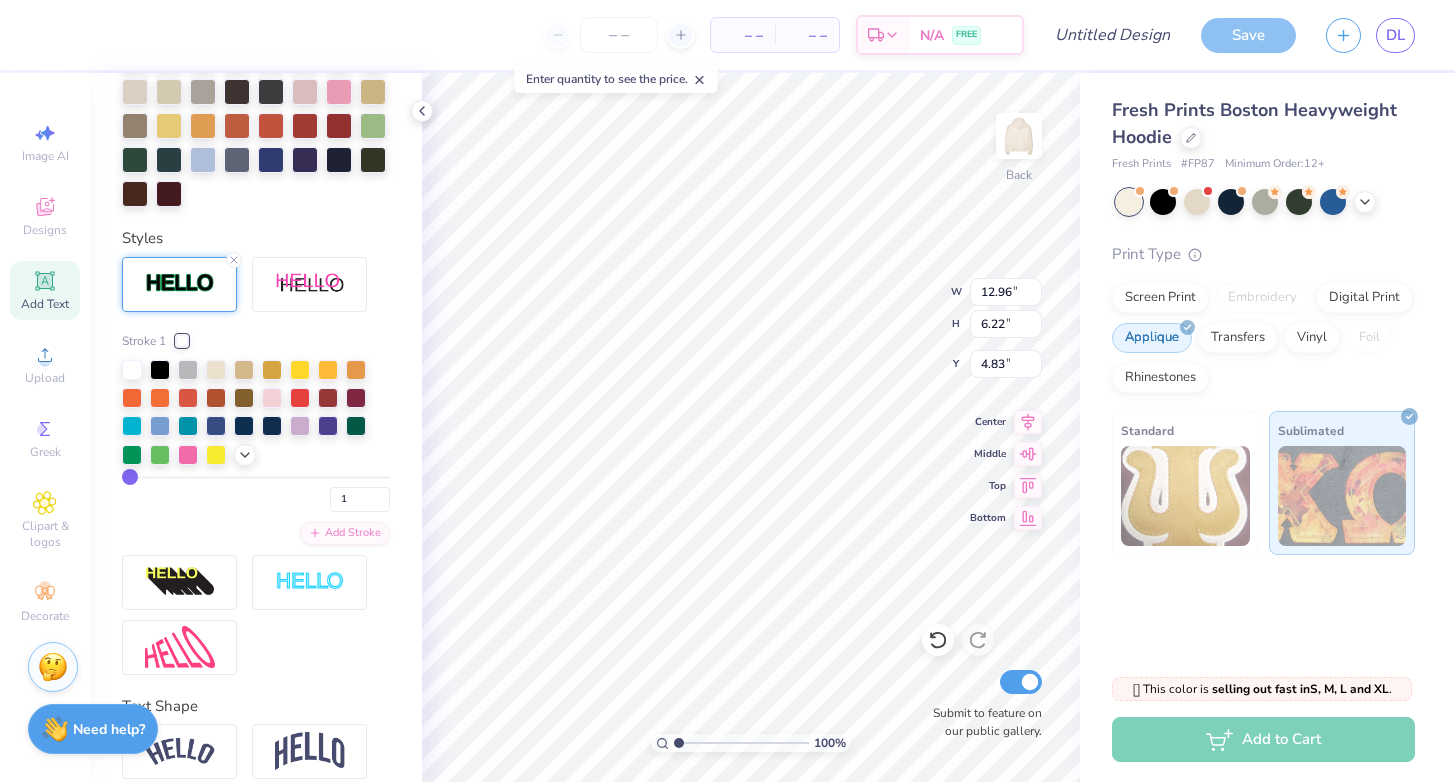 drag, startPoint x: 134, startPoint y: 507, endPoint x: 114, endPoint y: 505, distance: 20.09975 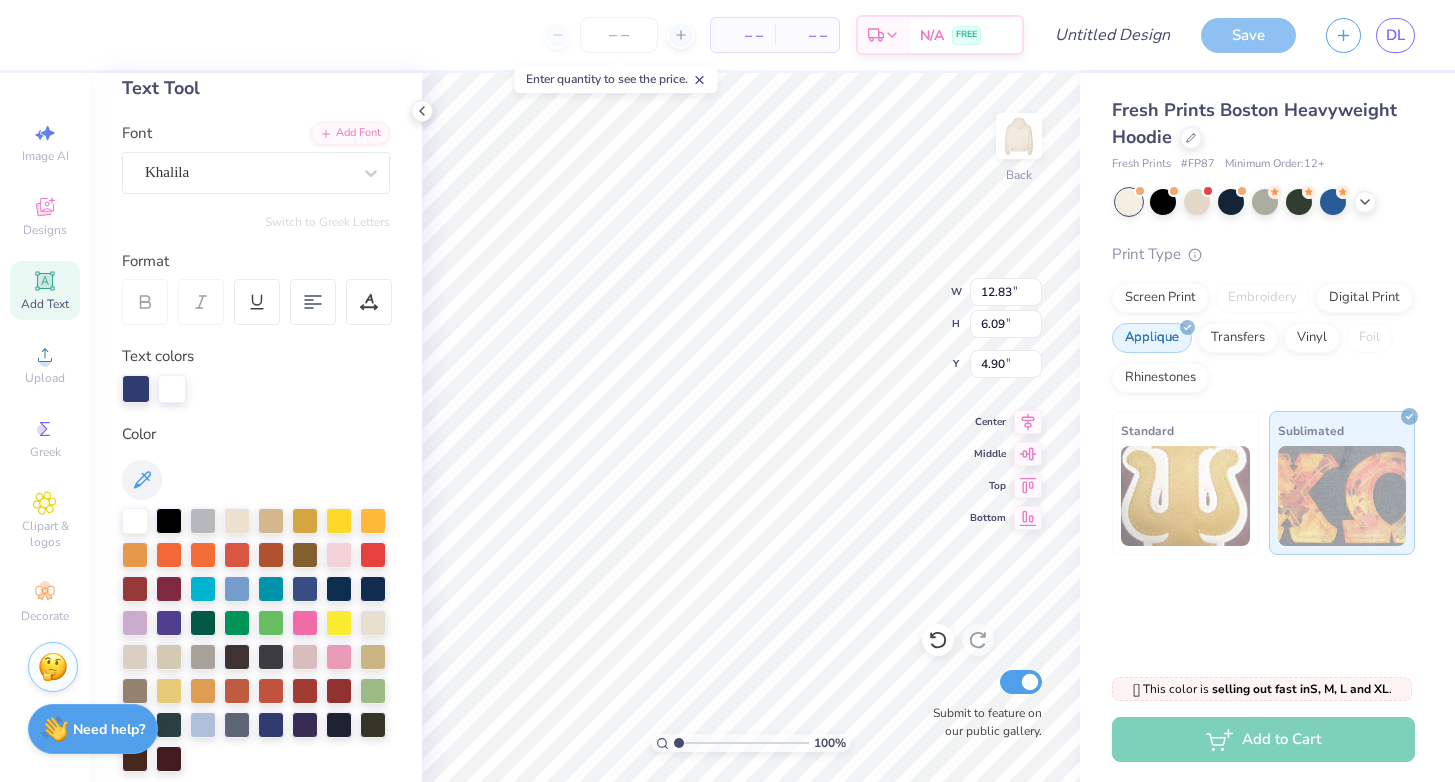 scroll, scrollTop: 0, scrollLeft: 0, axis: both 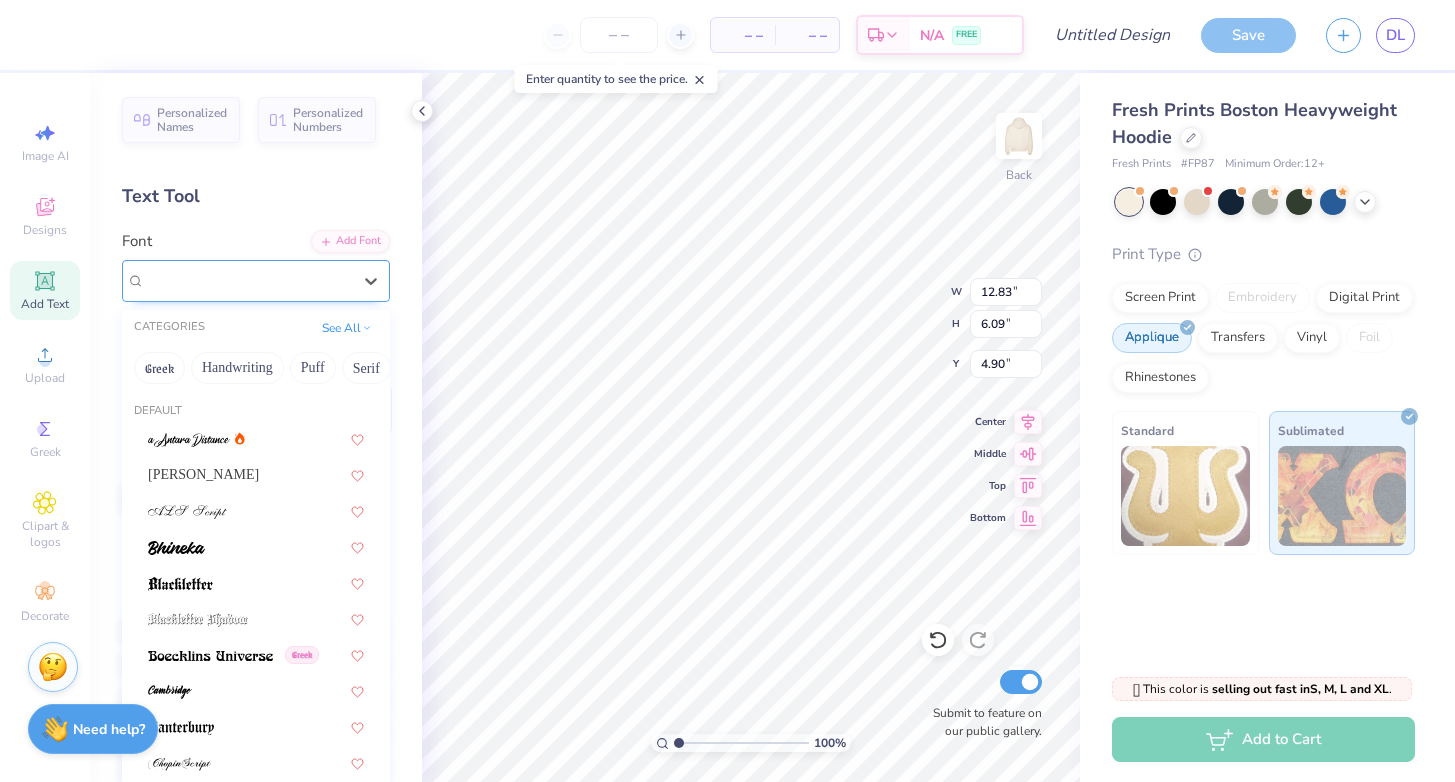 click on "Khalila" at bounding box center [248, 280] 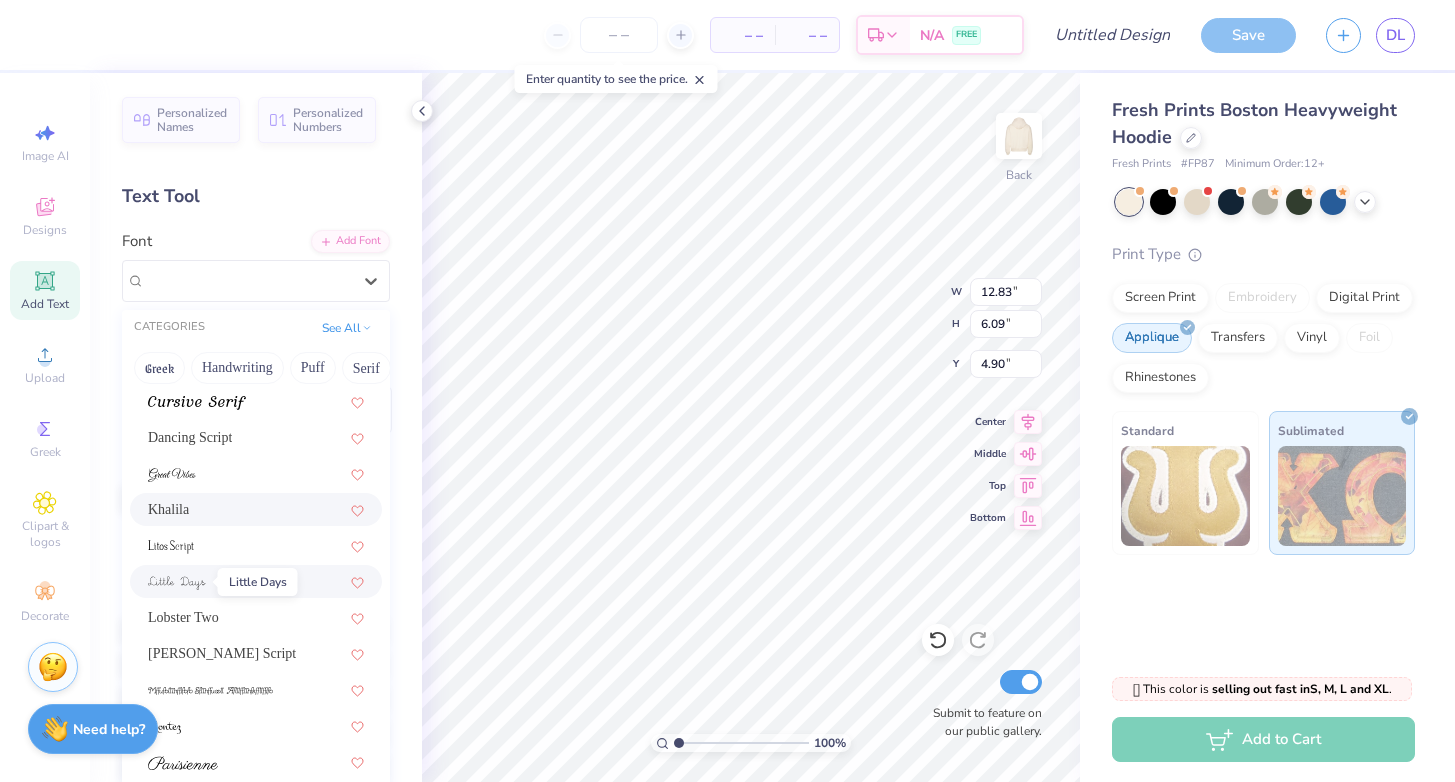scroll, scrollTop: 490, scrollLeft: 0, axis: vertical 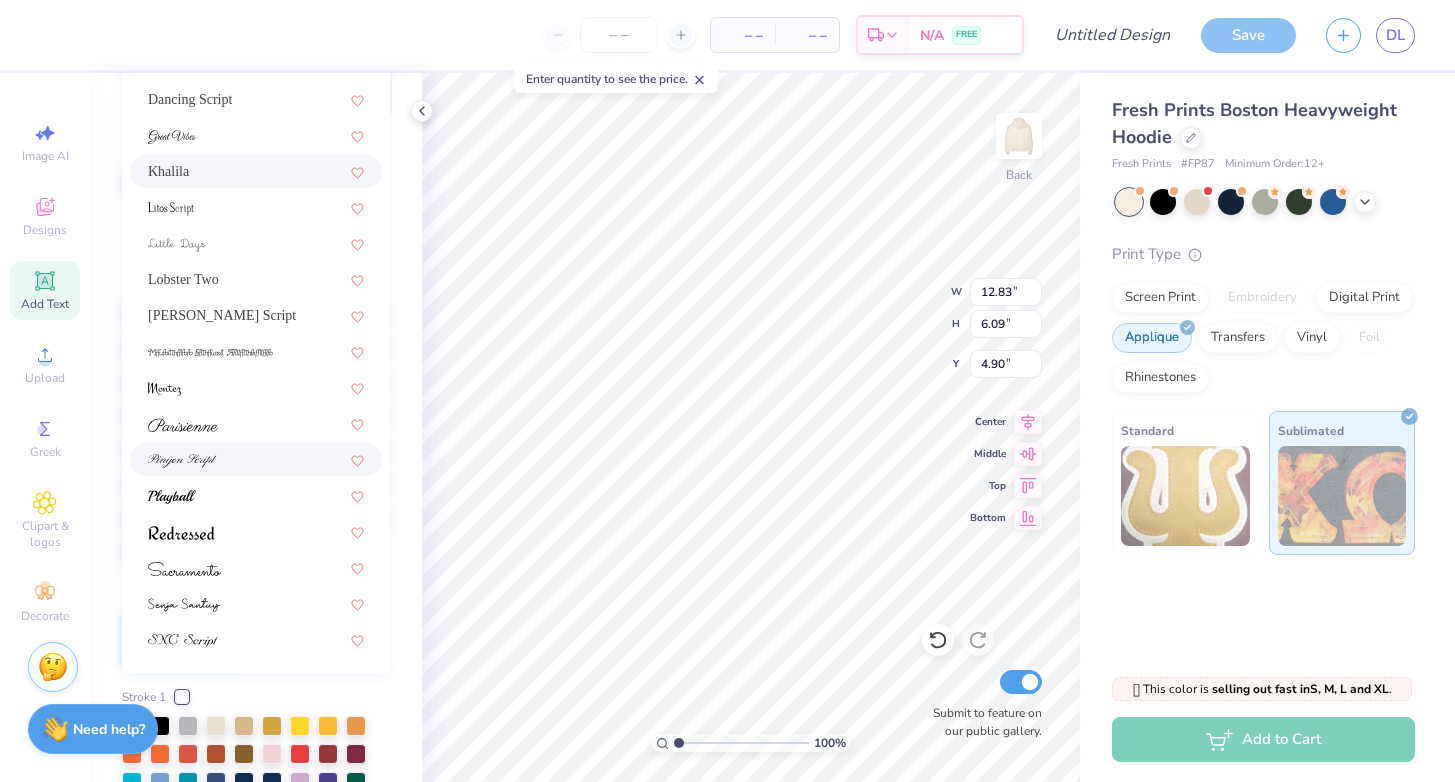 click at bounding box center [182, 461] 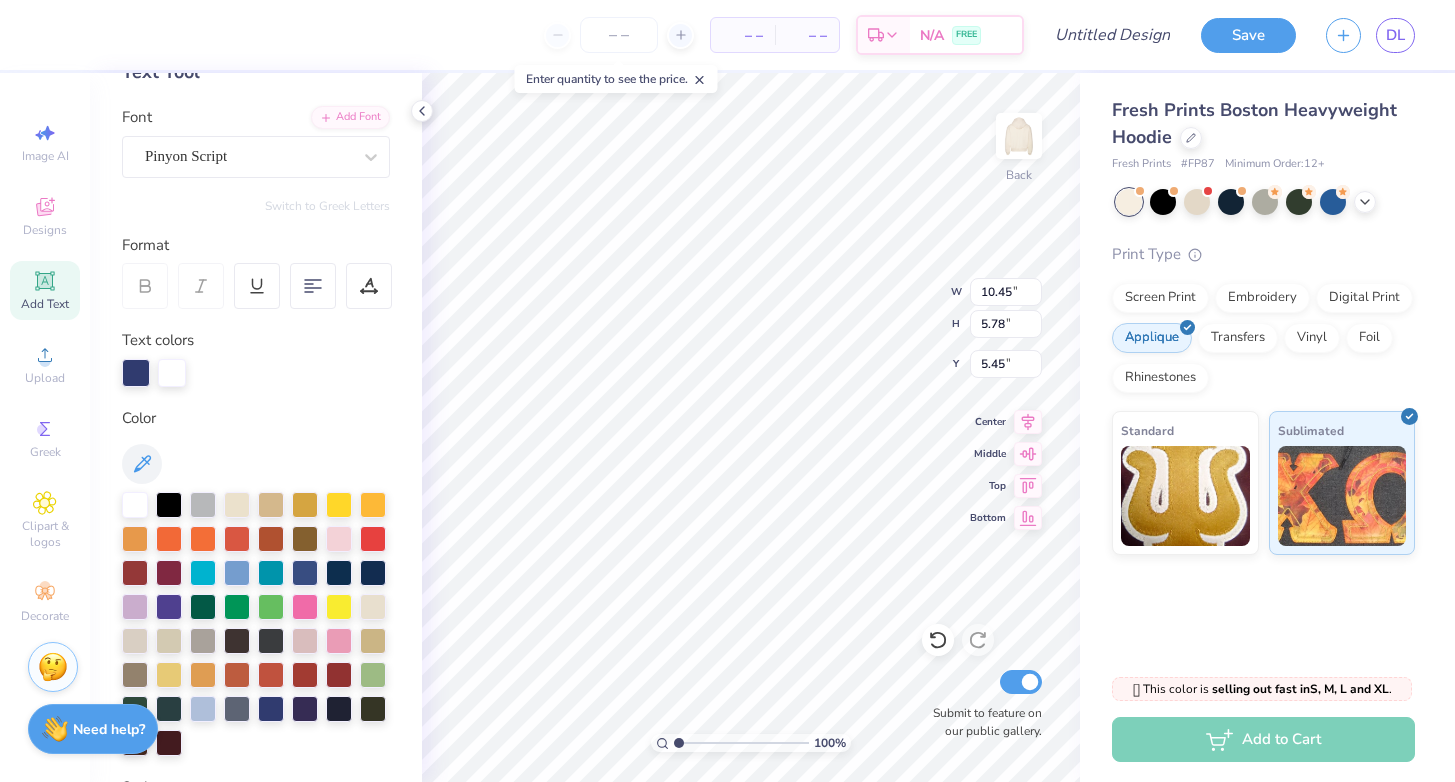 scroll, scrollTop: 123, scrollLeft: 0, axis: vertical 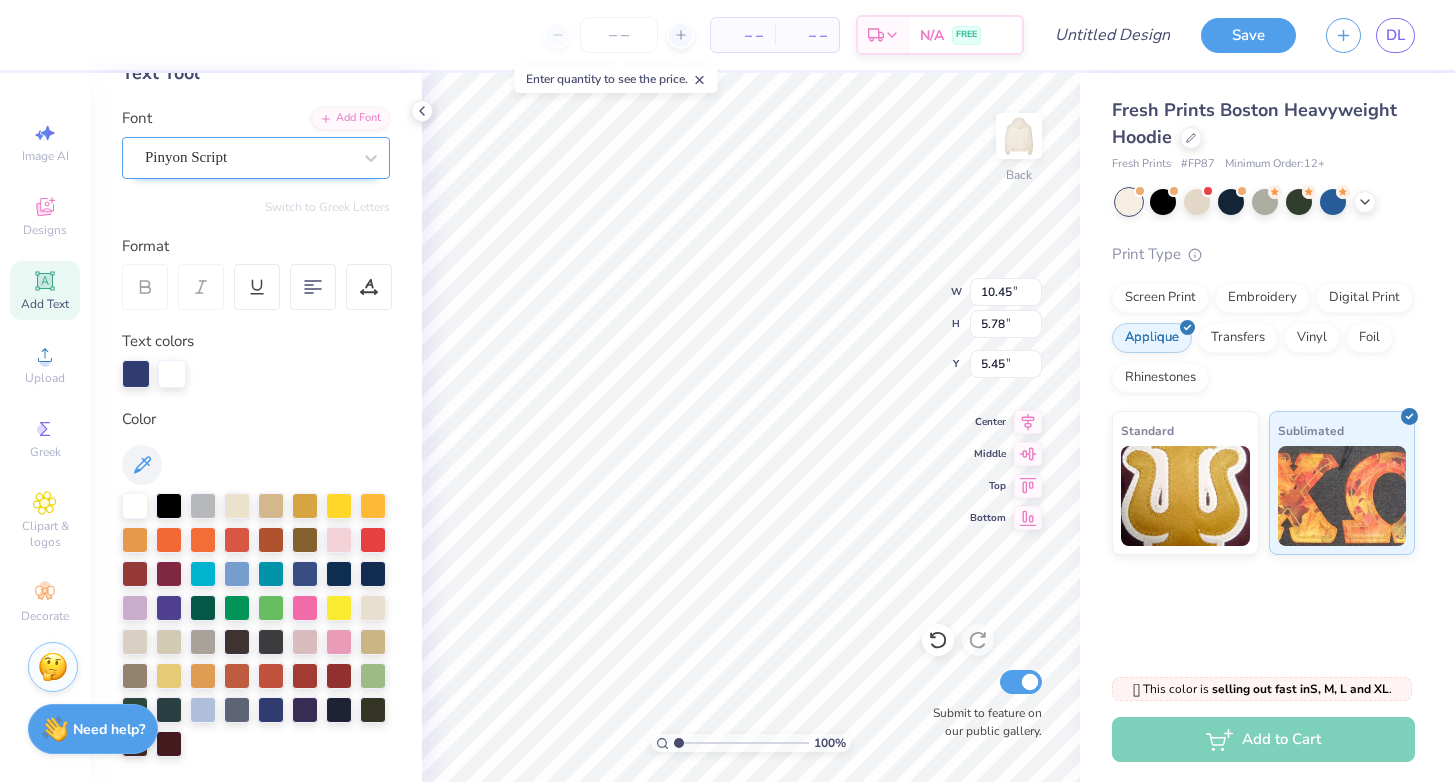 click on "Pinyon Script" at bounding box center [248, 157] 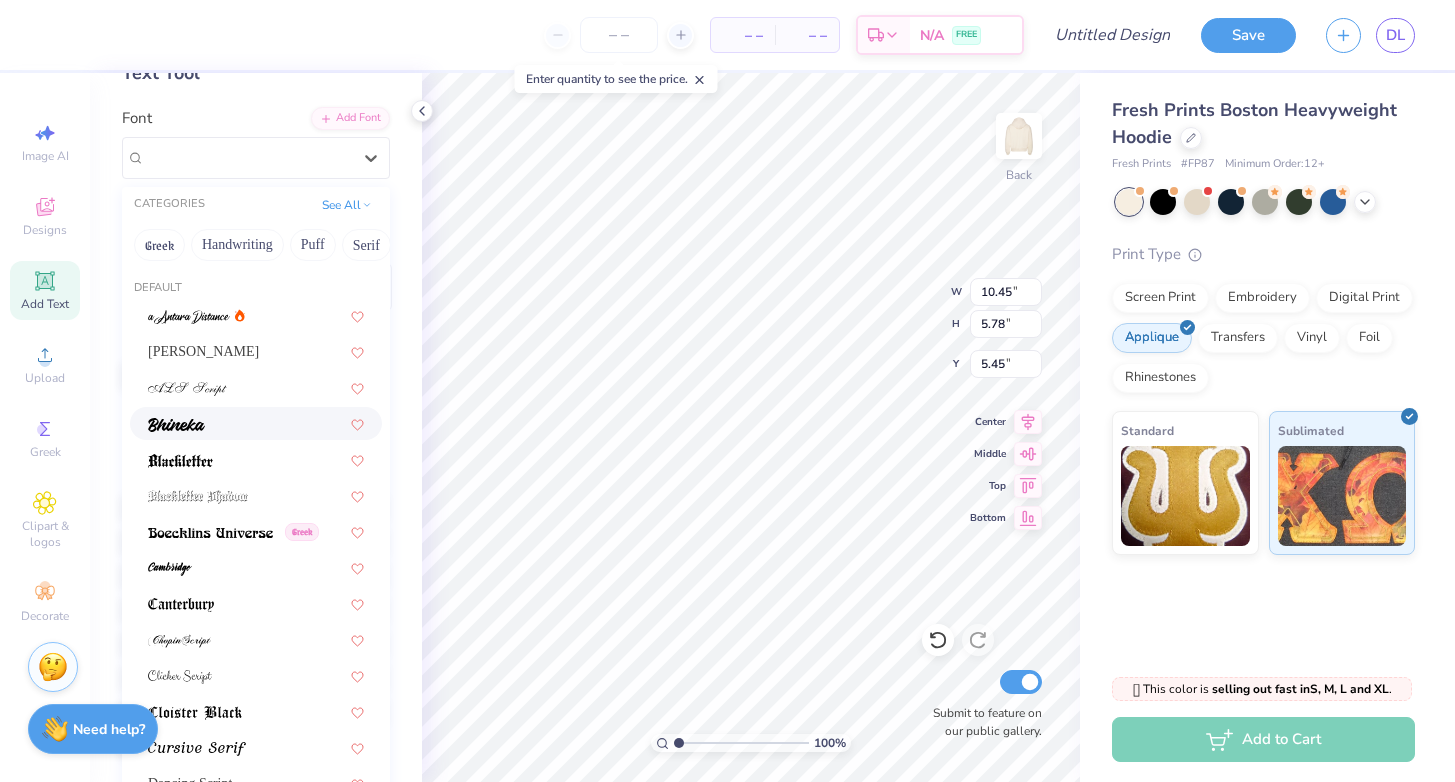 click at bounding box center [256, 423] 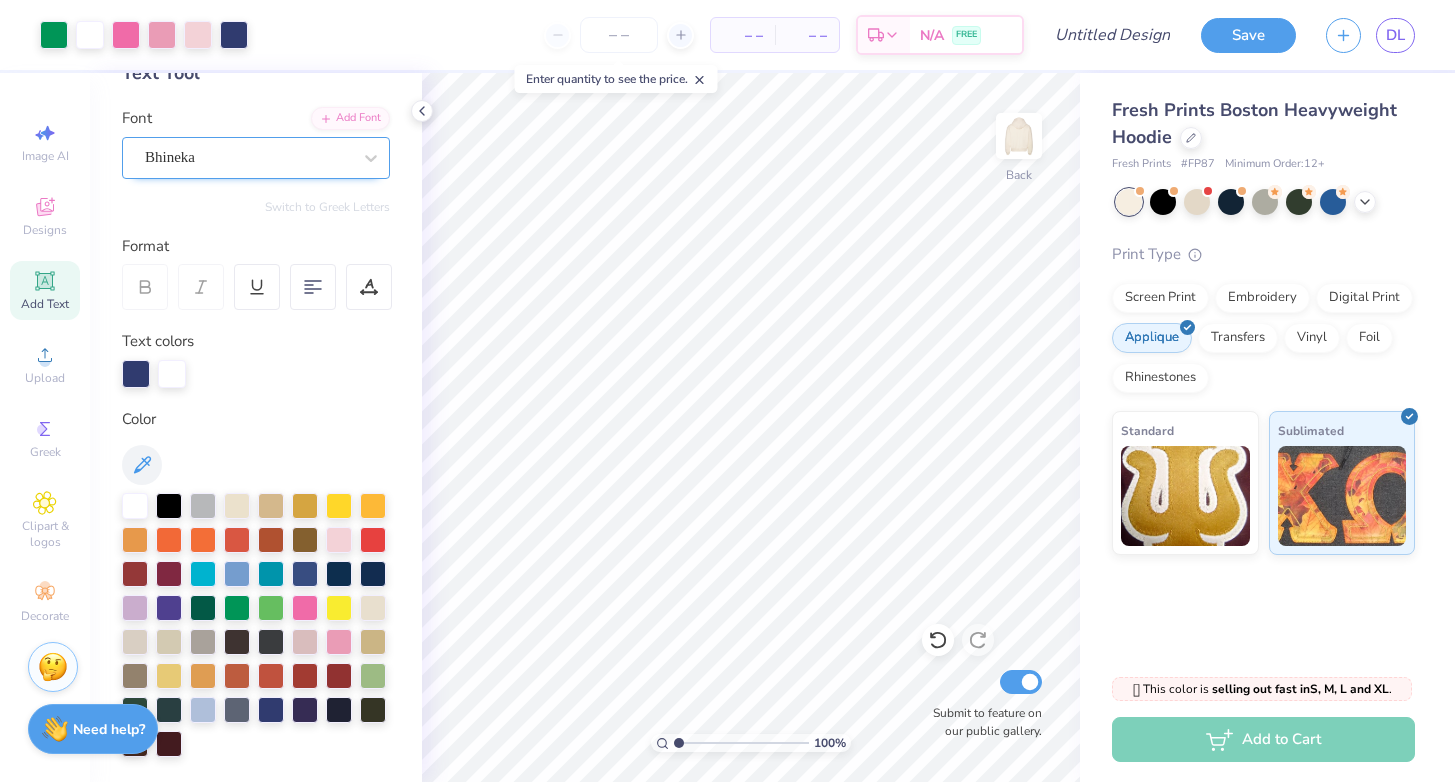 click on "Bhineka" at bounding box center (248, 157) 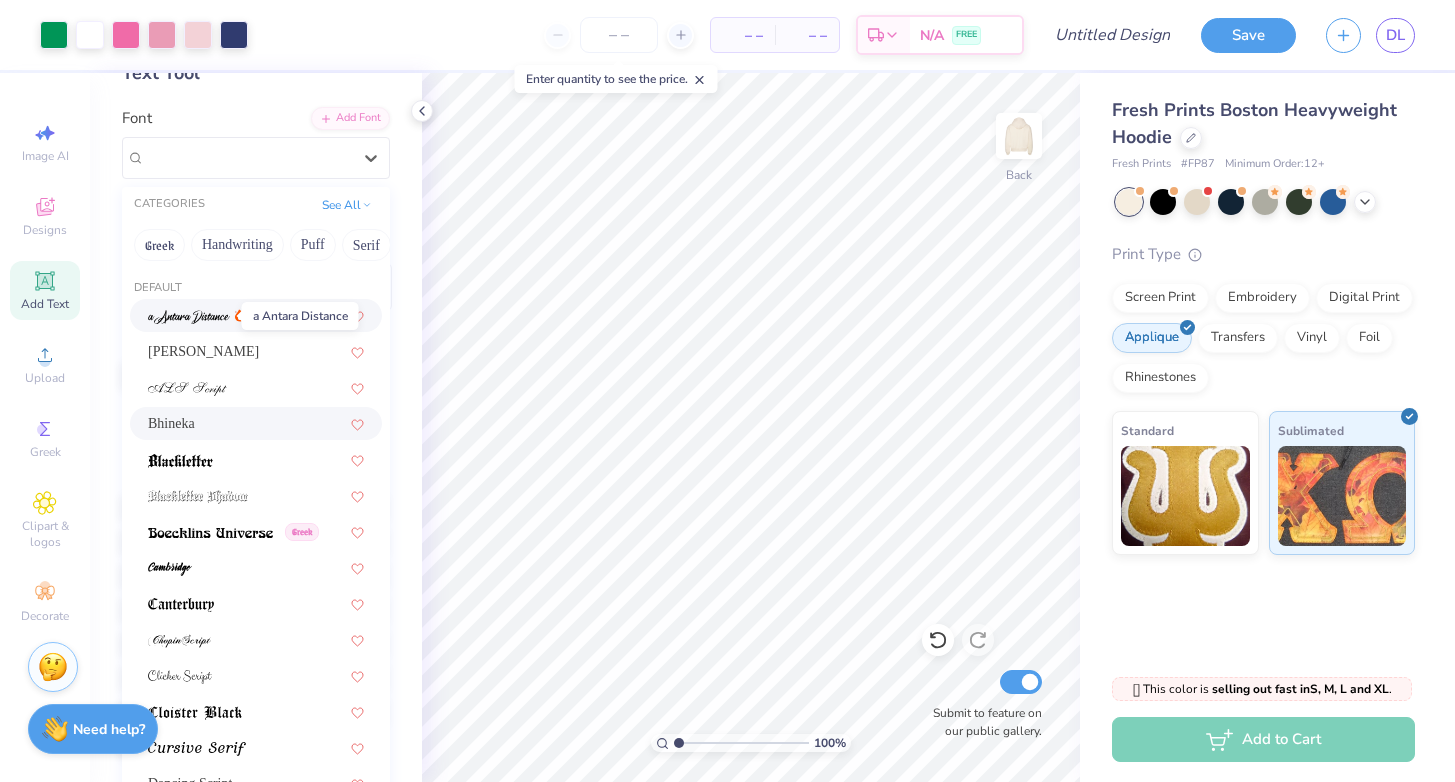click at bounding box center [189, 317] 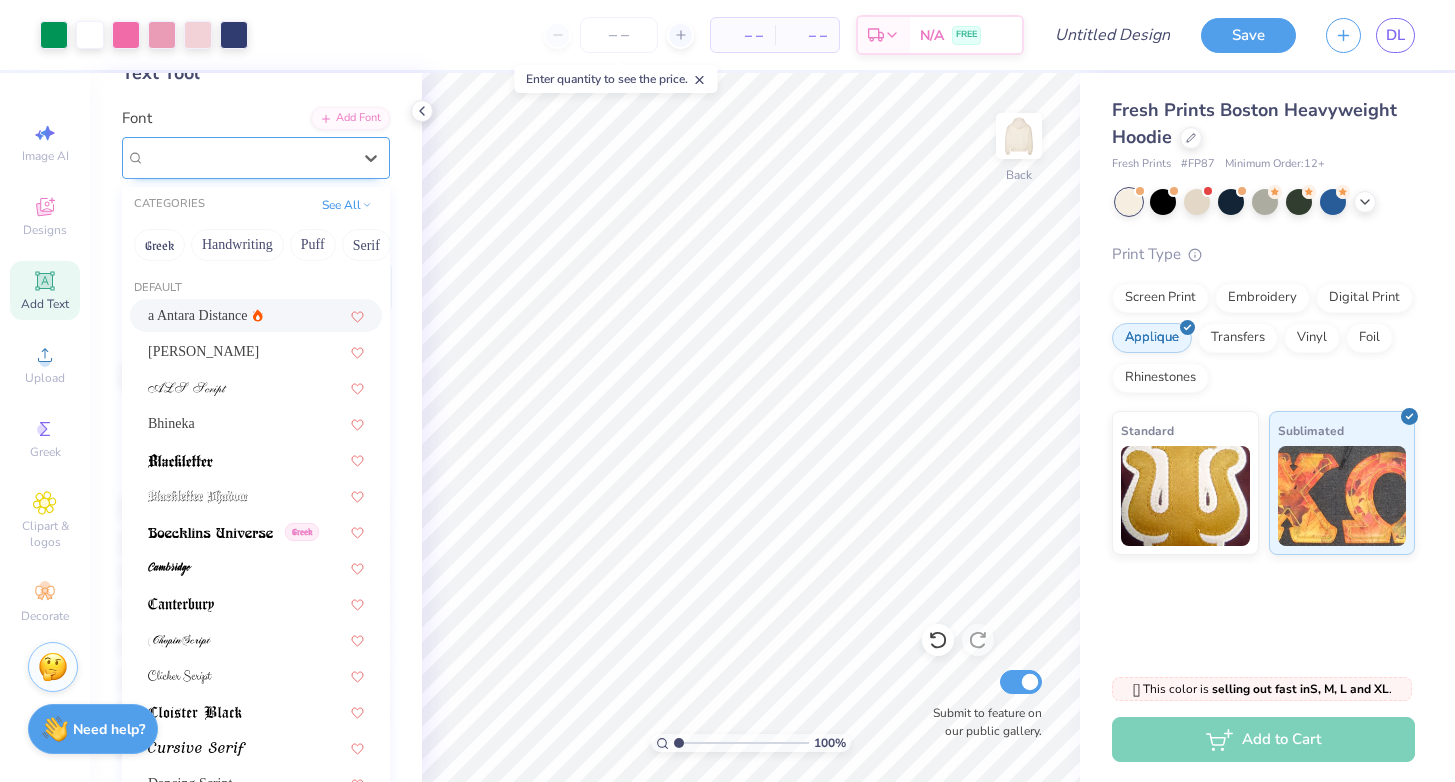 click on "a Antara Distance" at bounding box center [248, 157] 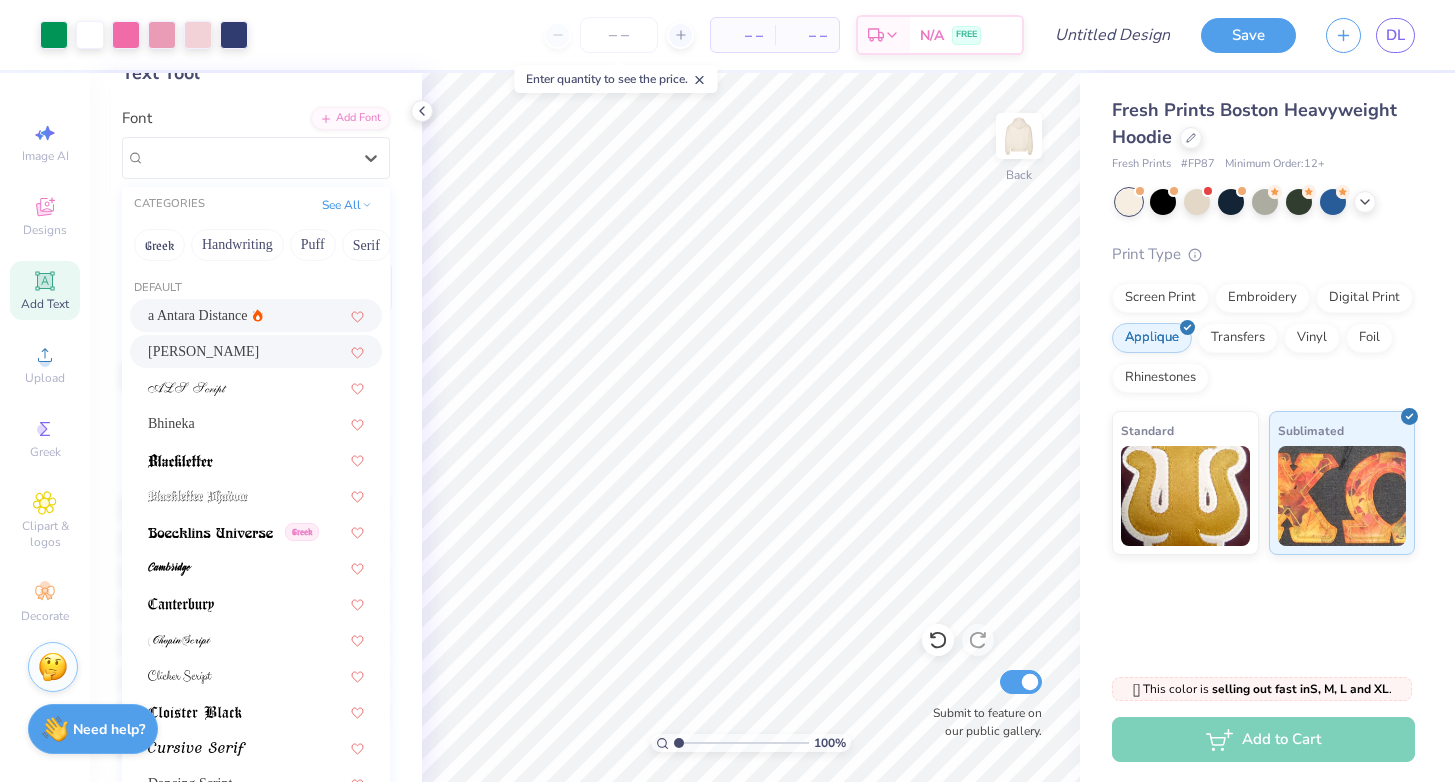click on "[PERSON_NAME]" at bounding box center [256, 351] 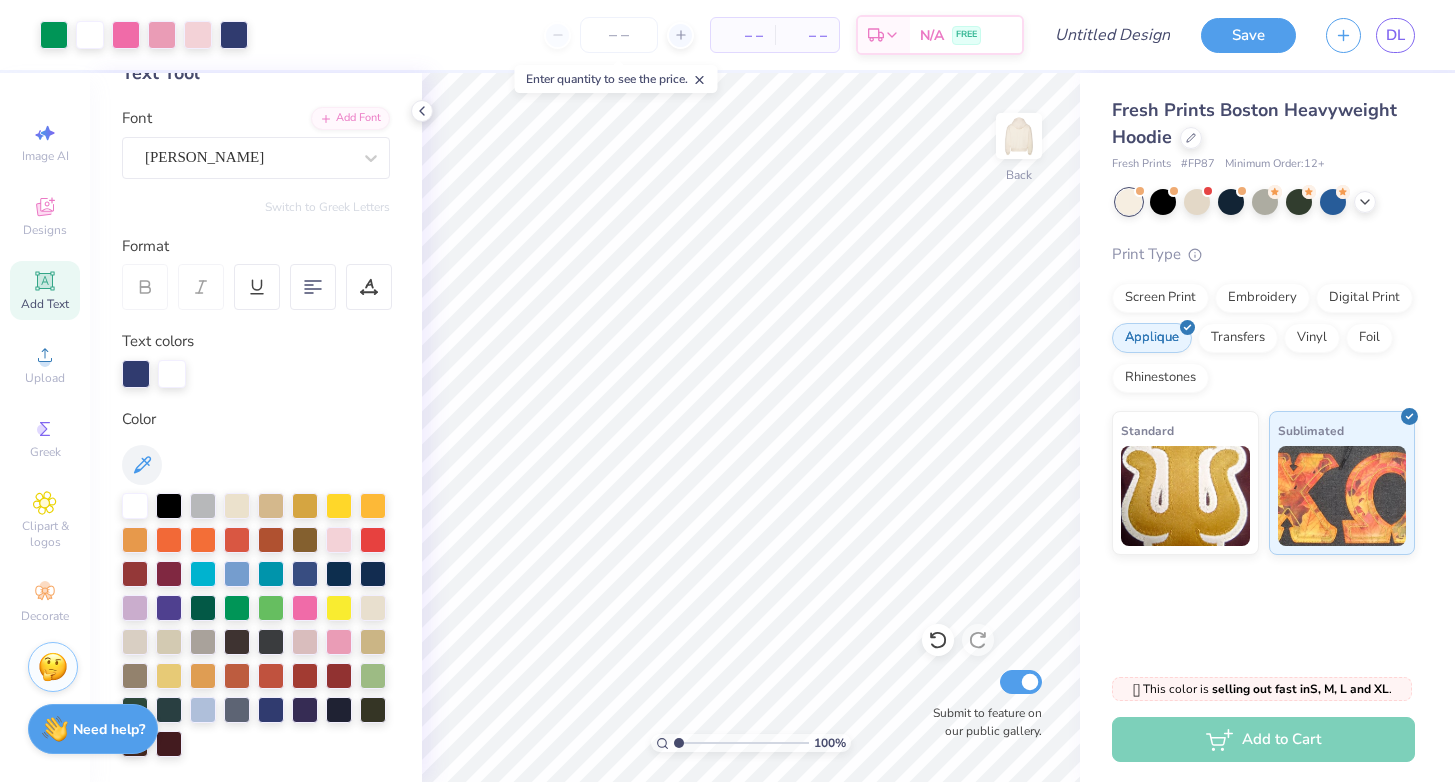 click at bounding box center (145, 287) 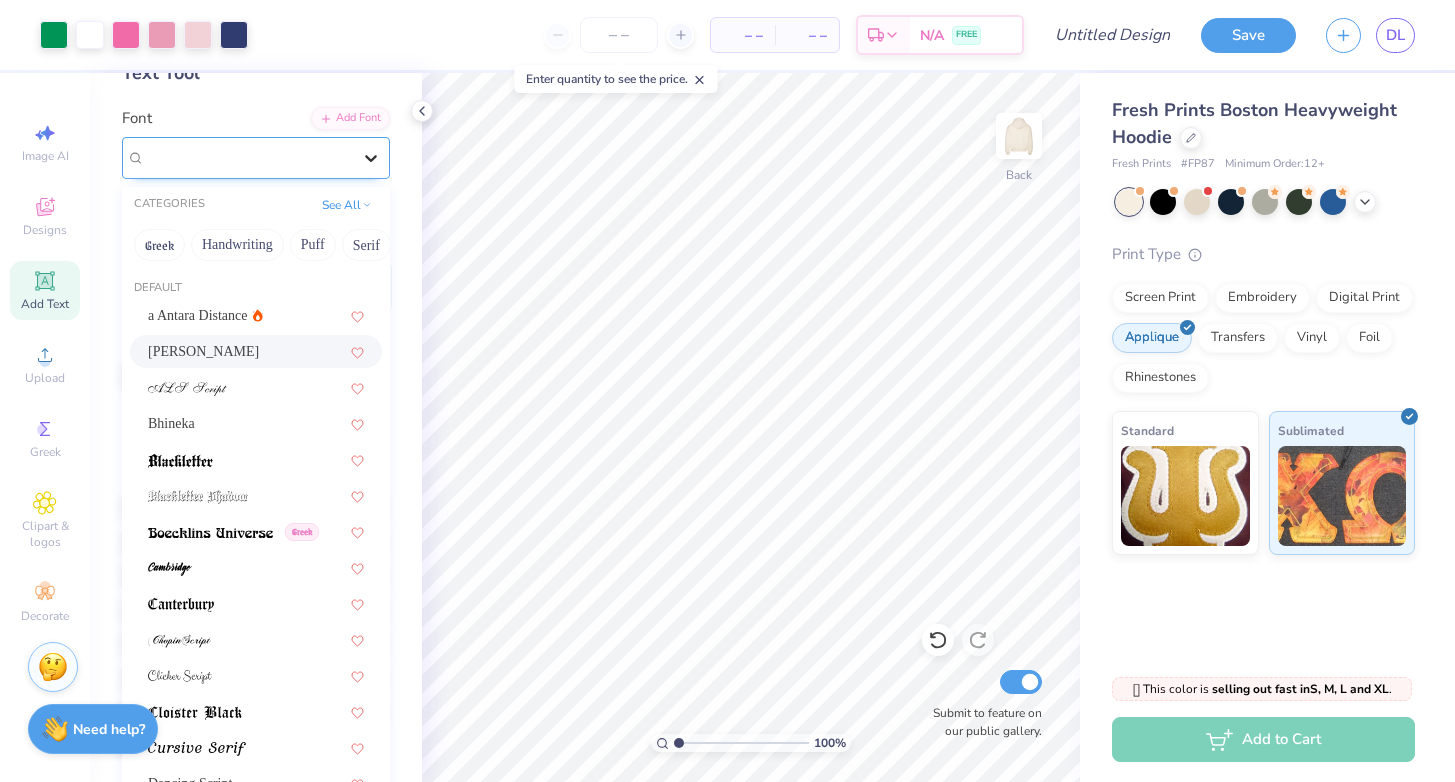 click at bounding box center [371, 158] 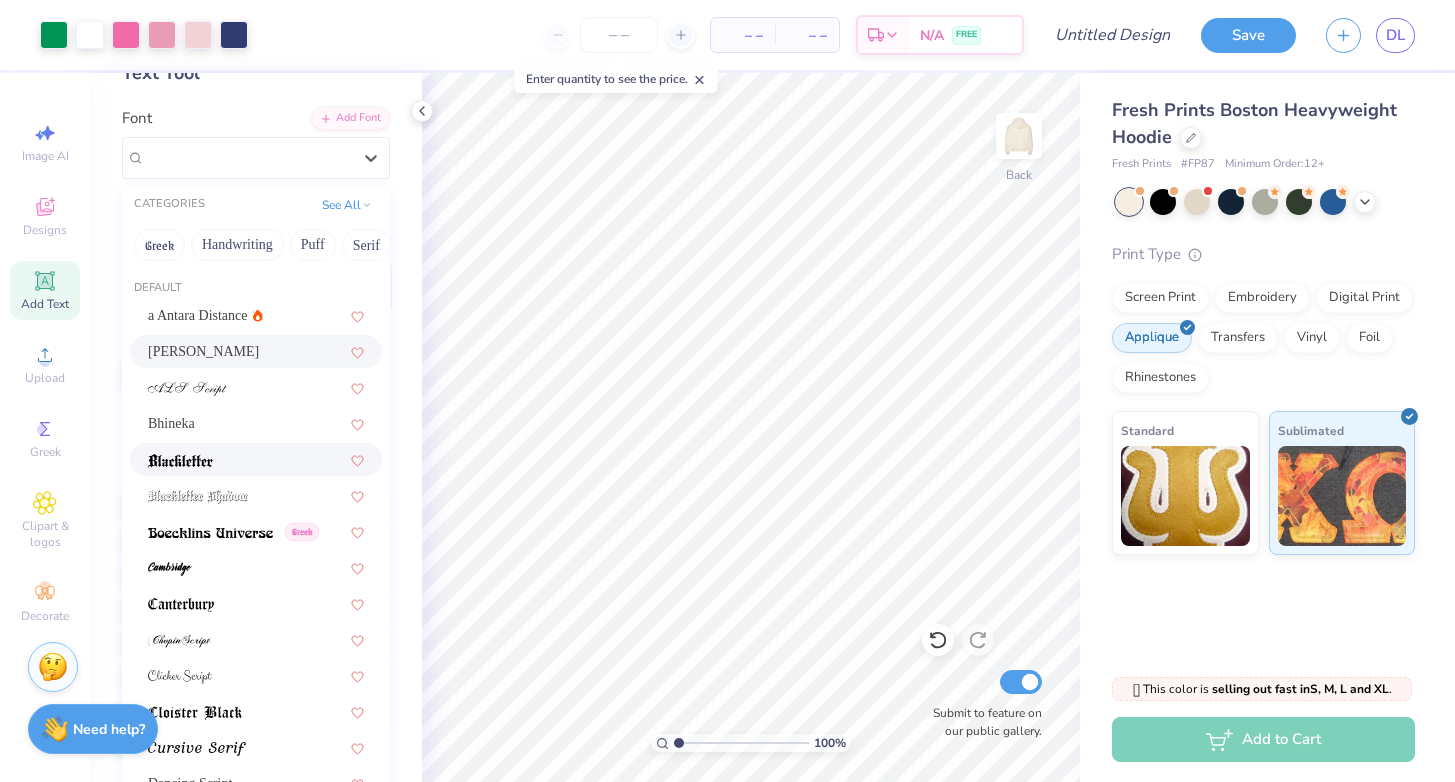 click at bounding box center (256, 459) 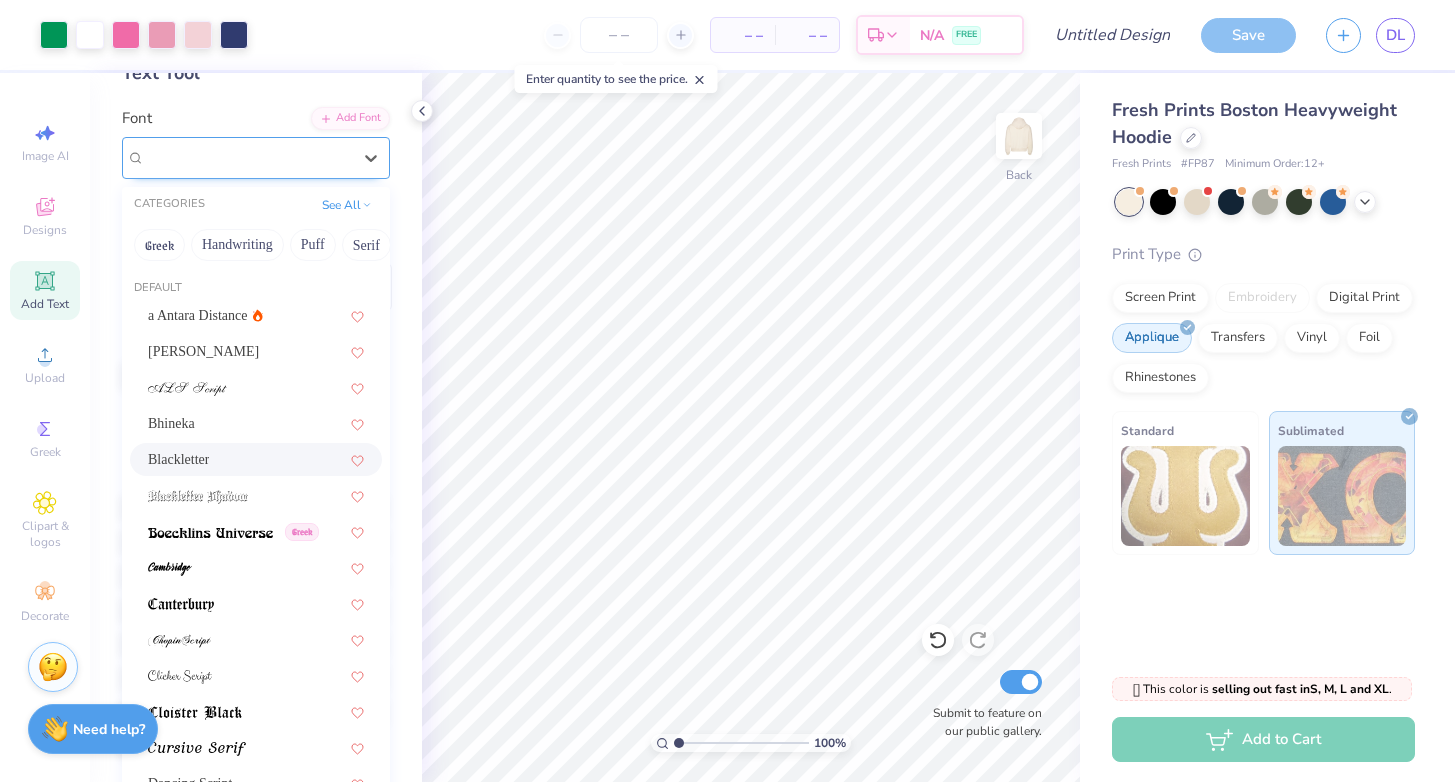 click at bounding box center [248, 157] 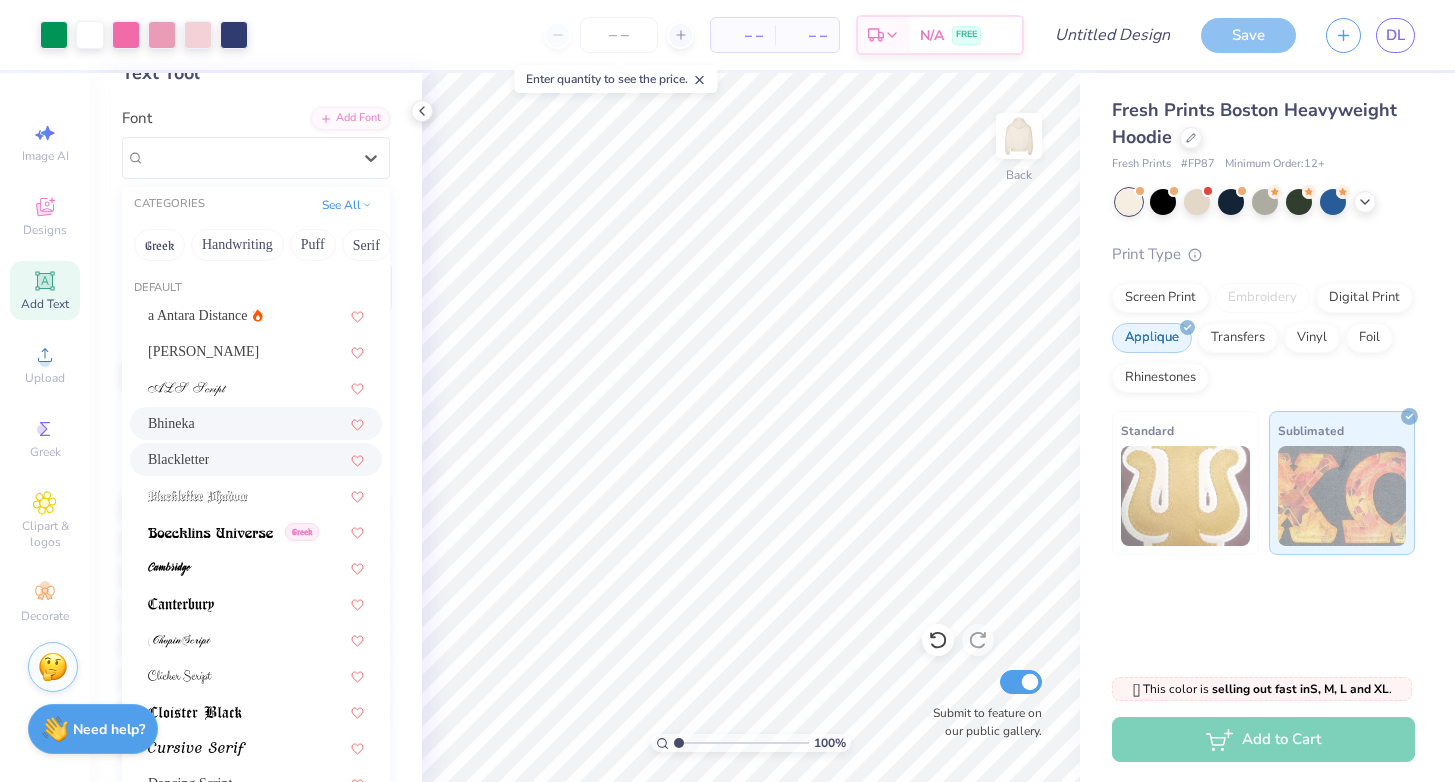 click on "Bhineka" at bounding box center (256, 423) 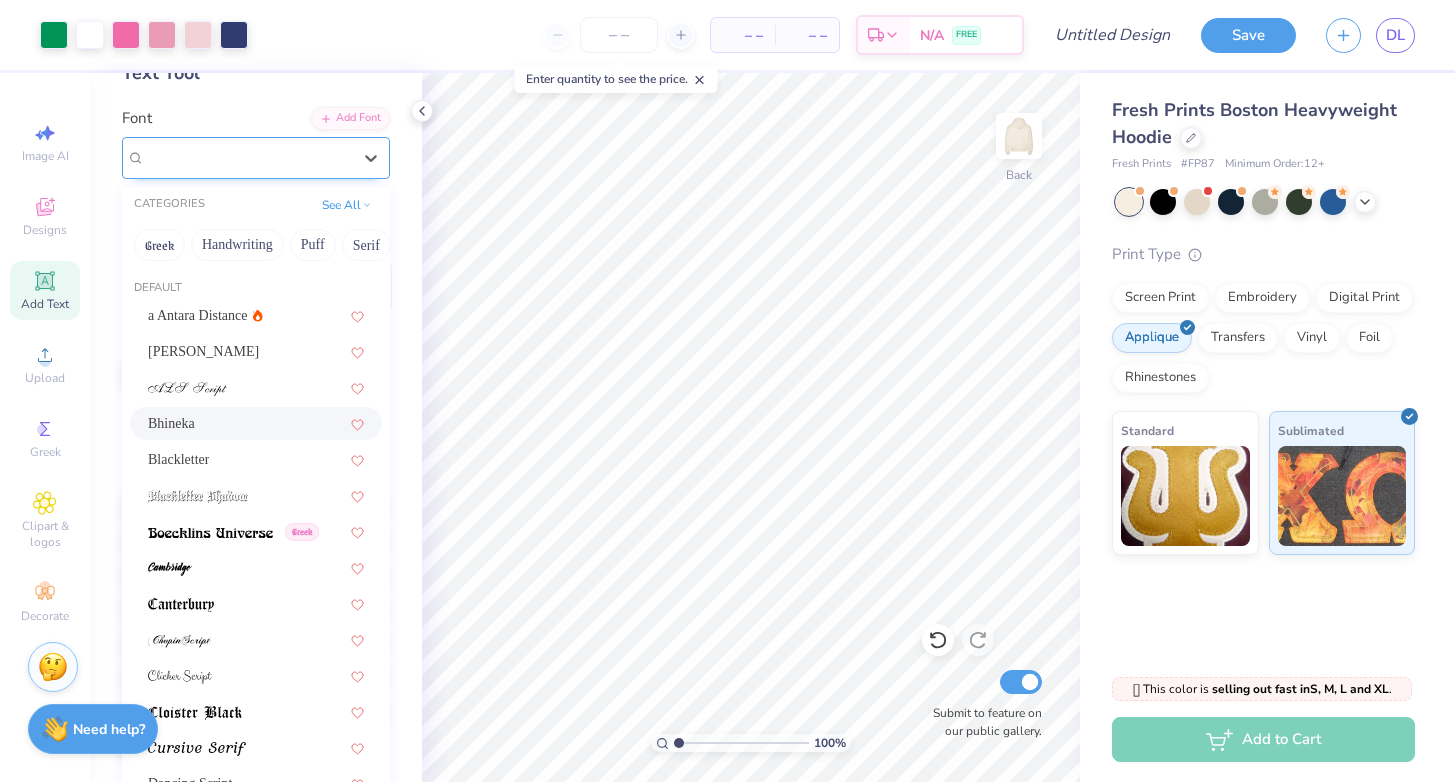 click on "Bhineka" at bounding box center [248, 157] 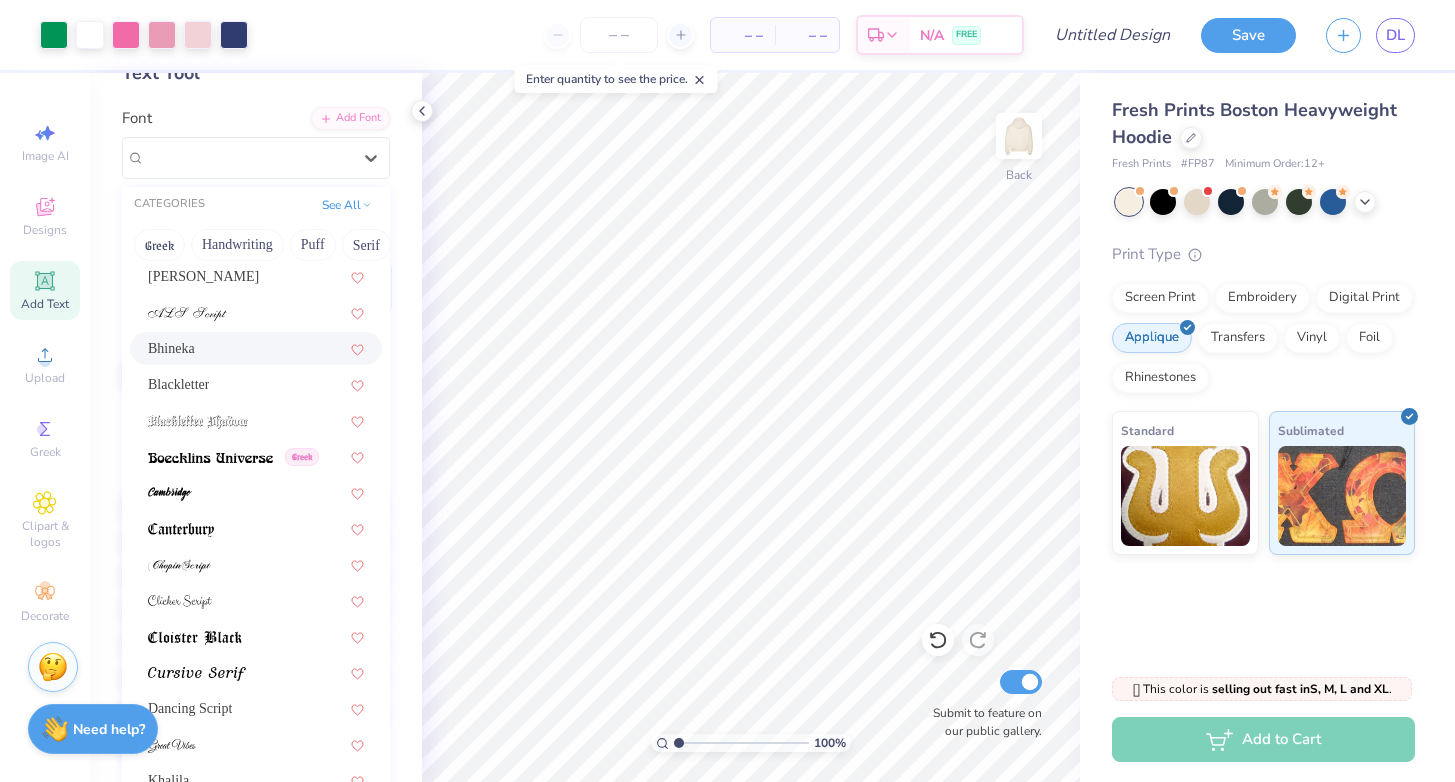 scroll, scrollTop: 76, scrollLeft: 0, axis: vertical 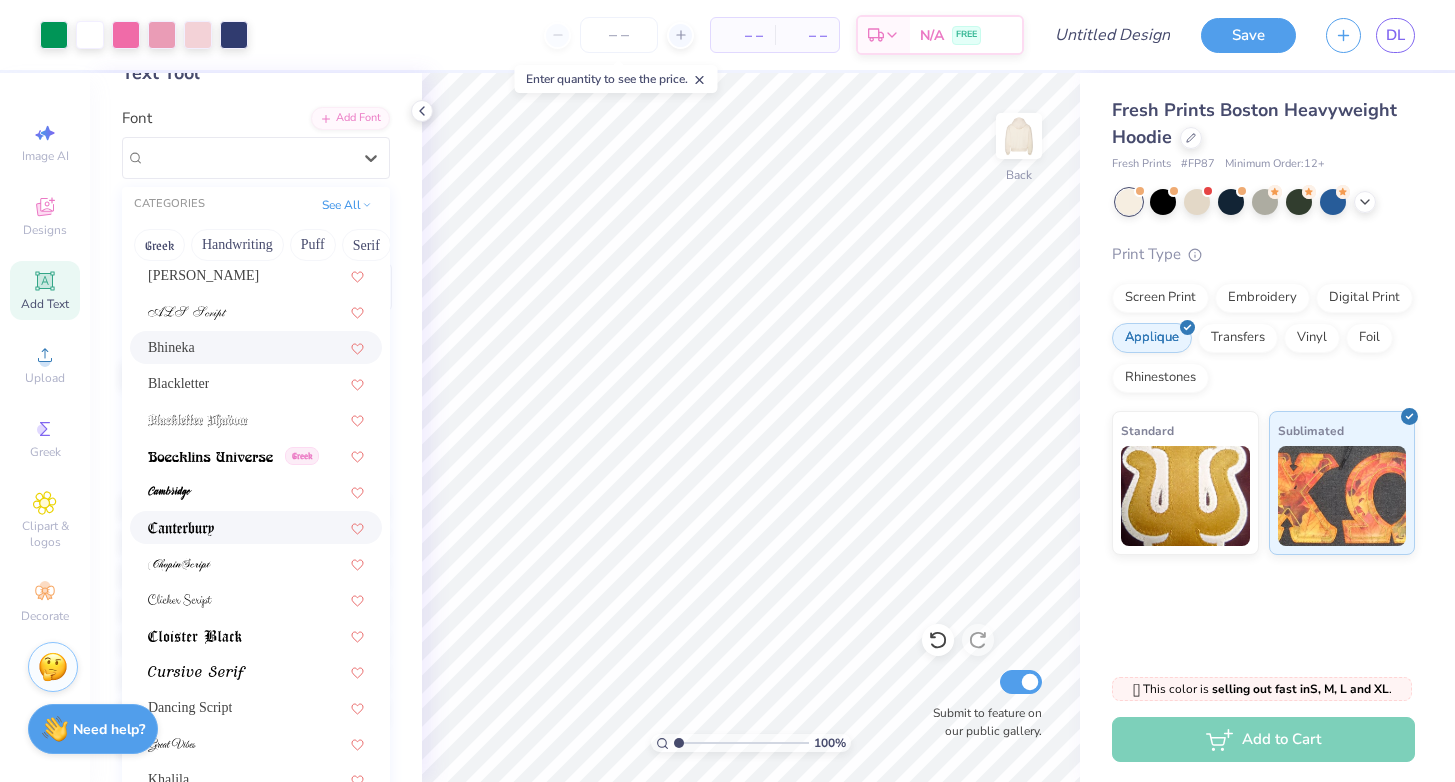 click at bounding box center (181, 529) 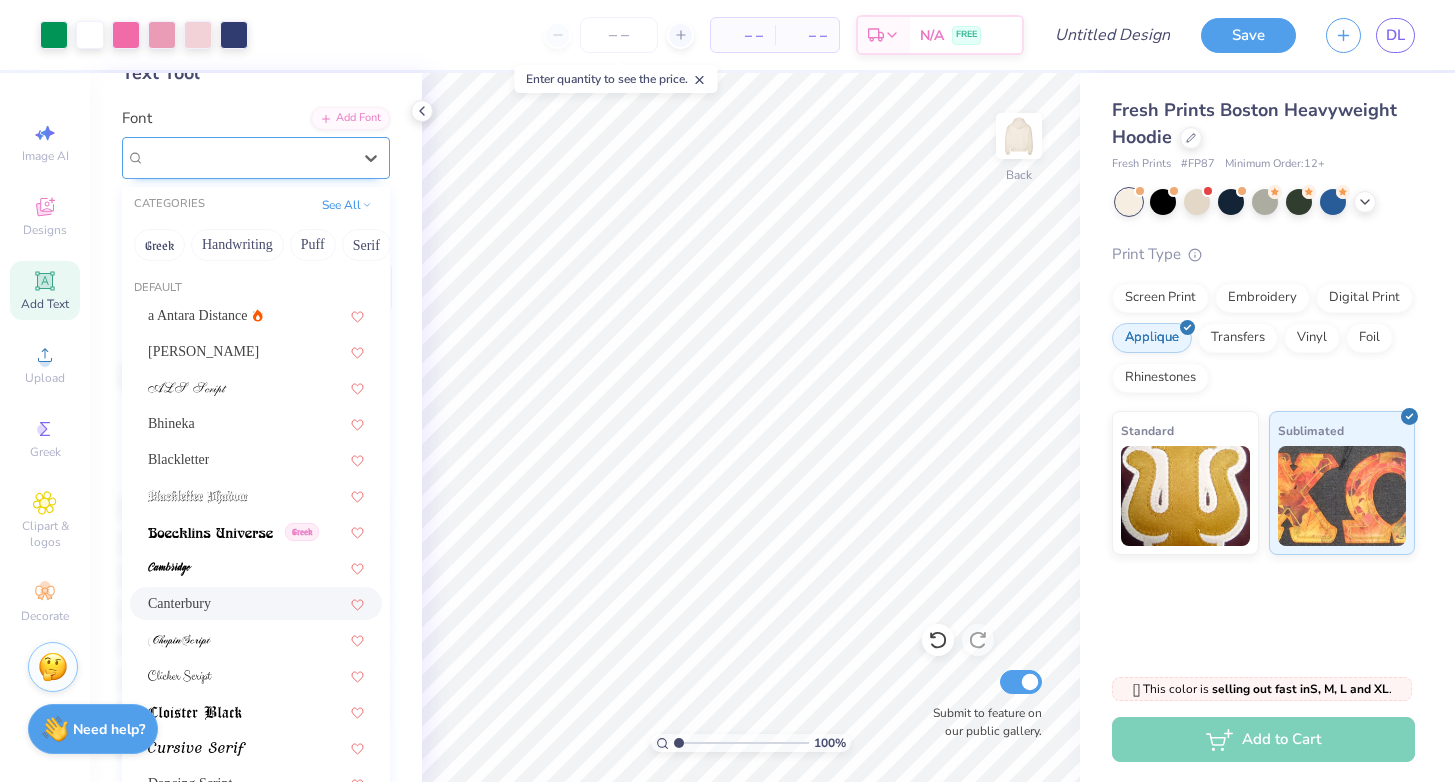 click on "Canterbury" at bounding box center [248, 157] 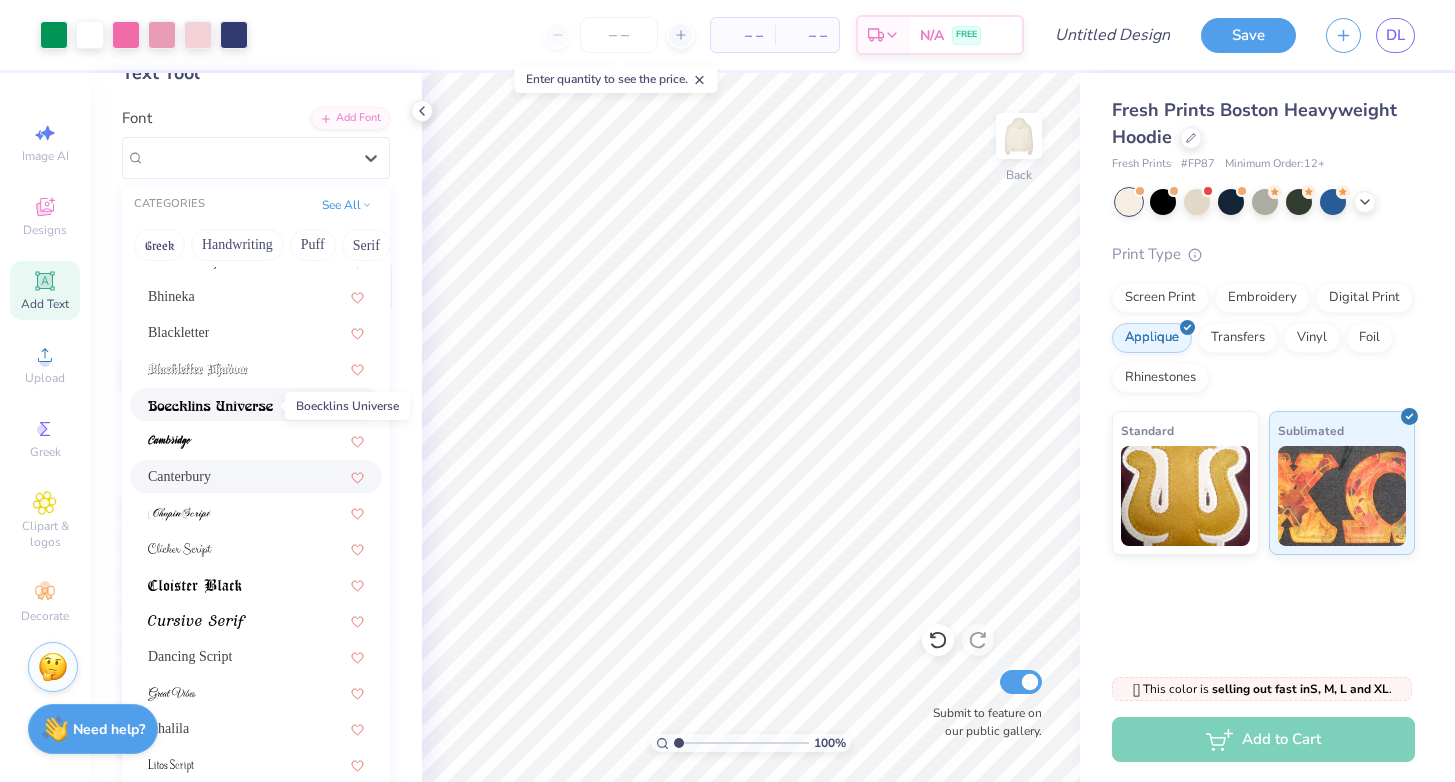 scroll, scrollTop: 128, scrollLeft: 0, axis: vertical 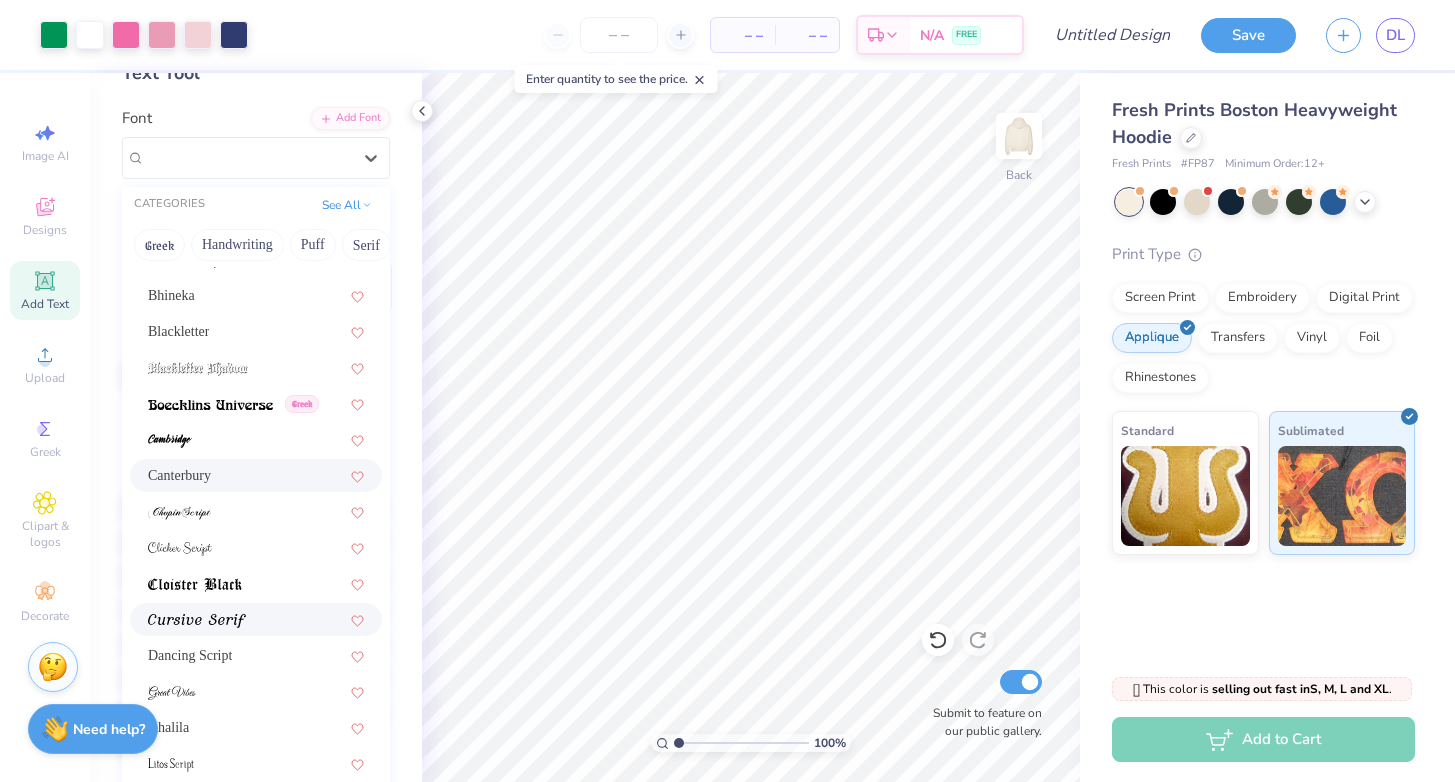 click at bounding box center [197, 621] 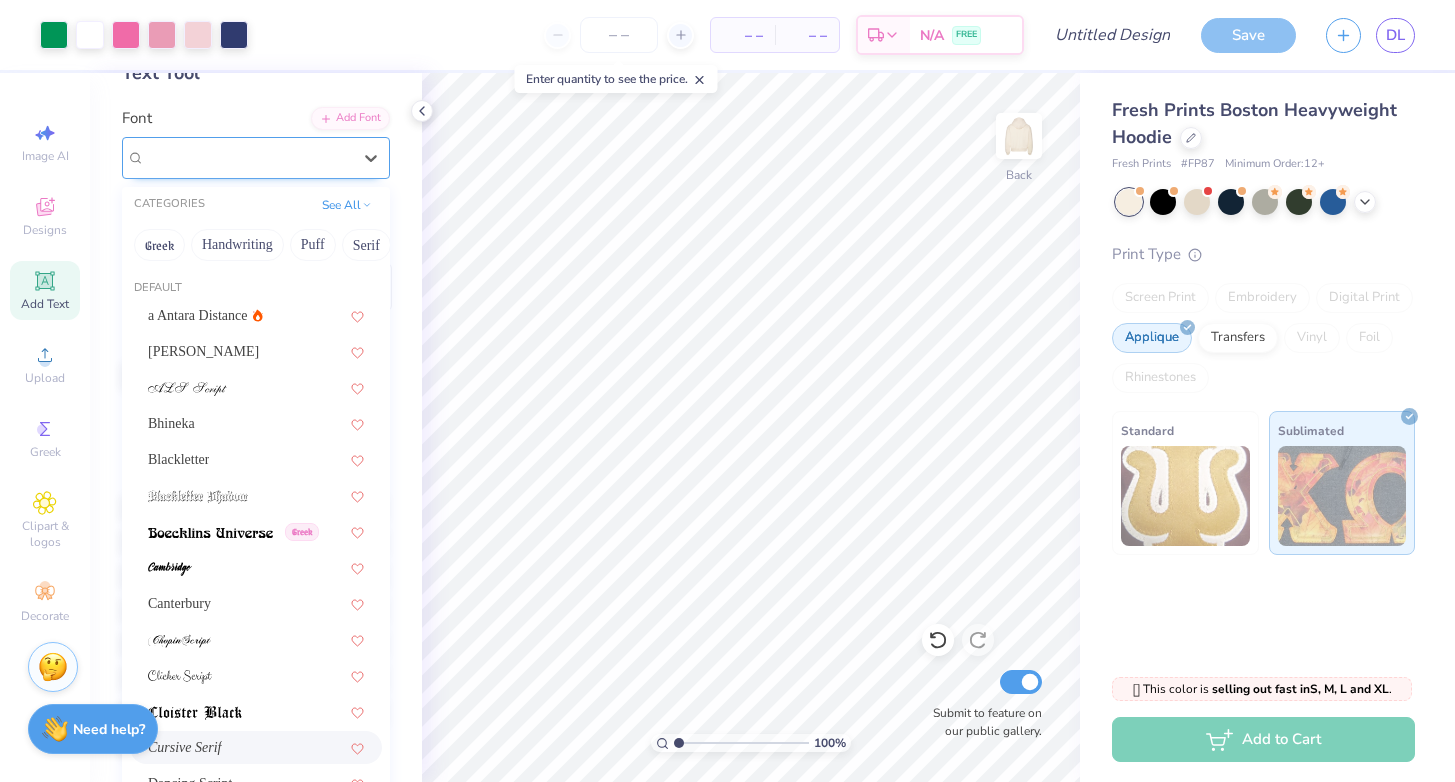 click on "Cursive Serif" at bounding box center (248, 157) 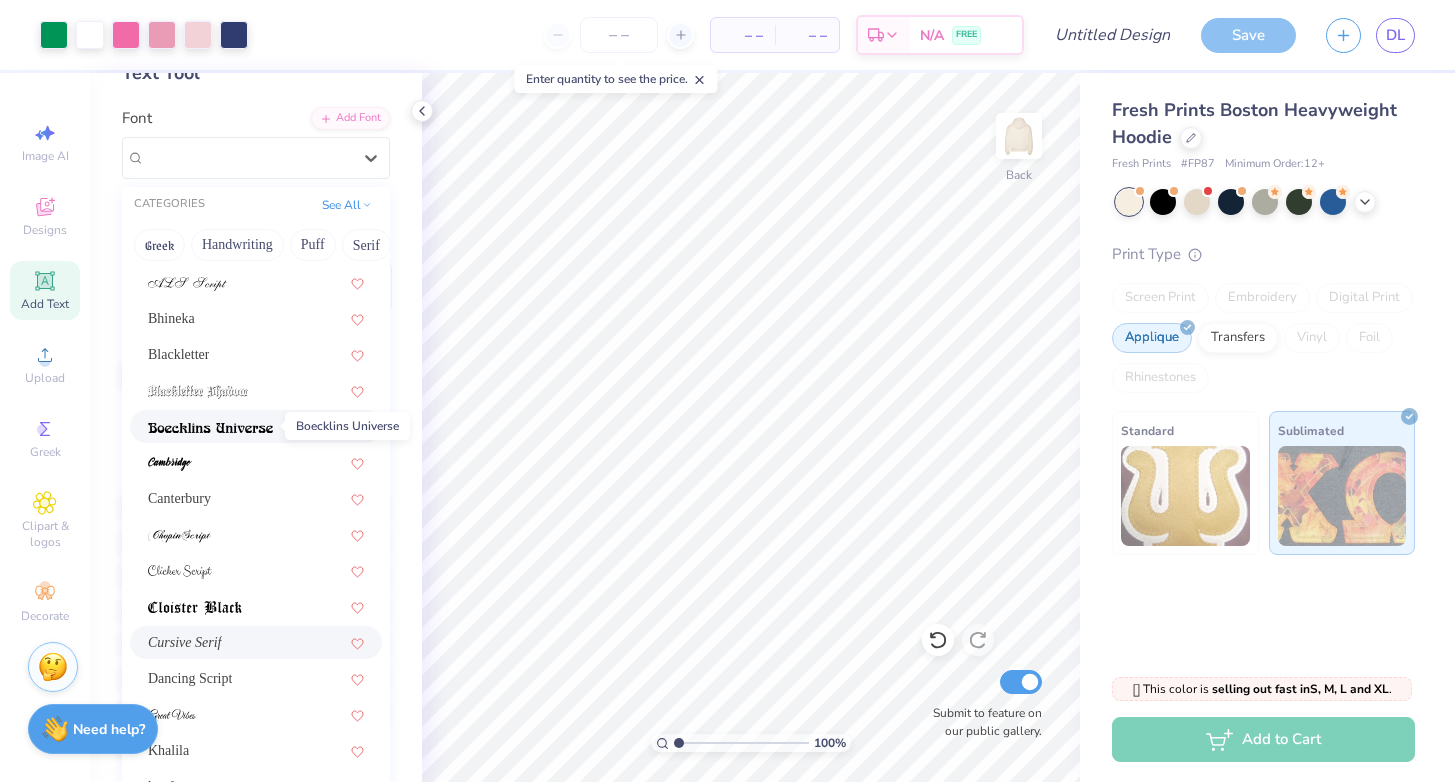 scroll, scrollTop: 106, scrollLeft: 0, axis: vertical 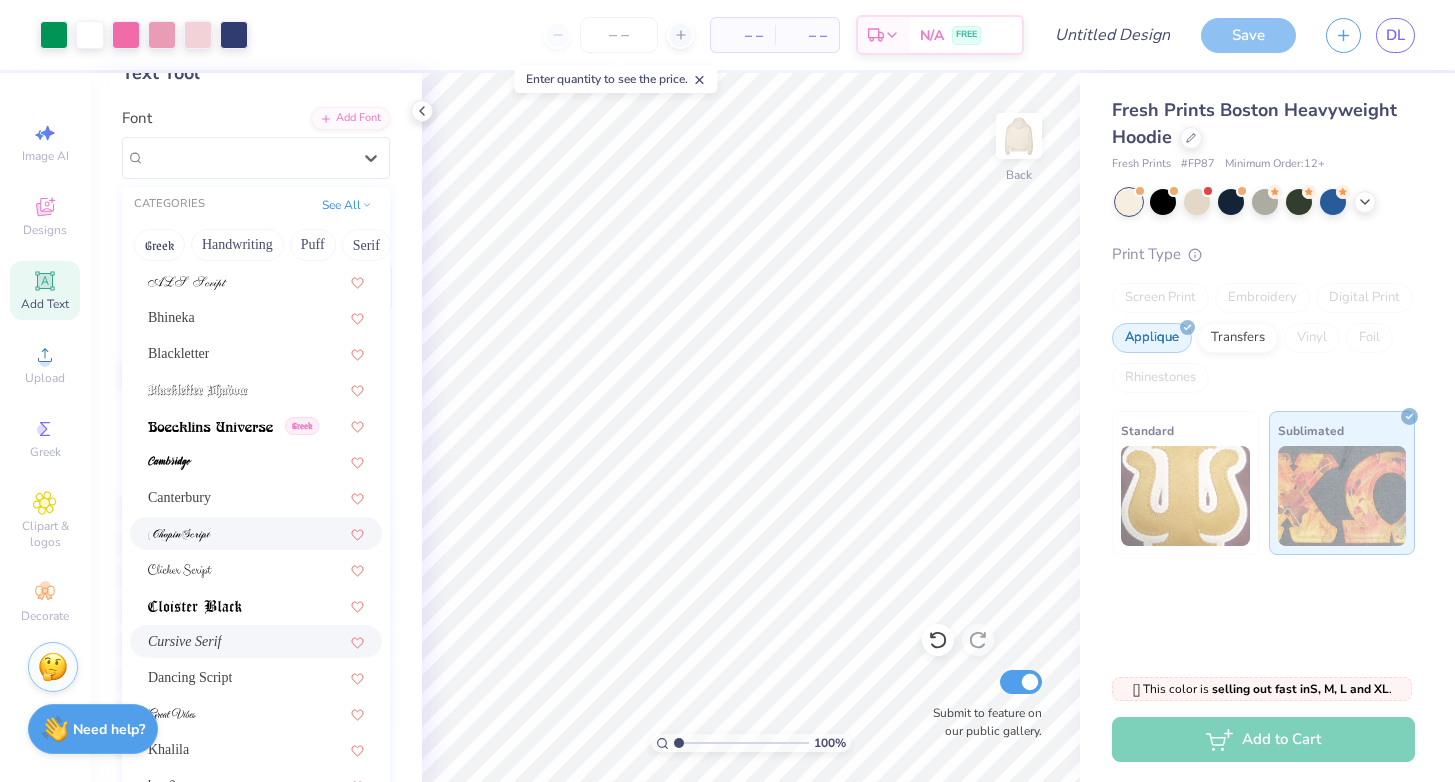 click at bounding box center (256, 533) 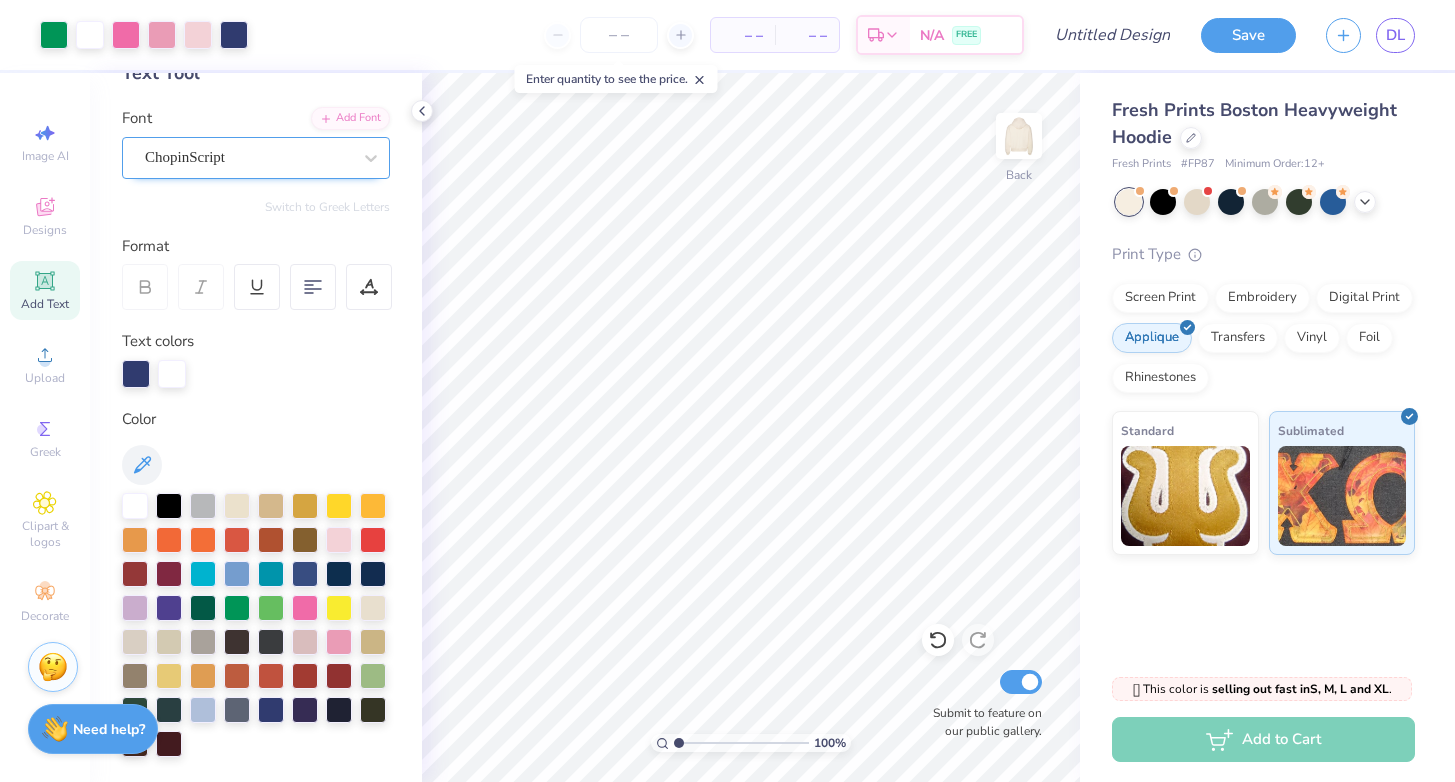 click on "ChopinScript" at bounding box center (248, 157) 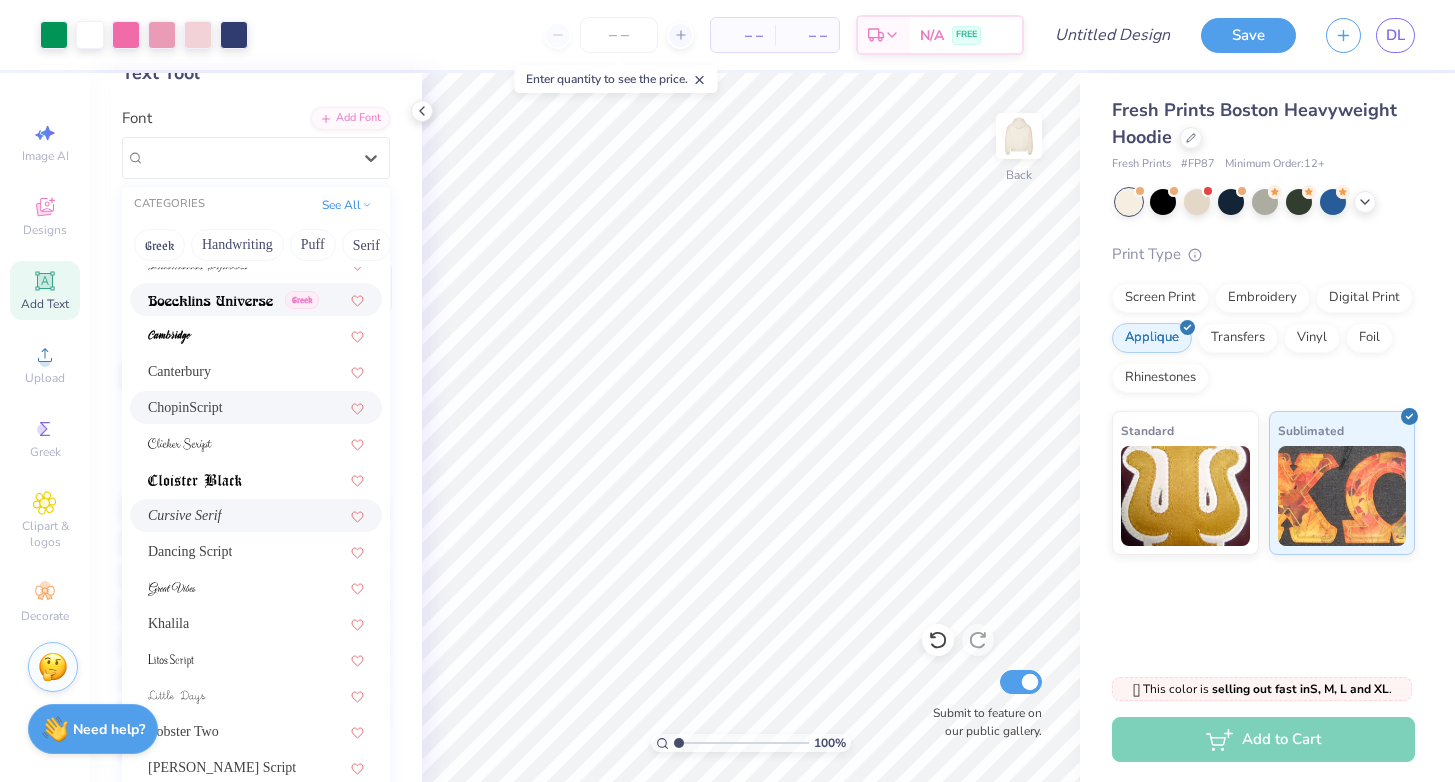 scroll, scrollTop: 371, scrollLeft: 0, axis: vertical 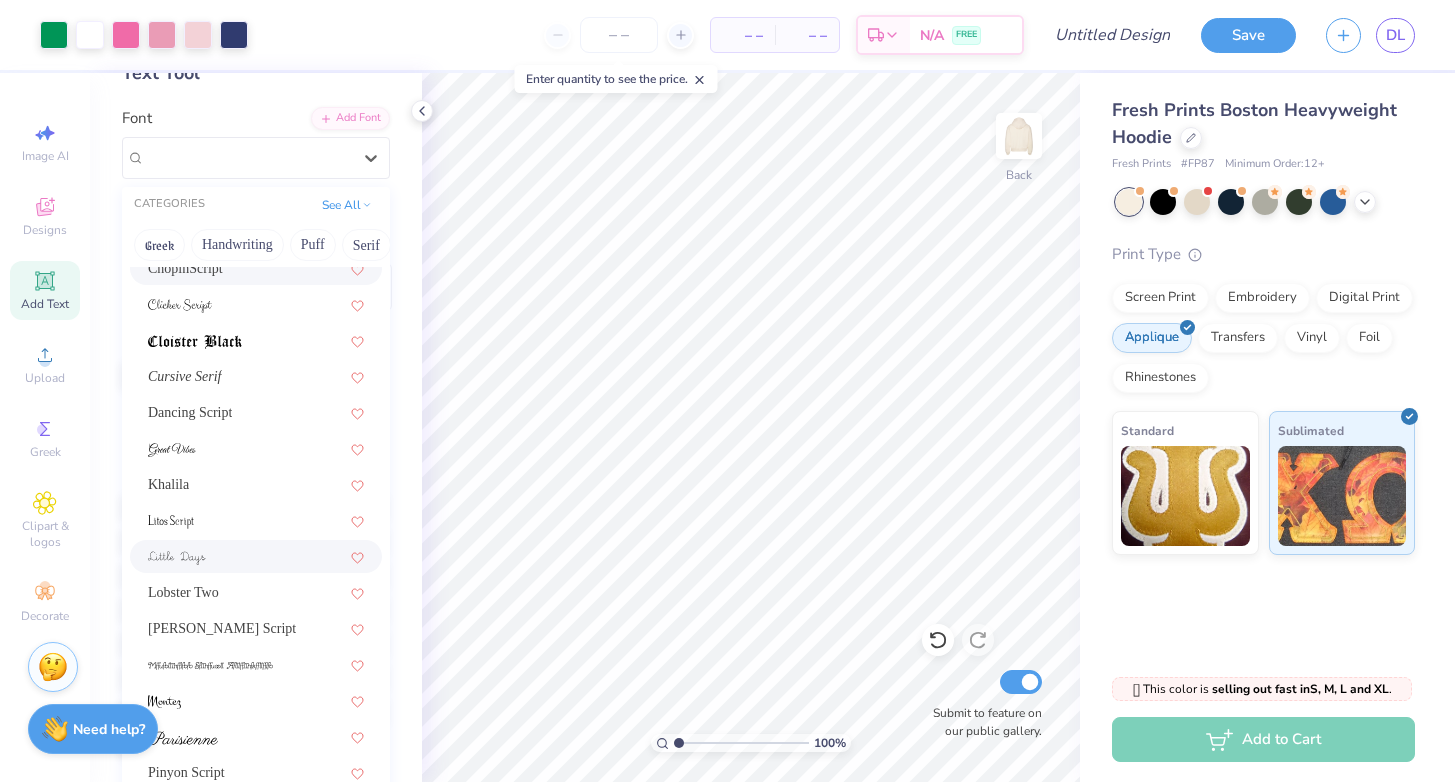 click at bounding box center [256, 556] 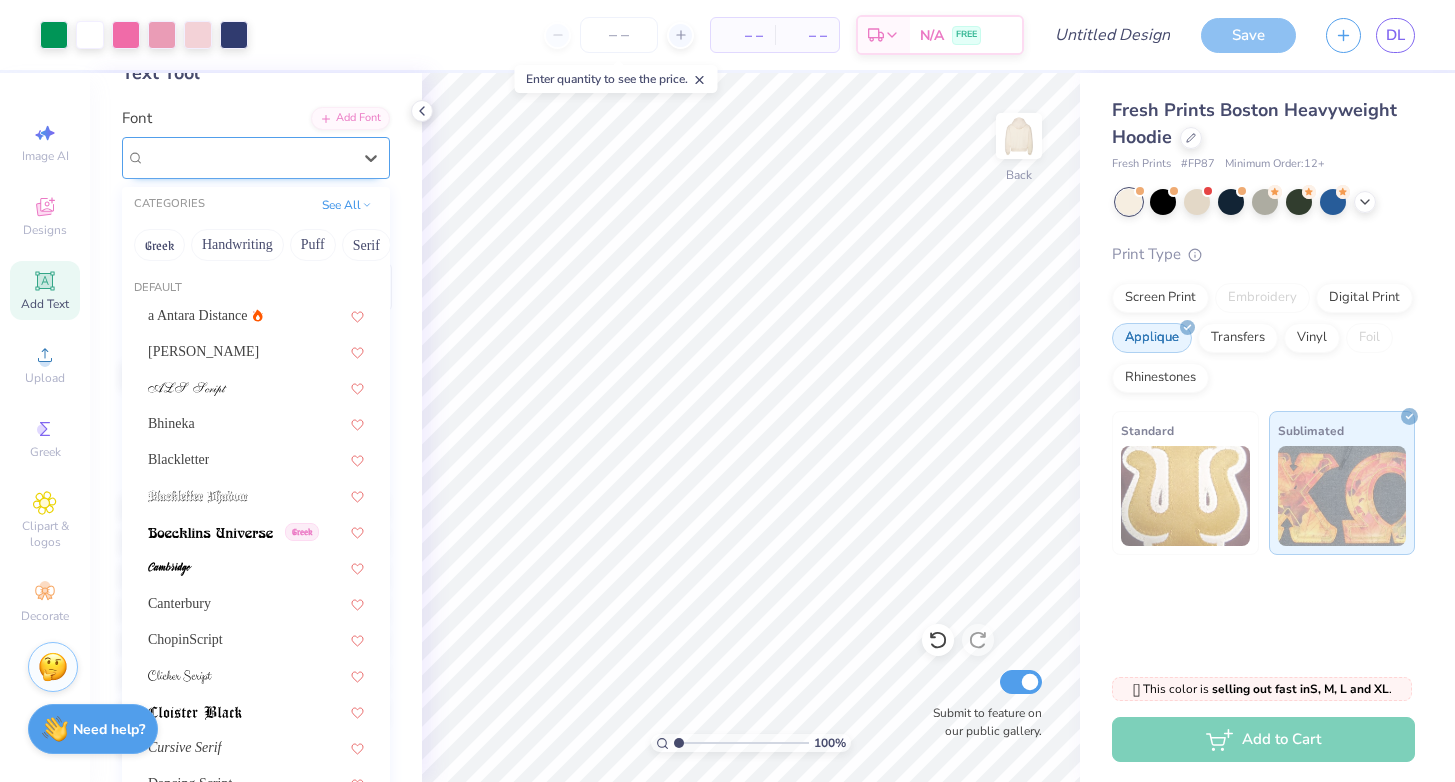 click on "Little Days" at bounding box center (248, 157) 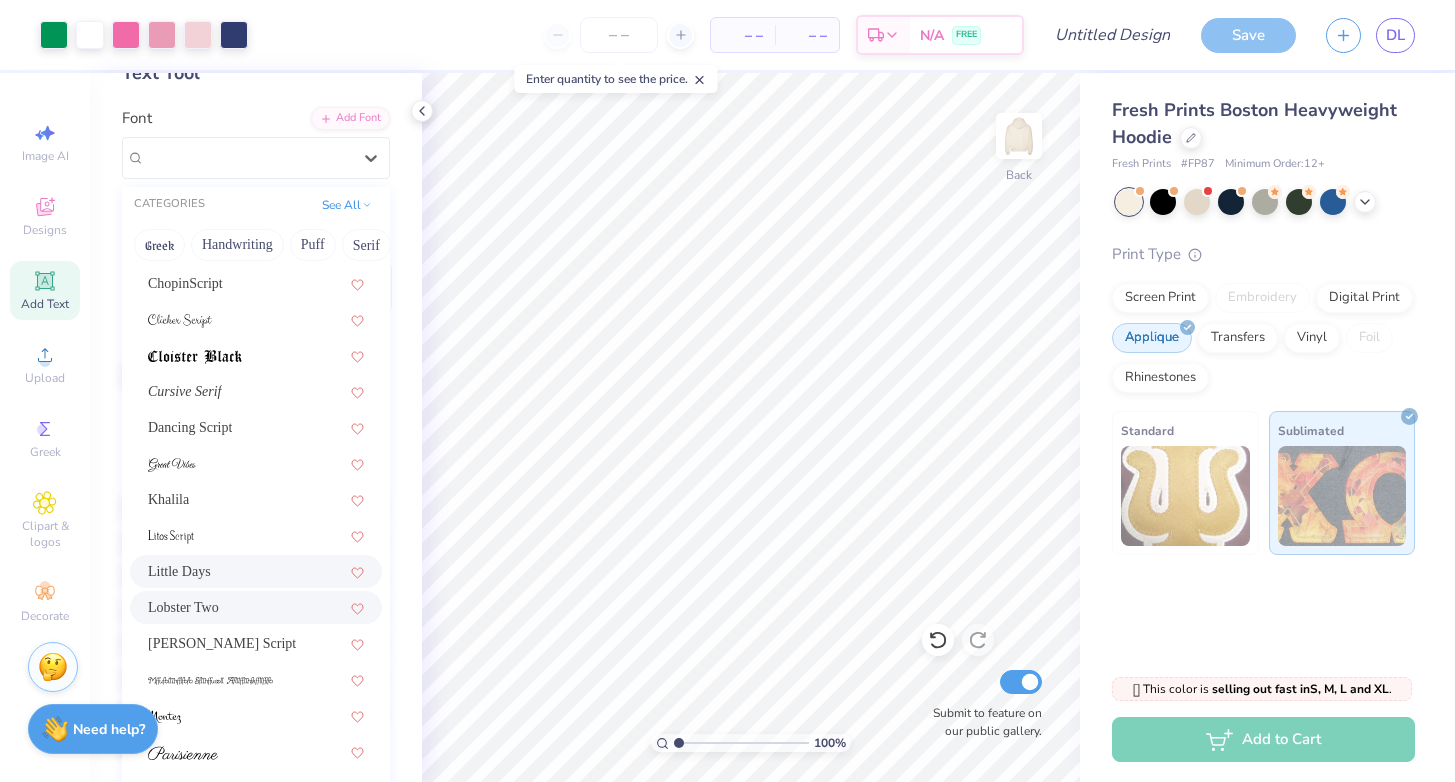 scroll, scrollTop: 429, scrollLeft: 0, axis: vertical 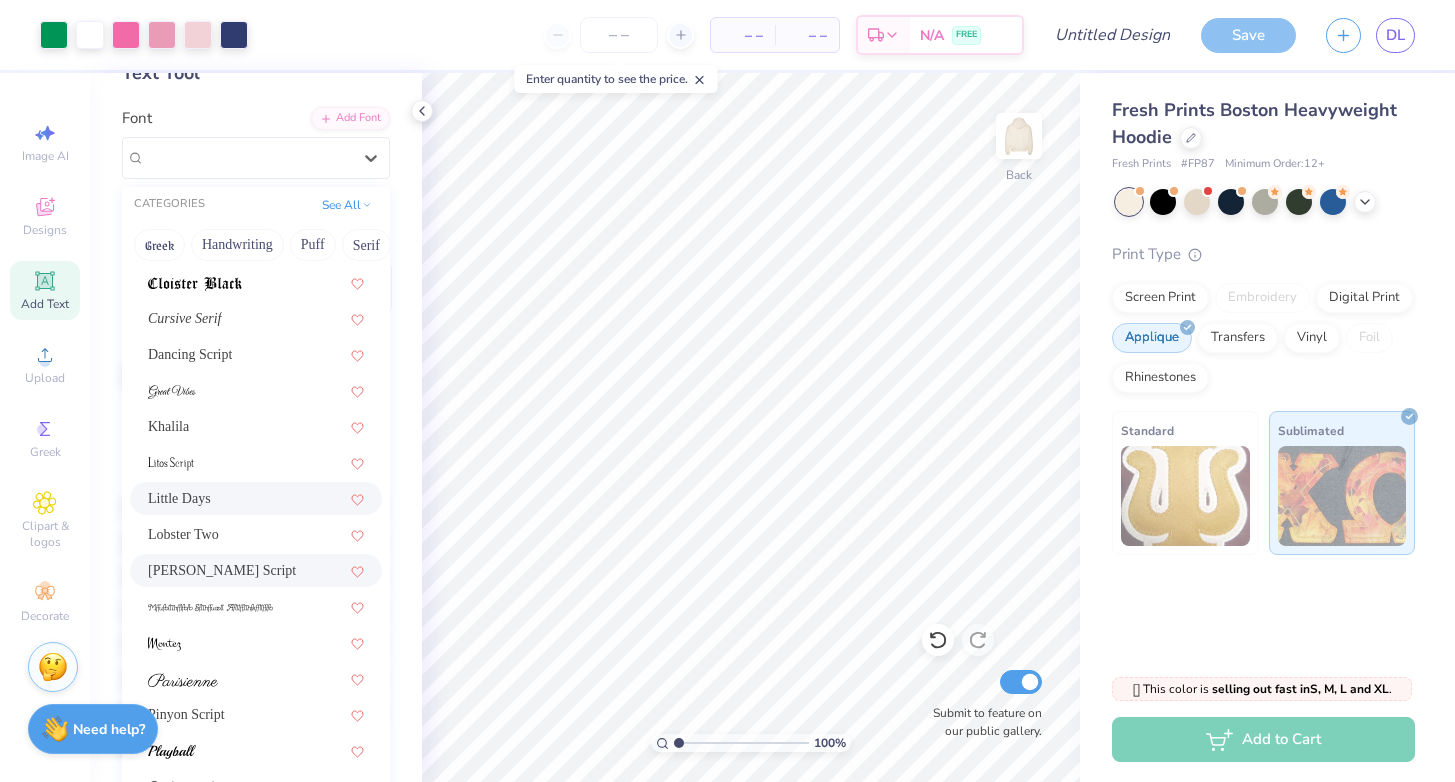 click on "[PERSON_NAME] Script" at bounding box center [222, 570] 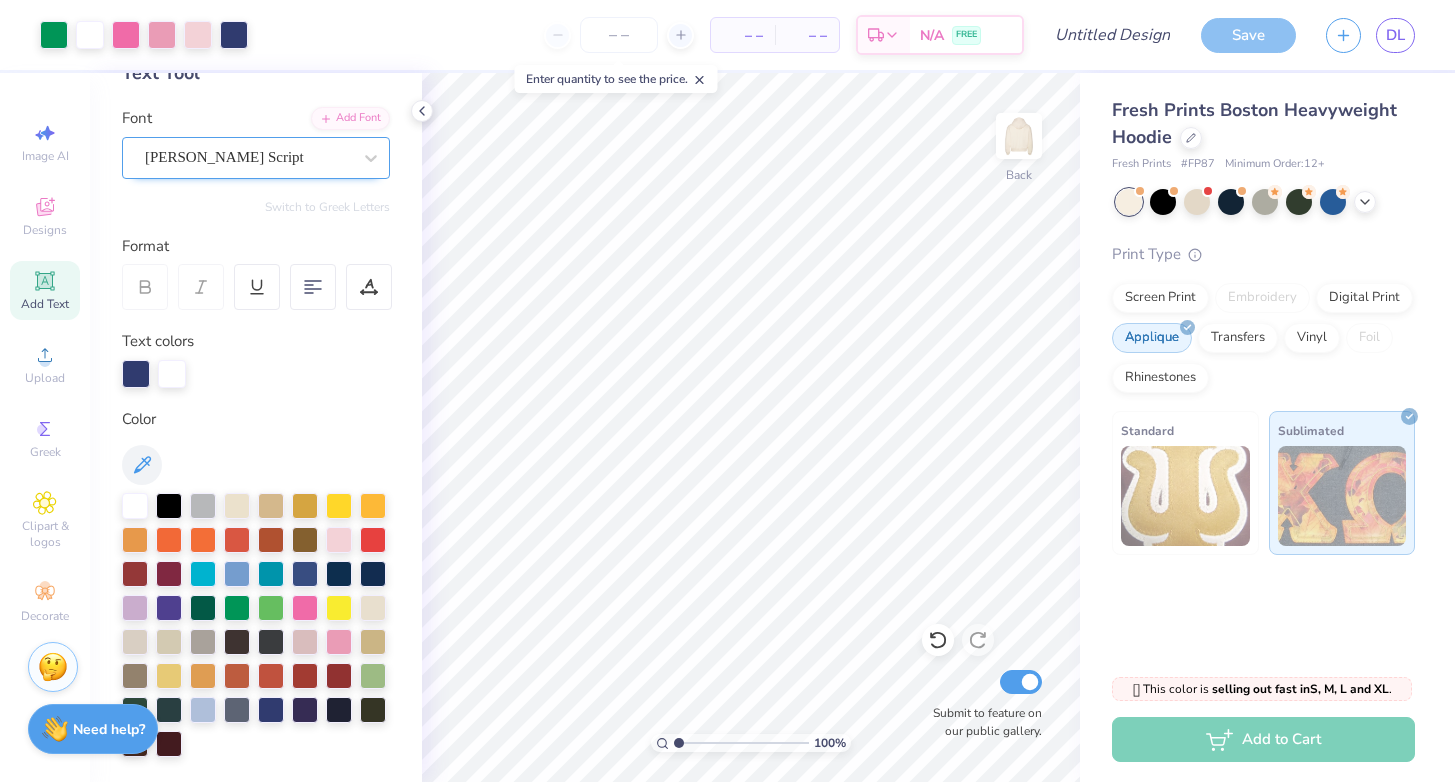 click on "[PERSON_NAME] Script" at bounding box center [248, 157] 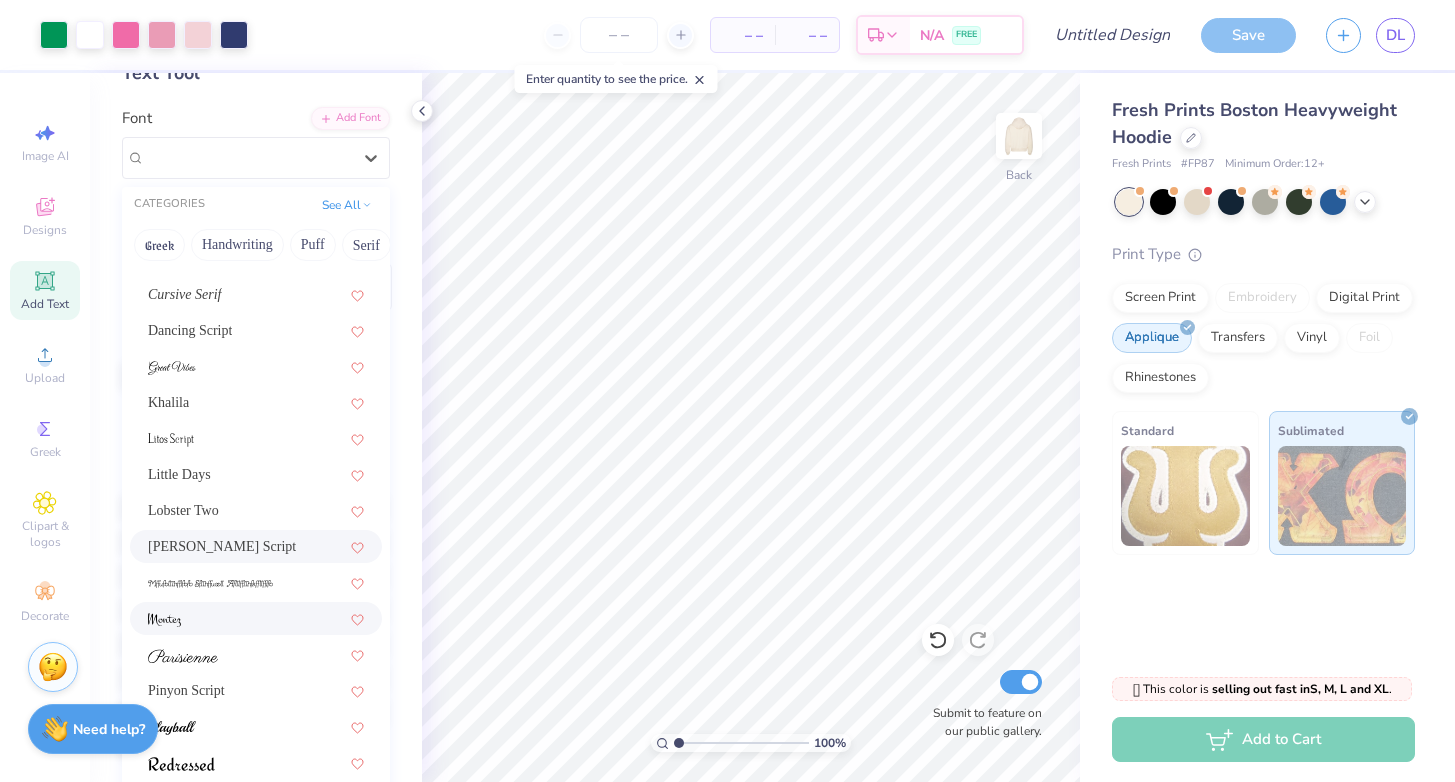 scroll, scrollTop: 490, scrollLeft: 0, axis: vertical 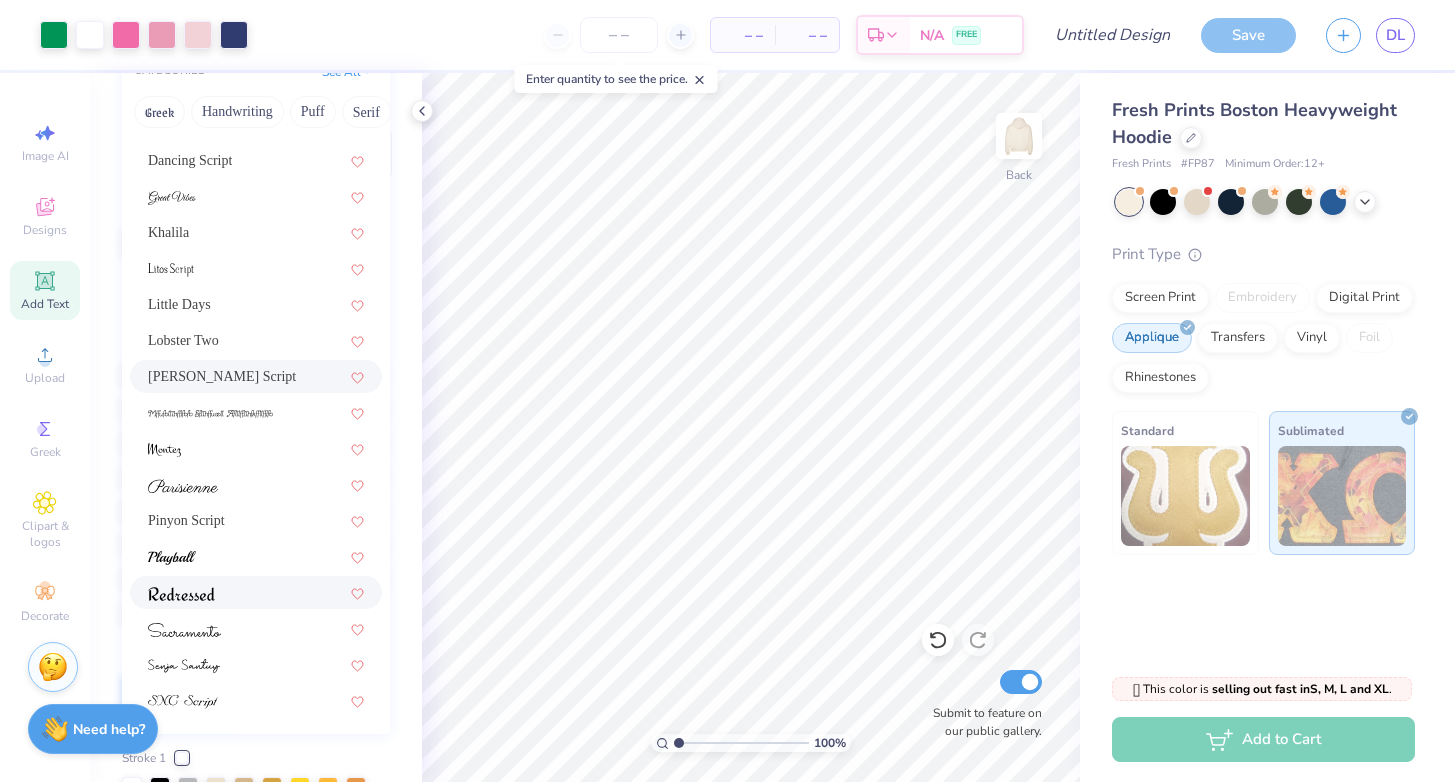 click at bounding box center [256, 592] 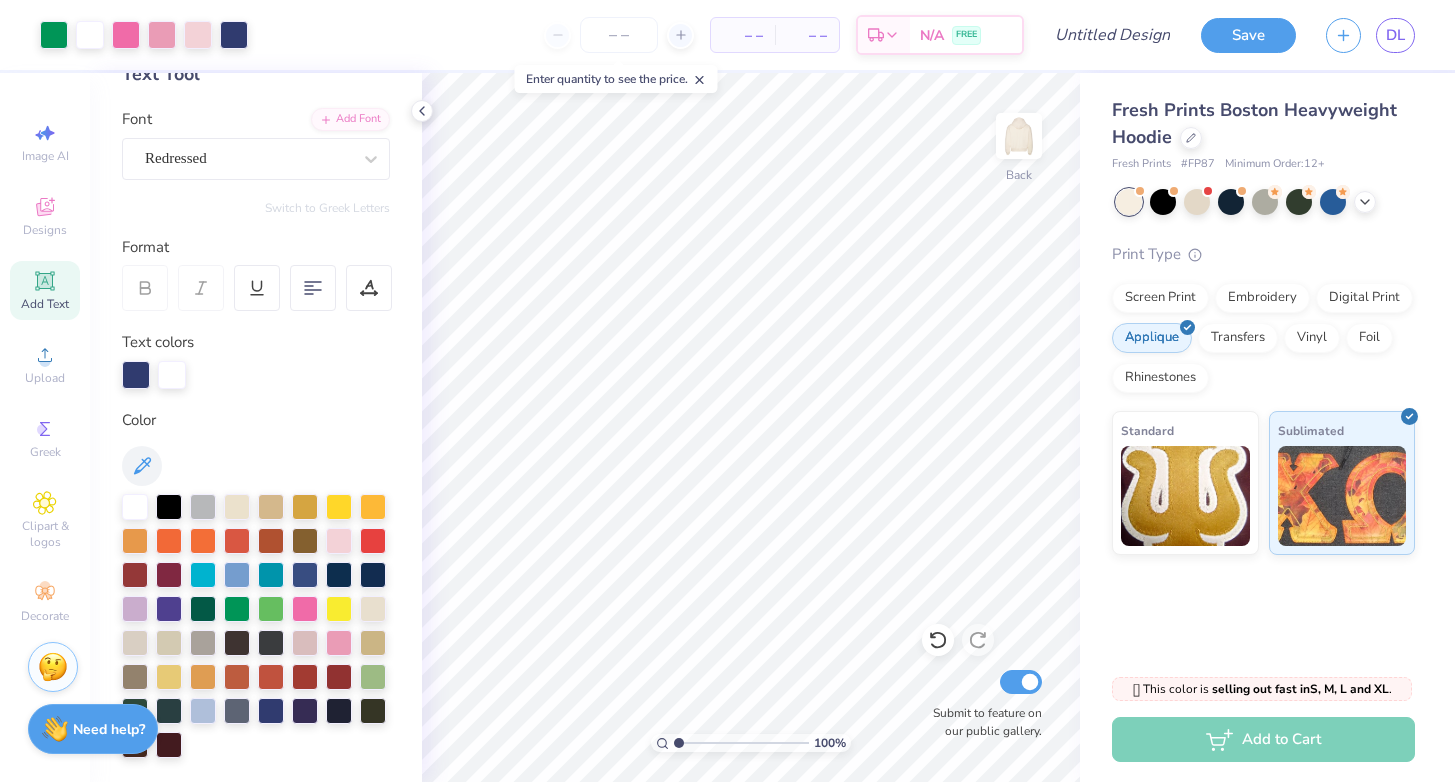 scroll, scrollTop: 94, scrollLeft: 0, axis: vertical 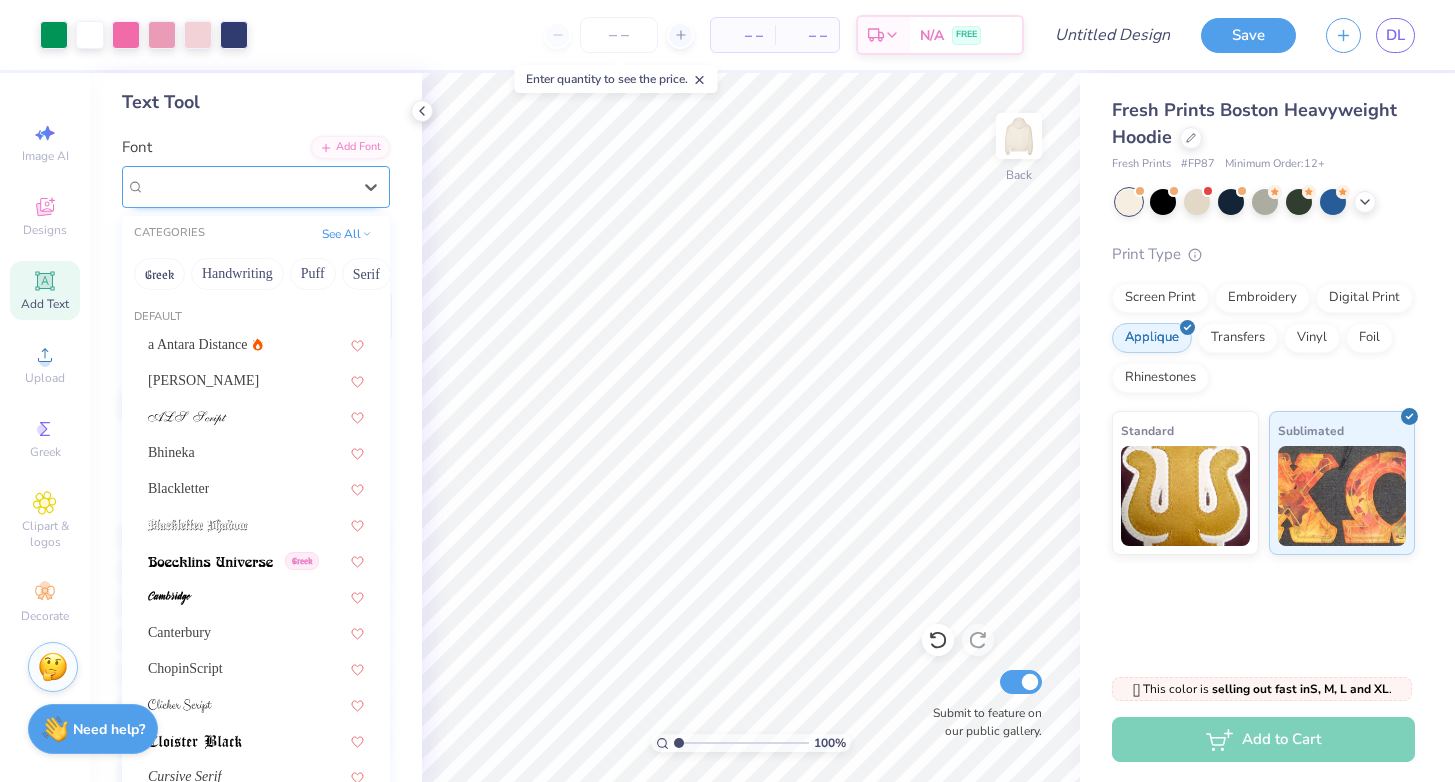 click on "Redressed" at bounding box center (248, 186) 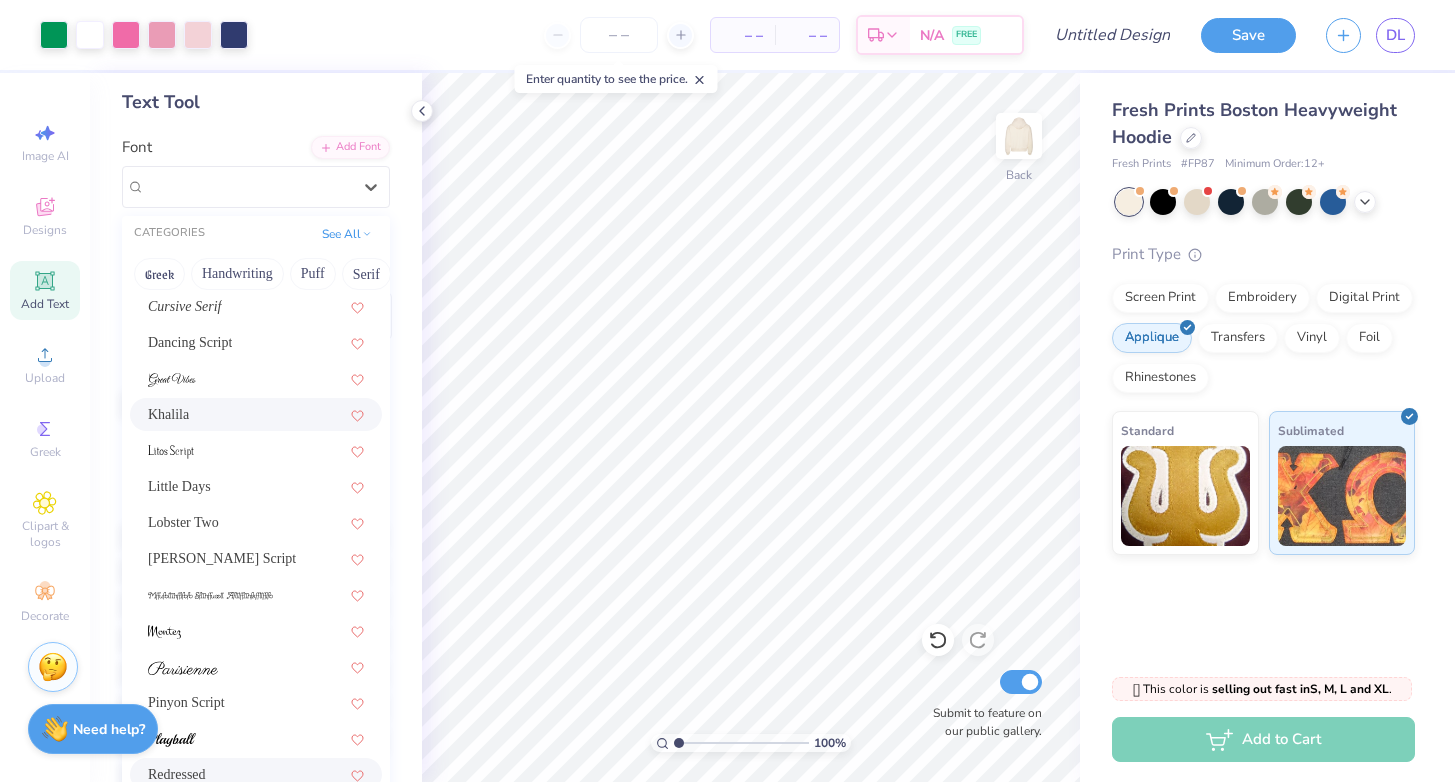 scroll, scrollTop: 490, scrollLeft: 0, axis: vertical 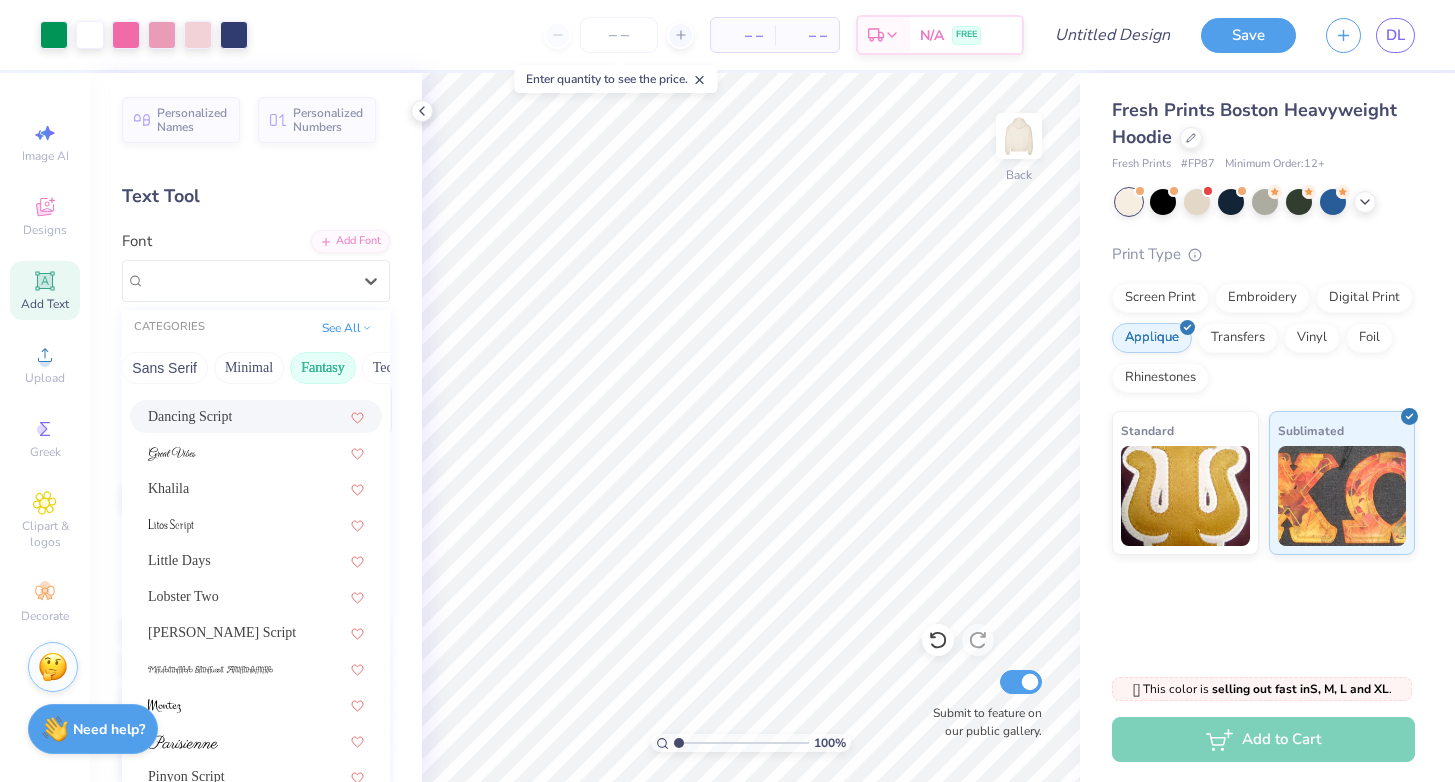 click on "Fantasy" at bounding box center [323, 368] 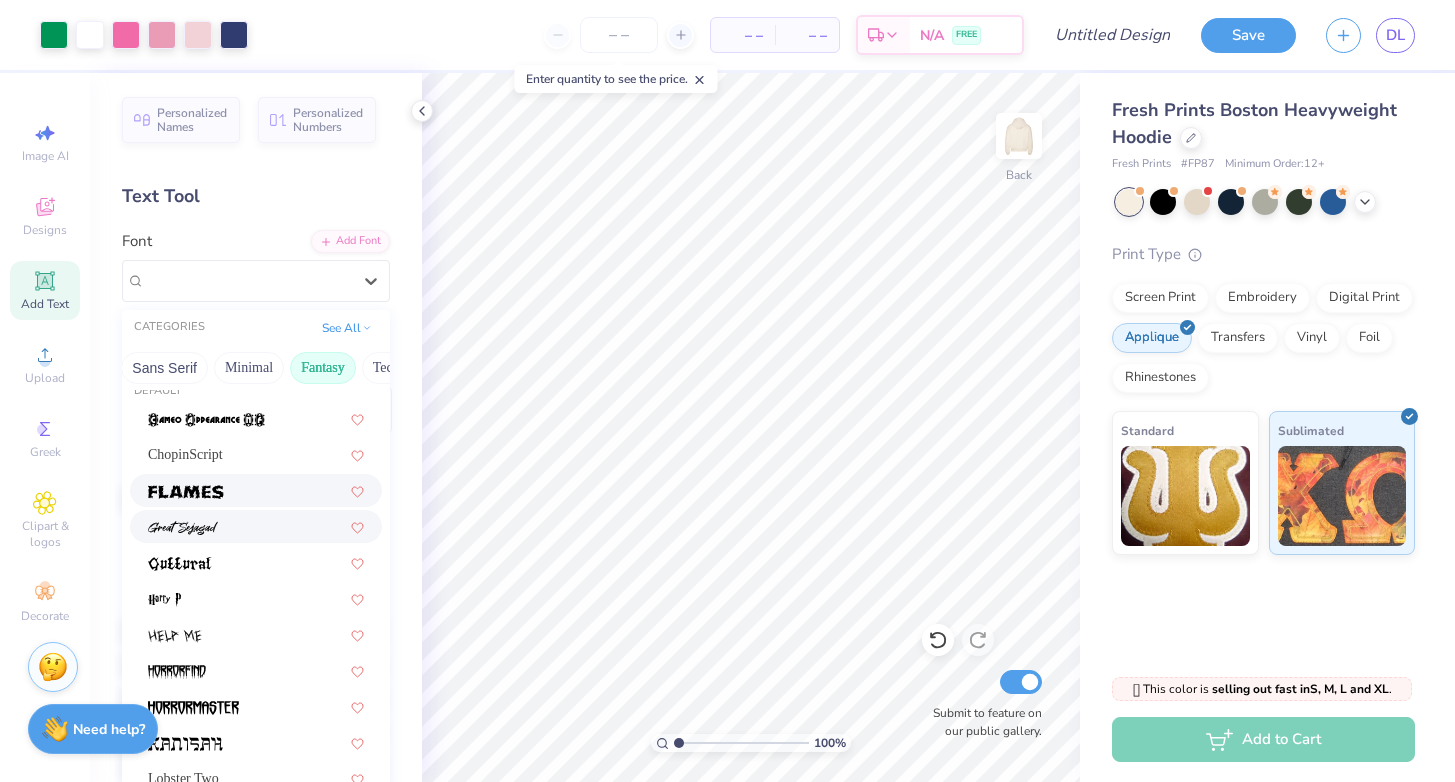 scroll, scrollTop: 28, scrollLeft: 0, axis: vertical 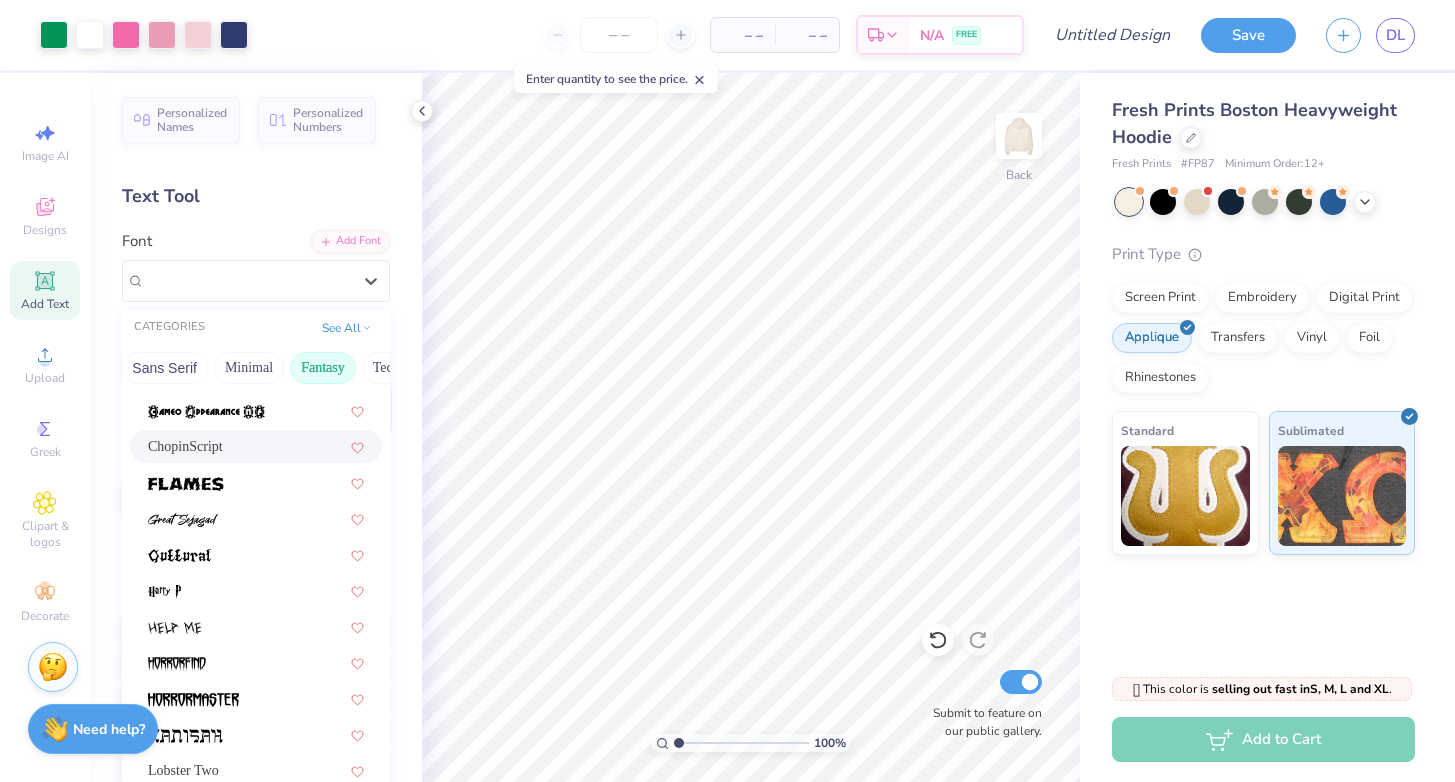 click on "ChopinScript" at bounding box center [185, 446] 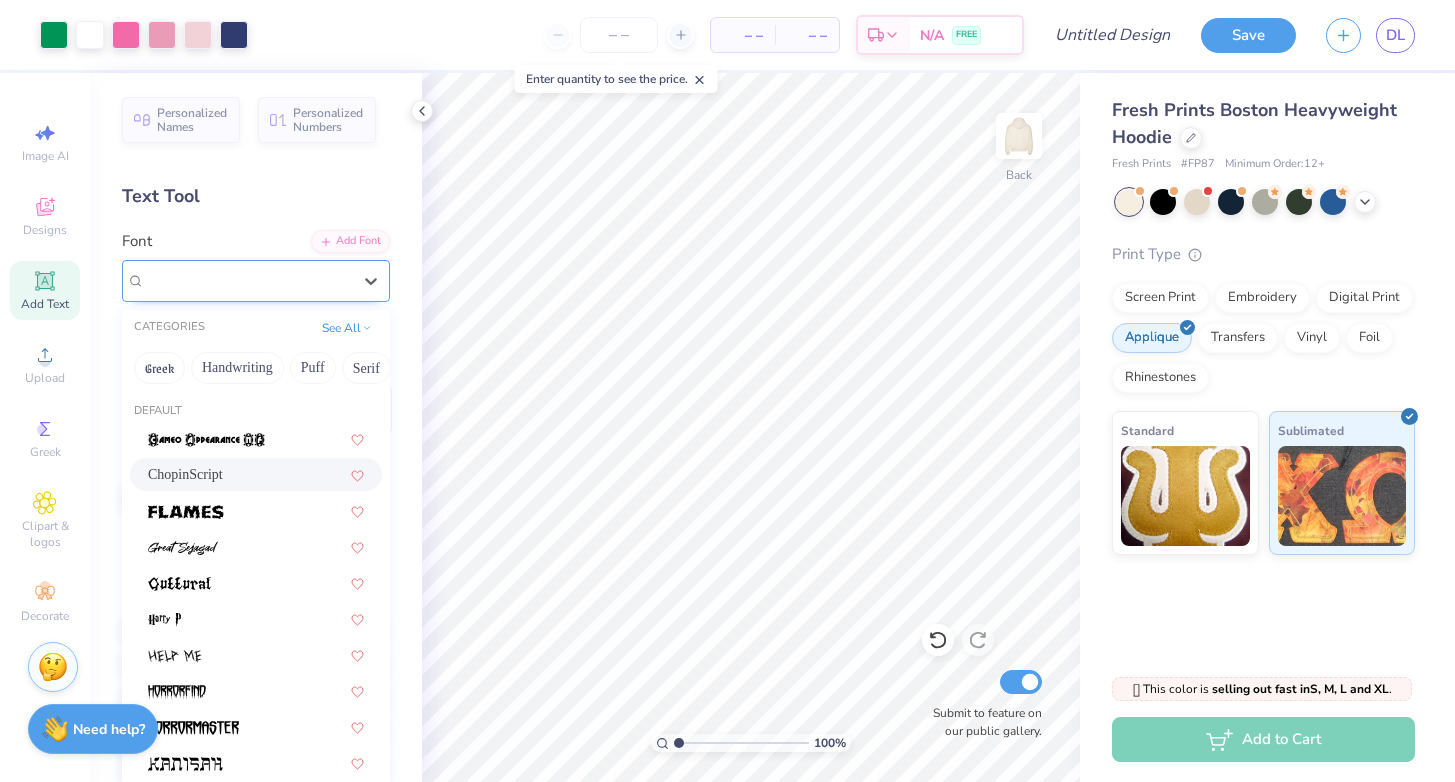 click on "ChopinScript" at bounding box center [248, 280] 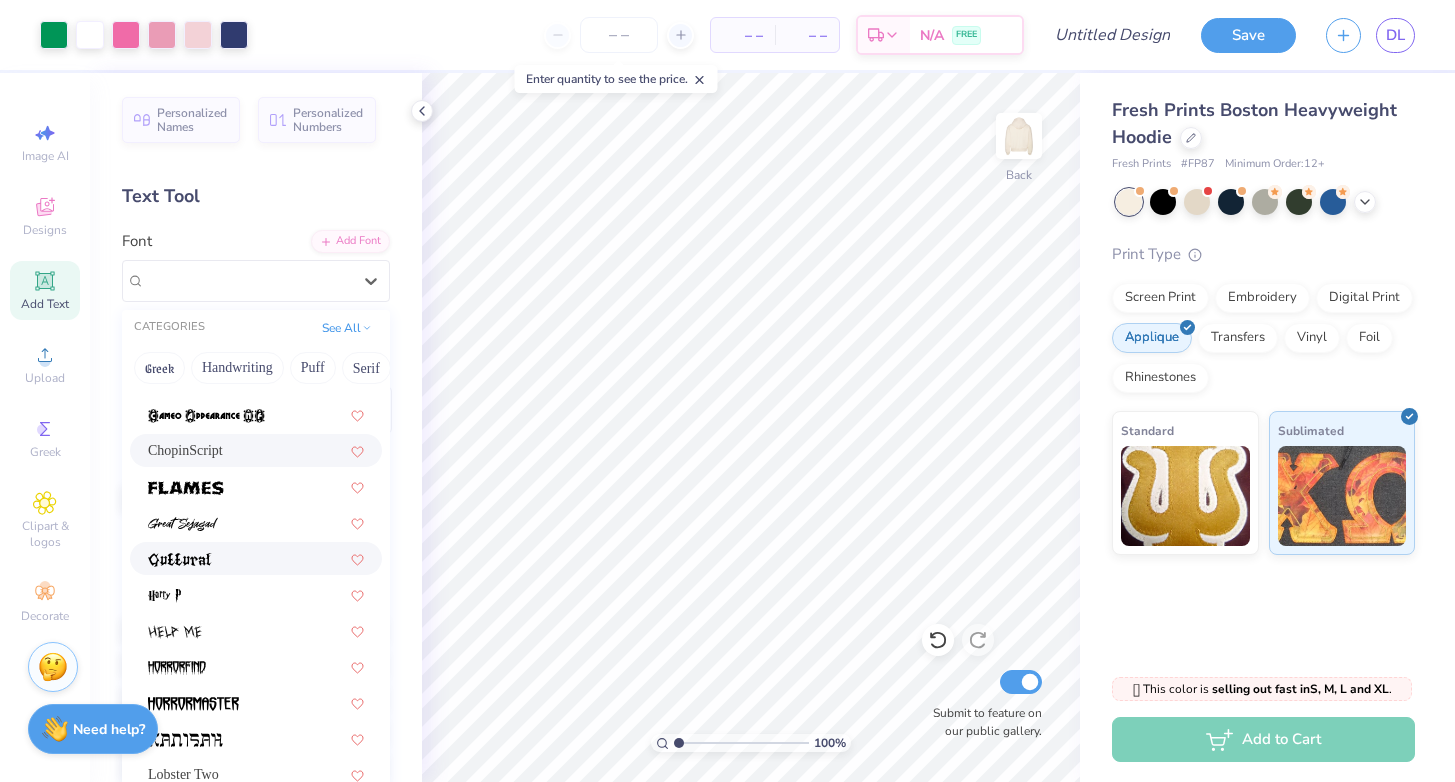 scroll, scrollTop: 25, scrollLeft: 0, axis: vertical 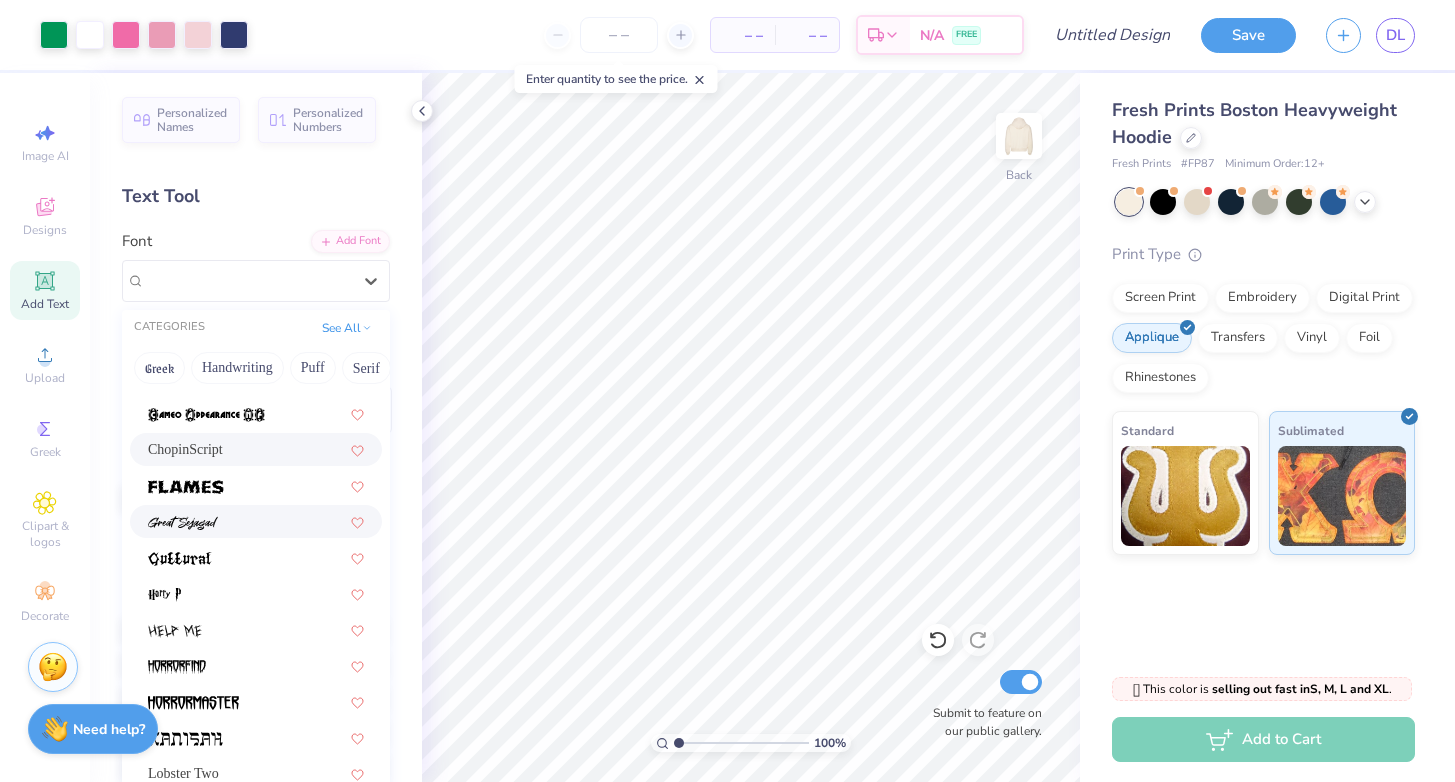 click at bounding box center (256, 521) 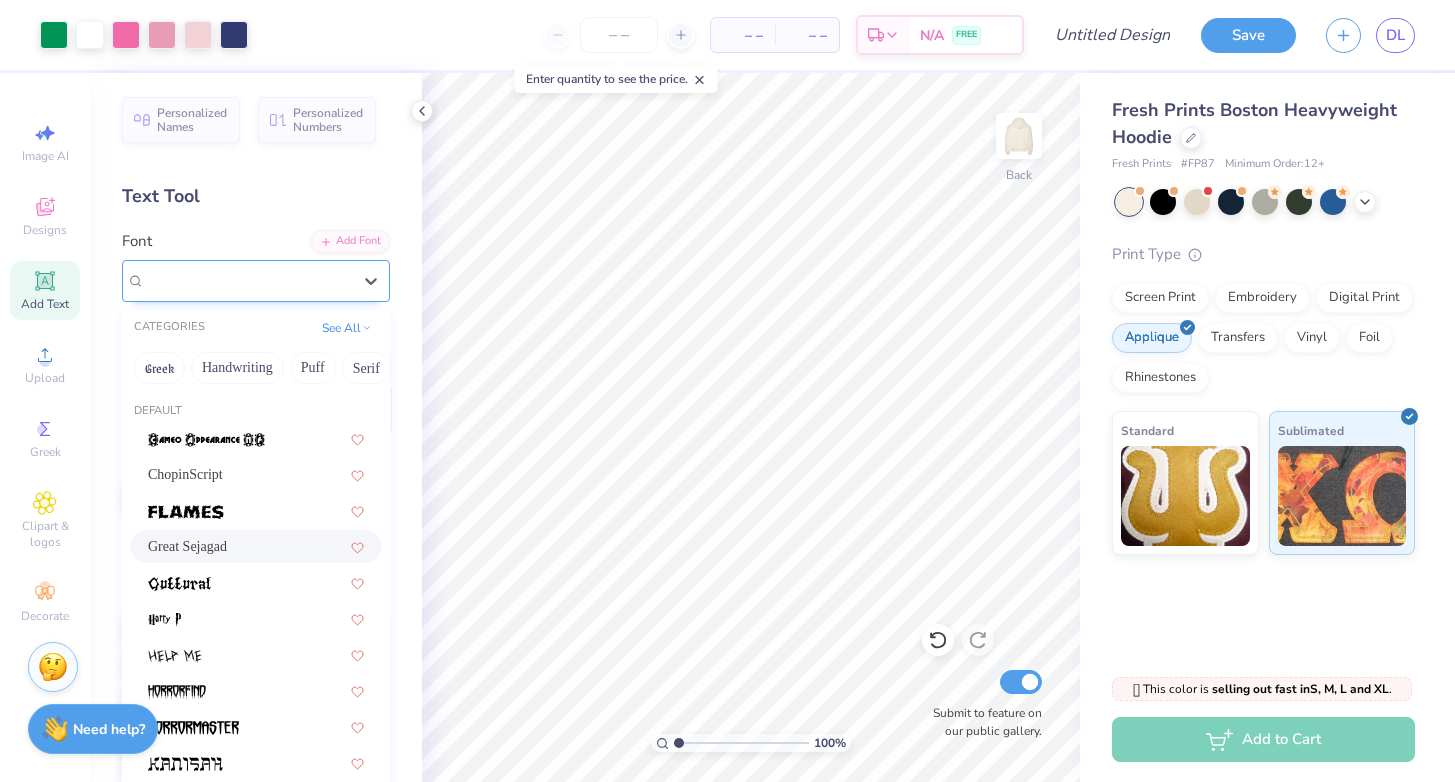 click on "Great Sejagad" at bounding box center [248, 280] 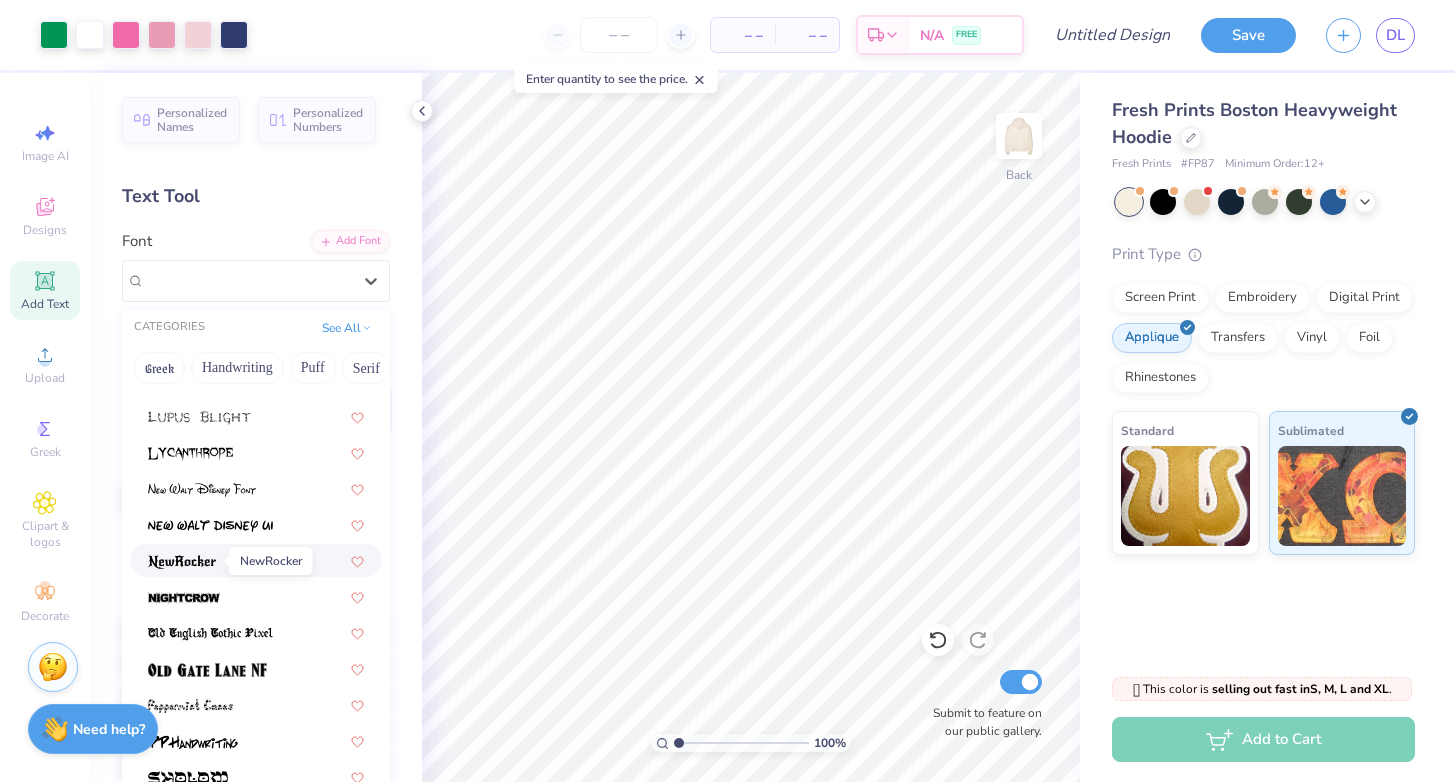 scroll, scrollTop: 417, scrollLeft: 0, axis: vertical 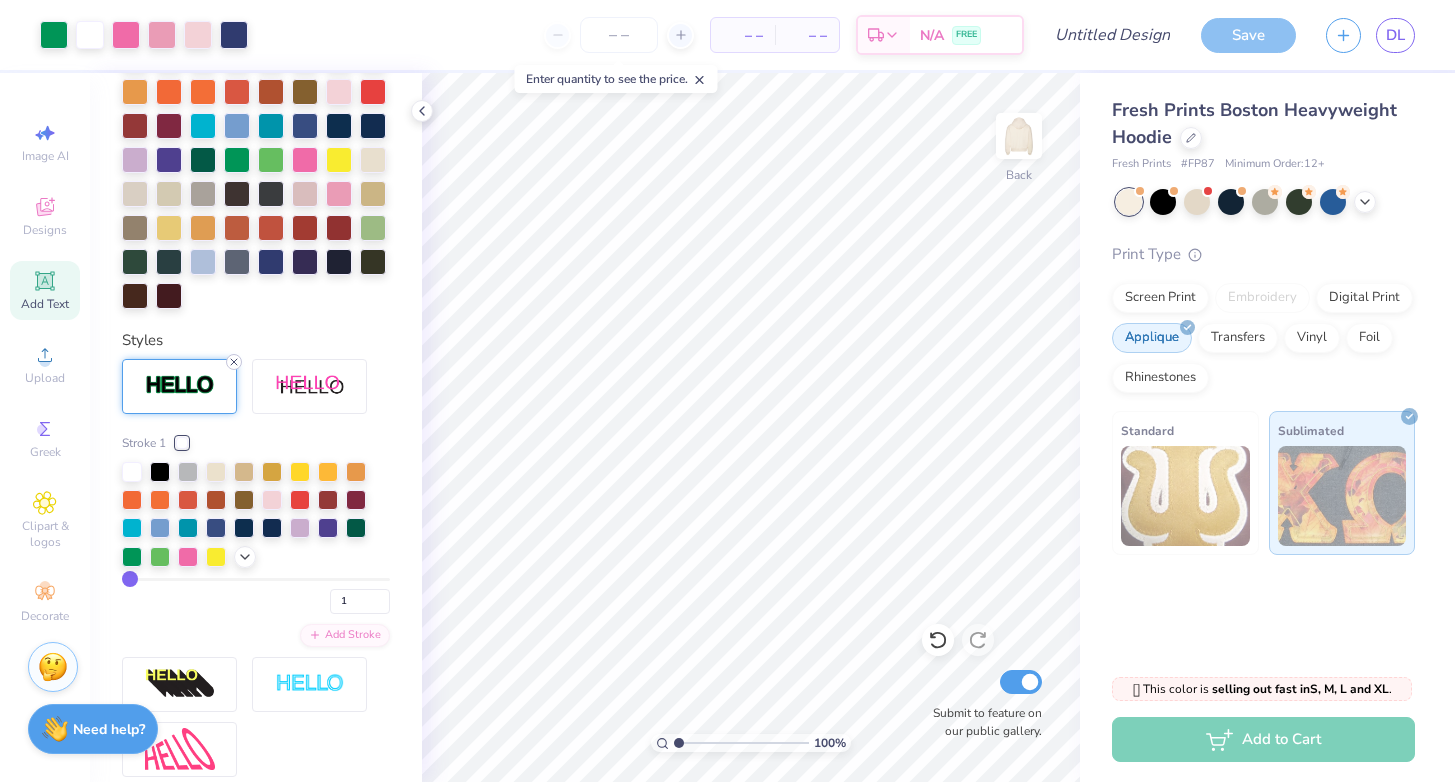 click 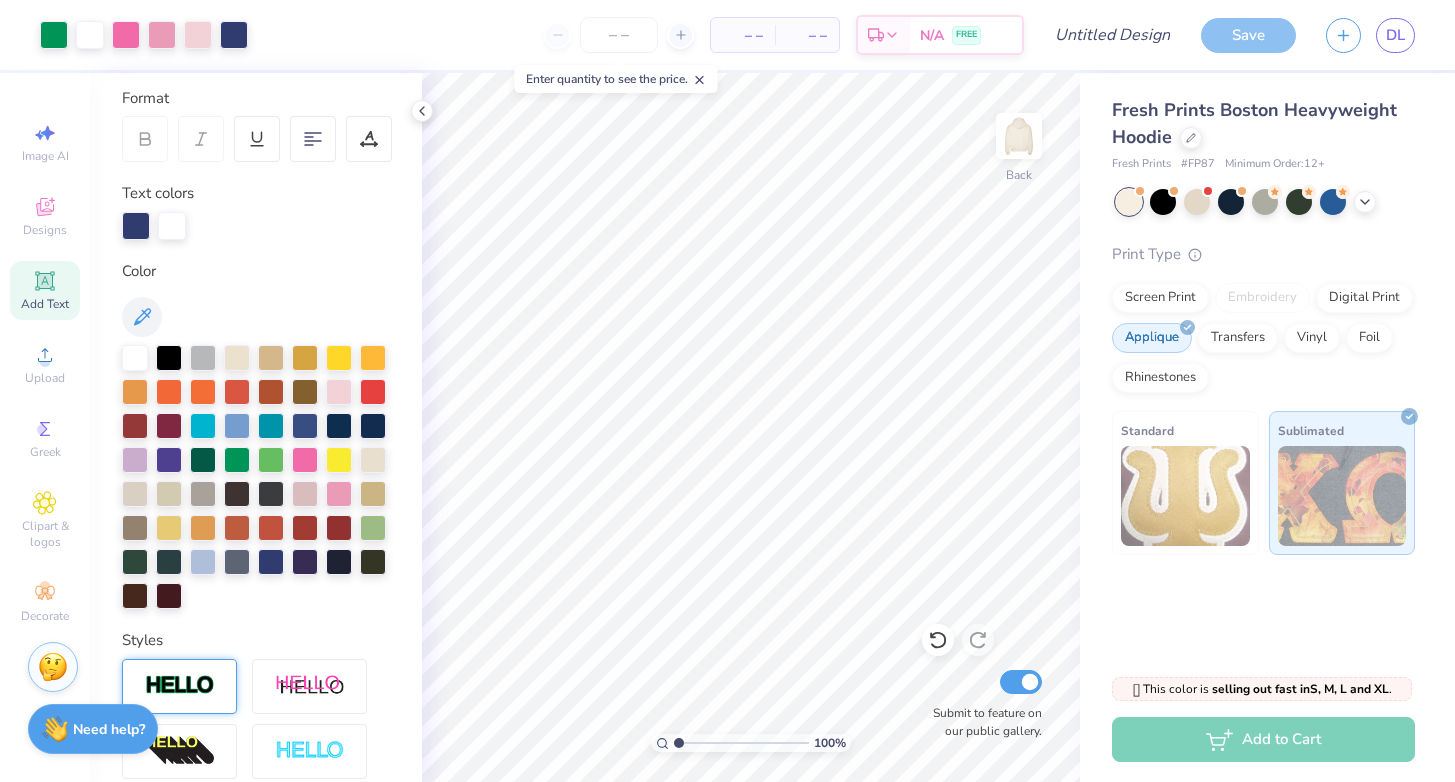 scroll, scrollTop: 0, scrollLeft: 0, axis: both 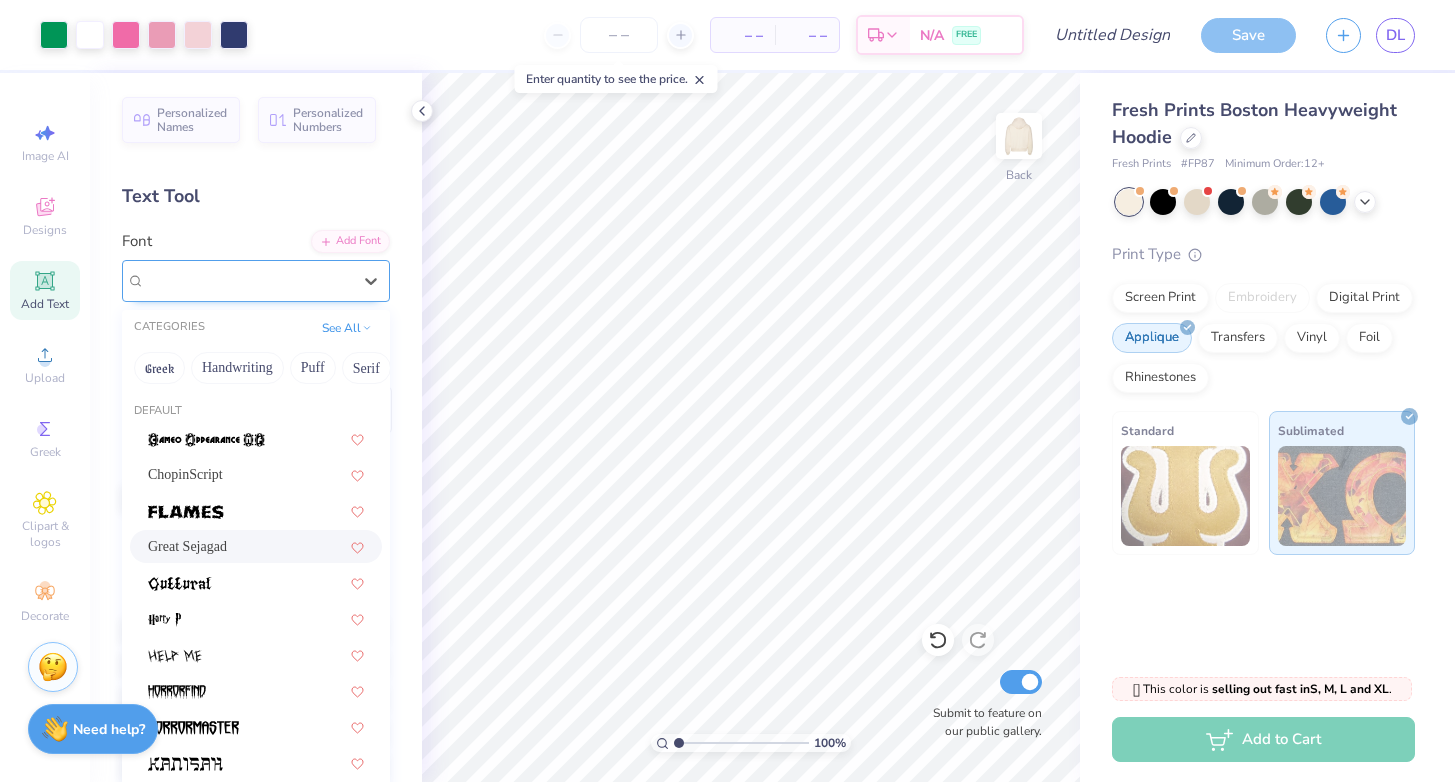 click on "Great Sejagad" at bounding box center (248, 280) 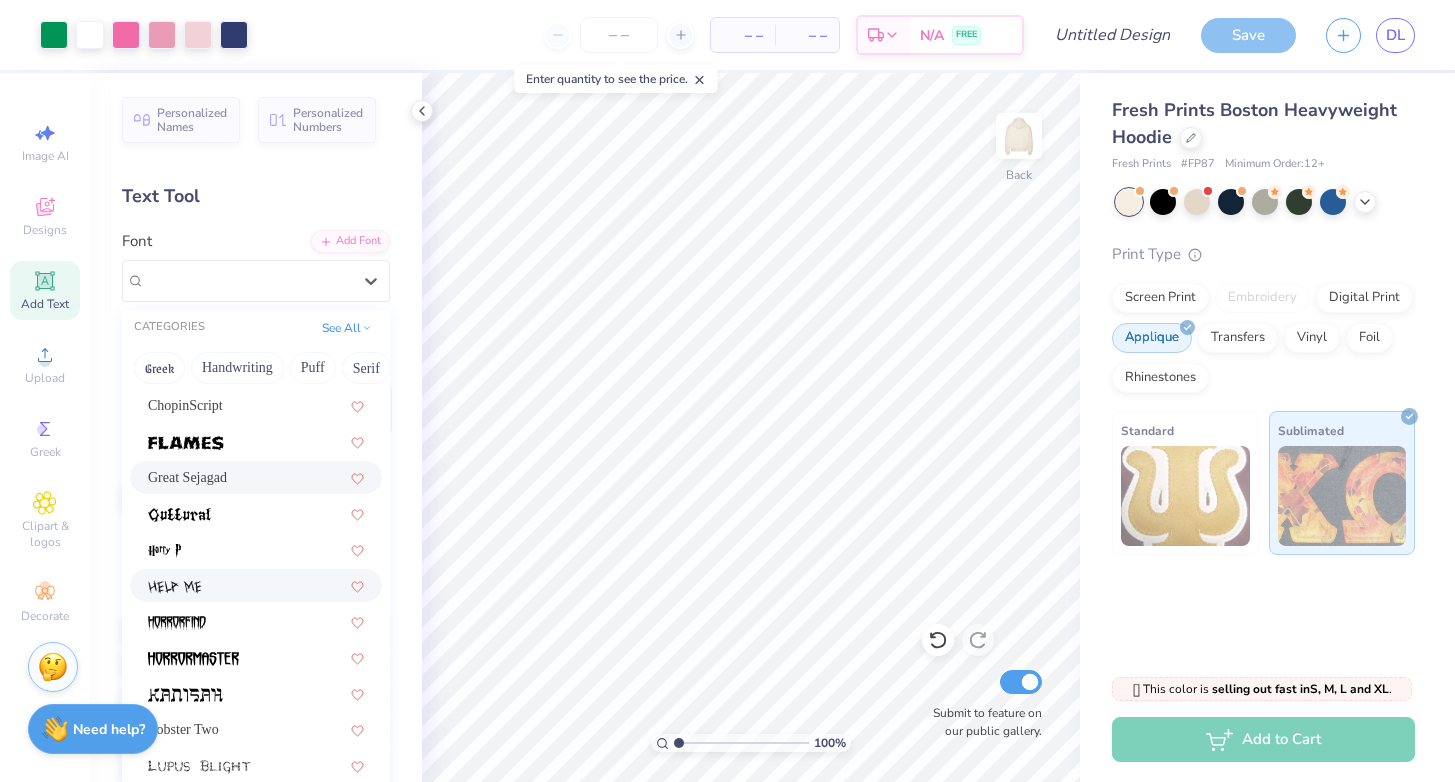 scroll, scrollTop: 0, scrollLeft: 0, axis: both 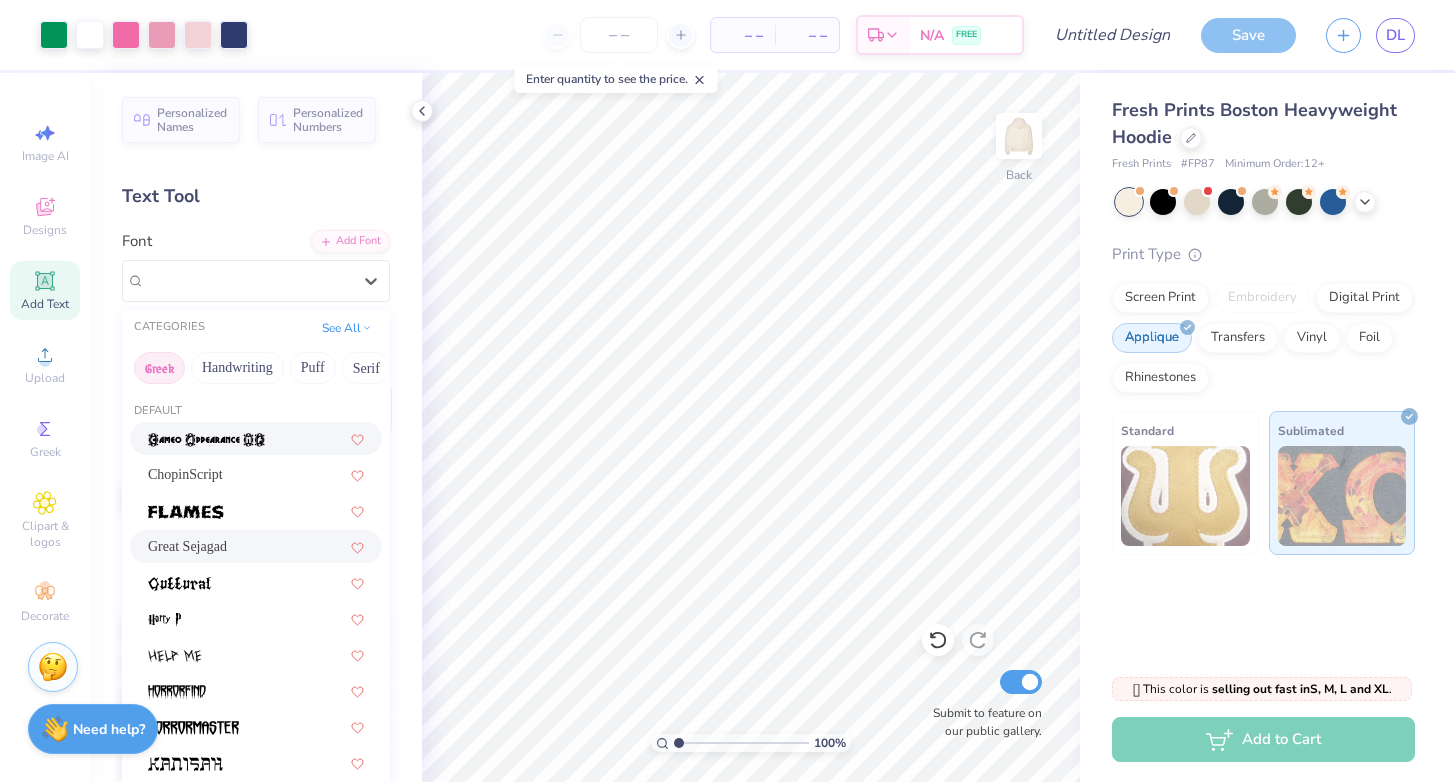 click on "Greek" at bounding box center (159, 368) 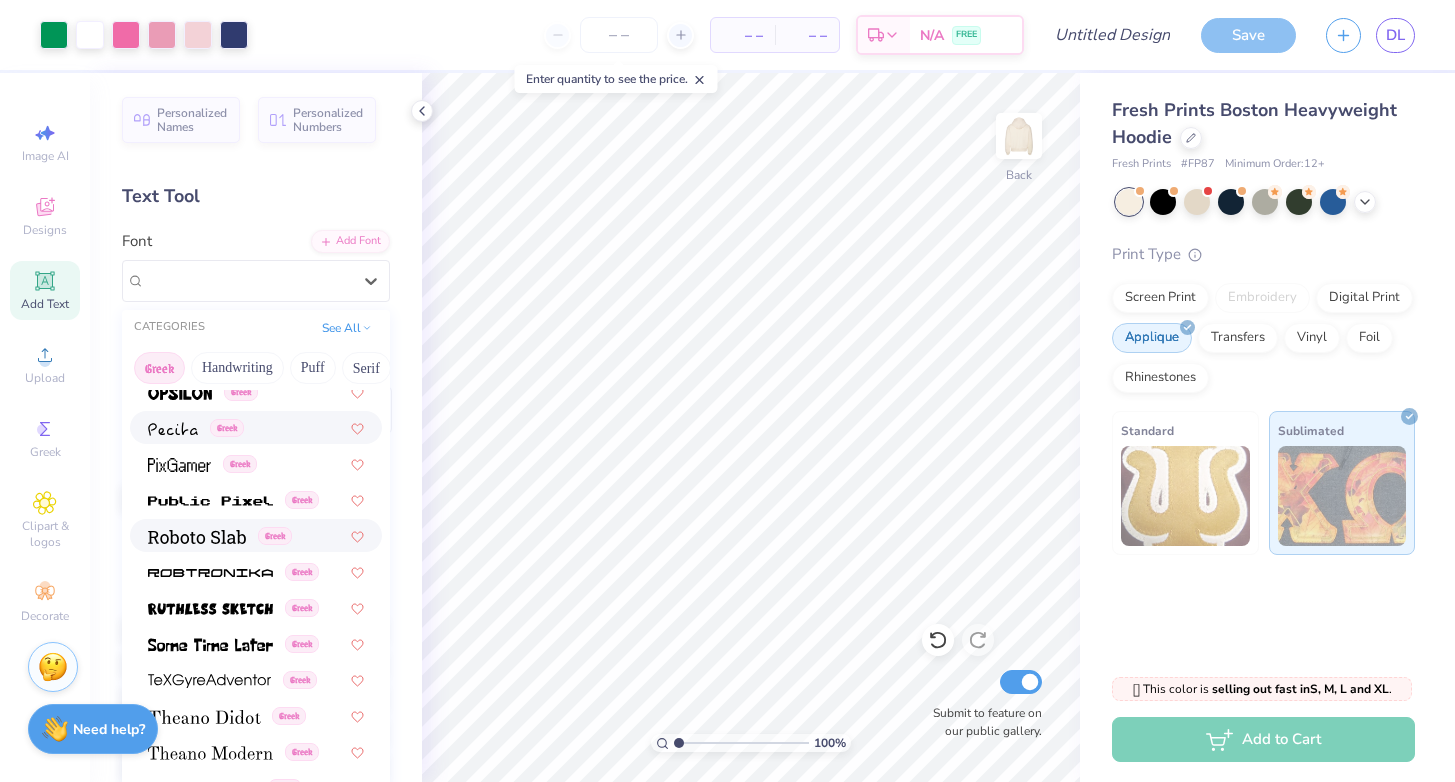 scroll, scrollTop: 1210, scrollLeft: 0, axis: vertical 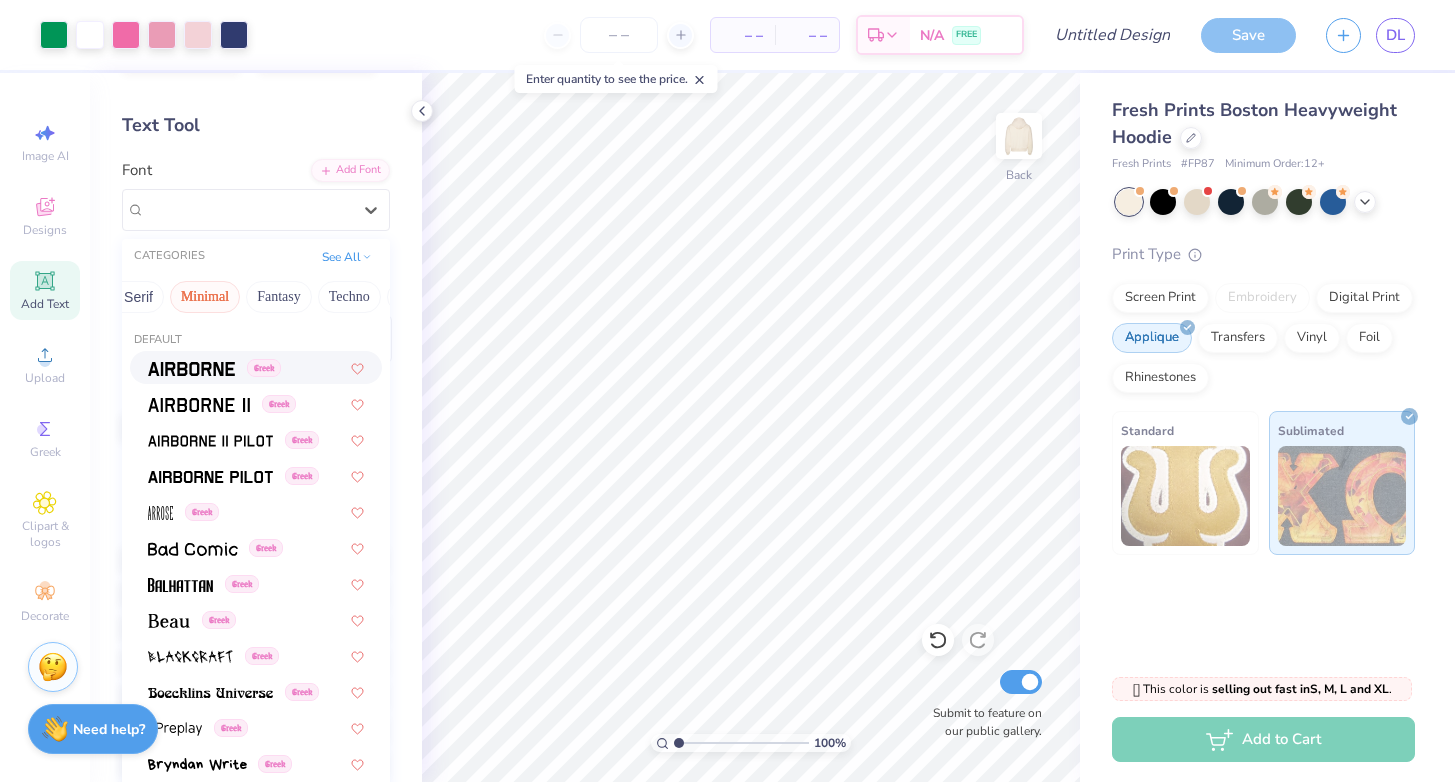 click on "Minimal" at bounding box center [205, 297] 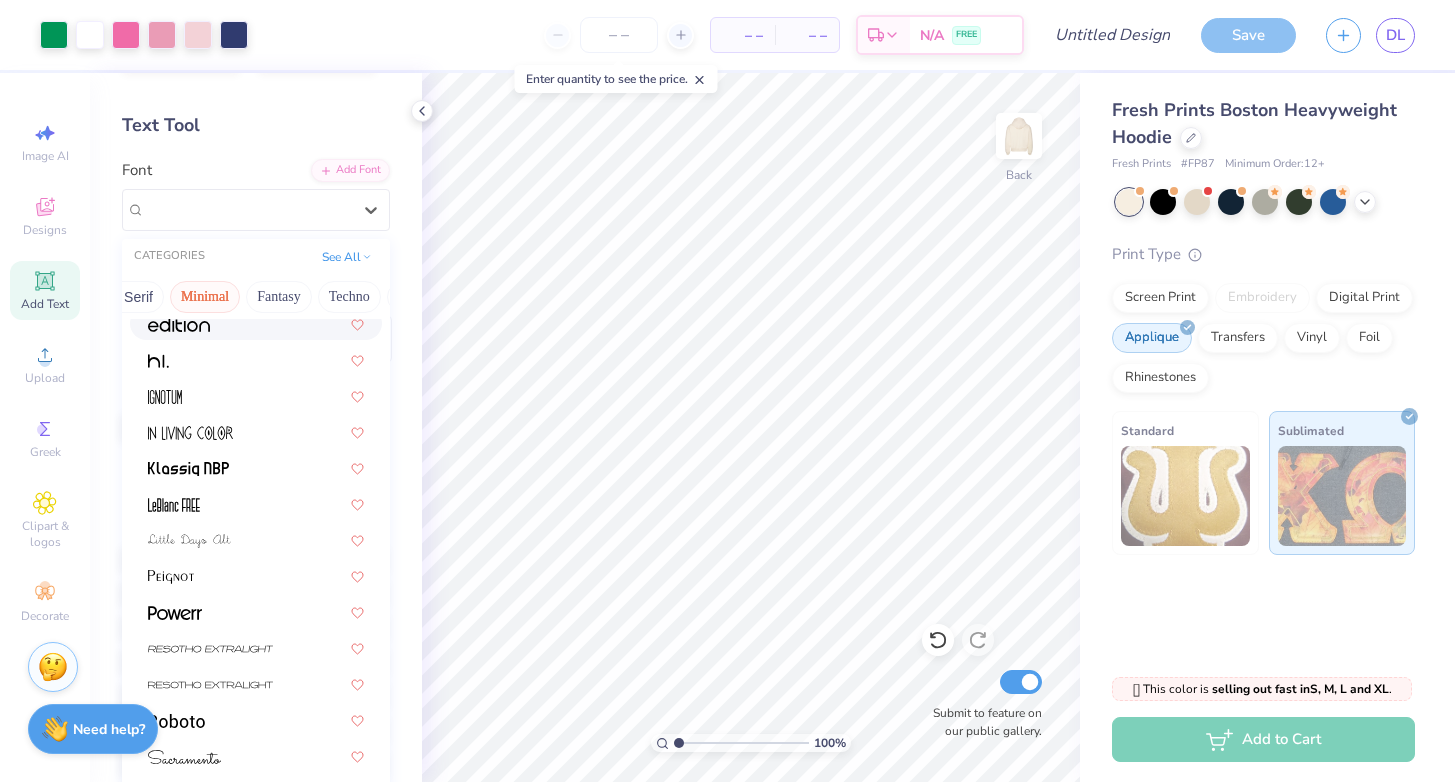 scroll, scrollTop: 382, scrollLeft: 0, axis: vertical 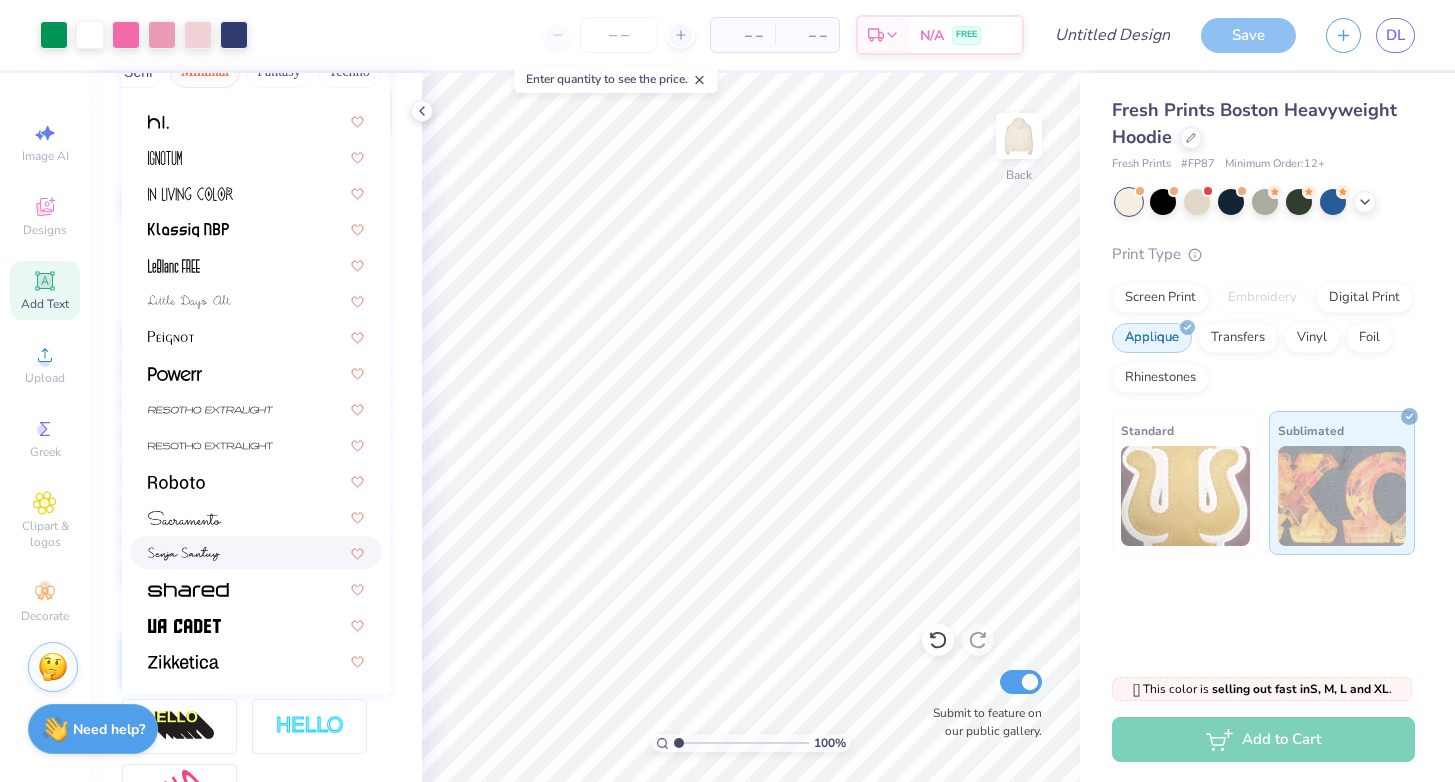 click at bounding box center [256, 552] 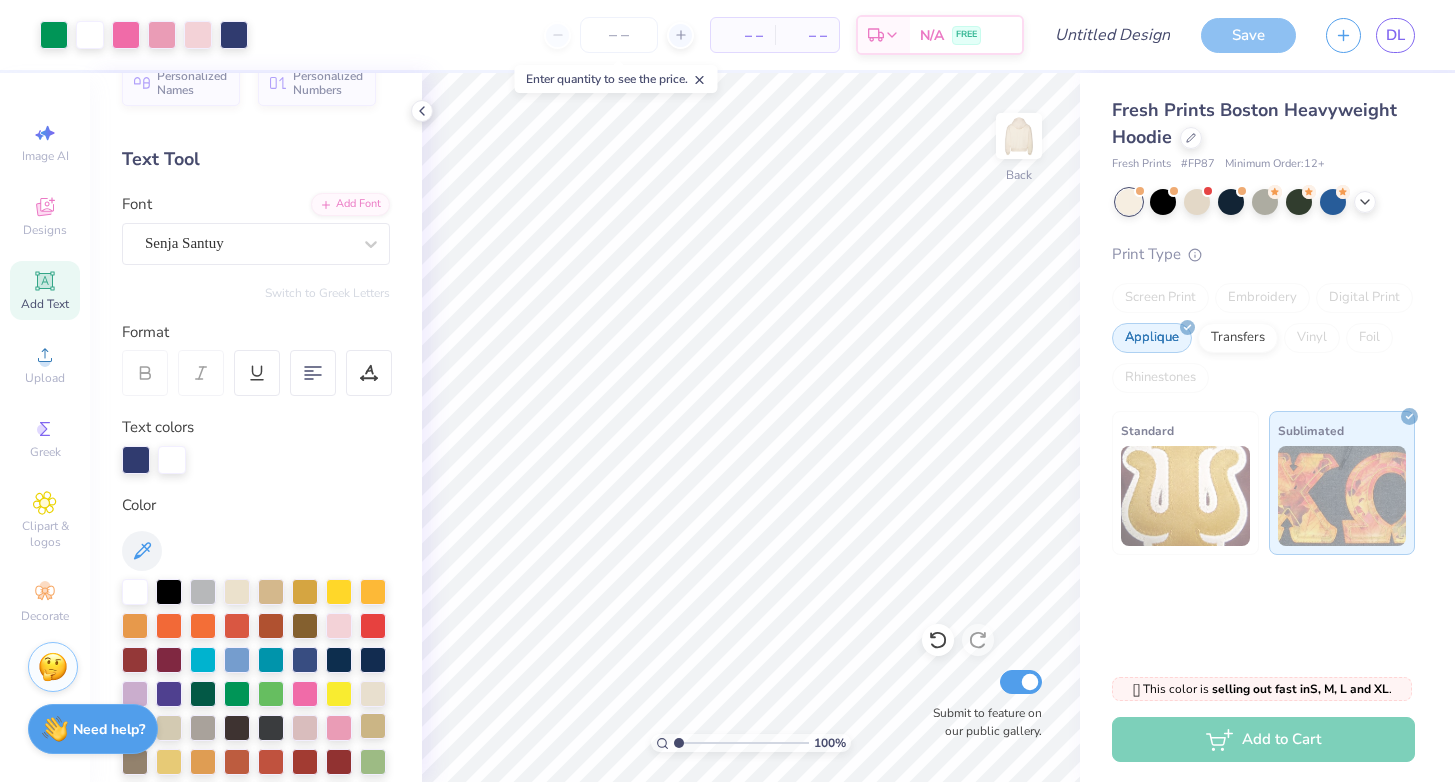 scroll, scrollTop: 0, scrollLeft: 0, axis: both 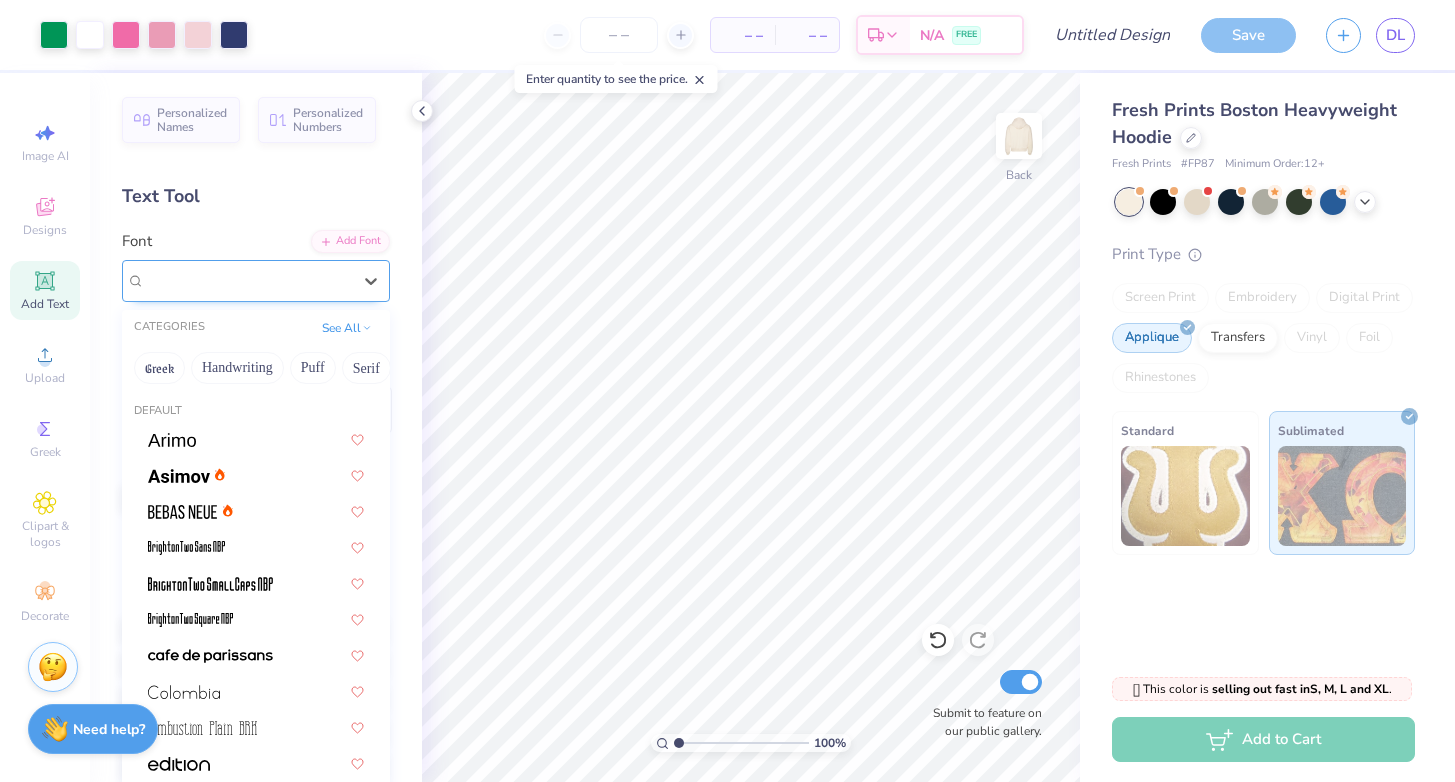 click on "Senja Santuy" at bounding box center (248, 280) 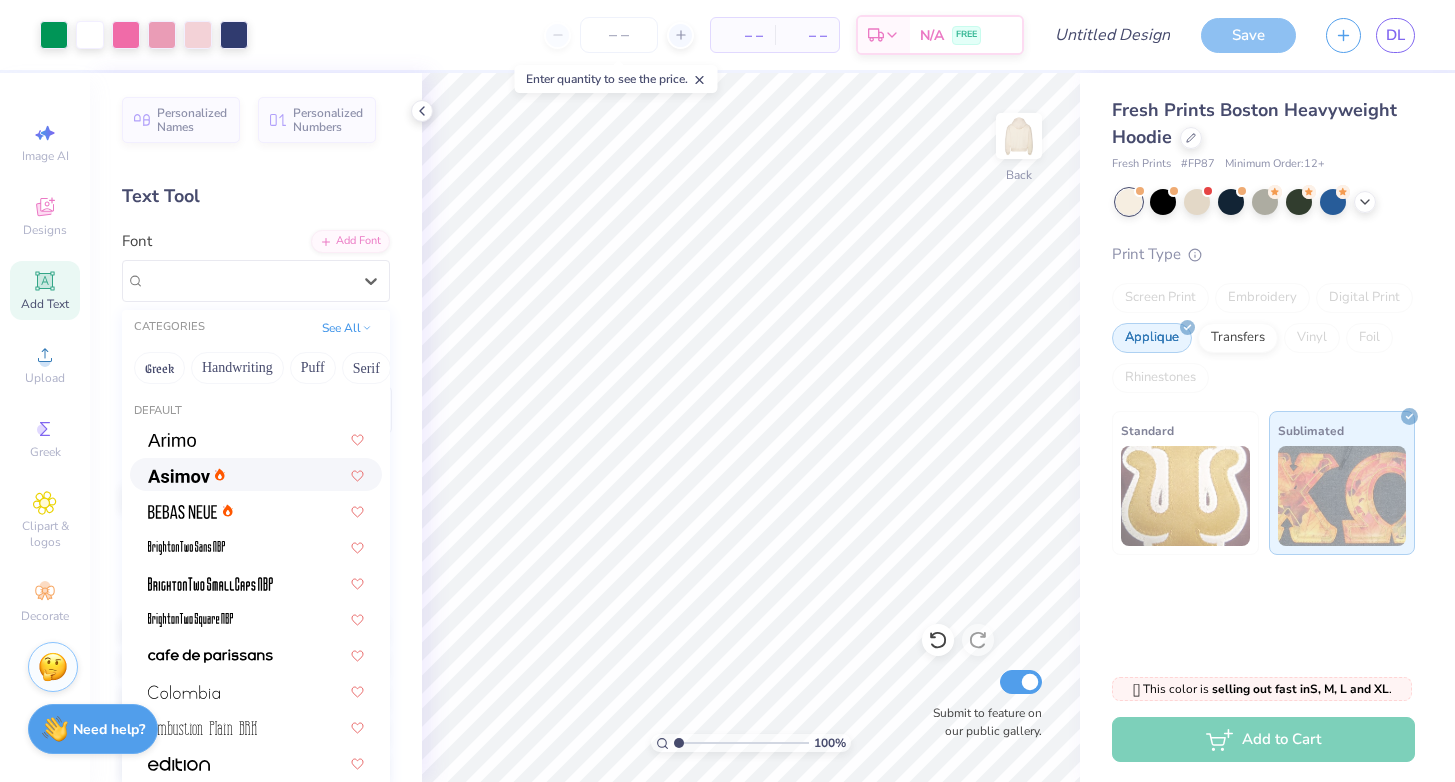 scroll, scrollTop: 0, scrollLeft: 0, axis: both 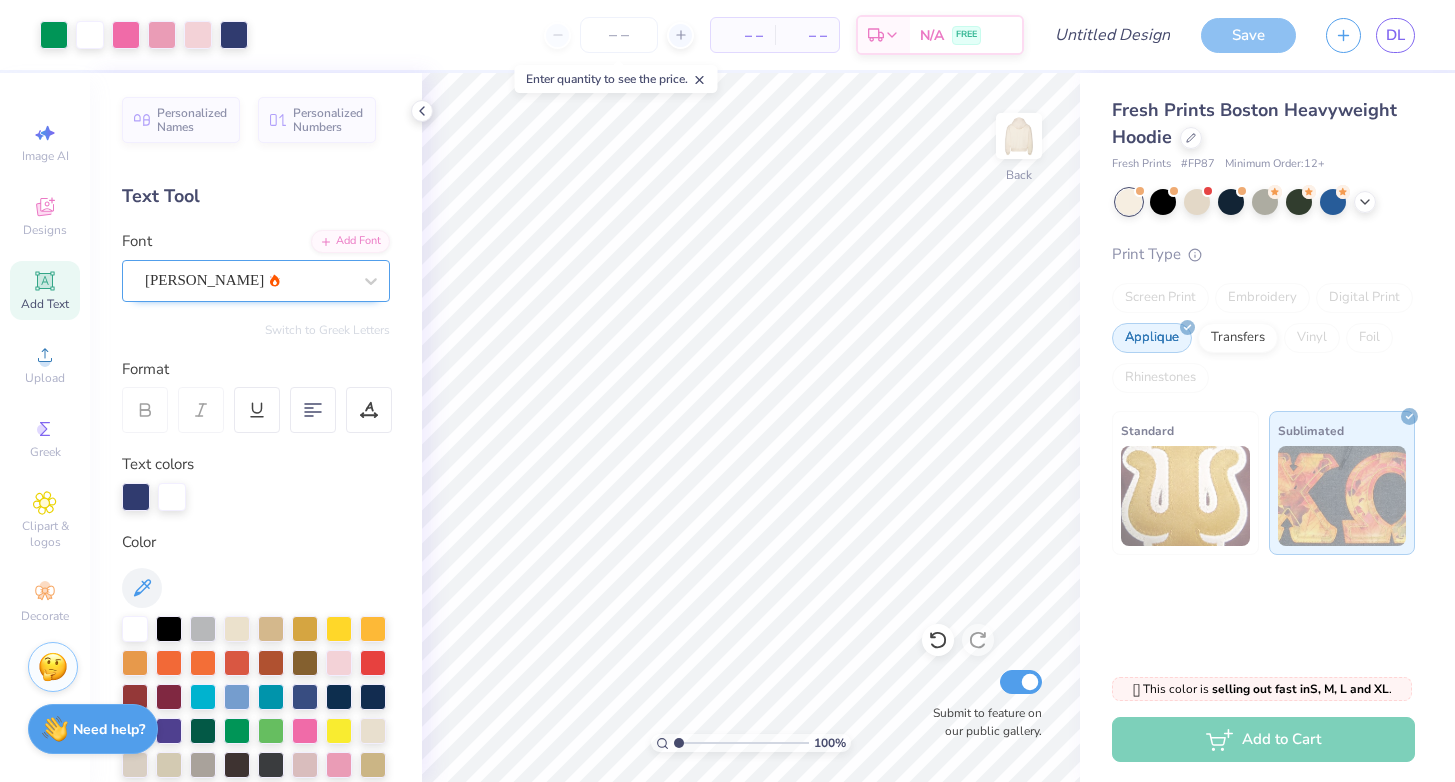 click on "Asimov" at bounding box center (248, 280) 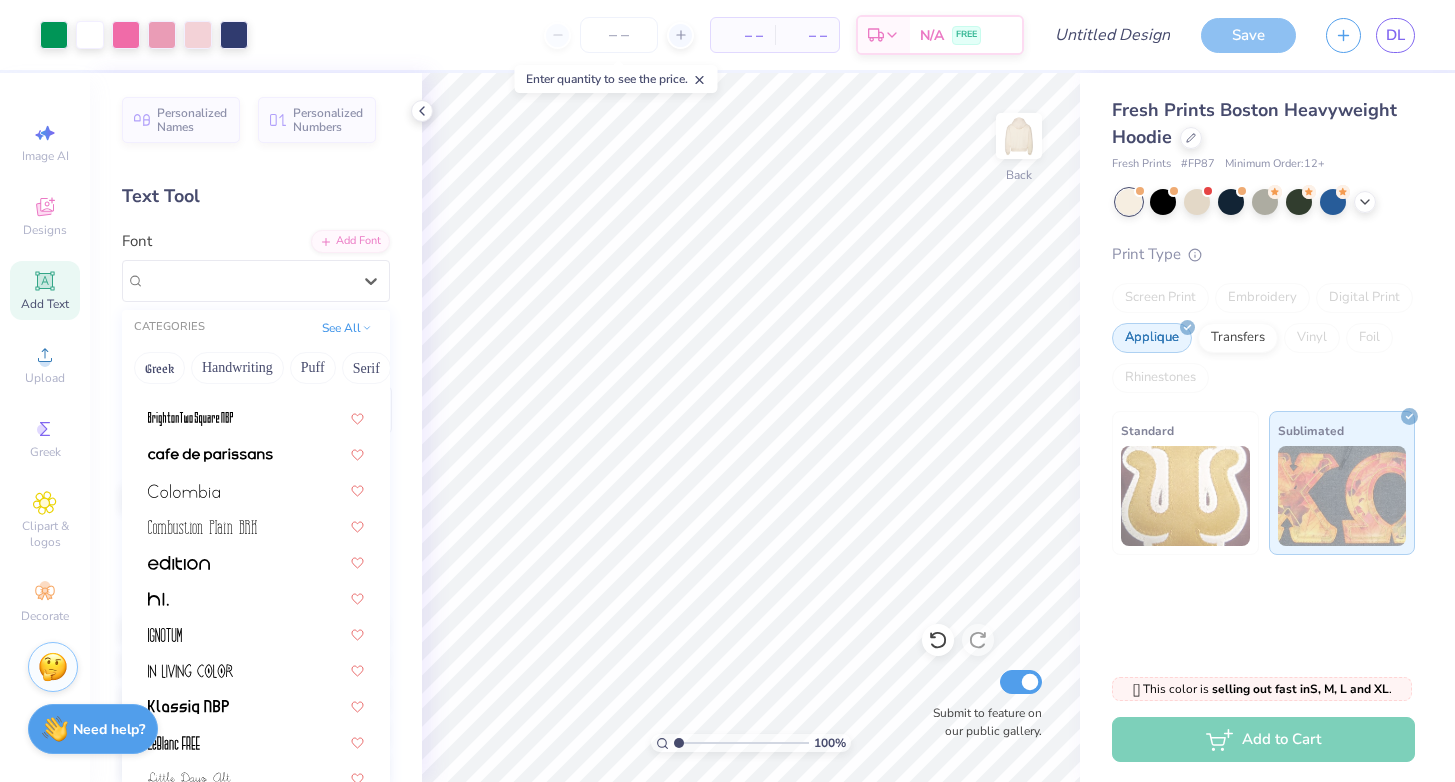 scroll, scrollTop: 203, scrollLeft: 0, axis: vertical 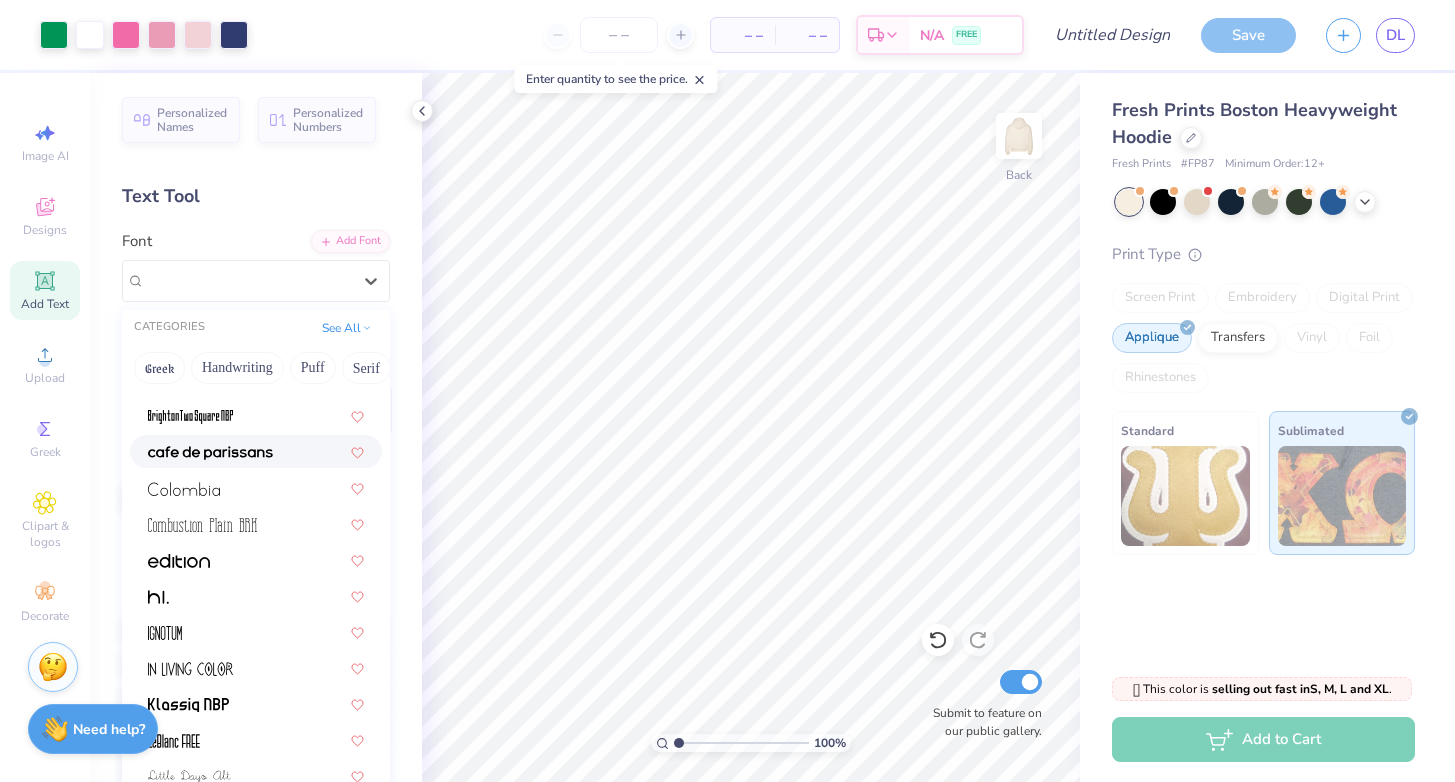 click at bounding box center (210, 453) 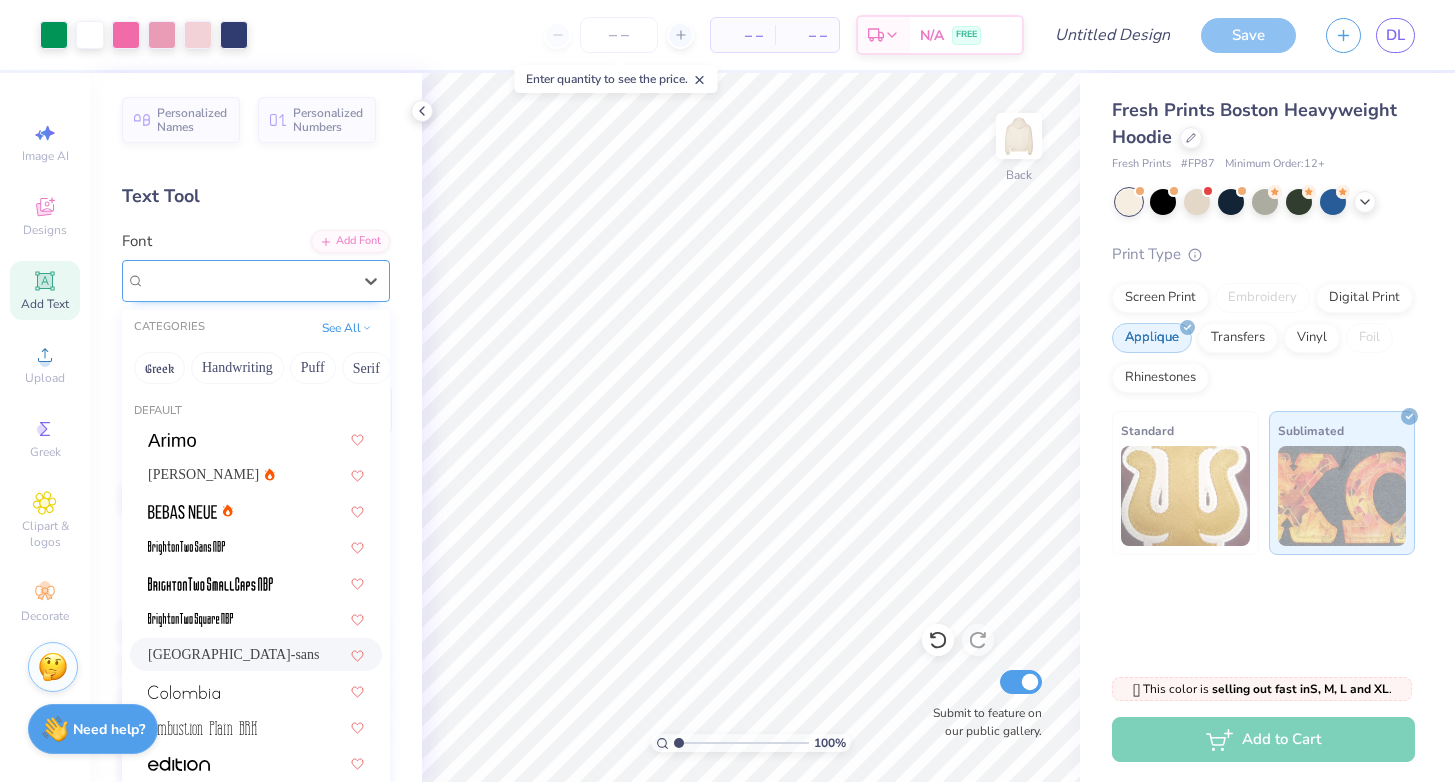 click on "cafe de paris-sans" at bounding box center (248, 280) 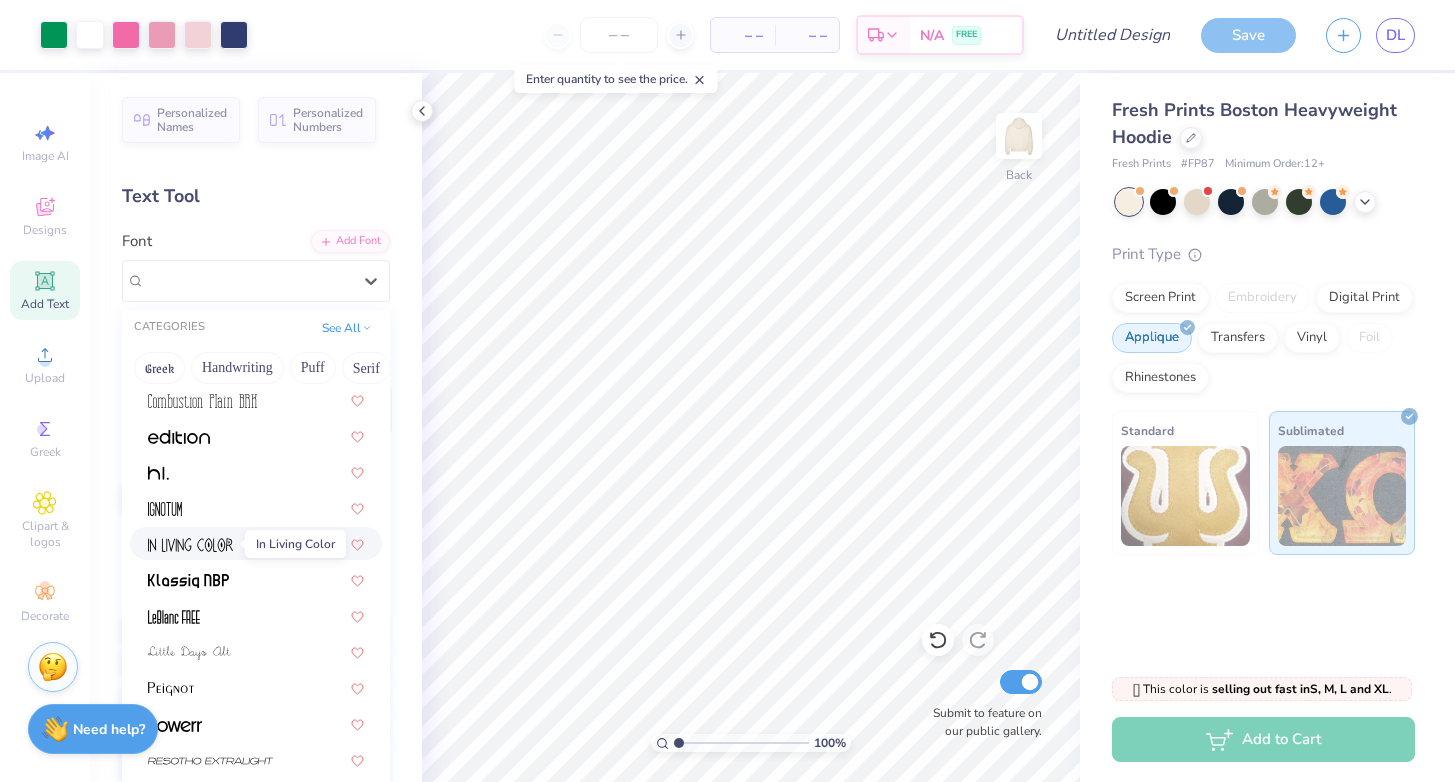 scroll, scrollTop: 382, scrollLeft: 0, axis: vertical 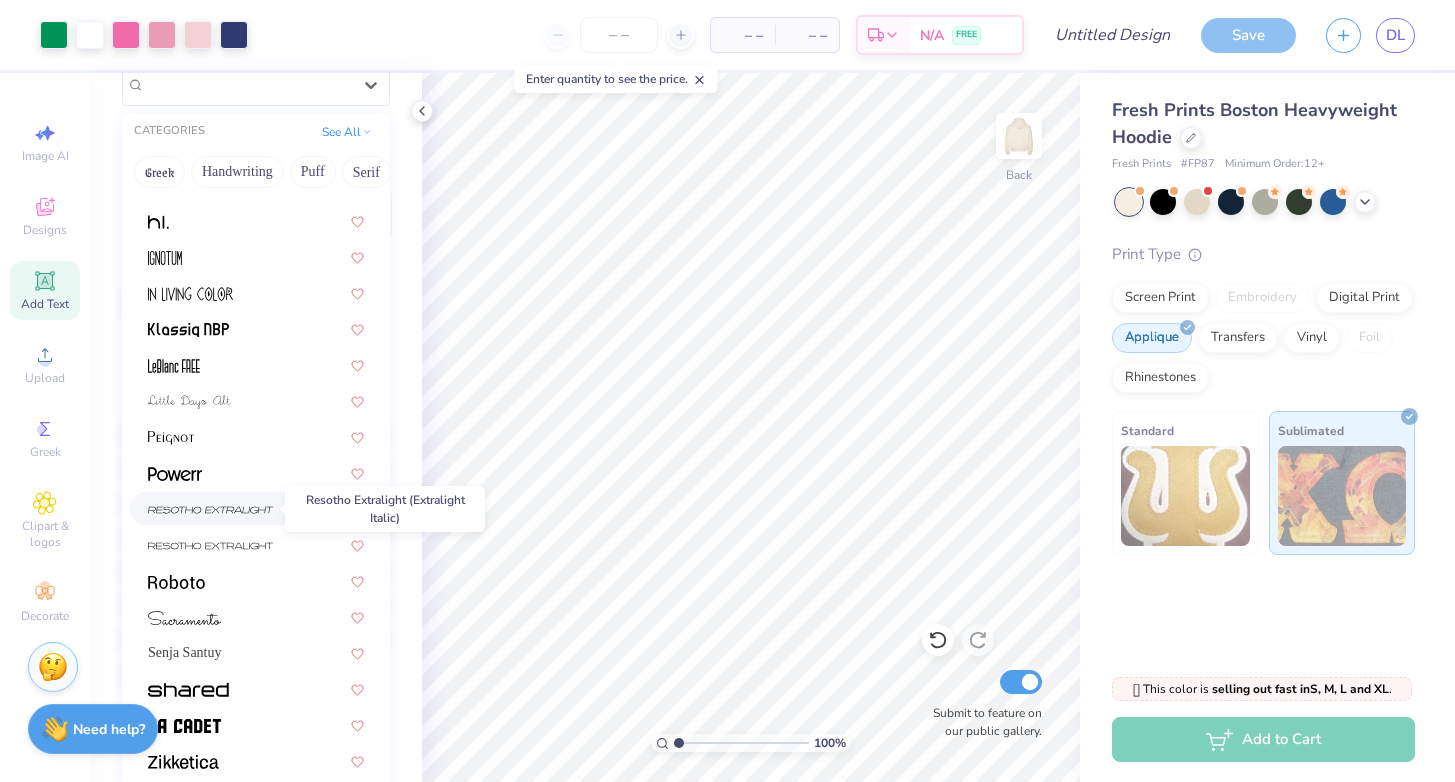 click at bounding box center [210, 510] 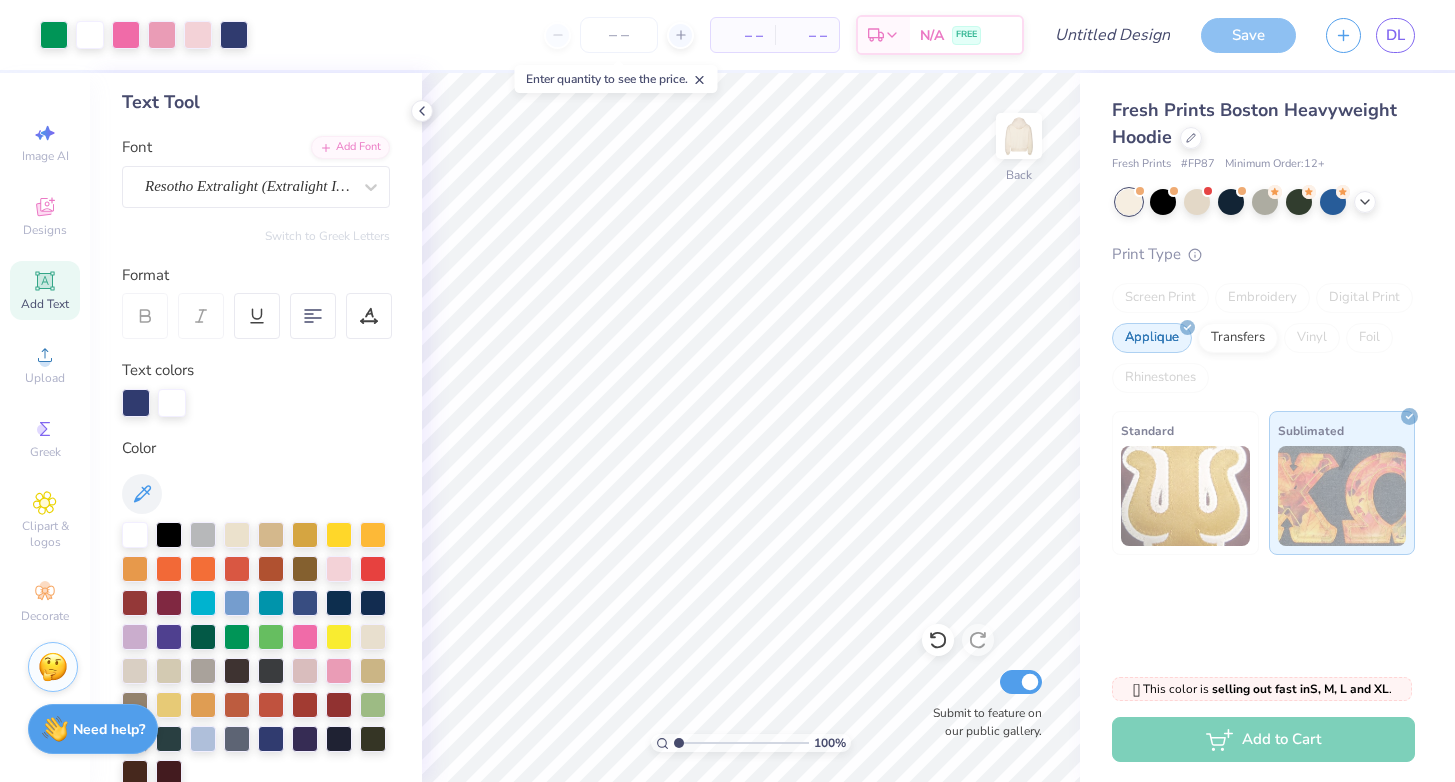 scroll, scrollTop: 93, scrollLeft: 0, axis: vertical 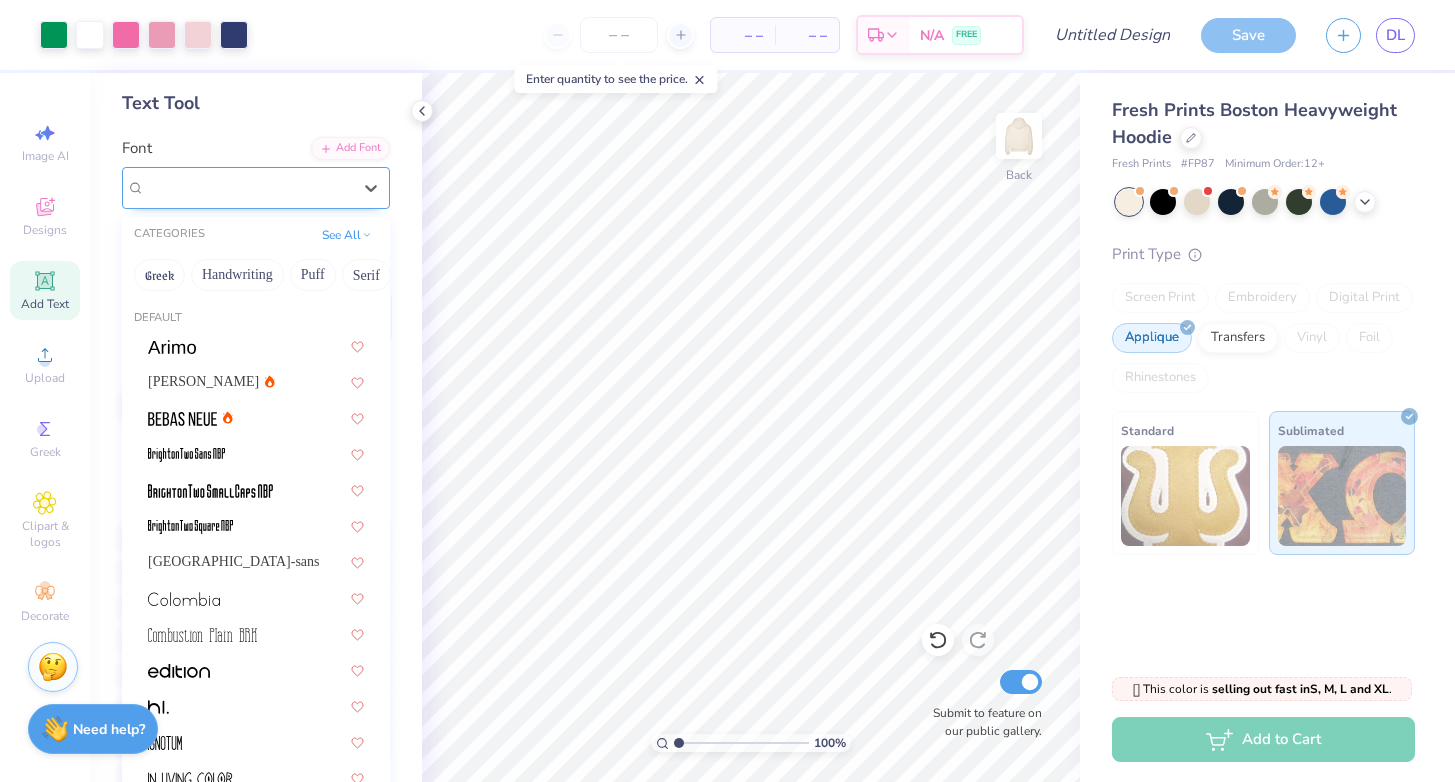 click on "Resotho Extralight (Extralight Italic)" at bounding box center (248, 187) 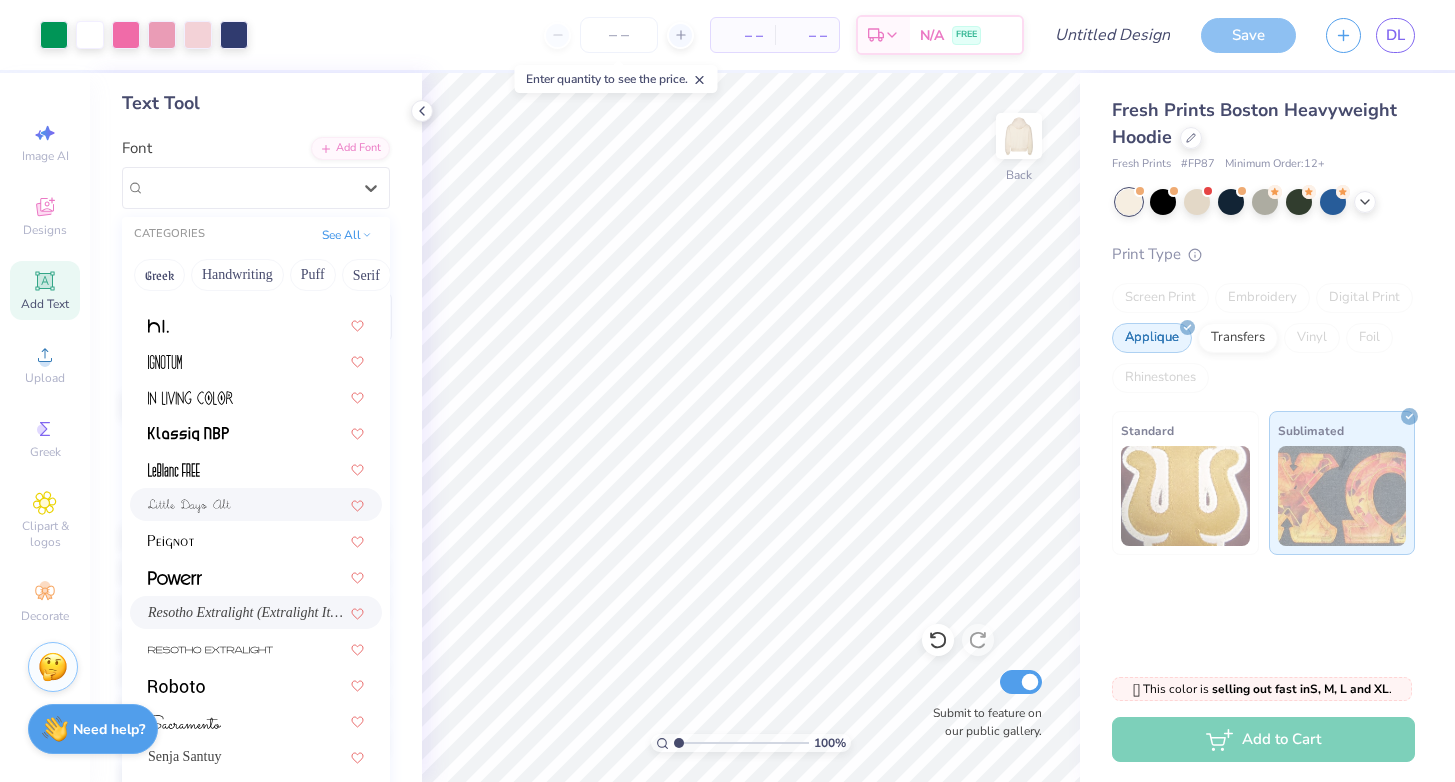 scroll, scrollTop: 382, scrollLeft: 0, axis: vertical 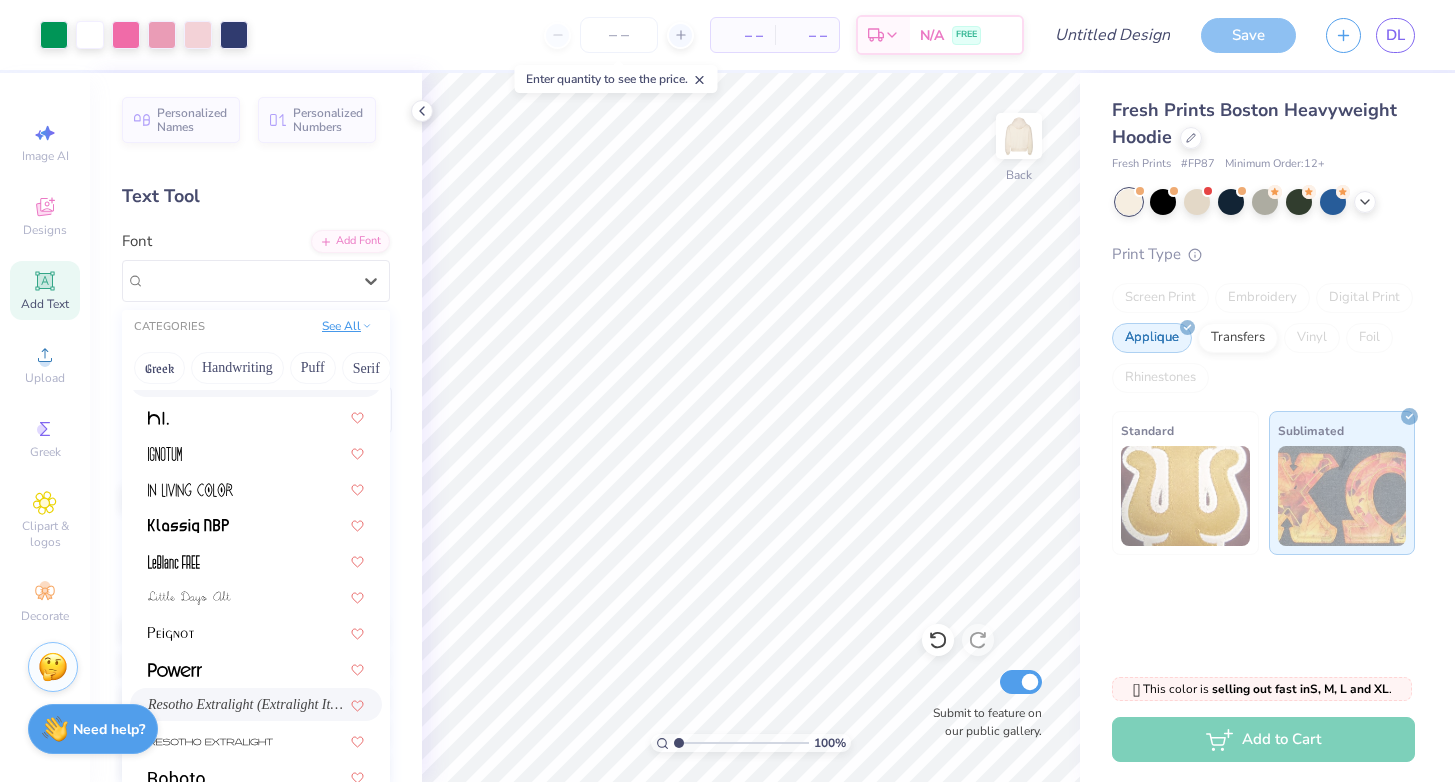 click on "See All" at bounding box center [347, 326] 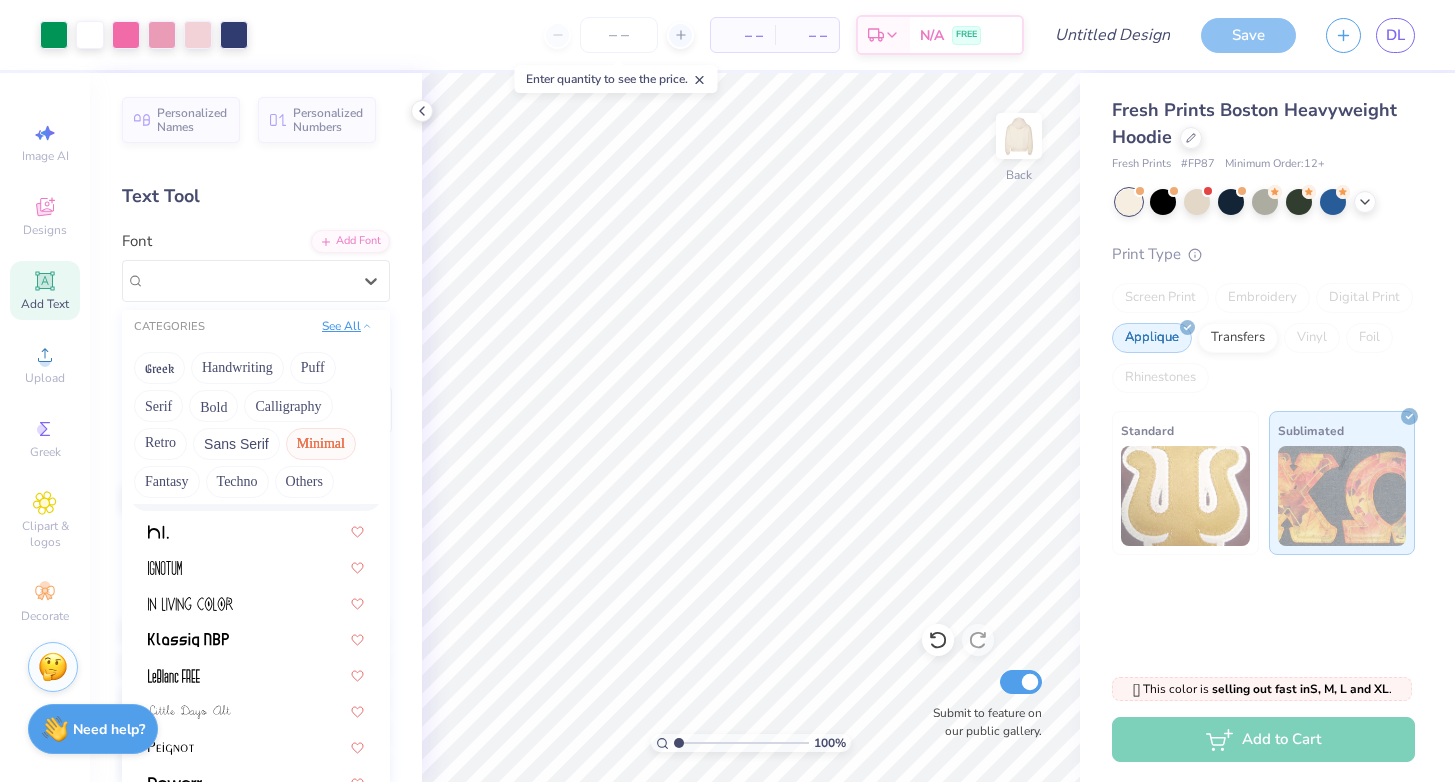 click on "See All" at bounding box center (347, 326) 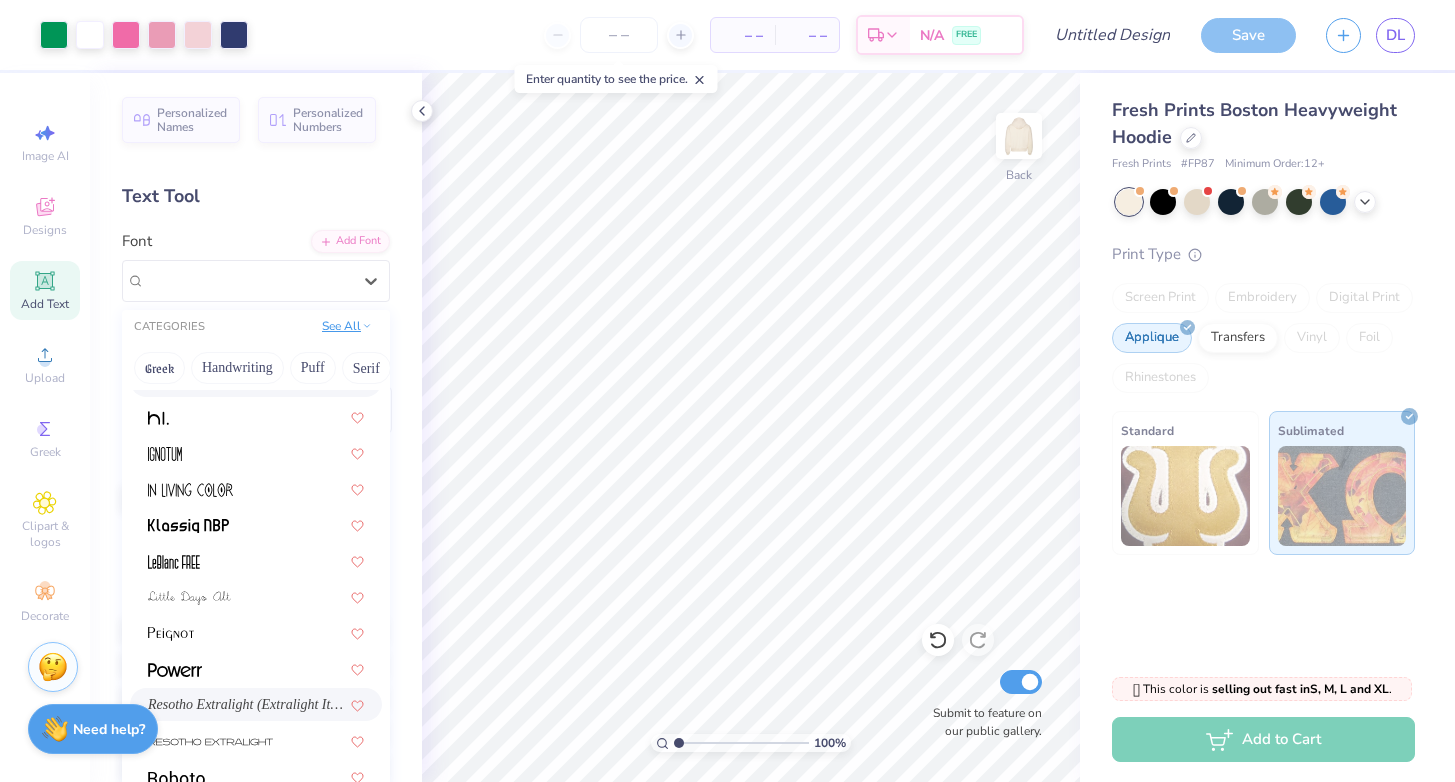click on "See All" at bounding box center (347, 326) 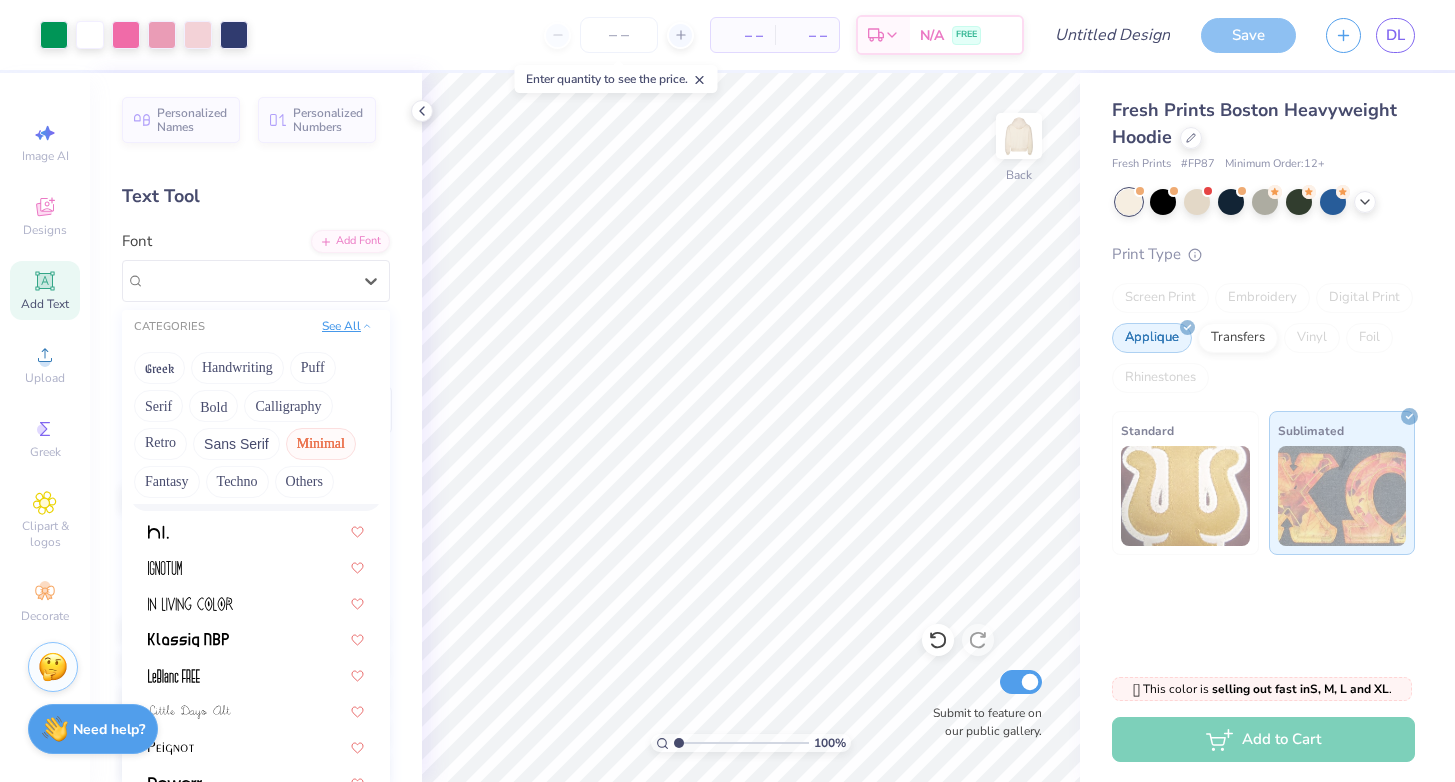 click on "See All" at bounding box center (347, 326) 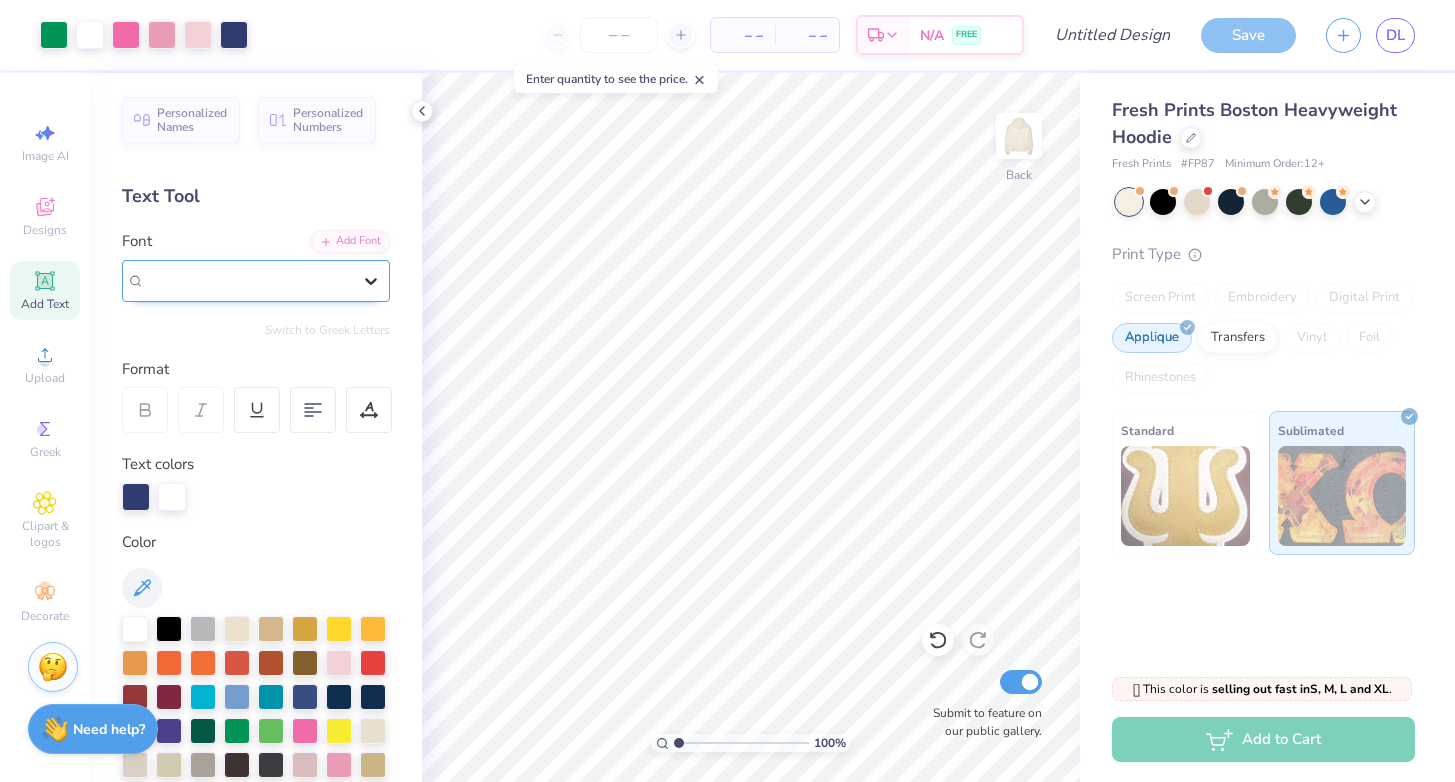 click at bounding box center [371, 281] 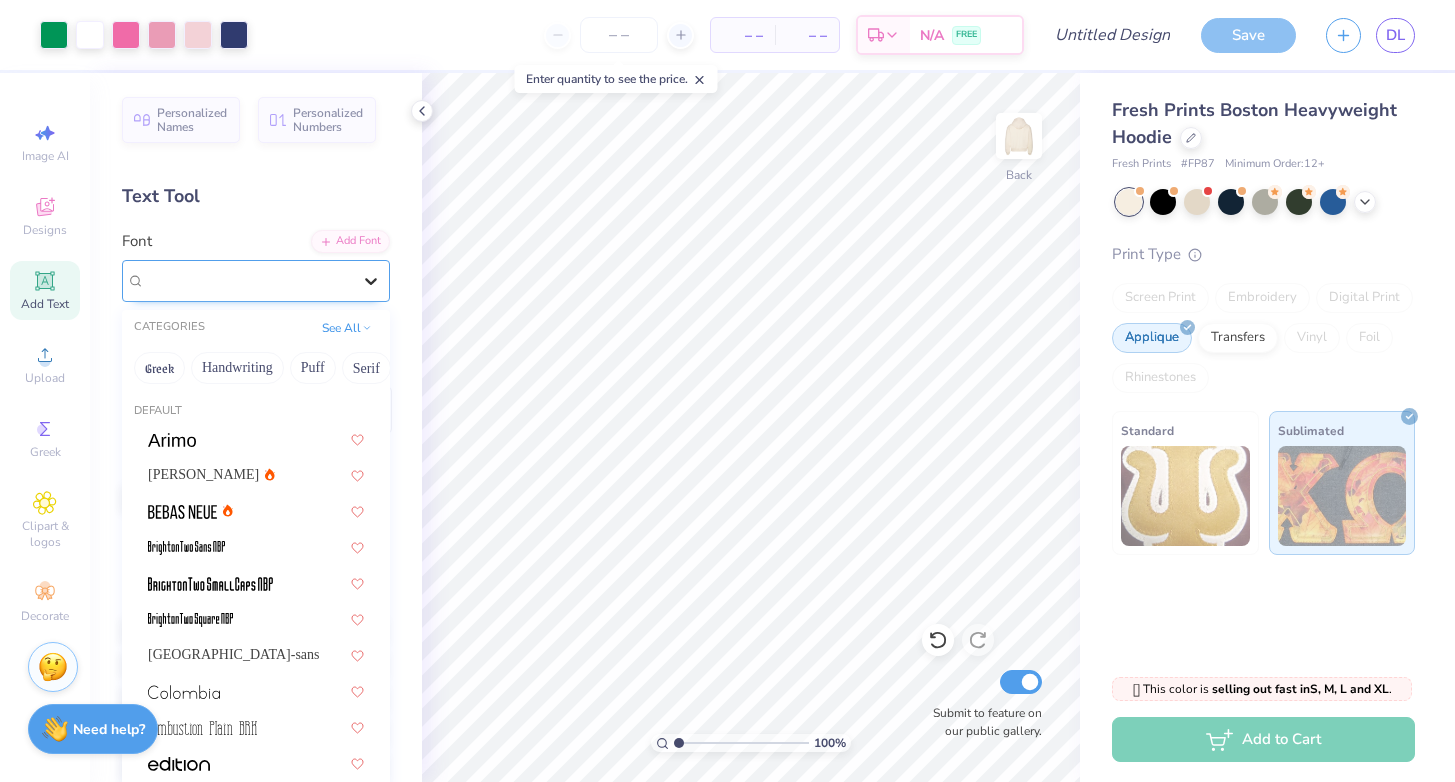 click 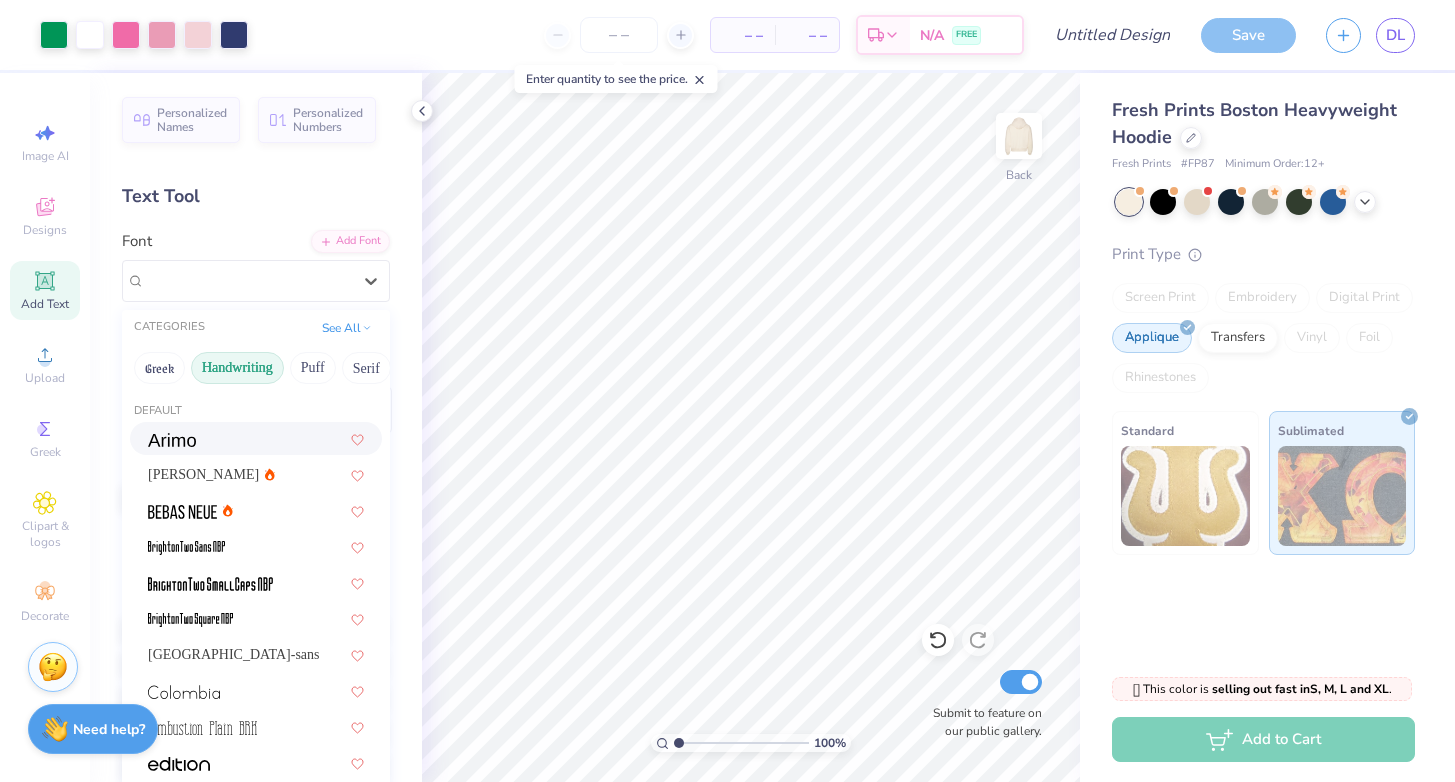 scroll, scrollTop: 0, scrollLeft: 51, axis: horizontal 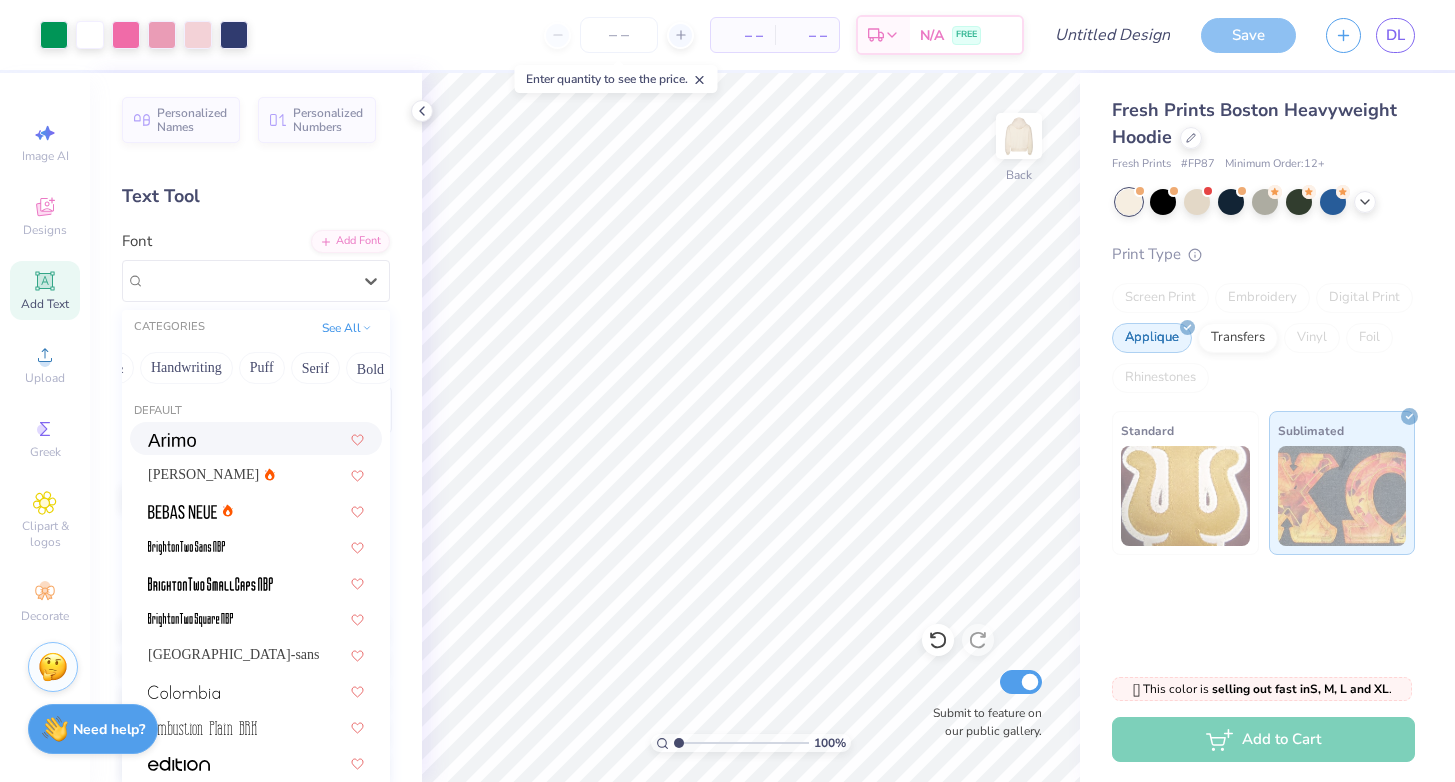 click on "CATEGORIES" at bounding box center (169, 327) 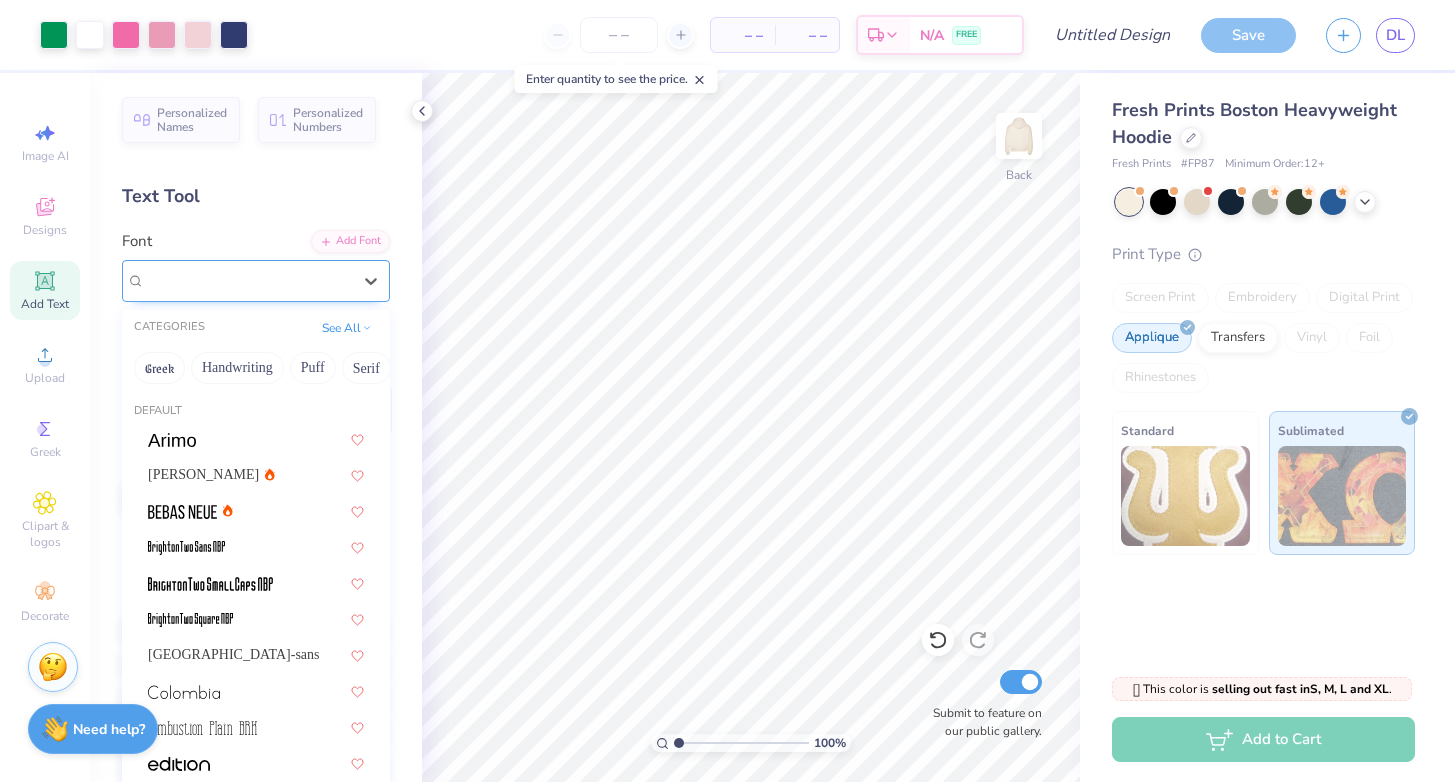 click on "Resotho Extralight (Extralight Italic)" at bounding box center [248, 280] 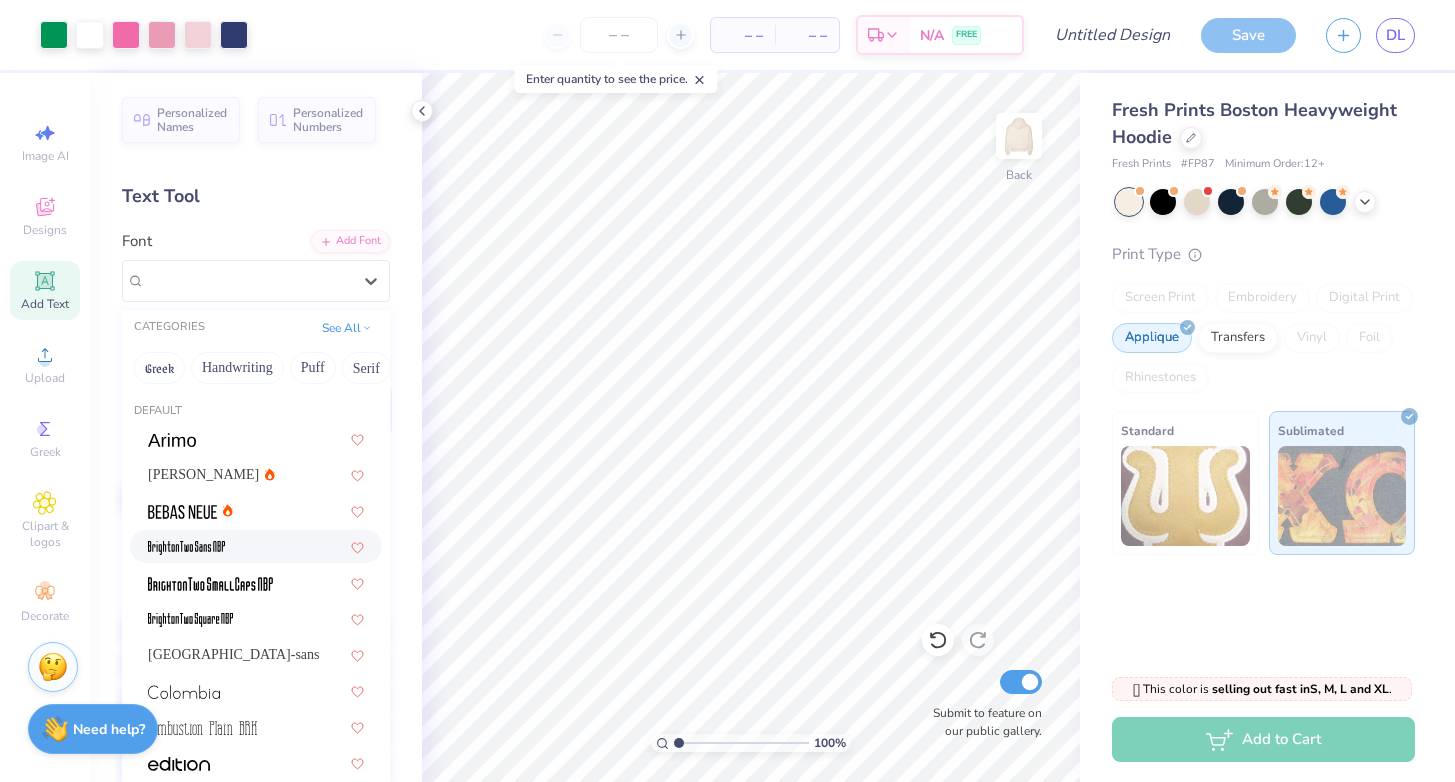 scroll, scrollTop: 382, scrollLeft: 0, axis: vertical 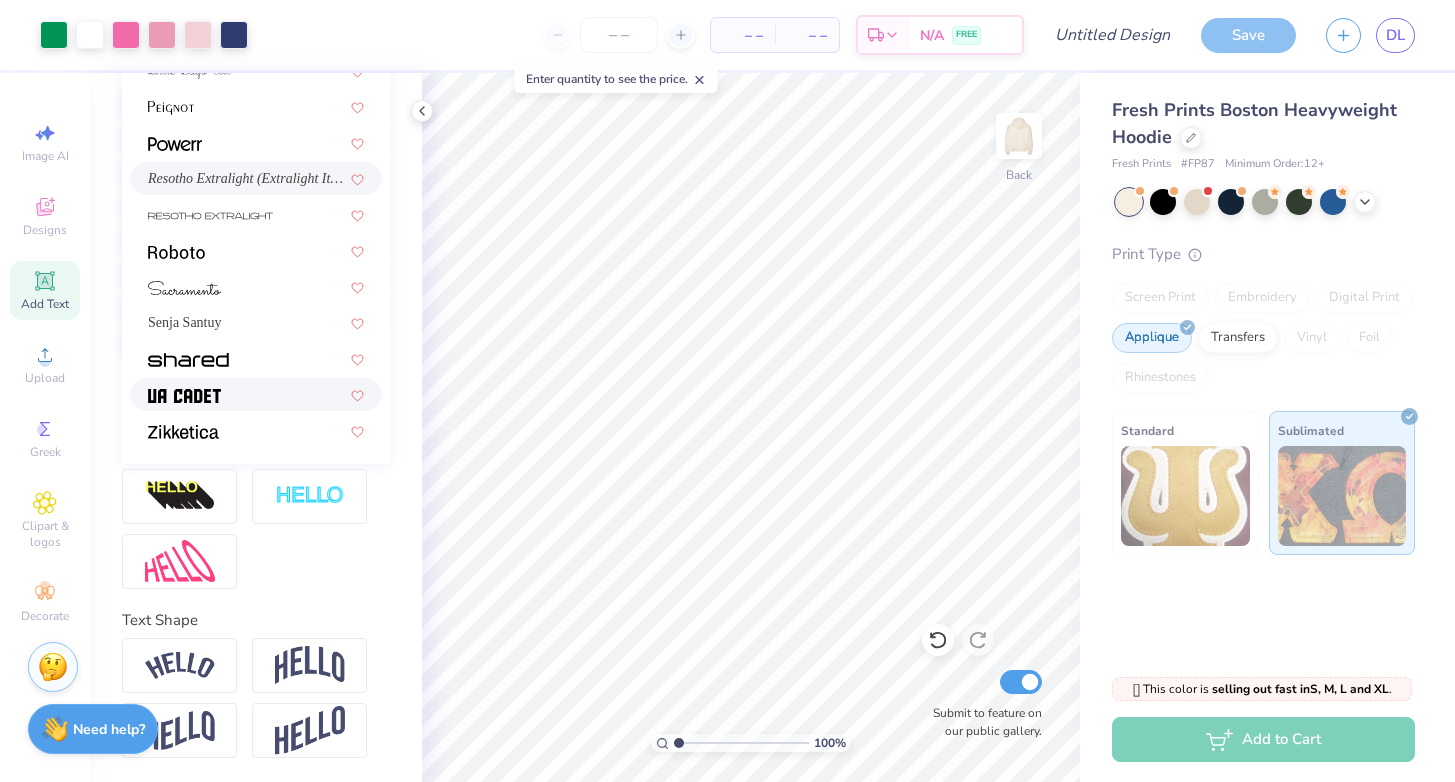 click at bounding box center [256, 394] 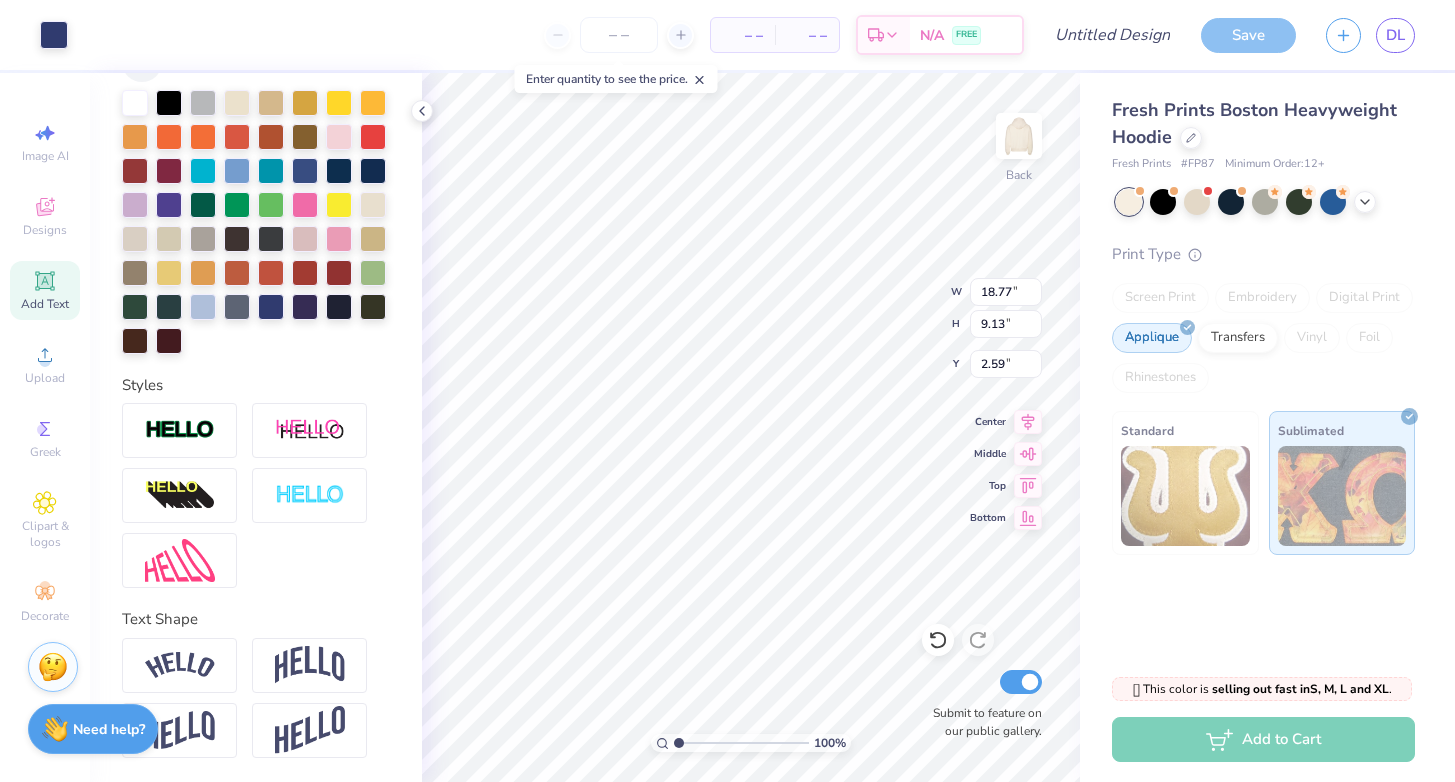scroll, scrollTop: 482, scrollLeft: 0, axis: vertical 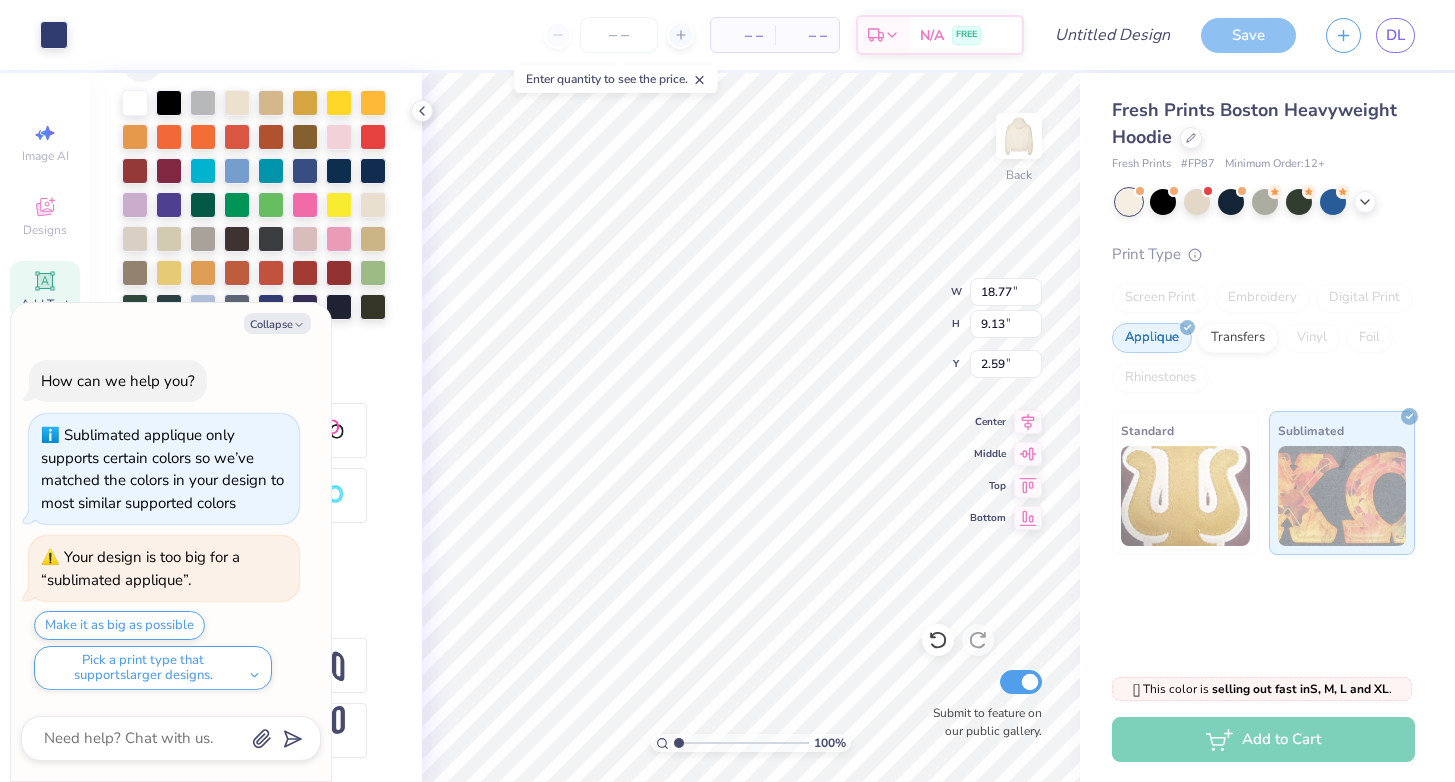 type on "x" 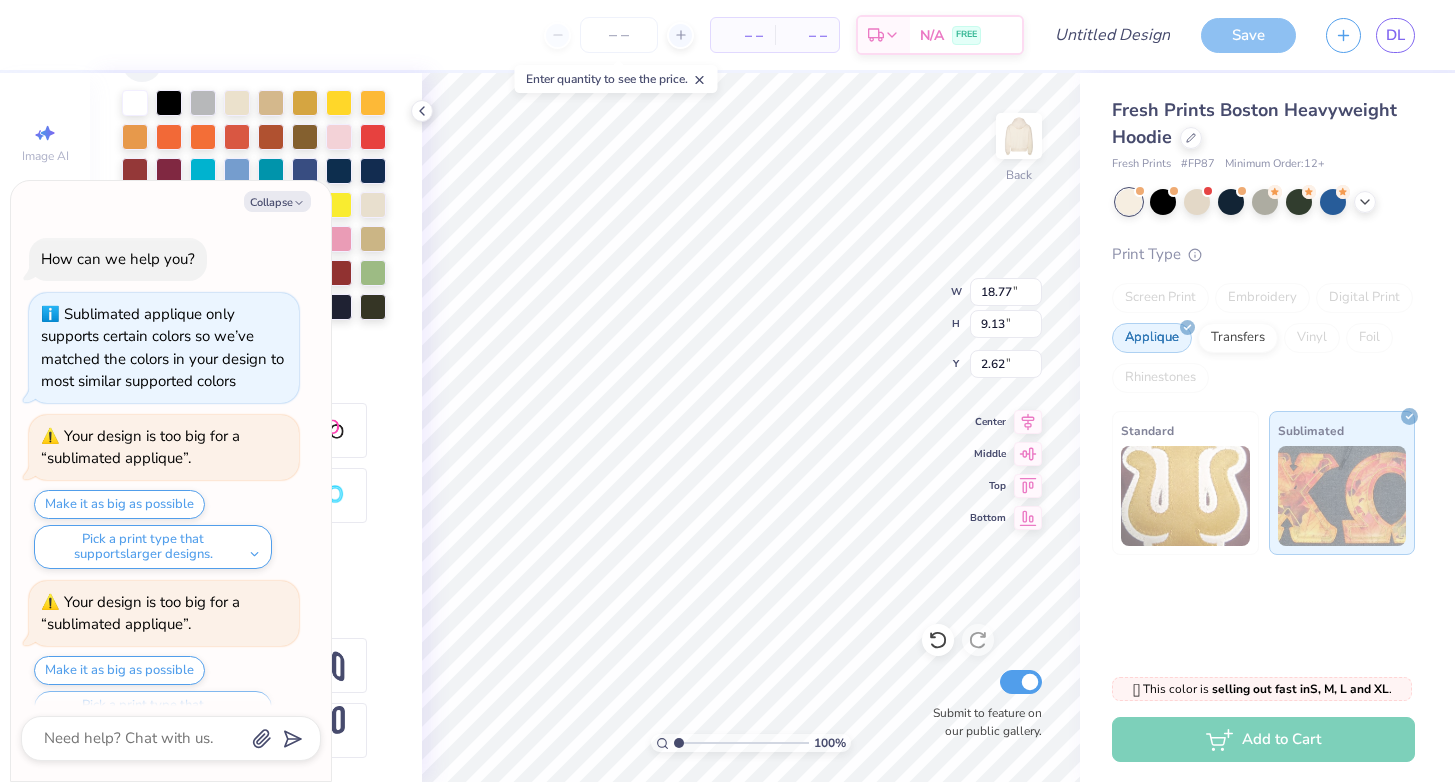 scroll, scrollTop: 44, scrollLeft: 0, axis: vertical 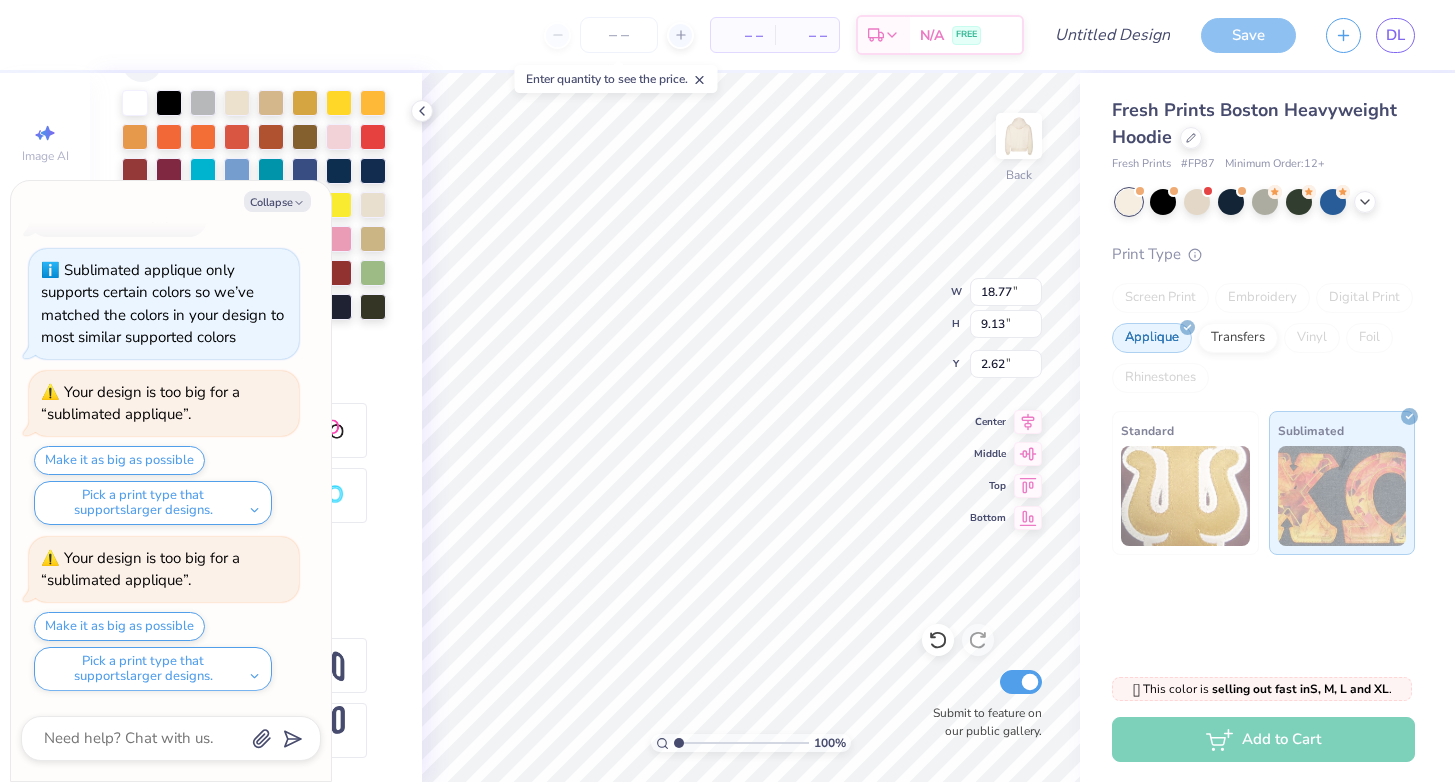type on "x" 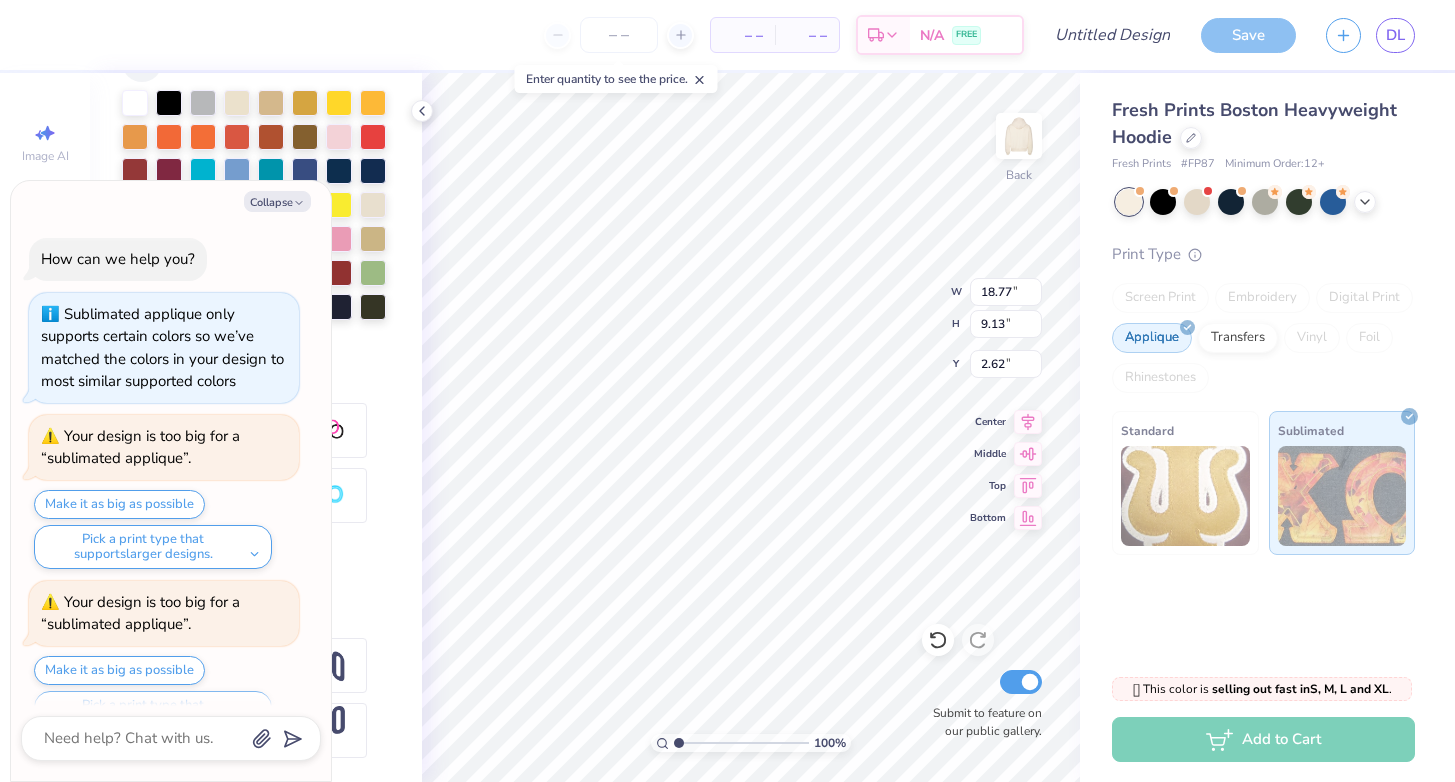 scroll, scrollTop: 1, scrollLeft: 0, axis: vertical 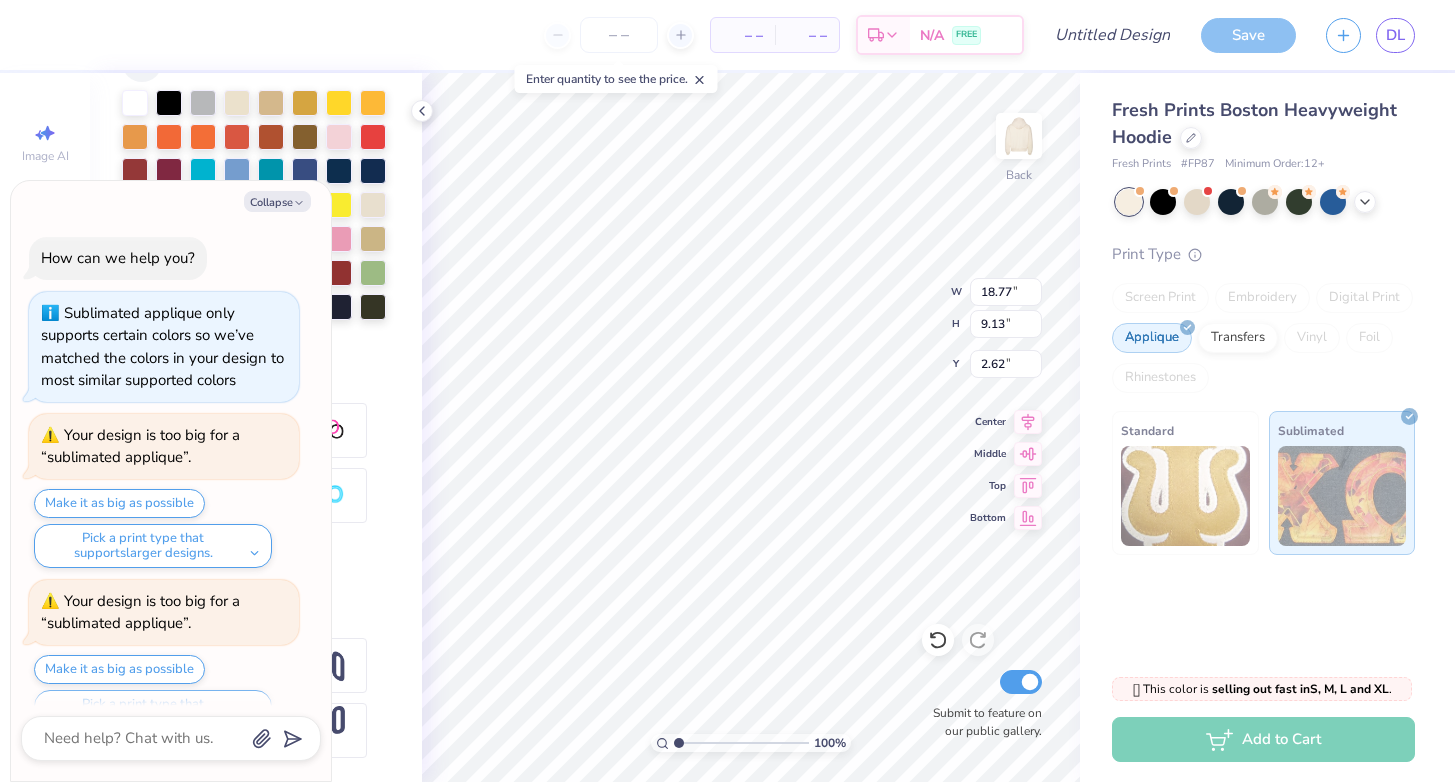 type on "x" 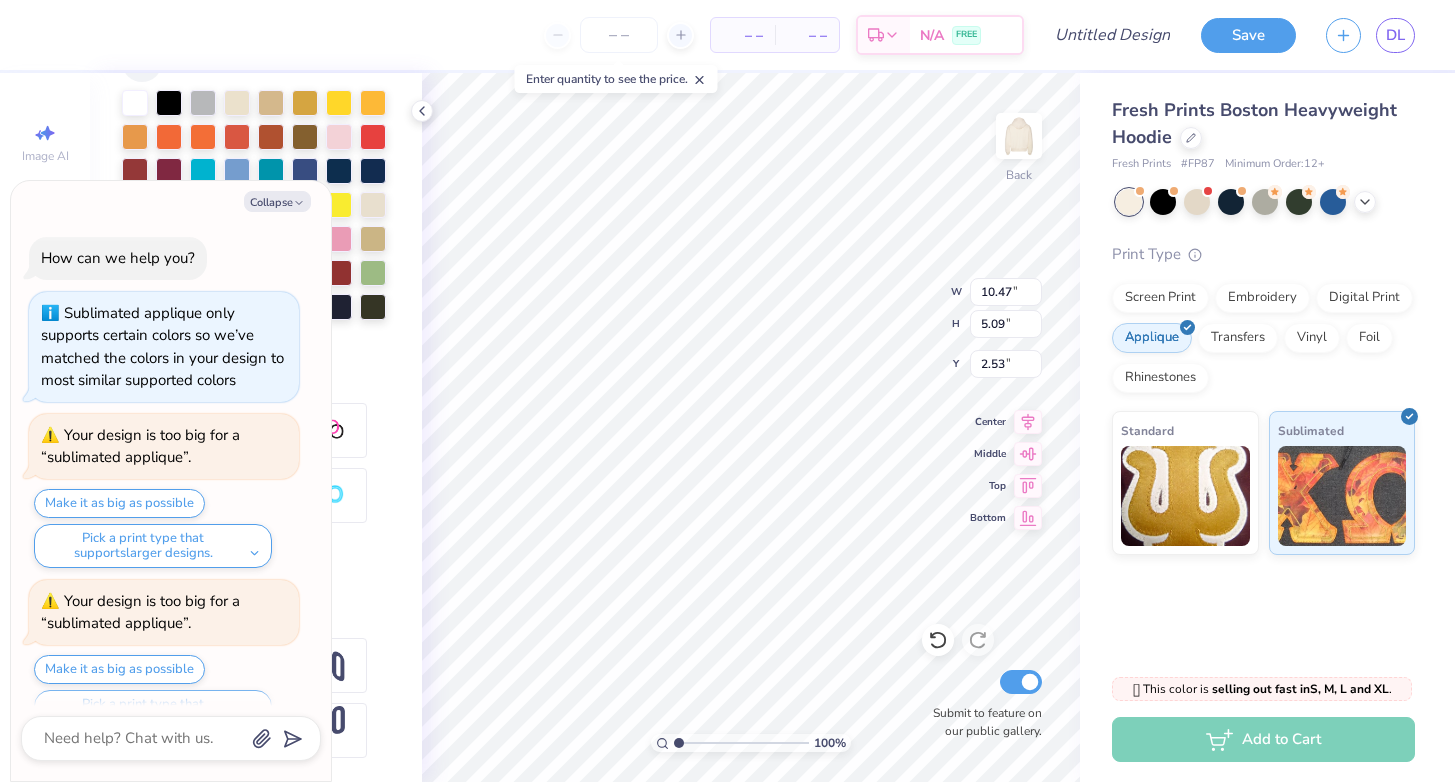 type on "x" 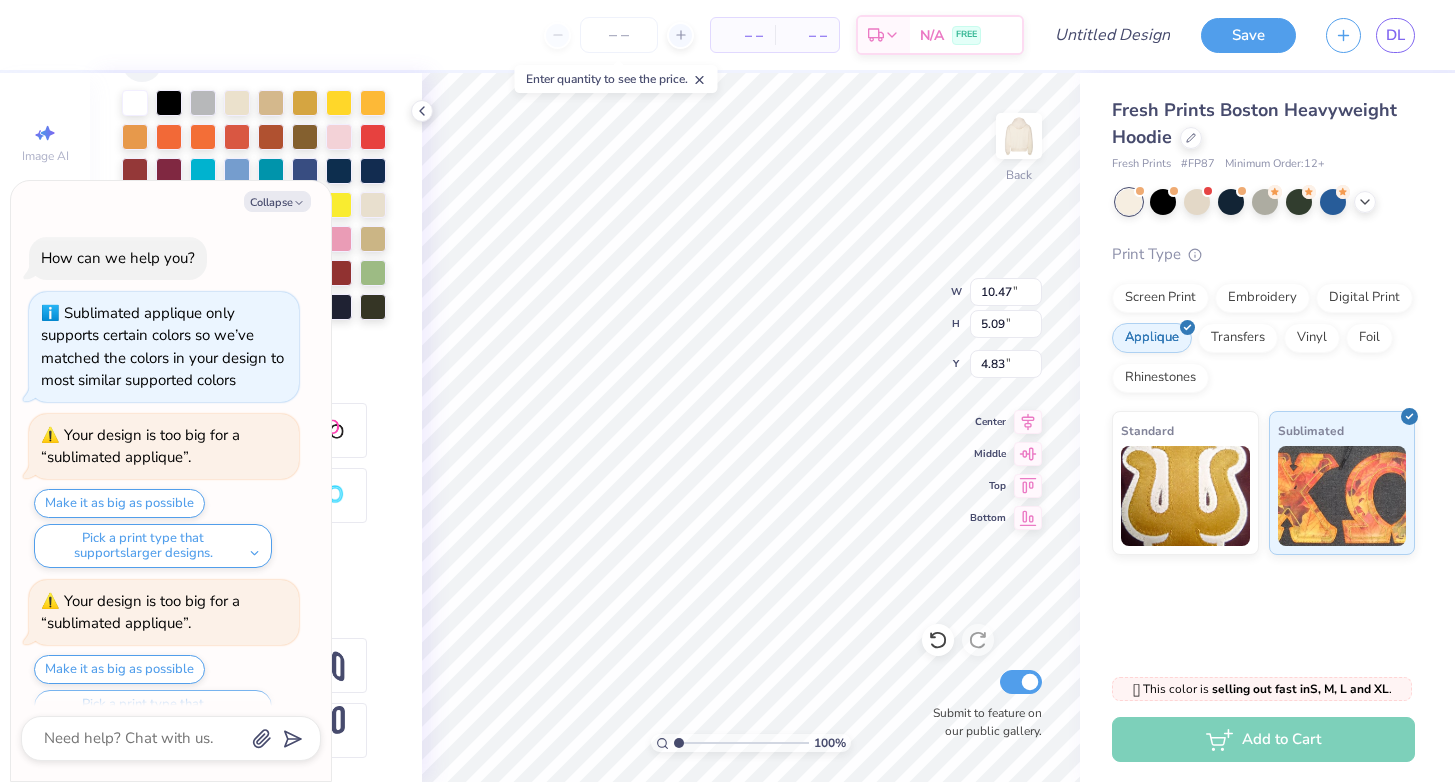 scroll, scrollTop: 16, scrollLeft: 2, axis: both 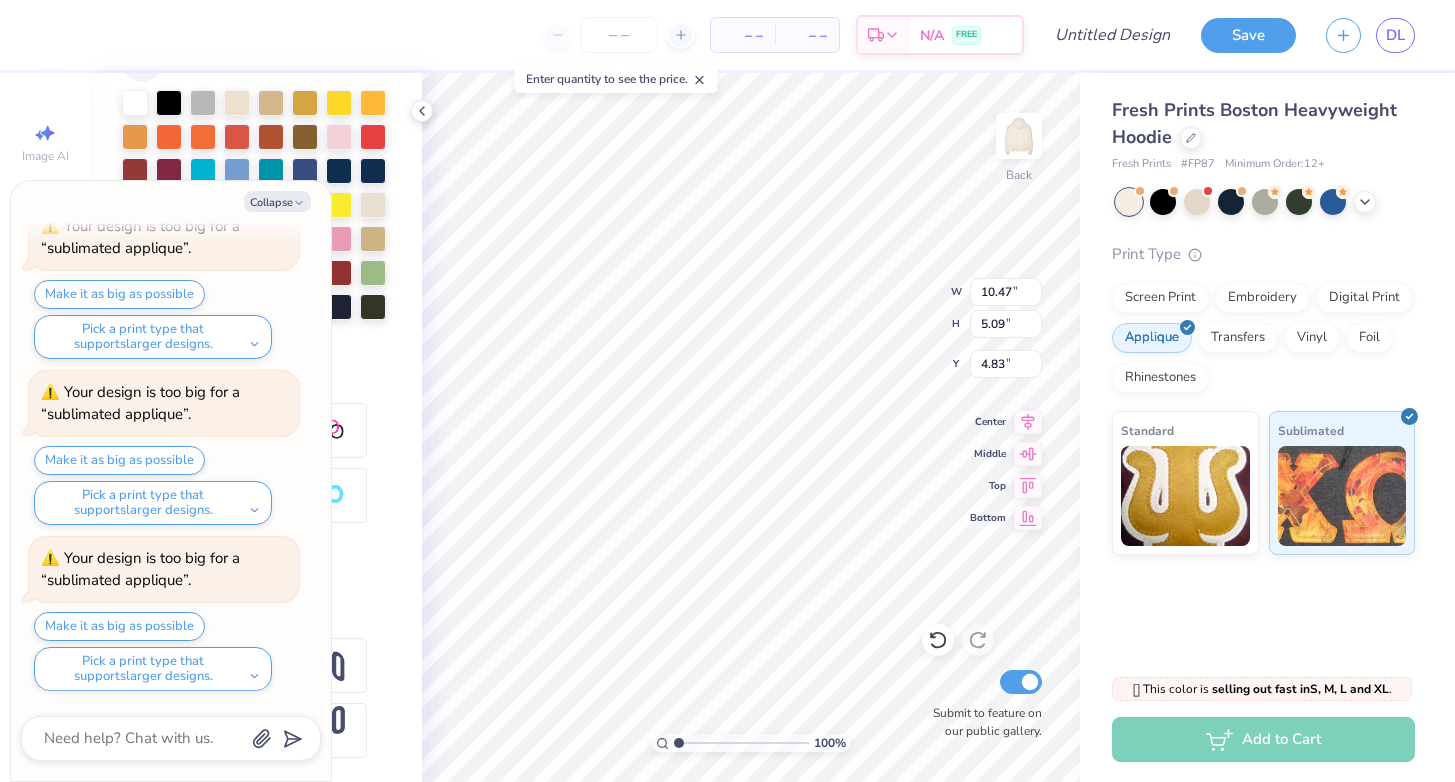 type on "x" 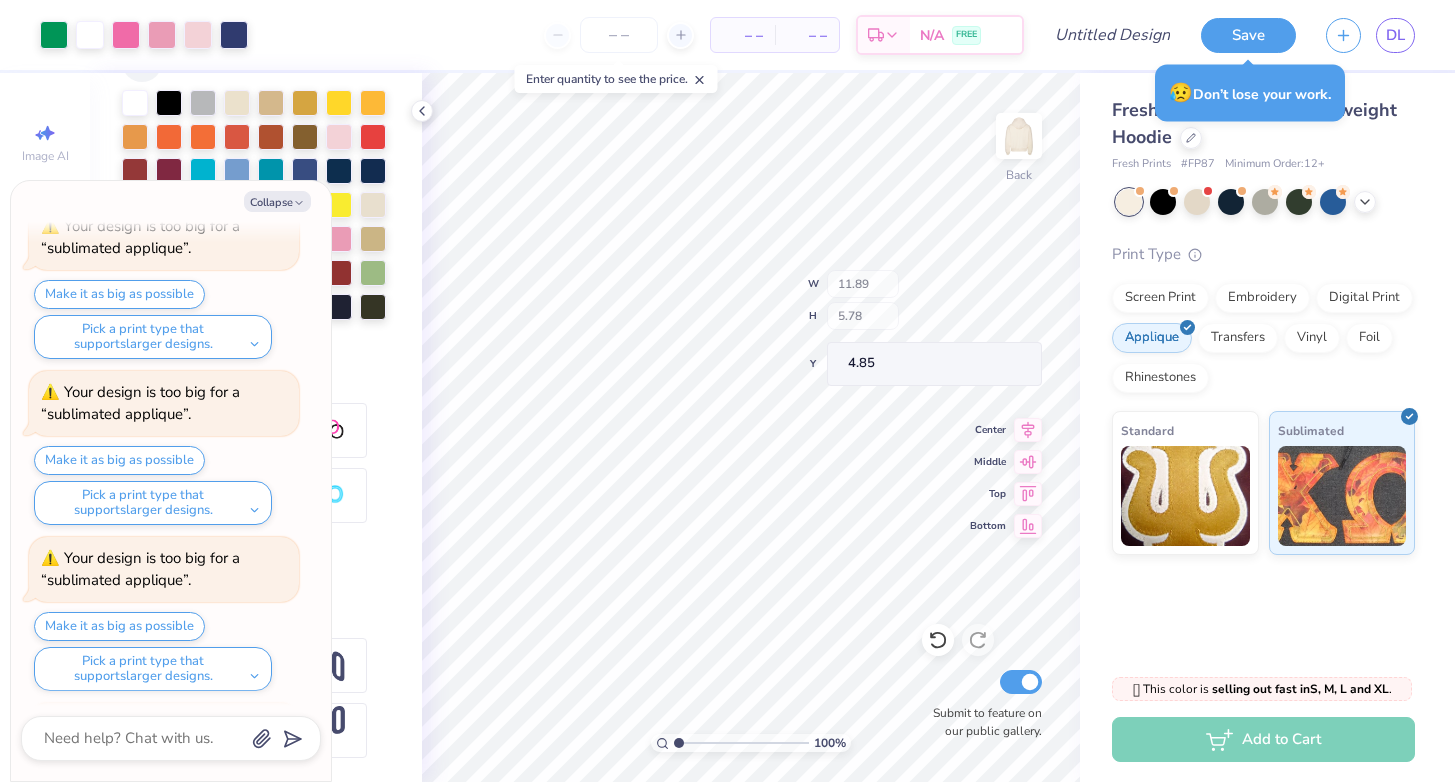 scroll, scrollTop: 1040, scrollLeft: 0, axis: vertical 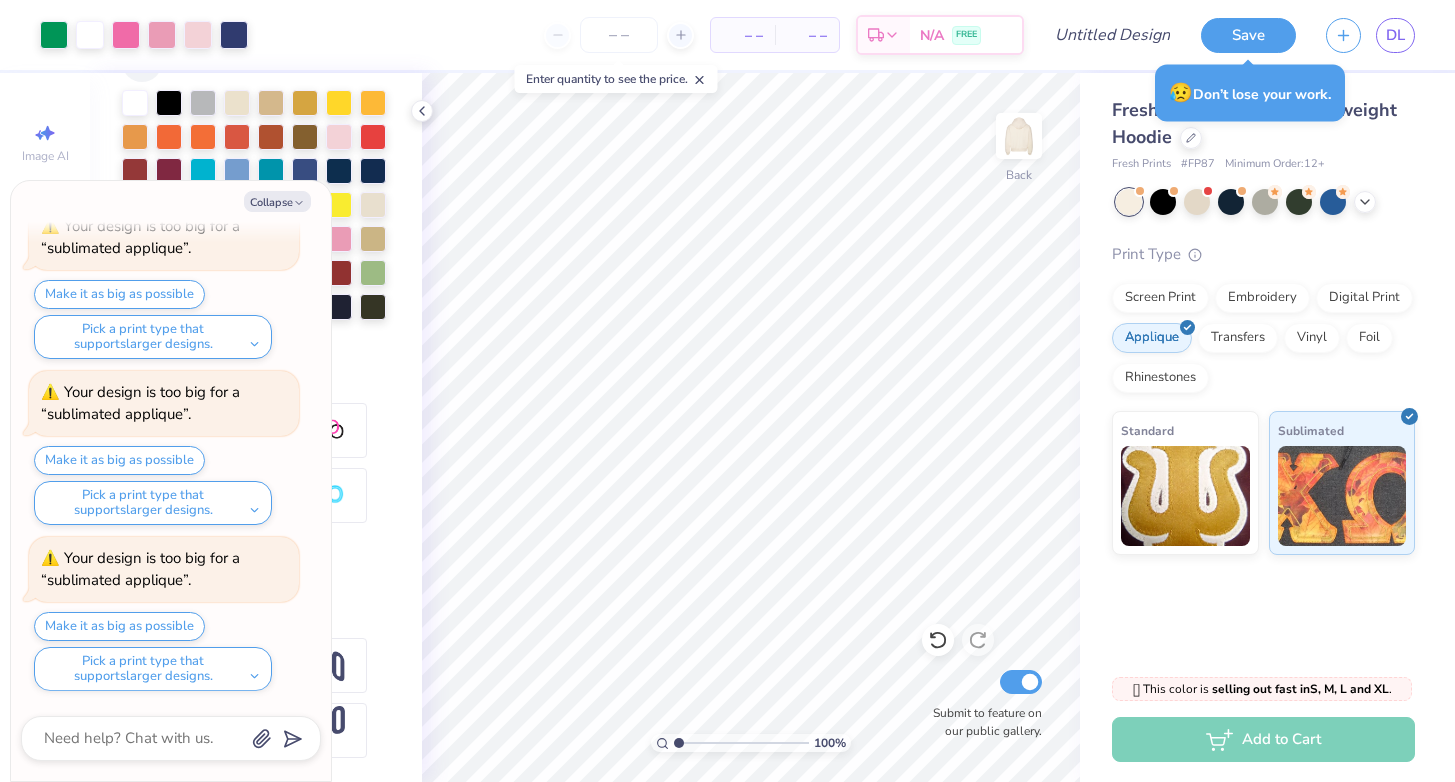 click on "Personalized Names Personalized Numbers Text Tool  Add Font Font UA Cadet Switch to Greek Letters Format Color Styles Text Shape" at bounding box center (256, 427) 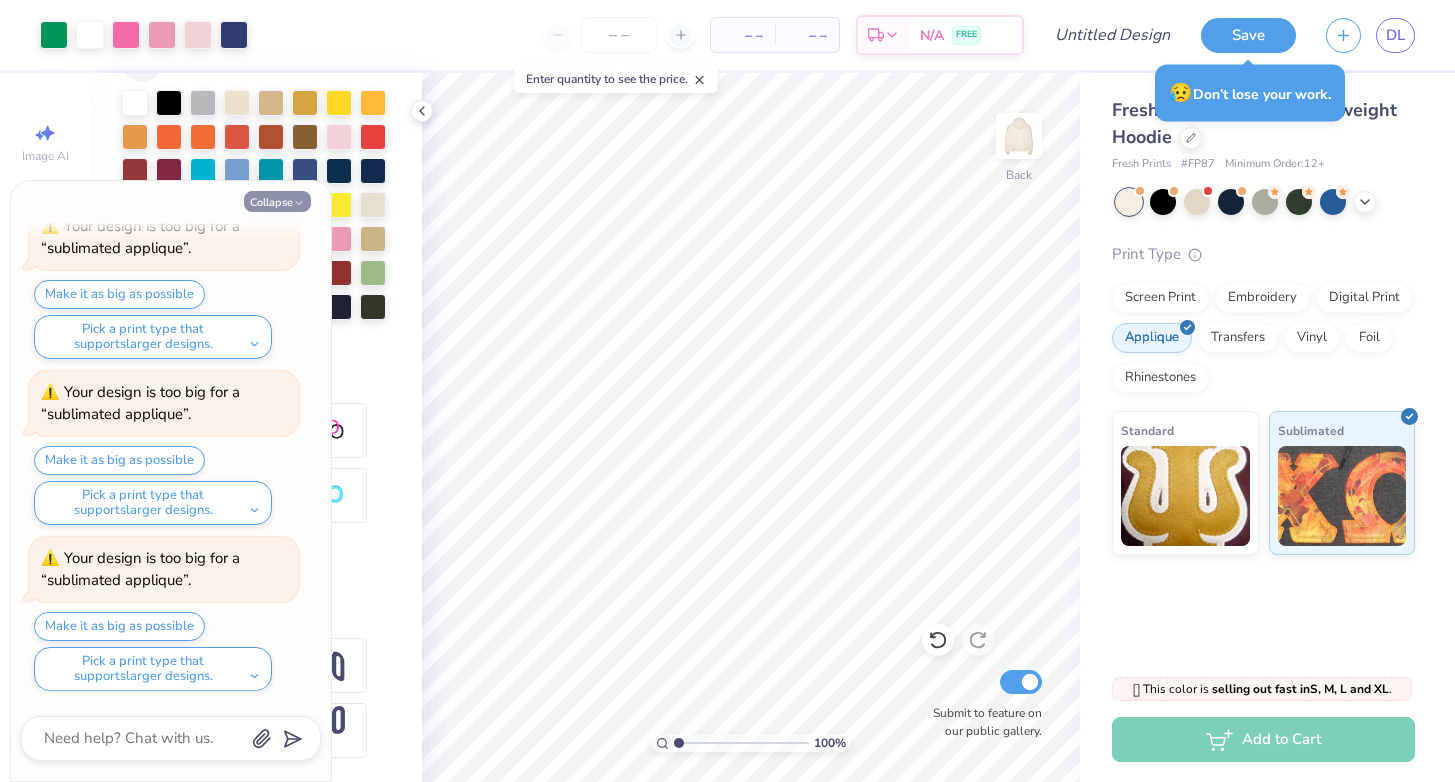 click on "Collapse" at bounding box center (277, 201) 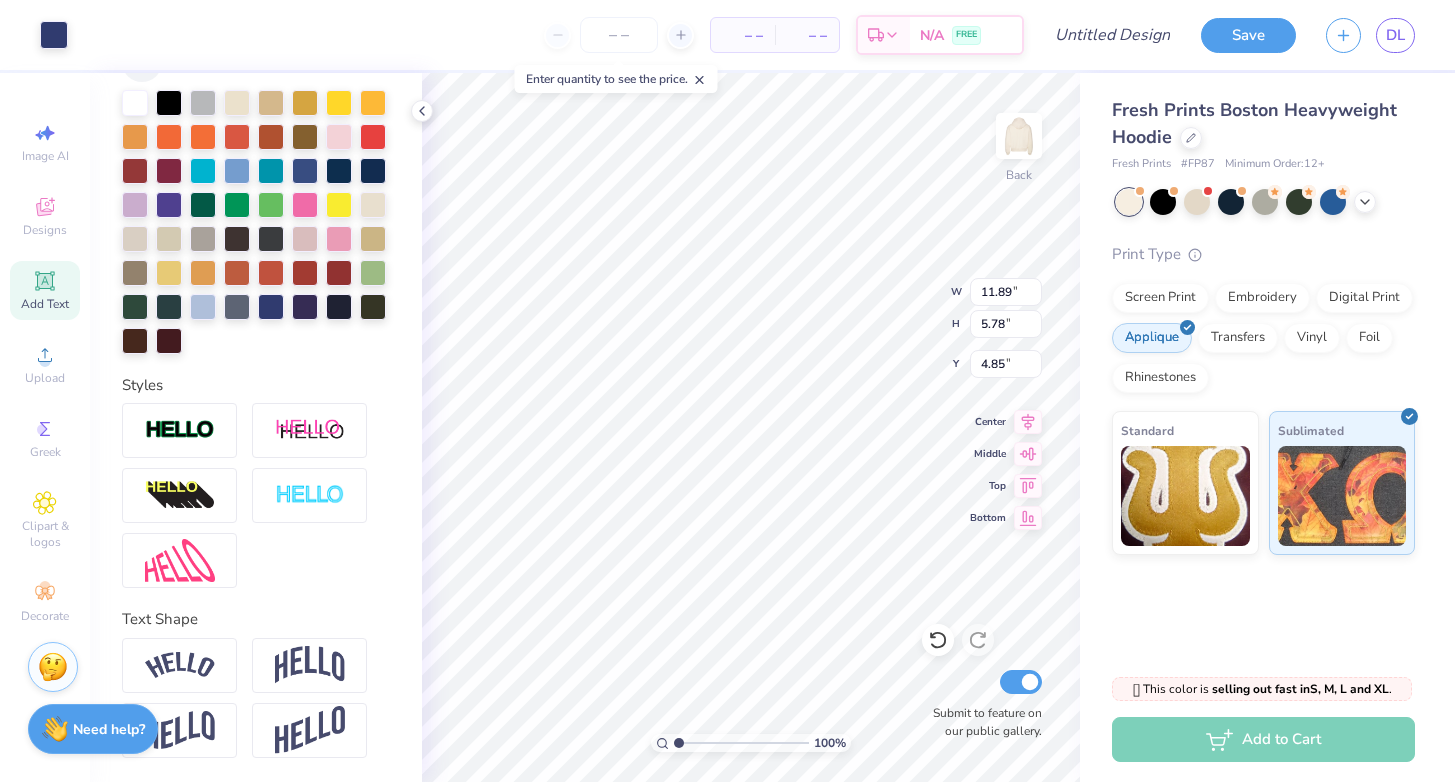 type on "4.83" 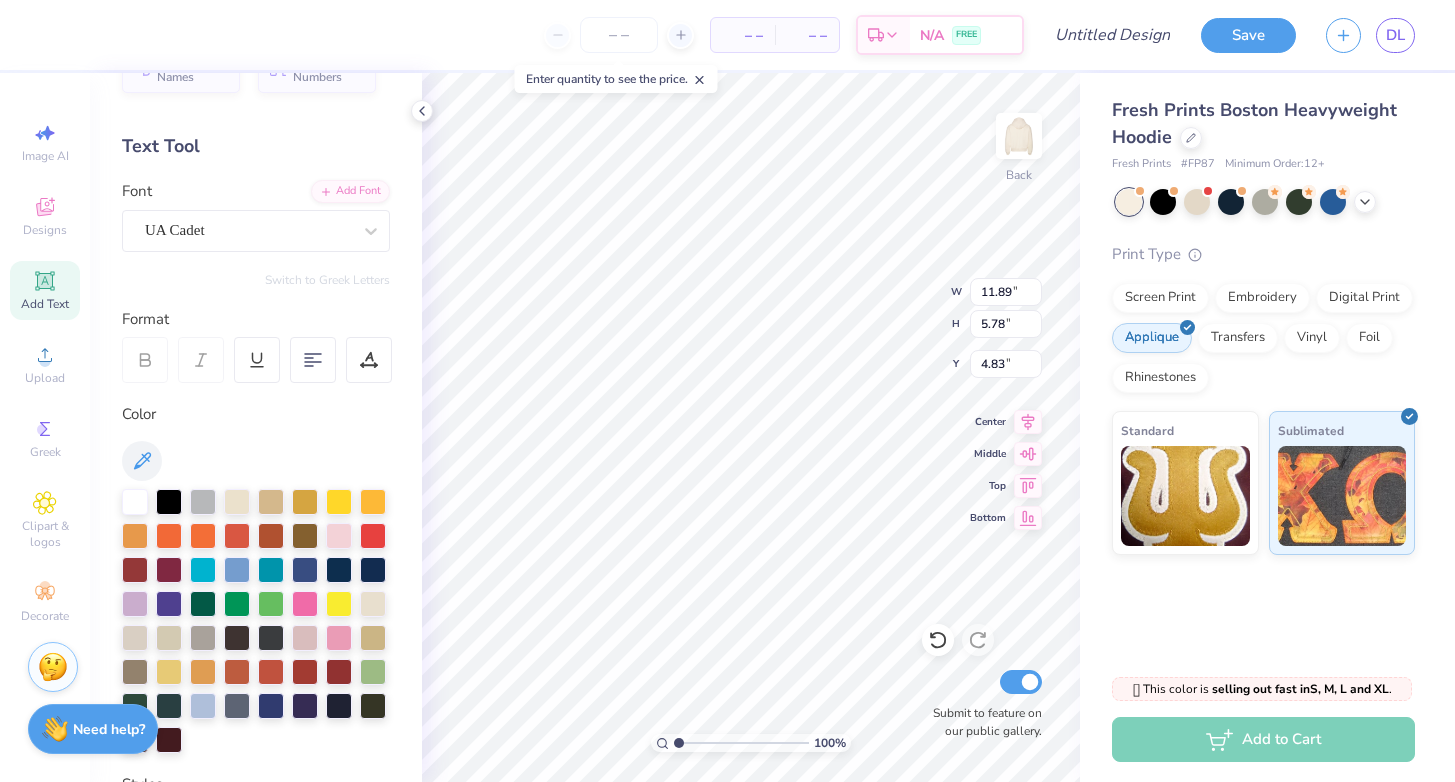 scroll, scrollTop: 0, scrollLeft: 0, axis: both 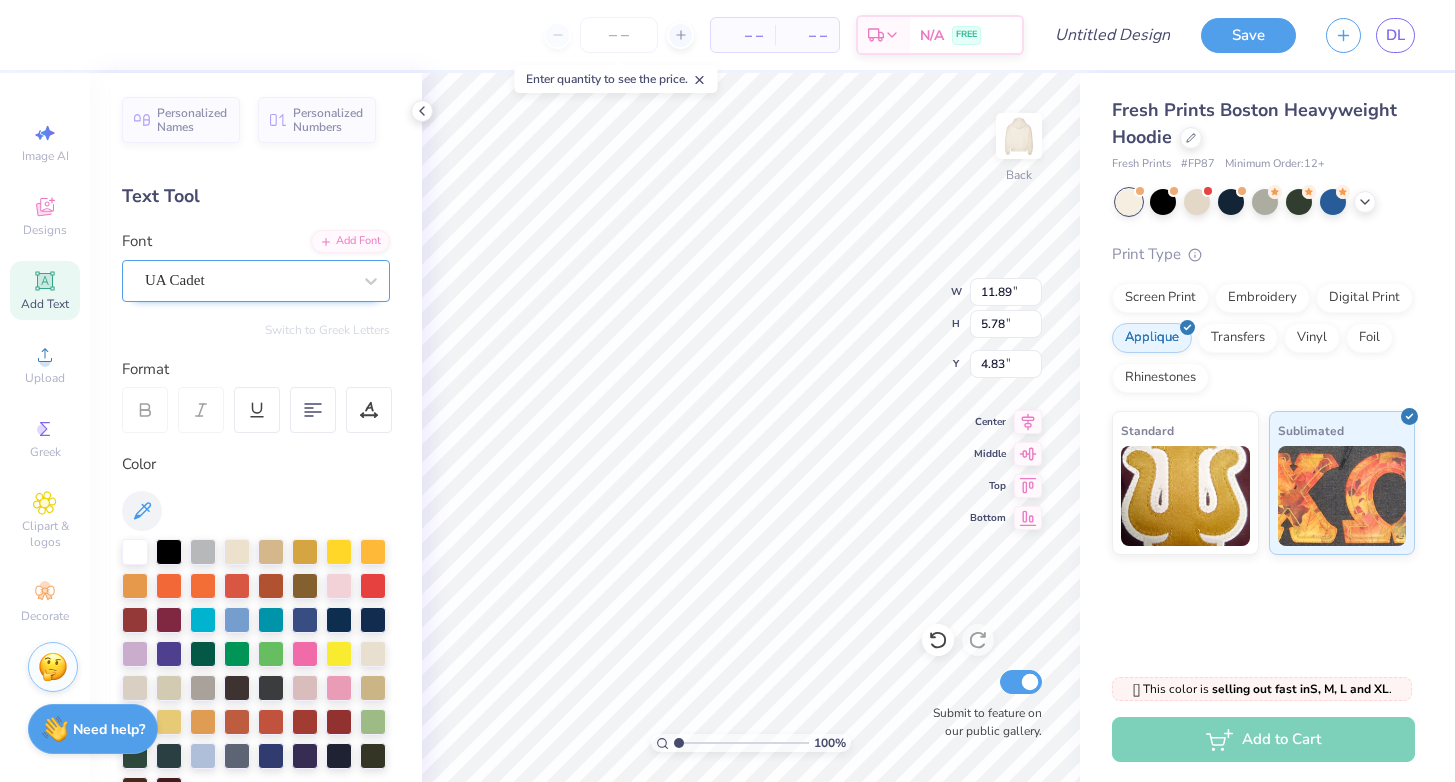 click on "UA Cadet" at bounding box center [248, 280] 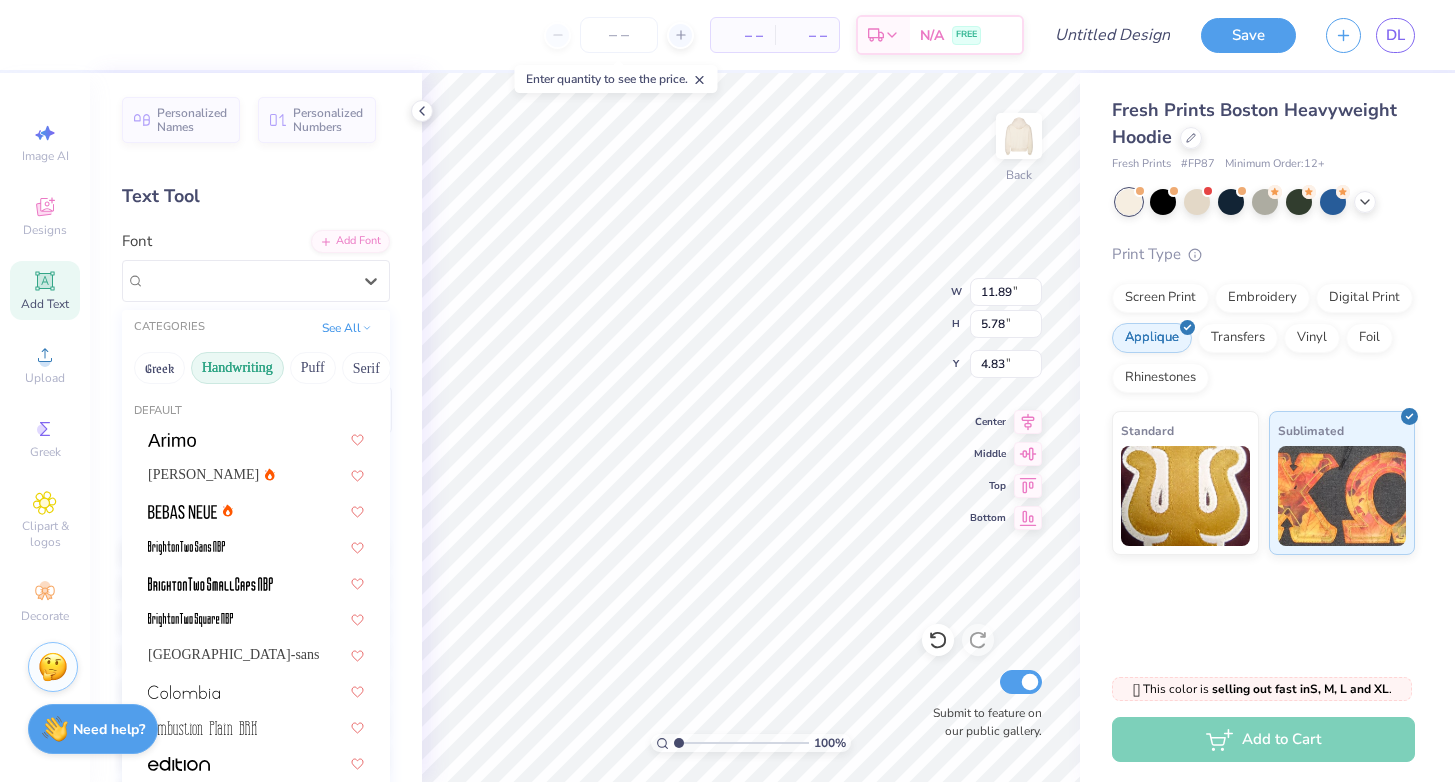 click on "Handwriting" at bounding box center [237, 368] 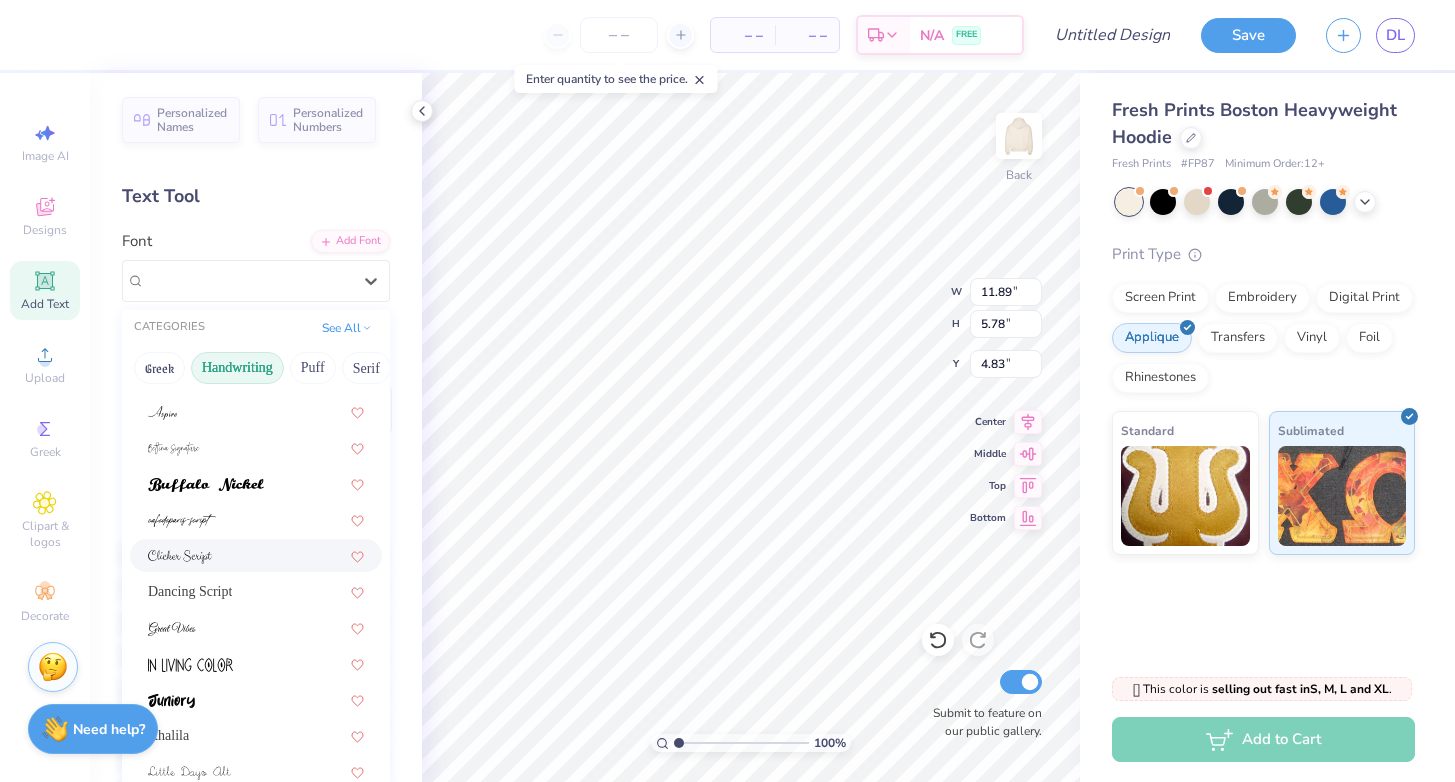 scroll, scrollTop: 109, scrollLeft: 0, axis: vertical 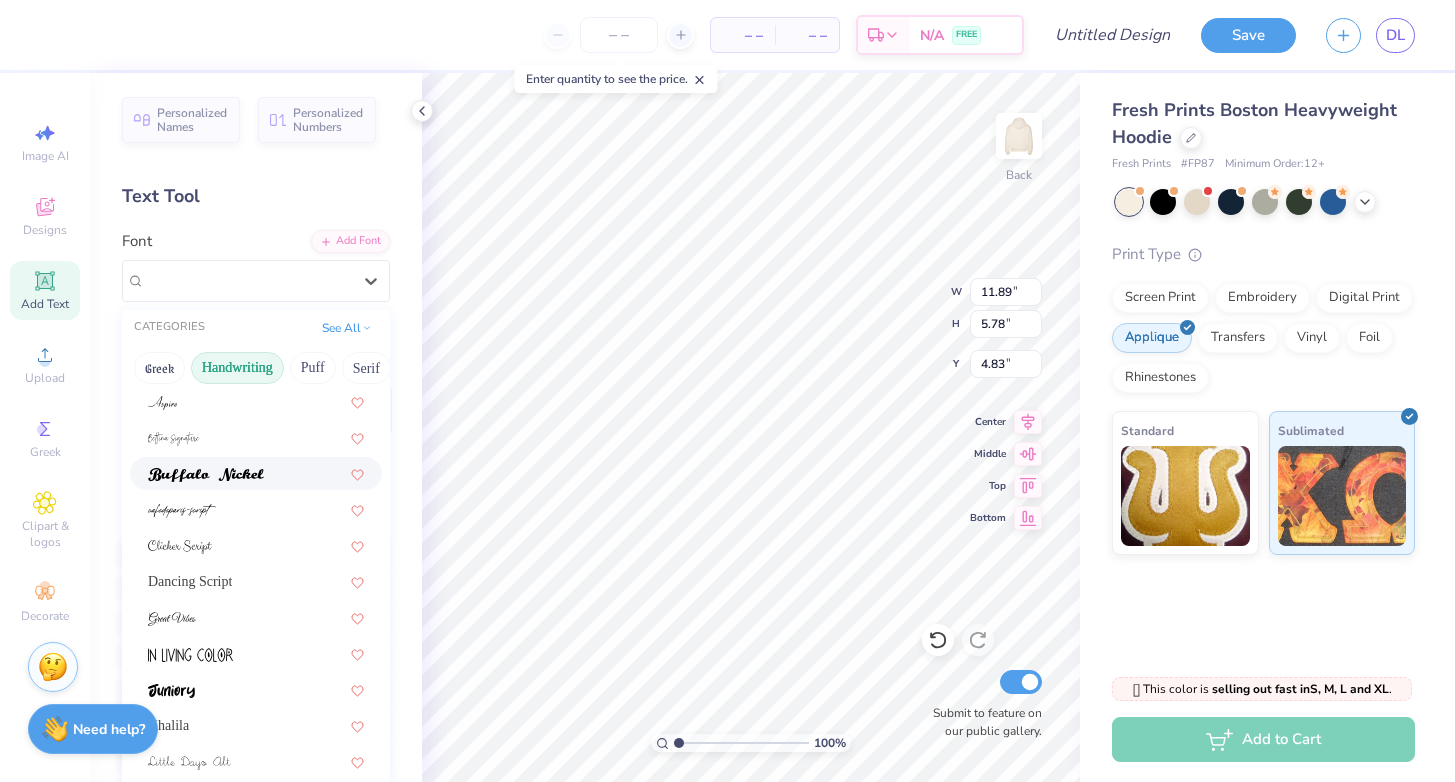click at bounding box center [256, 473] 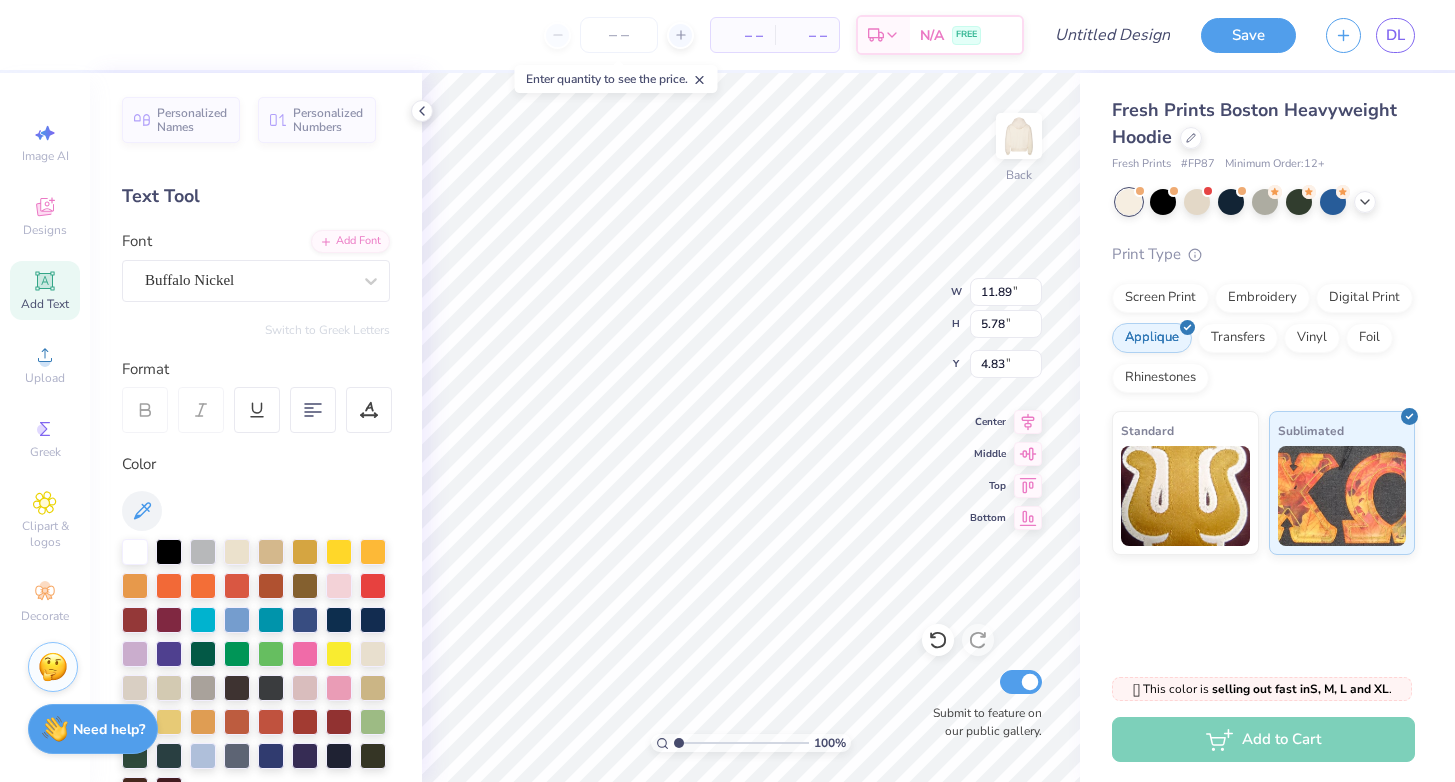 type on "10.40" 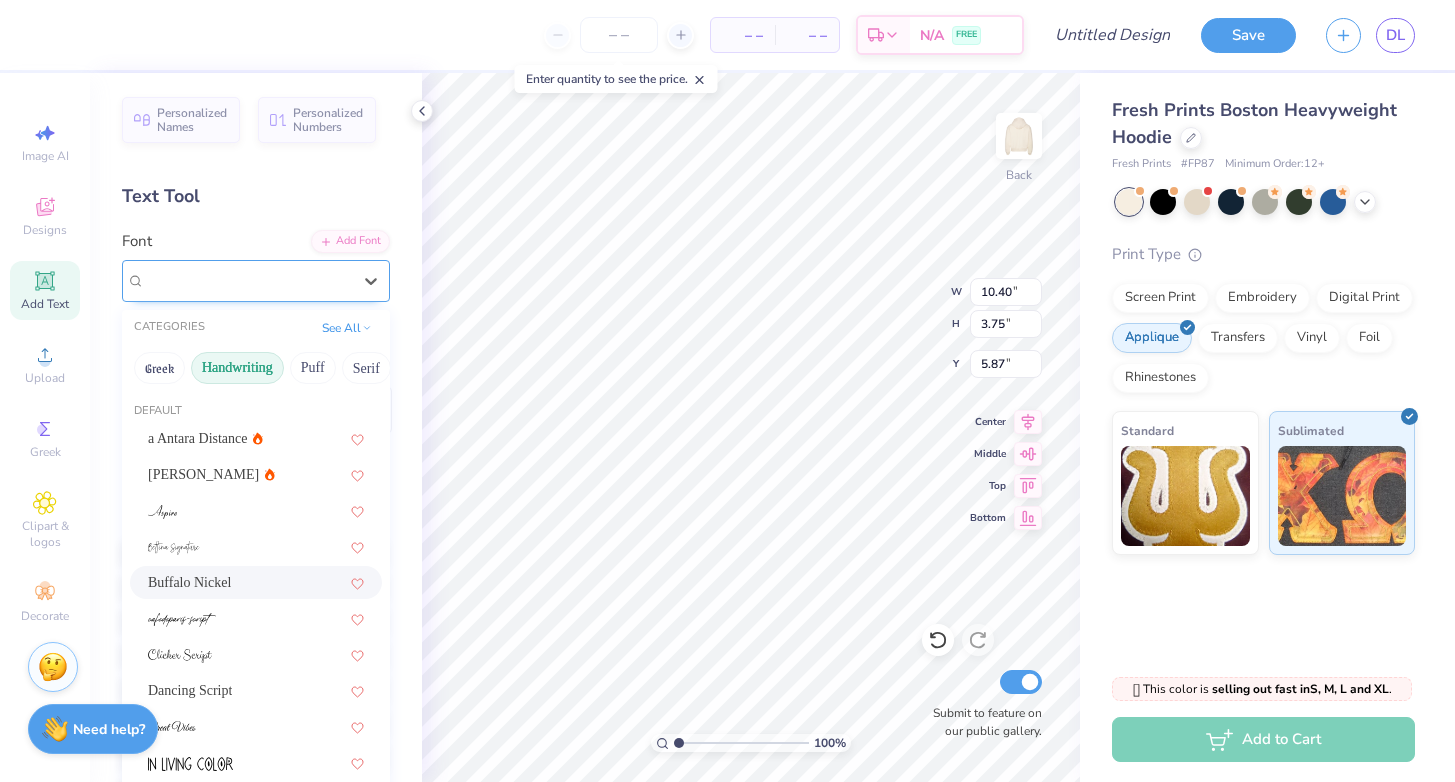 click on "Buffalo Nickel" at bounding box center [248, 280] 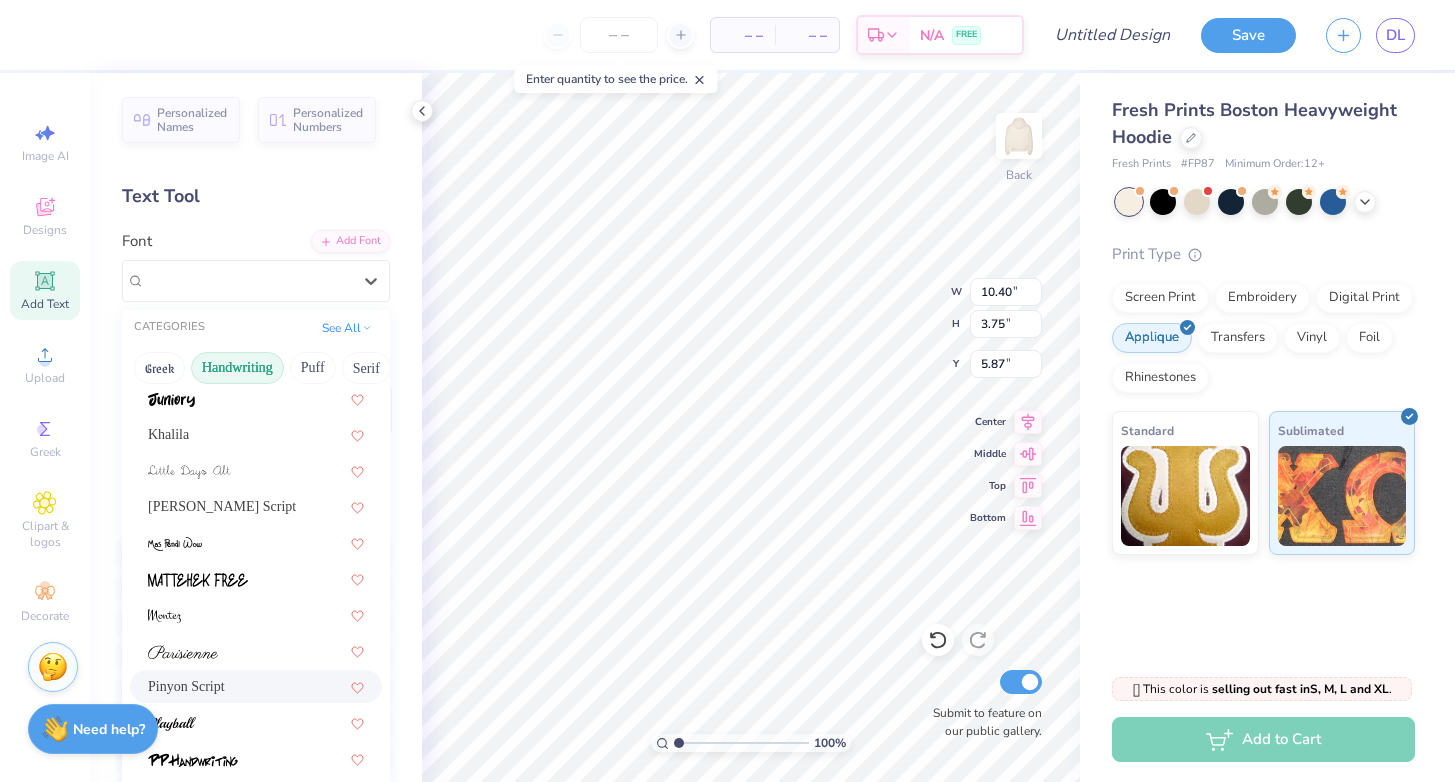 scroll, scrollTop: 454, scrollLeft: 0, axis: vertical 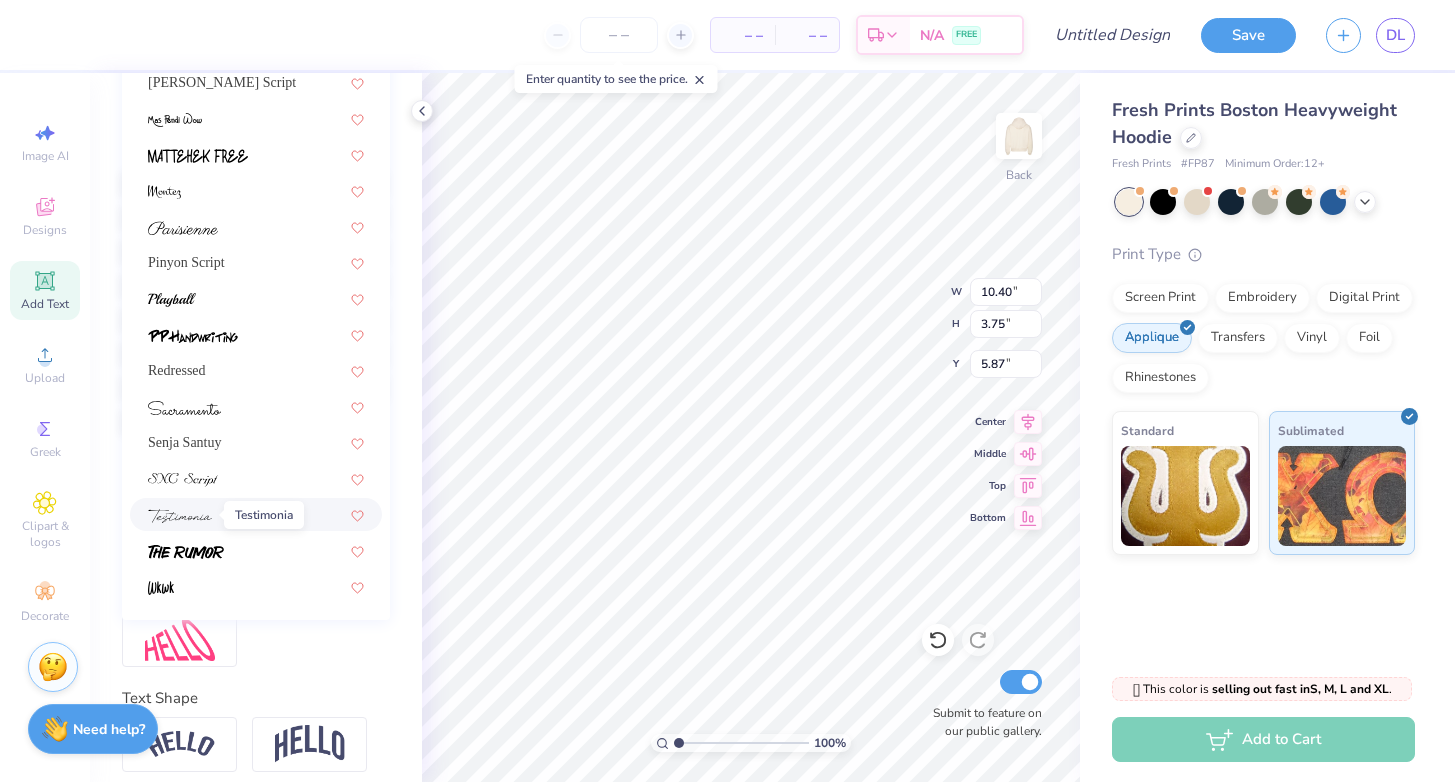 click at bounding box center [180, 516] 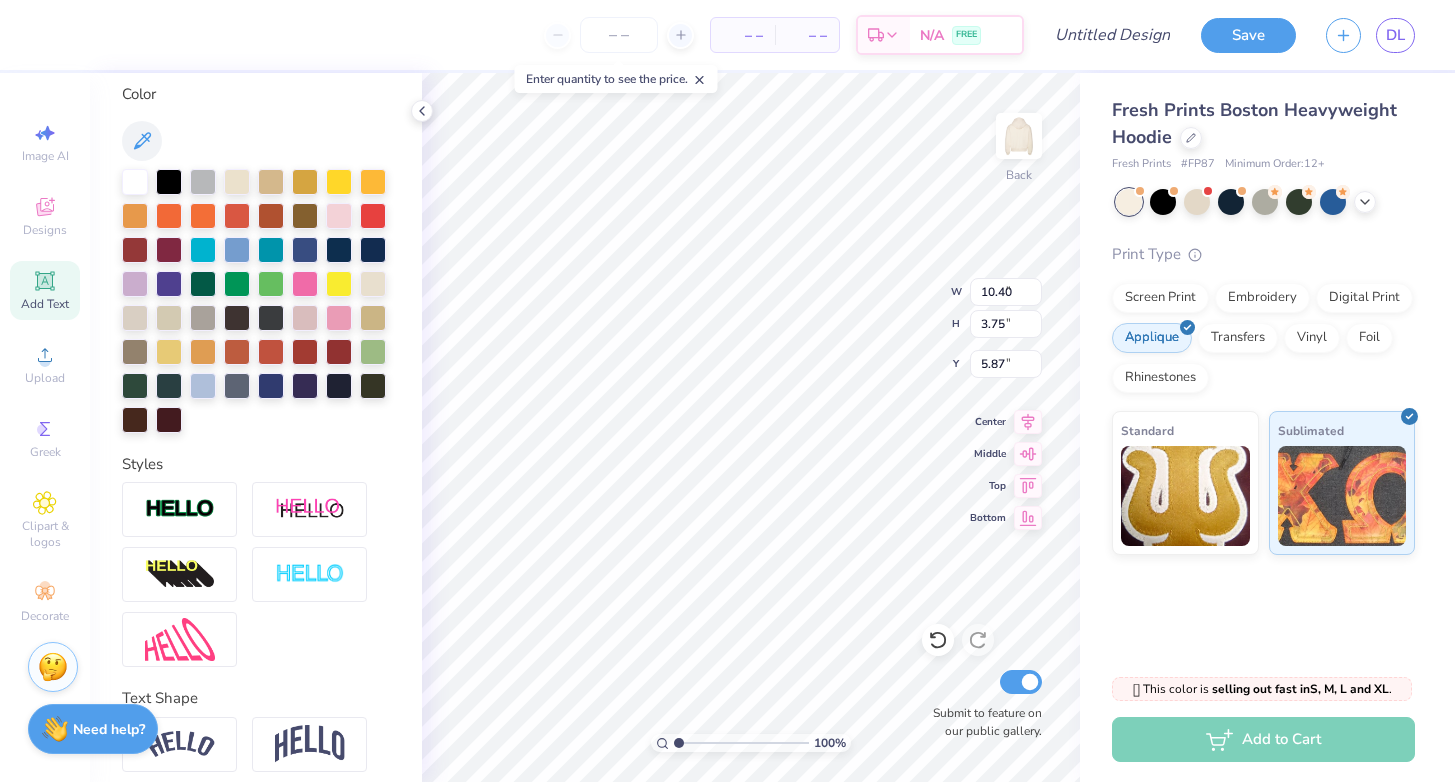 type on "7.85" 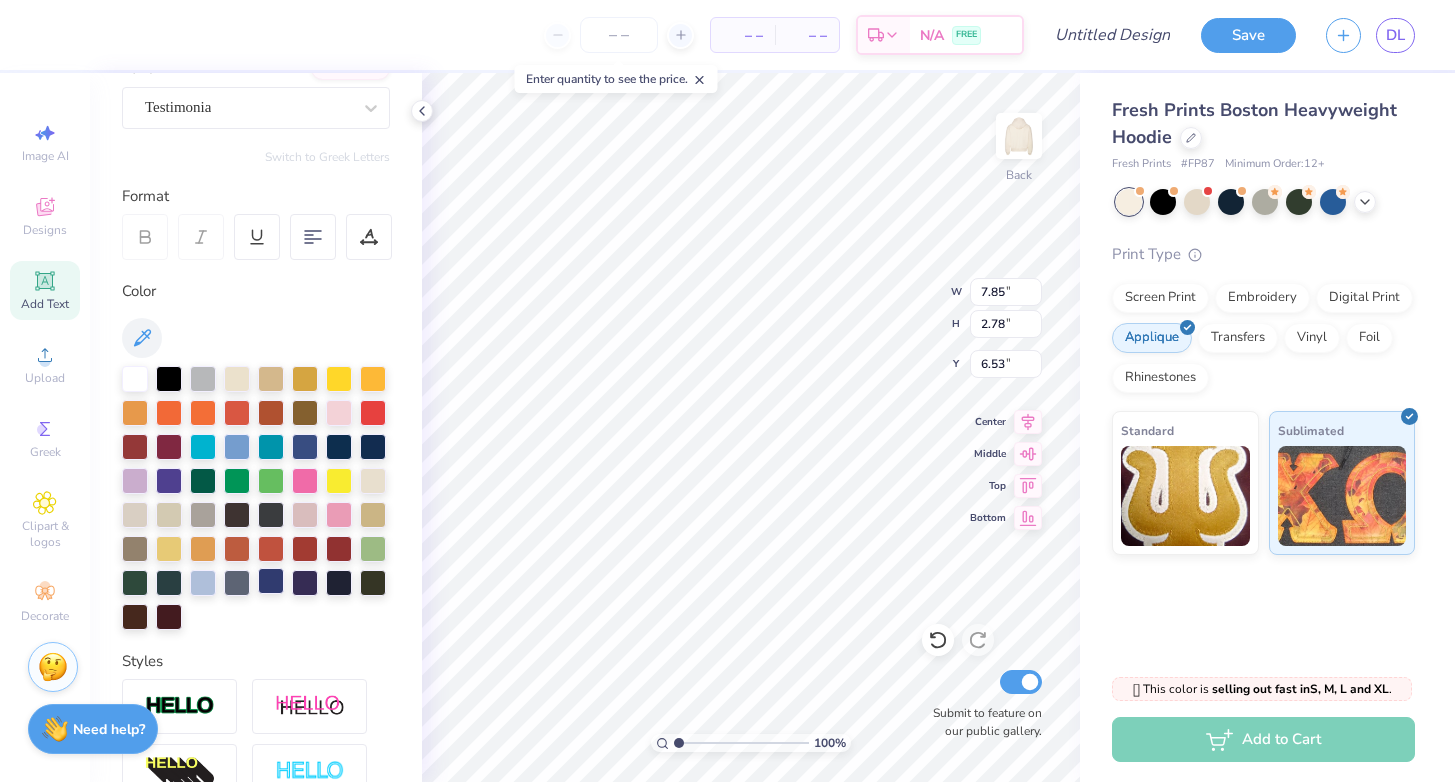 scroll, scrollTop: 168, scrollLeft: 0, axis: vertical 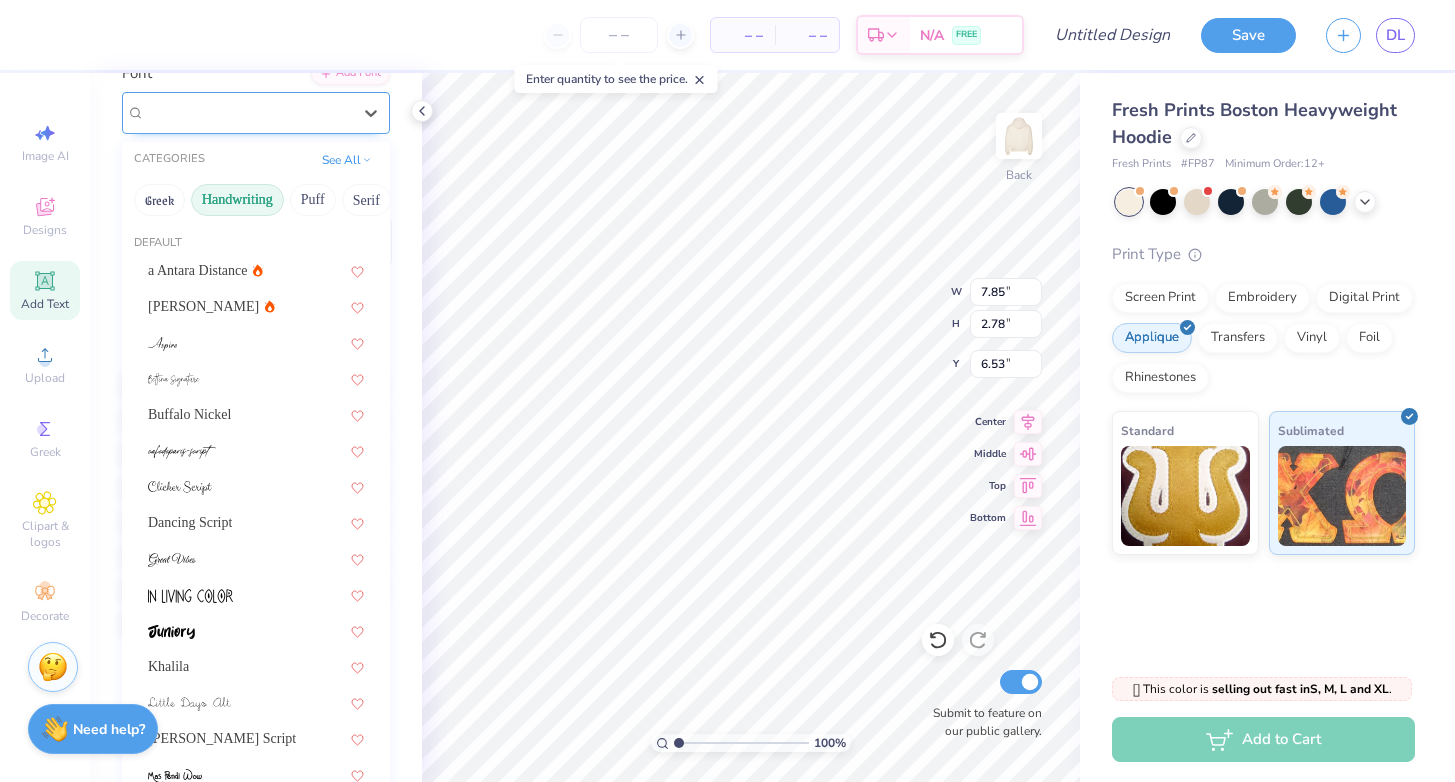 click on "Testimonia" at bounding box center [248, 112] 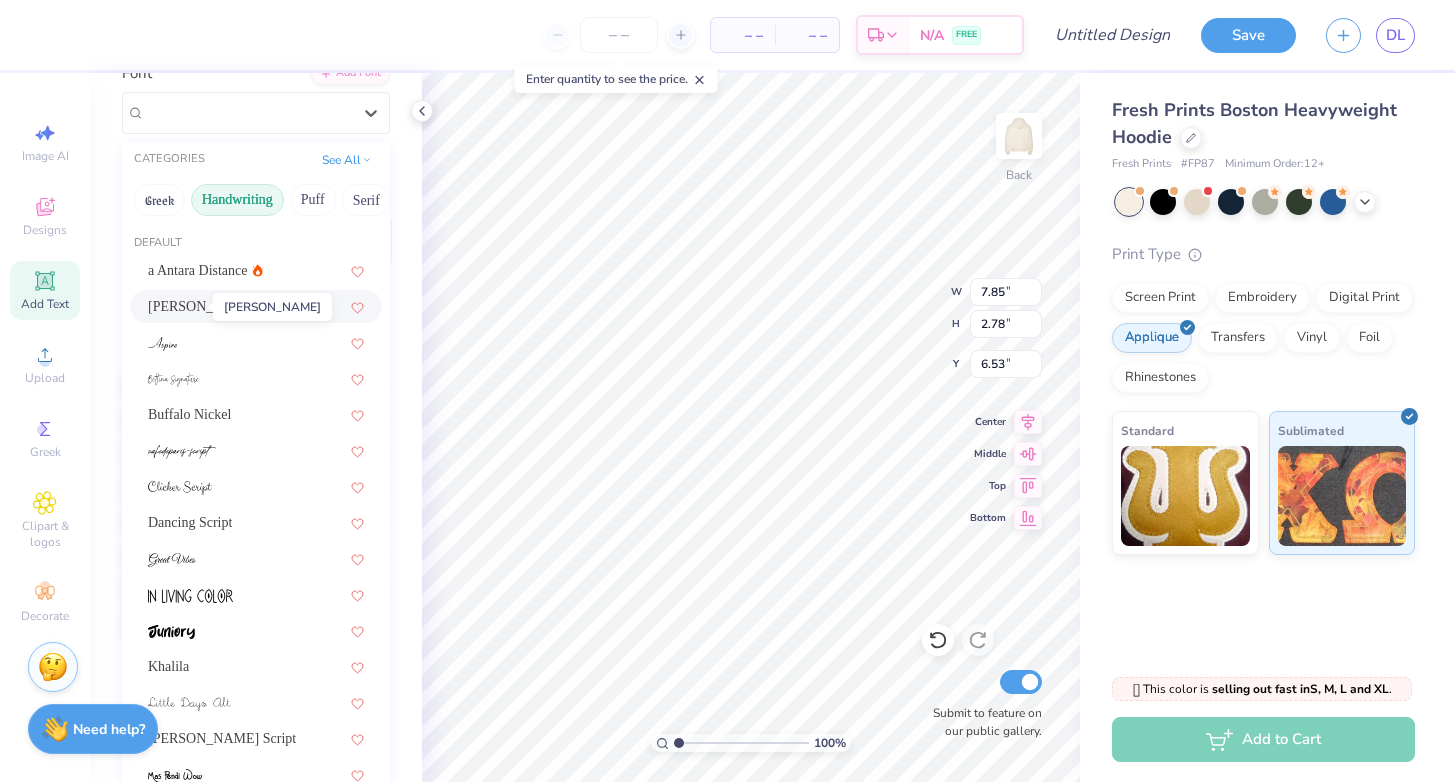 click on "[PERSON_NAME]" at bounding box center [203, 306] 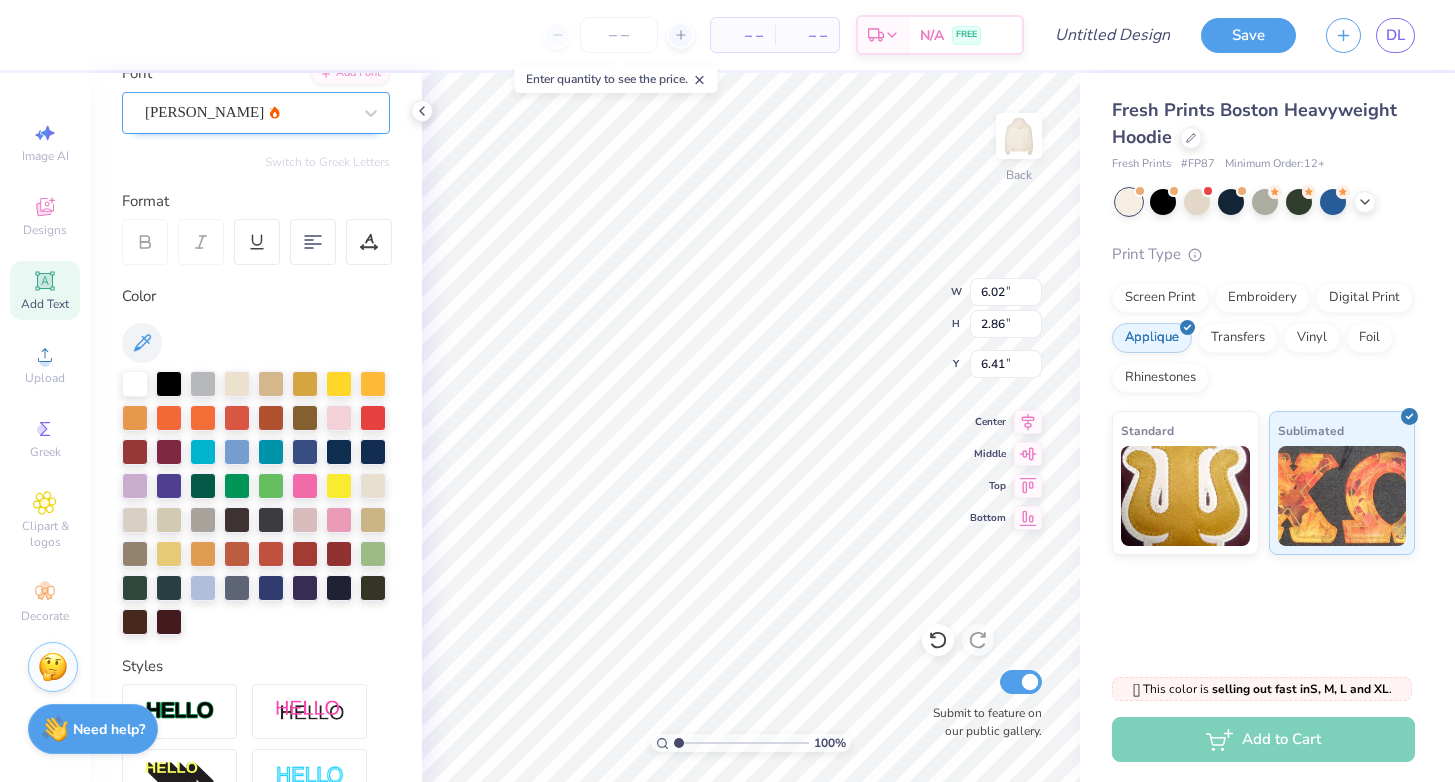 click on "[PERSON_NAME]" at bounding box center [248, 112] 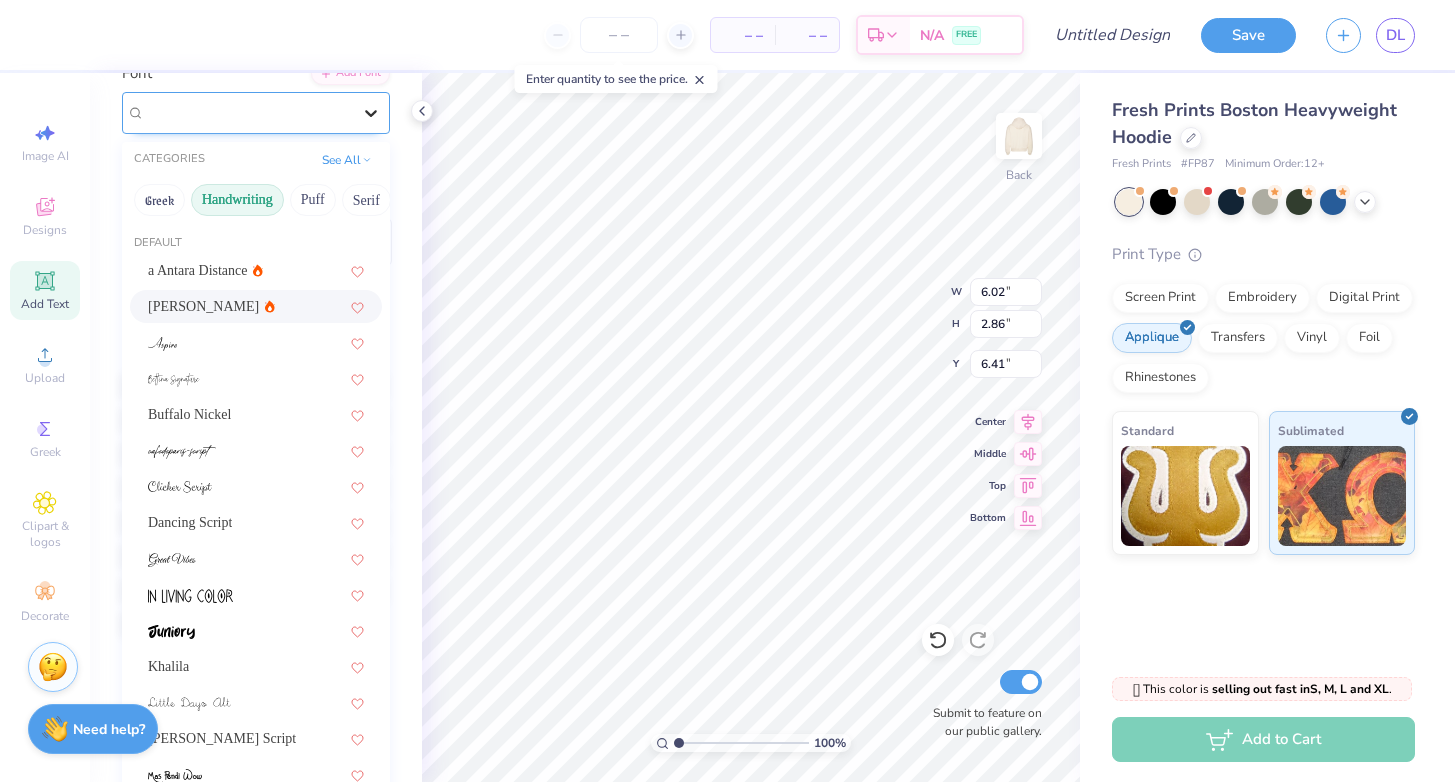 click 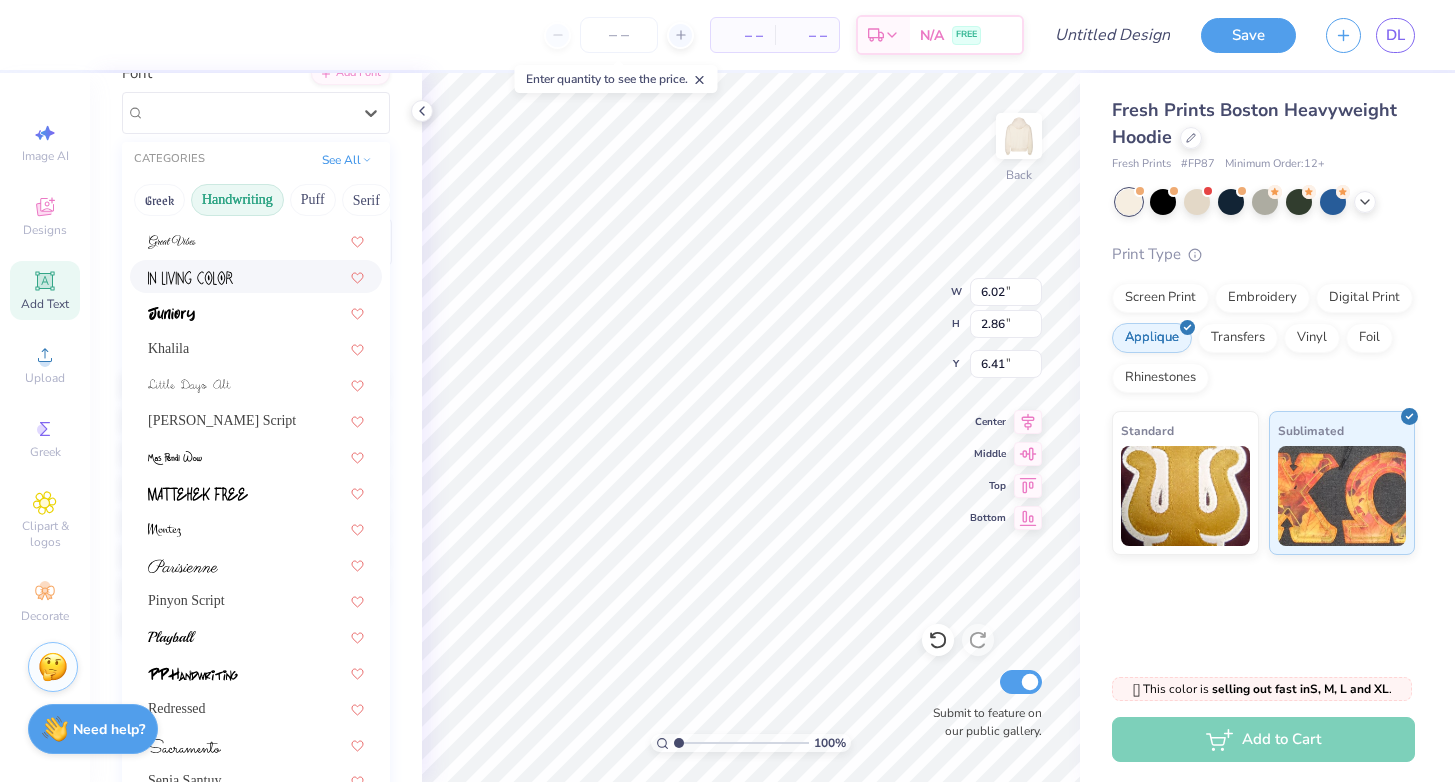 scroll, scrollTop: 320, scrollLeft: 0, axis: vertical 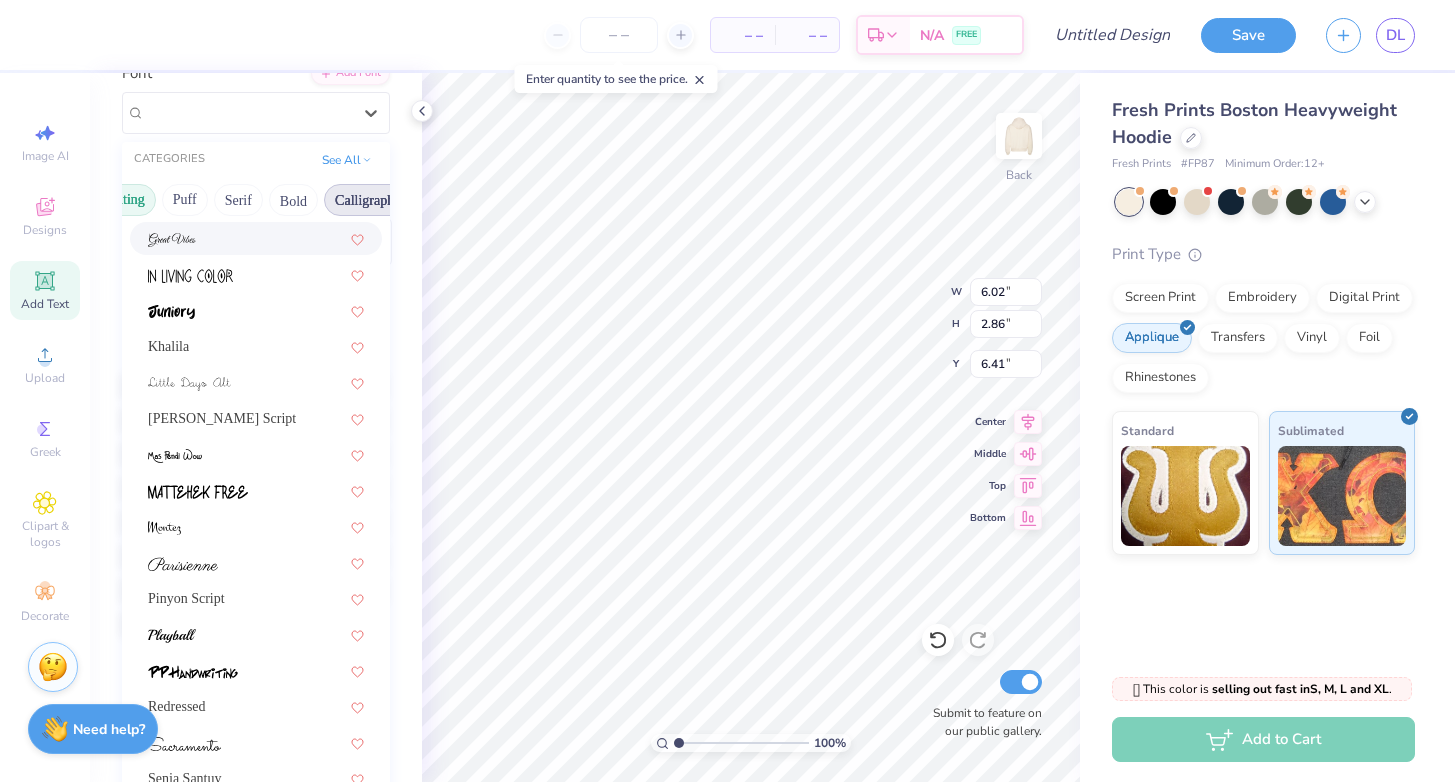 click on "Calligraphy" at bounding box center (368, 200) 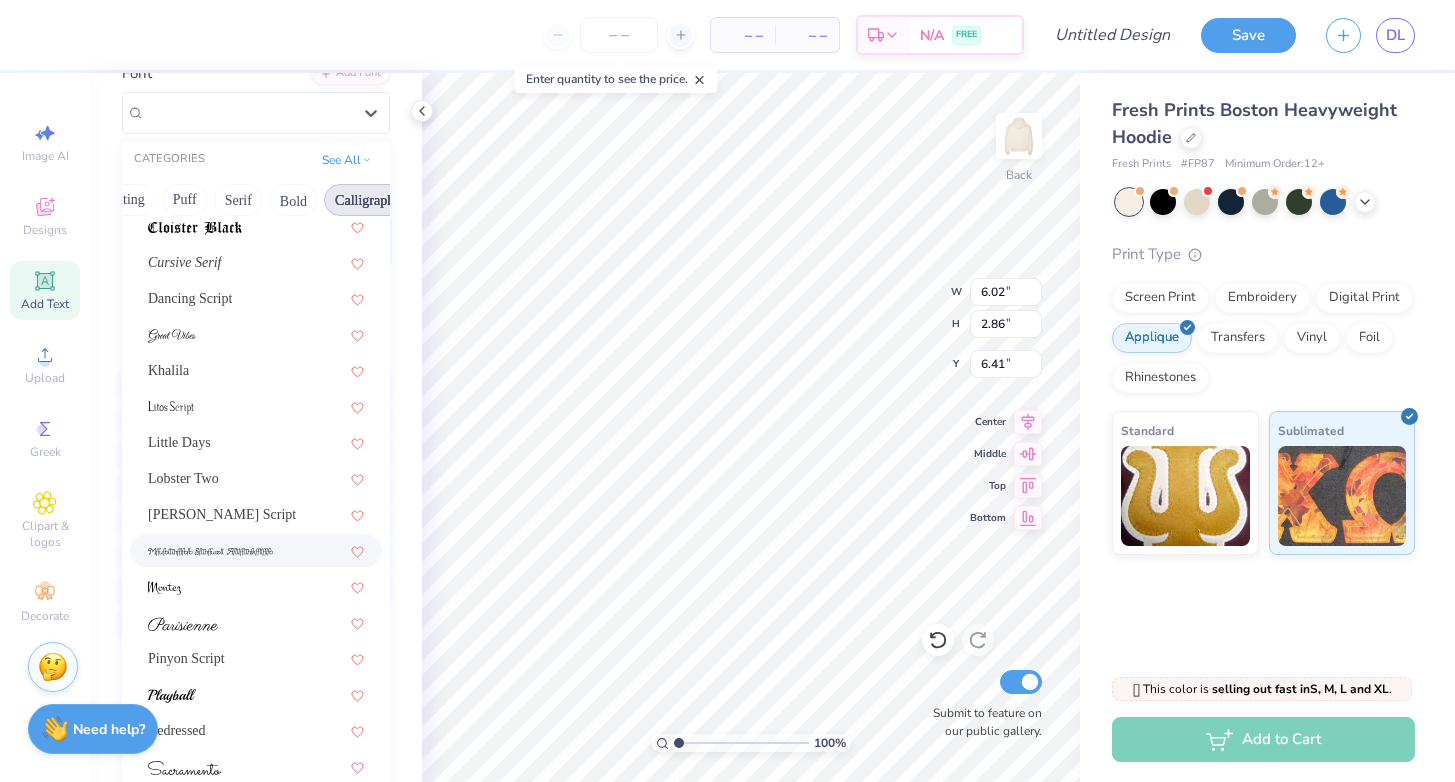 scroll, scrollTop: 490, scrollLeft: 0, axis: vertical 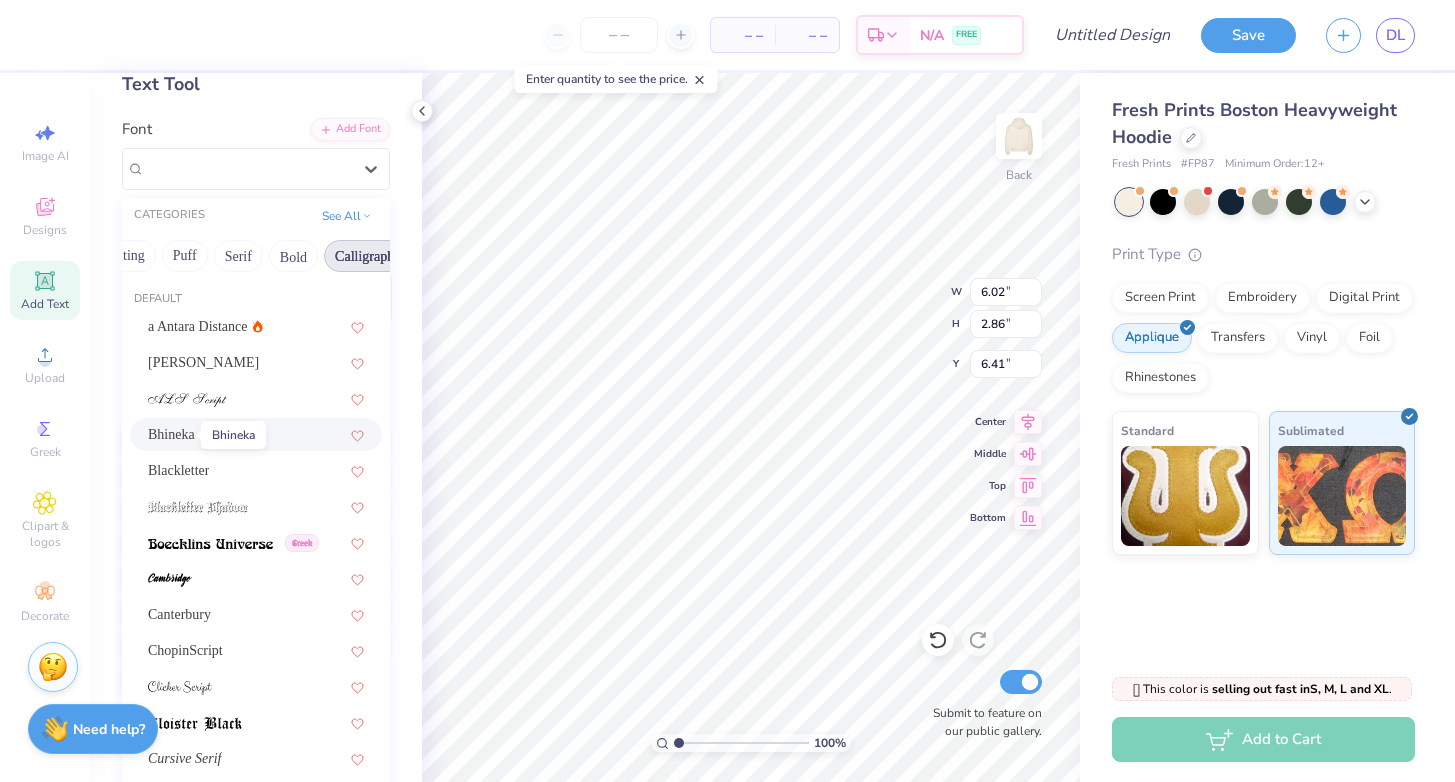 click on "Bhineka" at bounding box center (171, 434) 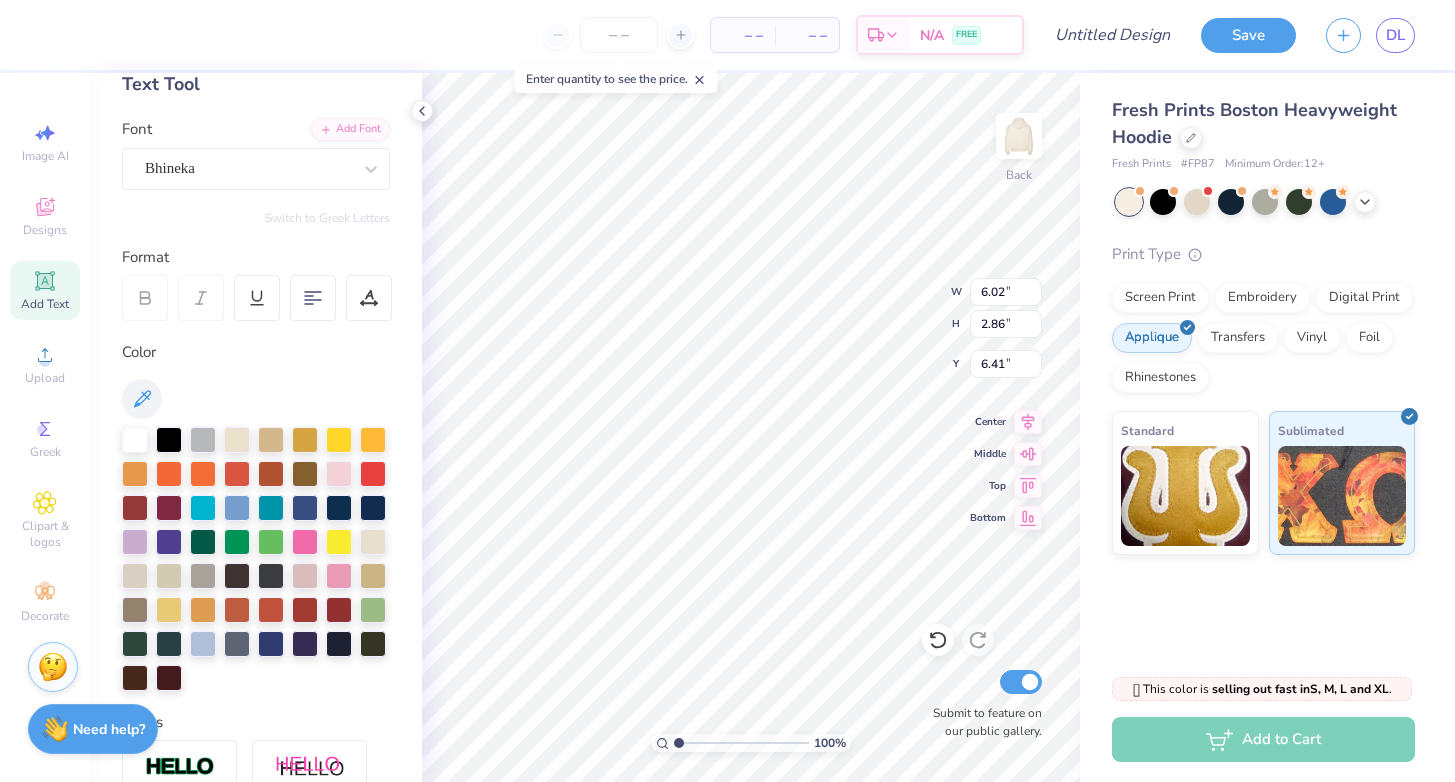 type on "8.73" 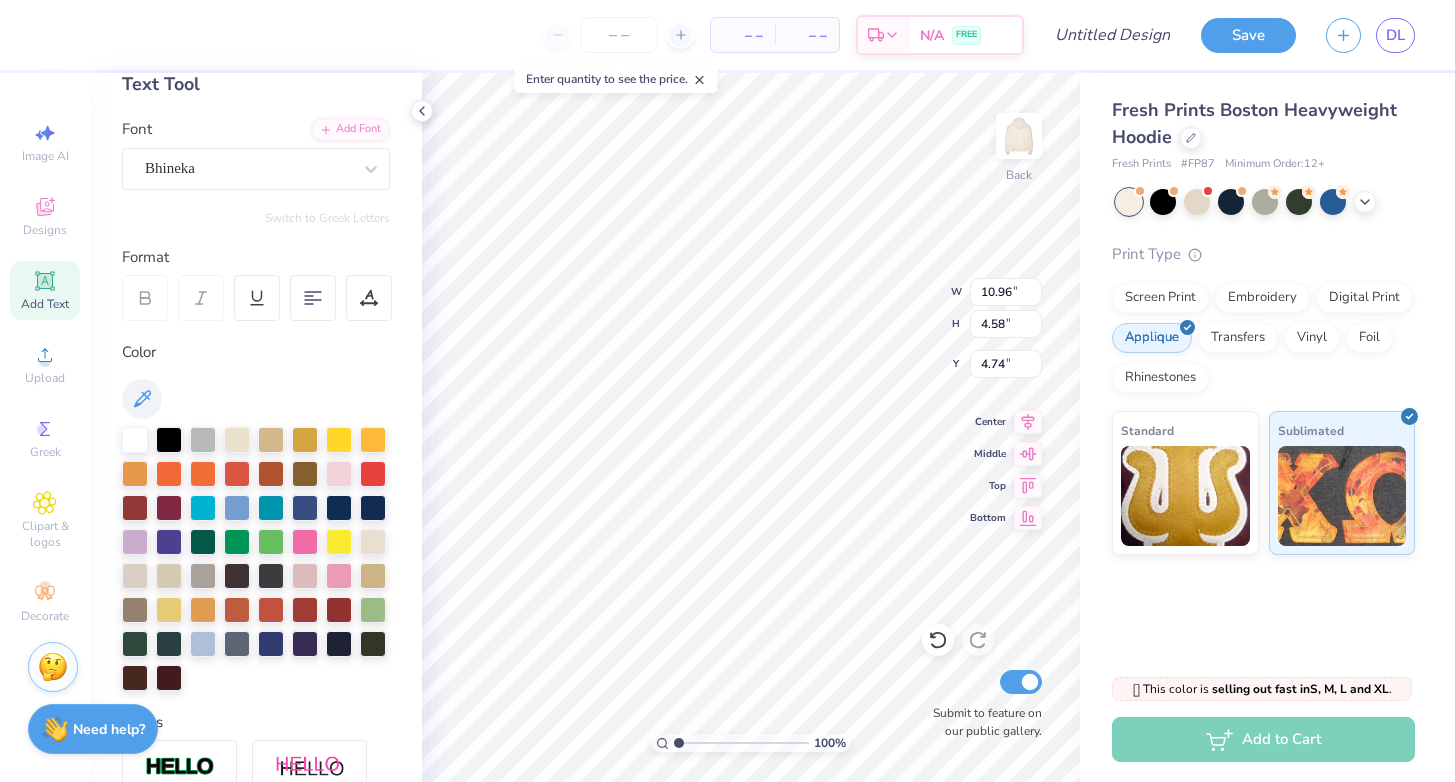 type on "10.96" 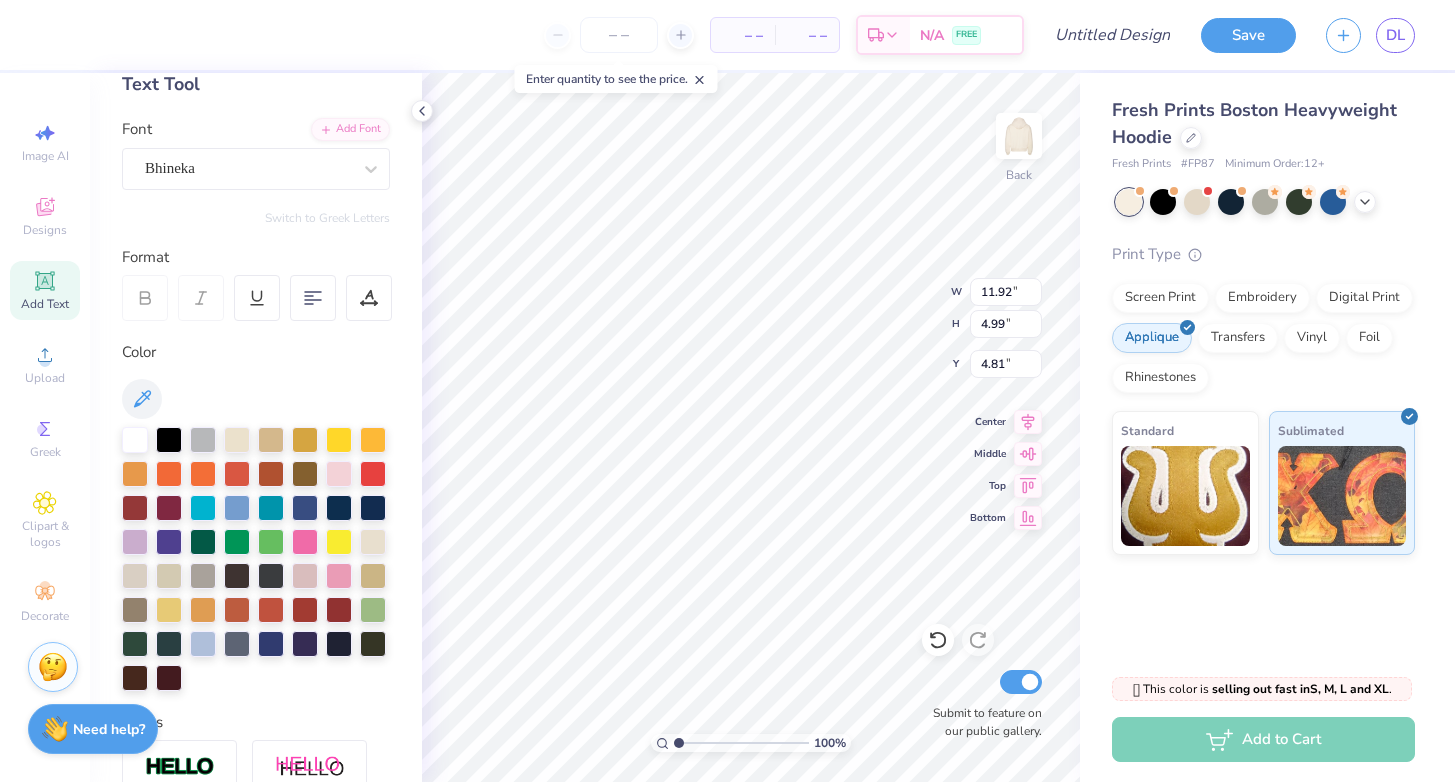 type on "11.92" 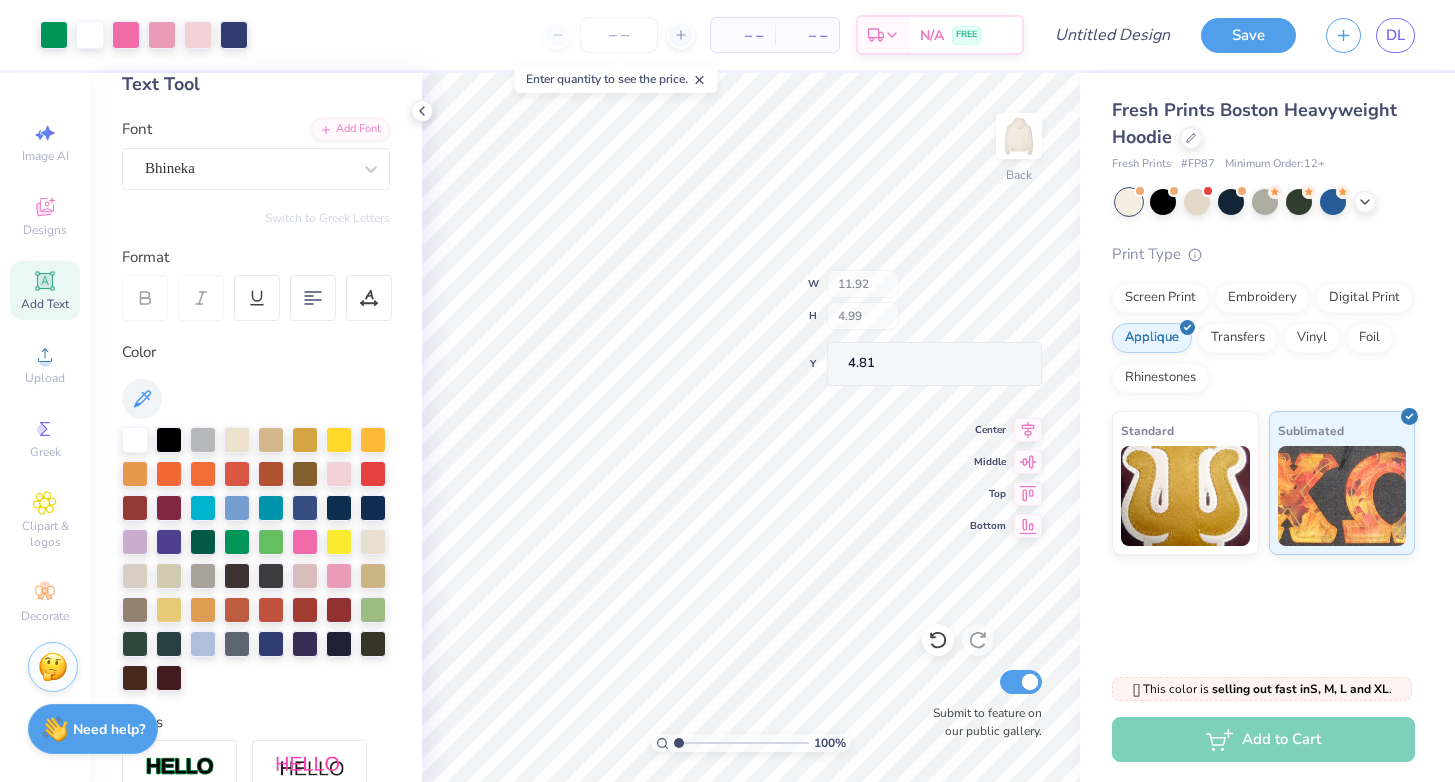 type on "5.27" 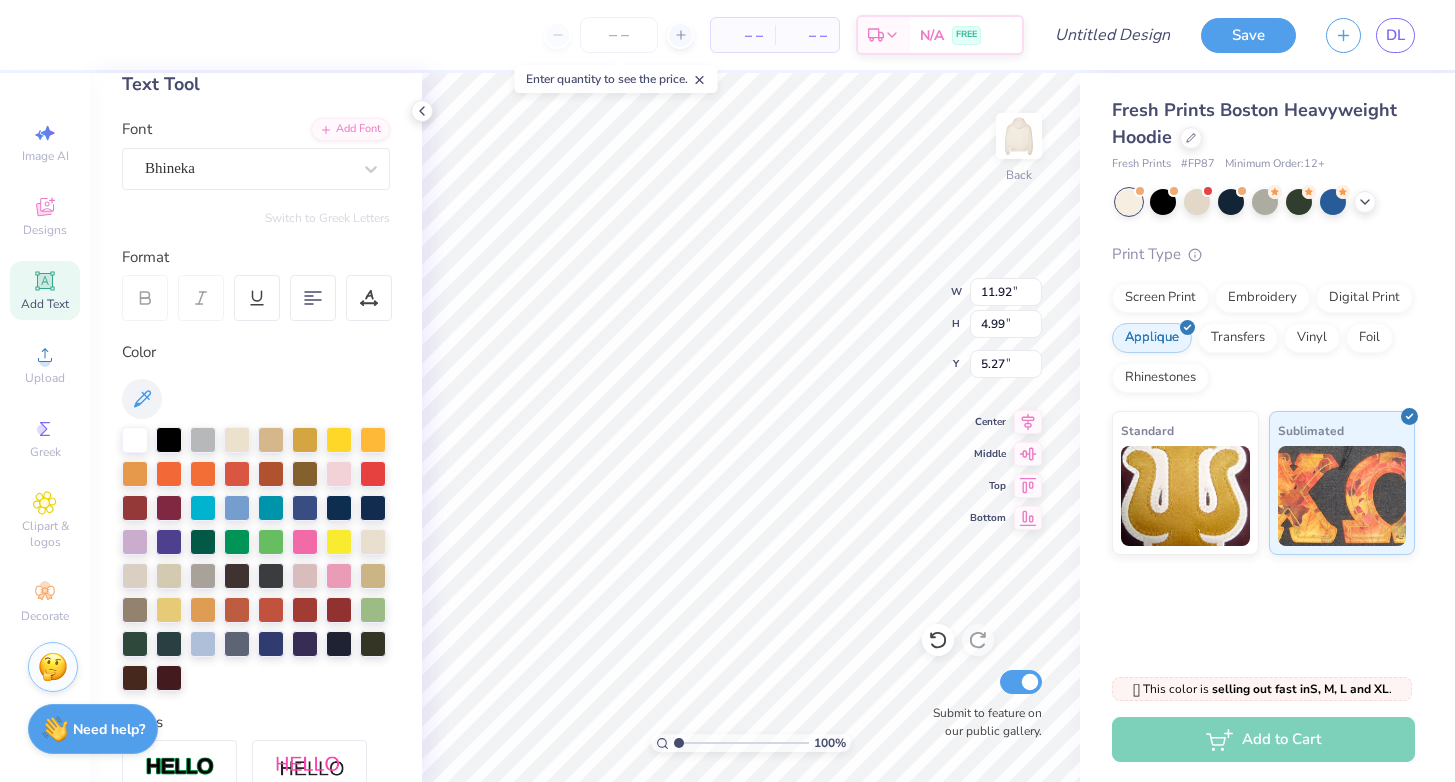 scroll, scrollTop: 16, scrollLeft: 4, axis: both 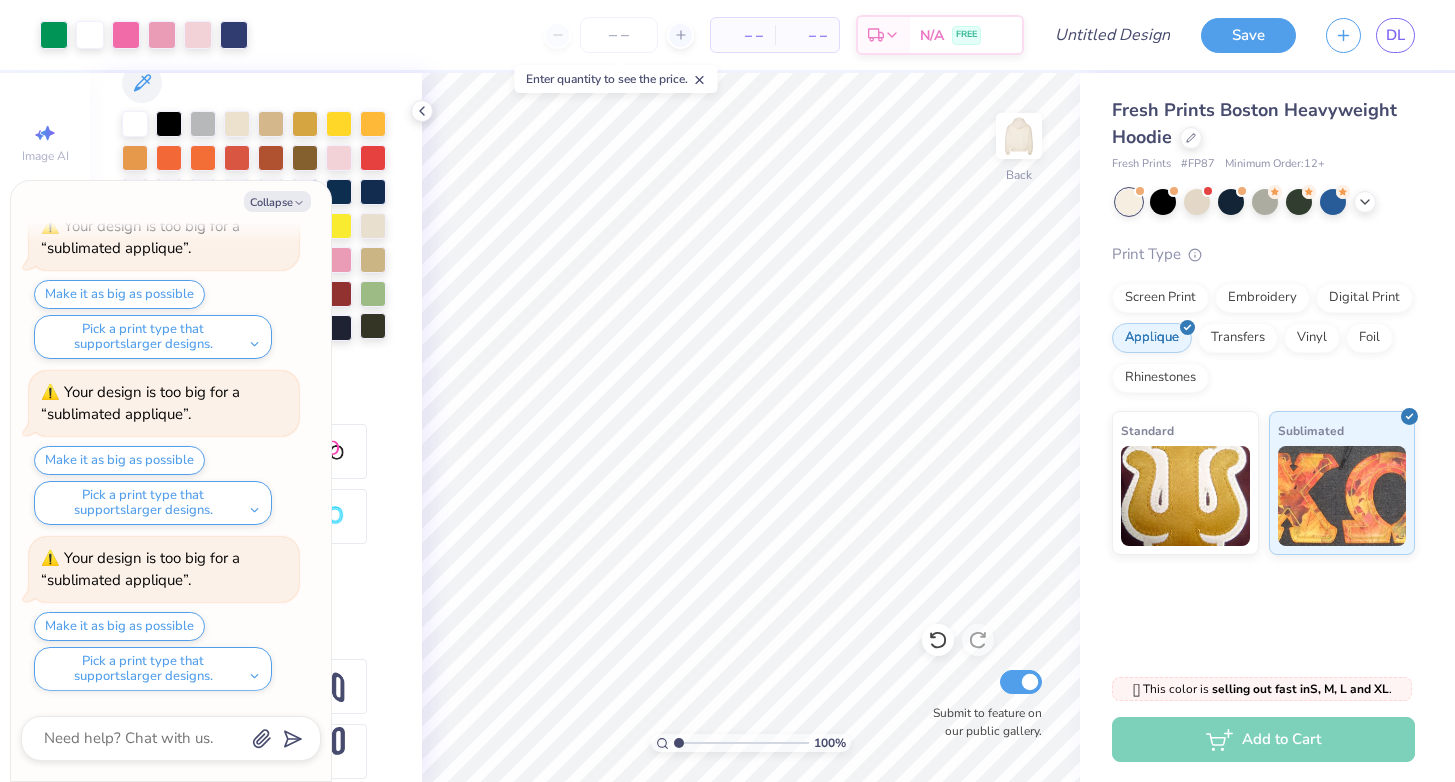 click at bounding box center [373, 326] 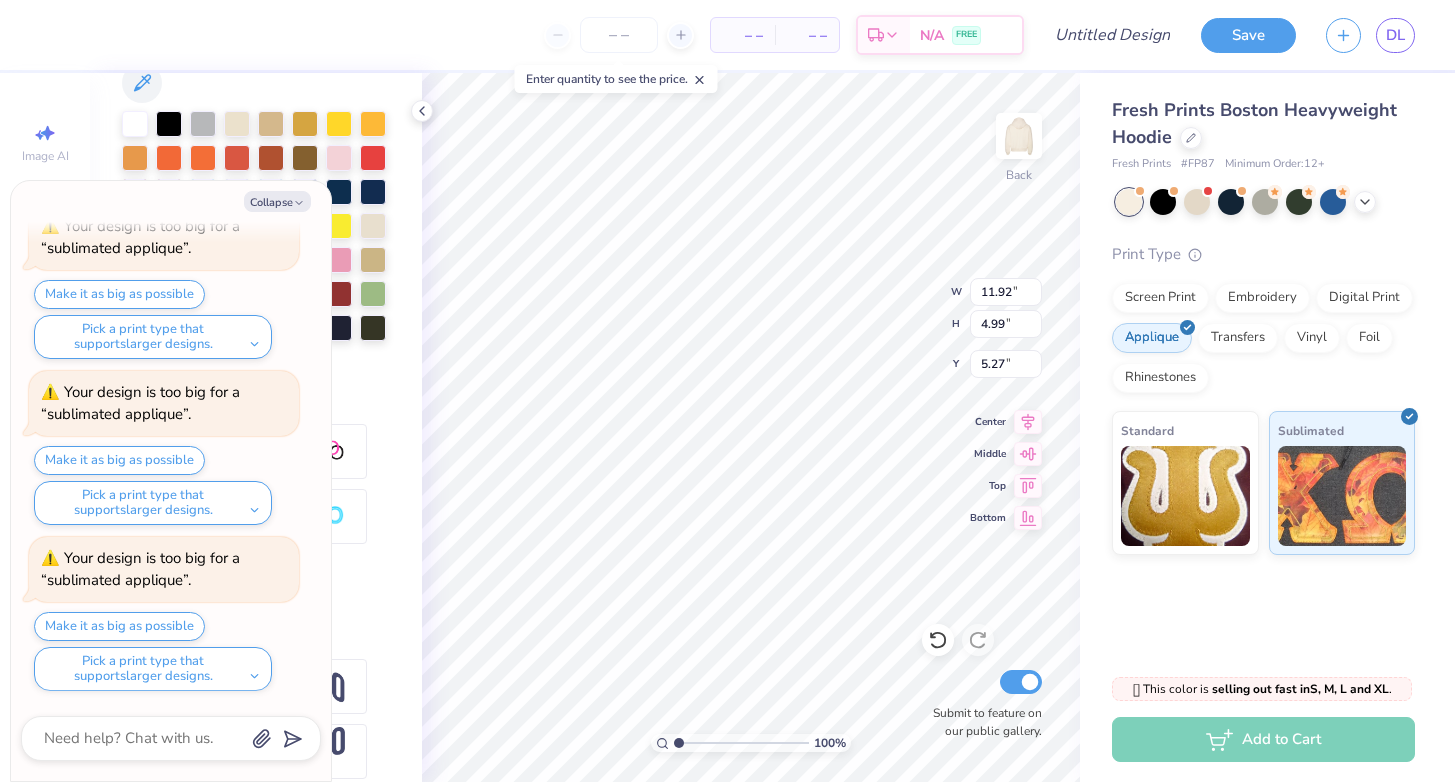 click at bounding box center [256, 83] 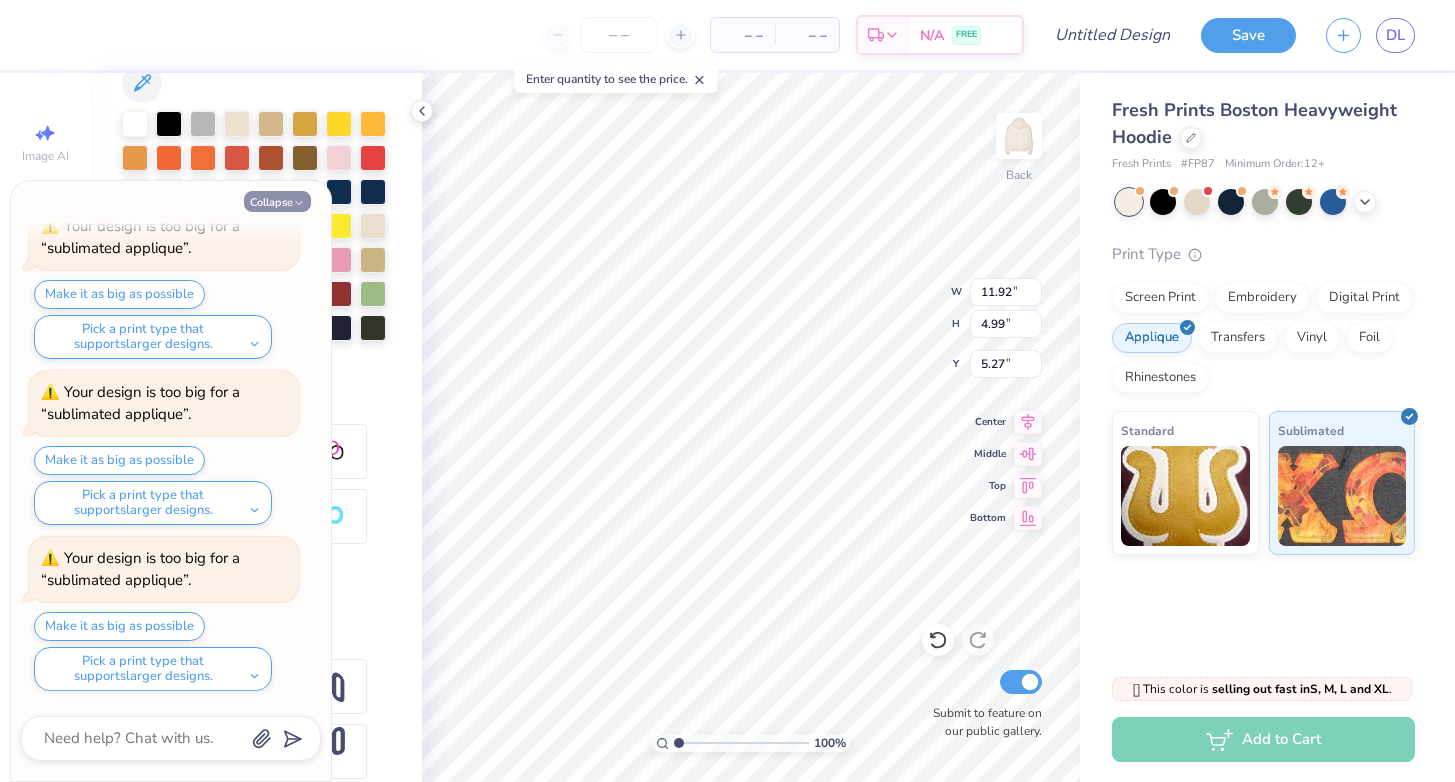 click 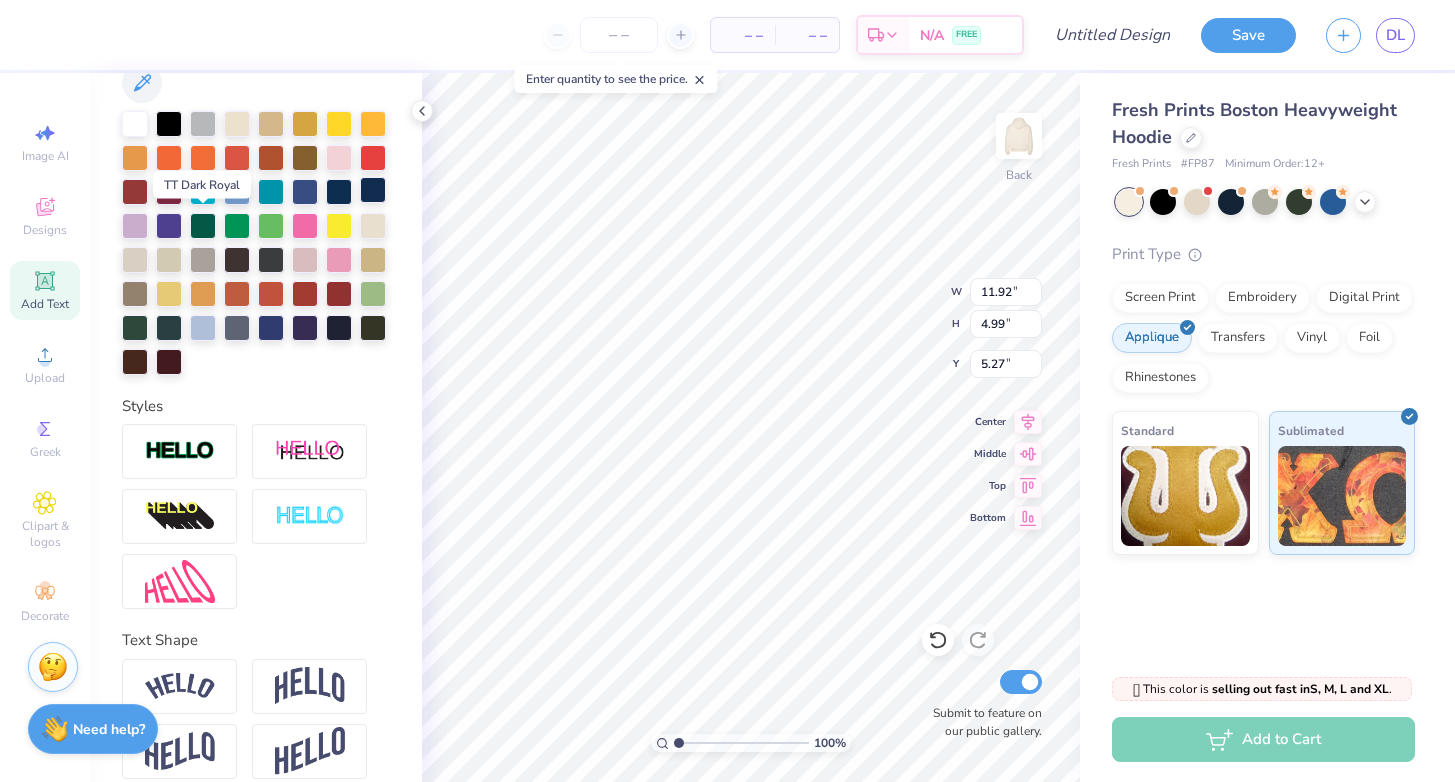 click at bounding box center (373, 190) 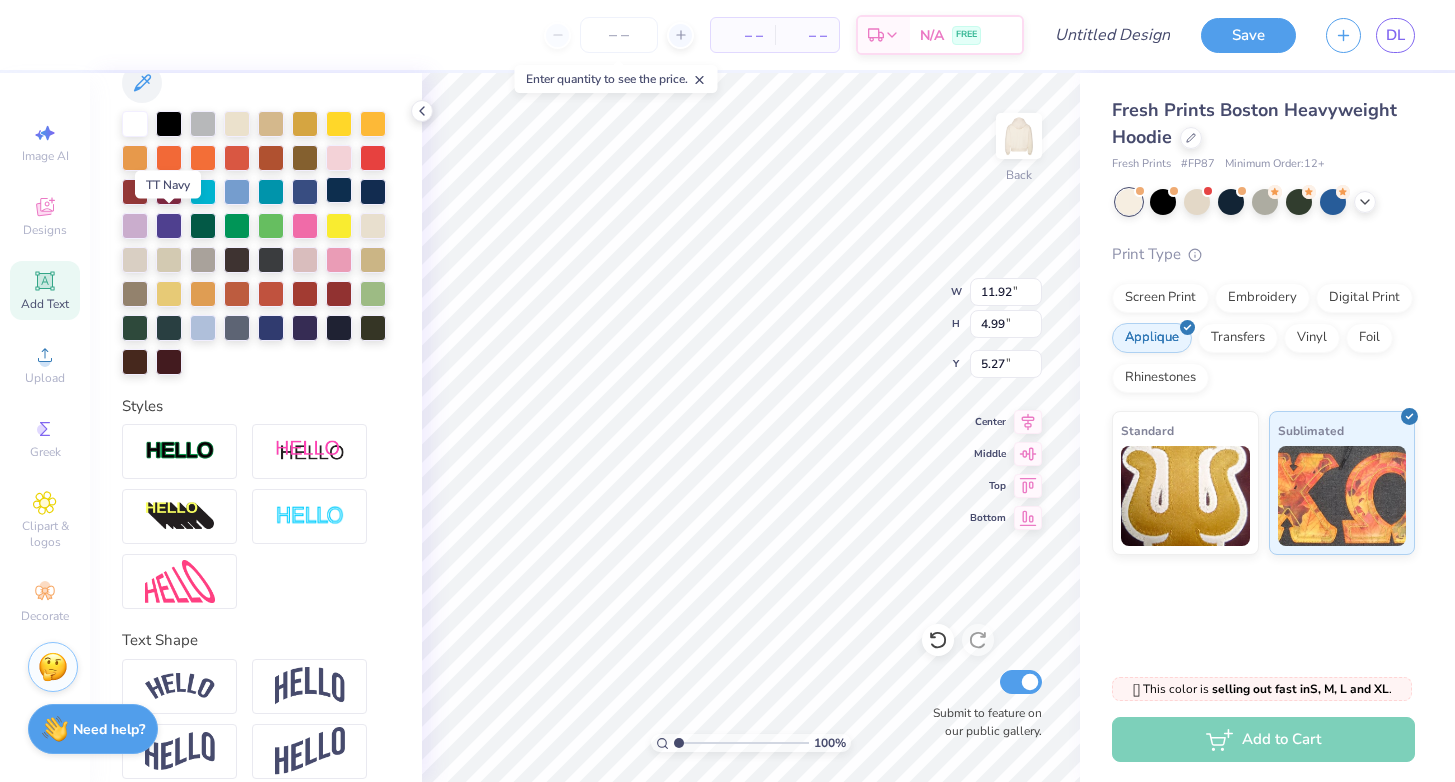 click at bounding box center (339, 190) 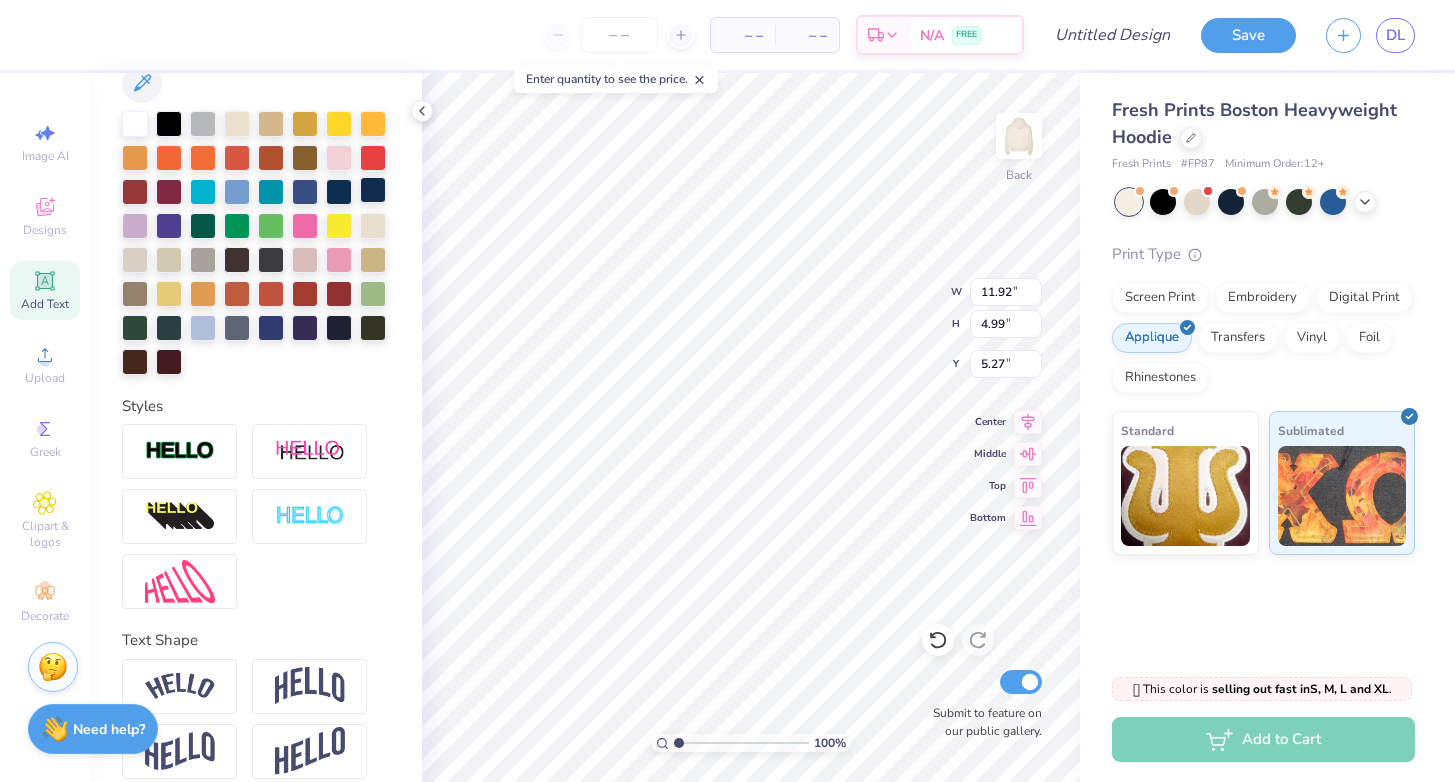 click at bounding box center [373, 190] 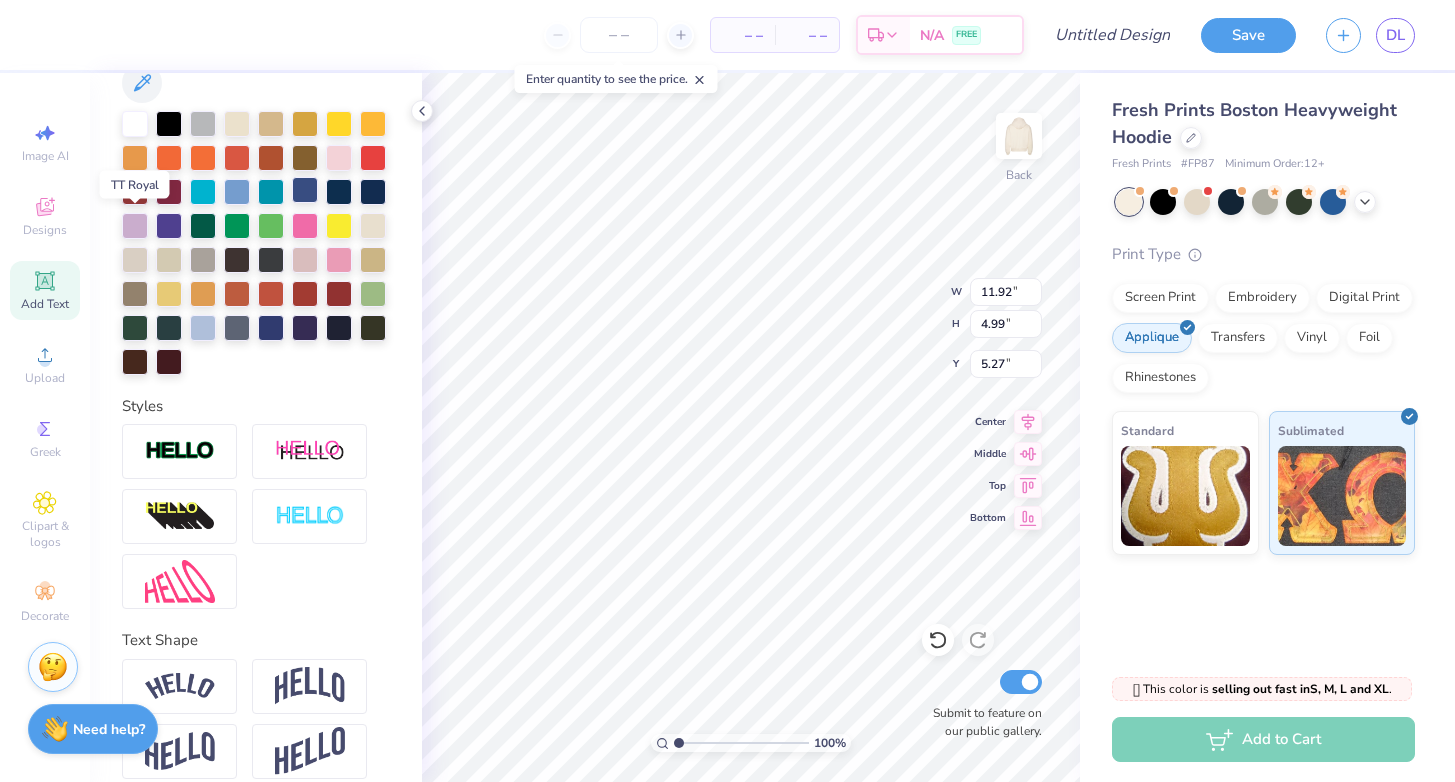 click at bounding box center [305, 190] 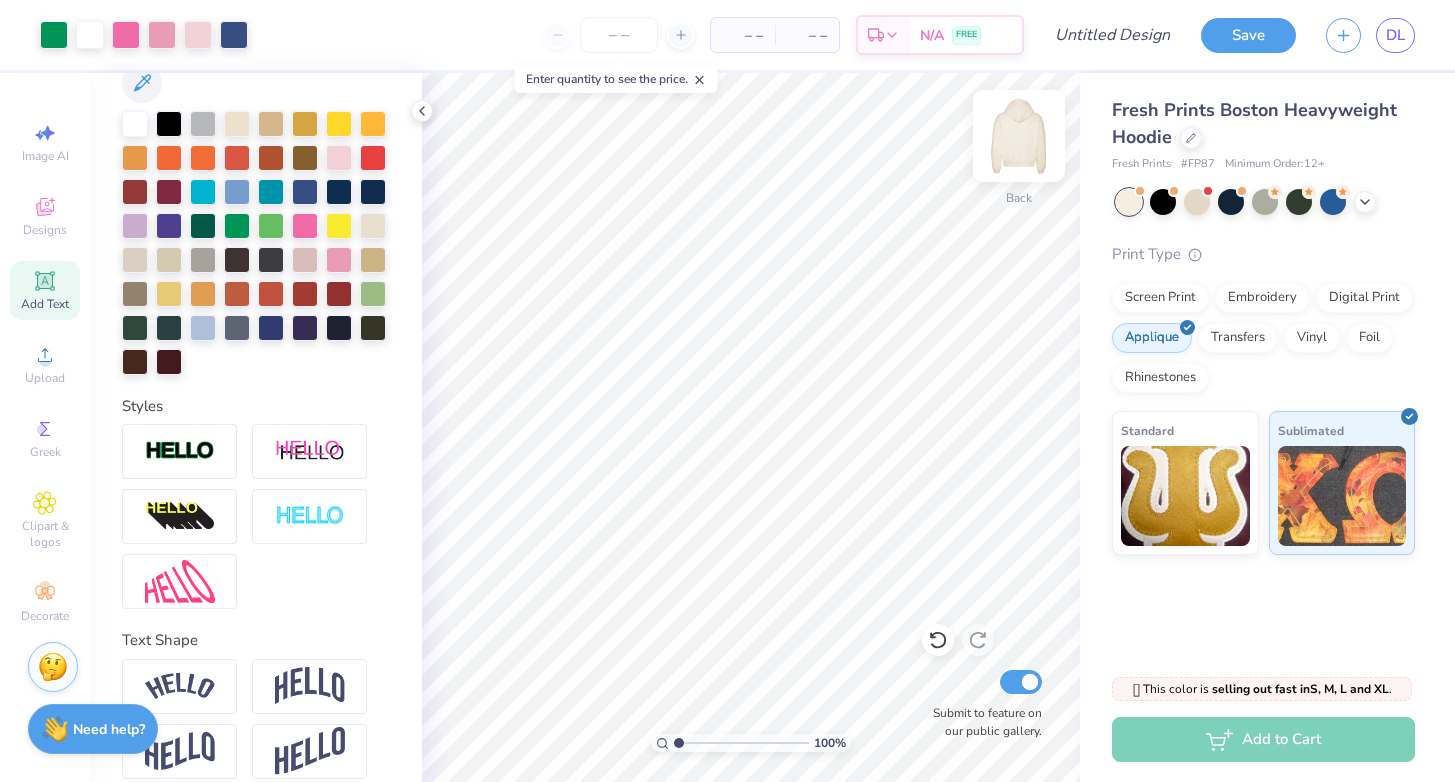 click at bounding box center (1019, 136) 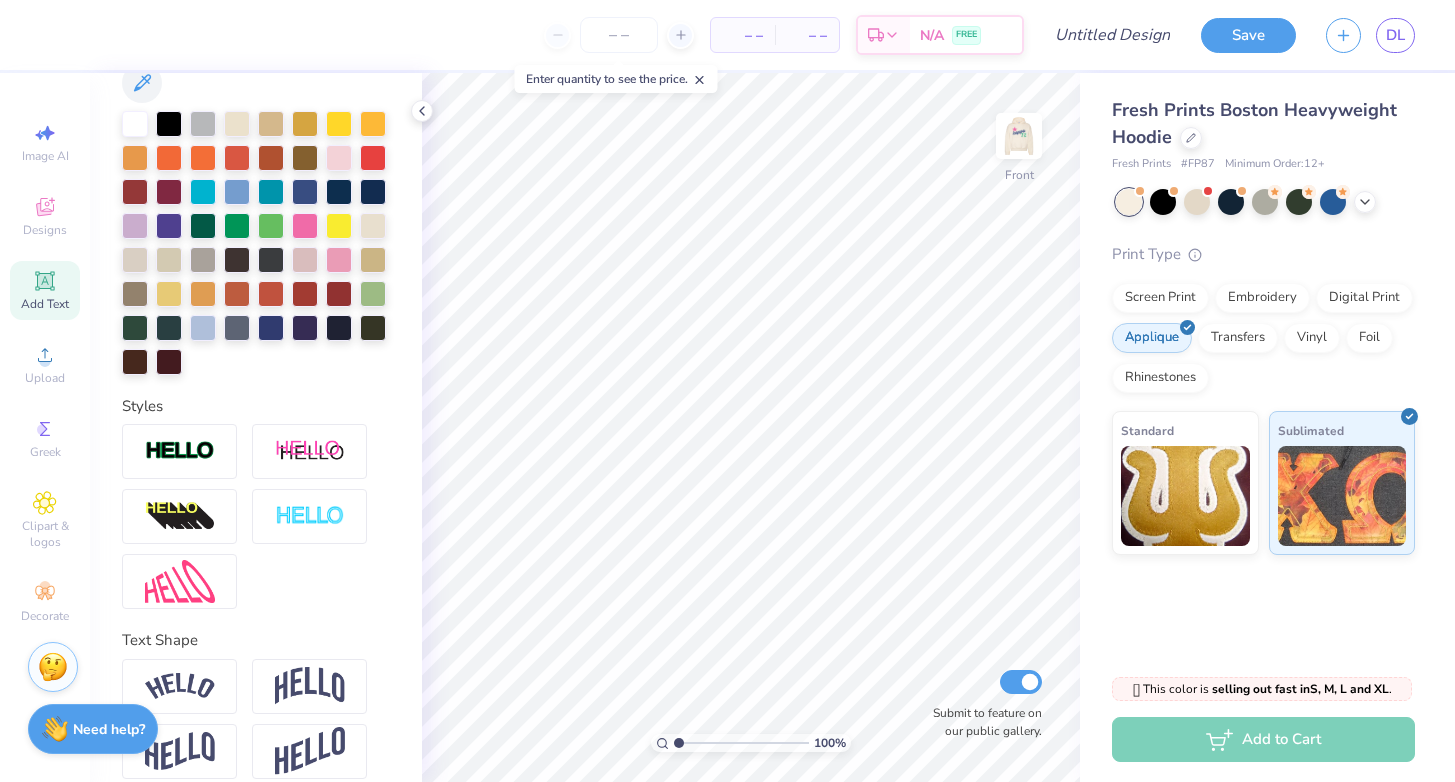 click 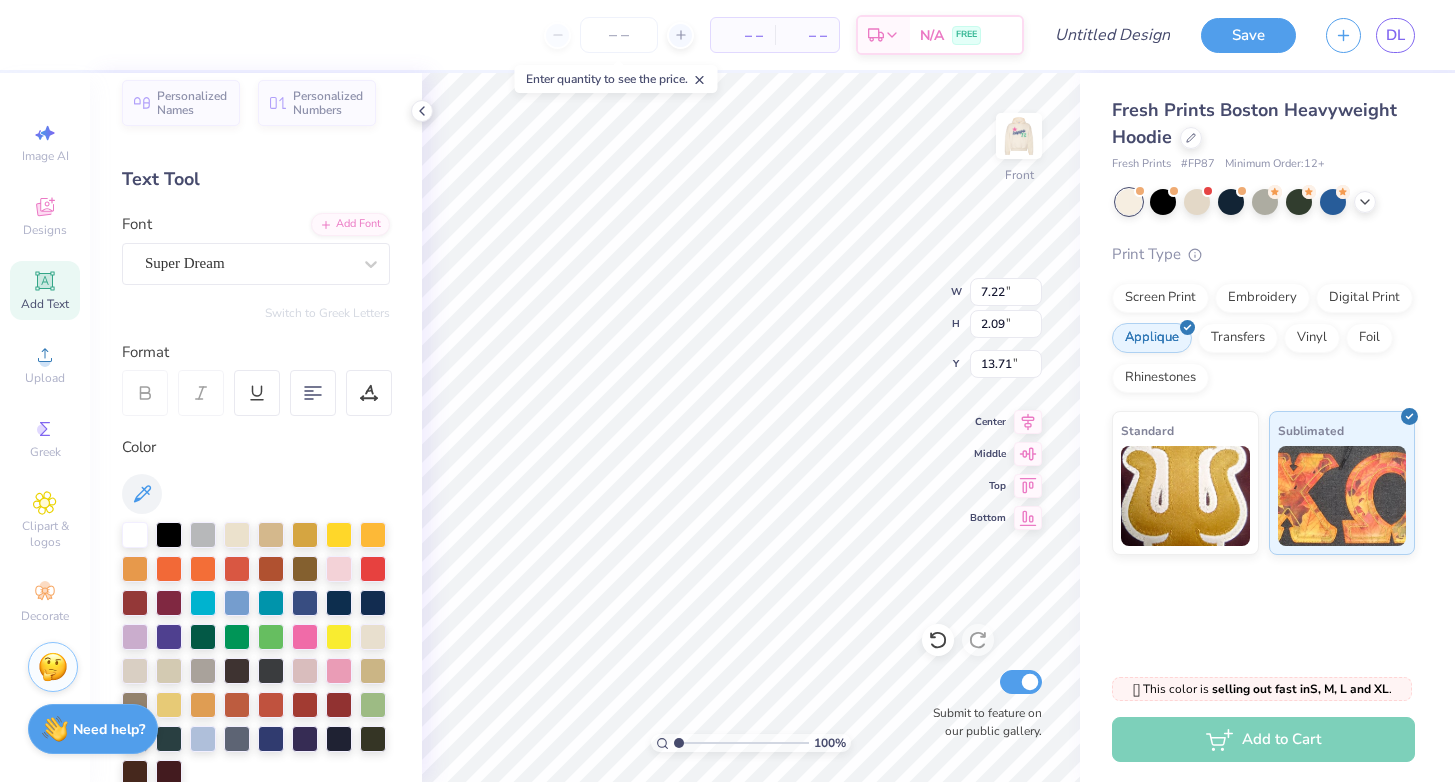 scroll, scrollTop: 0, scrollLeft: 0, axis: both 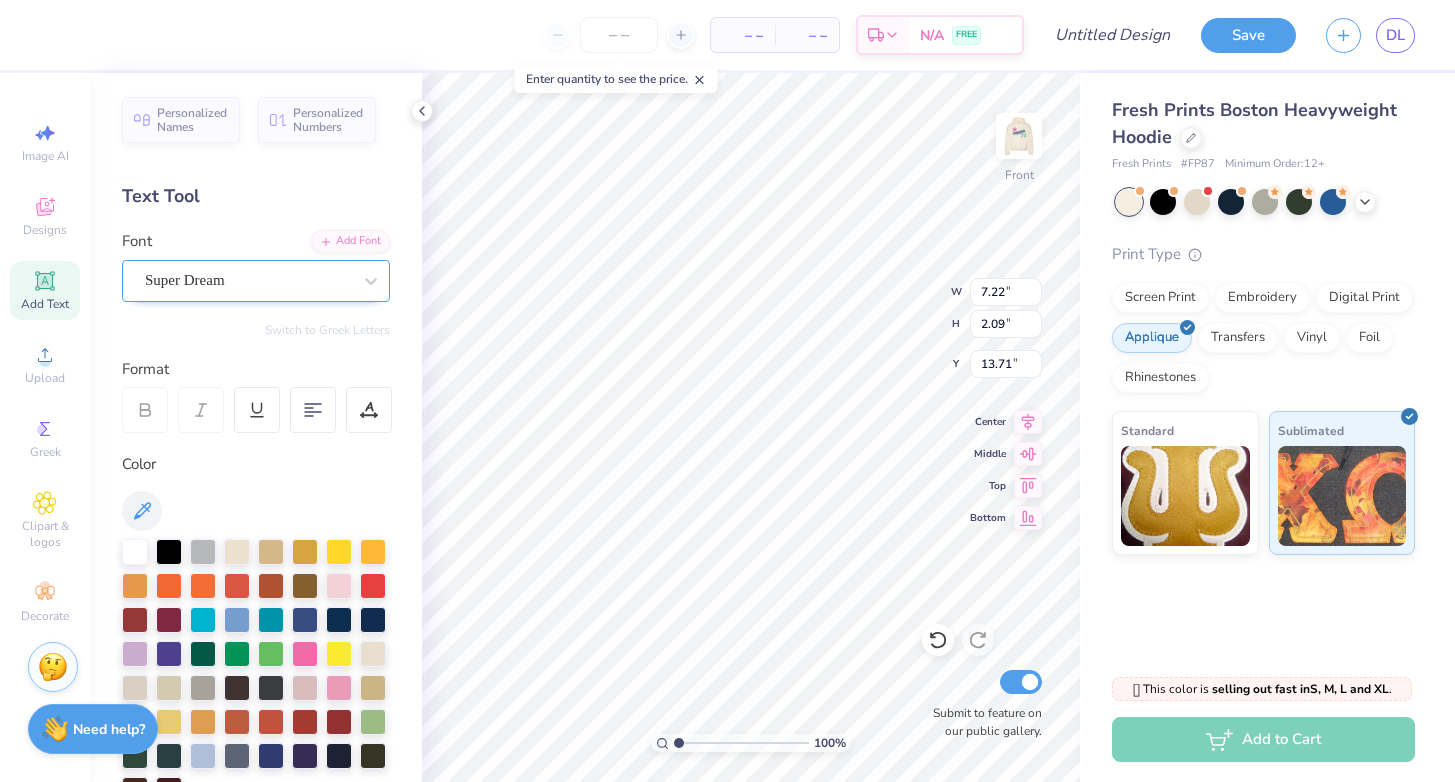 click on "Super Dream" at bounding box center (248, 280) 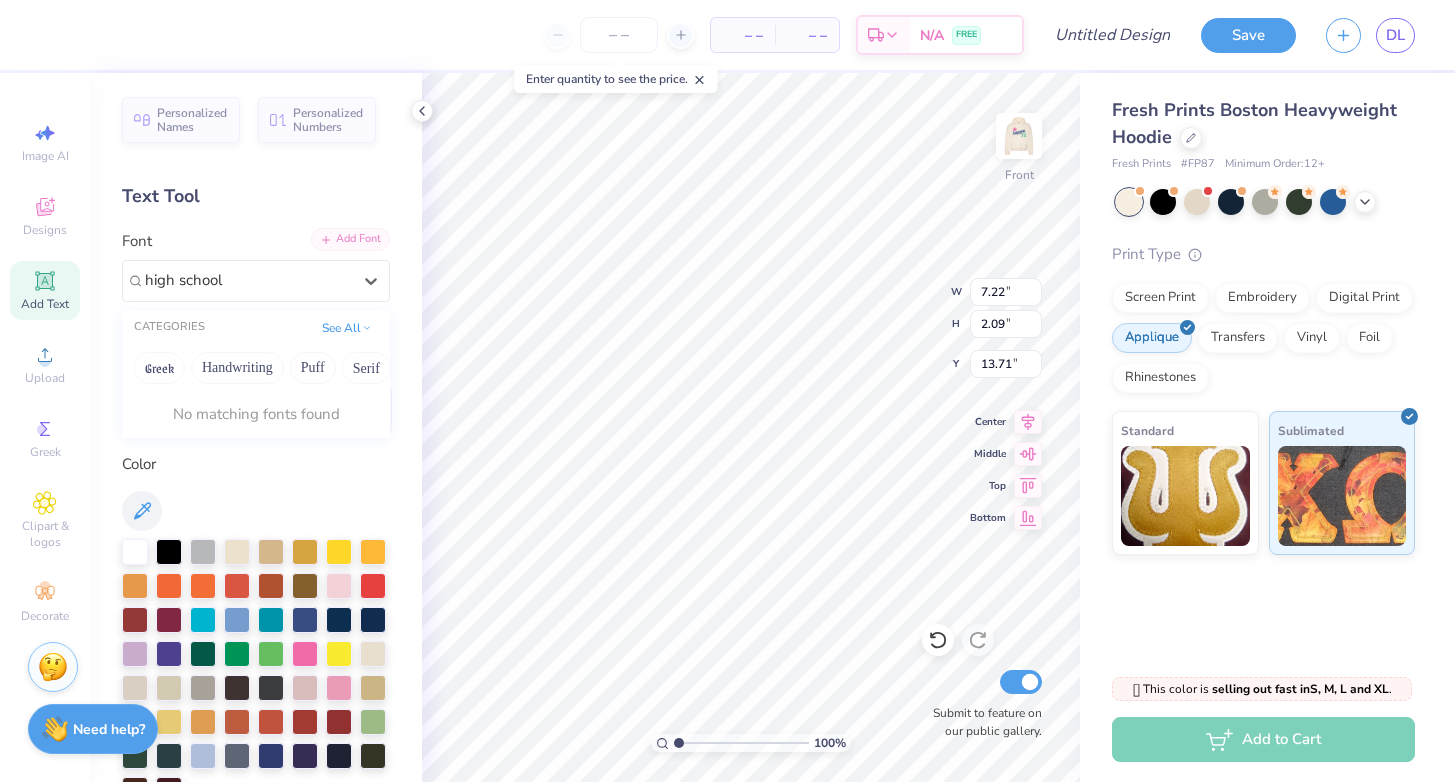 type on "high school" 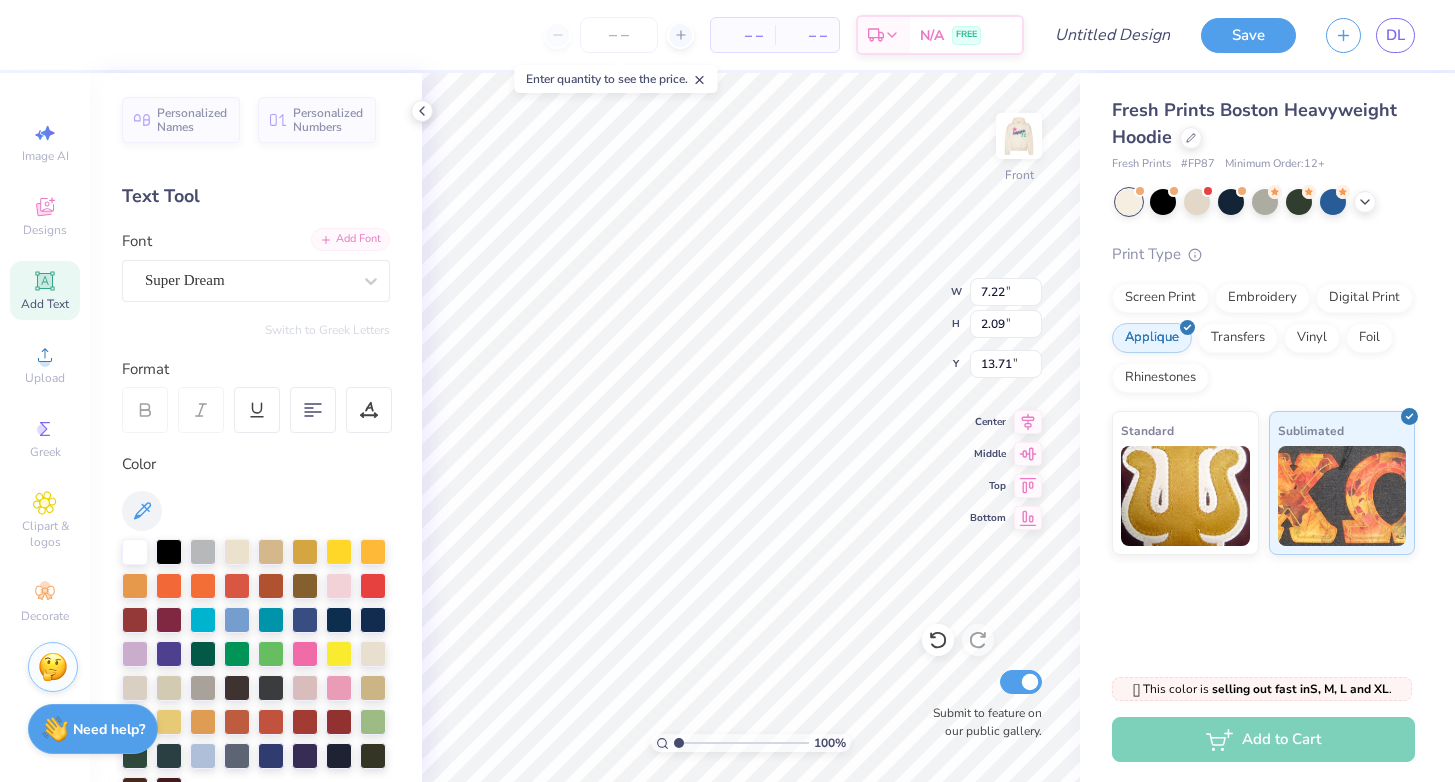 click on "Add Font" at bounding box center [350, 239] 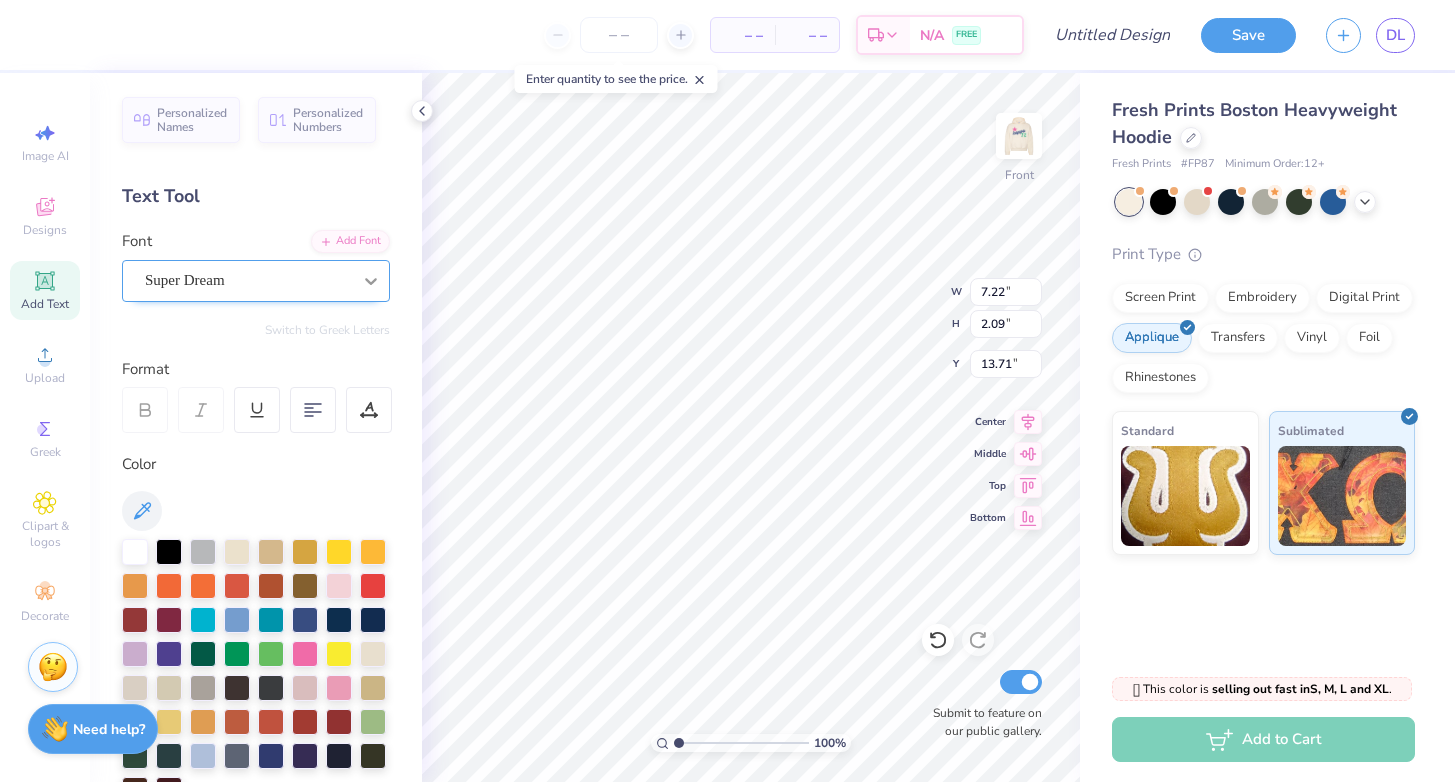 click 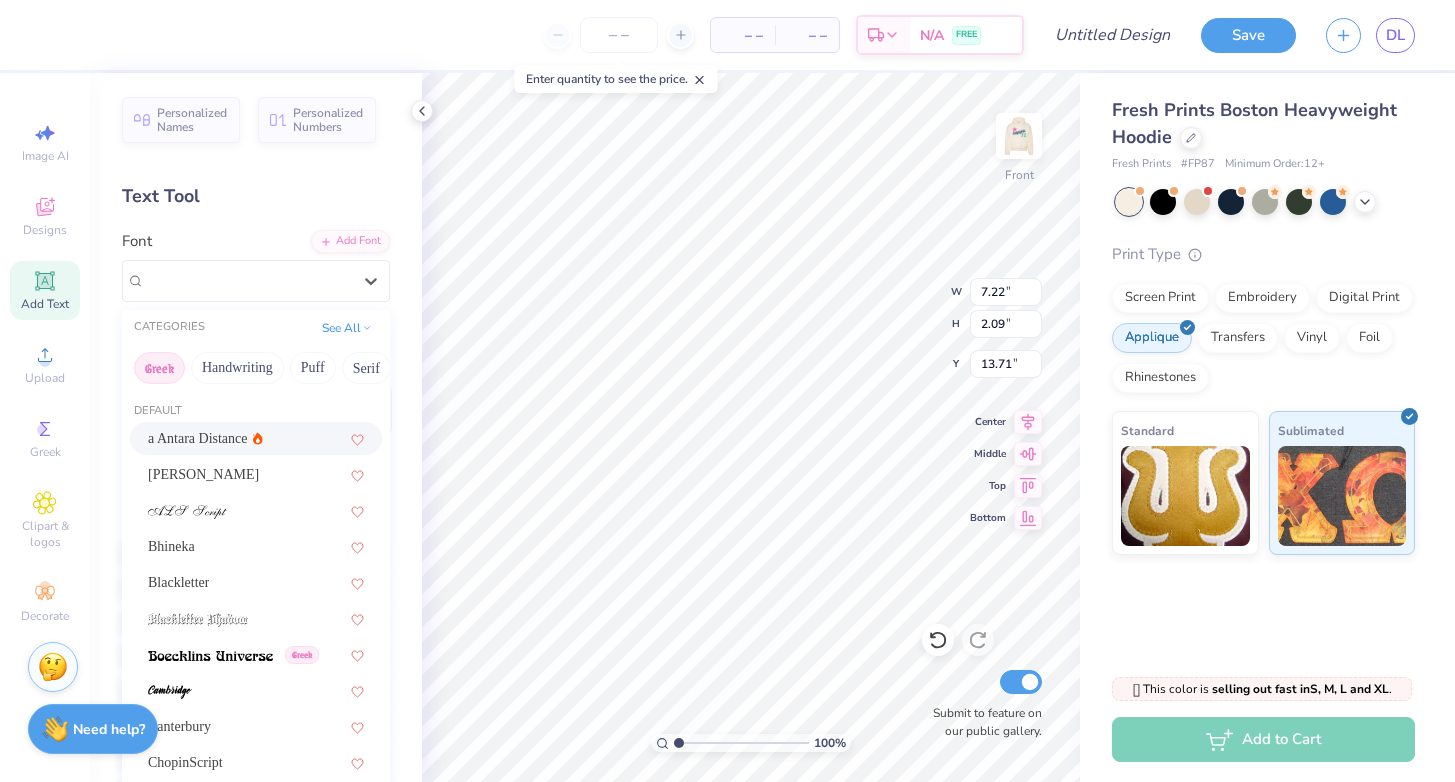 click on "Greek" at bounding box center [159, 368] 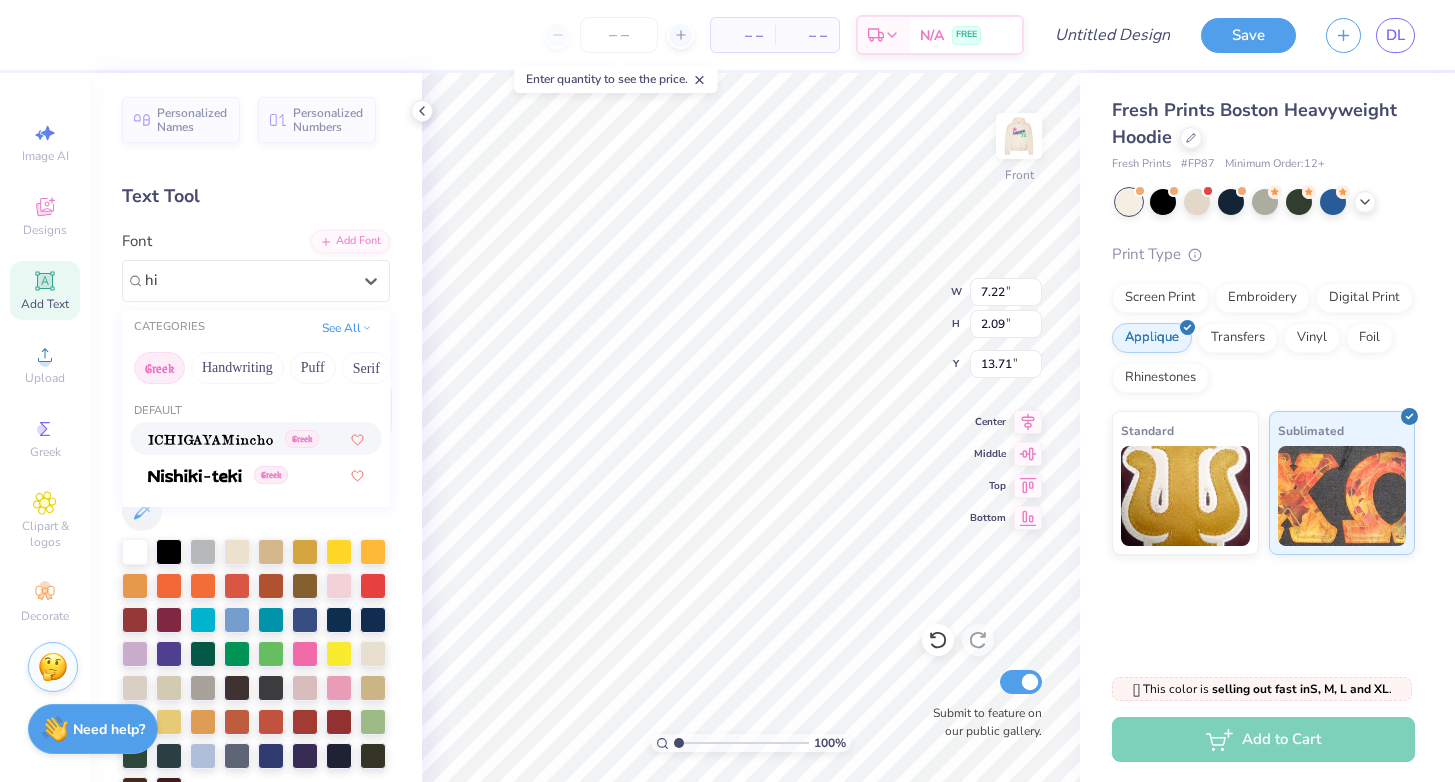 type on "h" 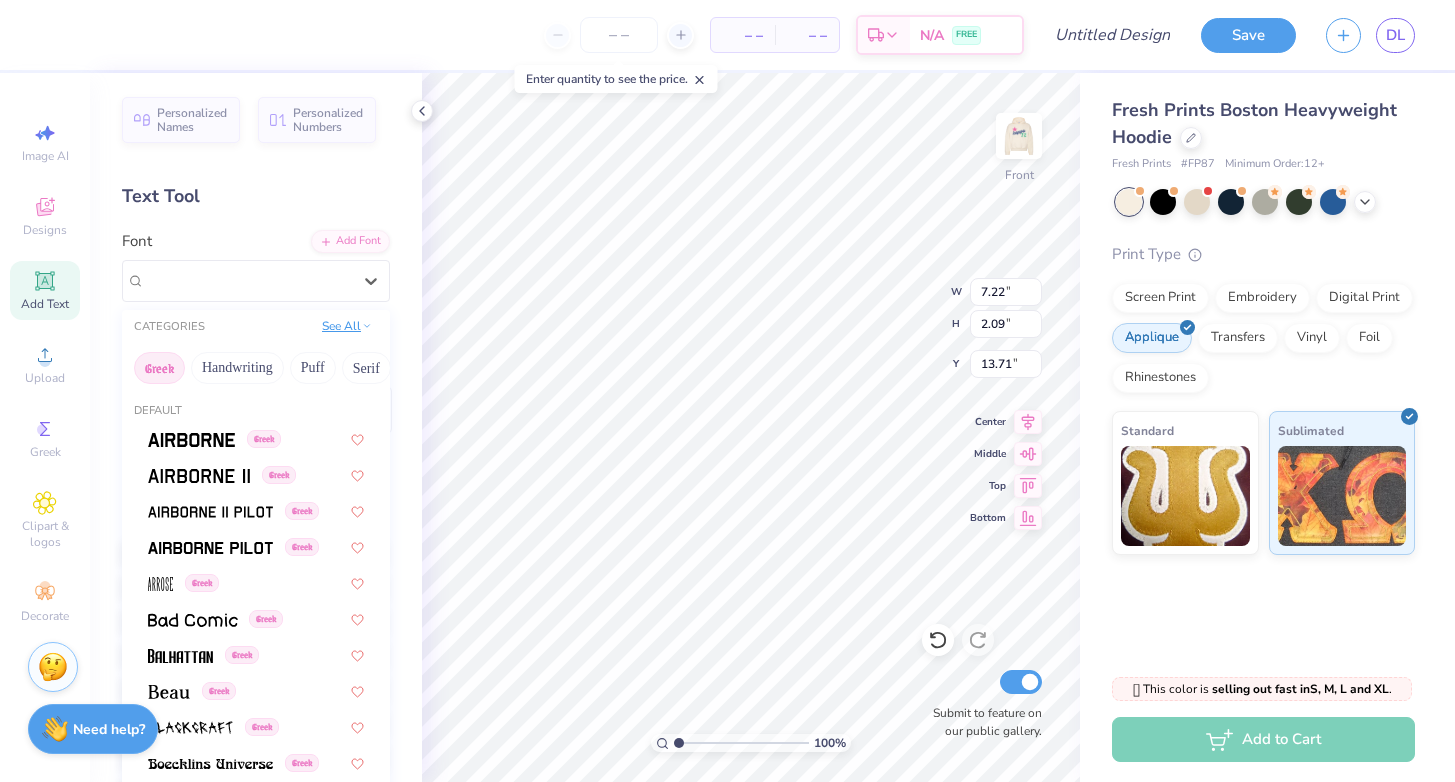 click on "See All" at bounding box center (347, 326) 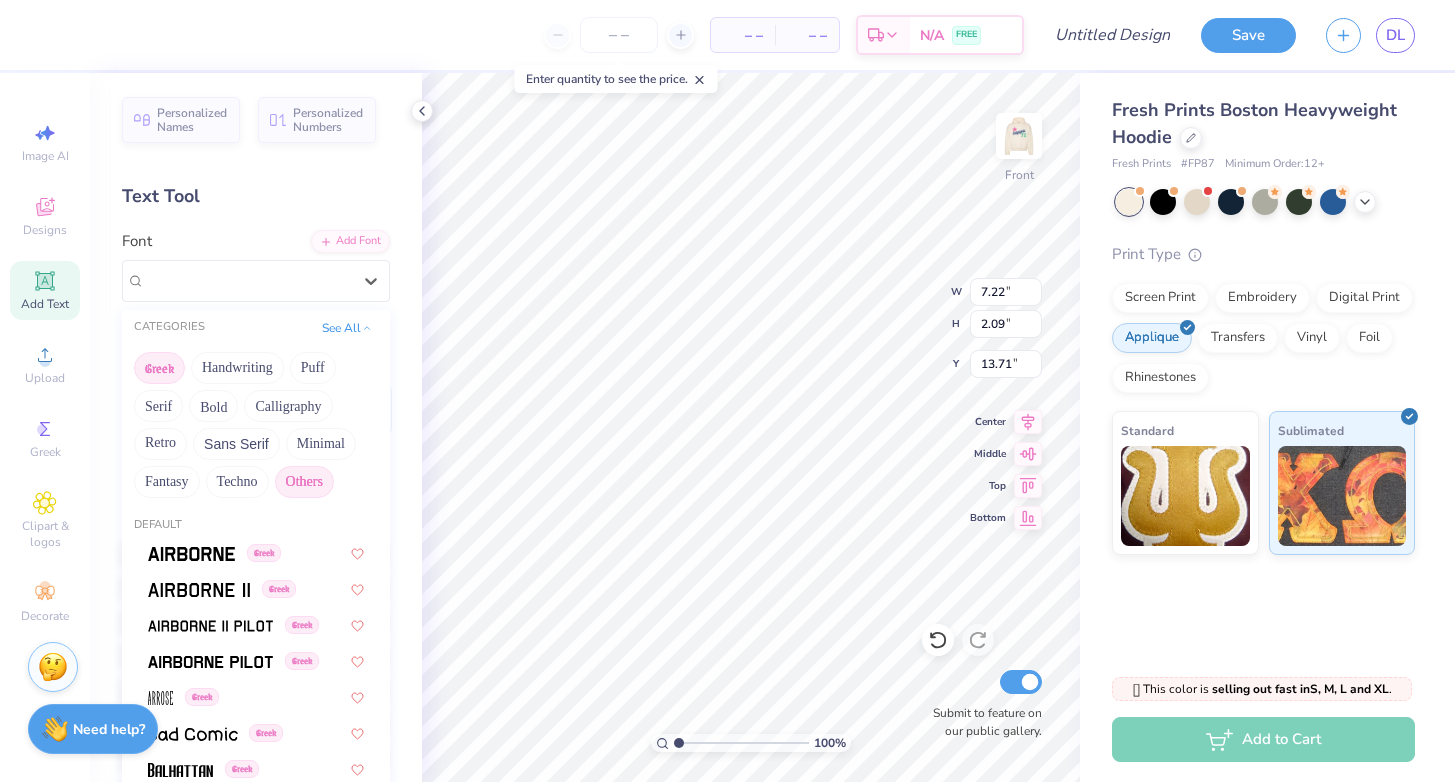 click on "Others" at bounding box center (304, 482) 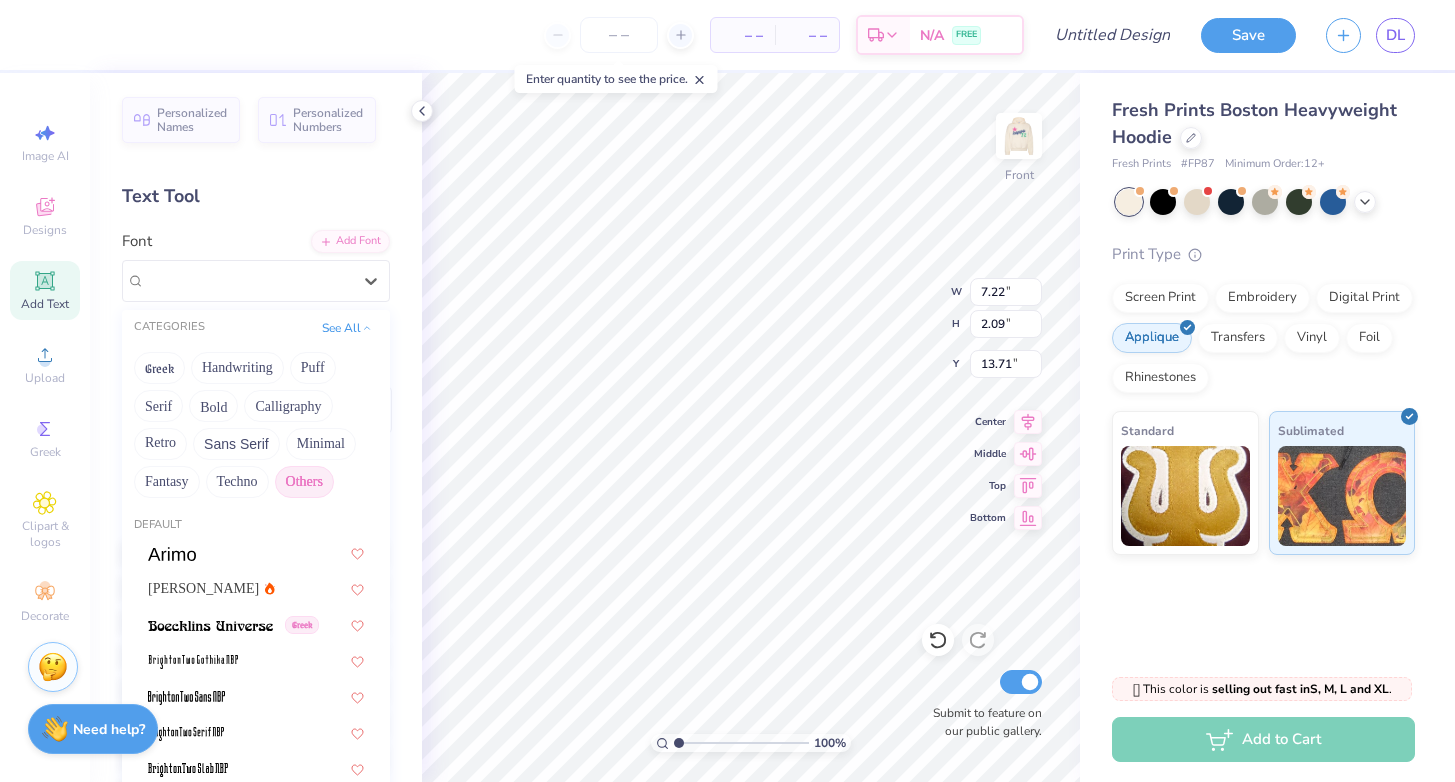 scroll, scrollTop: 130, scrollLeft: 0, axis: vertical 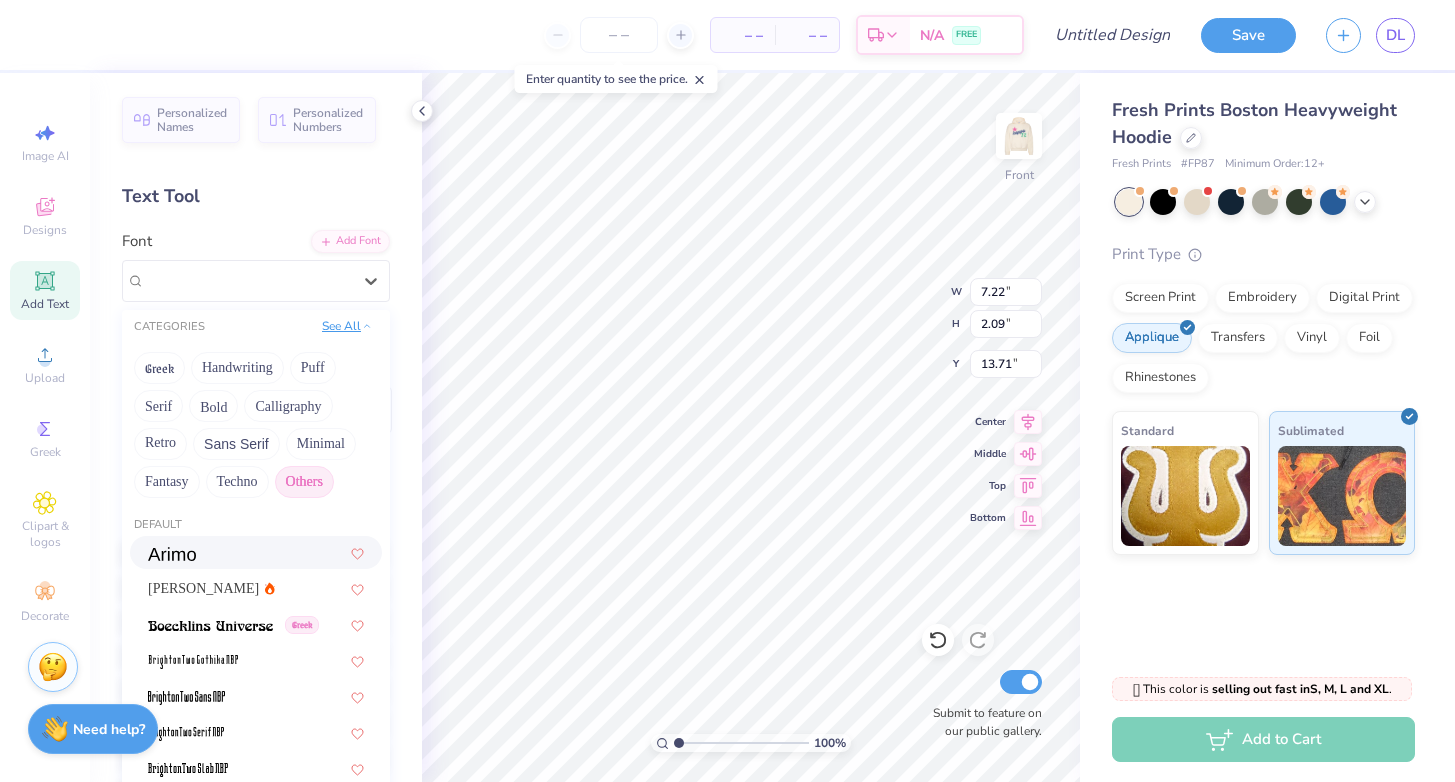 click on "See All" at bounding box center [347, 326] 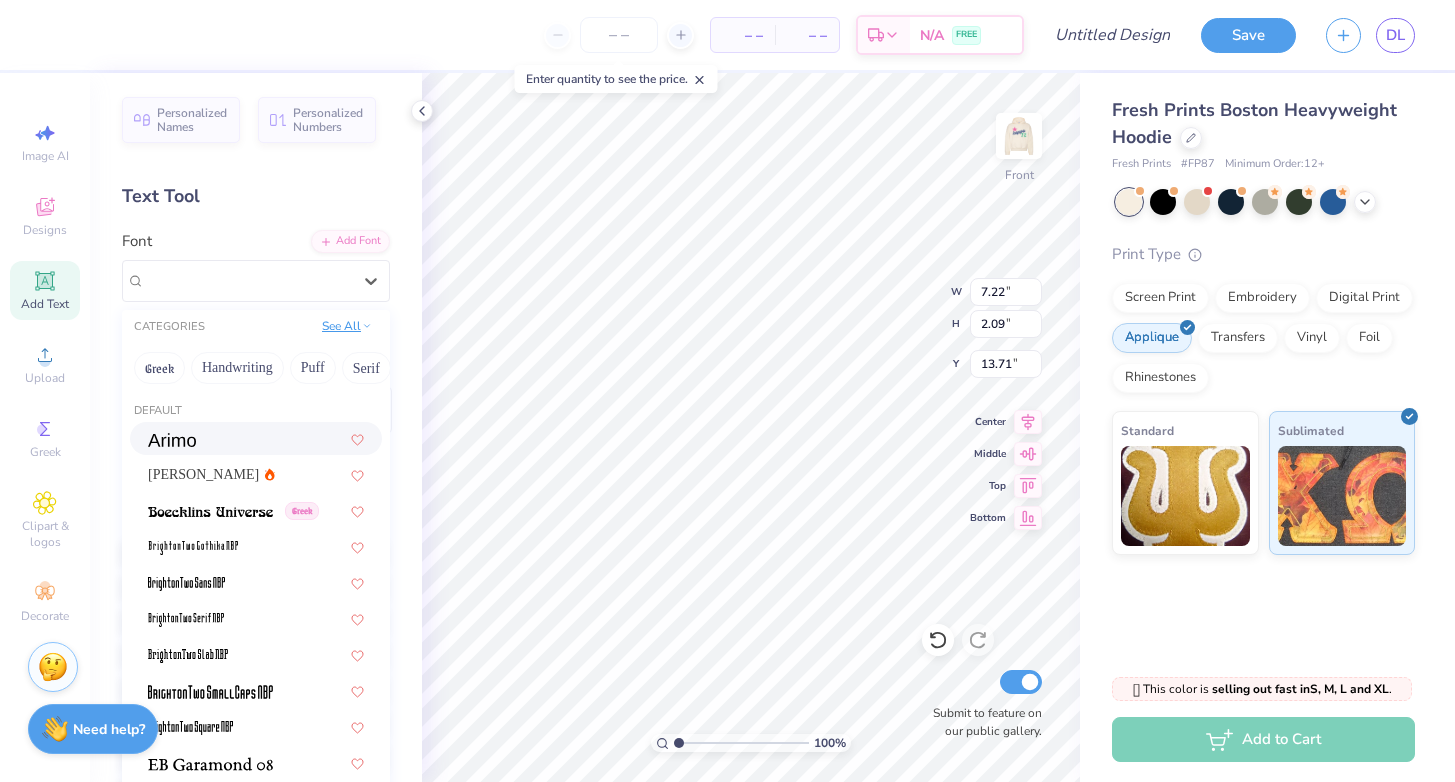 click 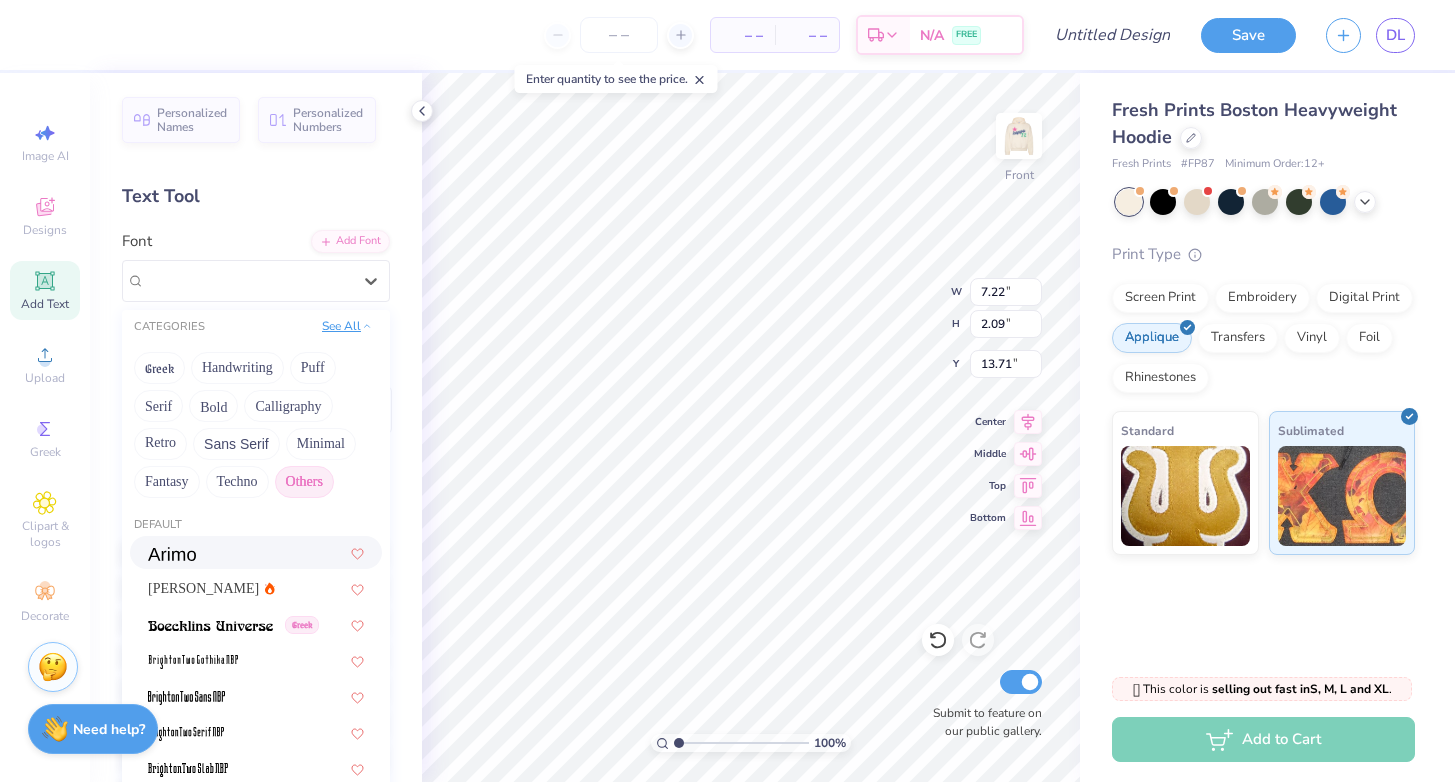 click 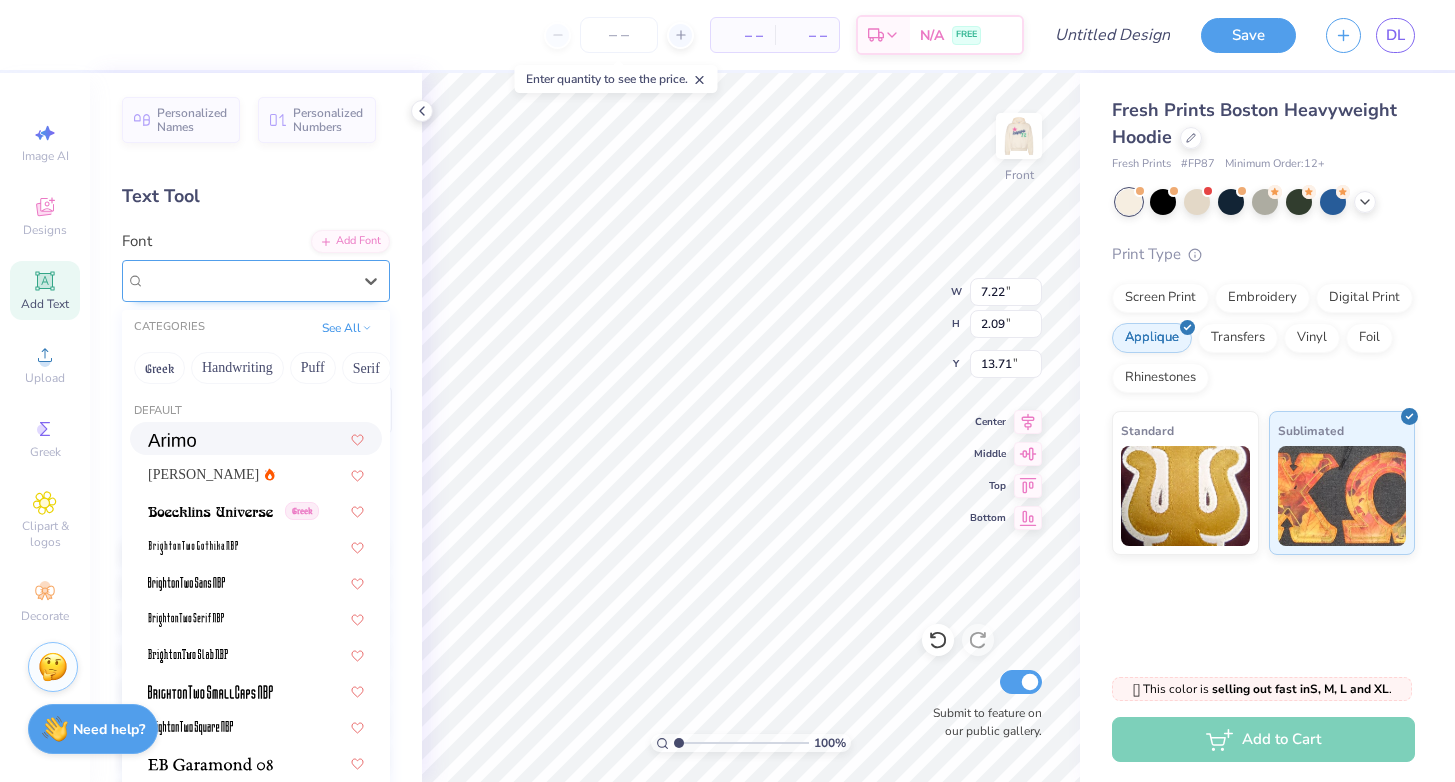 click at bounding box center (248, 280) 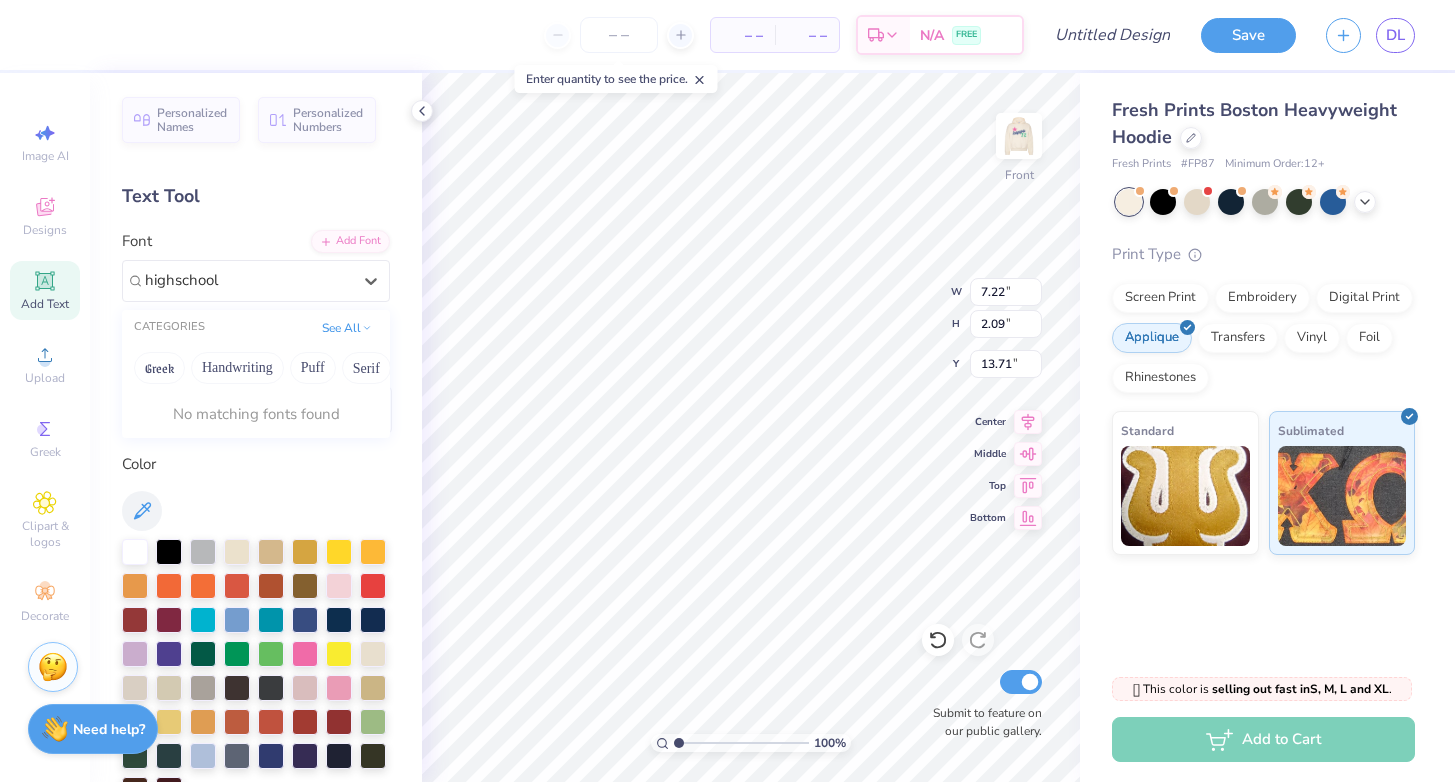 type on "highschool" 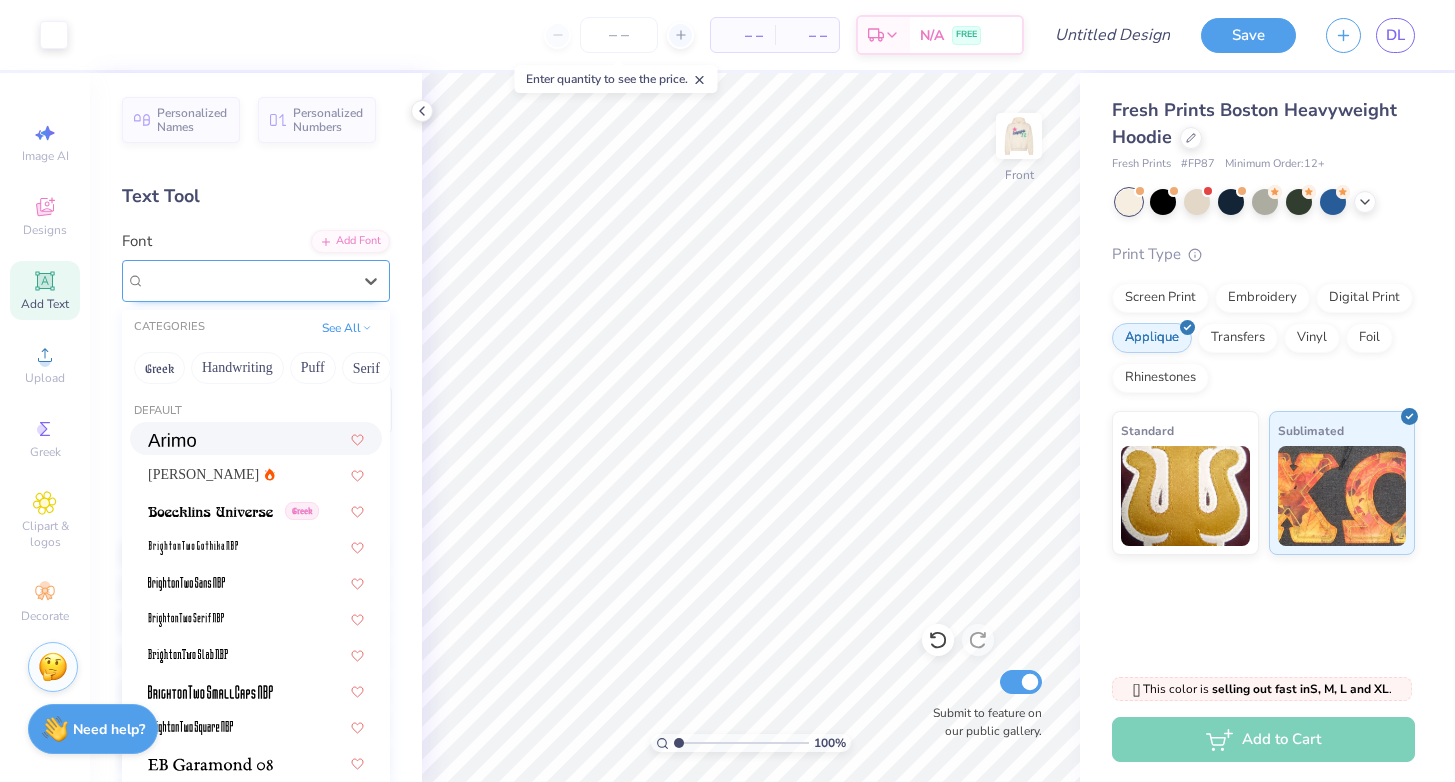 click at bounding box center [248, 280] 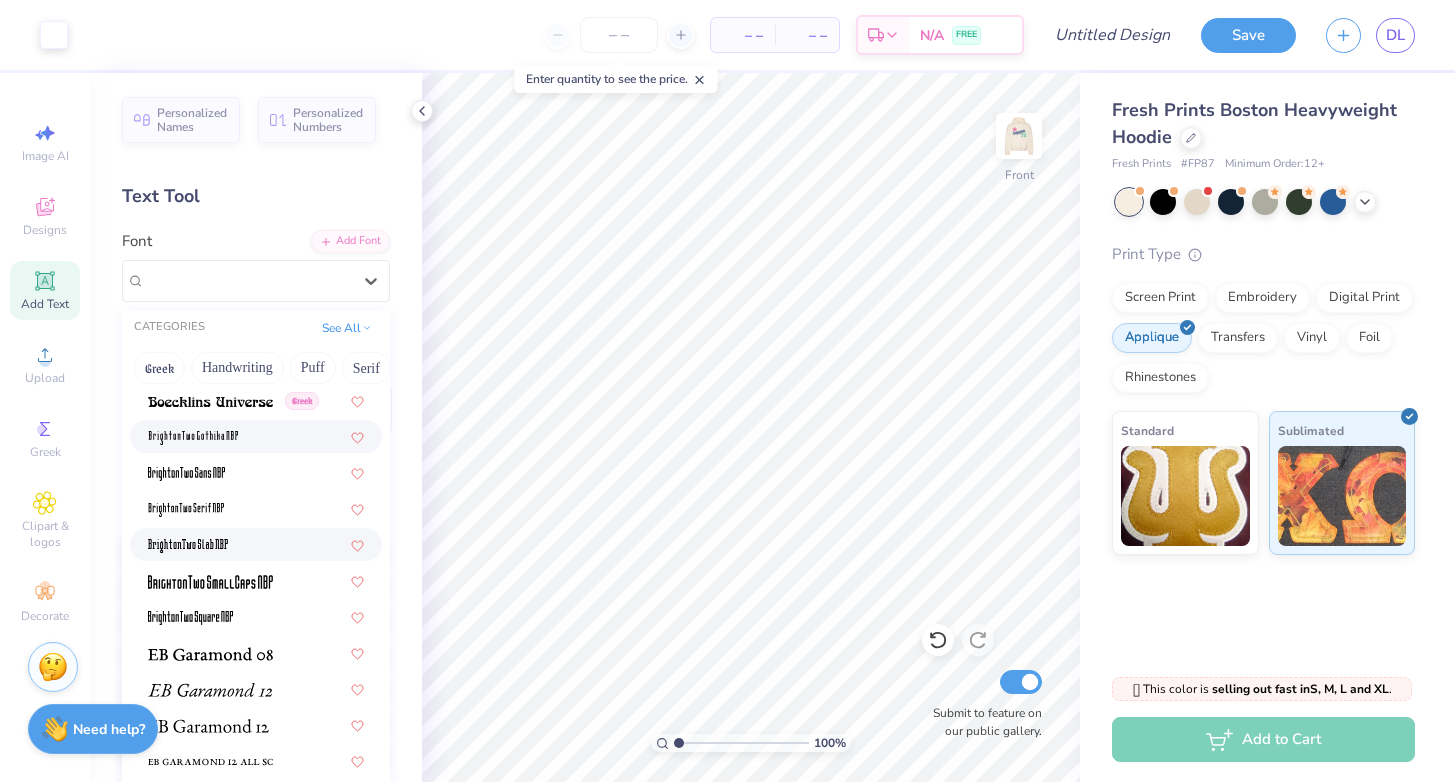 scroll, scrollTop: 130, scrollLeft: 0, axis: vertical 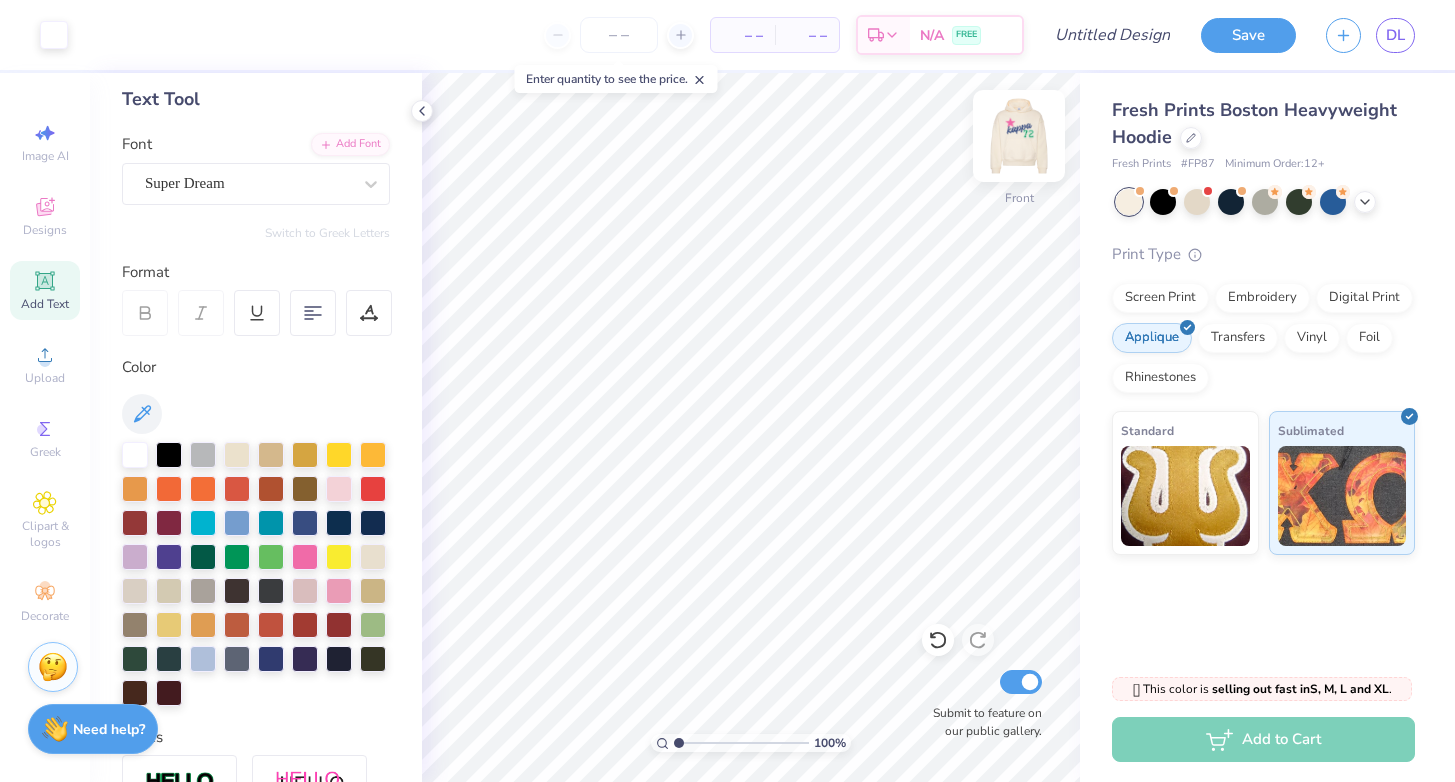 click at bounding box center [1019, 136] 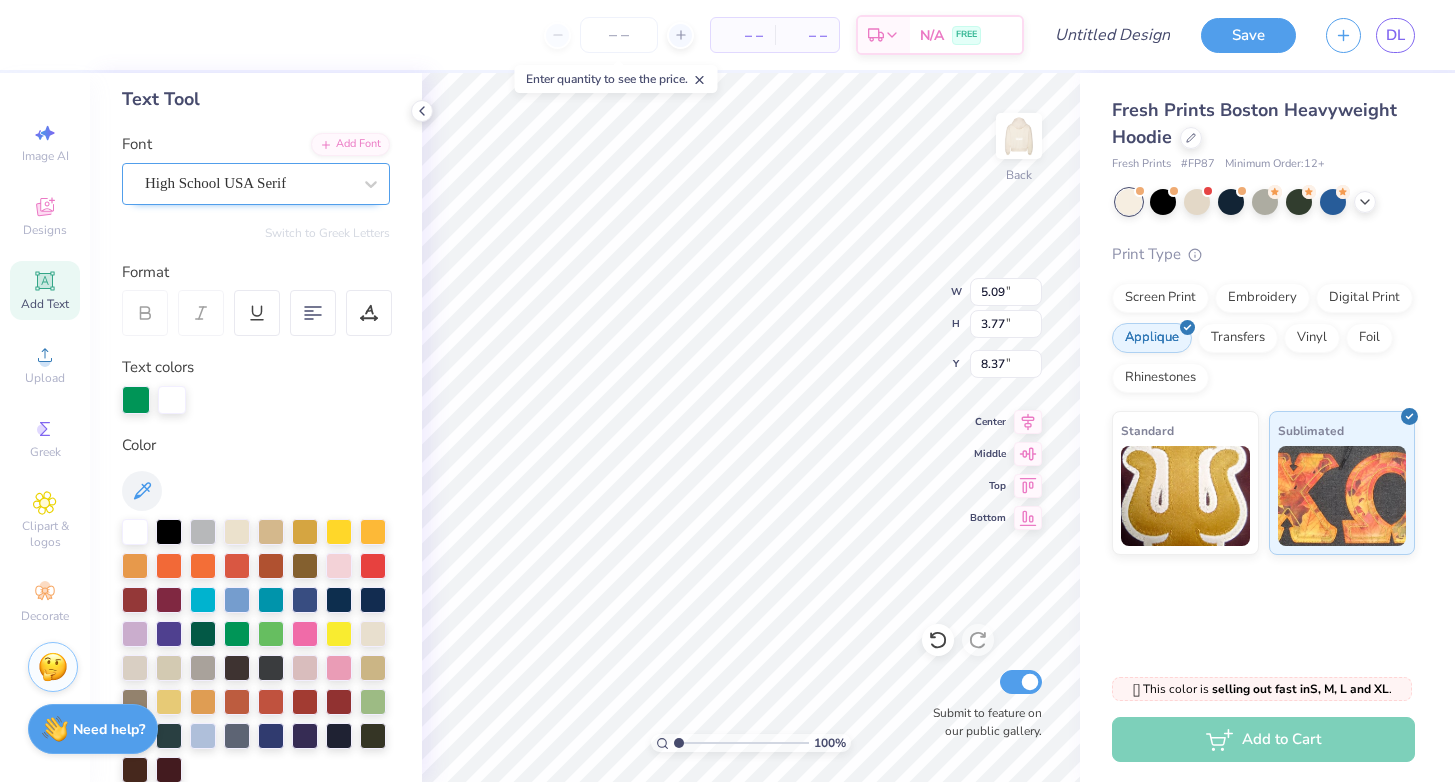 click on "High School USA Serif" at bounding box center (248, 183) 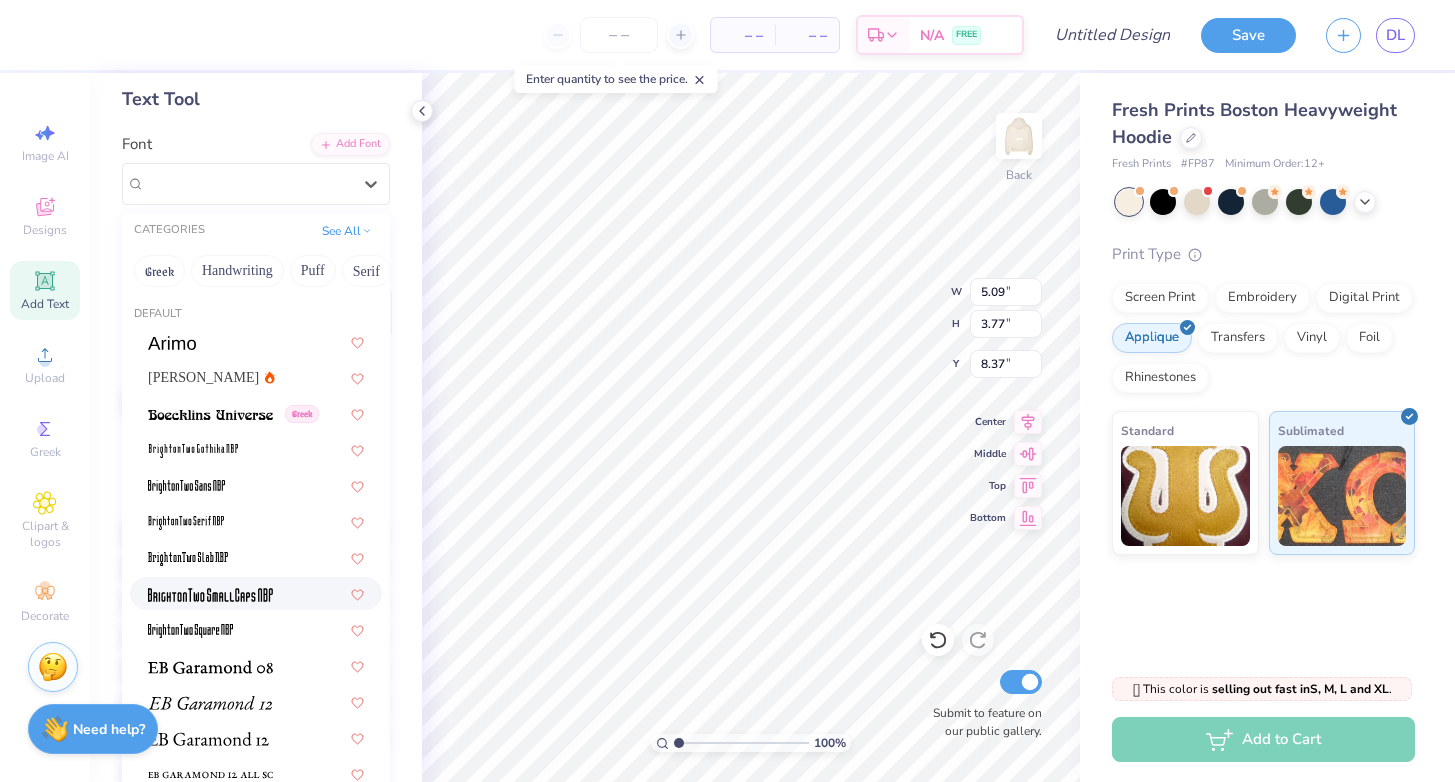 scroll, scrollTop: 130, scrollLeft: 0, axis: vertical 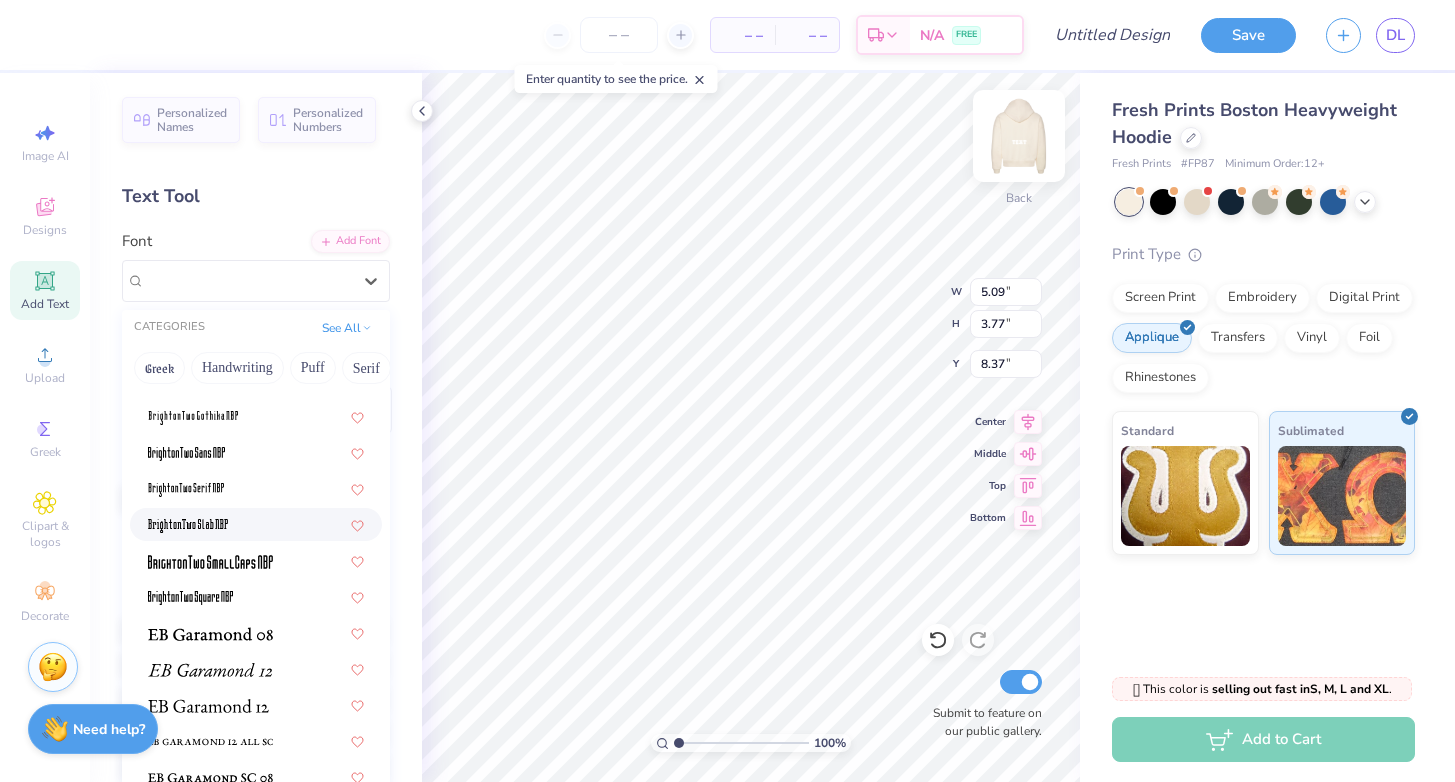 click at bounding box center [1019, 136] 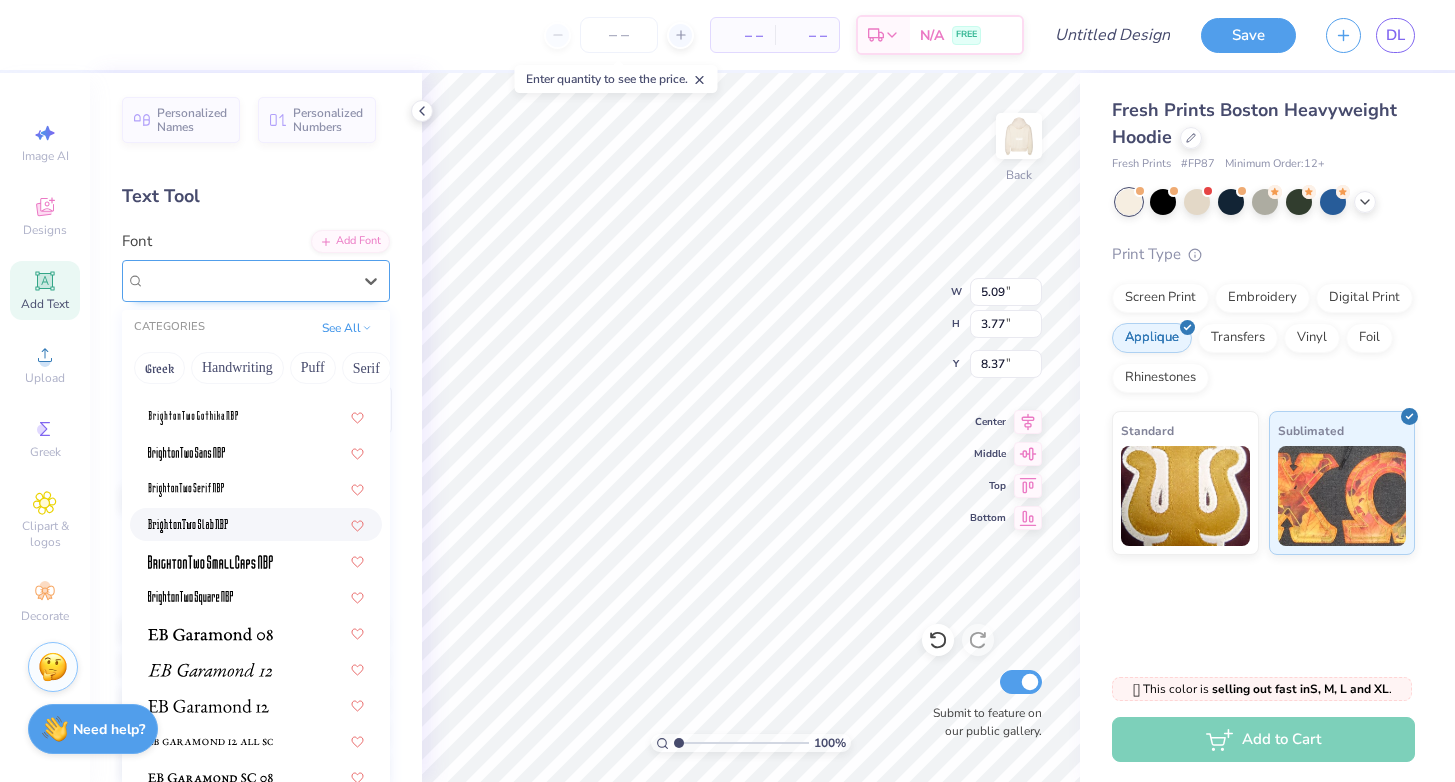 click on "High School USA Serif" at bounding box center (248, 280) 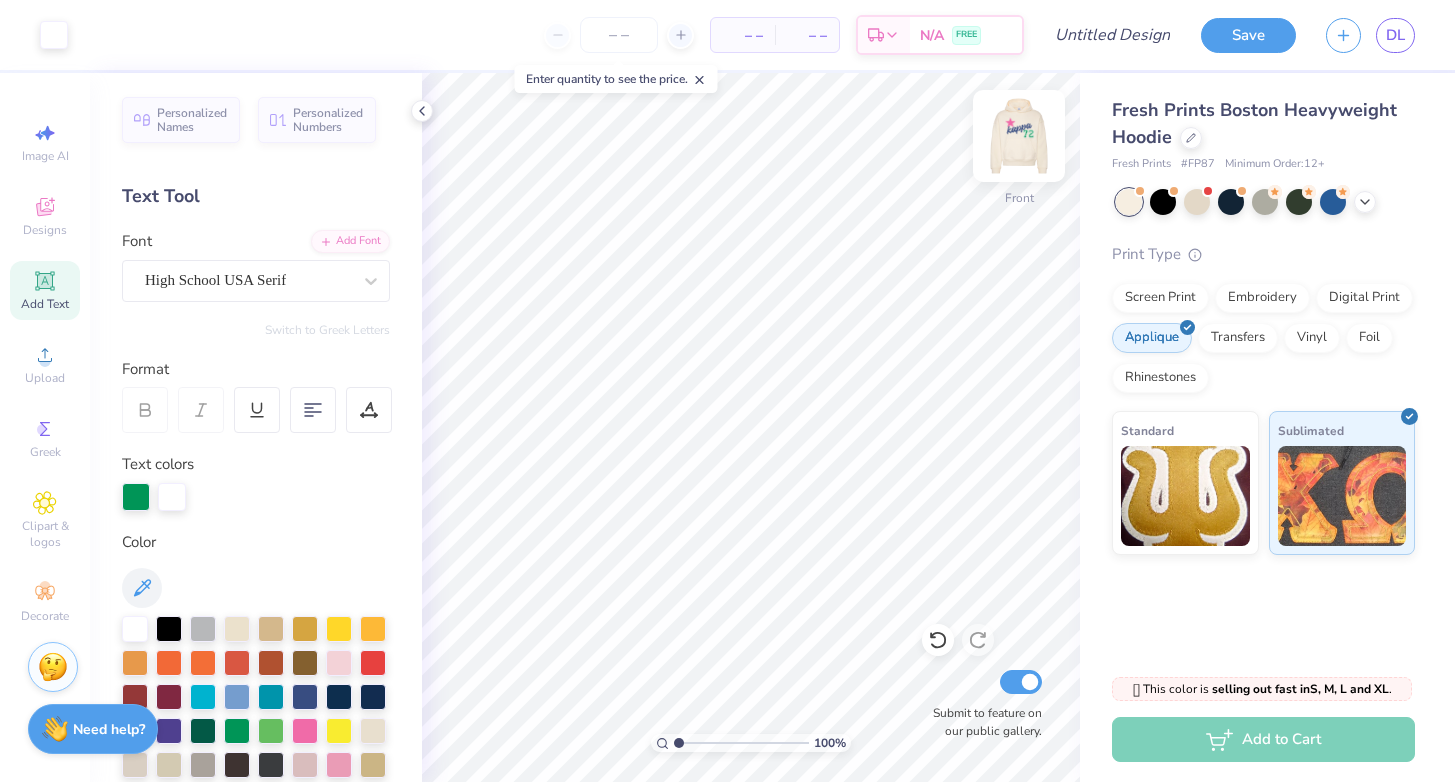 click at bounding box center (1019, 136) 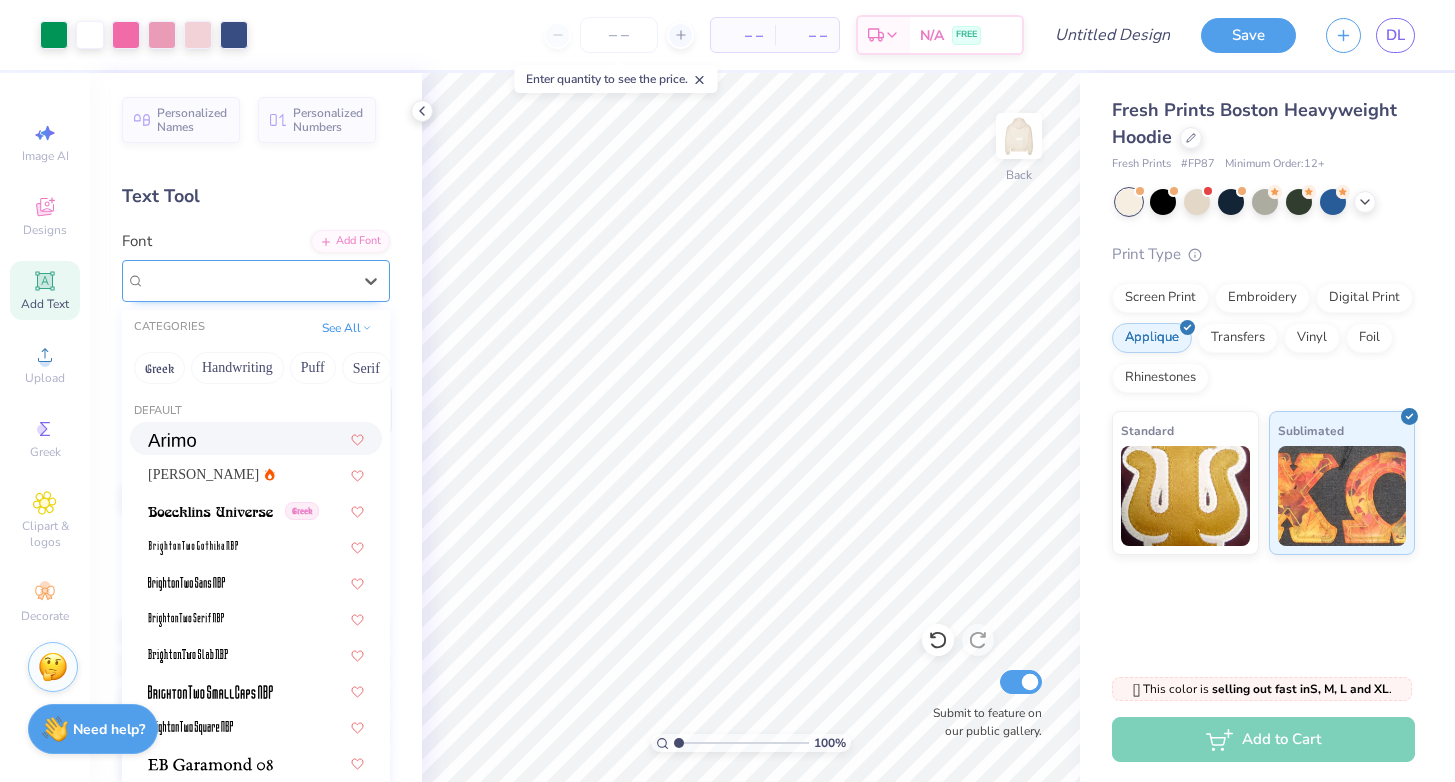click at bounding box center (248, 280) 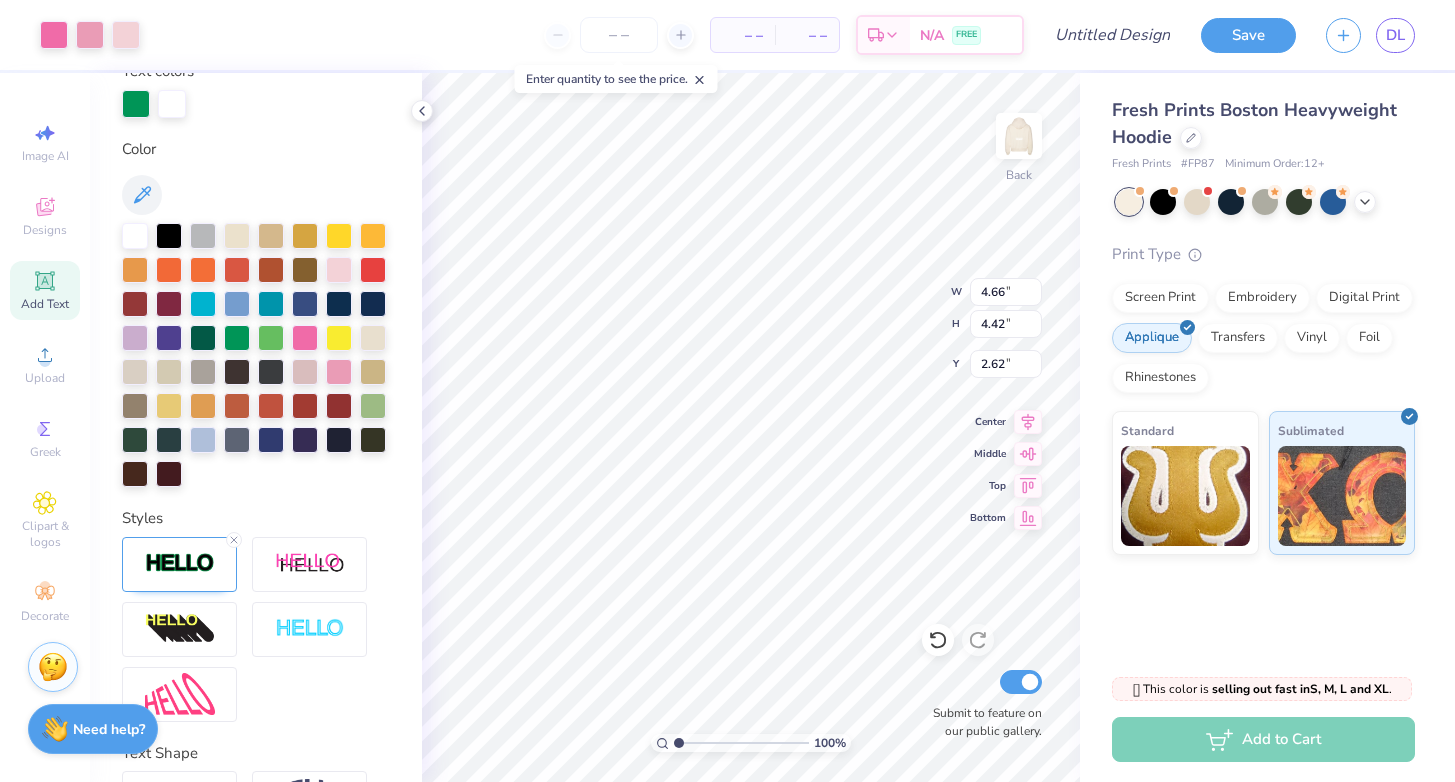 scroll, scrollTop: 521, scrollLeft: 0, axis: vertical 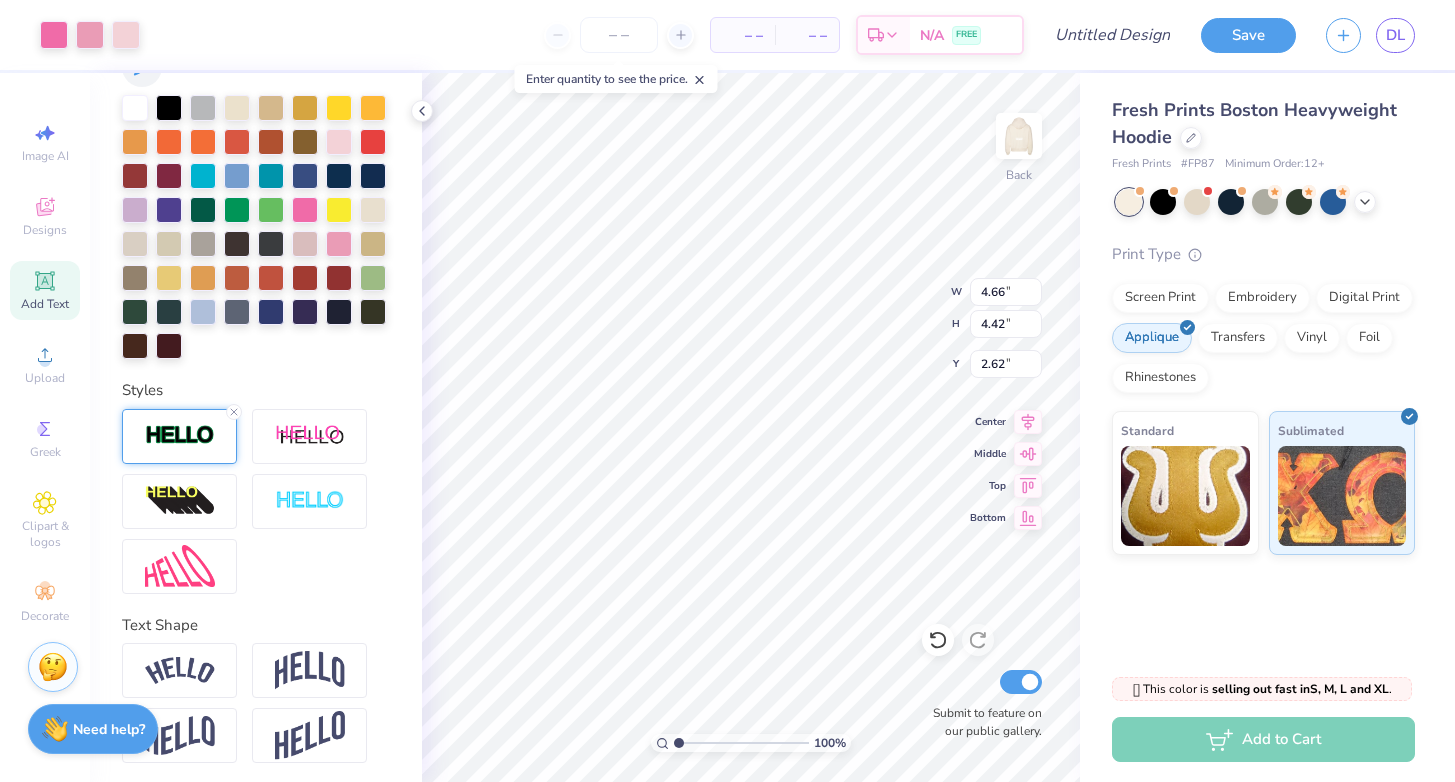 click at bounding box center (180, 435) 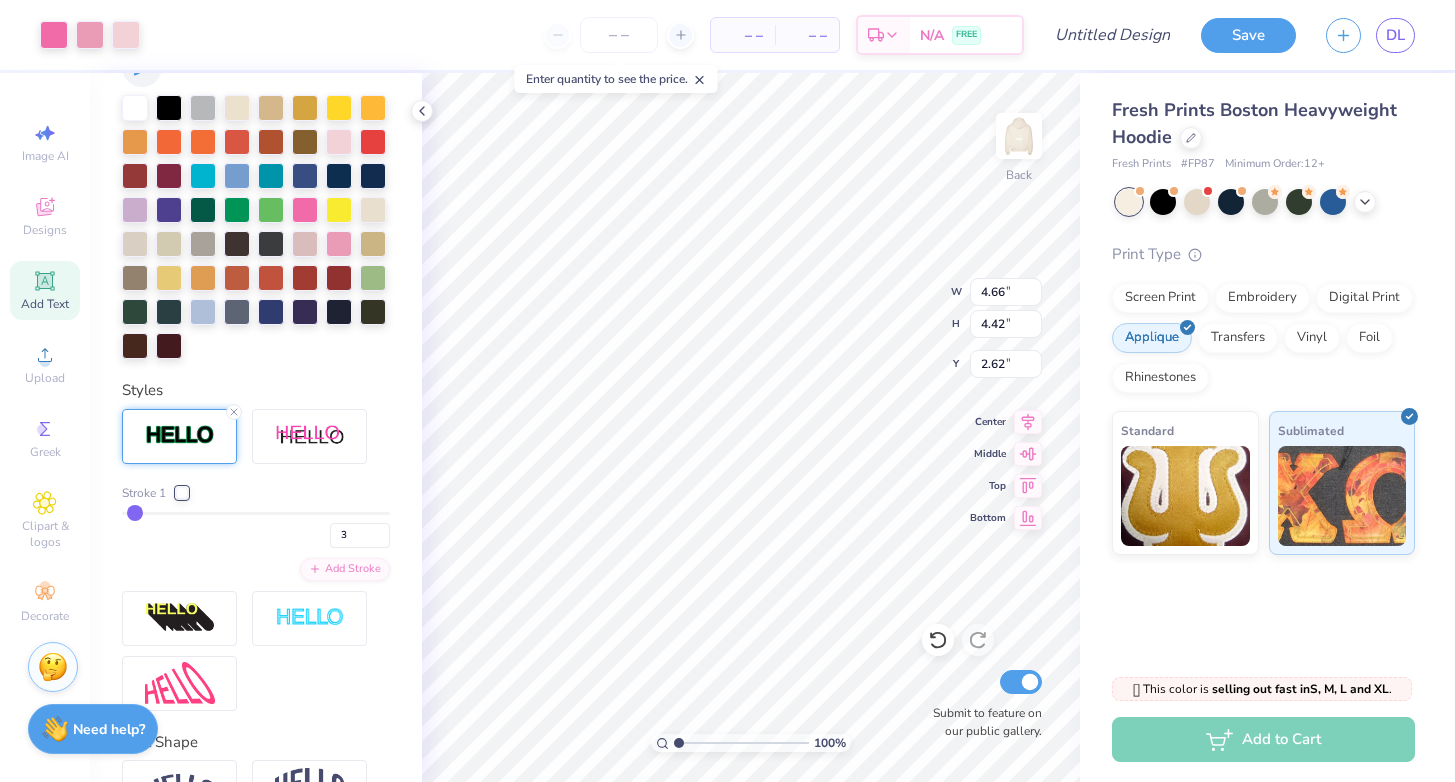 click at bounding box center [182, 493] 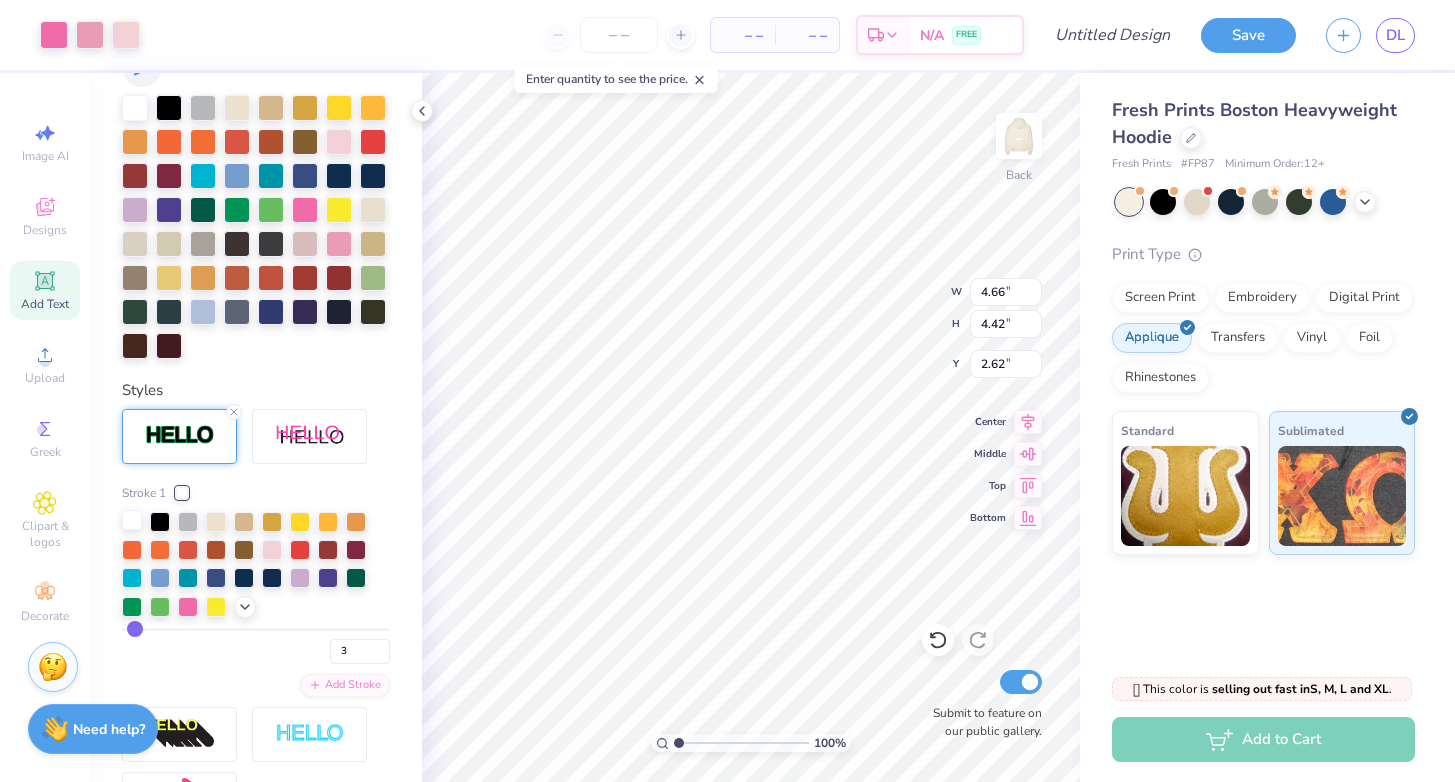 click at bounding box center (132, 520) 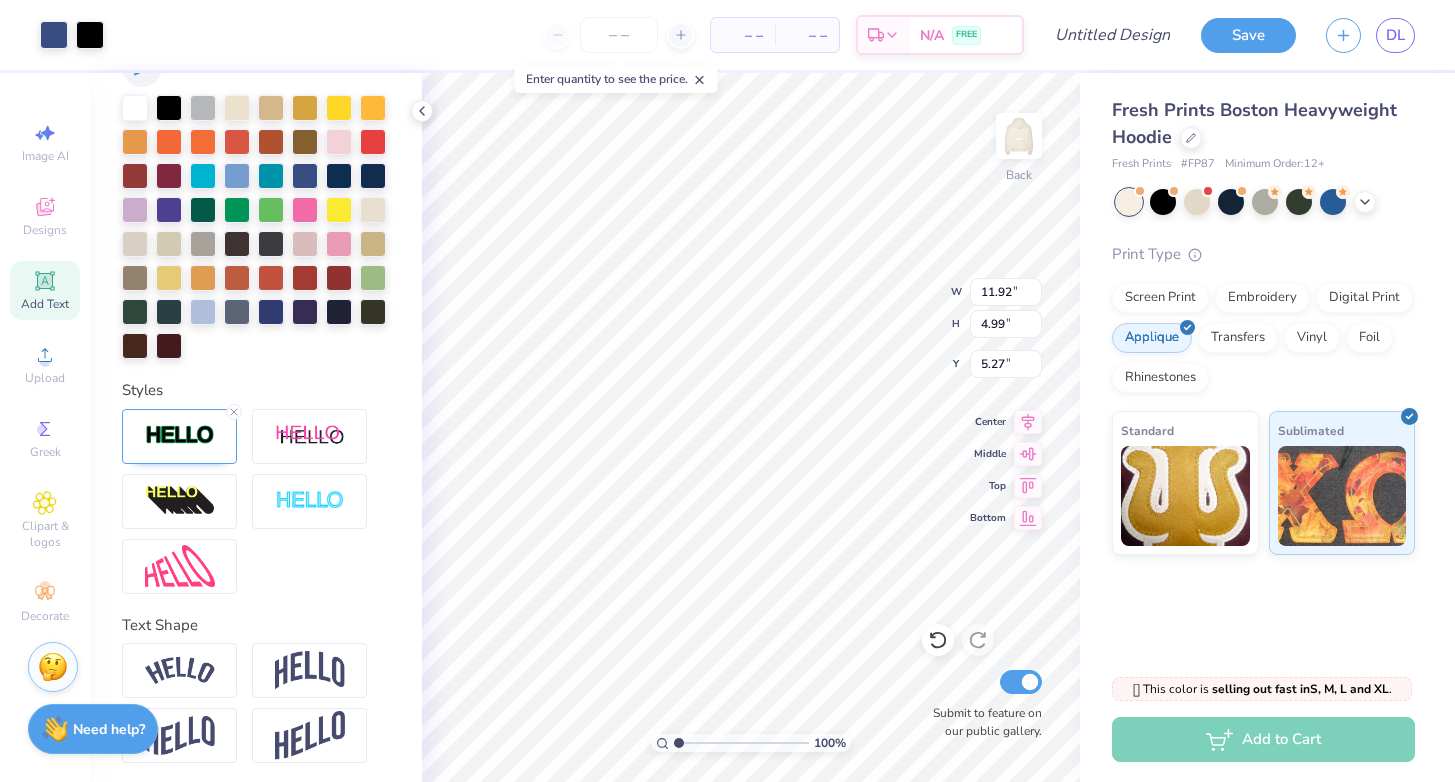 type on "12.00" 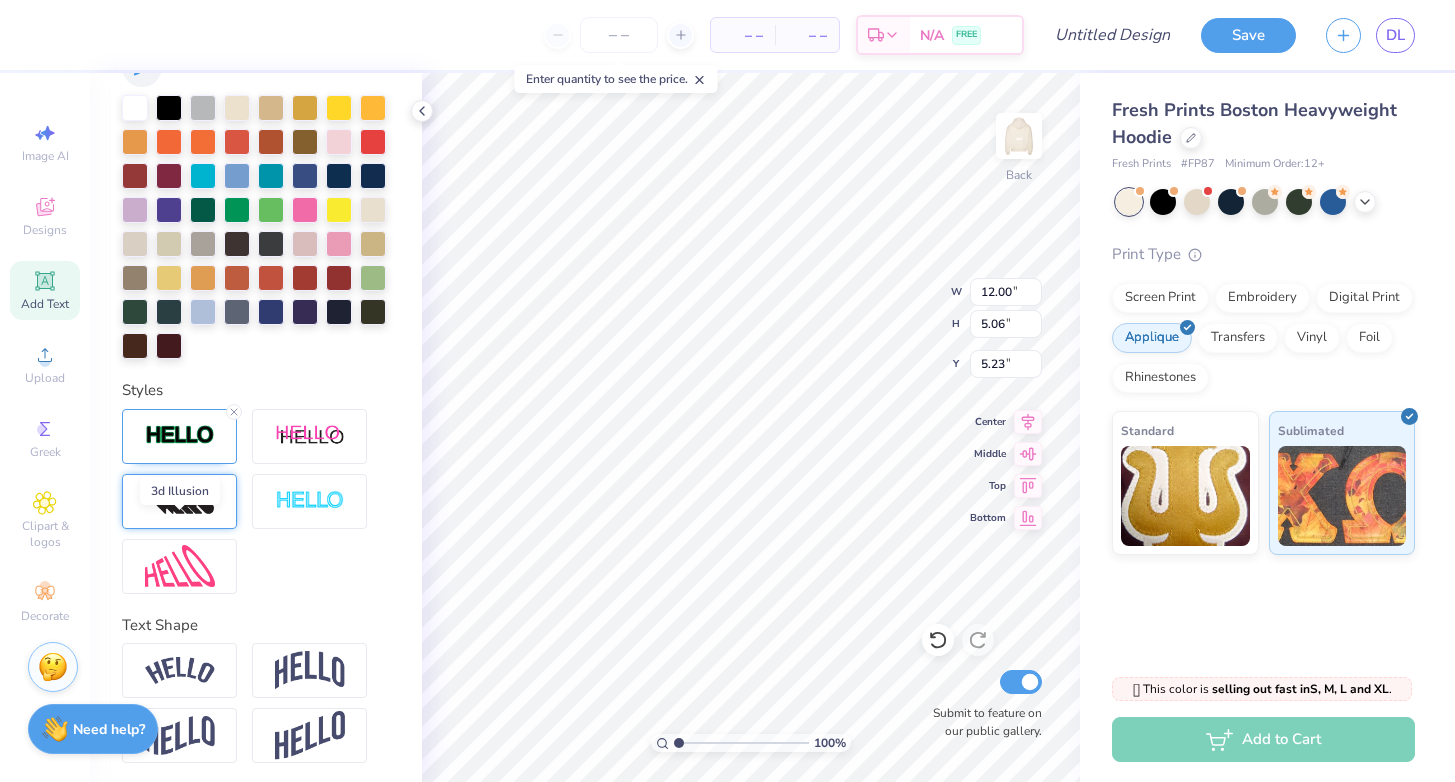 scroll, scrollTop: 560, scrollLeft: 0, axis: vertical 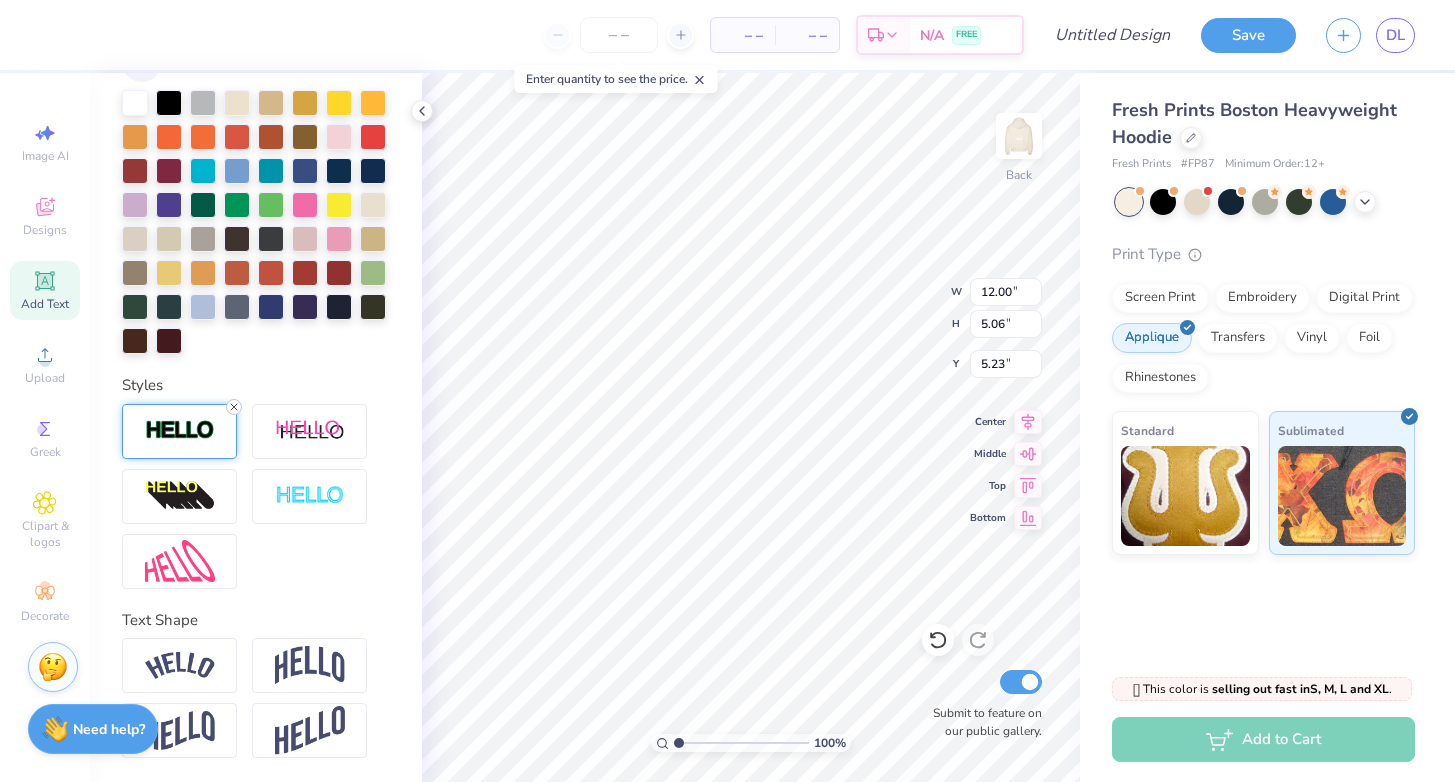 click 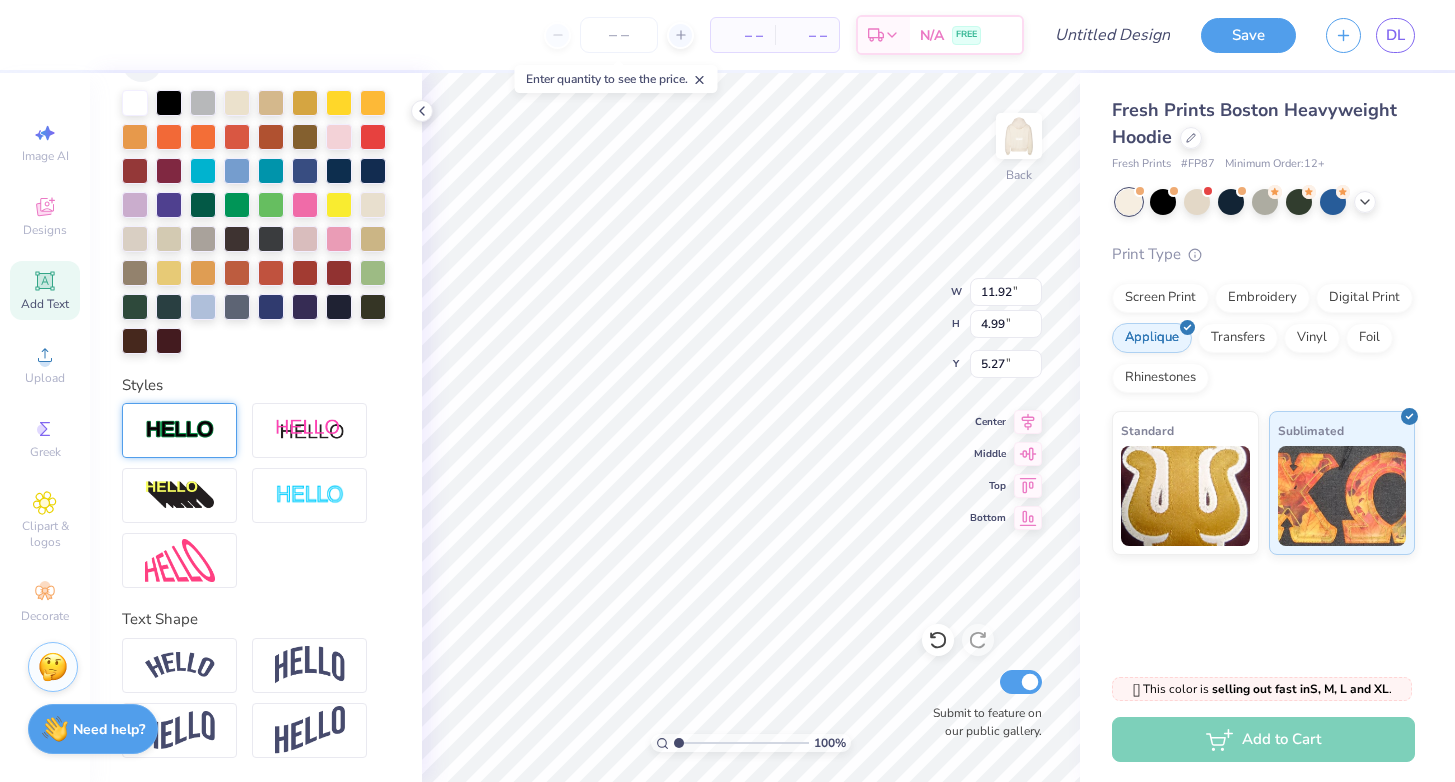 scroll, scrollTop: 482, scrollLeft: 0, axis: vertical 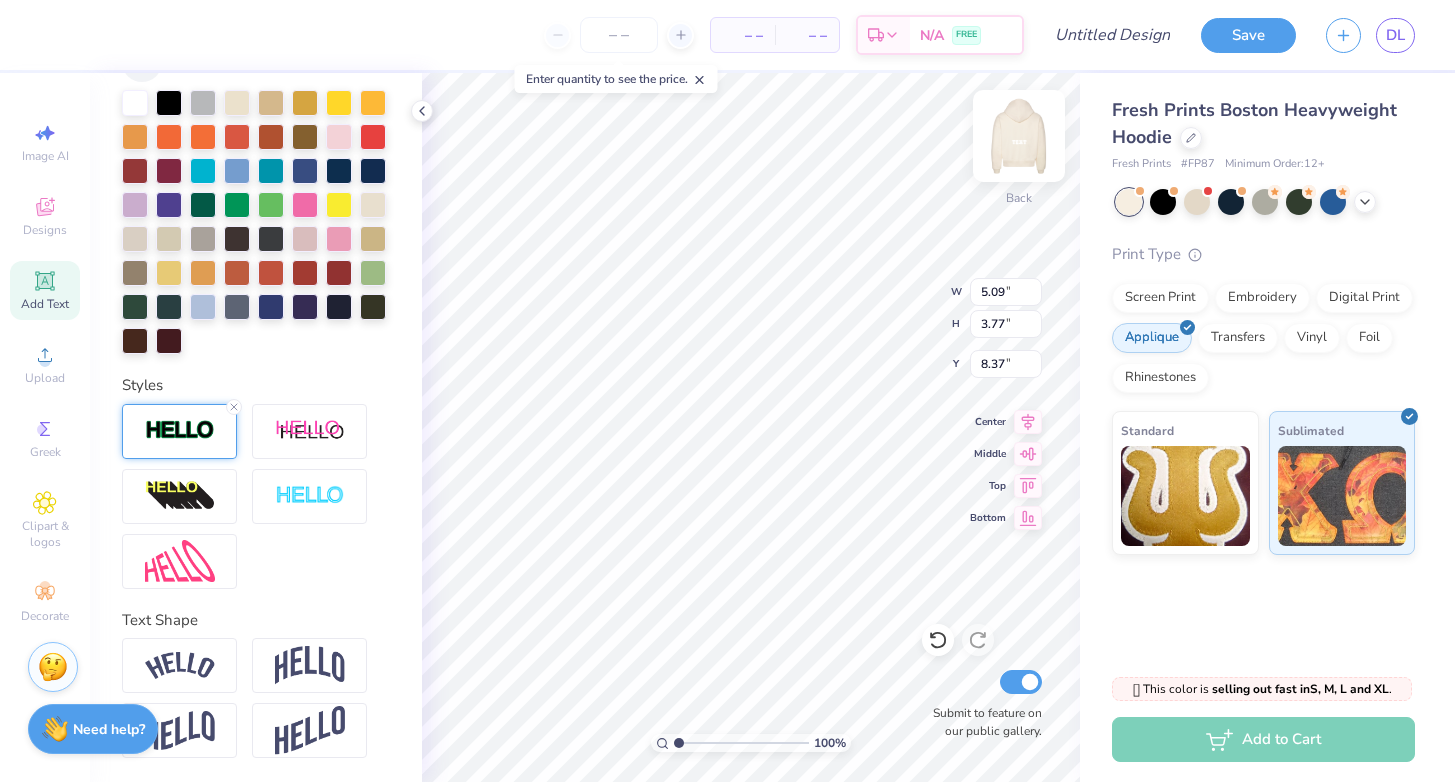 click at bounding box center [1019, 136] 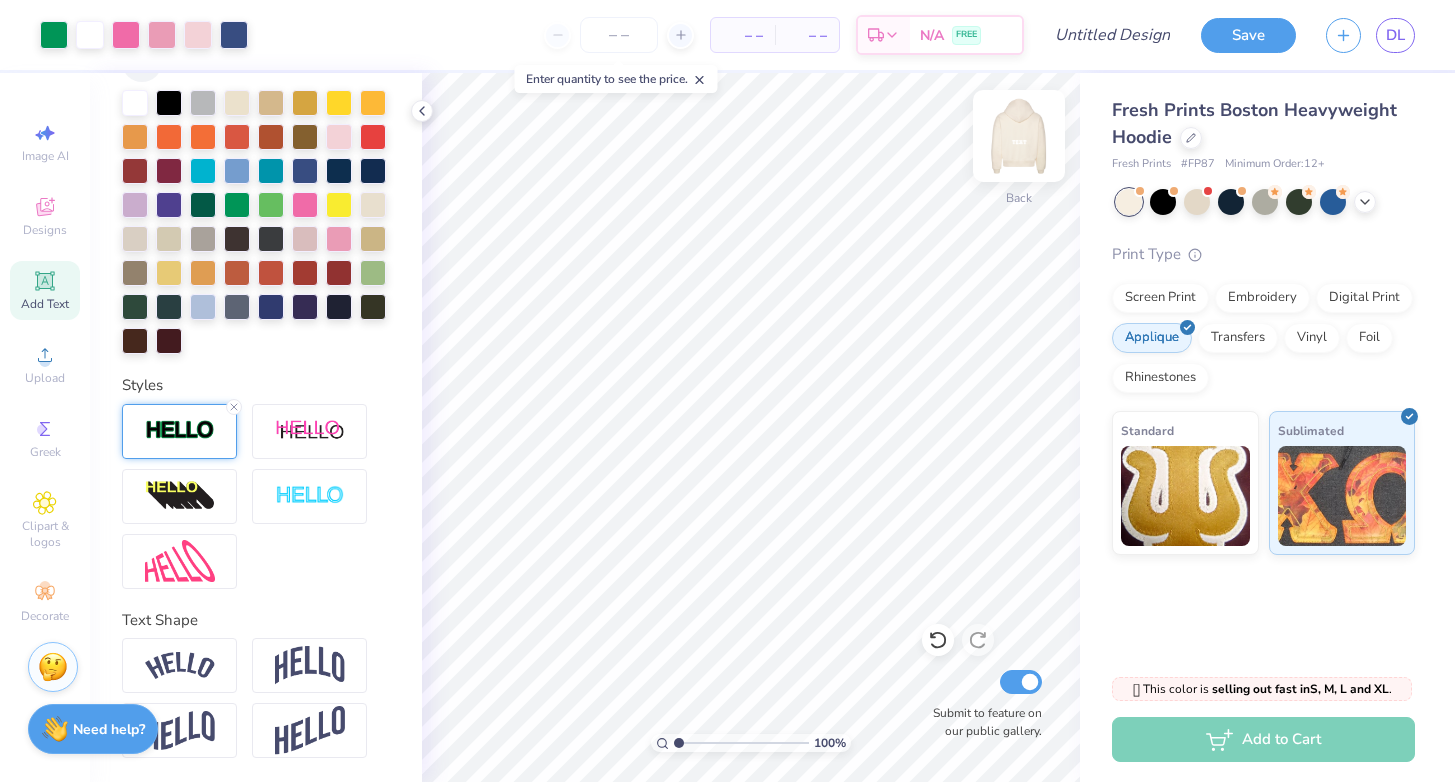 click at bounding box center [1019, 136] 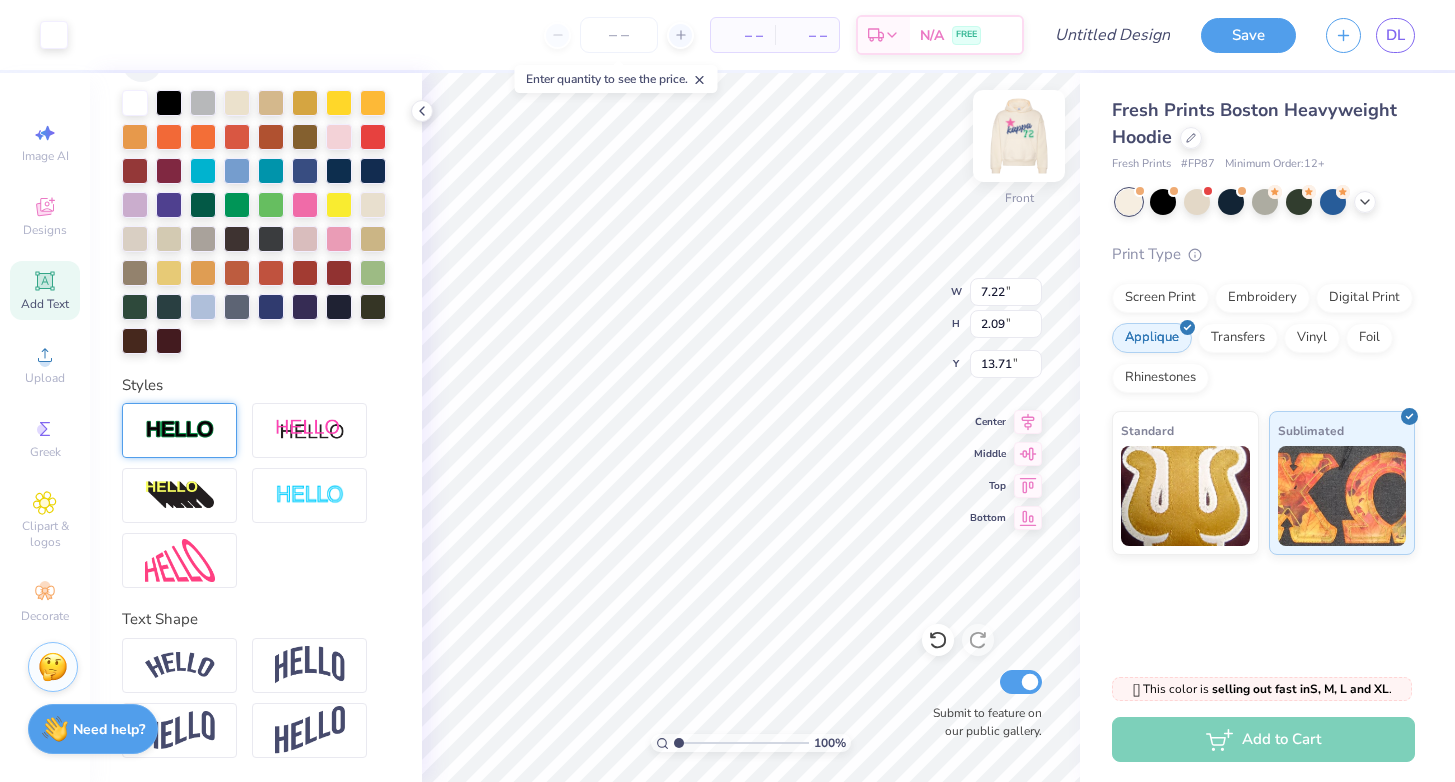 scroll, scrollTop: 482, scrollLeft: 0, axis: vertical 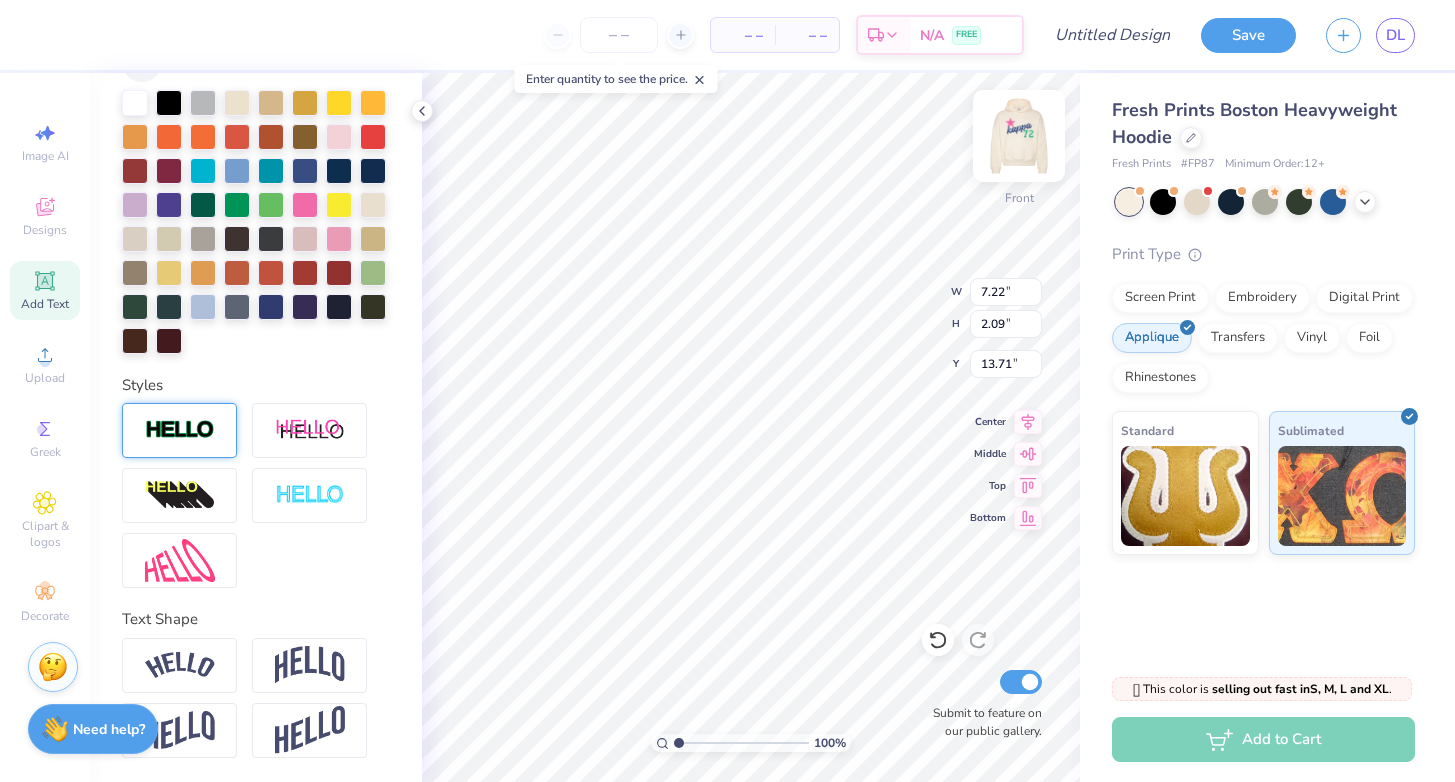 type on "72" 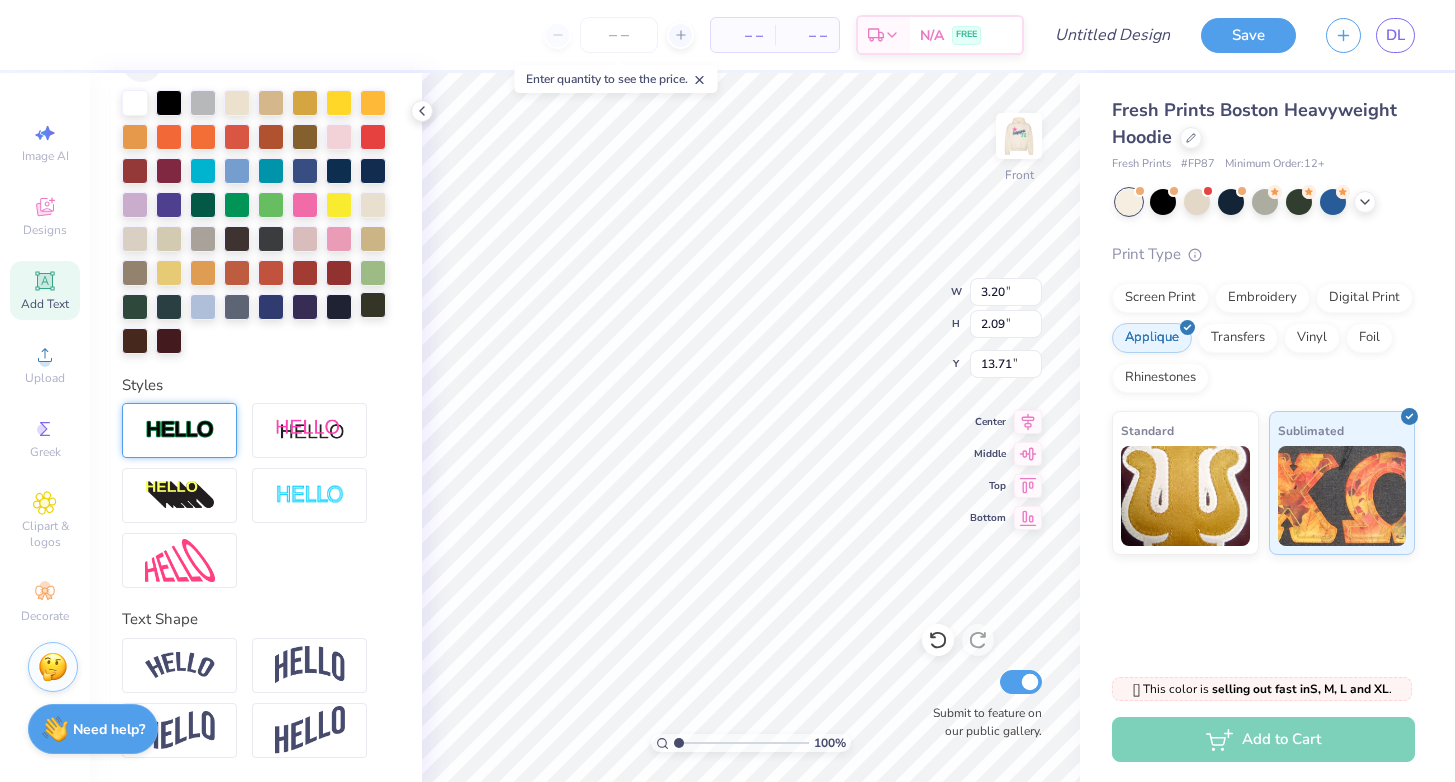 scroll, scrollTop: 0, scrollLeft: 0, axis: both 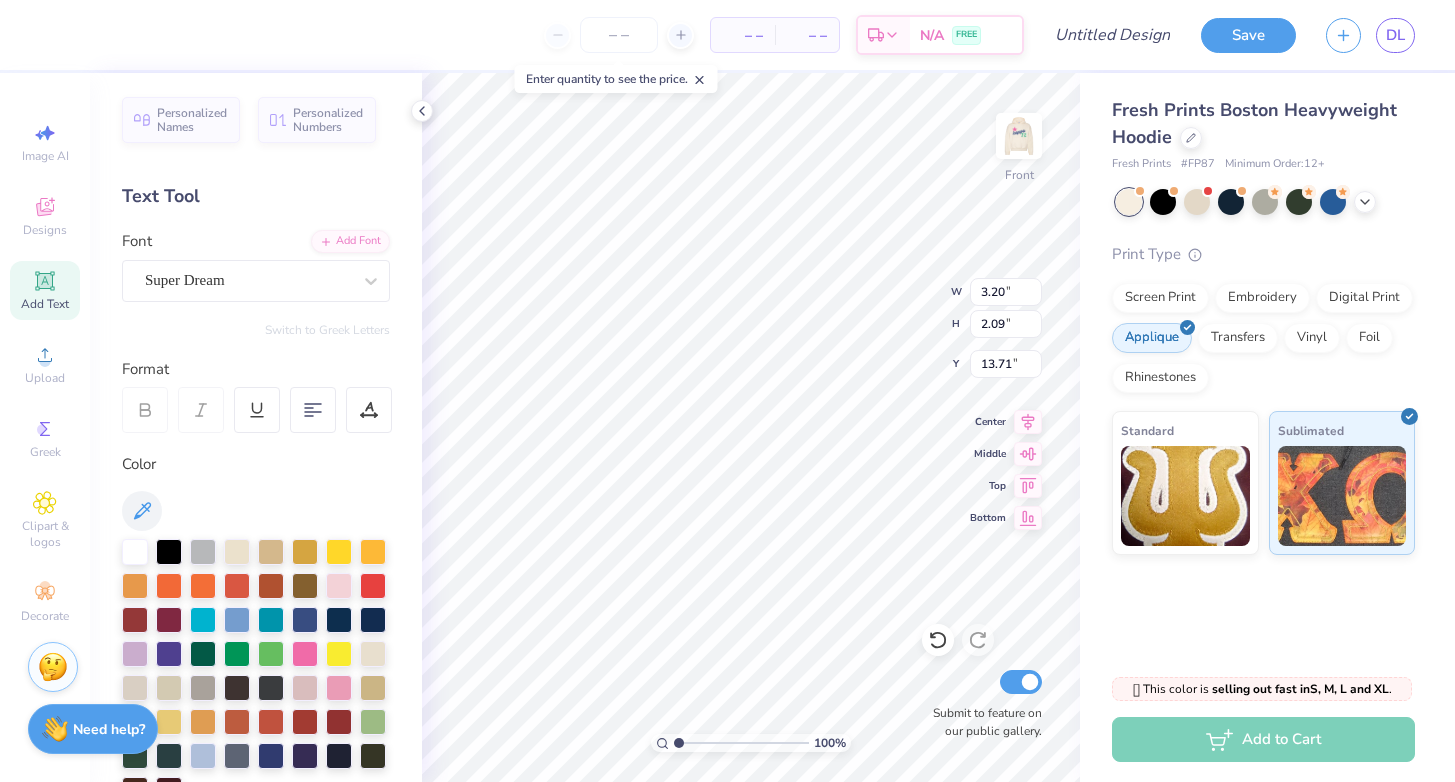 click on "Personalized Names Personalized Numbers Text Tool  Add Font Font Super Dream Switch to Greek Letters Format Color Styles Text Shape" at bounding box center (256, 427) 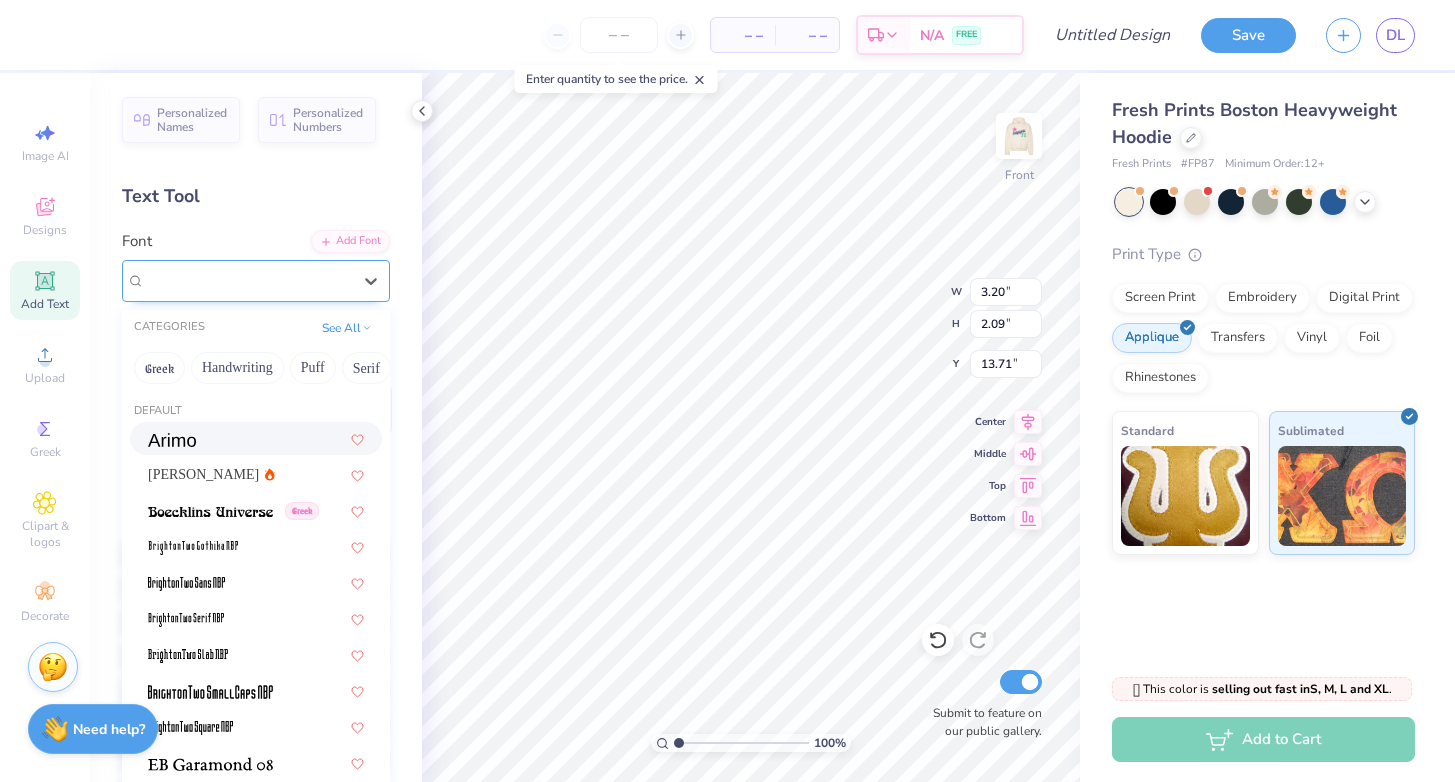 click on "Super Dream" at bounding box center [248, 280] 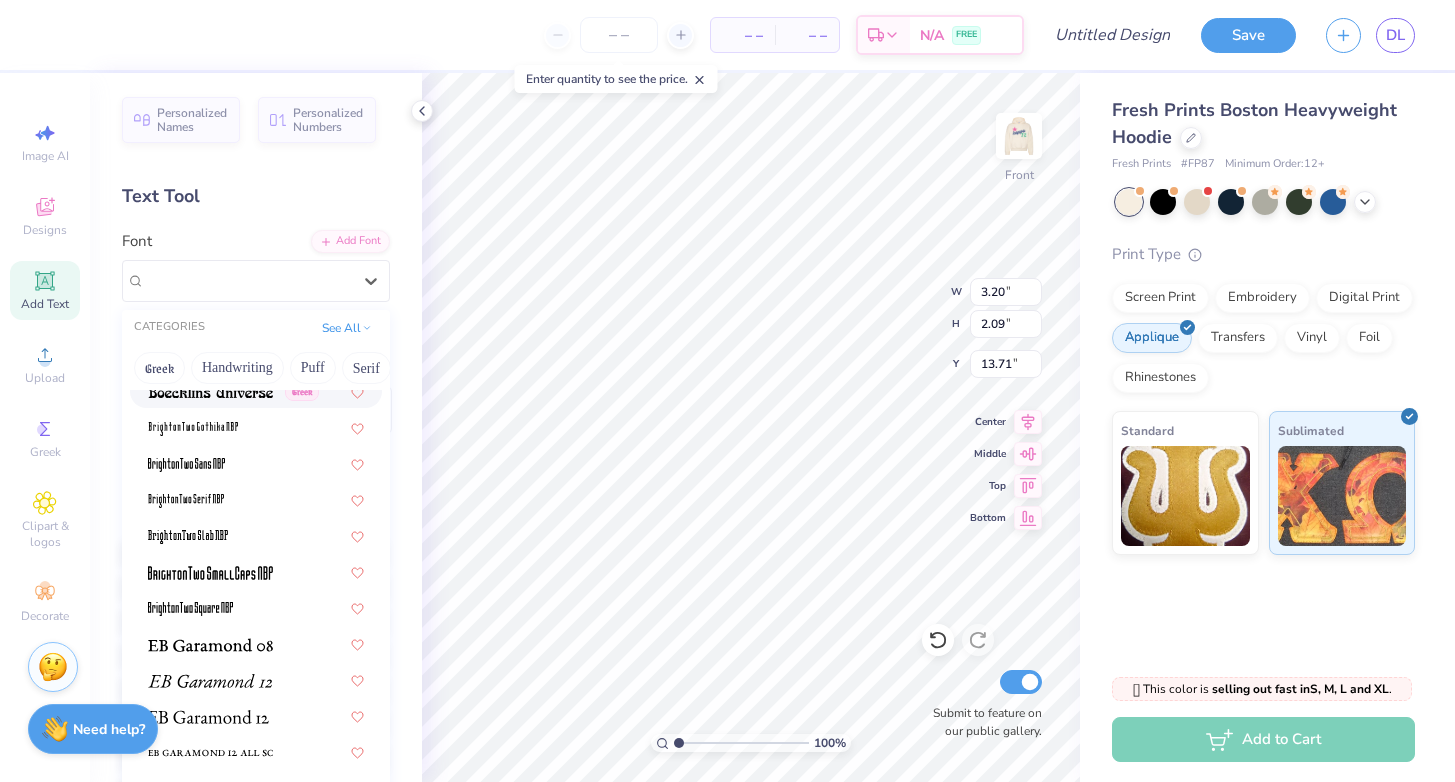 scroll, scrollTop: 130, scrollLeft: 0, axis: vertical 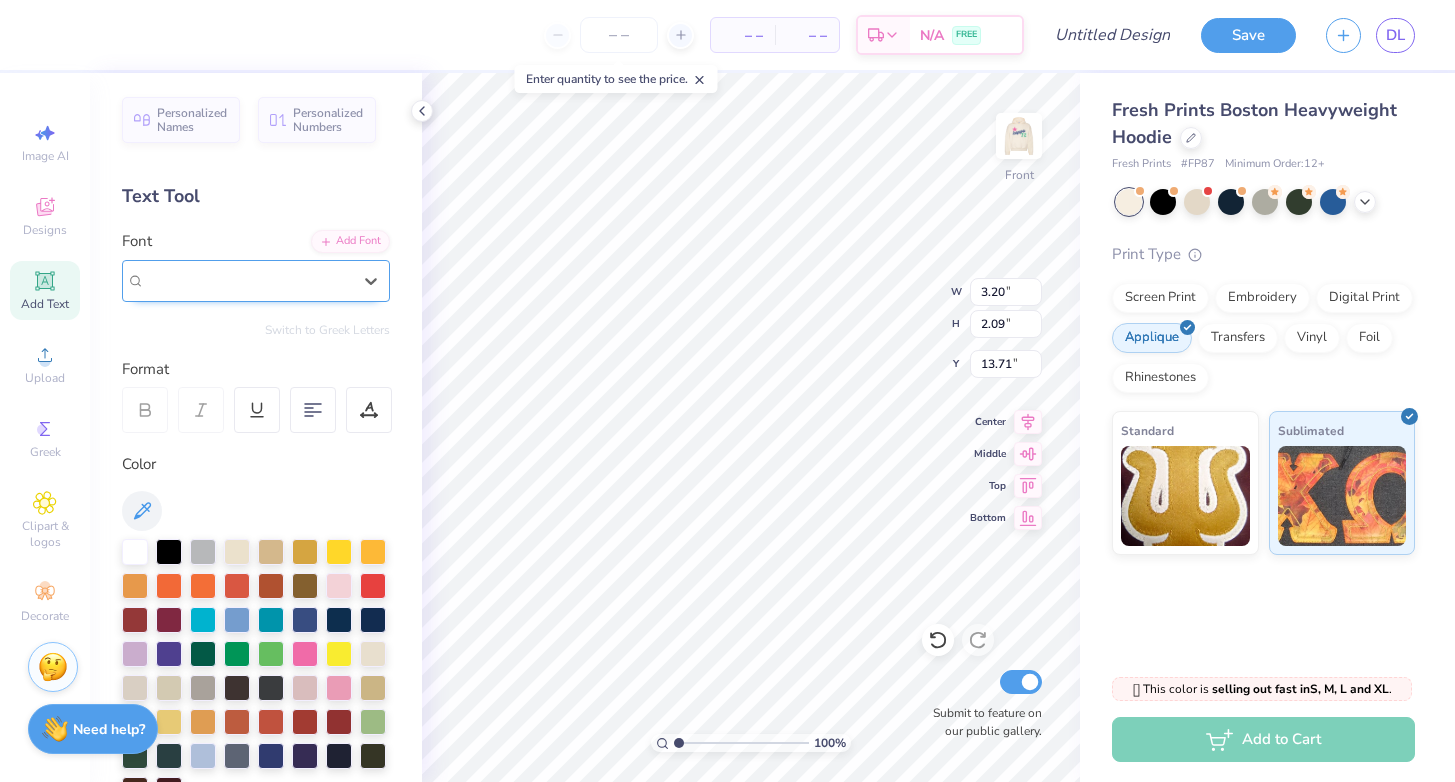 click on "Super Dream" at bounding box center [185, 280] 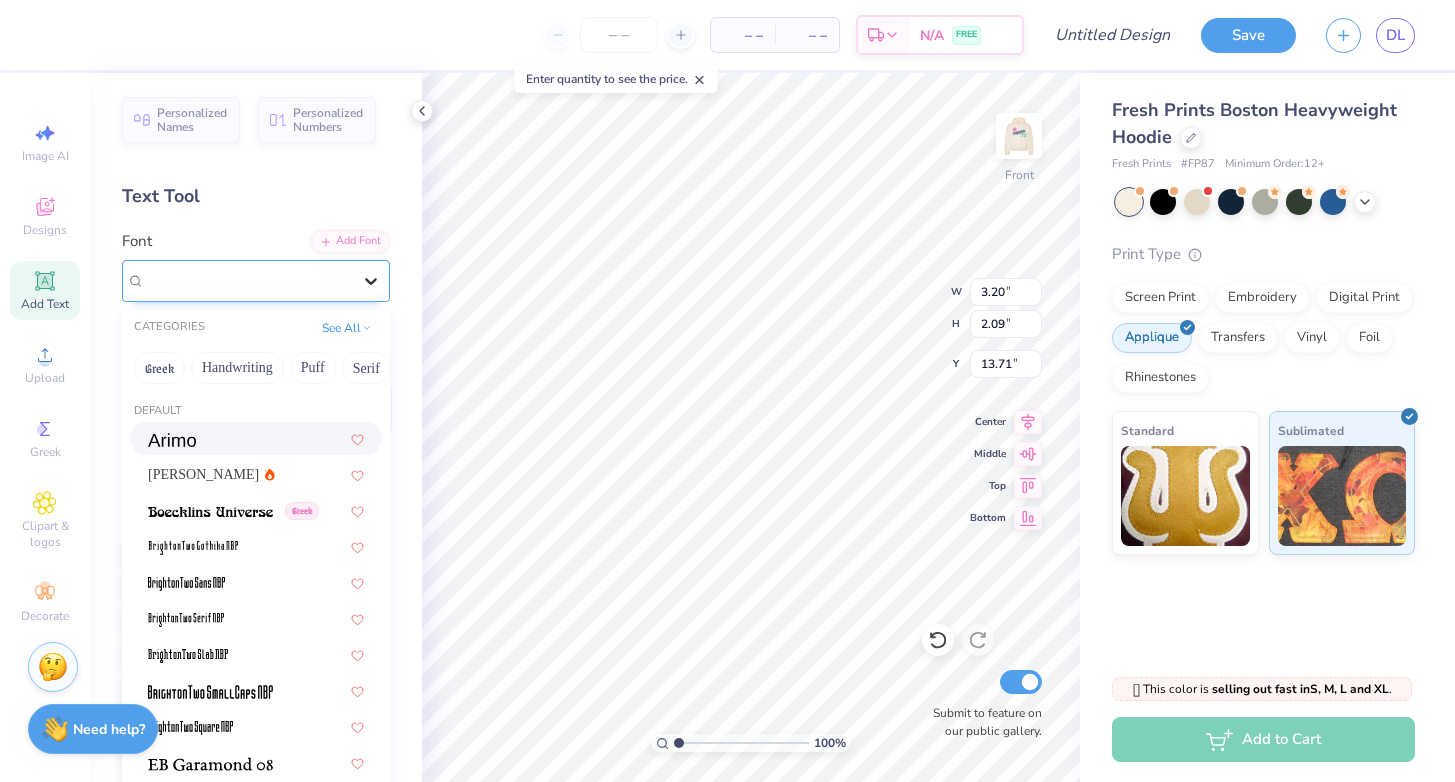 click 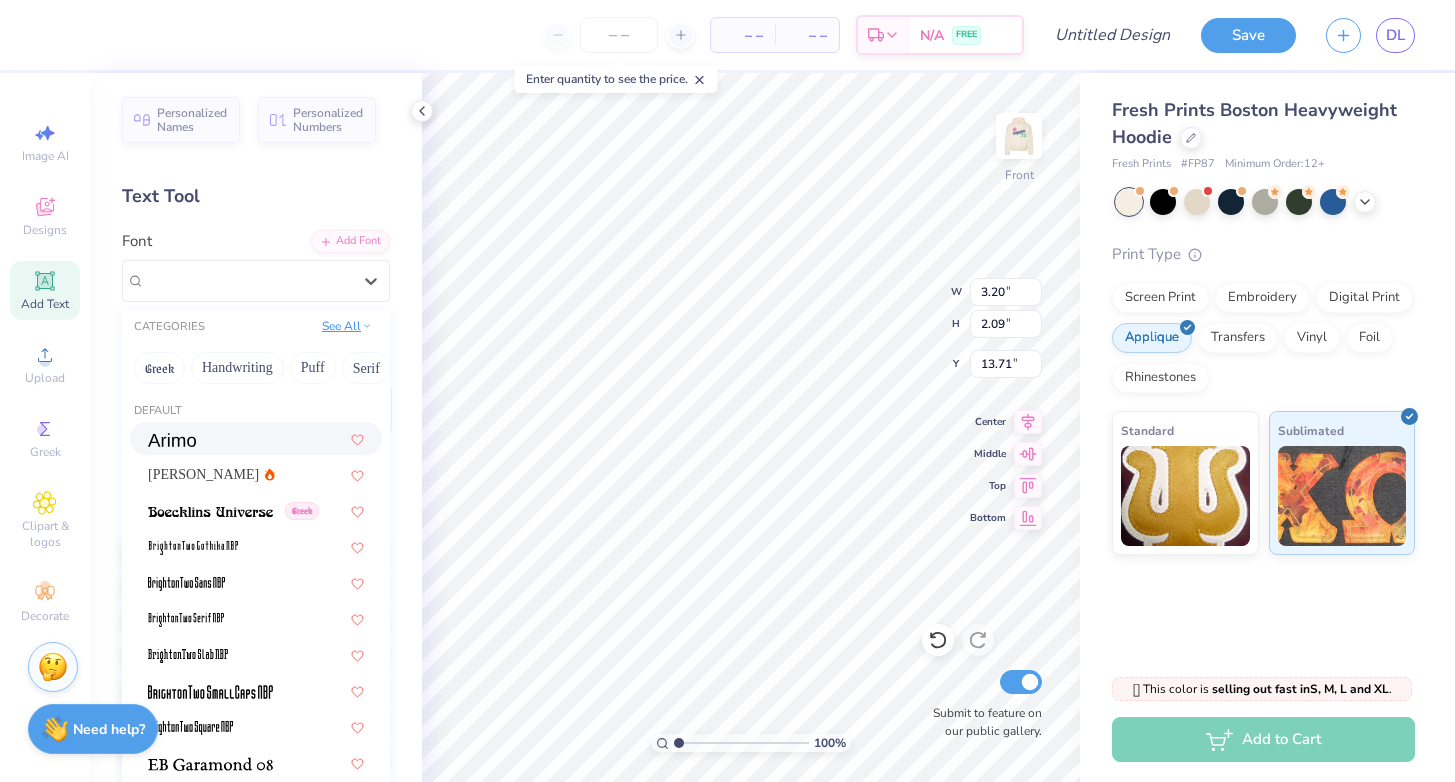 click on "See All" at bounding box center (347, 326) 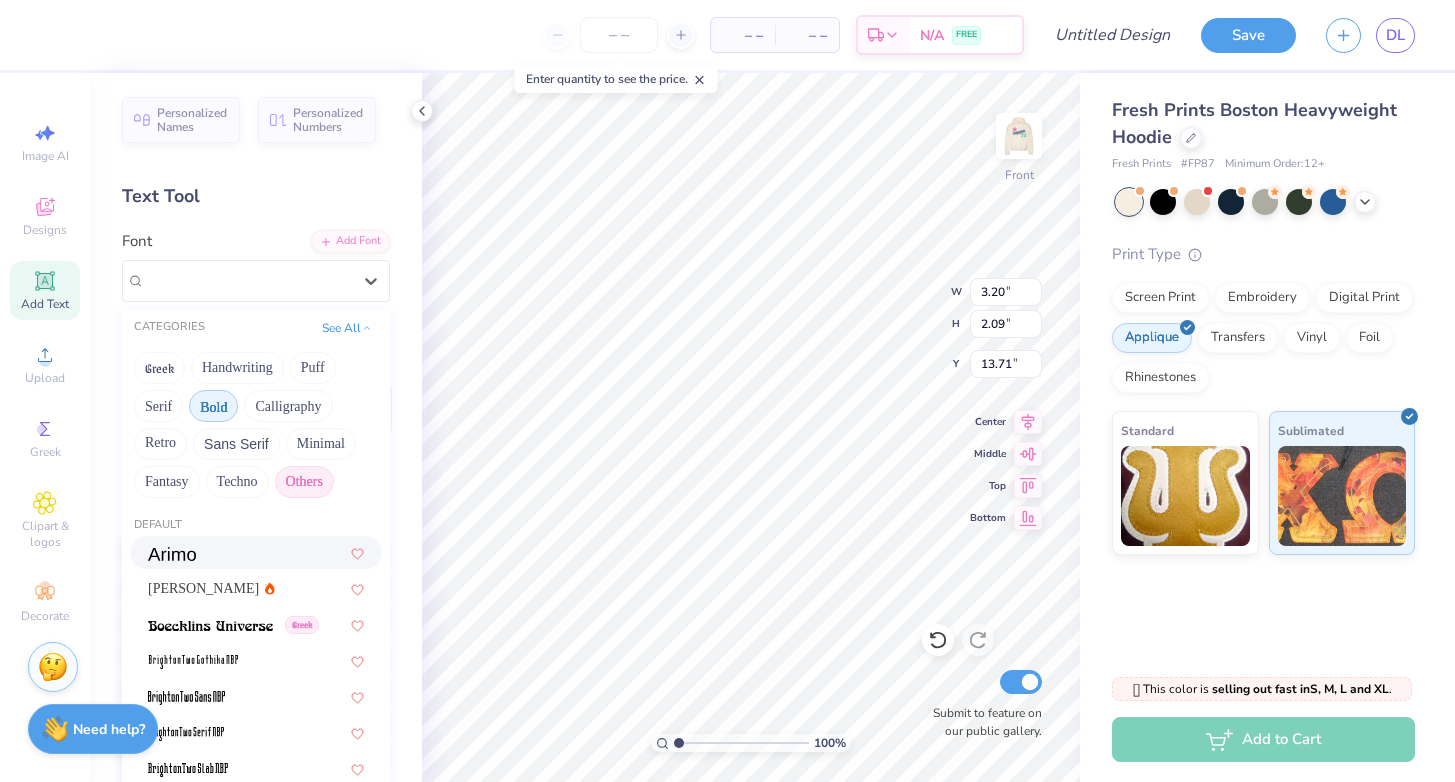 click on "Bold" at bounding box center [213, 406] 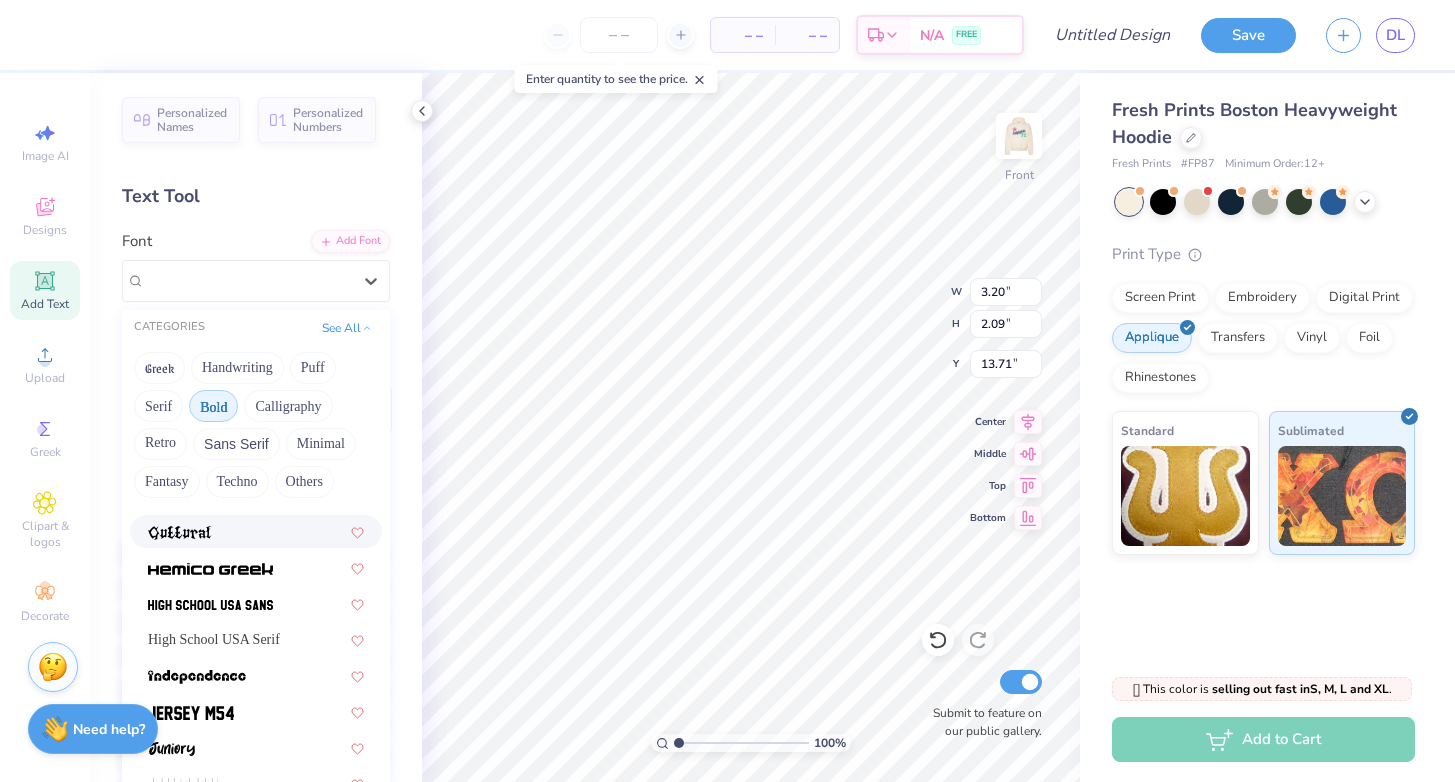 scroll, scrollTop: 993, scrollLeft: 0, axis: vertical 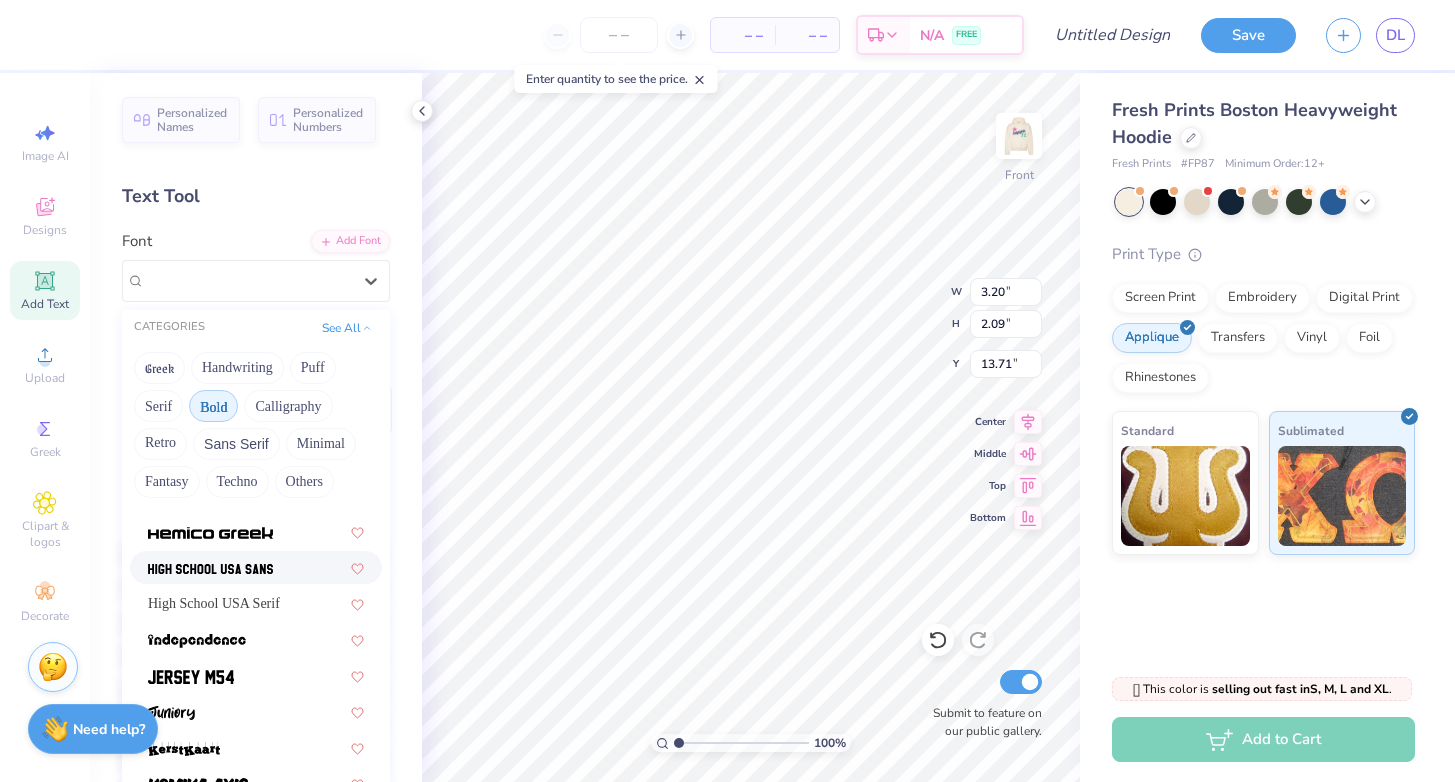 click at bounding box center (210, 567) 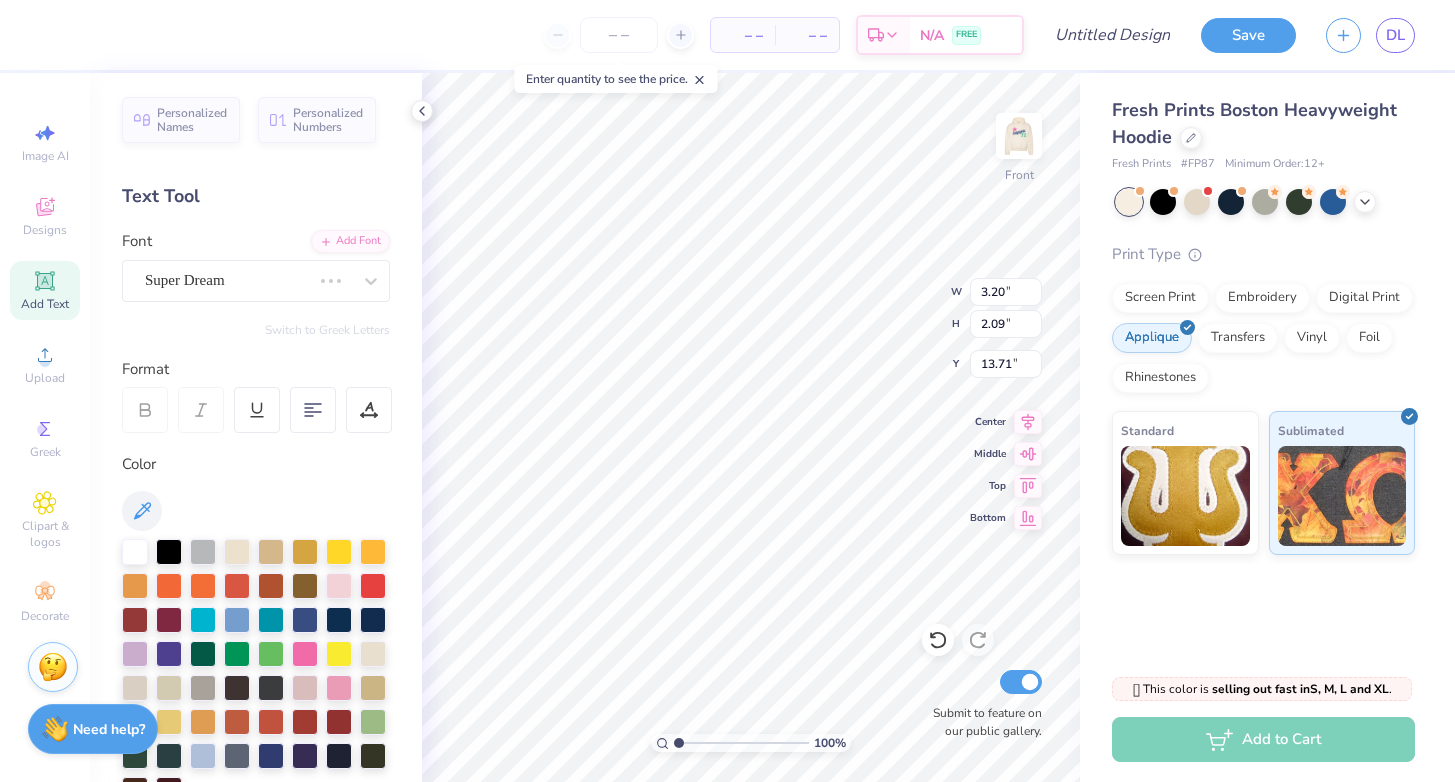 type on "3.37" 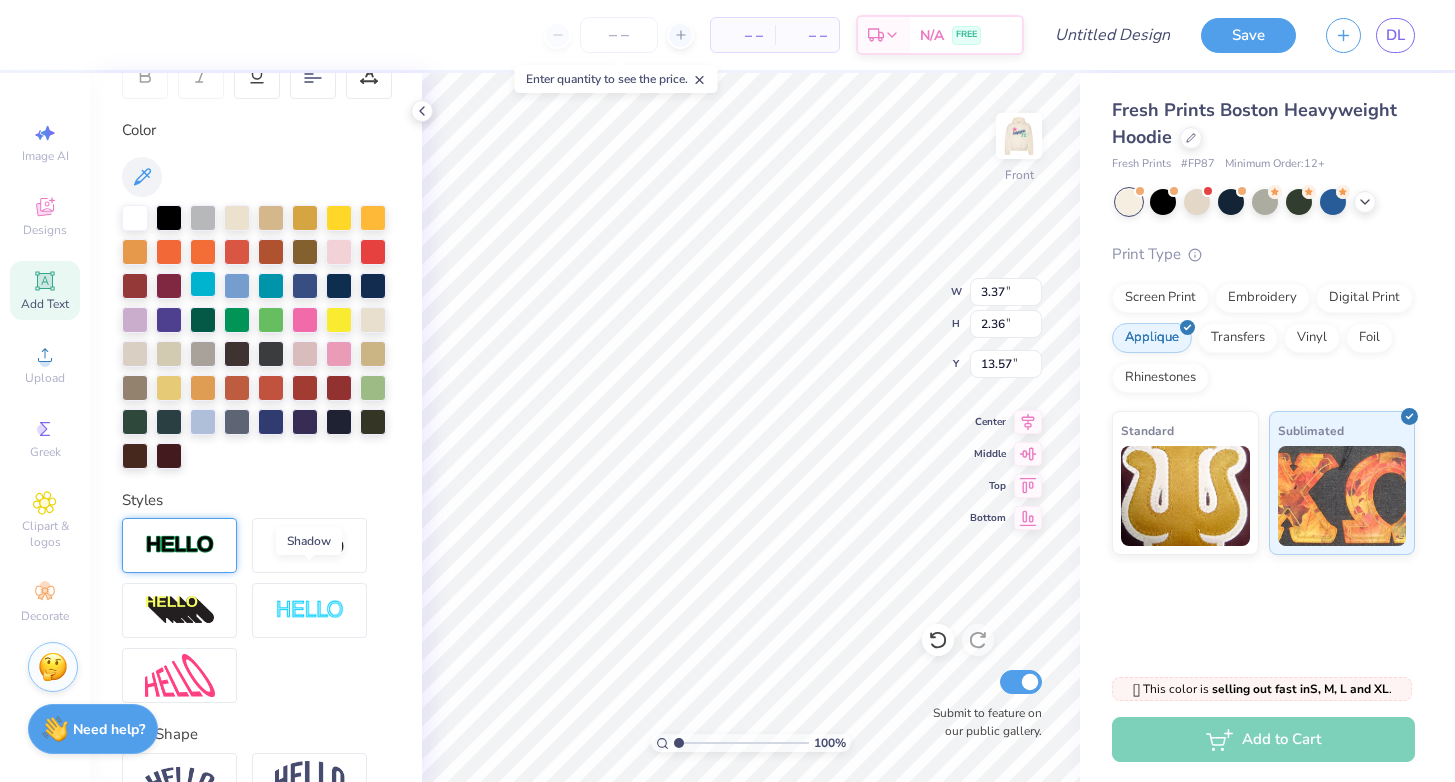 scroll, scrollTop: 338, scrollLeft: 0, axis: vertical 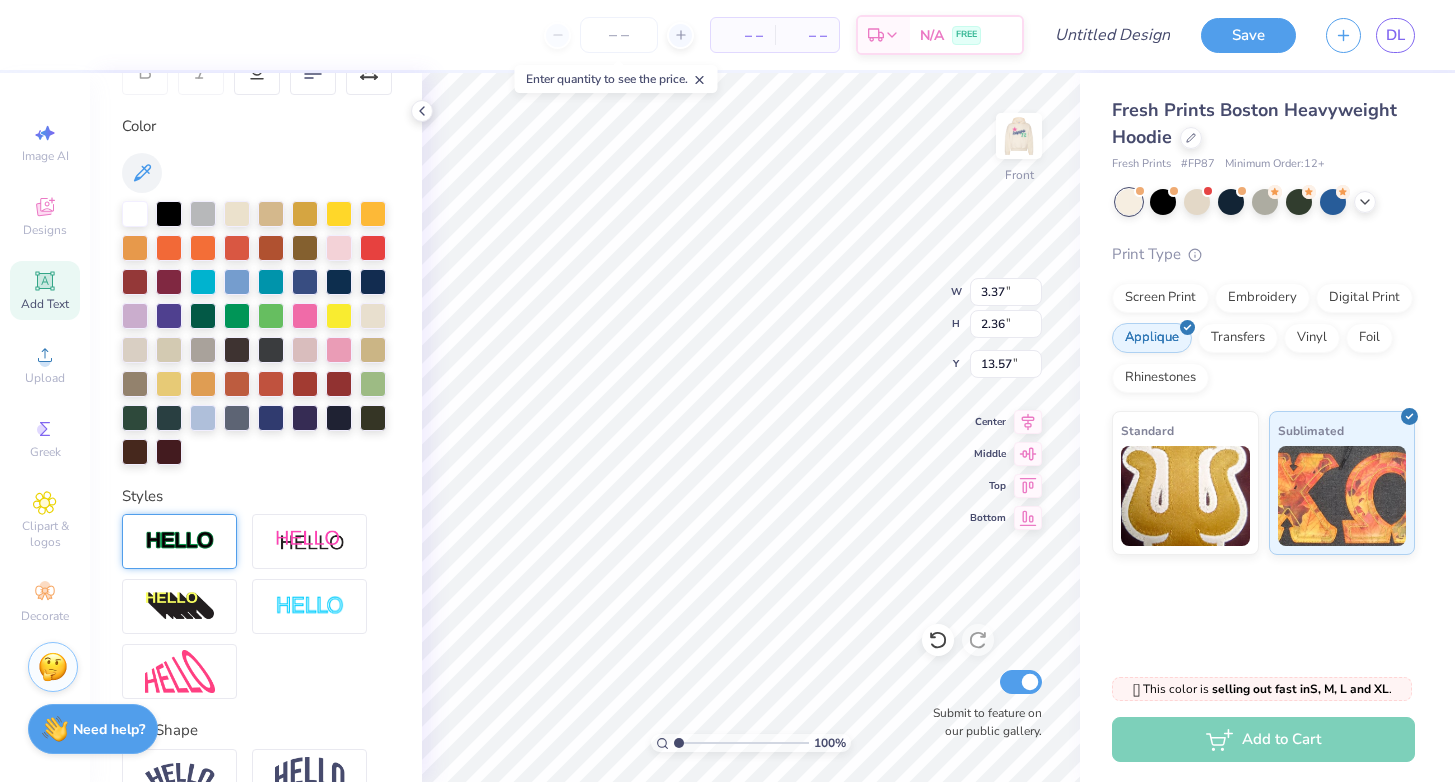 click at bounding box center [179, 541] 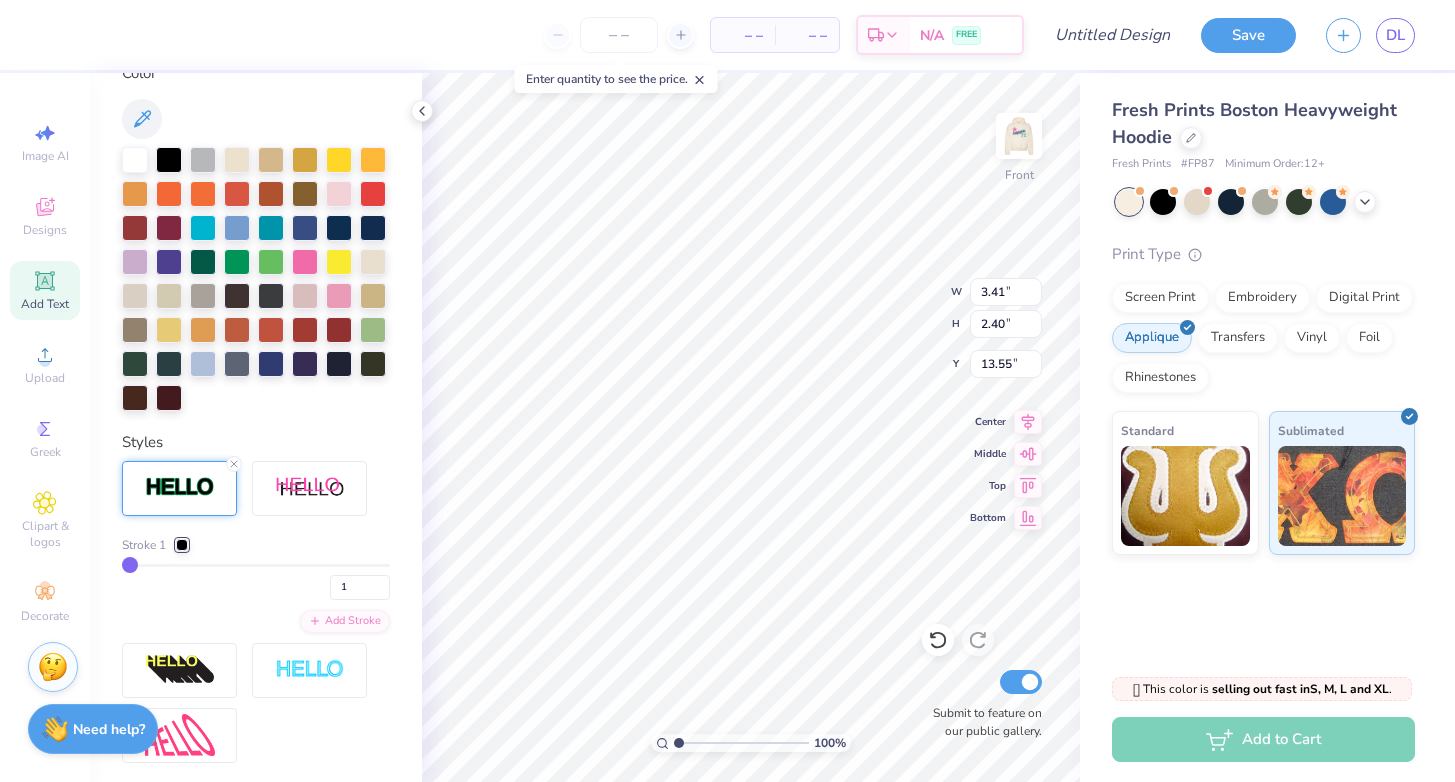 scroll, scrollTop: 490, scrollLeft: 0, axis: vertical 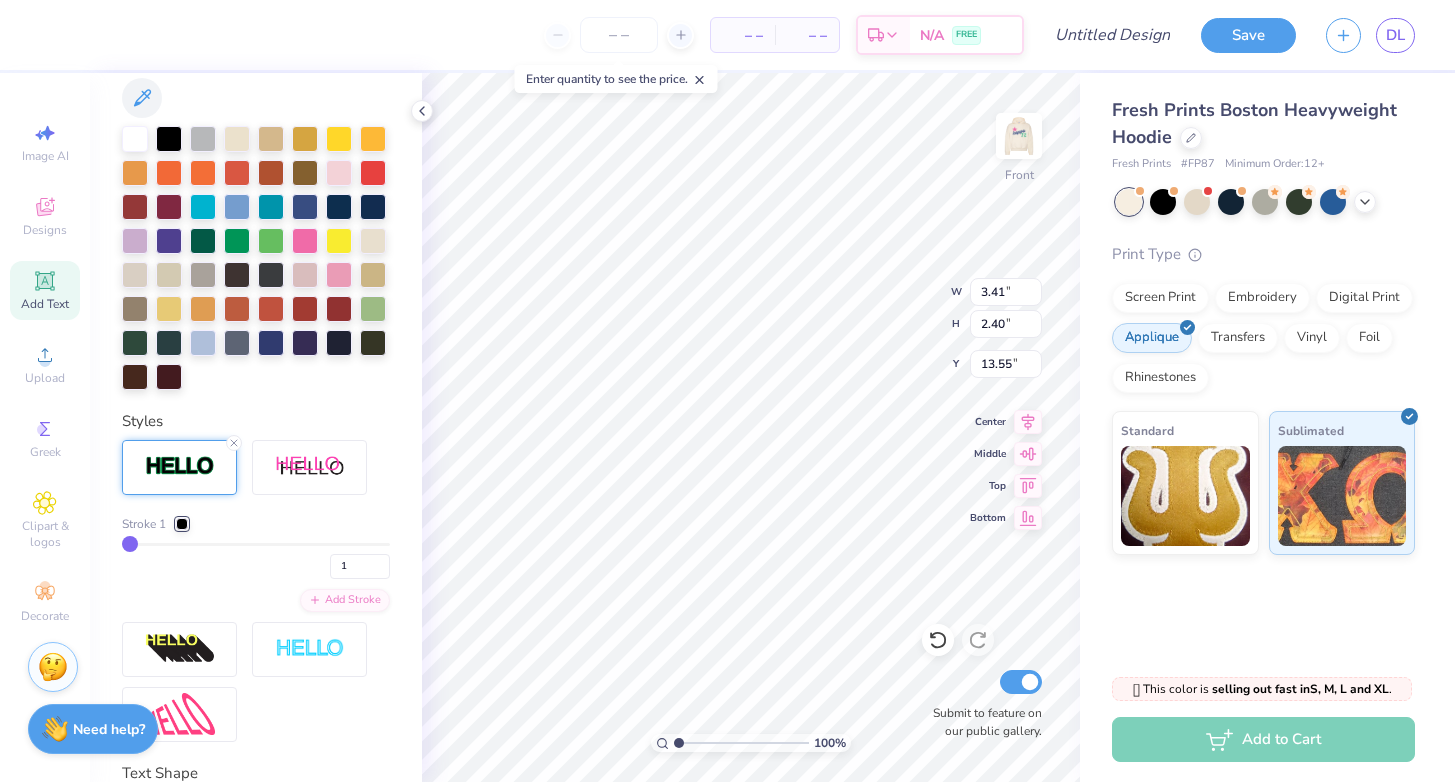 click at bounding box center [182, 524] 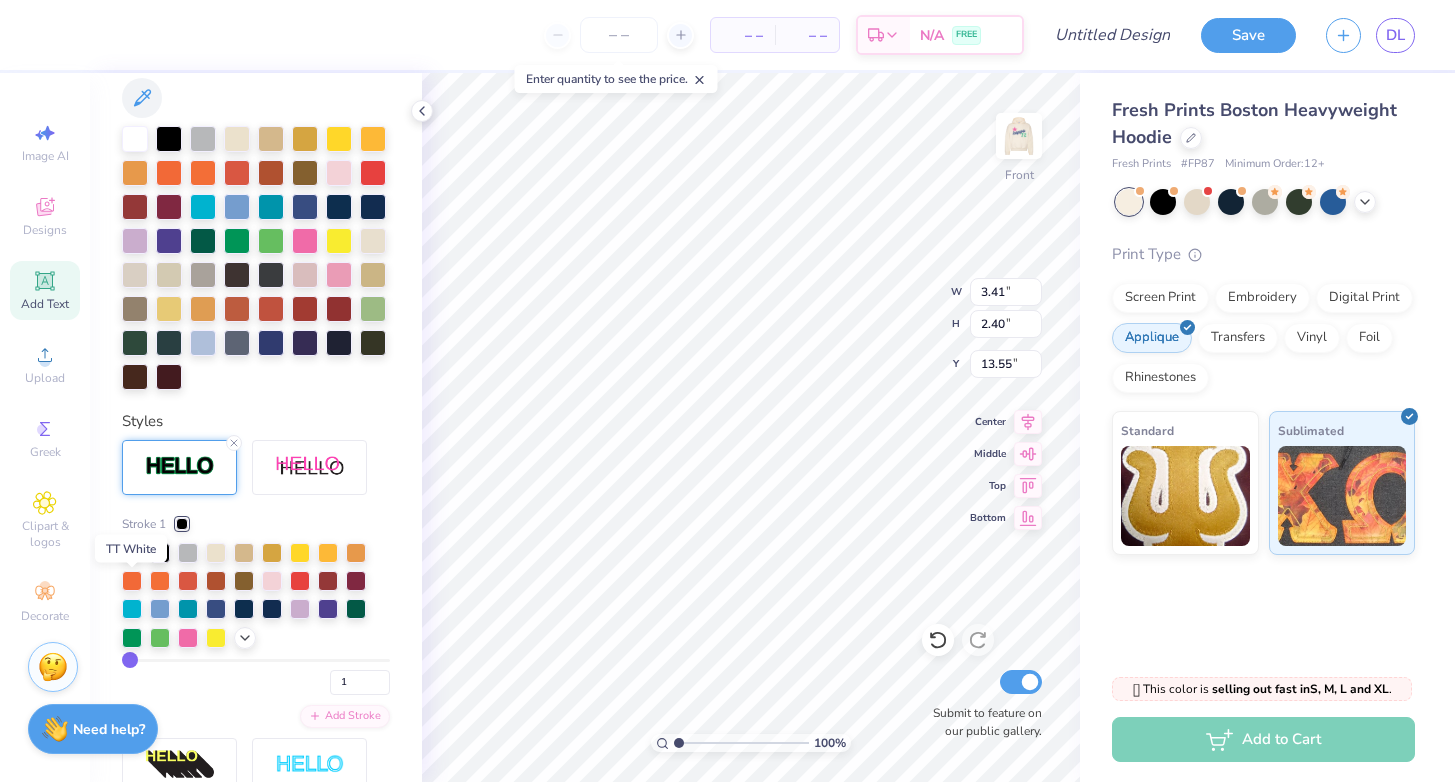 click at bounding box center (132, 551) 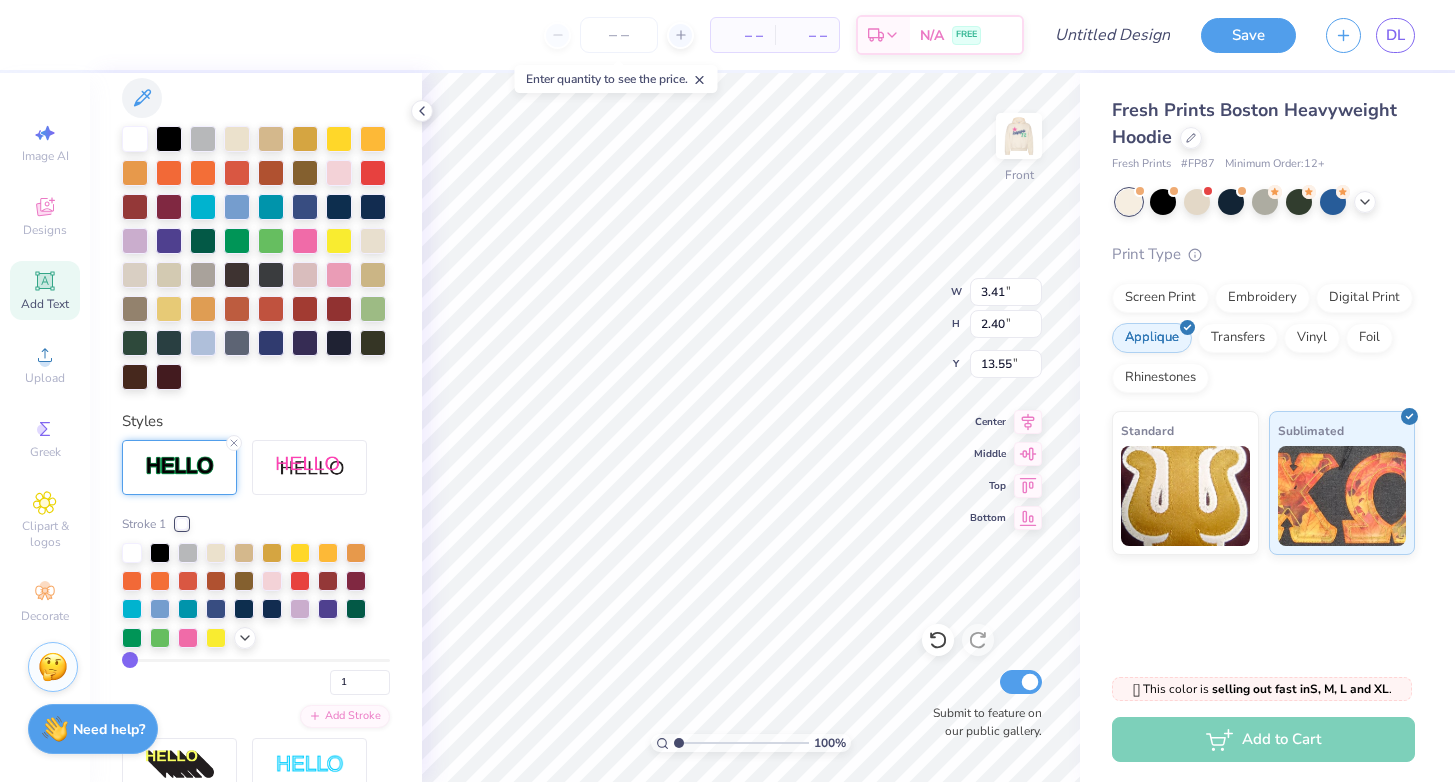 type on "9.48" 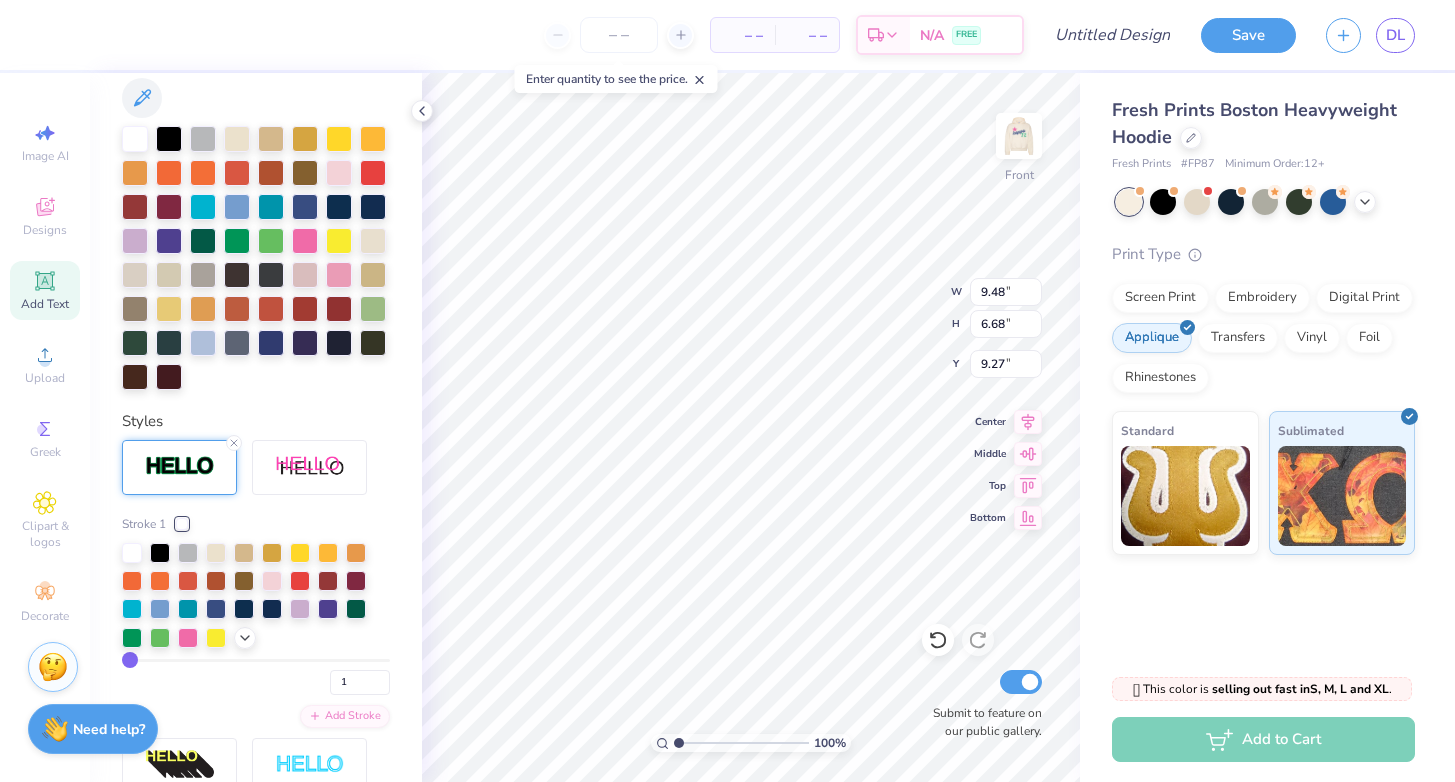 type on "7.46" 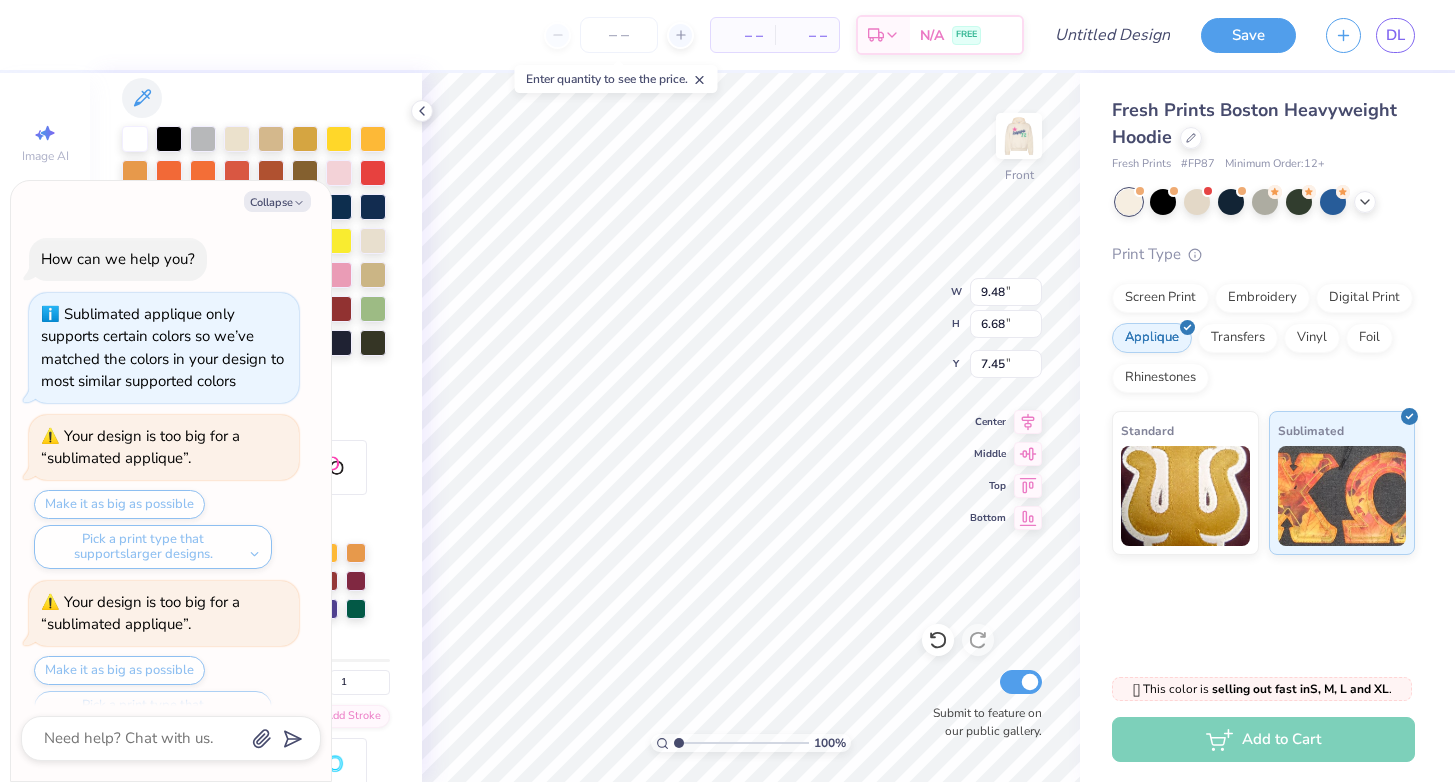 scroll, scrollTop: 1372, scrollLeft: 0, axis: vertical 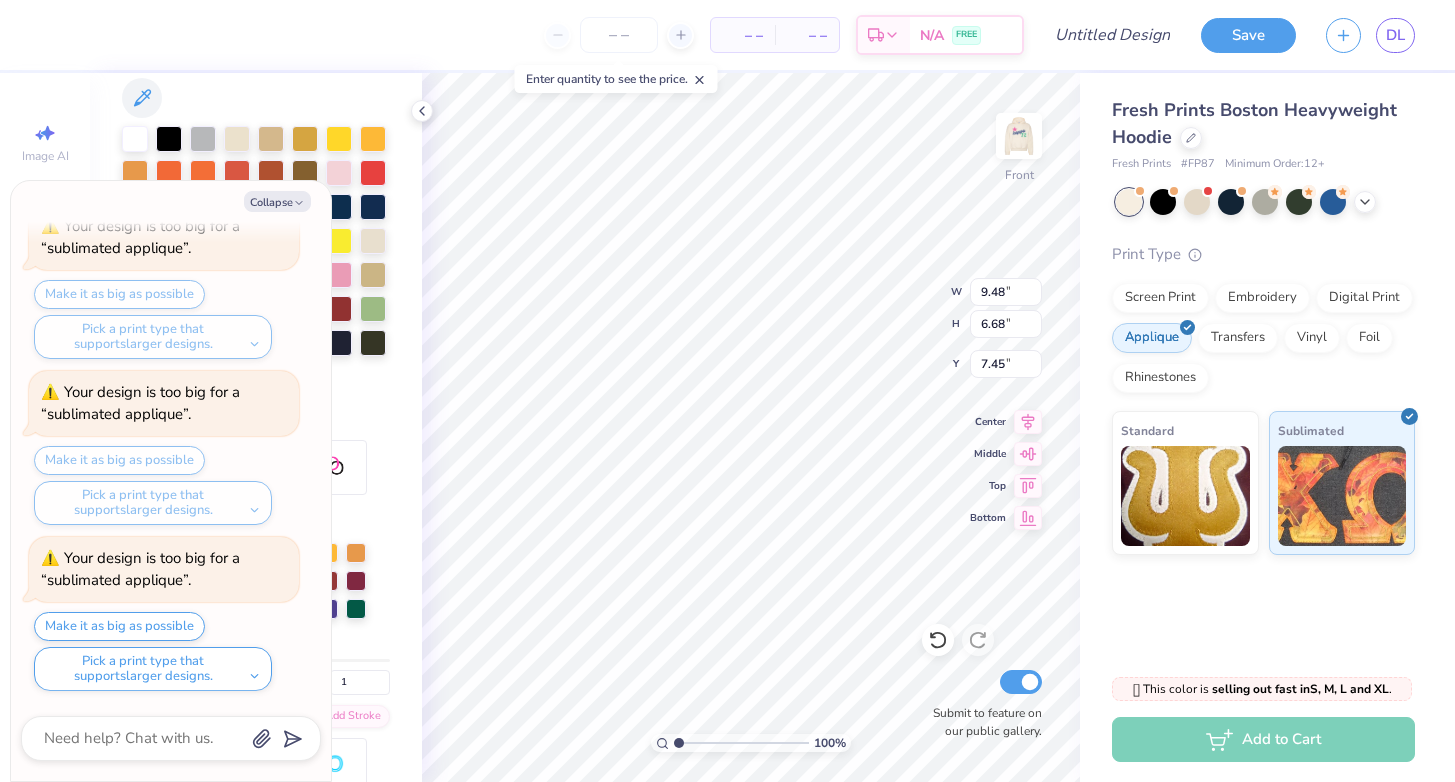 type on "x" 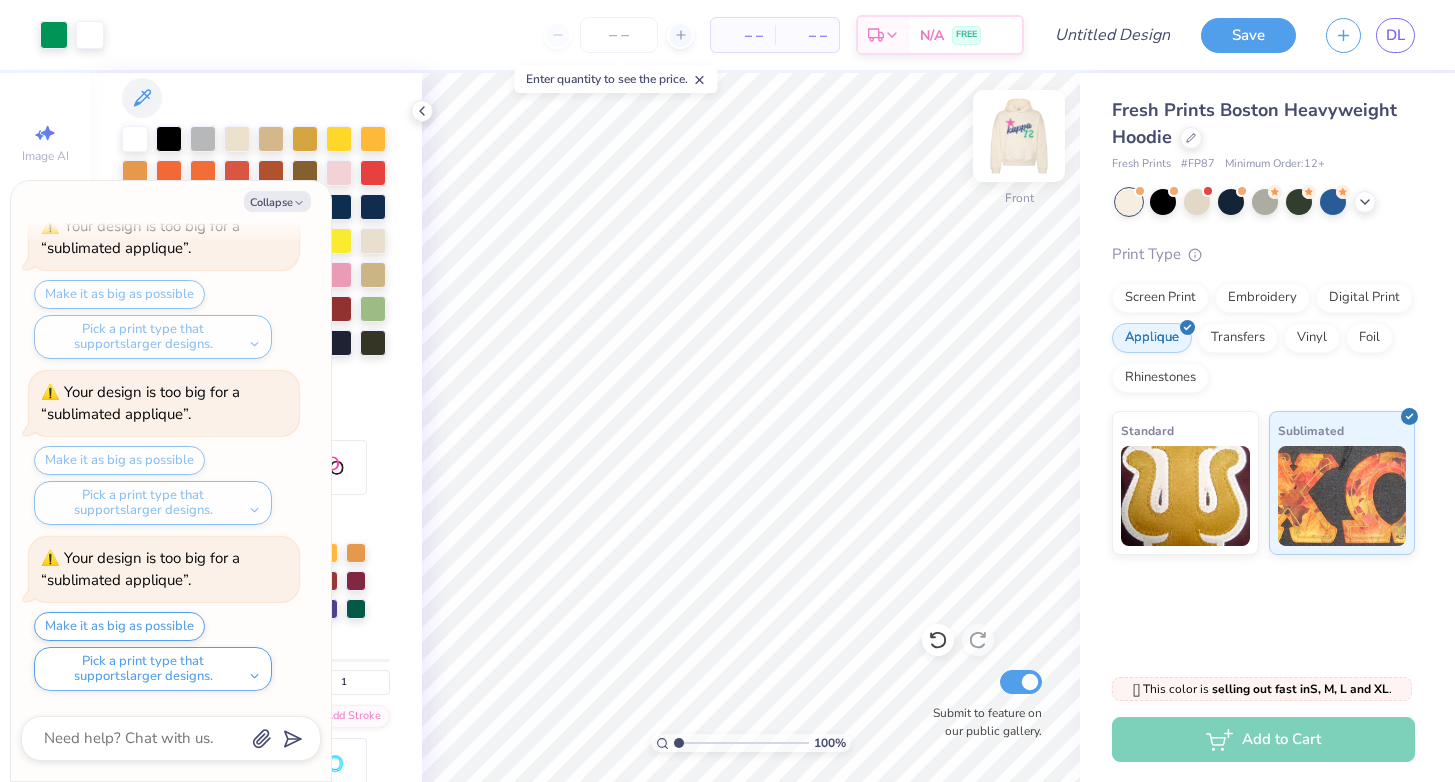 click at bounding box center (1019, 136) 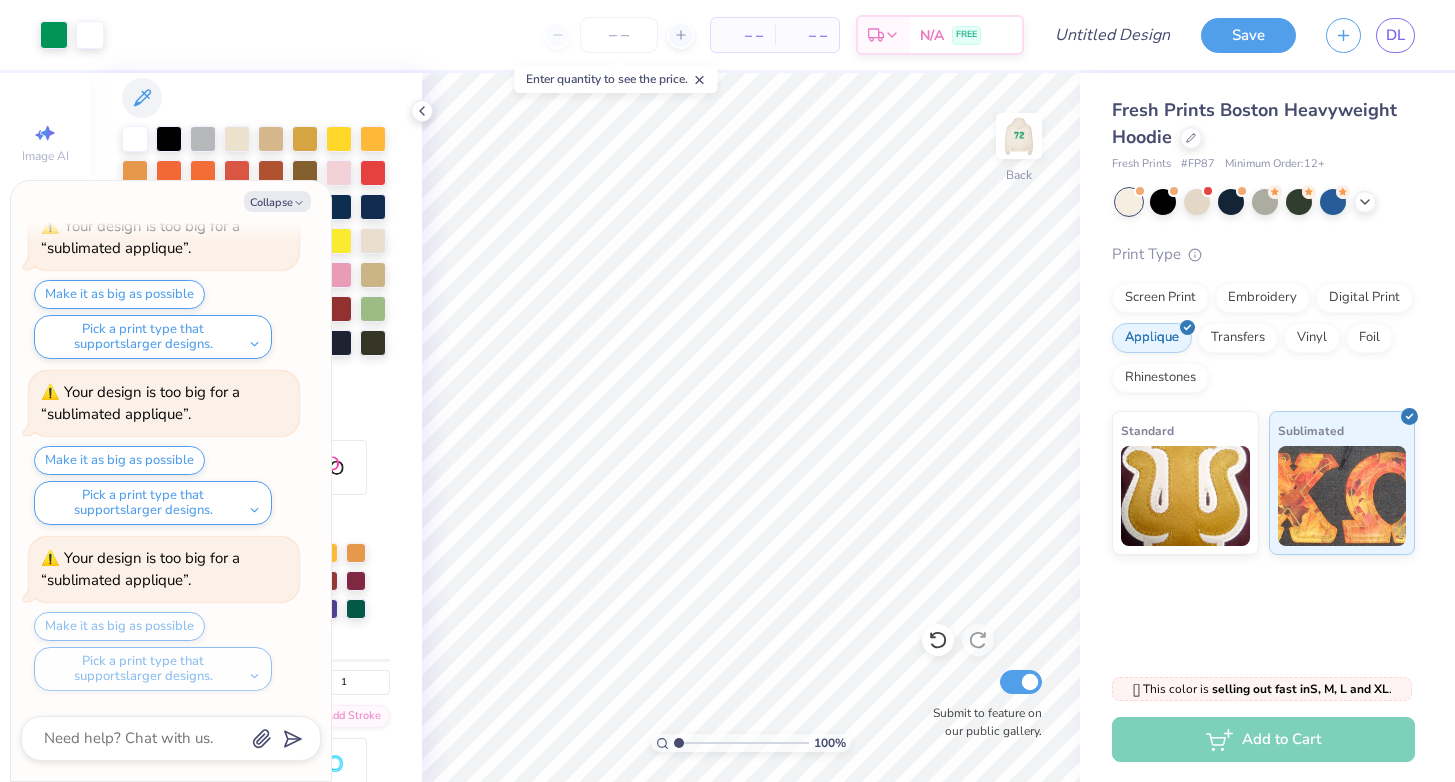 click at bounding box center [1019, 136] 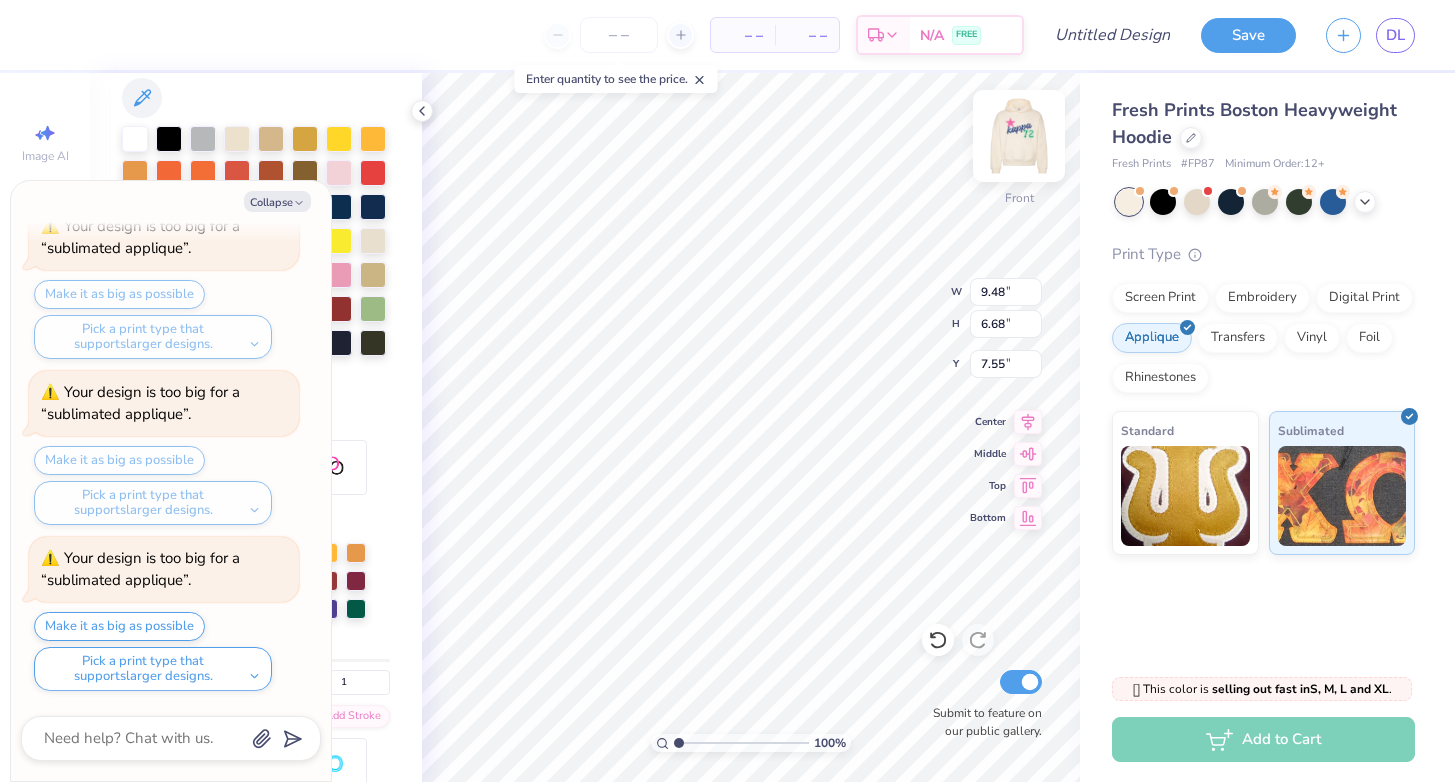 click at bounding box center [1019, 136] 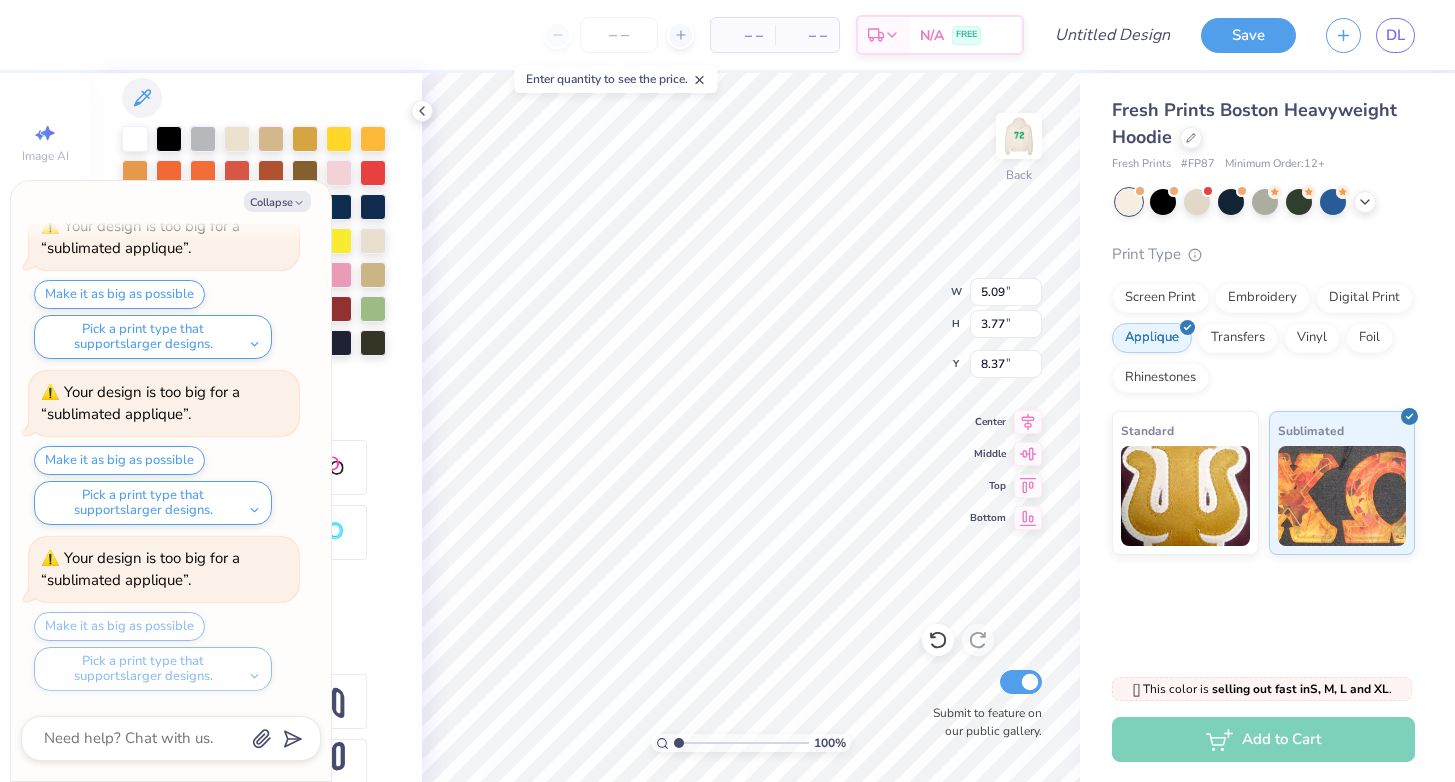 scroll, scrollTop: 16, scrollLeft: 2, axis: both 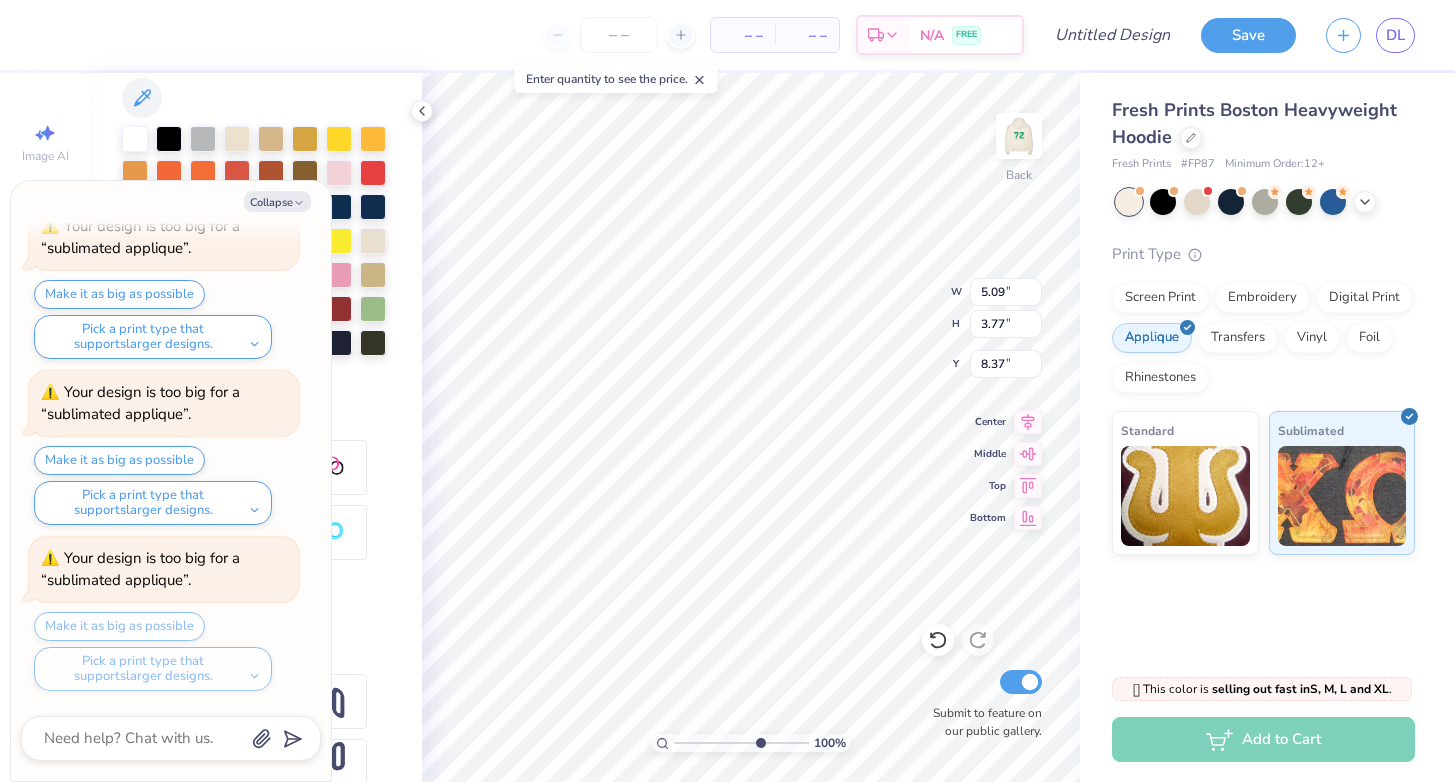 type on "x" 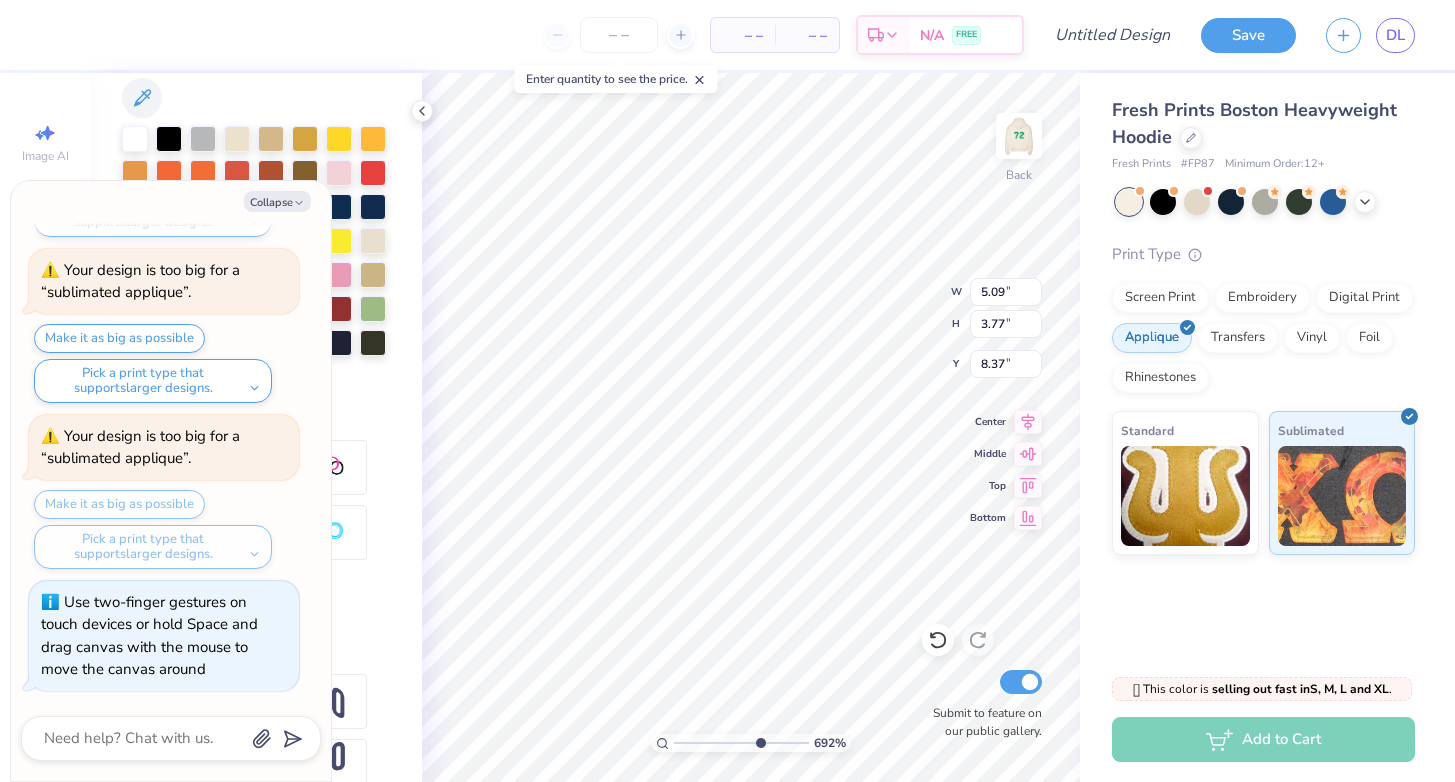scroll, scrollTop: 0, scrollLeft: 0, axis: both 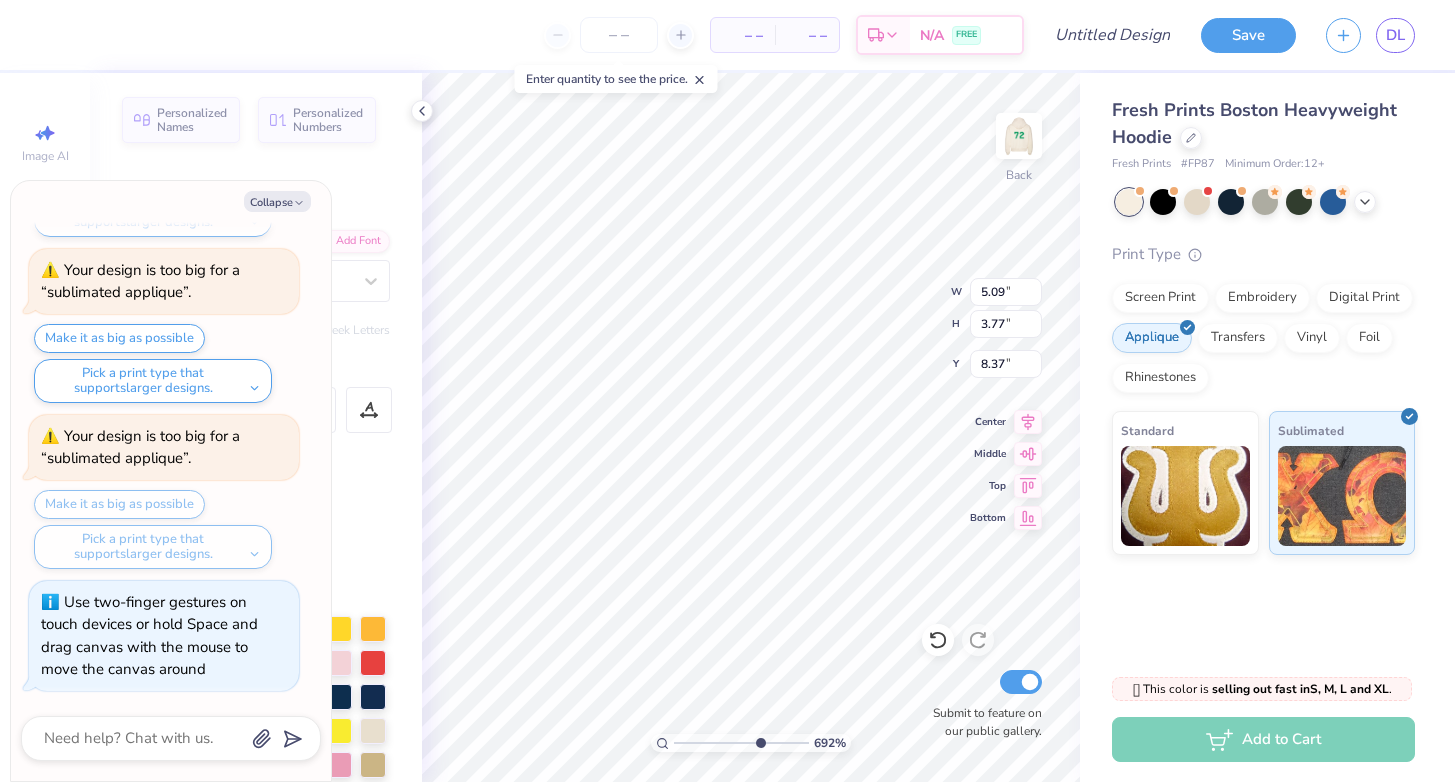 type on "1" 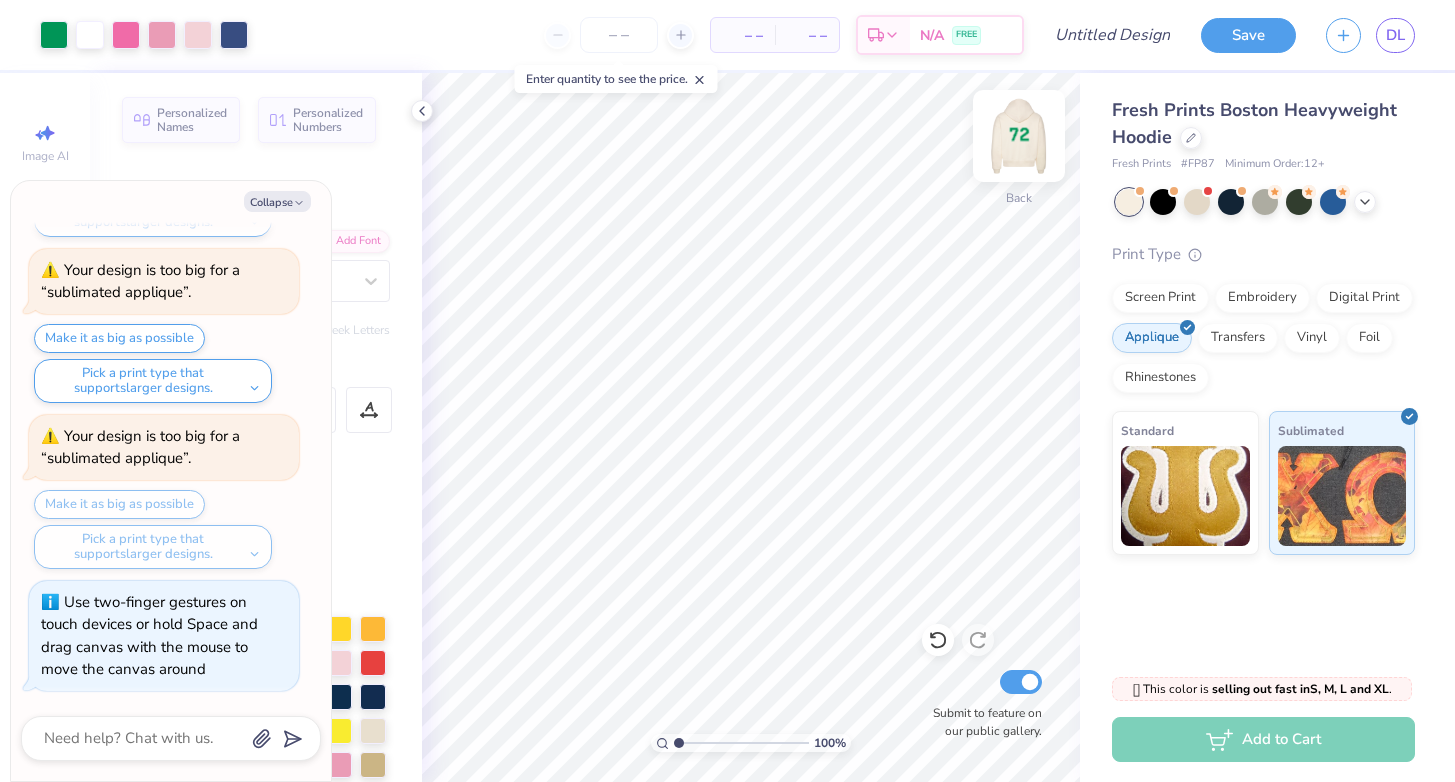 click at bounding box center [1019, 136] 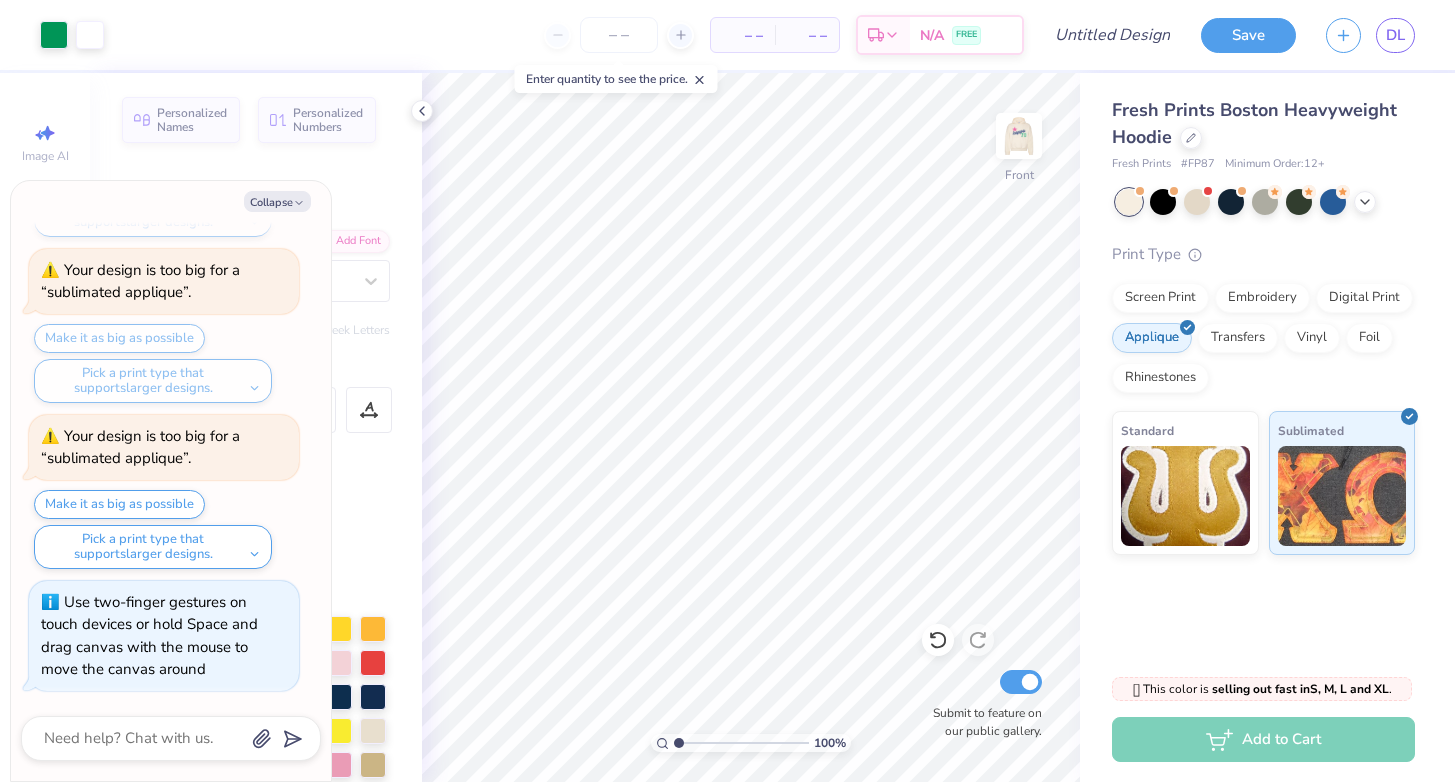 click at bounding box center [1019, 136] 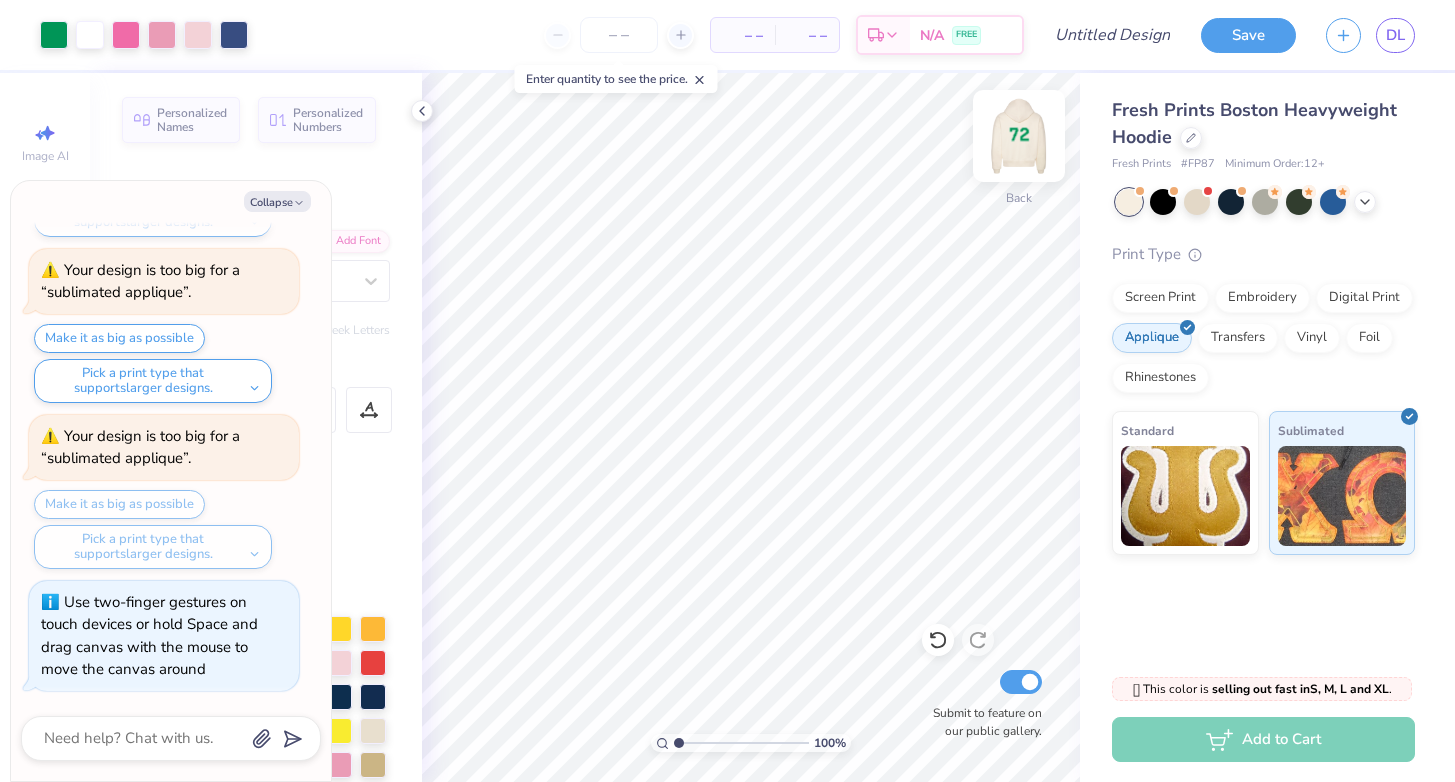 click at bounding box center (1019, 136) 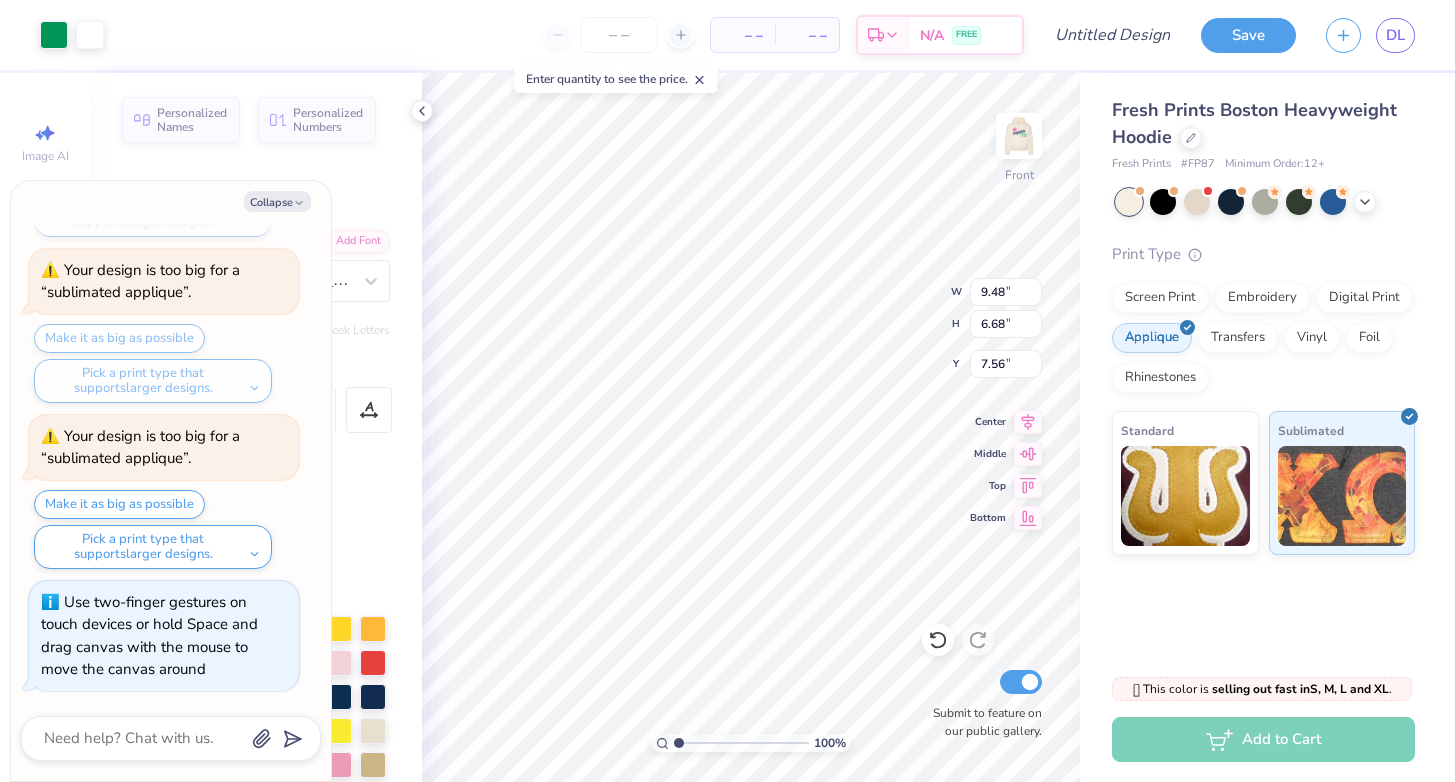 scroll, scrollTop: 16, scrollLeft: 2, axis: both 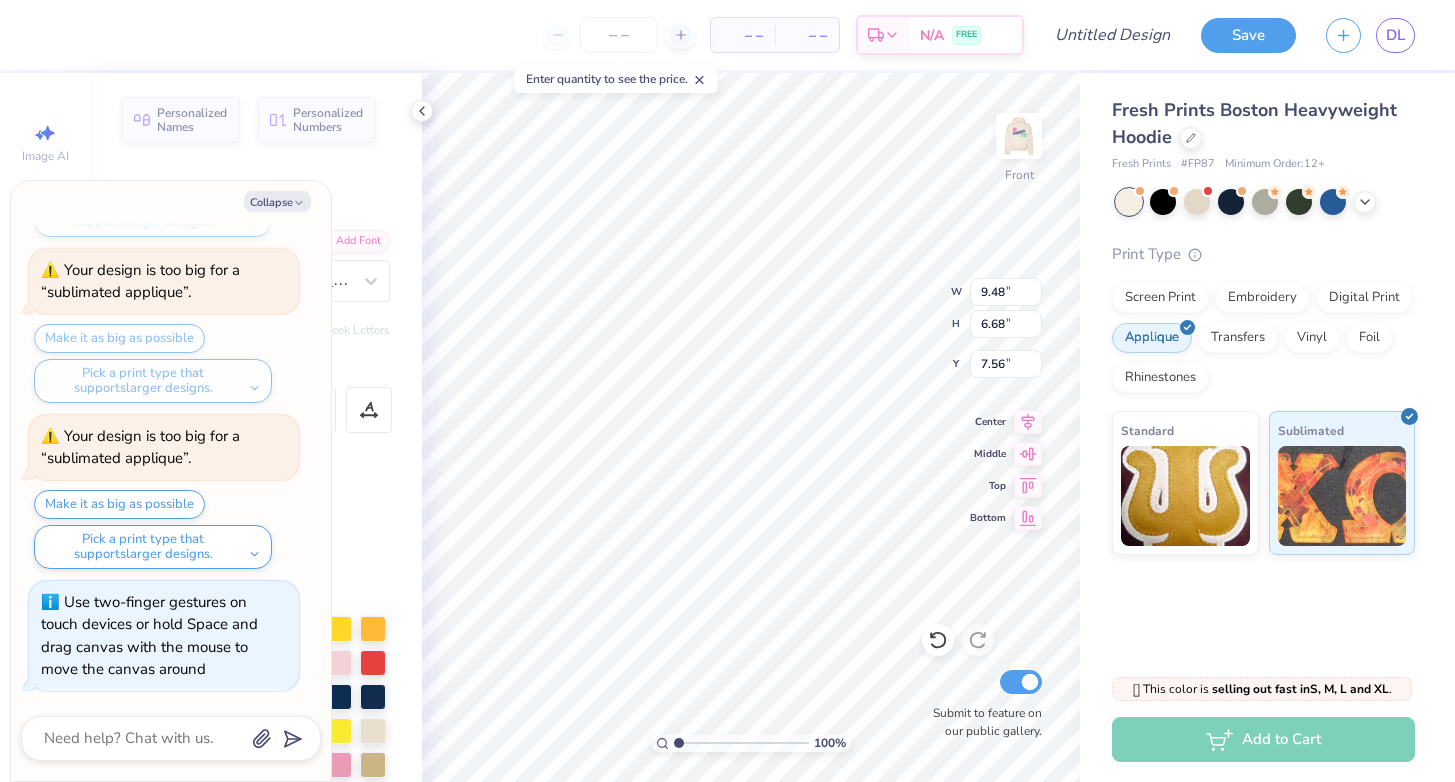 type on "x" 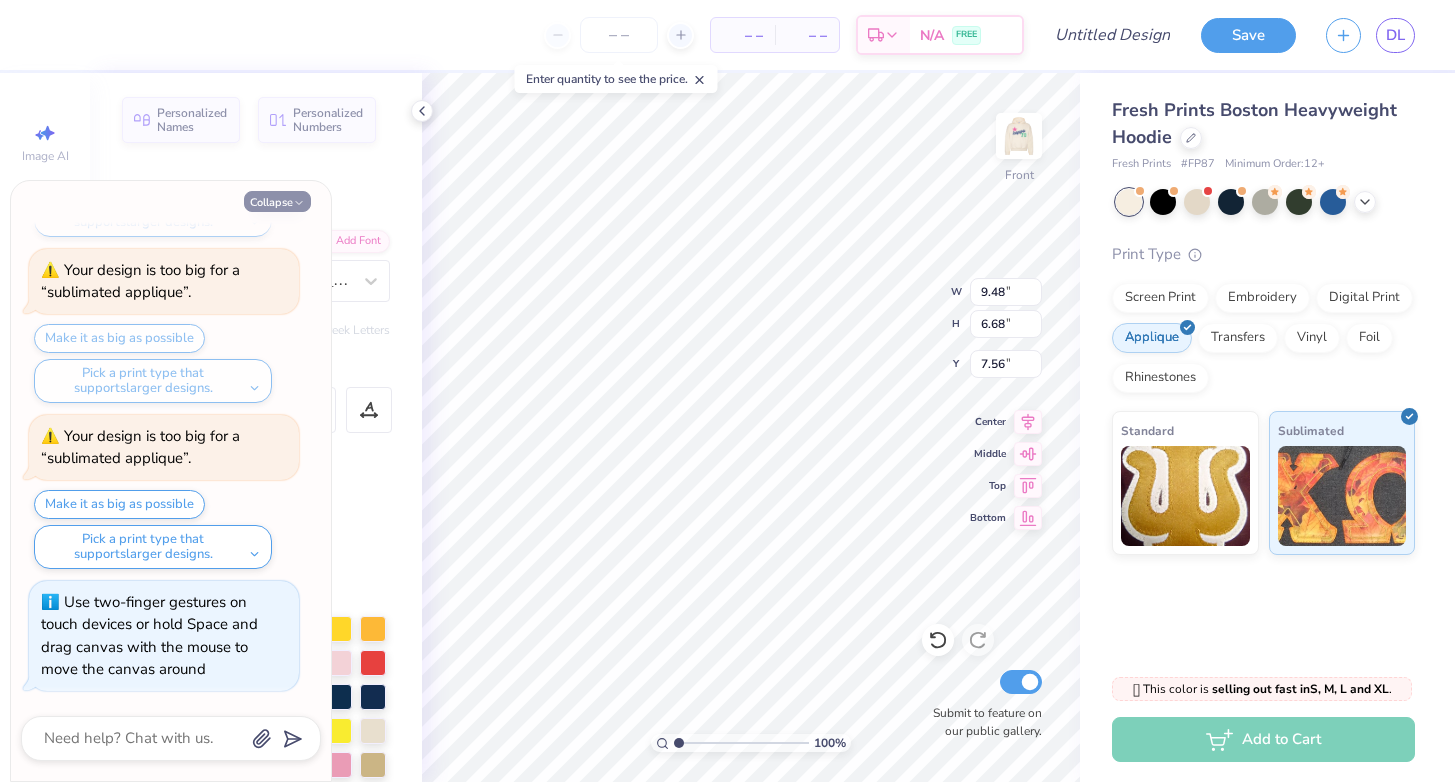 click 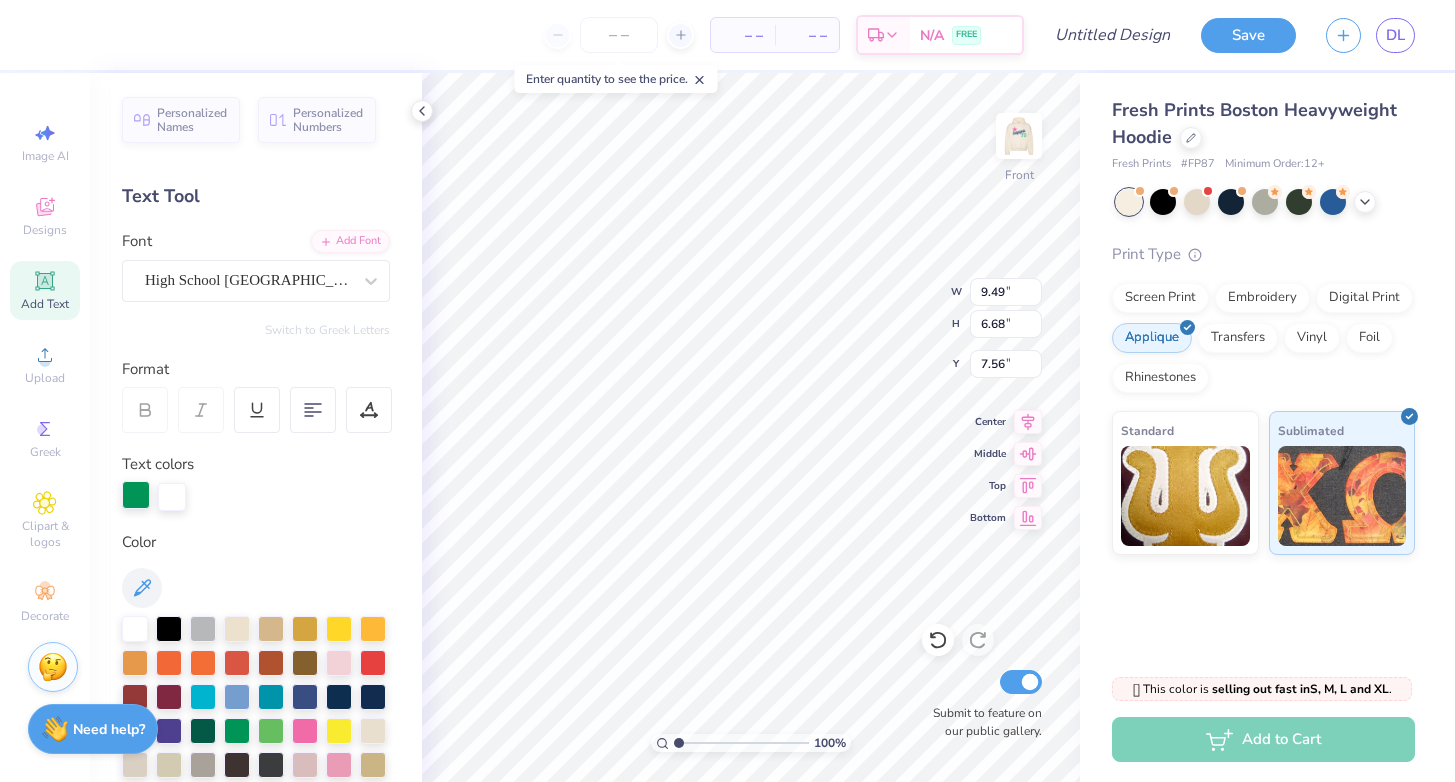 click at bounding box center [136, 495] 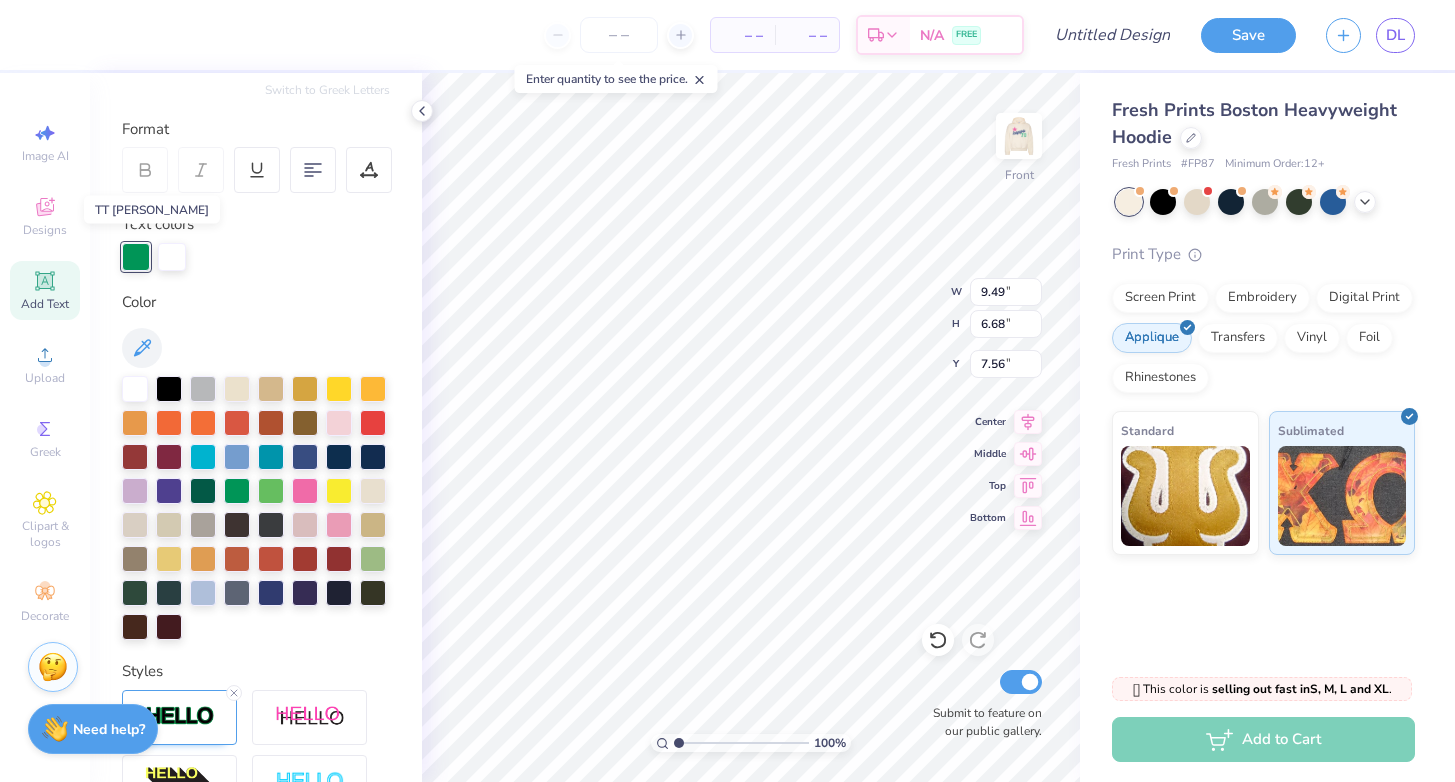 scroll, scrollTop: 247, scrollLeft: 0, axis: vertical 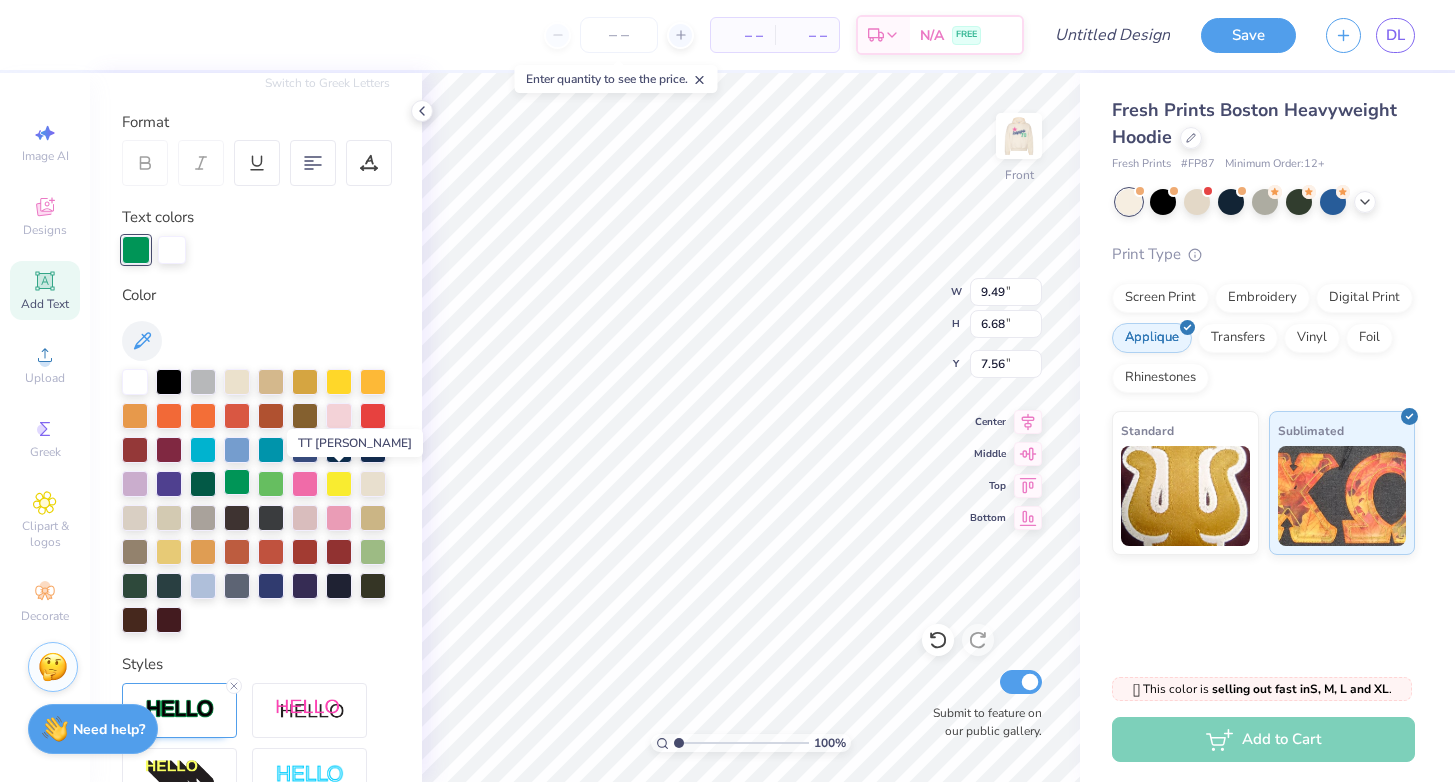 click at bounding box center (237, 482) 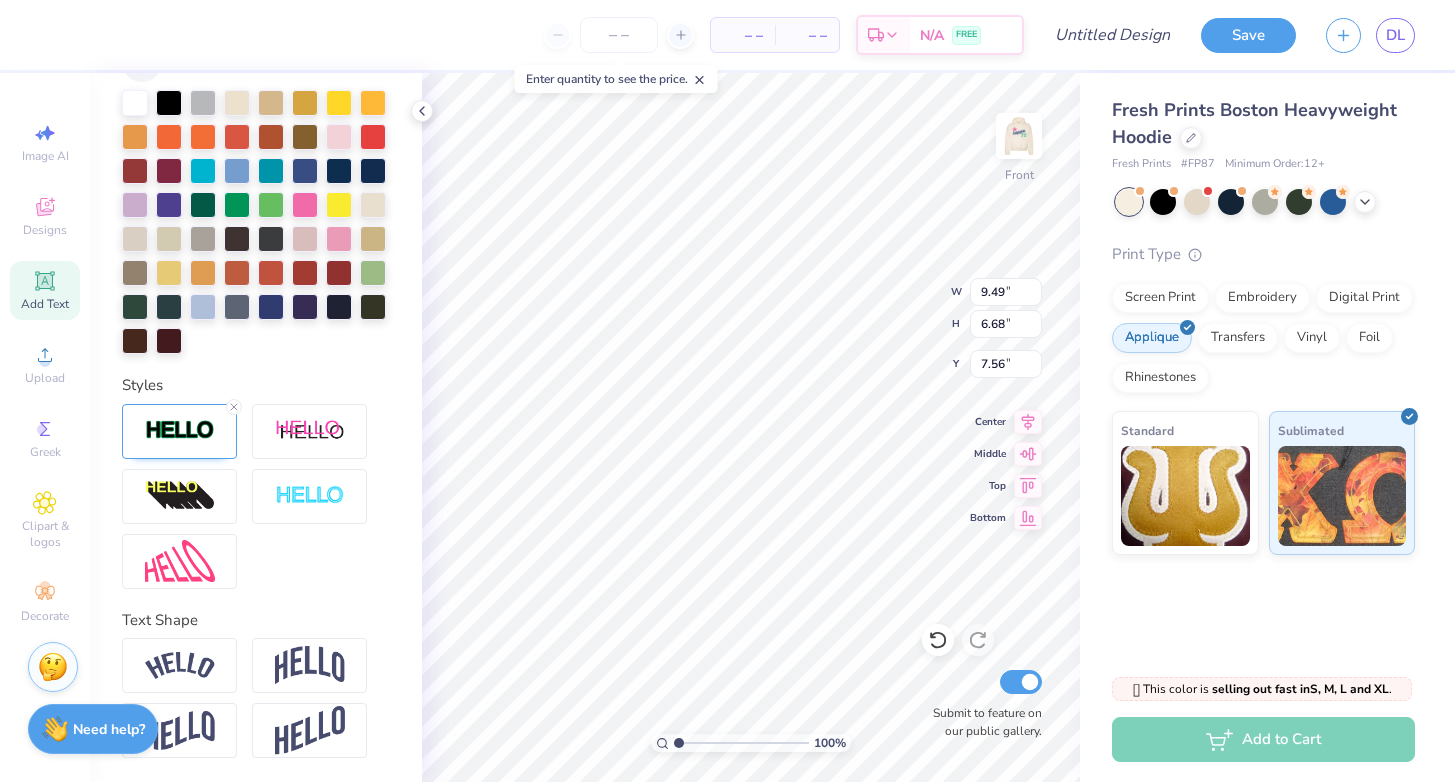 scroll, scrollTop: 532, scrollLeft: 0, axis: vertical 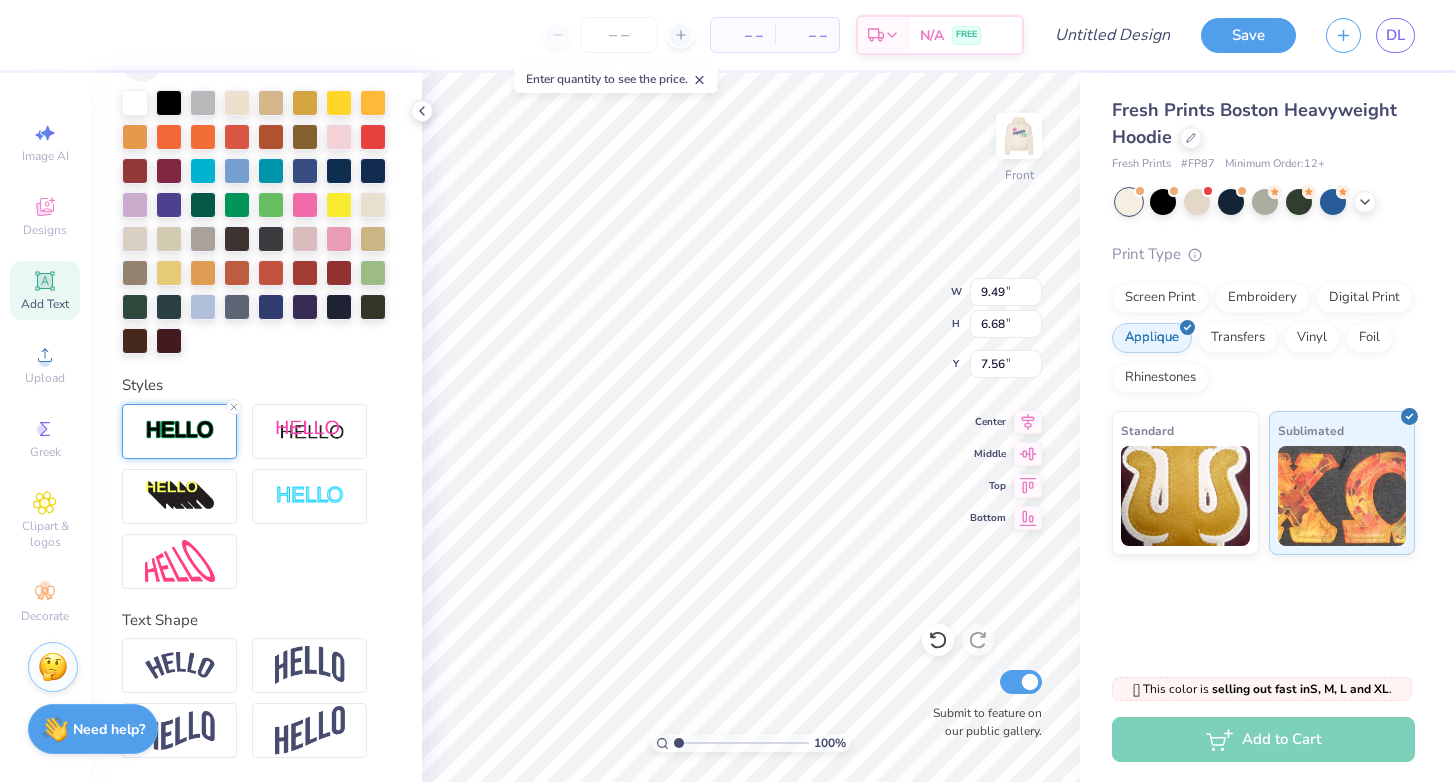 click at bounding box center (180, 430) 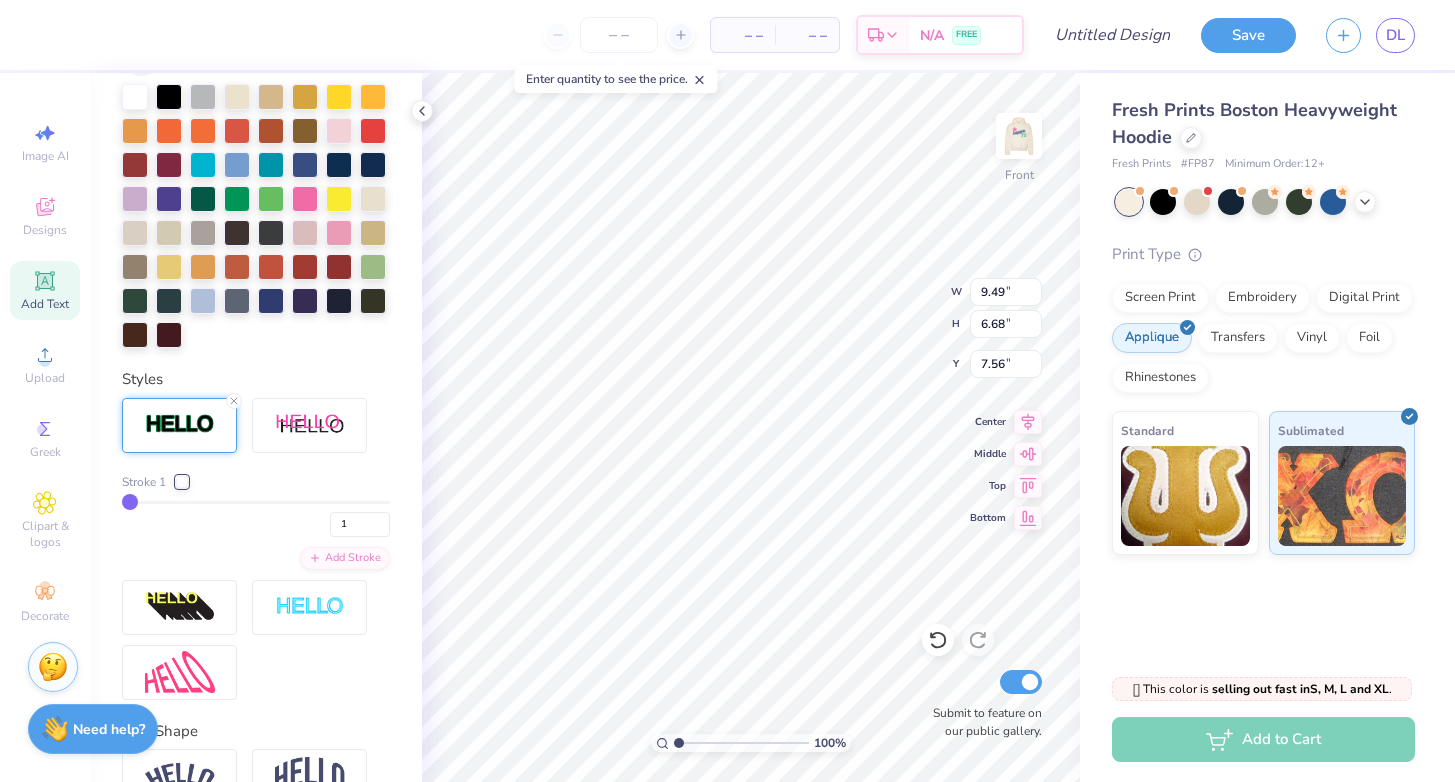 type on "2" 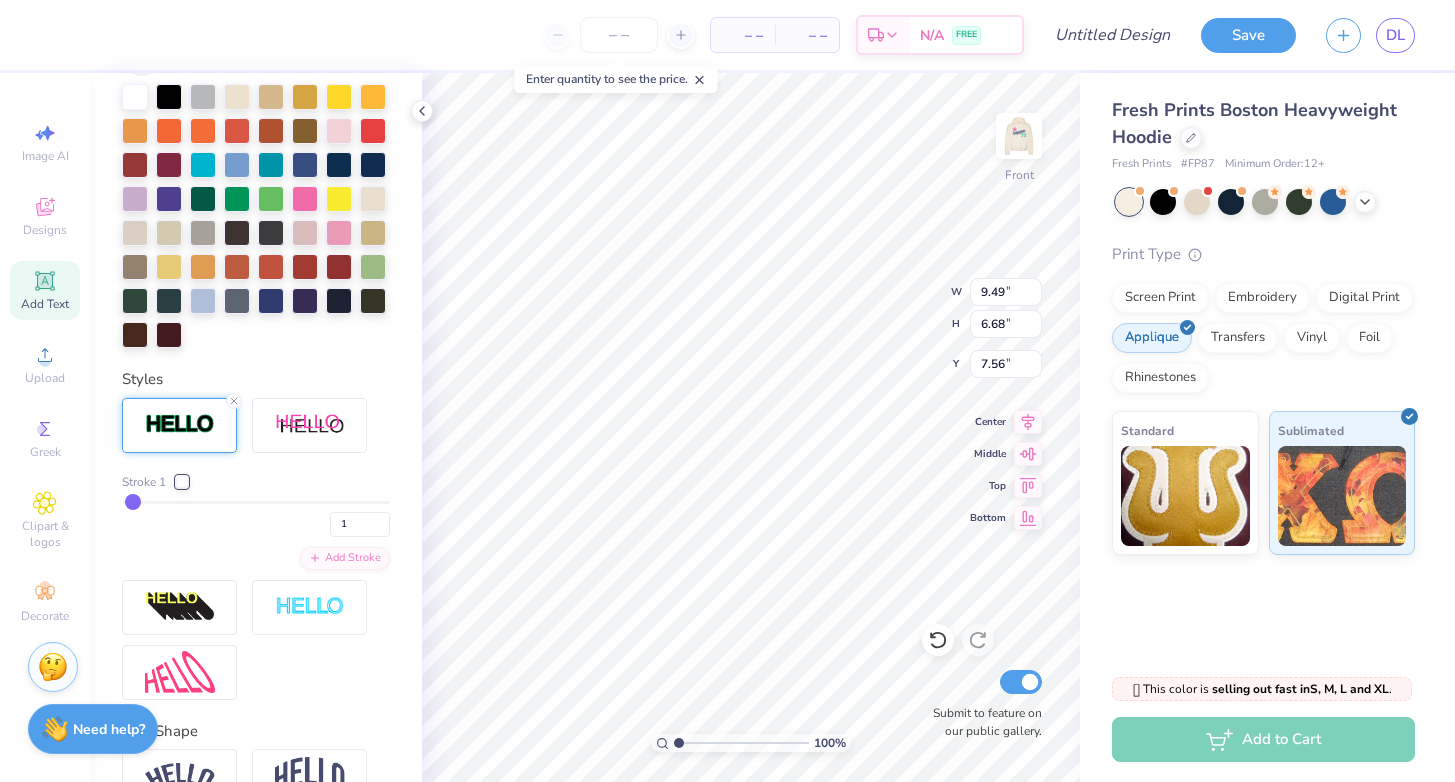 type on "2" 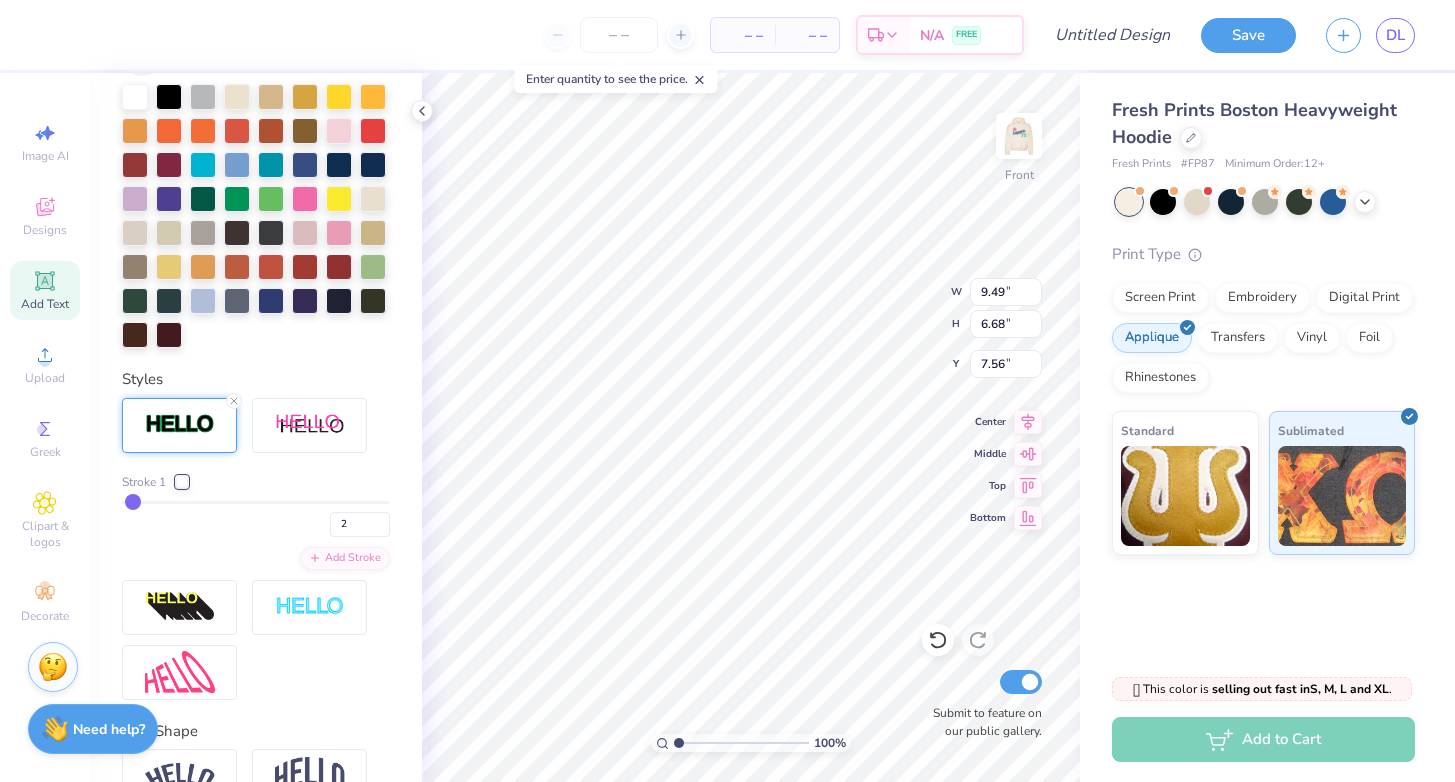 type on "3" 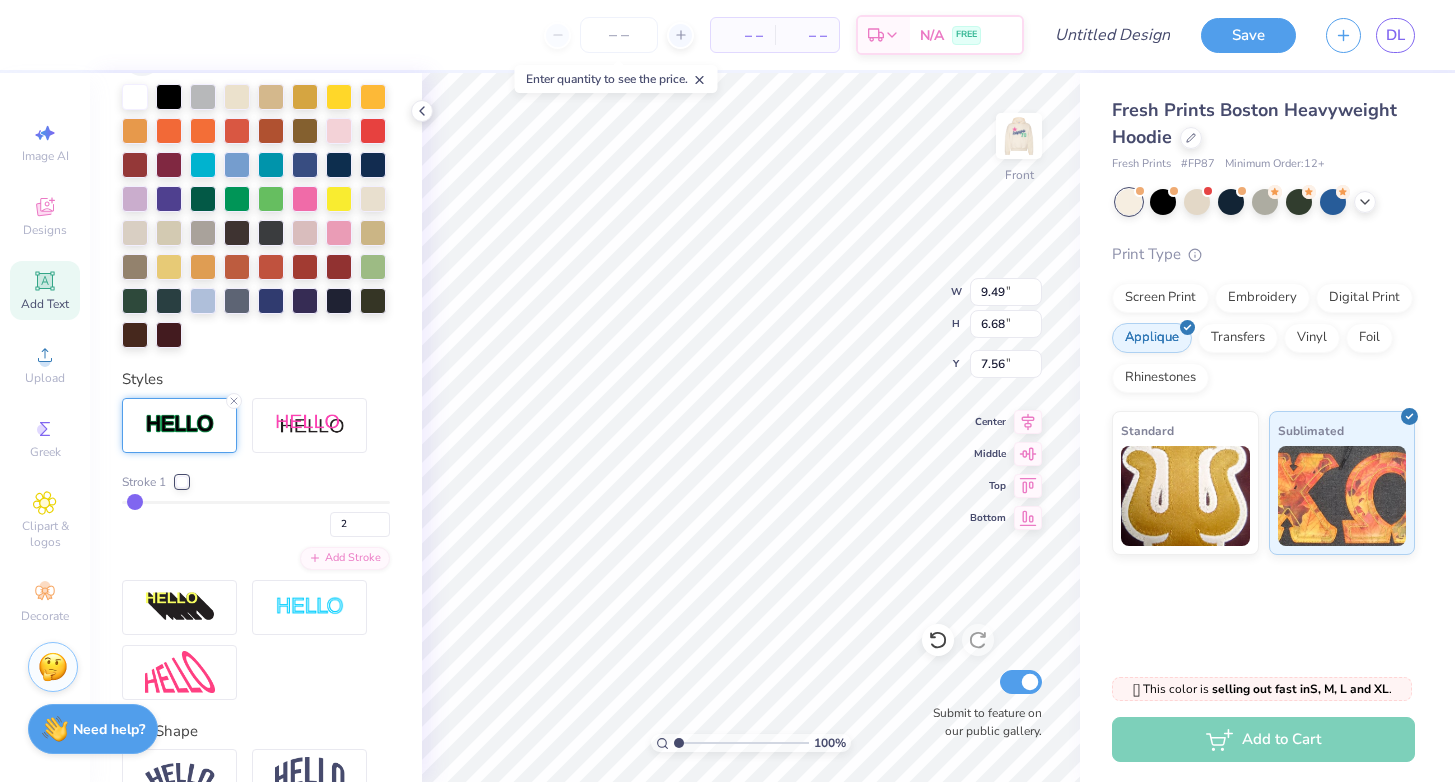 type on "3" 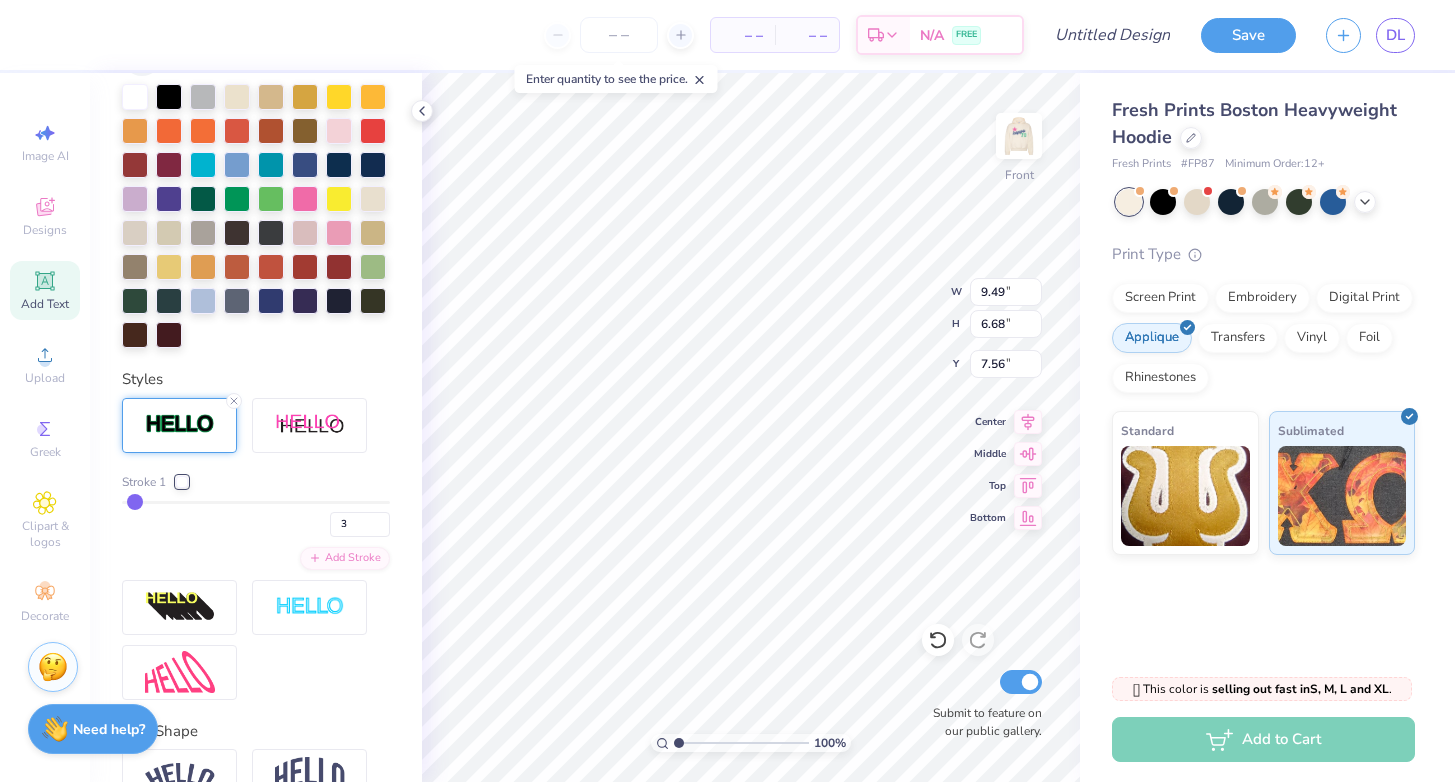type on "4" 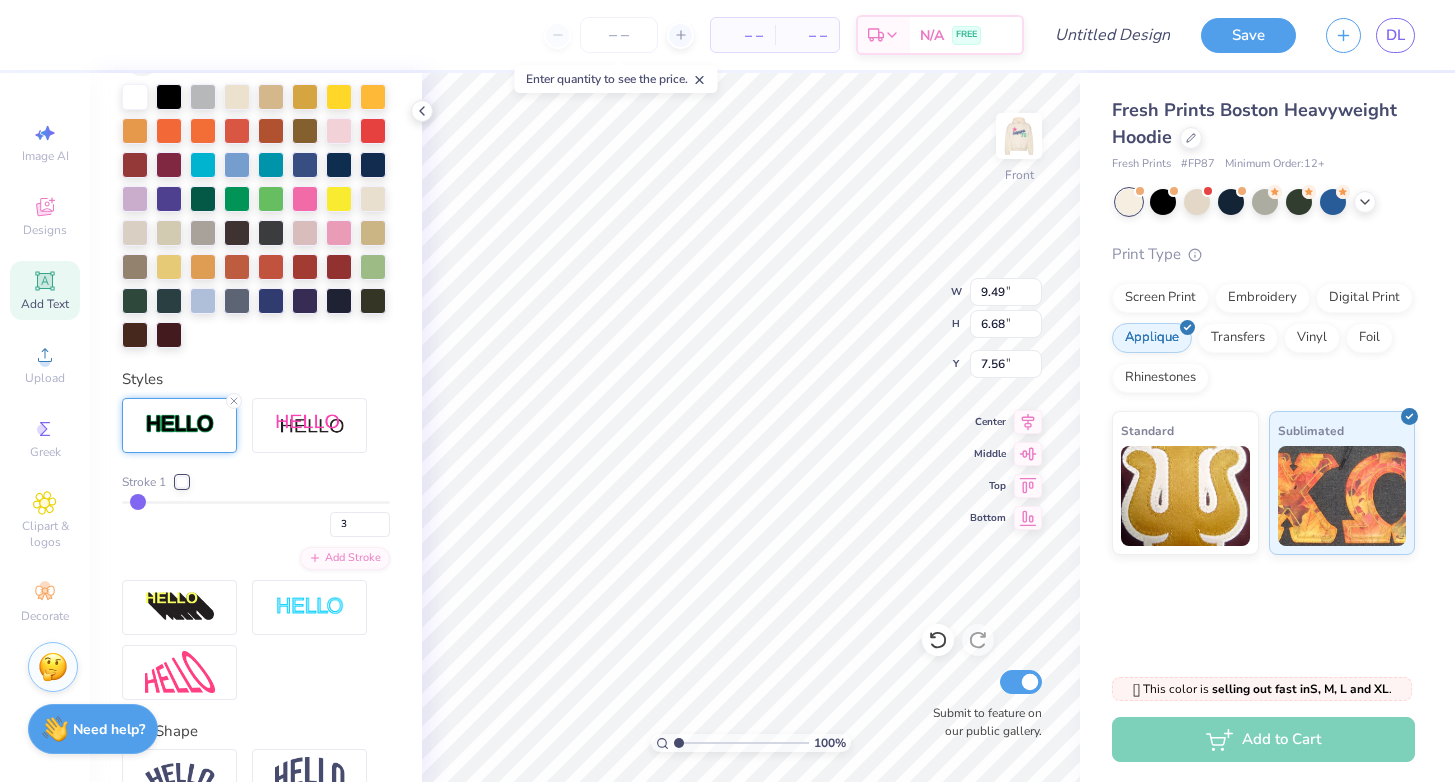 type on "4" 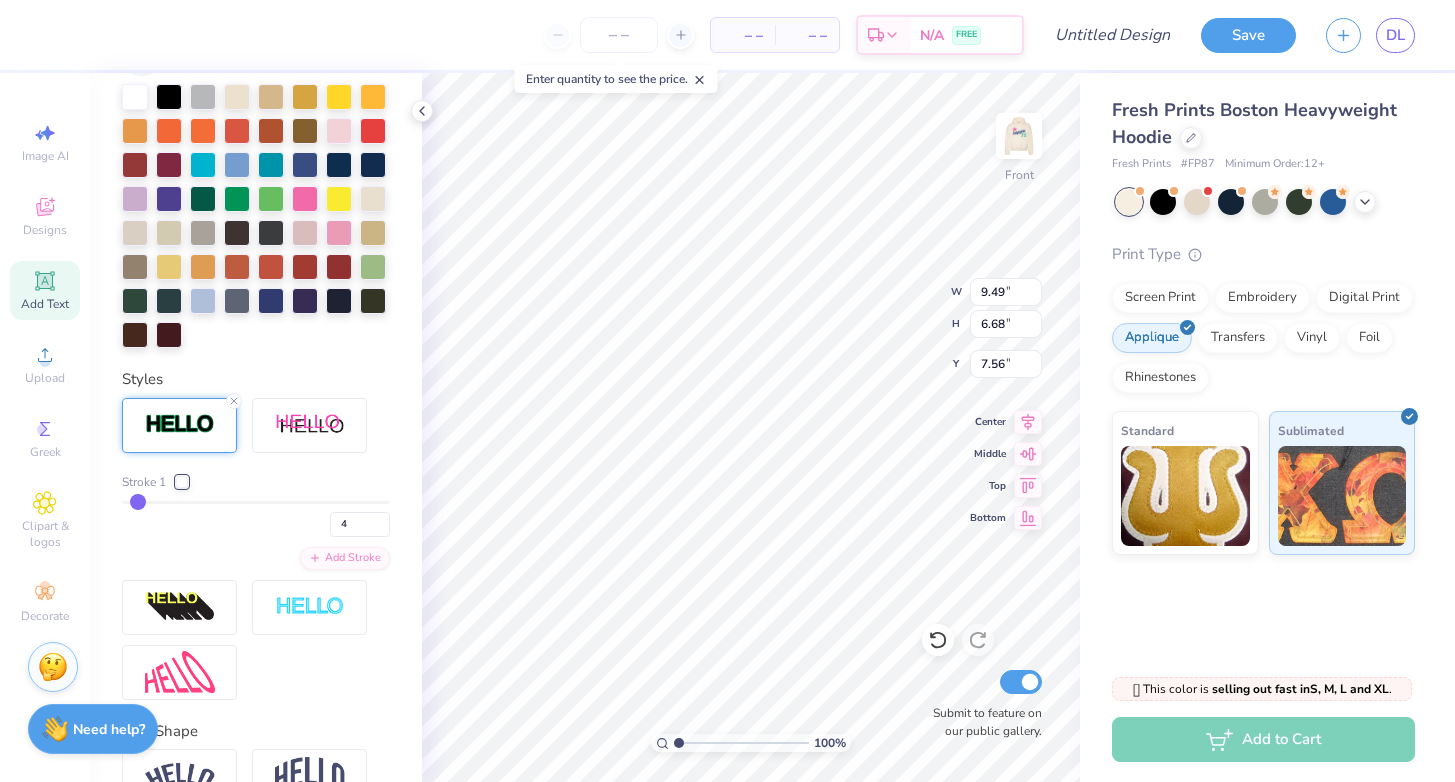 type on "5" 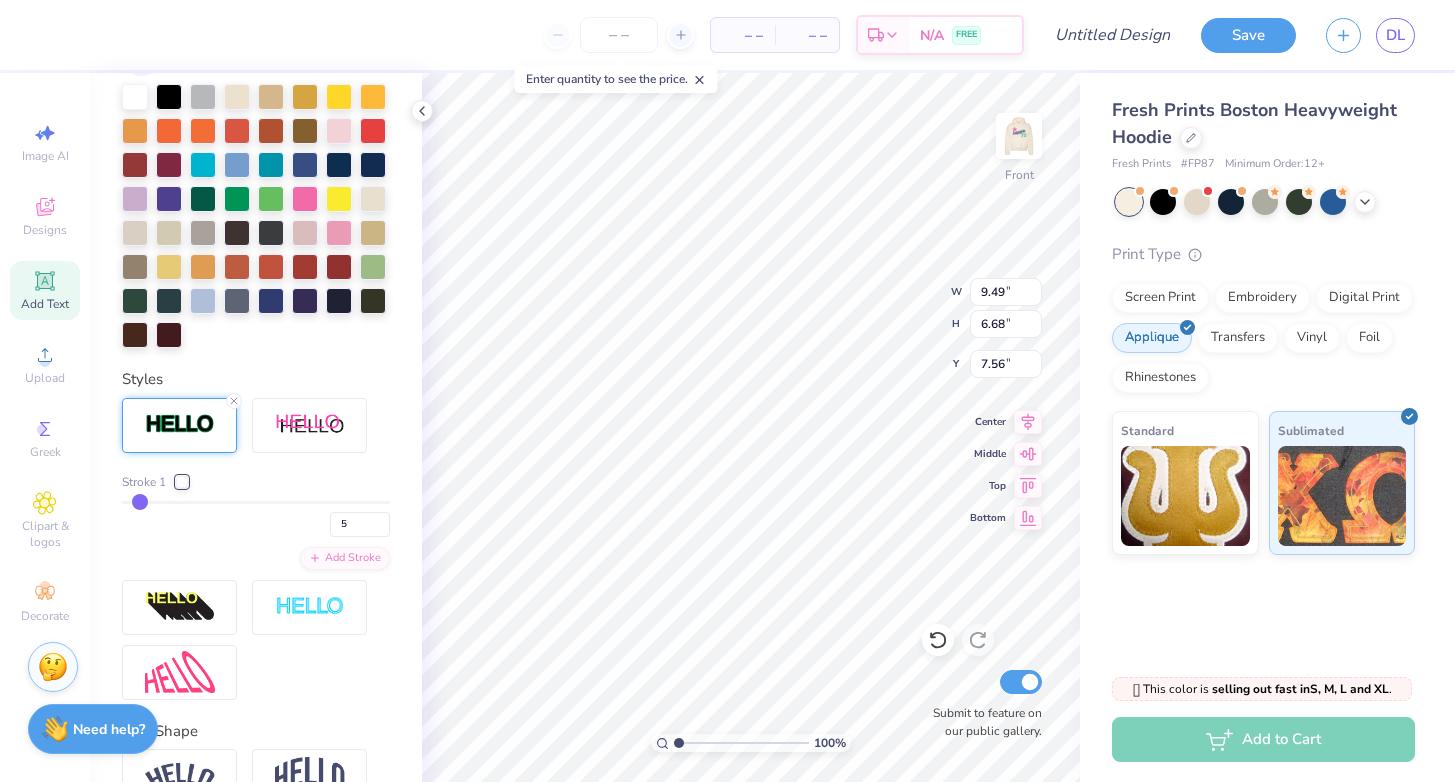 type on "6" 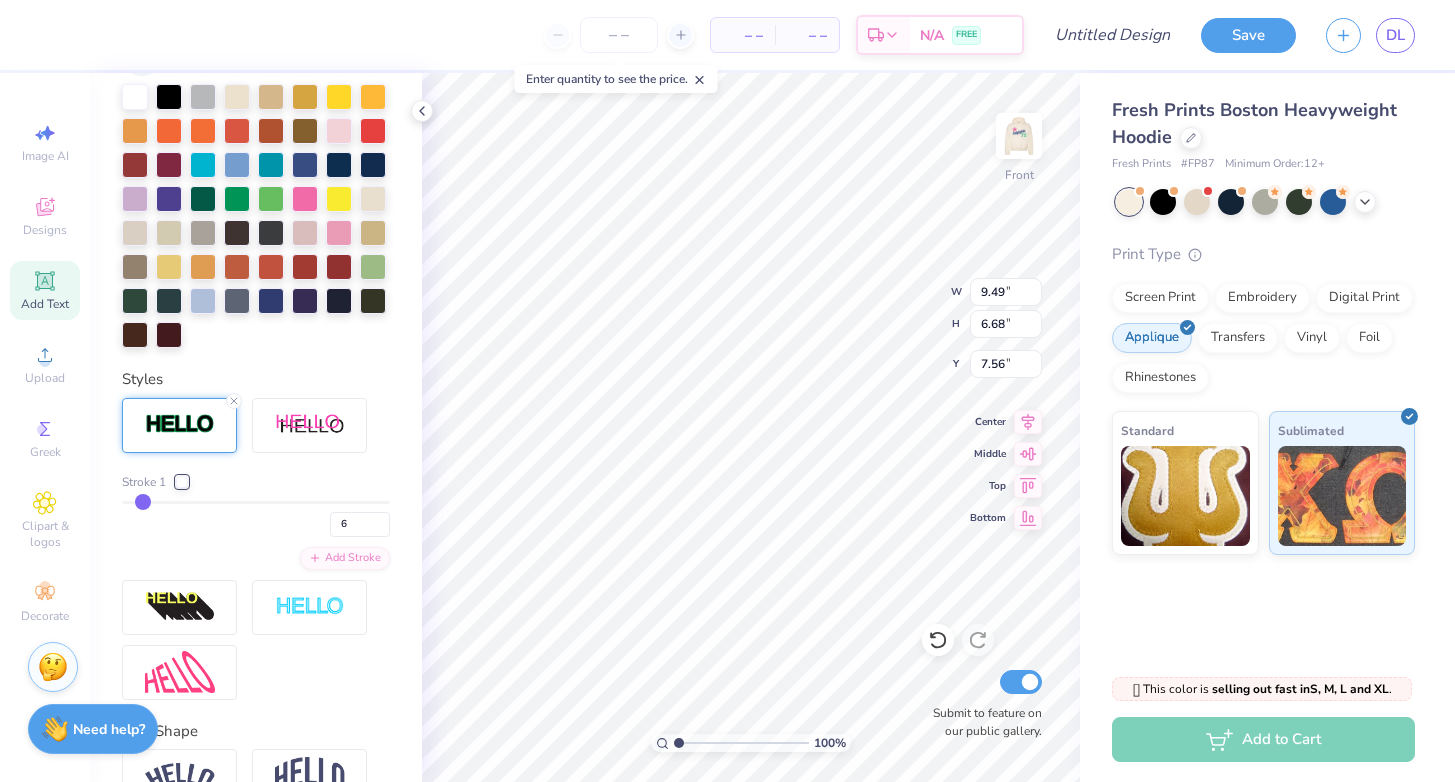 type on "7" 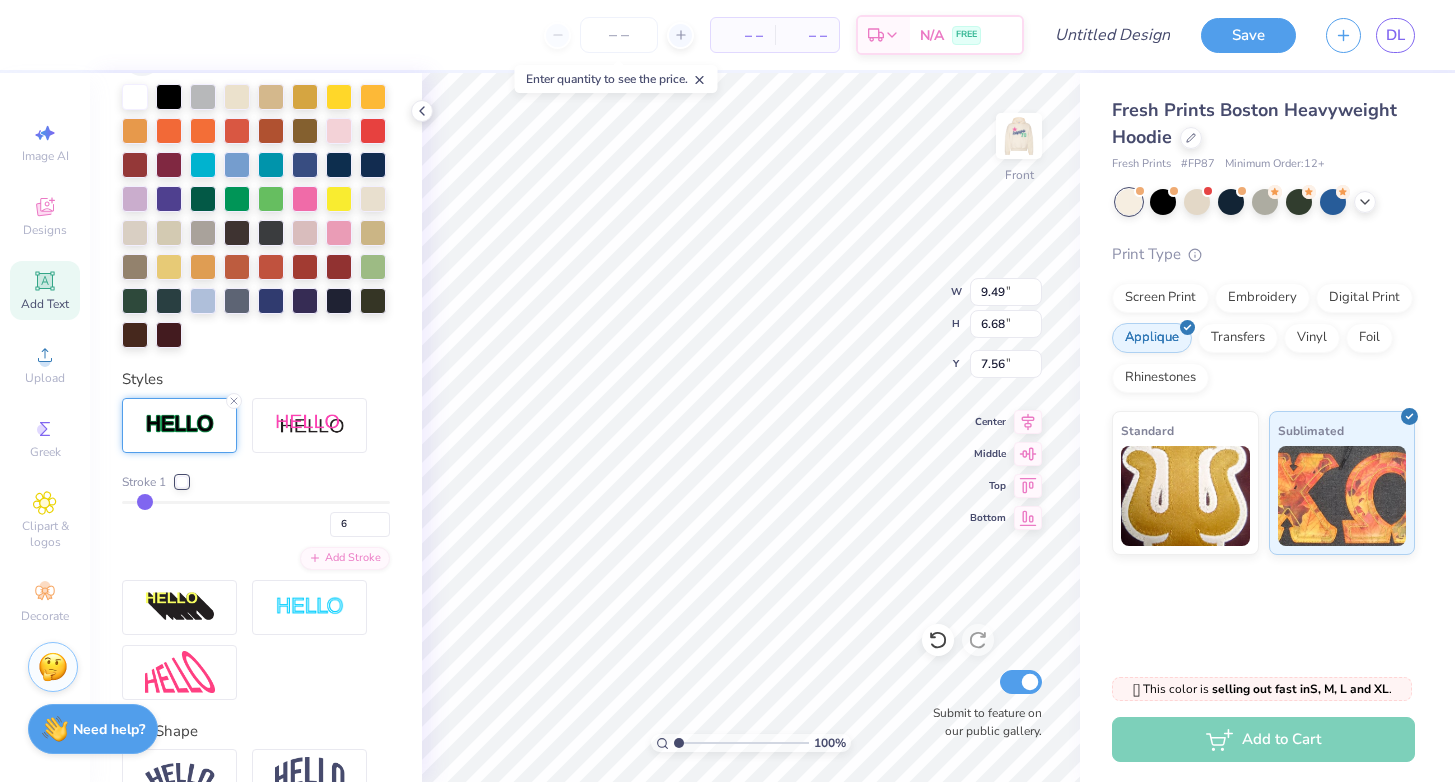 type on "7" 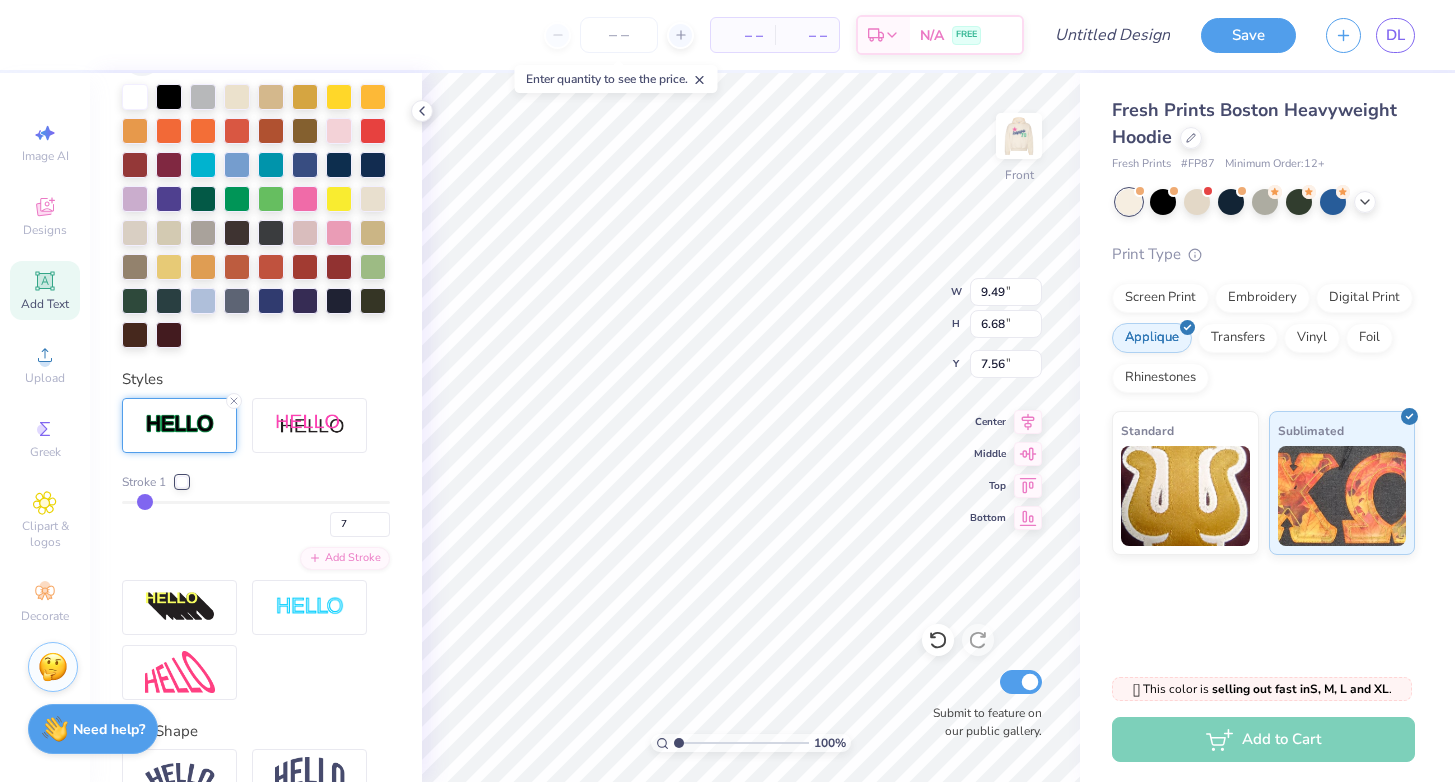 type on "6" 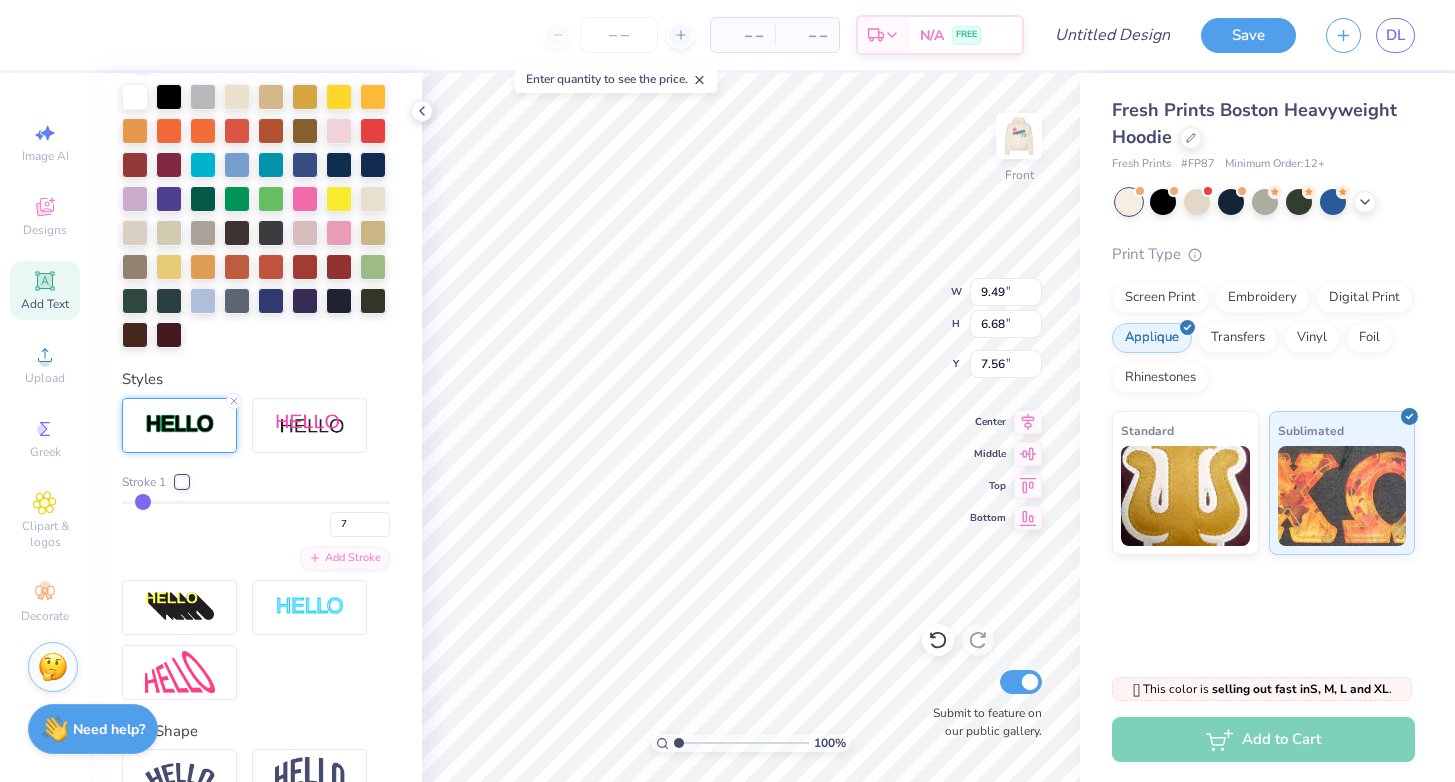 type on "6" 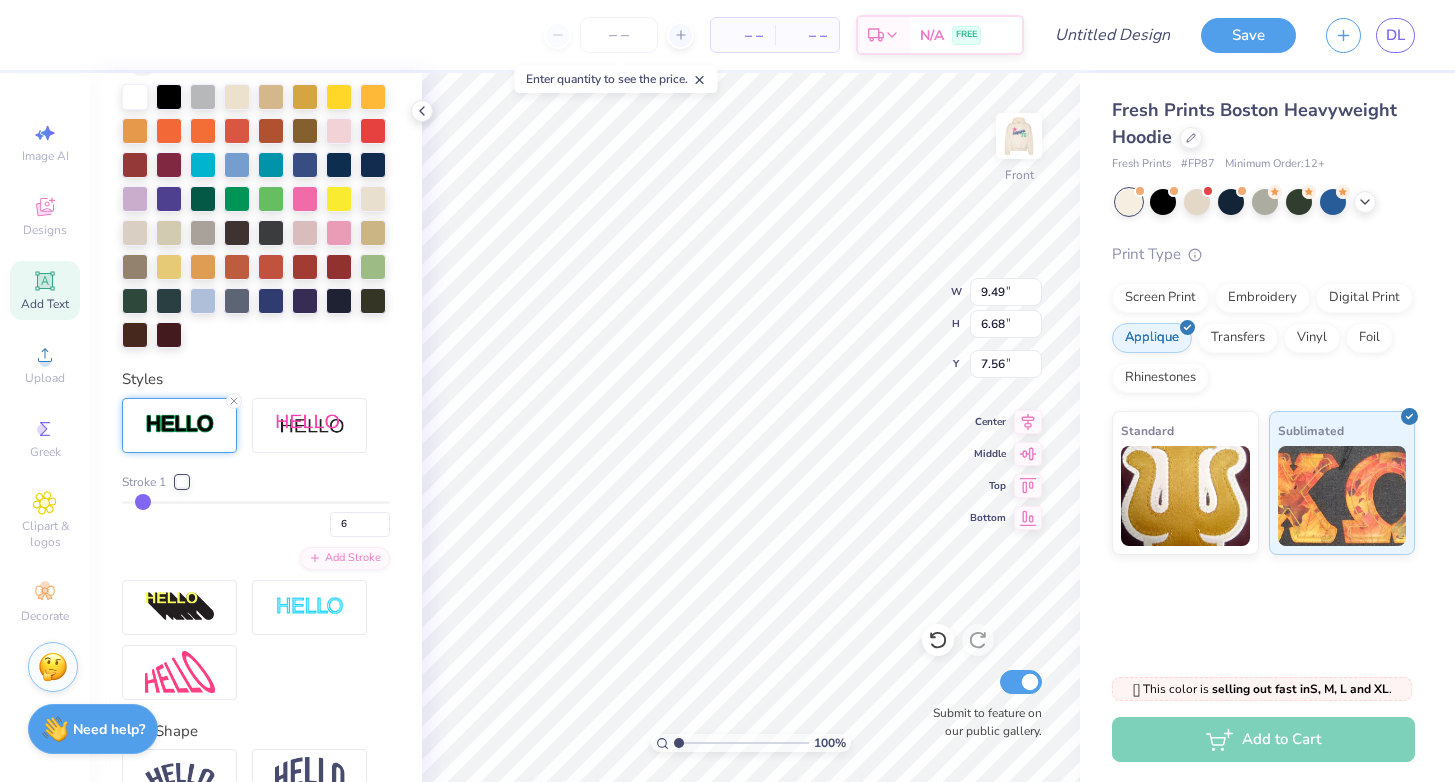 type on "5" 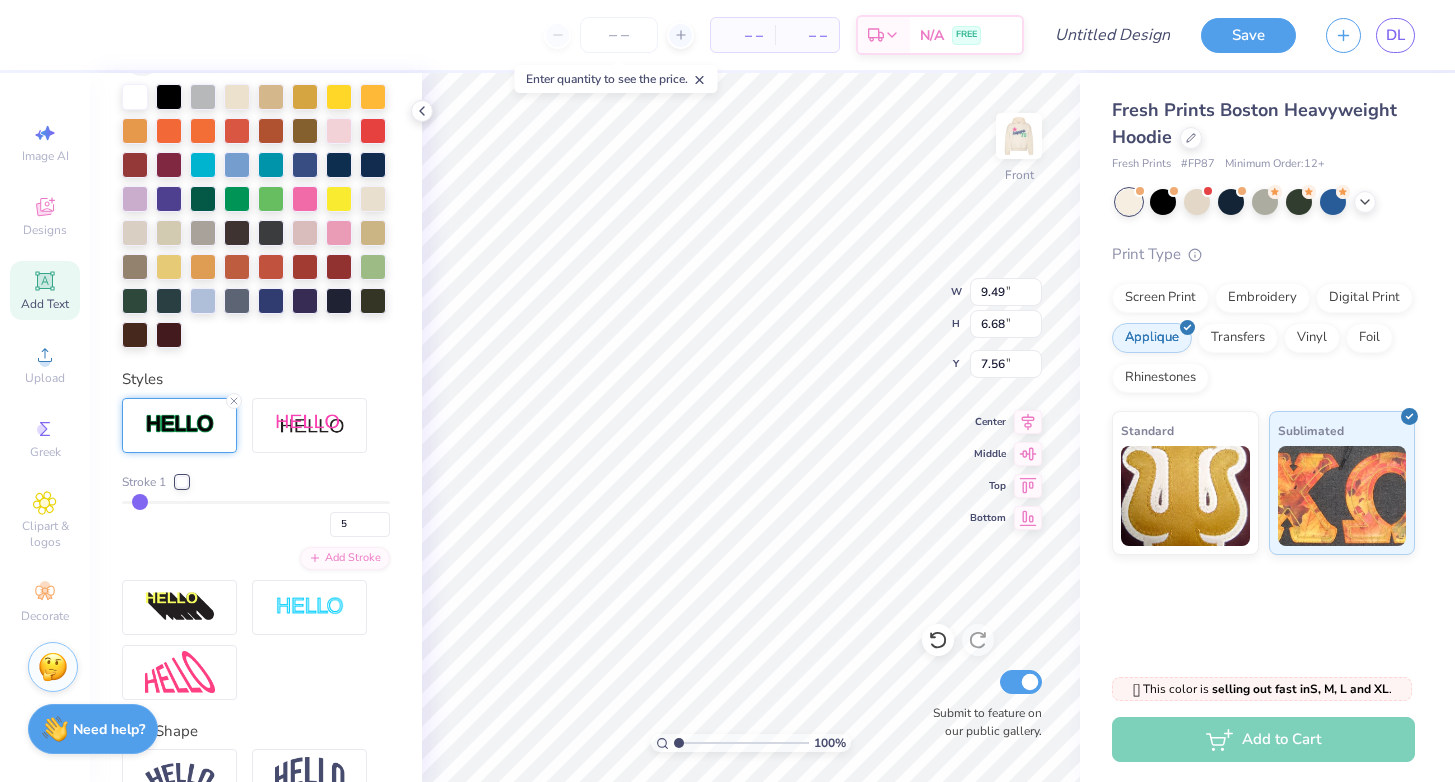 type on "9.92" 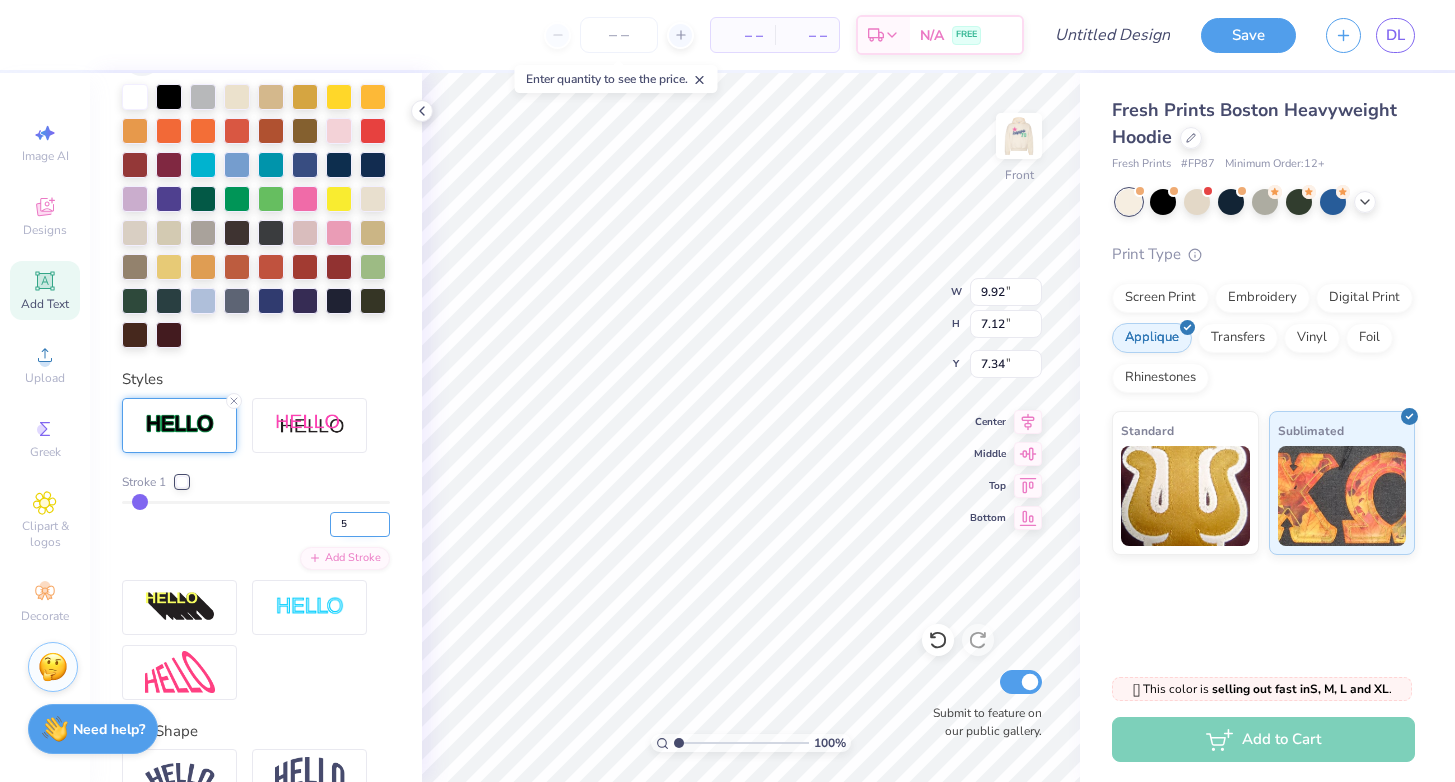 click on "5" at bounding box center [360, 524] 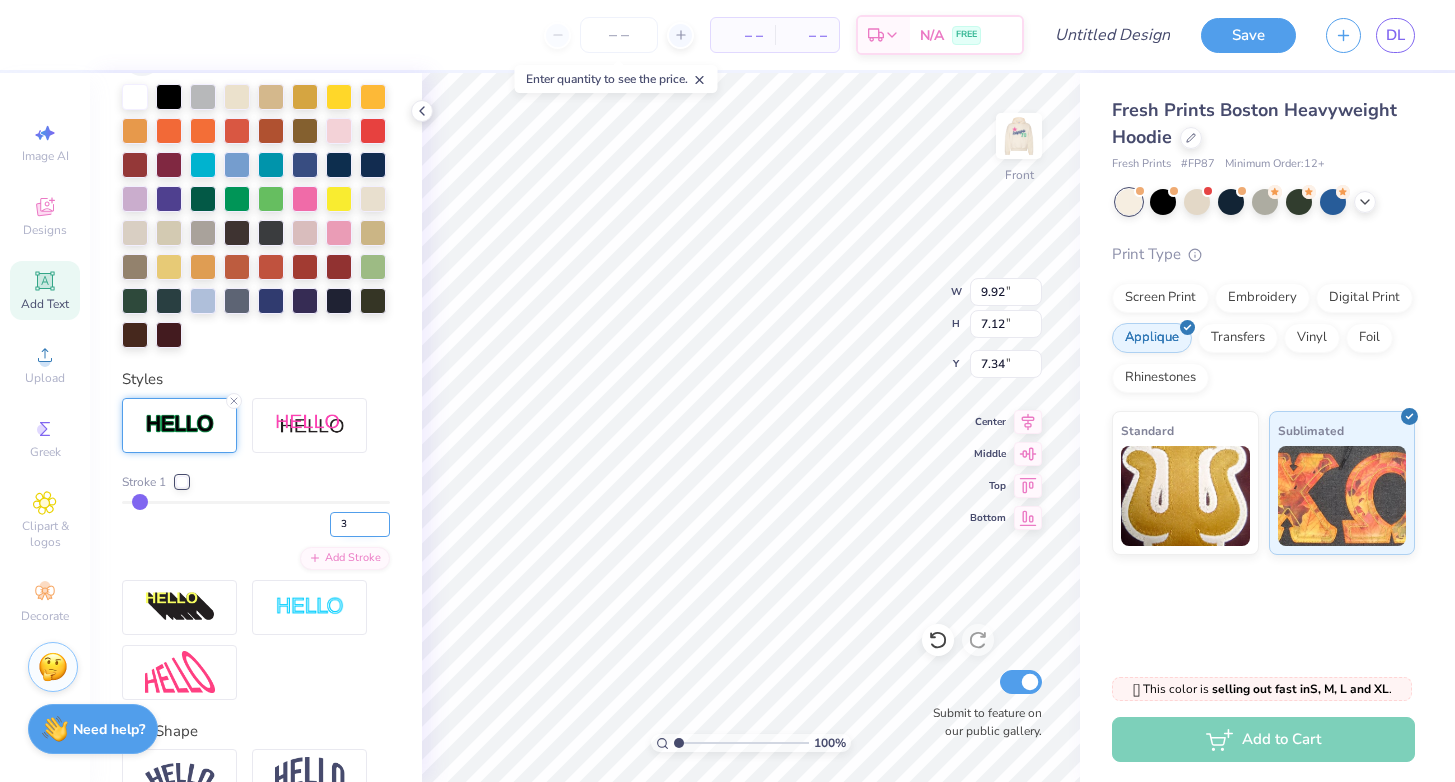 type on "3" 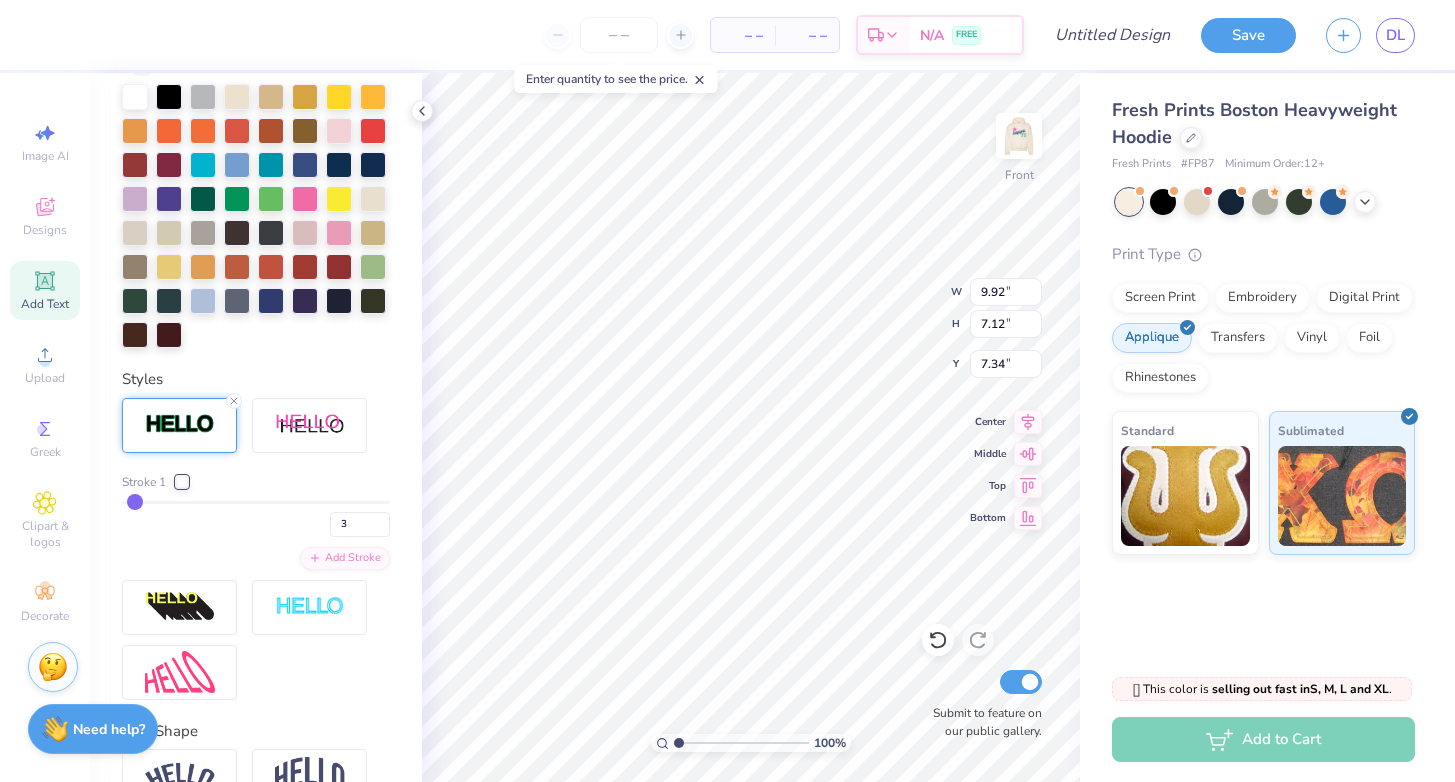 type on "9.71" 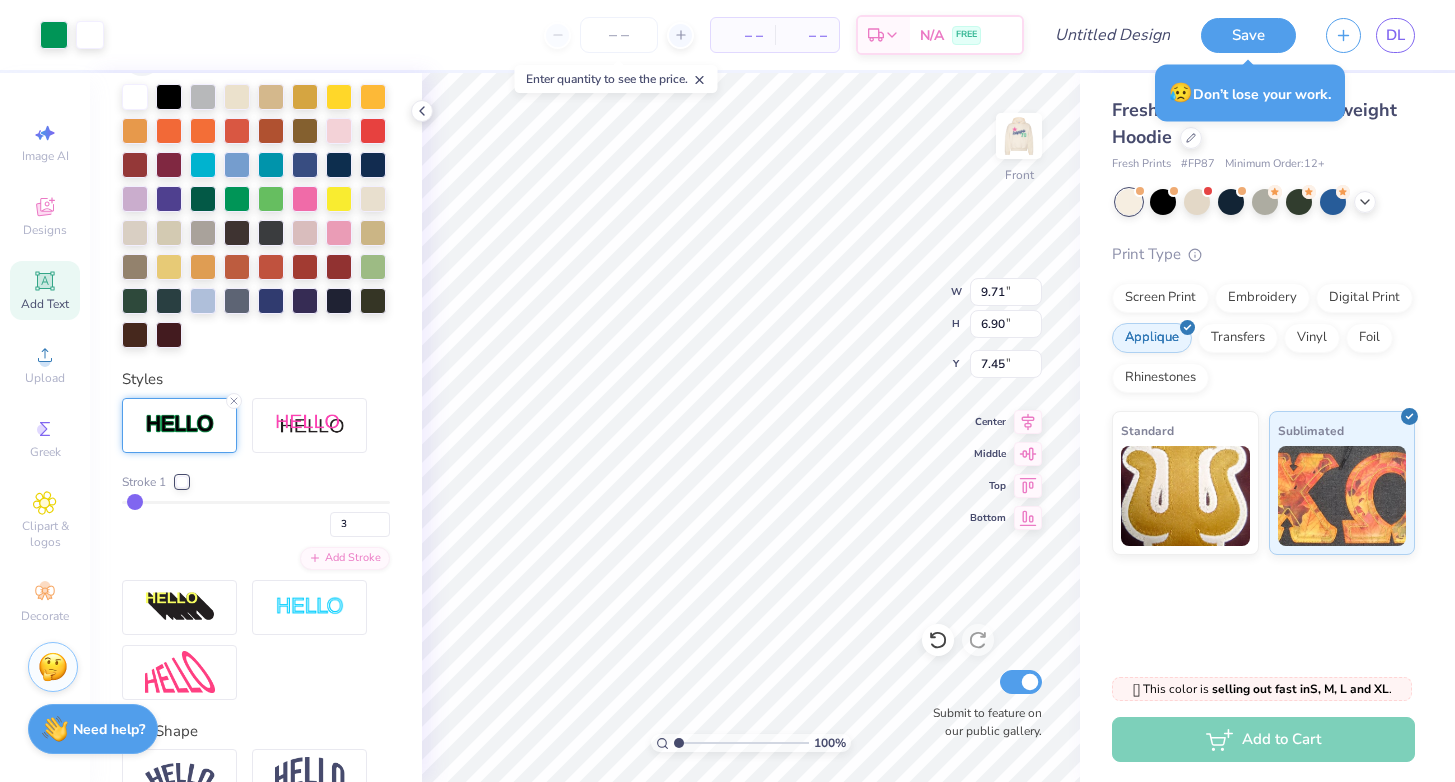 type on "7.46" 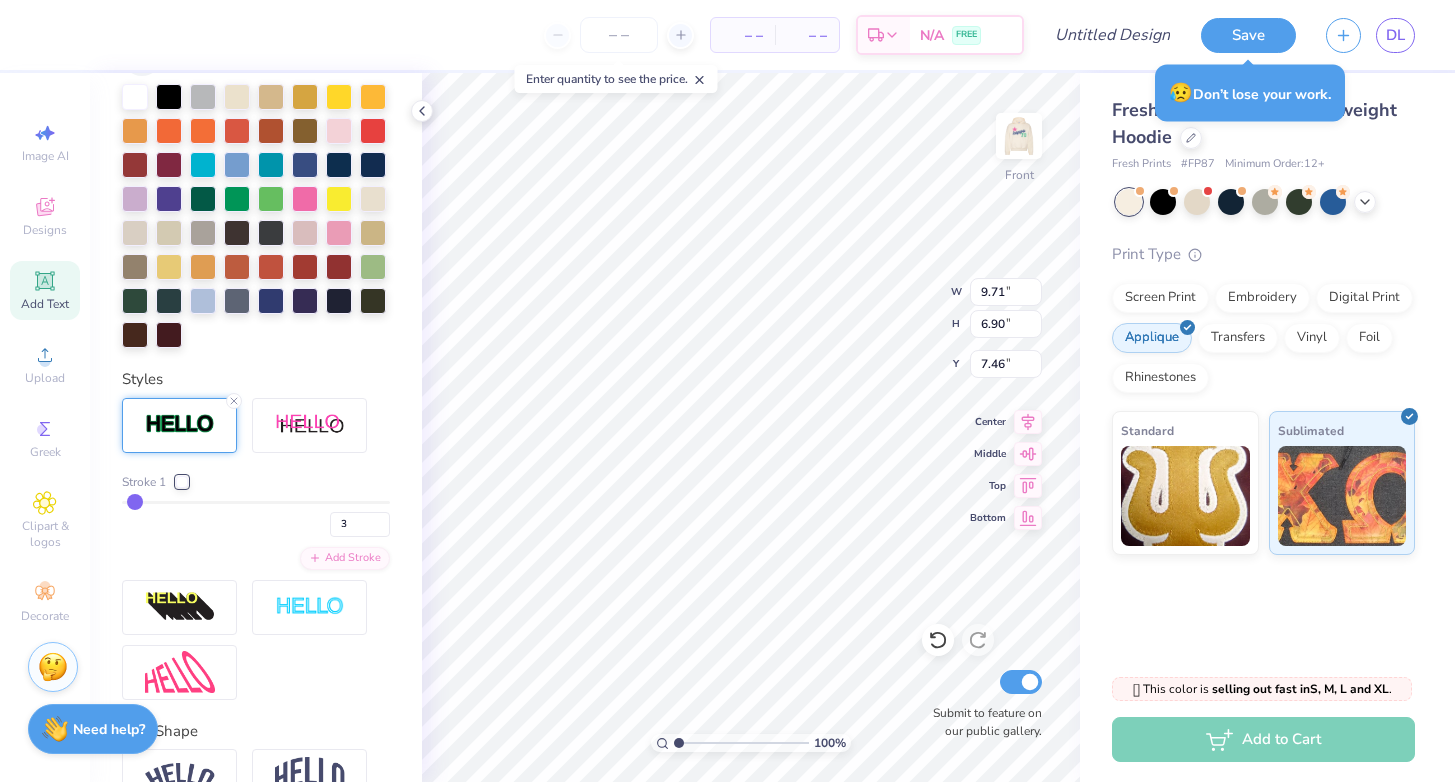 scroll, scrollTop: 16, scrollLeft: 2, axis: both 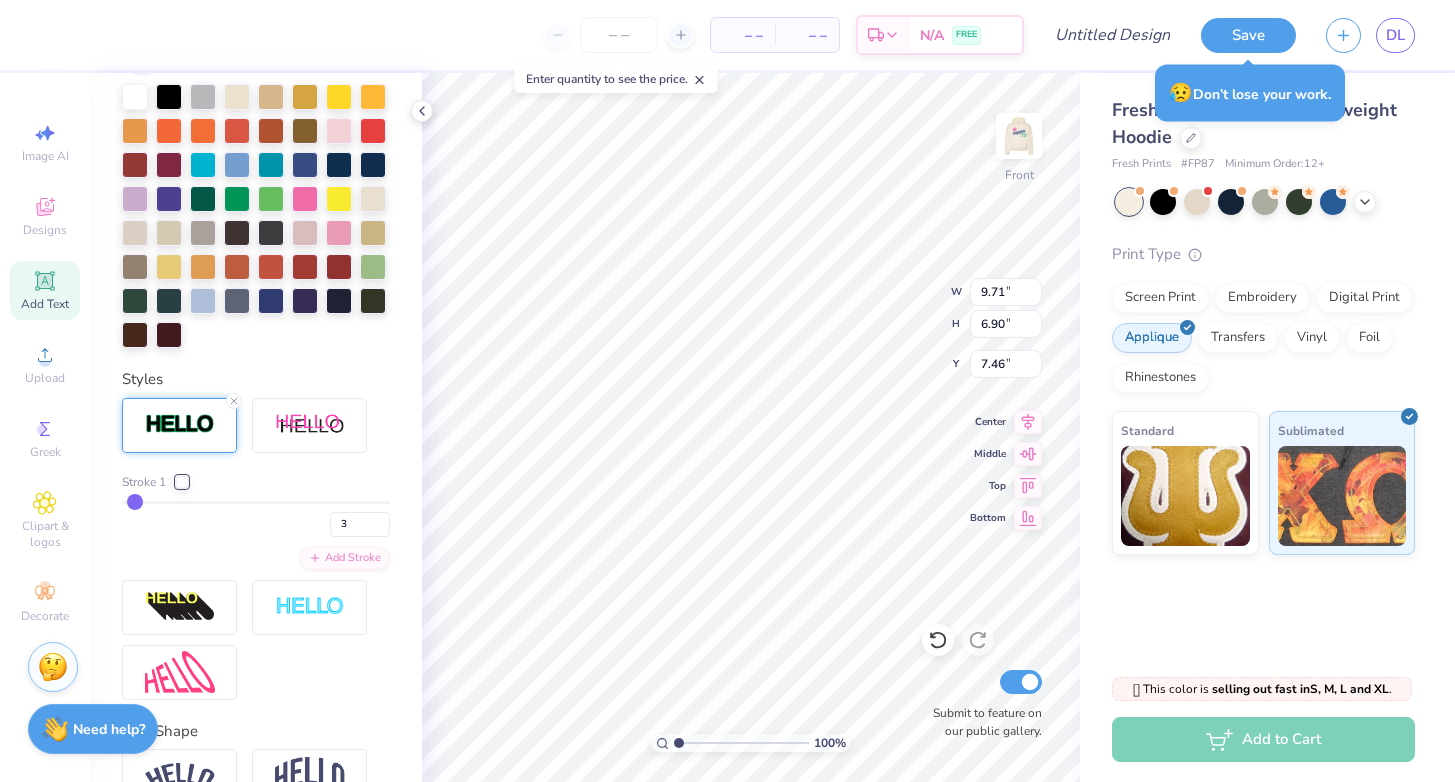 type on "12.83" 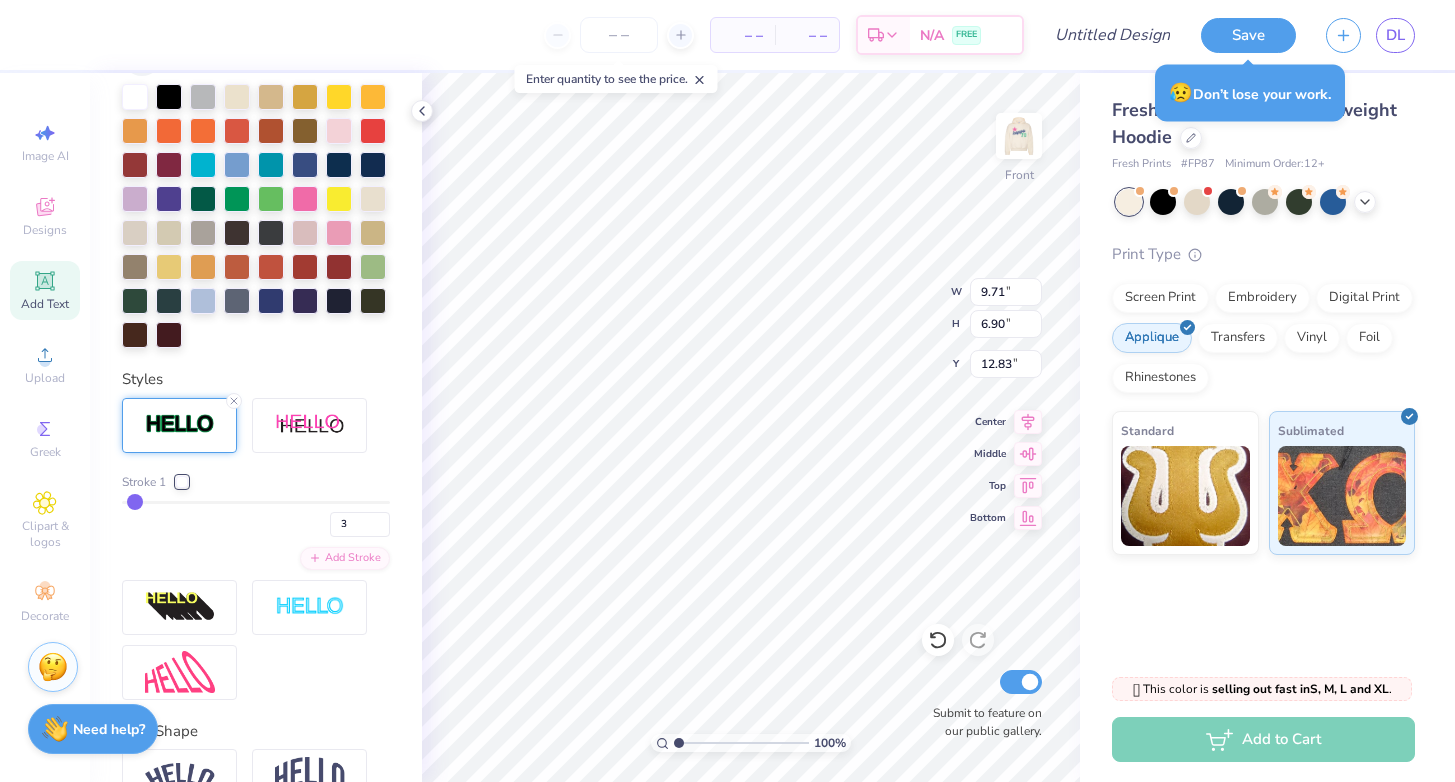 scroll, scrollTop: 16, scrollLeft: 2, axis: both 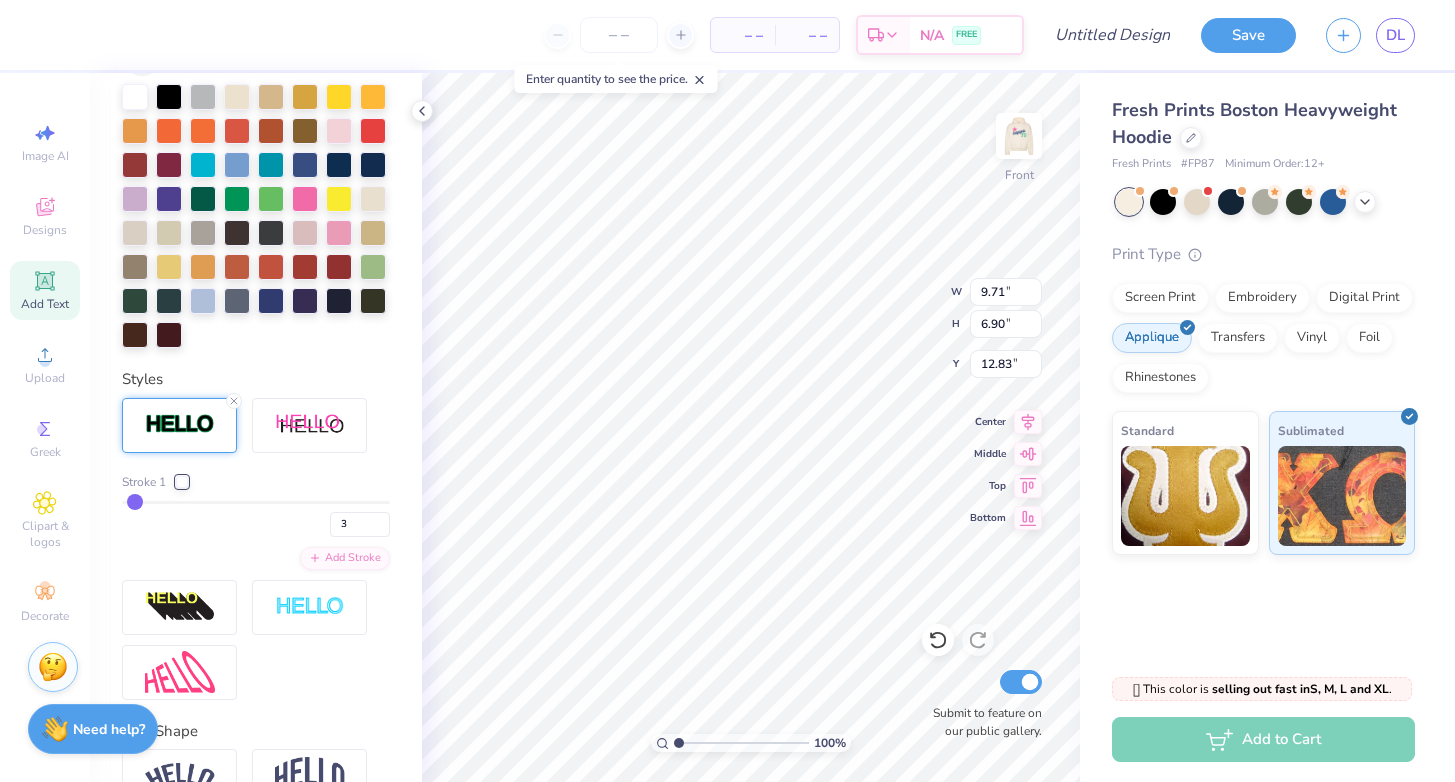 type on "70" 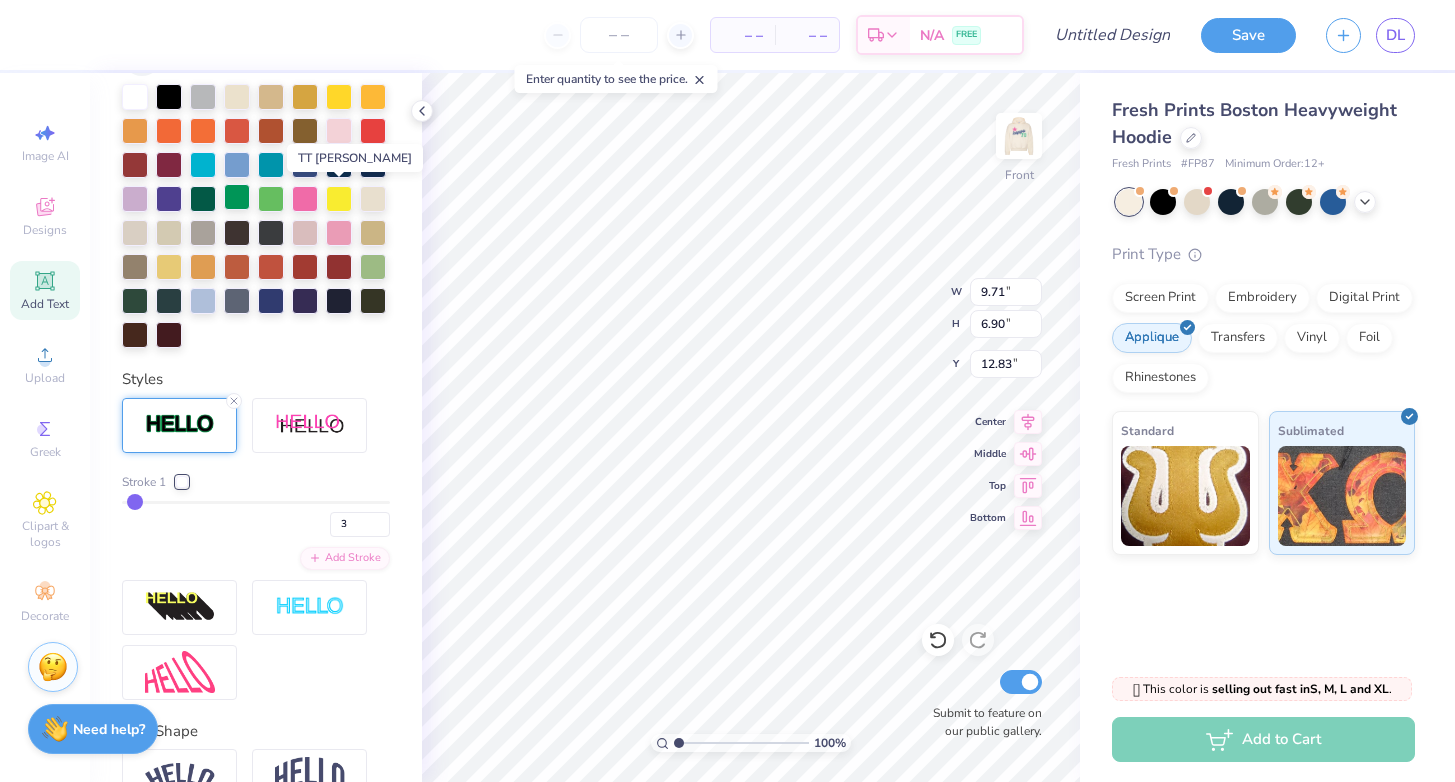type on "18
70" 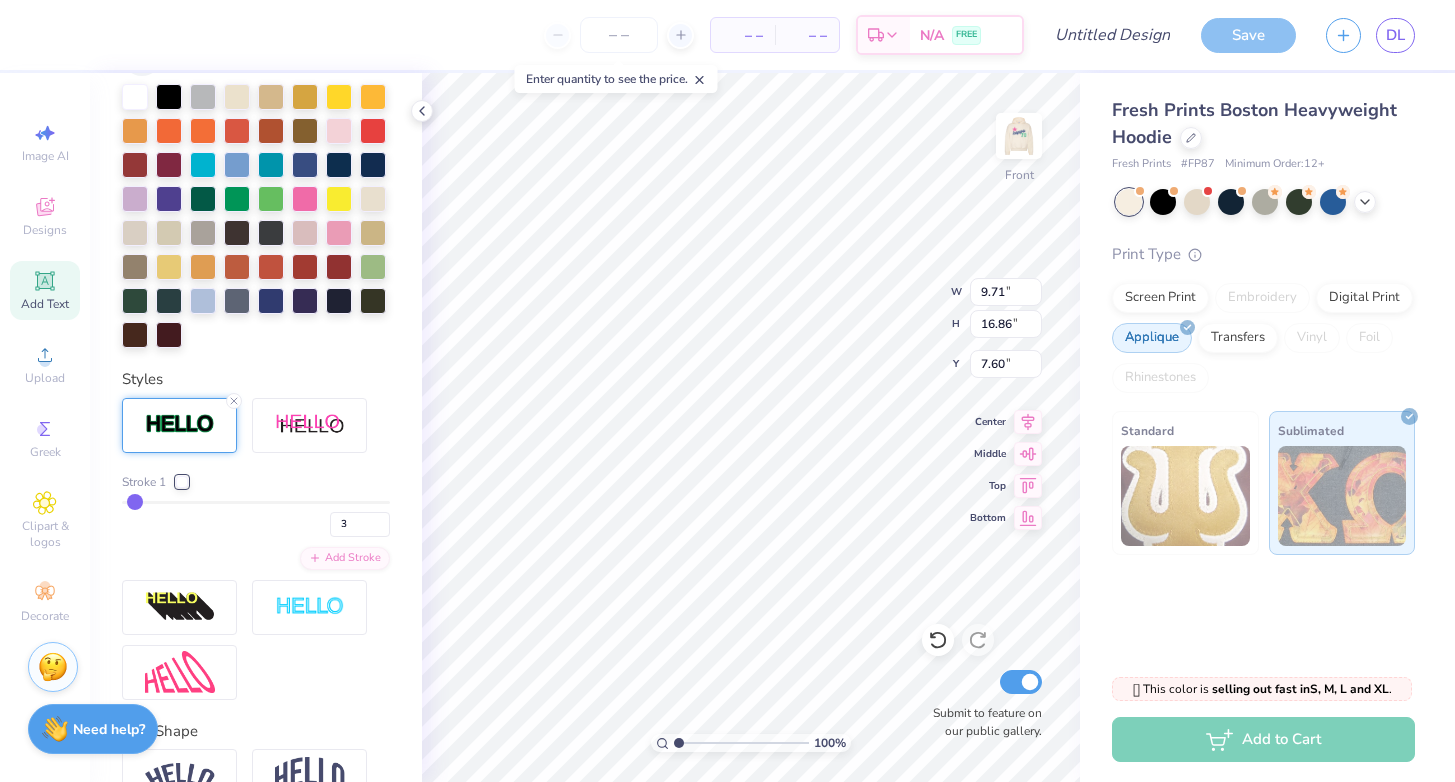 type on "5.93" 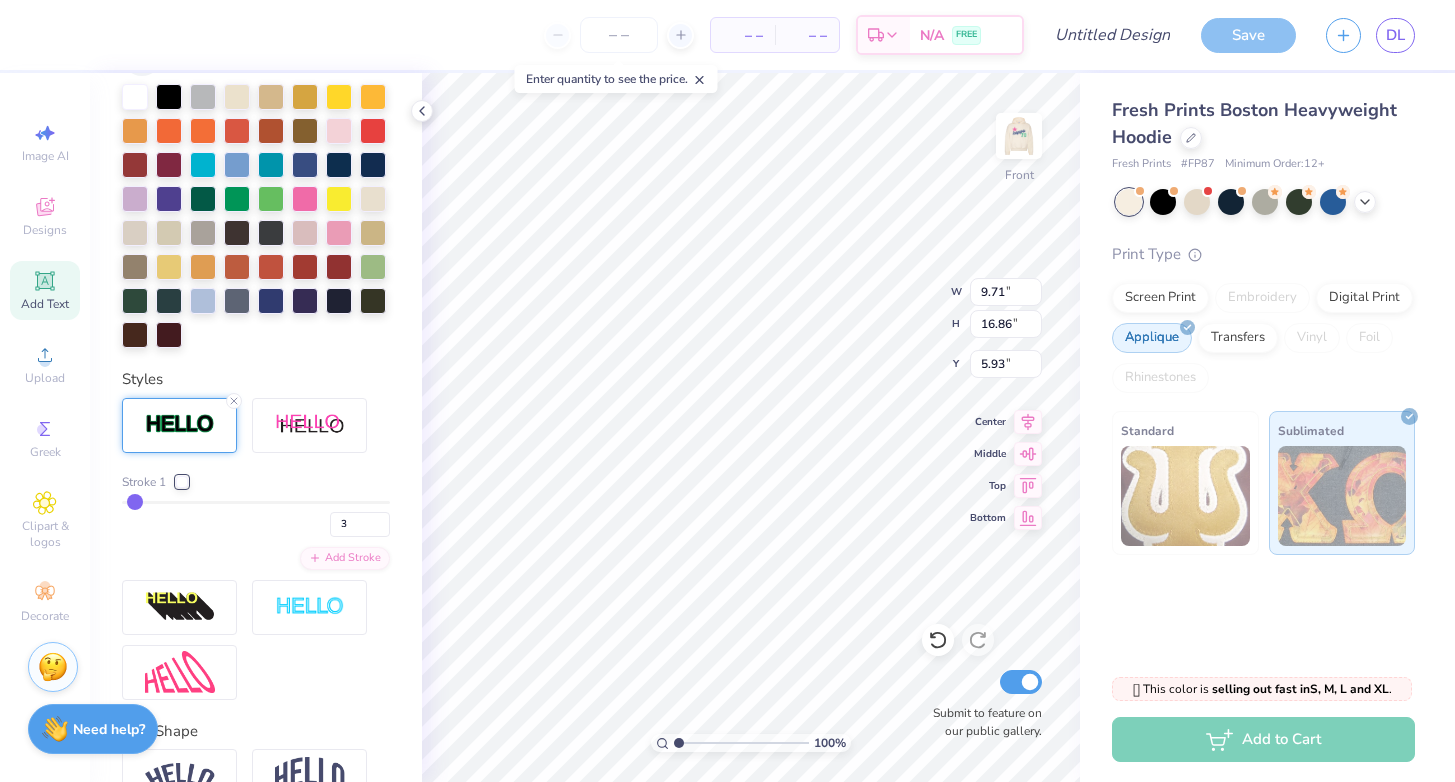 scroll, scrollTop: 16, scrollLeft: 2, axis: both 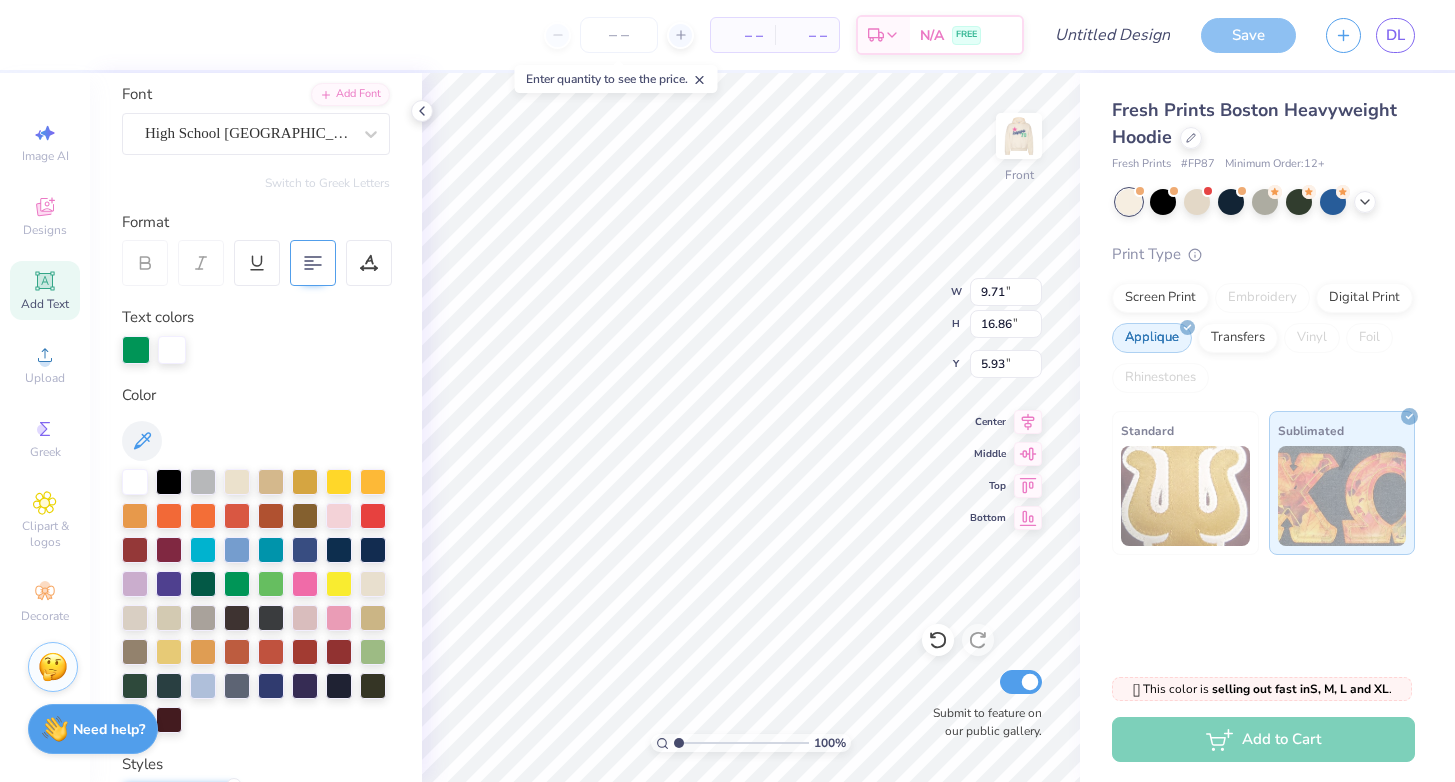 click 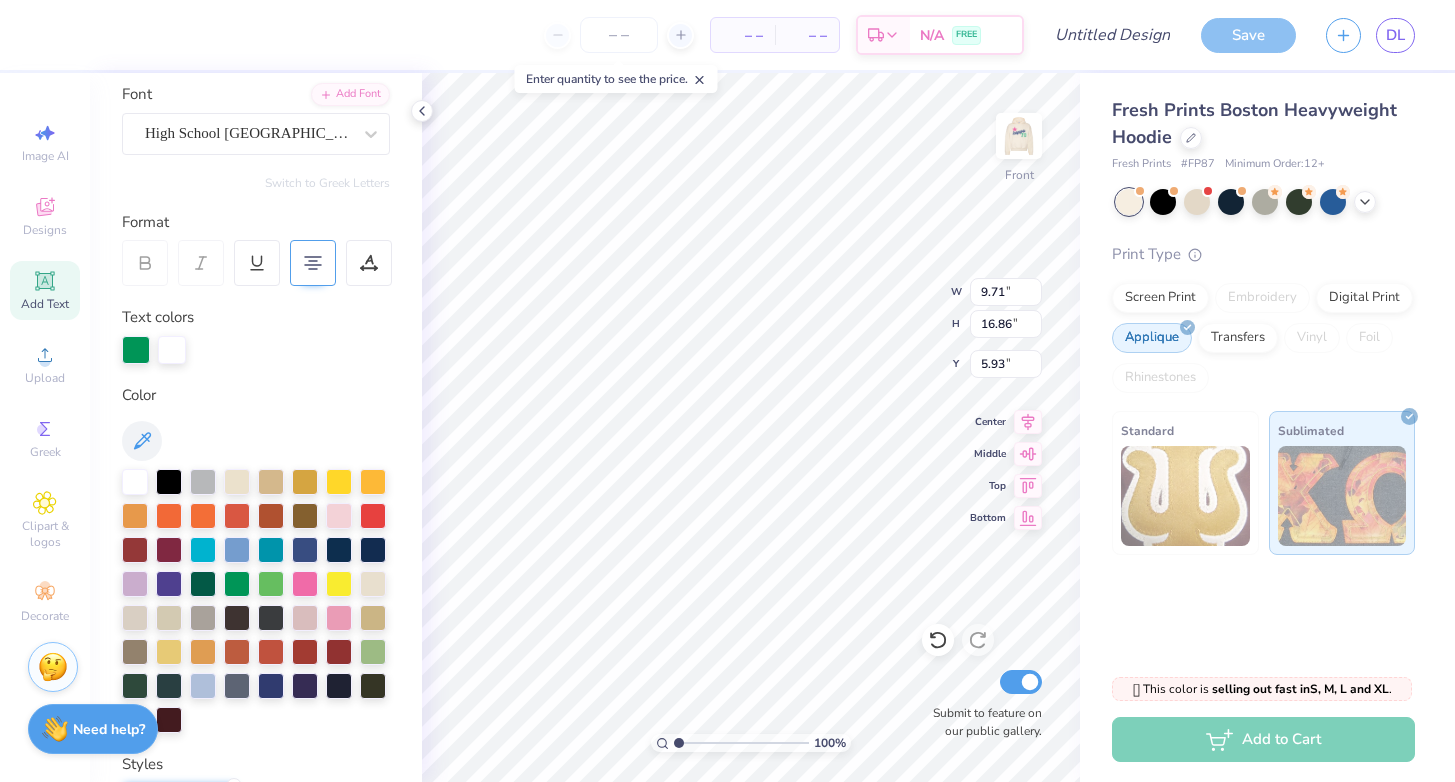 type on "5.86" 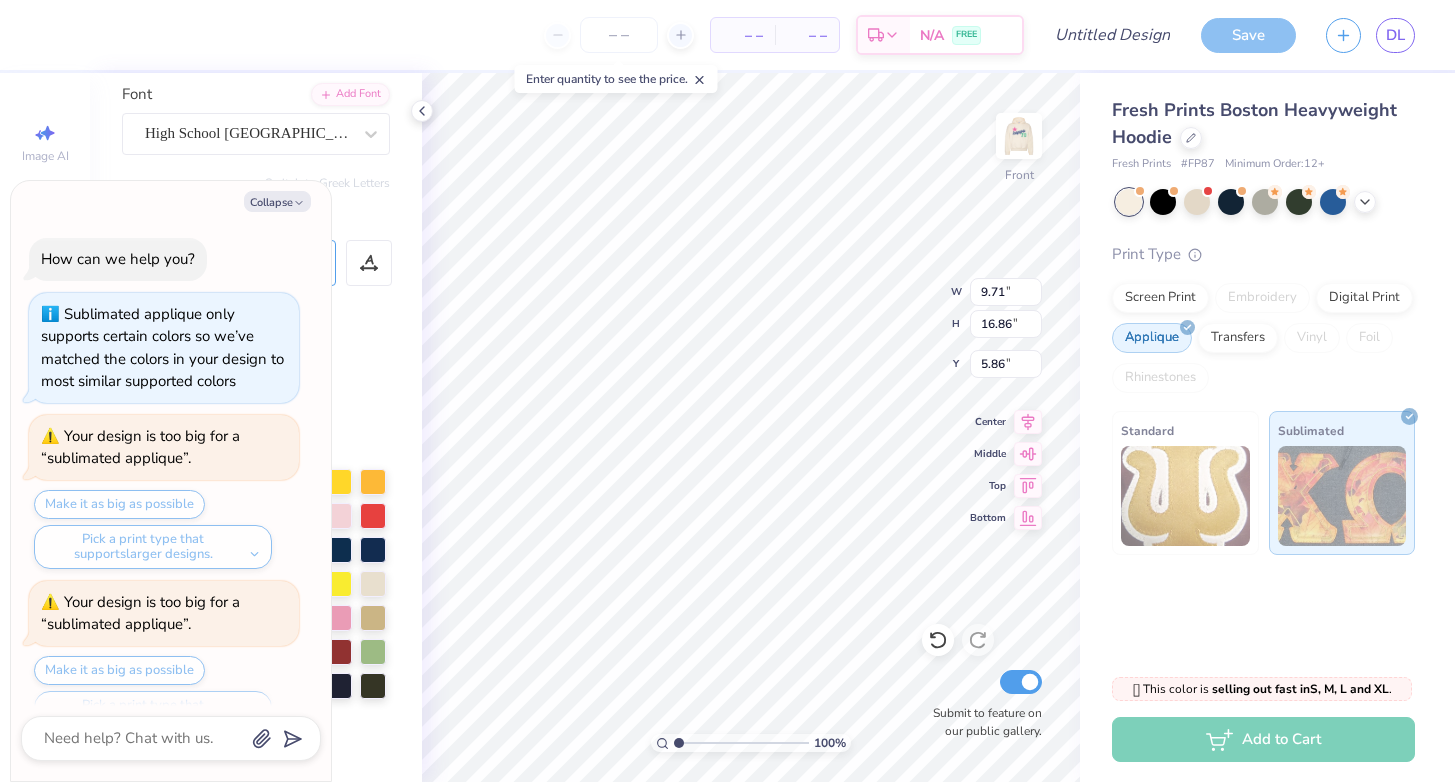 scroll, scrollTop: 1660, scrollLeft: 0, axis: vertical 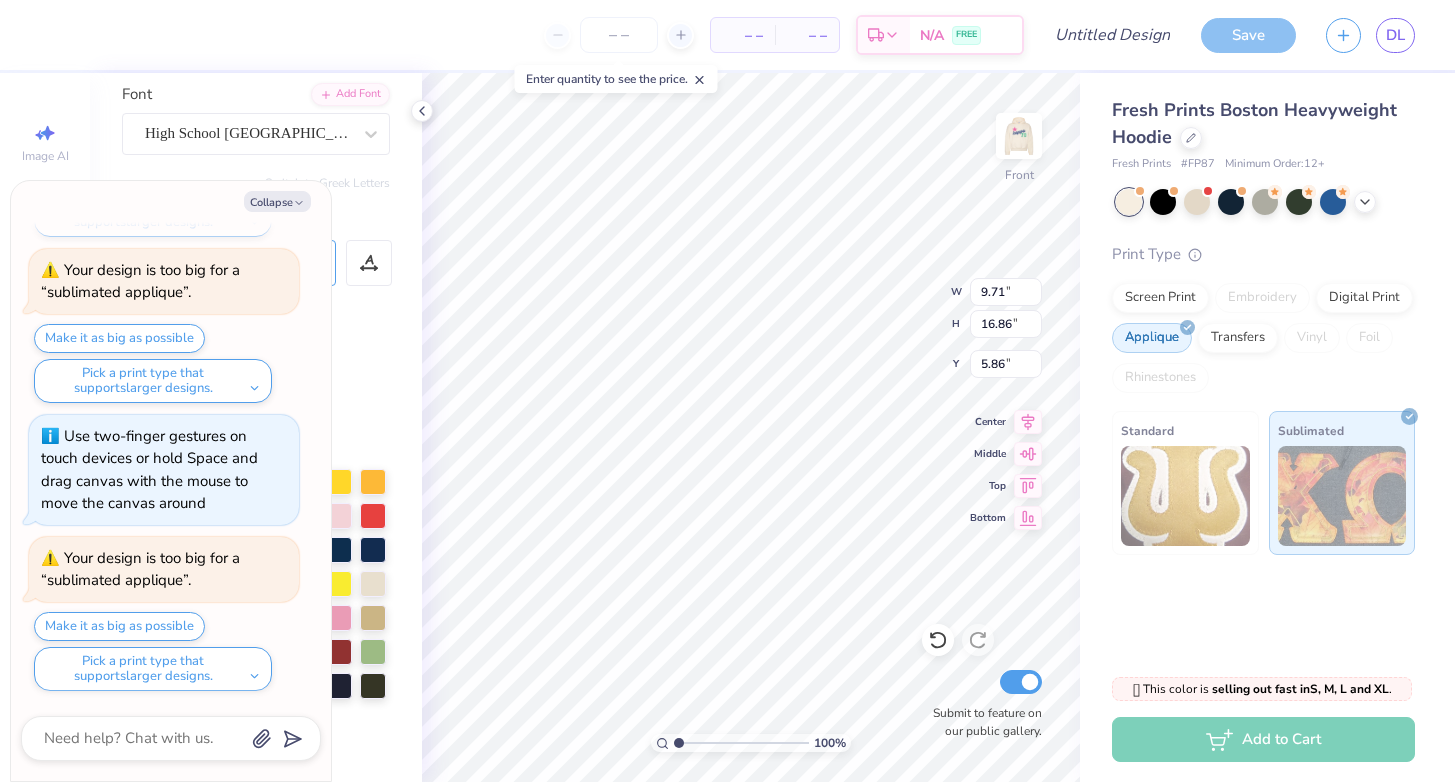 type on "x" 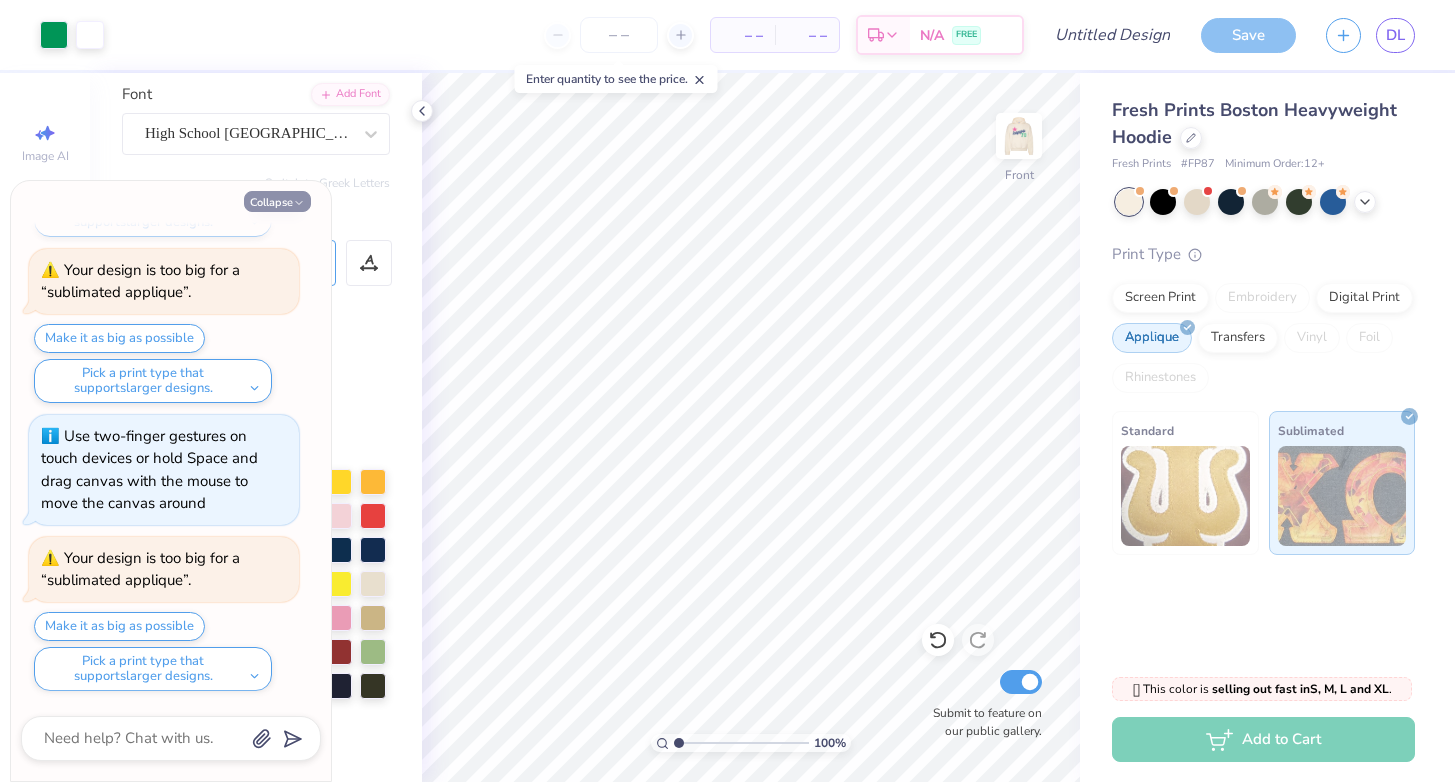 click on "Collapse" at bounding box center (277, 201) 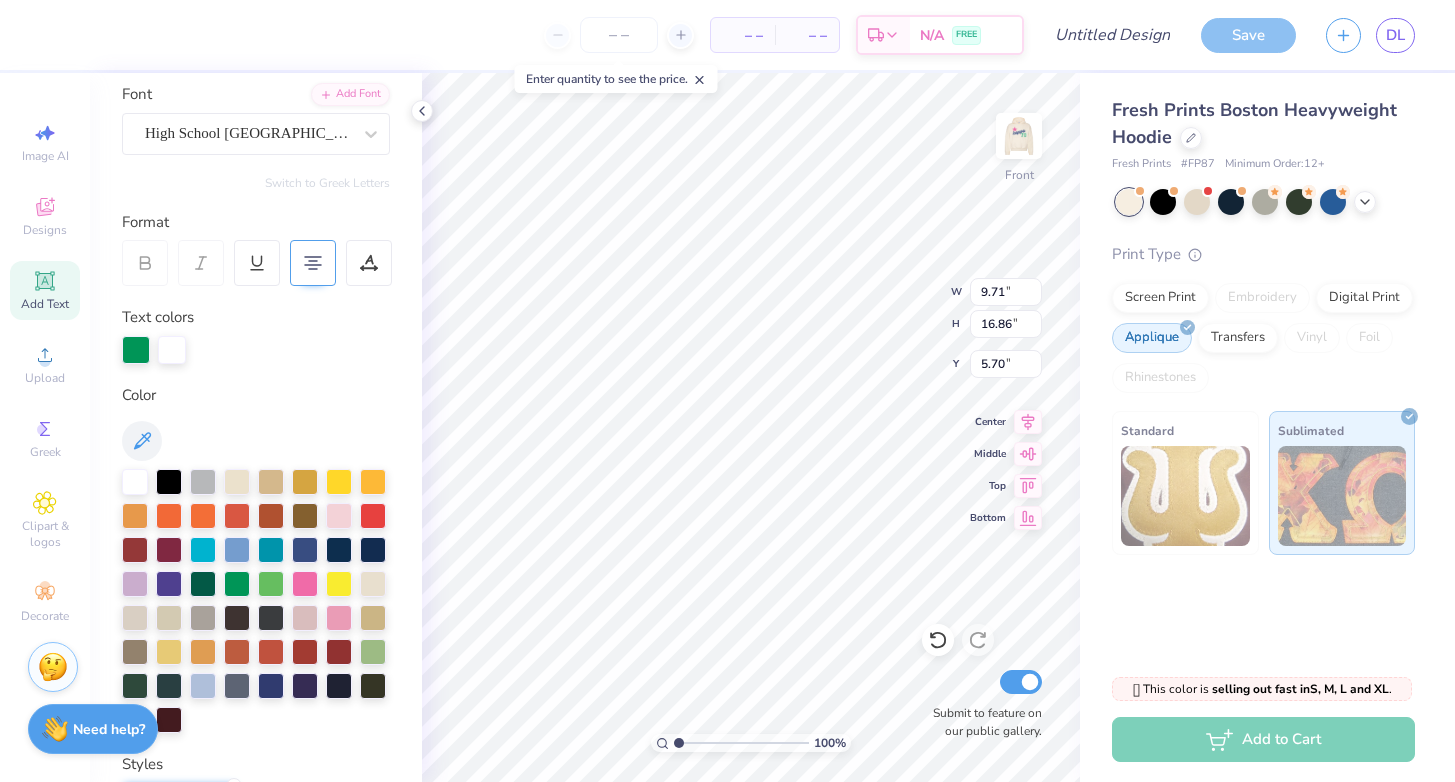 scroll, scrollTop: 16, scrollLeft: 2, axis: both 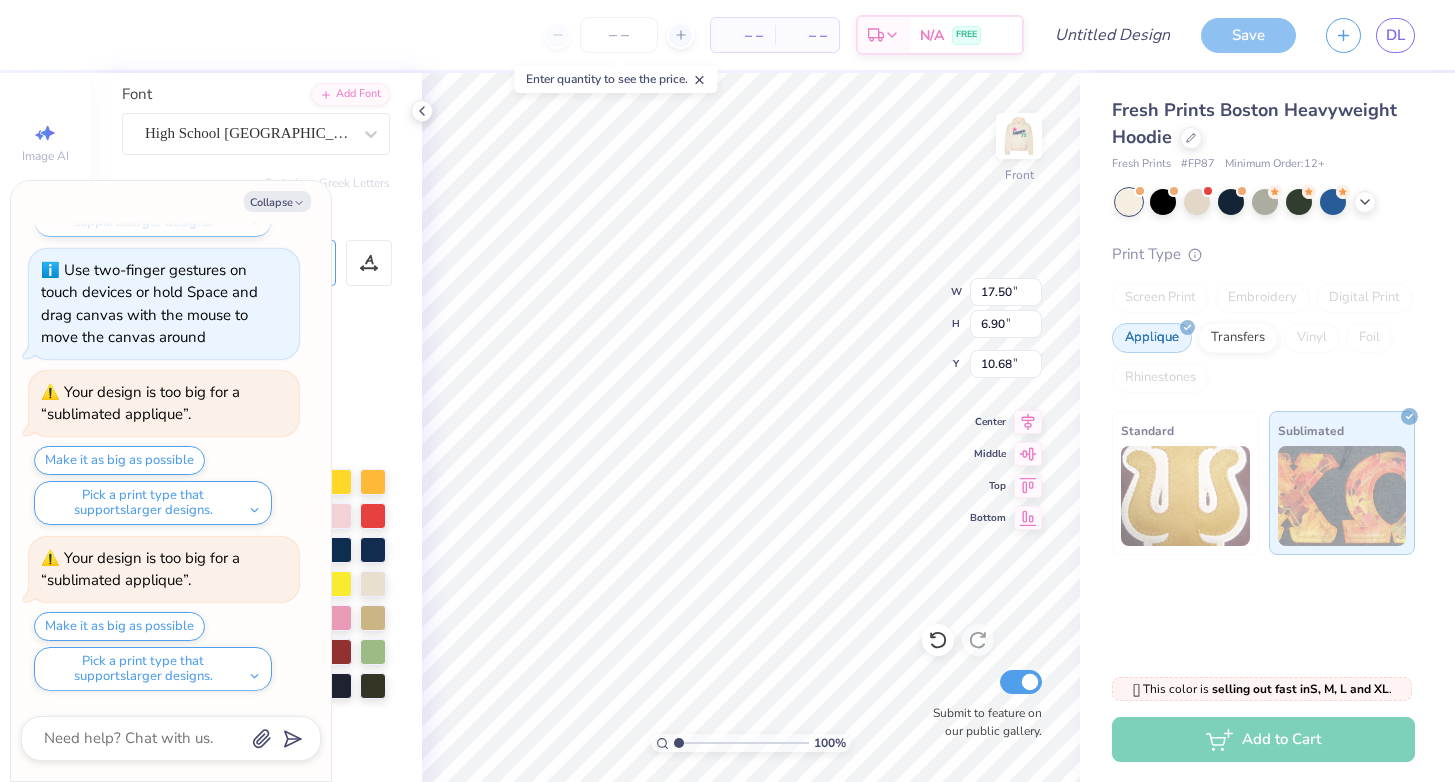 type on "x" 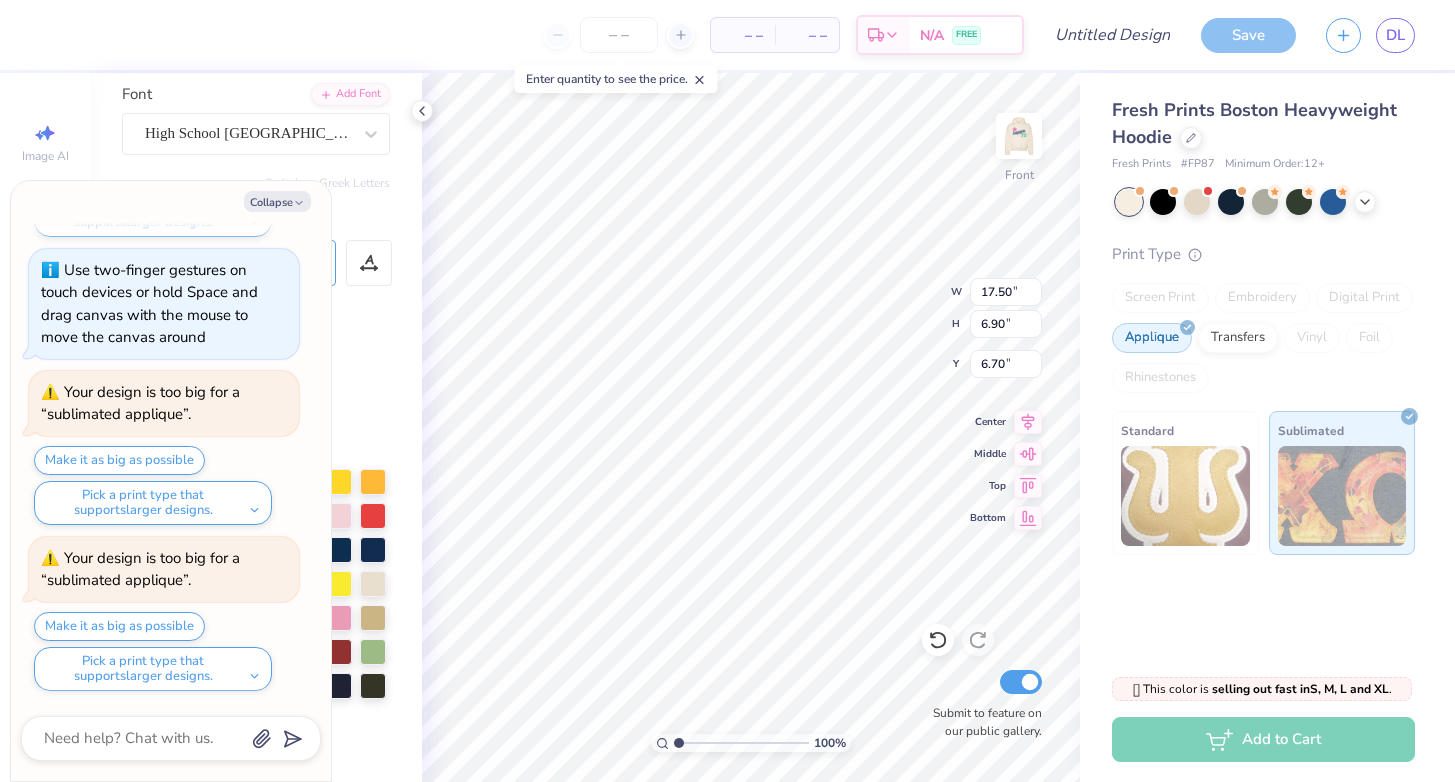 type on "x" 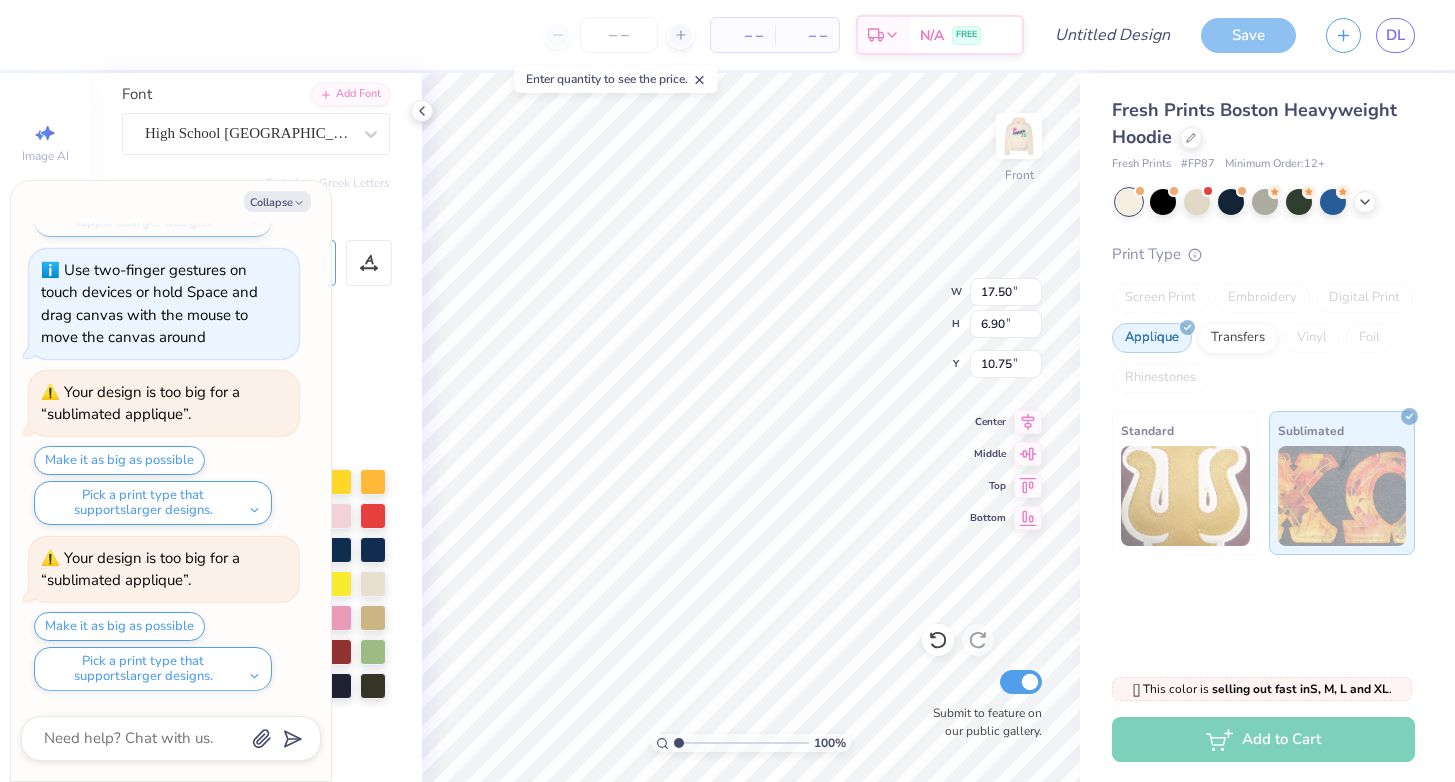 type on "x" 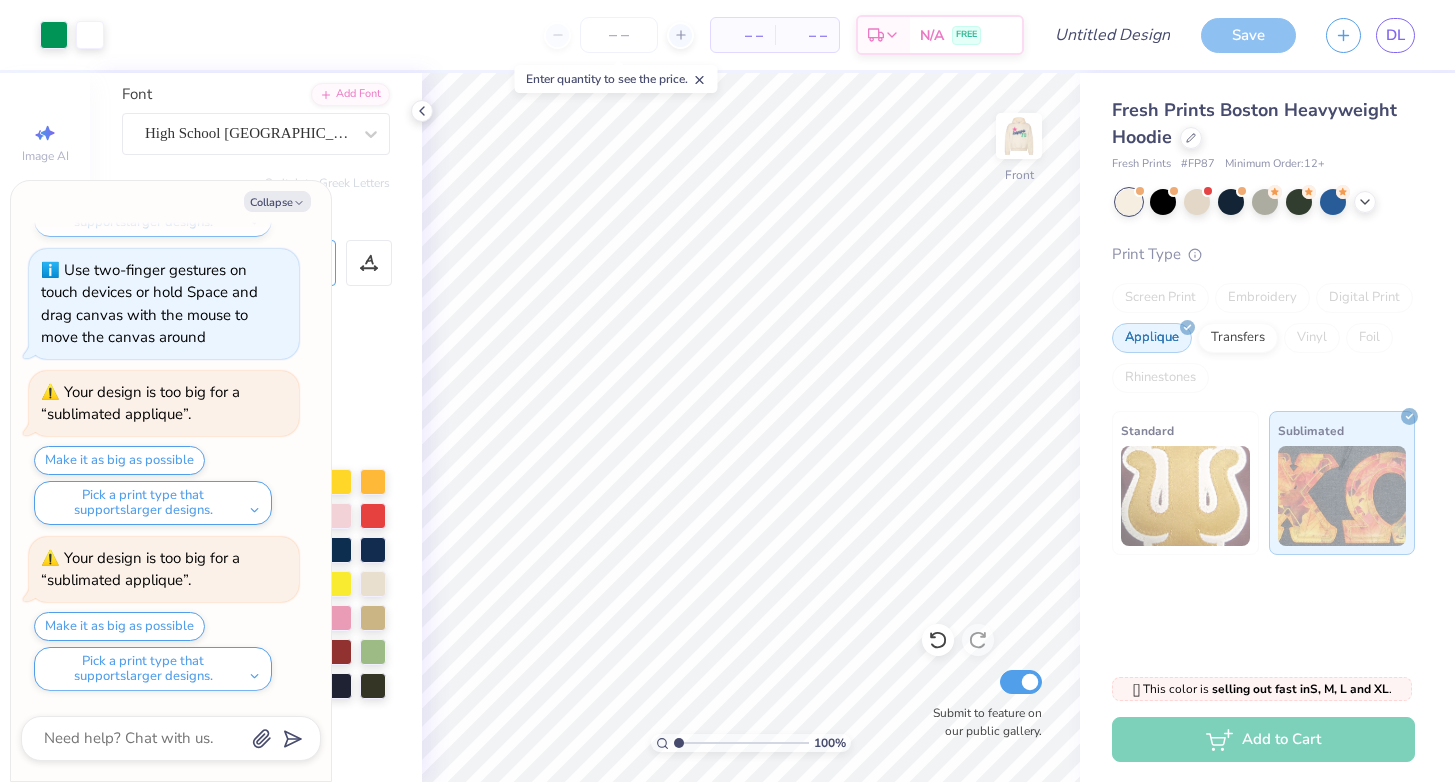 click on "Personalized Names Personalized Numbers Text Tool  Add Font Font High School USA Sans Switch to Greek Letters Format Text colors Color Styles Stroke 1 3  Add Stroke Text Shape" at bounding box center (256, 427) 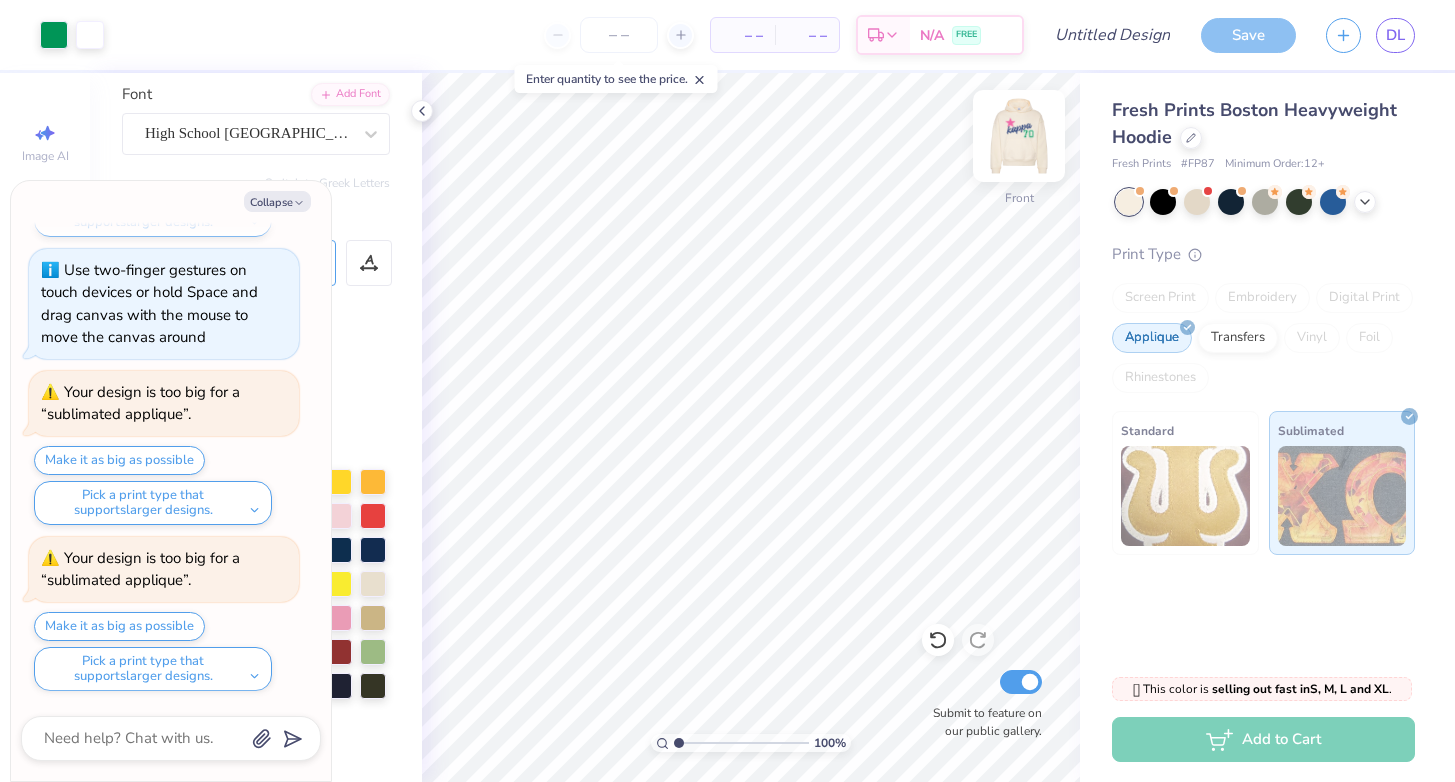 click at bounding box center [1019, 136] 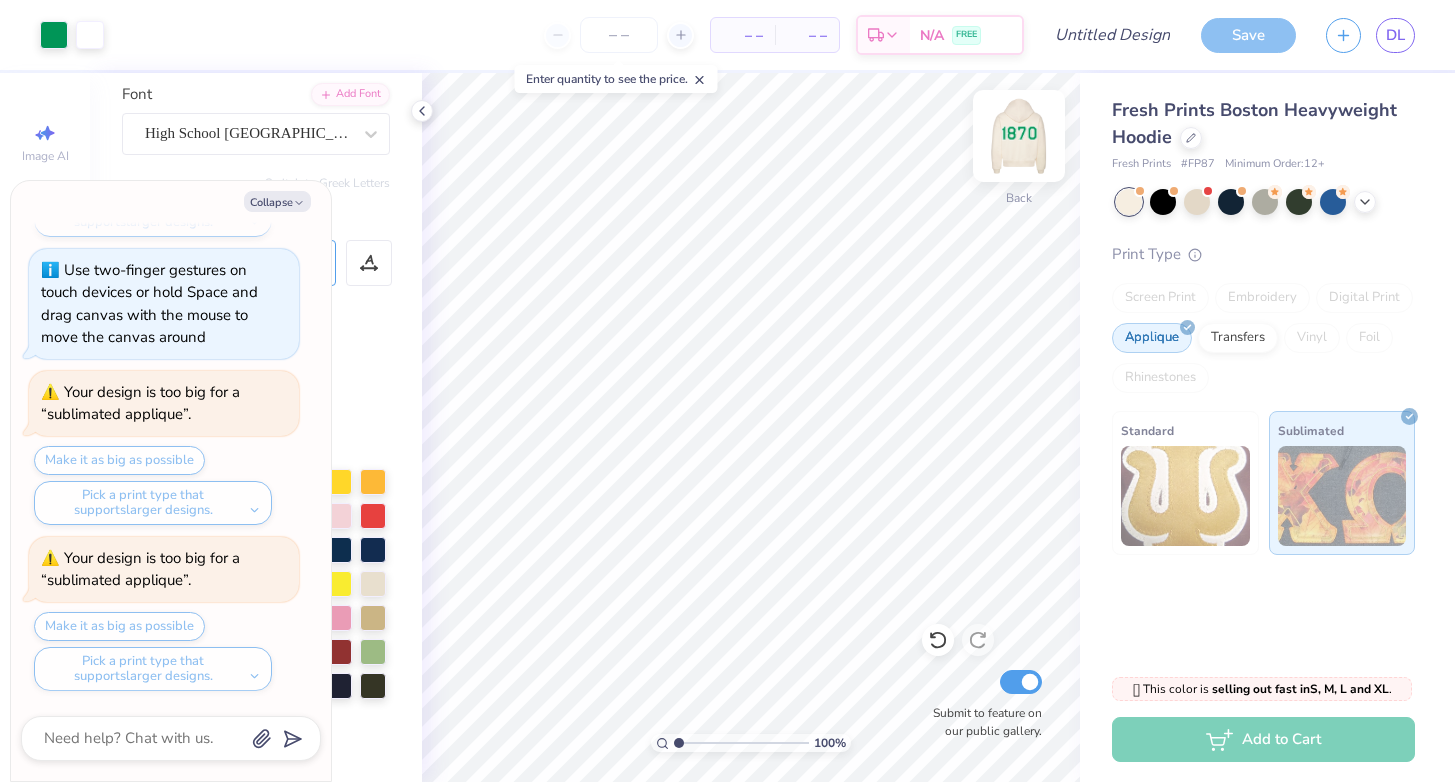 drag, startPoint x: 1029, startPoint y: 125, endPoint x: 1032, endPoint y: 150, distance: 25.179358 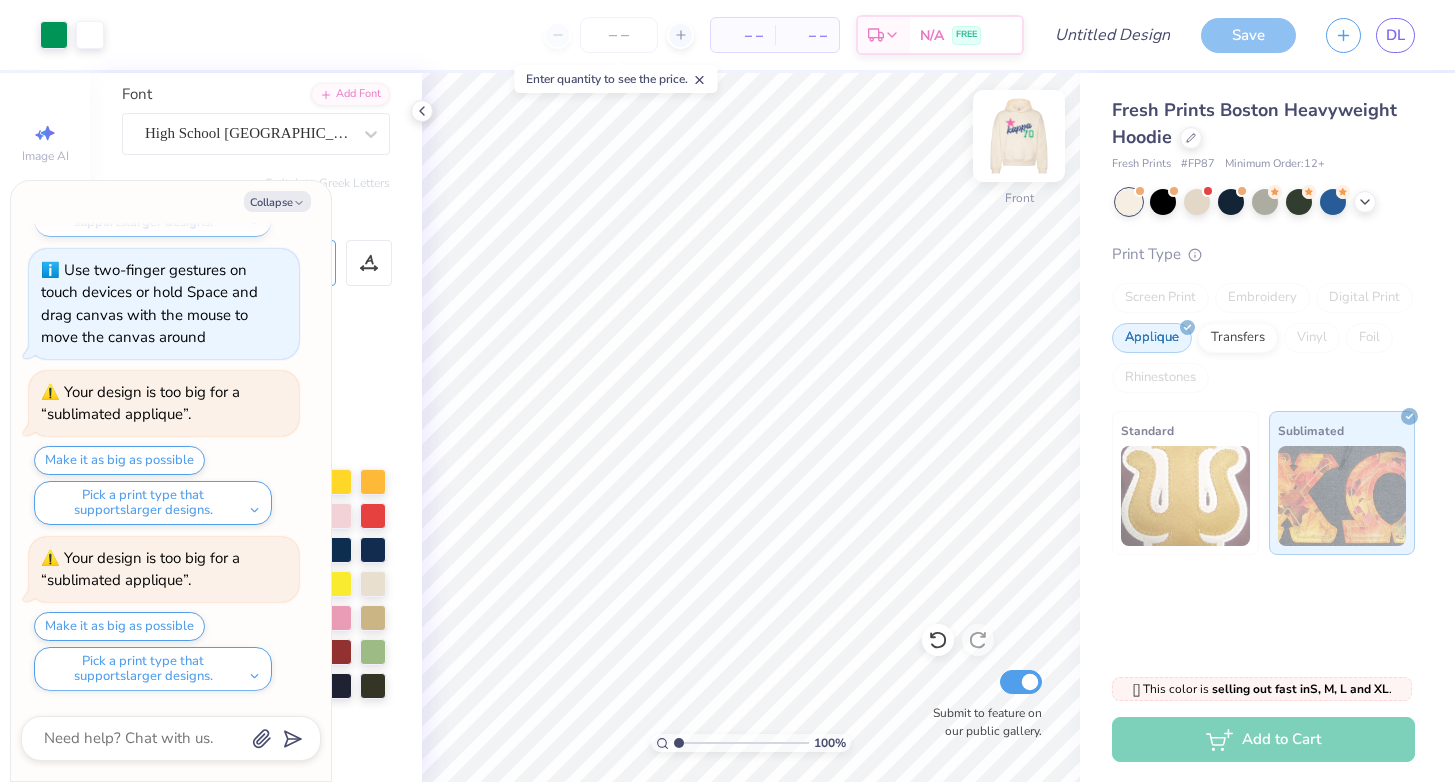 click at bounding box center [1019, 136] 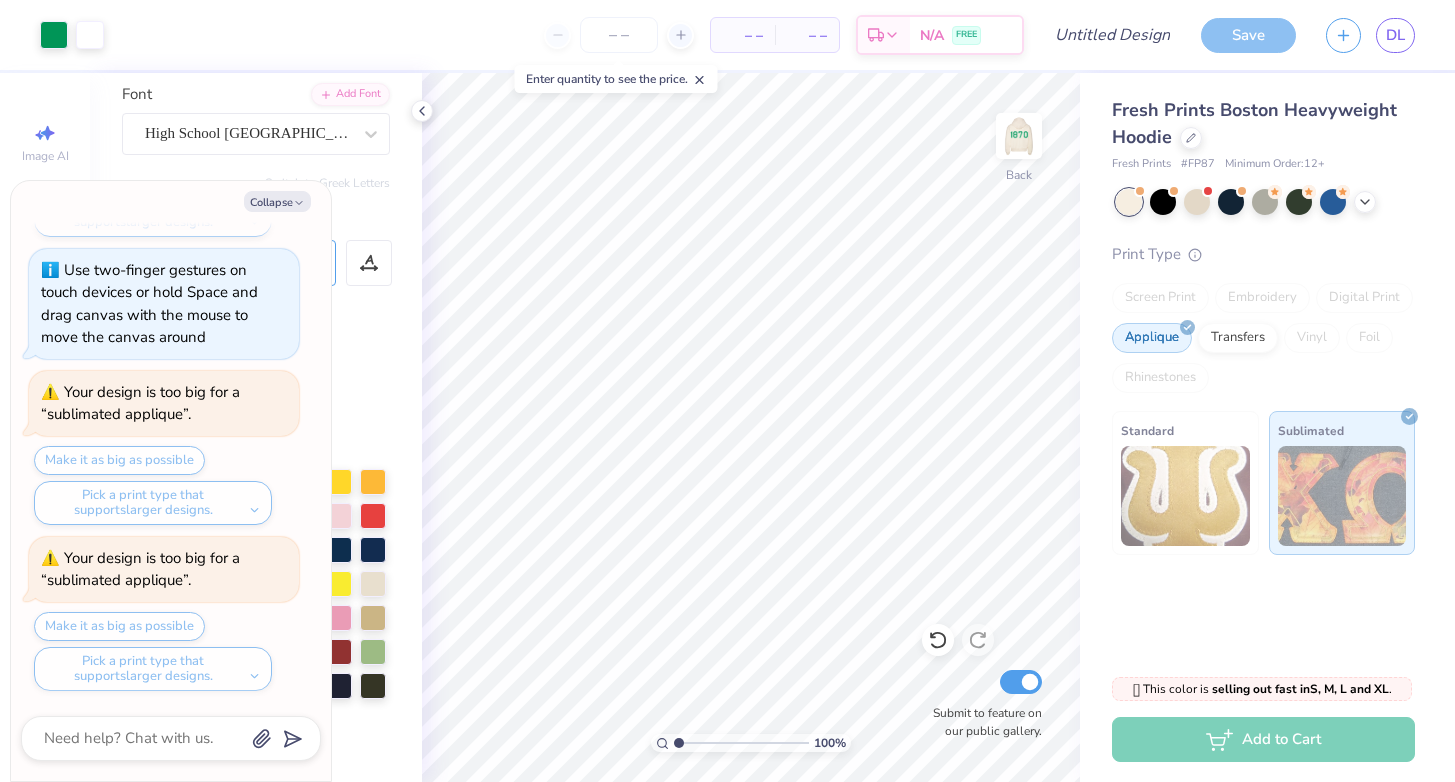 click at bounding box center [1019, 136] 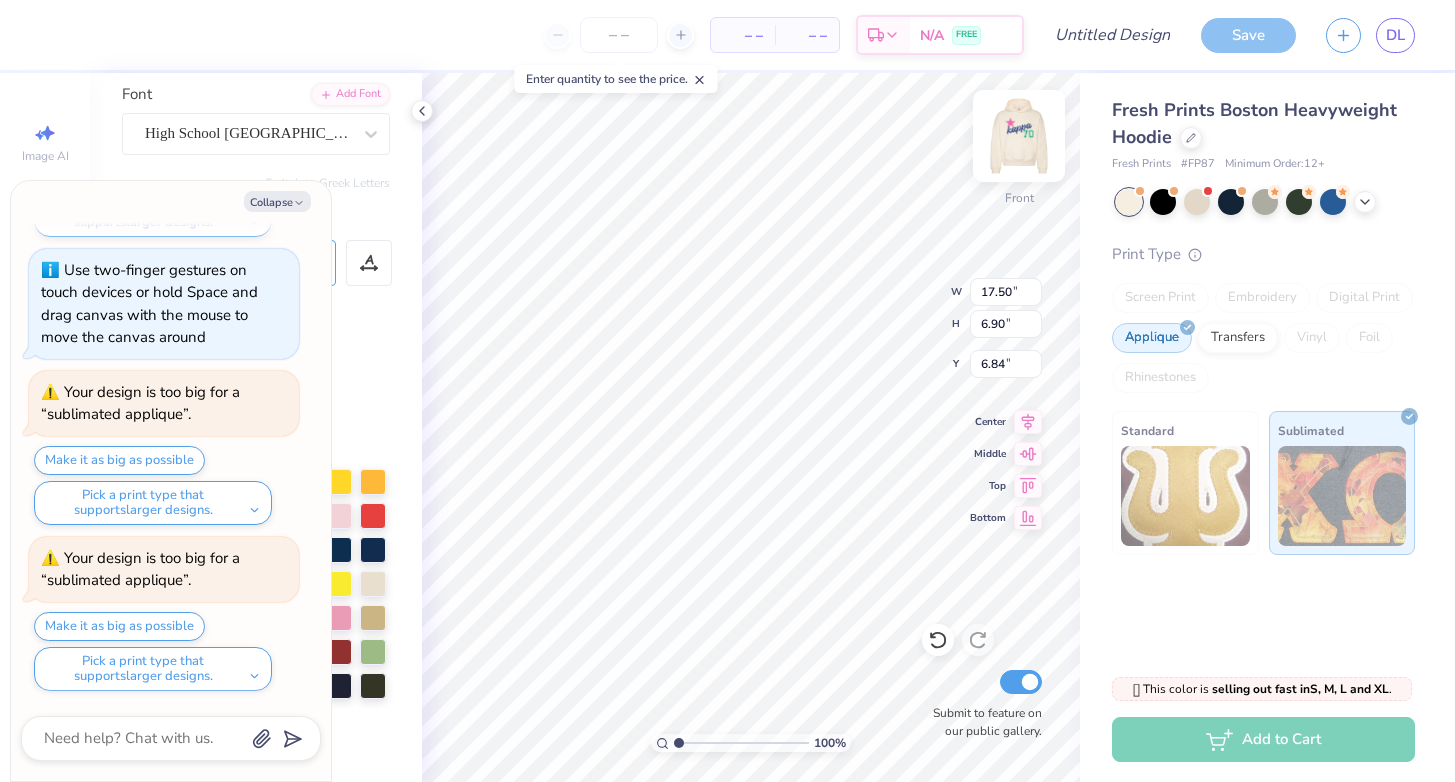 click at bounding box center (1019, 136) 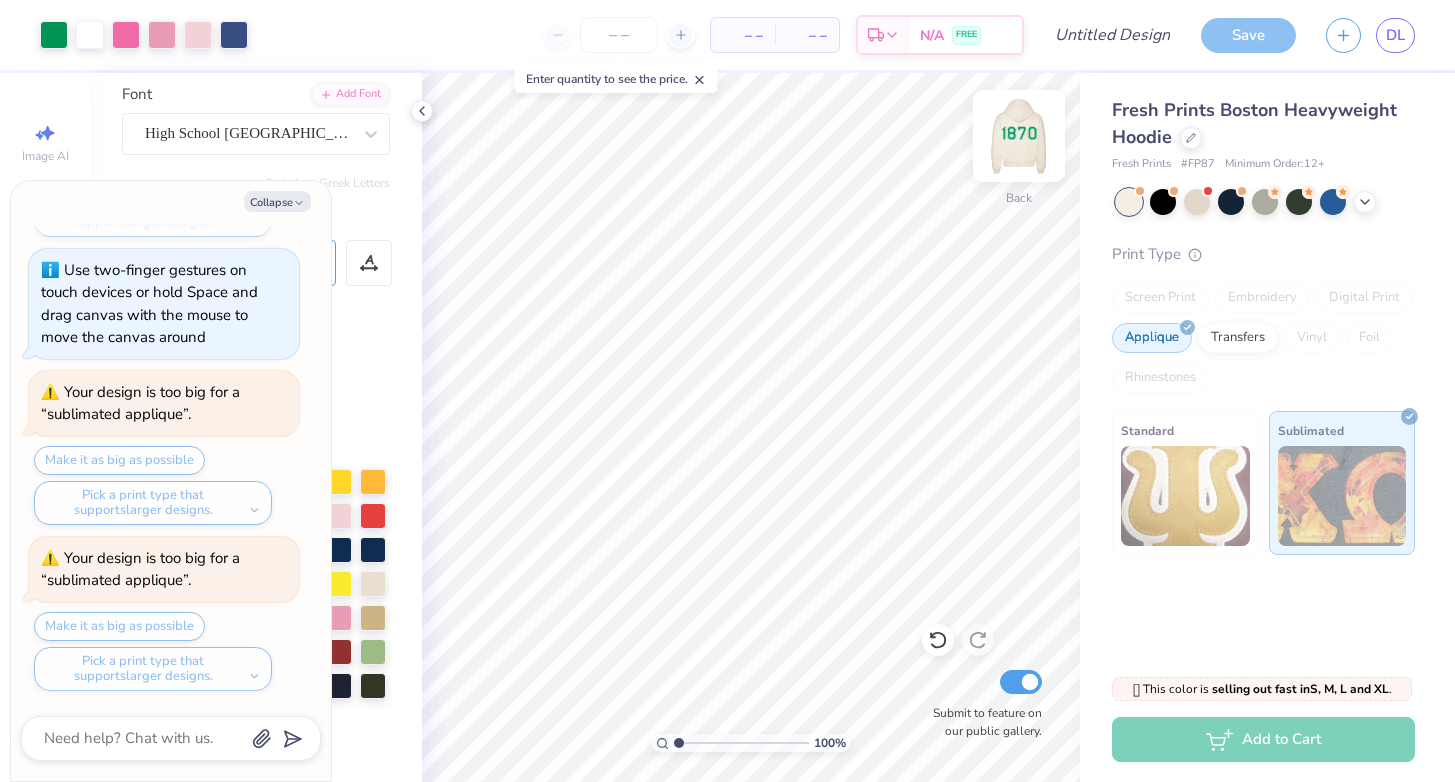 click at bounding box center [1019, 136] 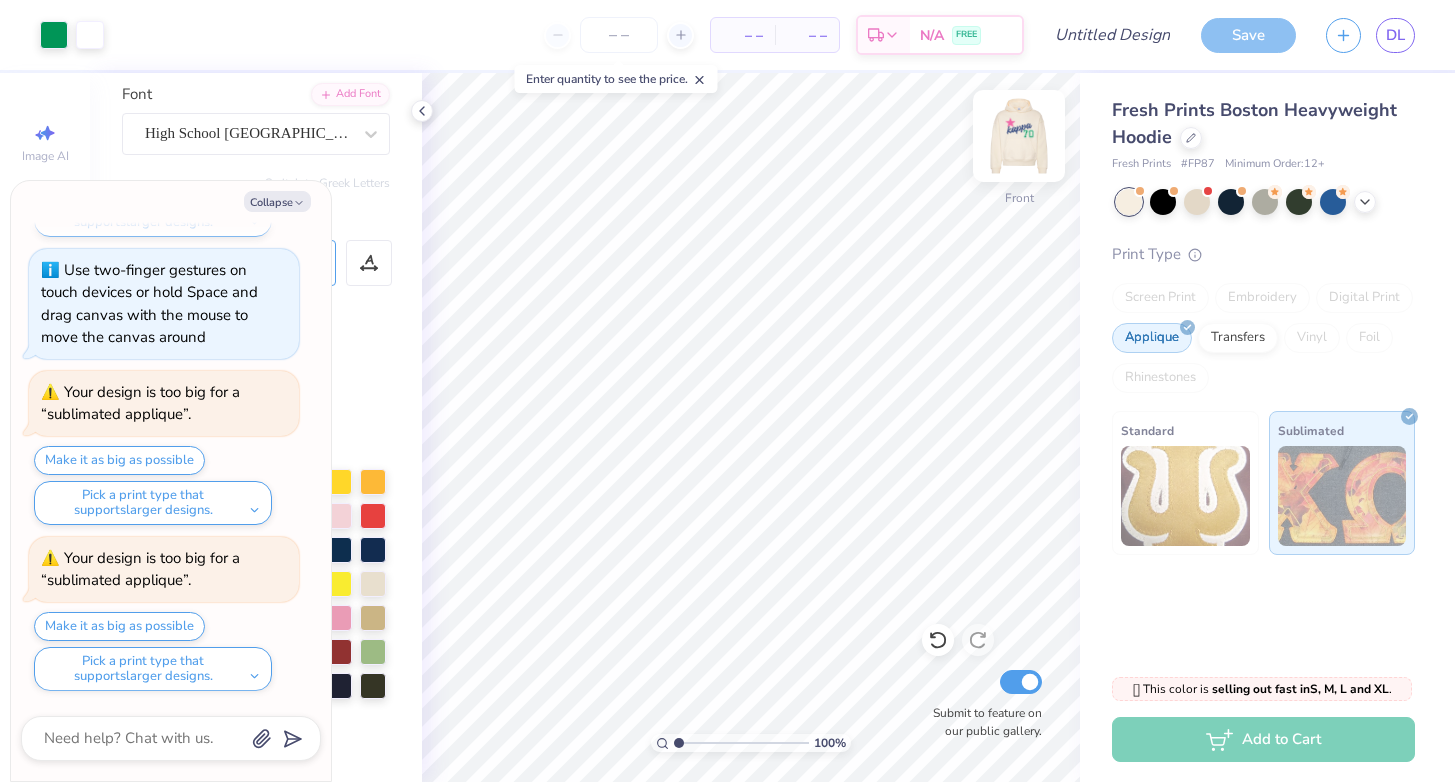 click at bounding box center (1019, 136) 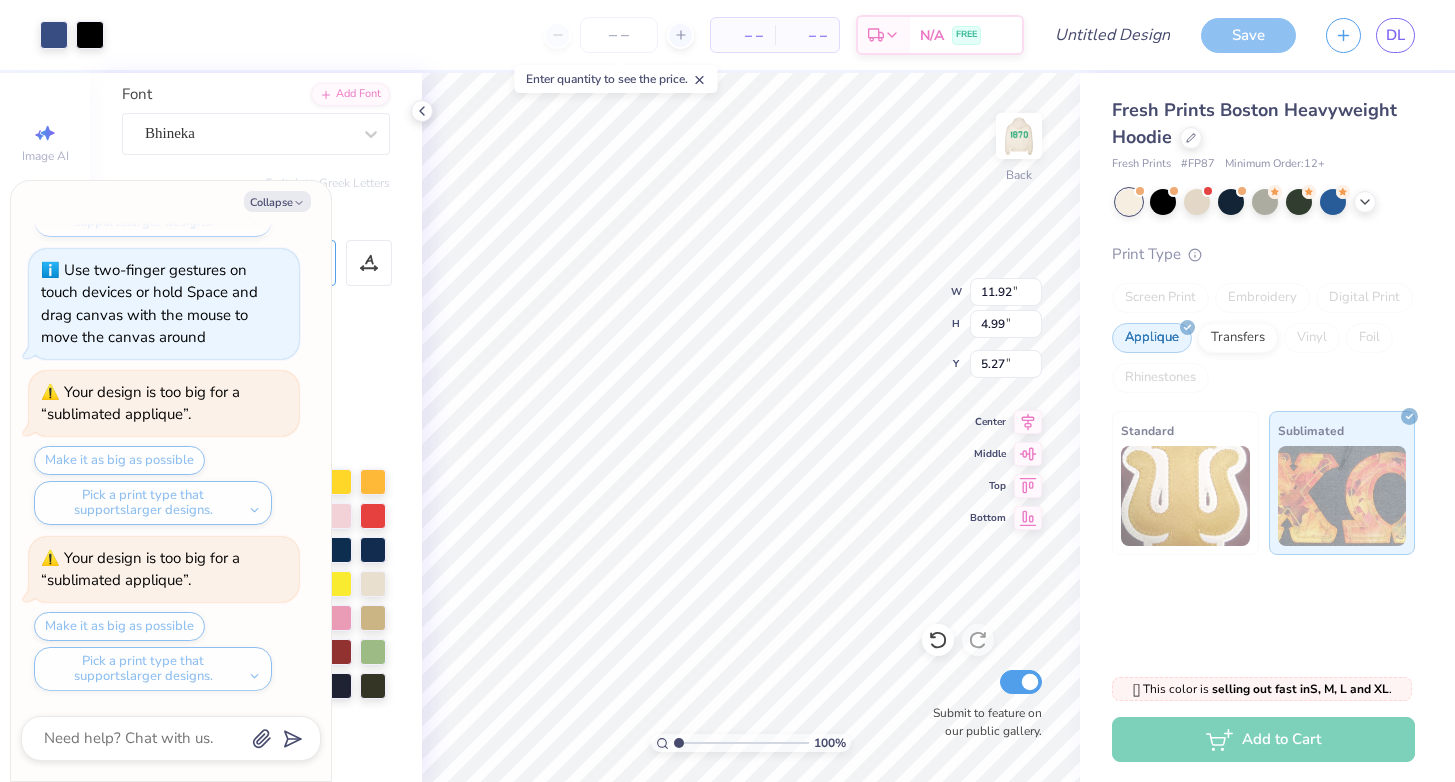type on "x" 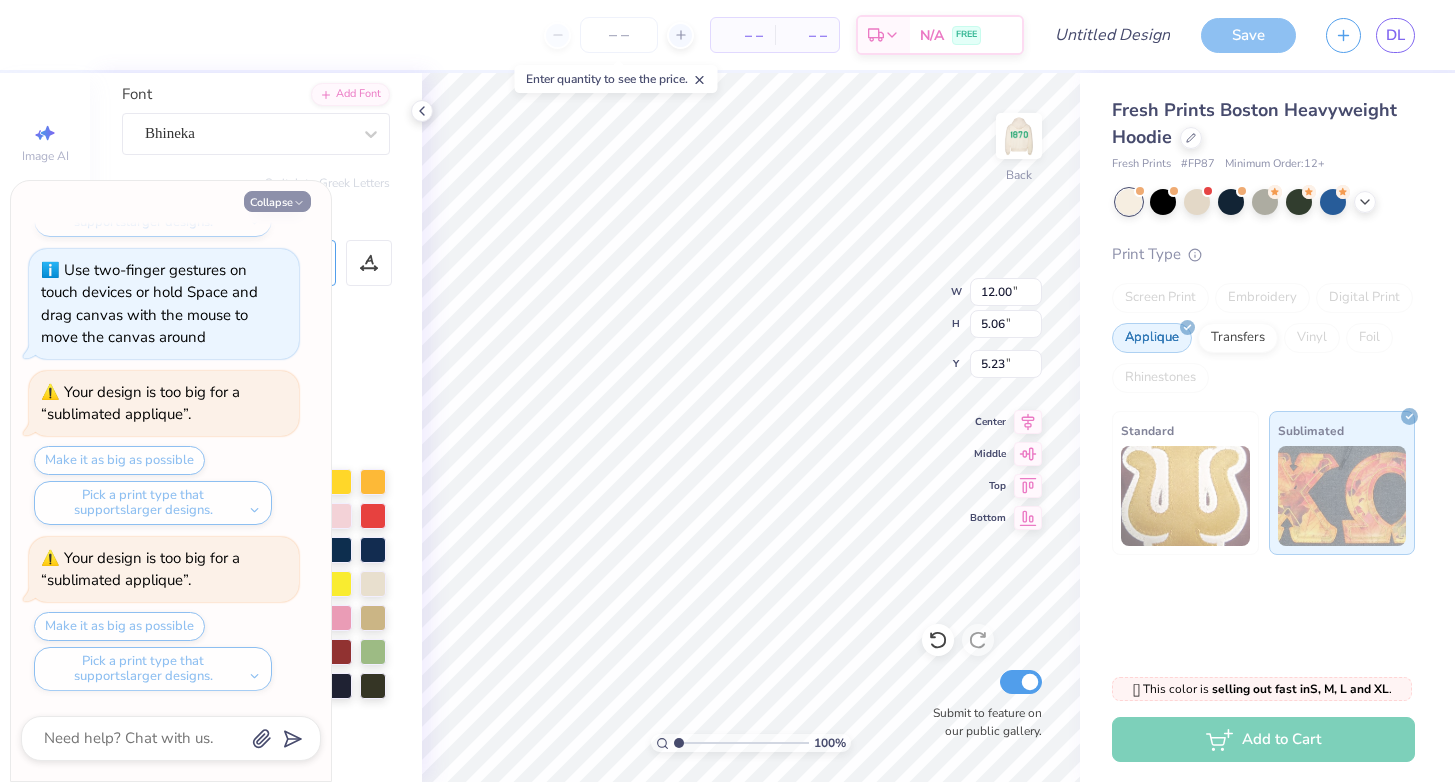 click on "Collapse" at bounding box center (277, 201) 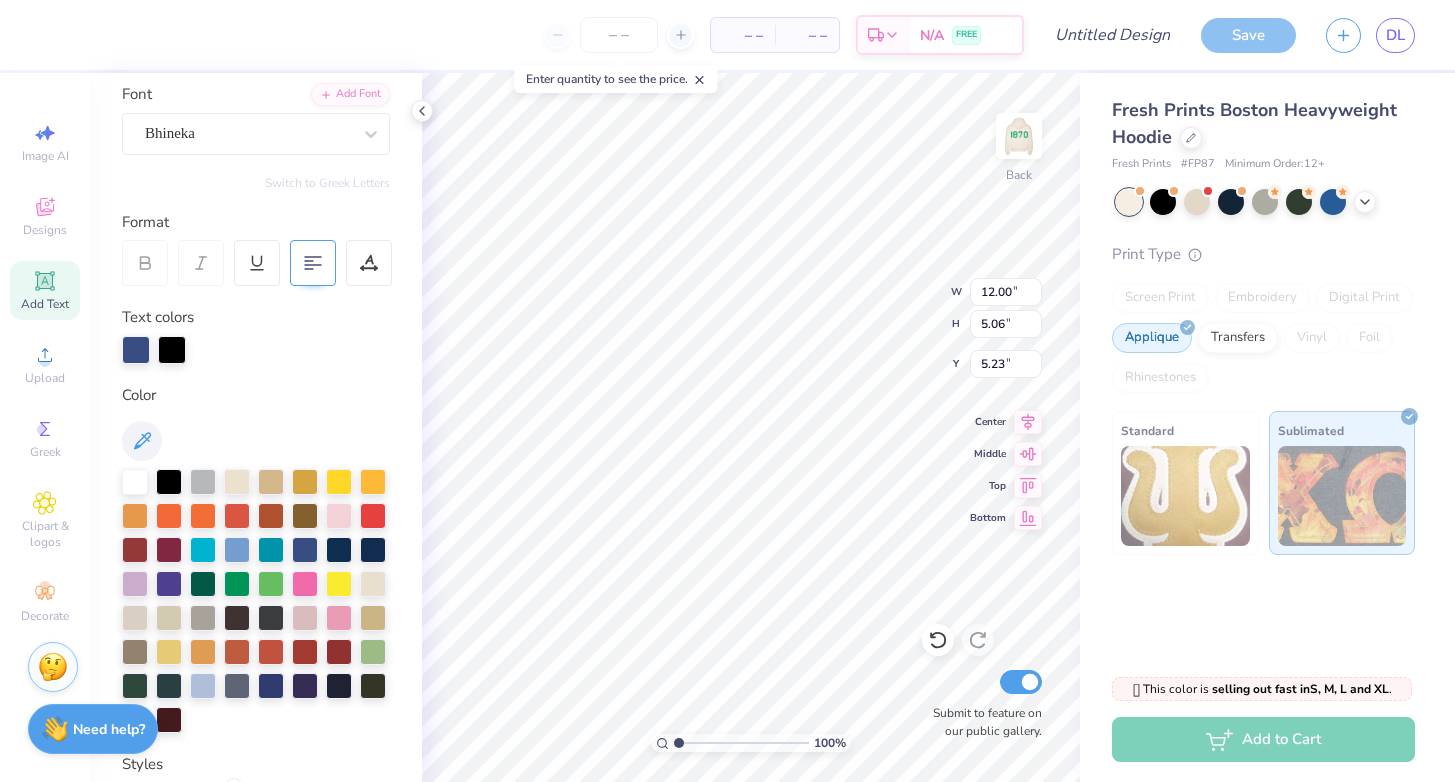 scroll, scrollTop: 0, scrollLeft: 0, axis: both 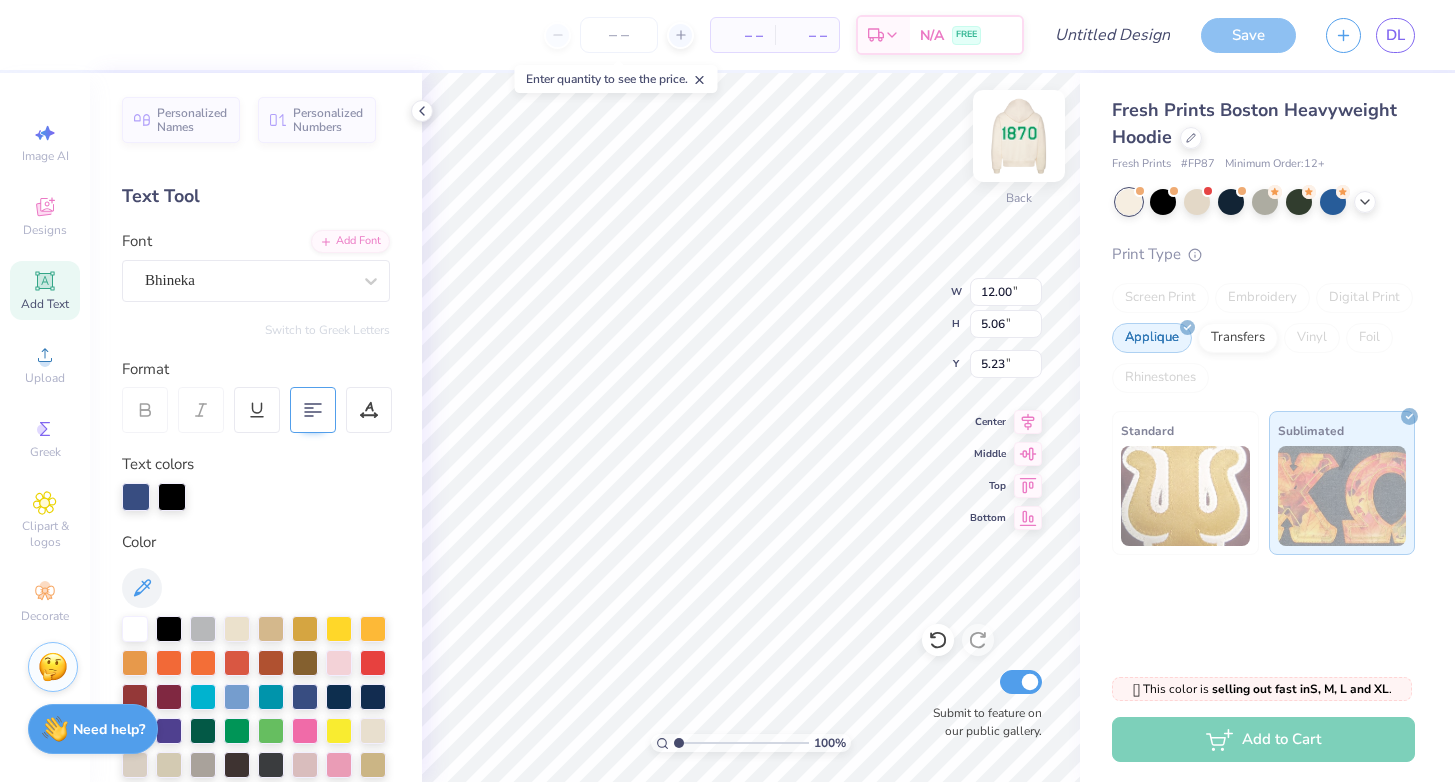 click at bounding box center [1019, 136] 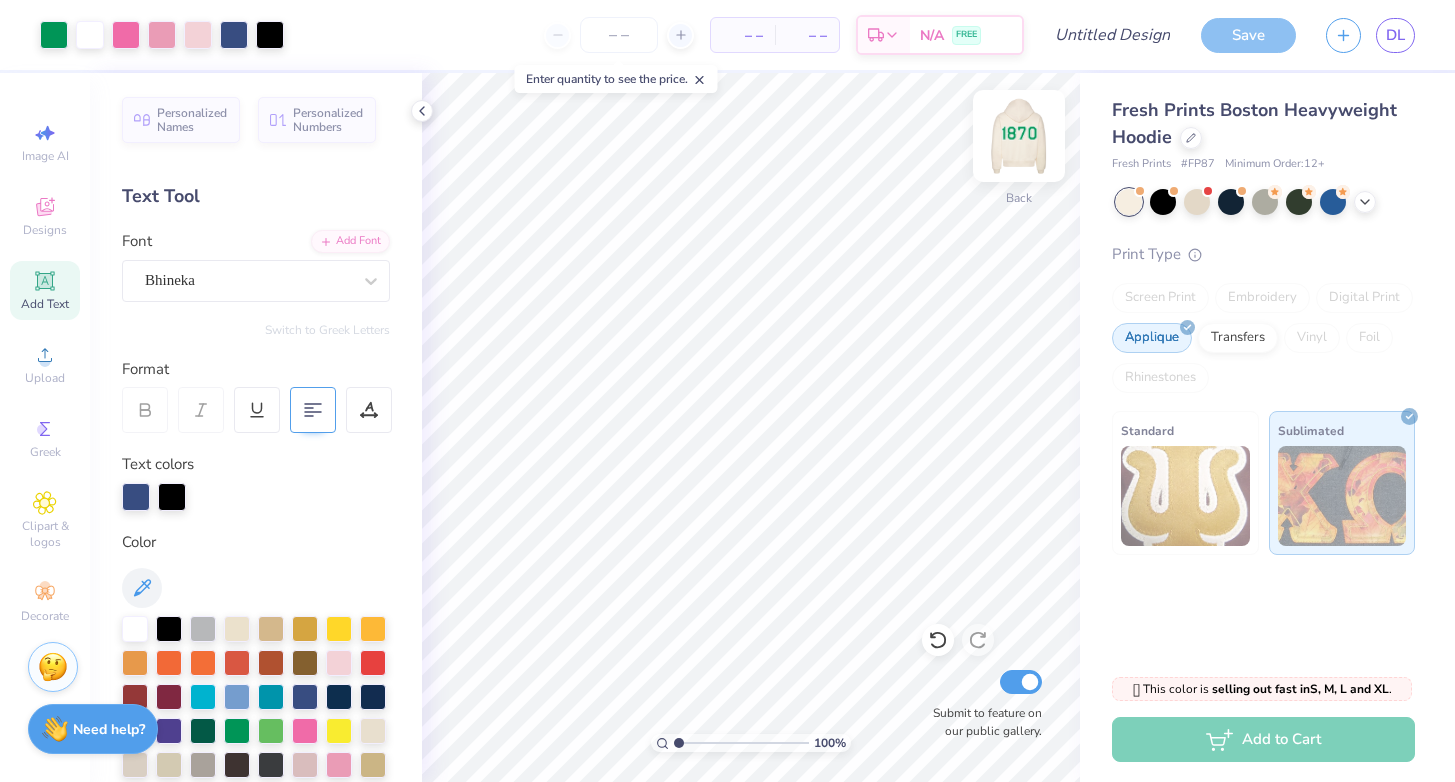 click at bounding box center [1019, 136] 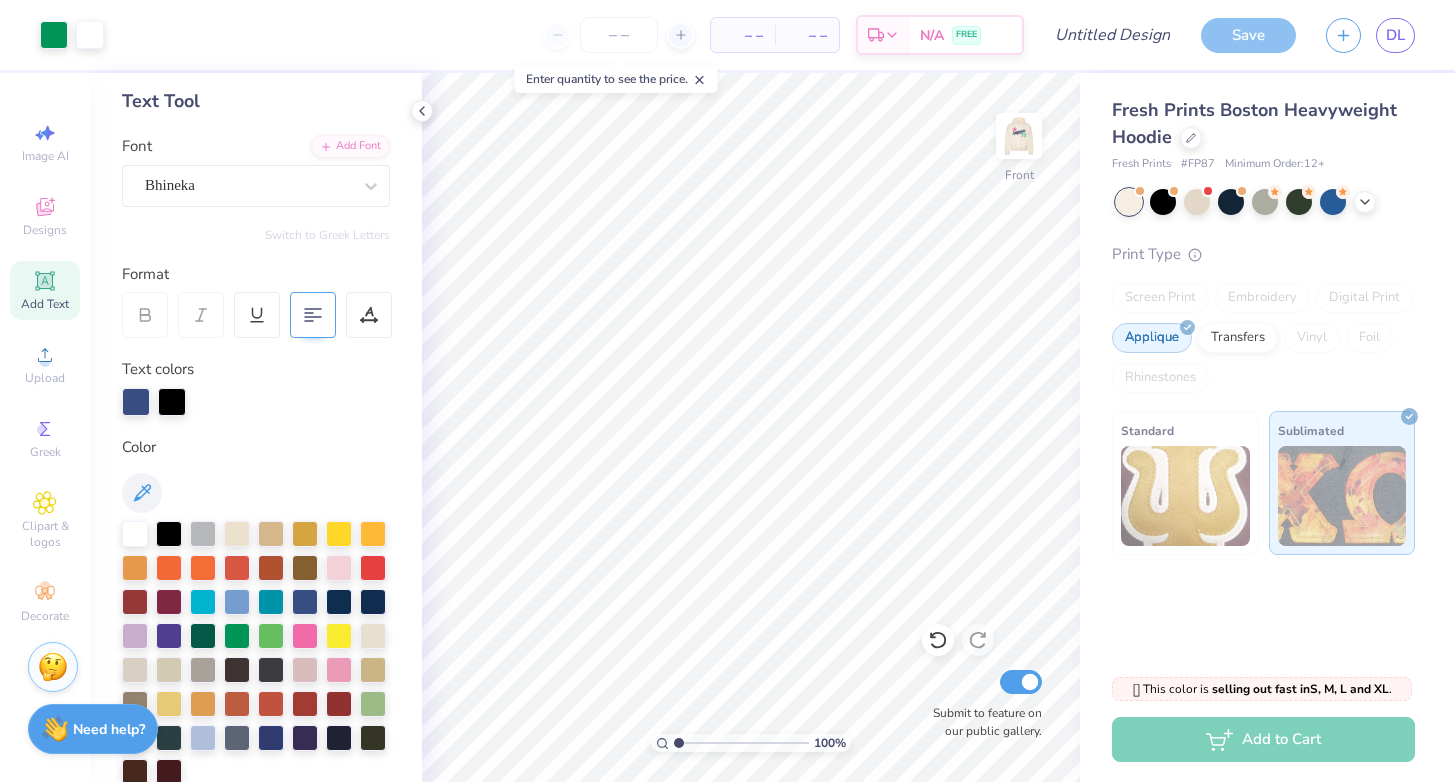 scroll, scrollTop: 123, scrollLeft: 0, axis: vertical 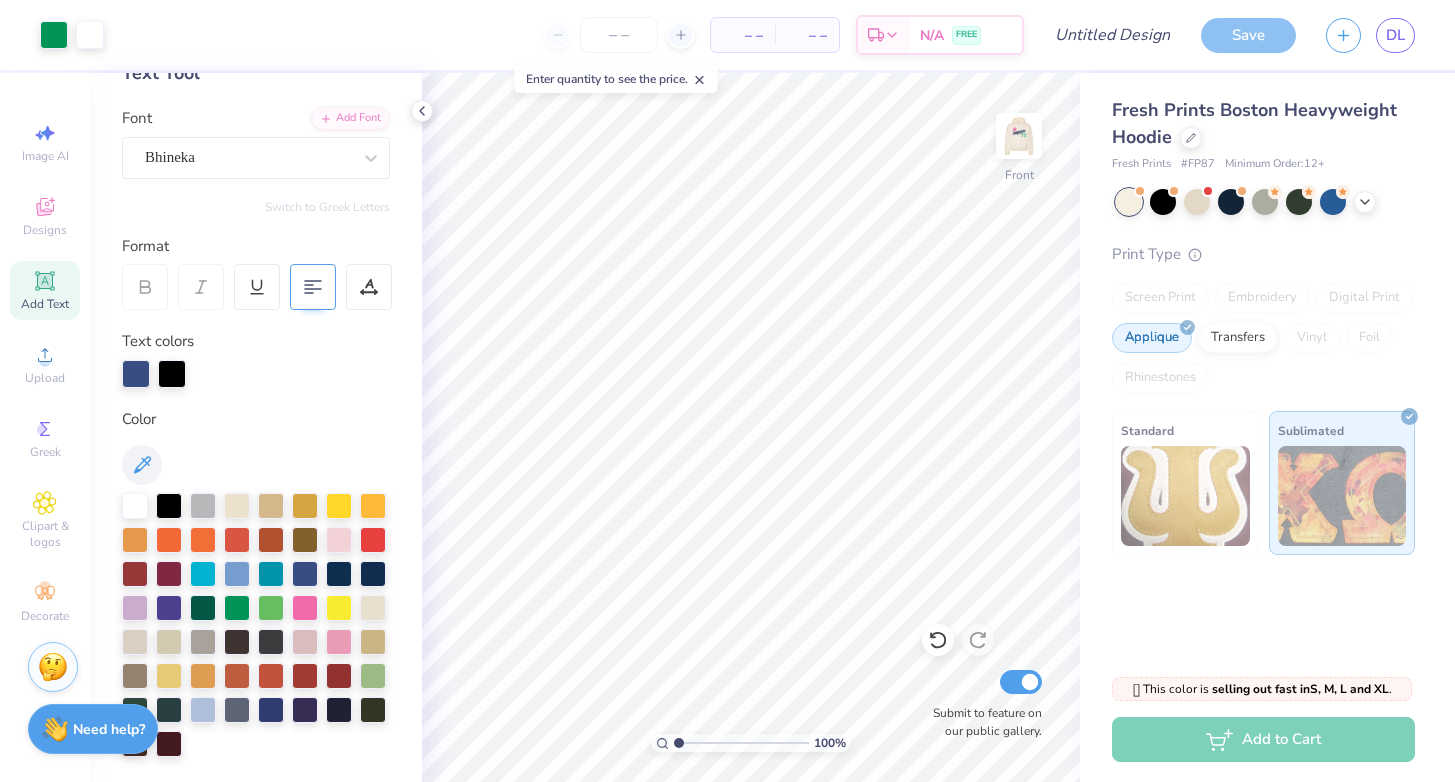 click on "Add Text" at bounding box center (45, 290) 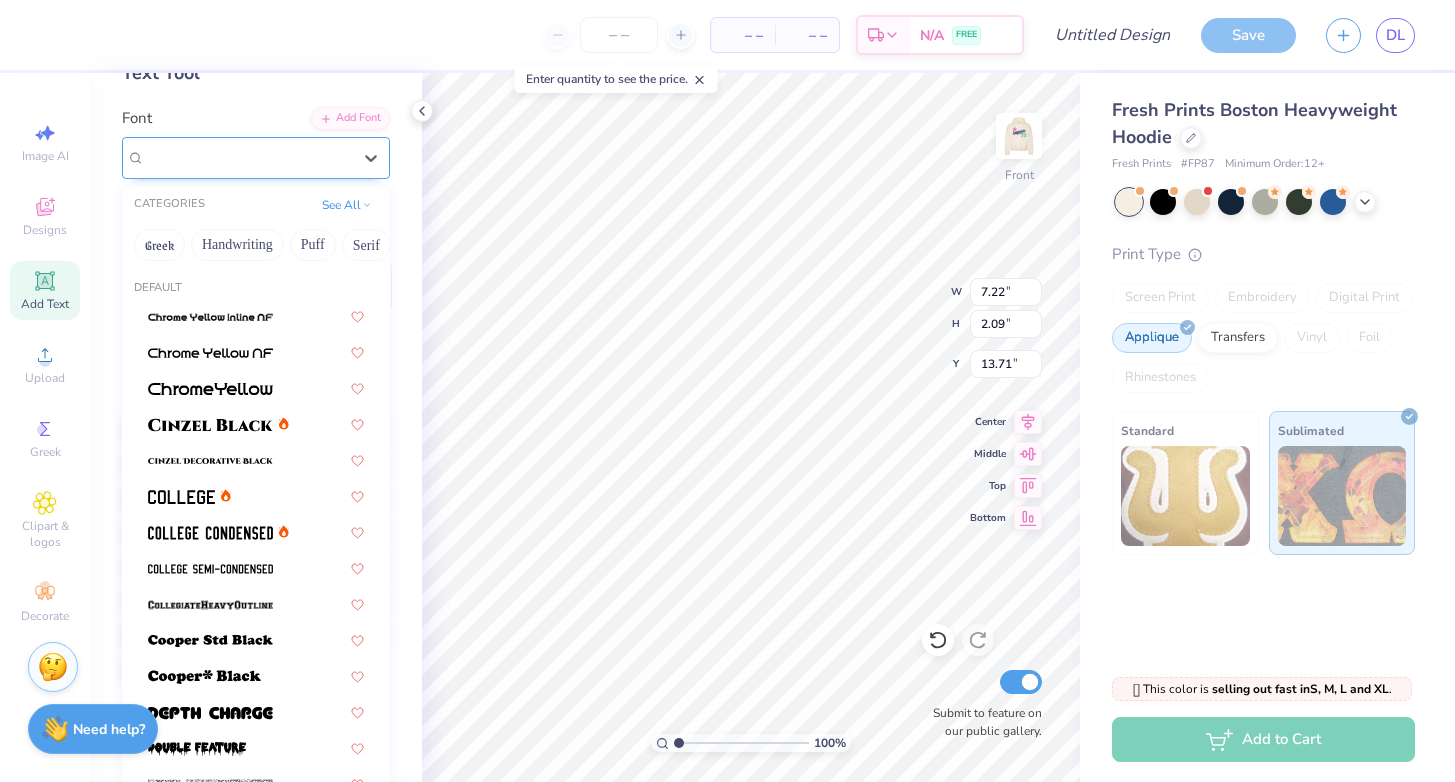 click on "Super Dream" at bounding box center (248, 157) 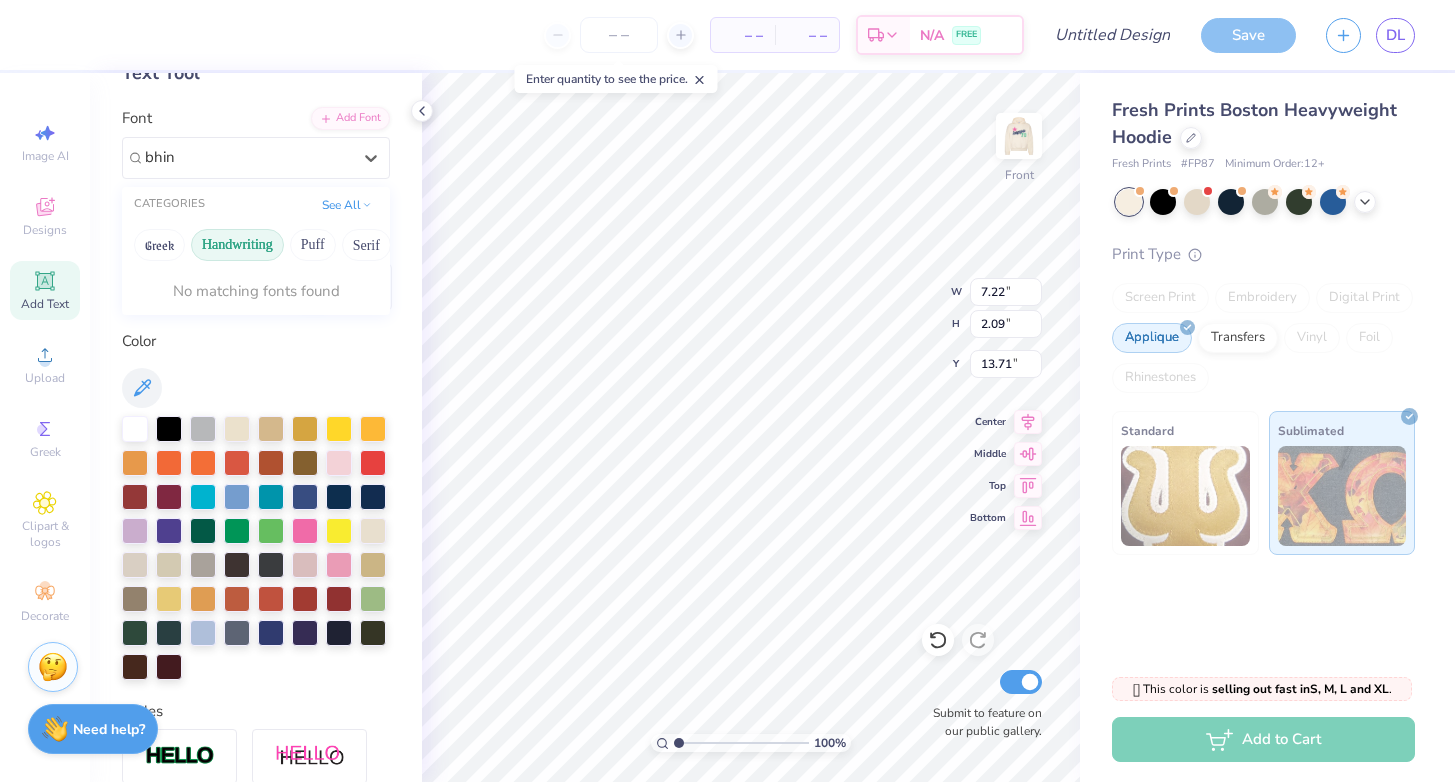 click on "Handwriting" at bounding box center [237, 245] 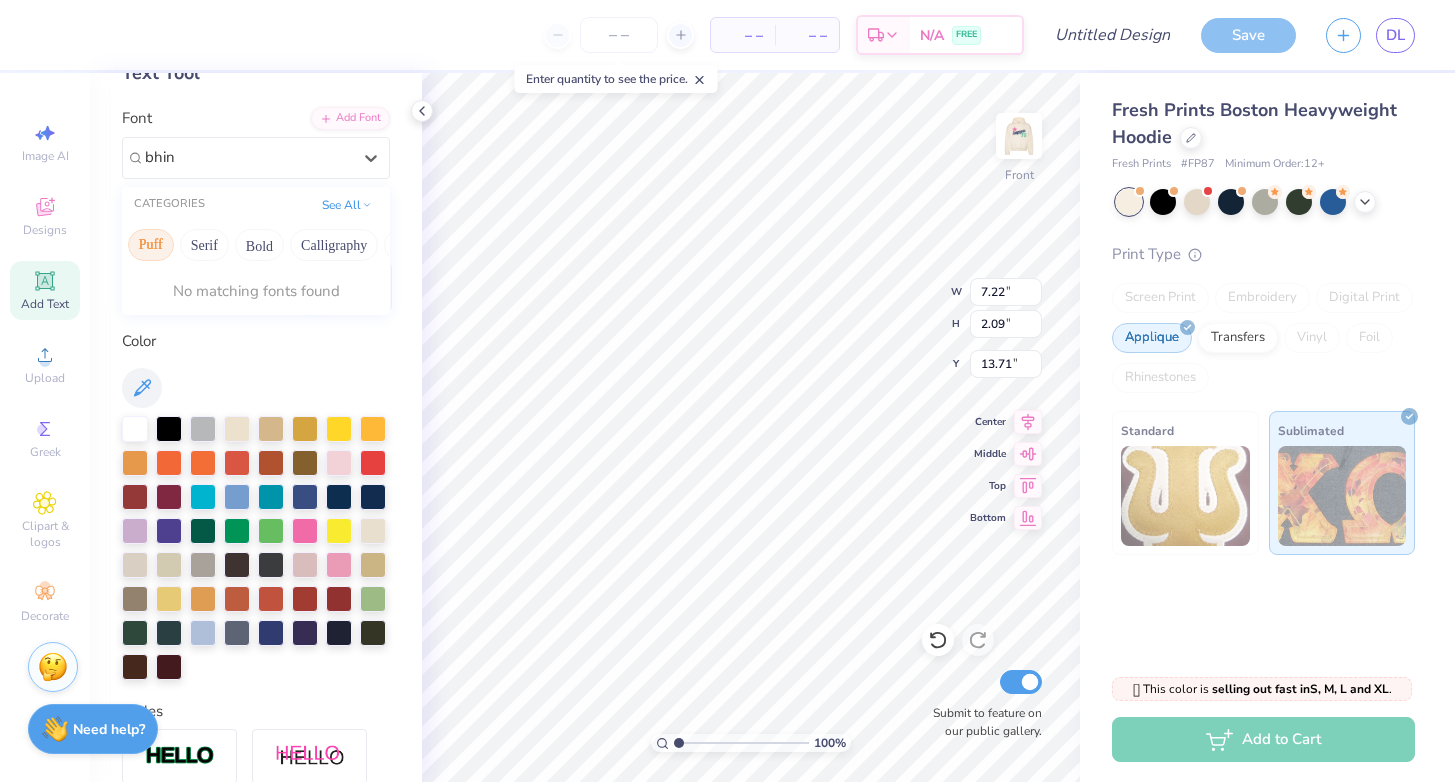scroll, scrollTop: 0, scrollLeft: 178, axis: horizontal 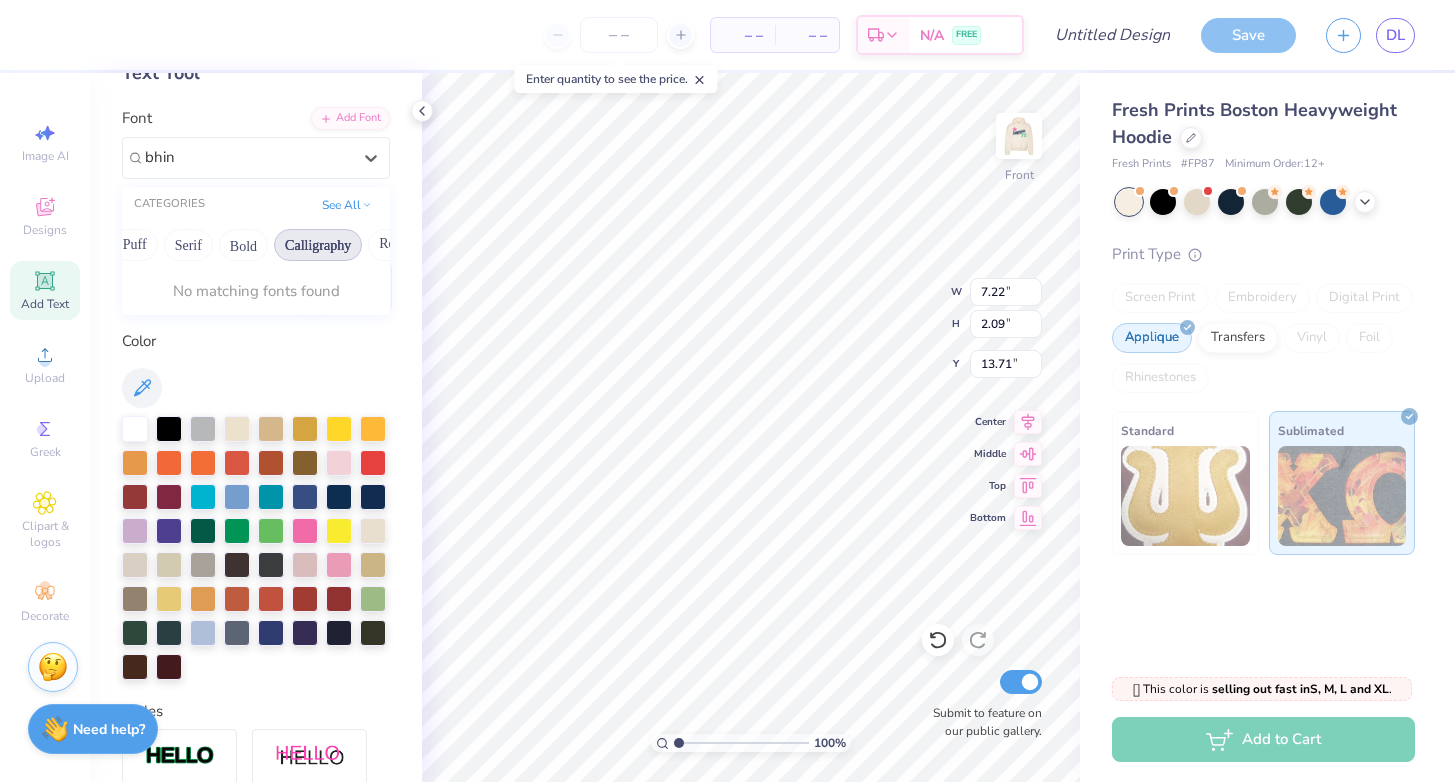 click on "Calligraphy" at bounding box center (318, 245) 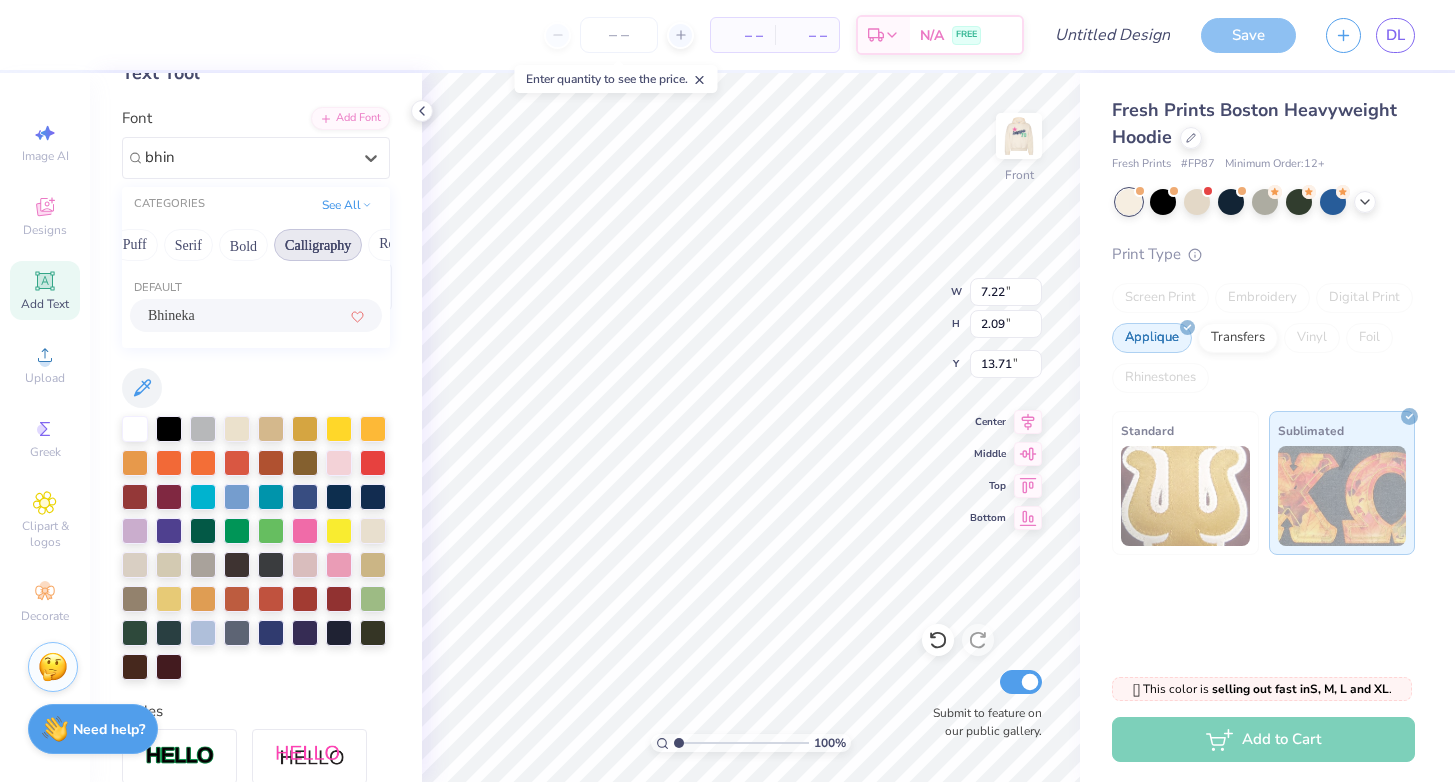 click on "Bhineka" at bounding box center (256, 315) 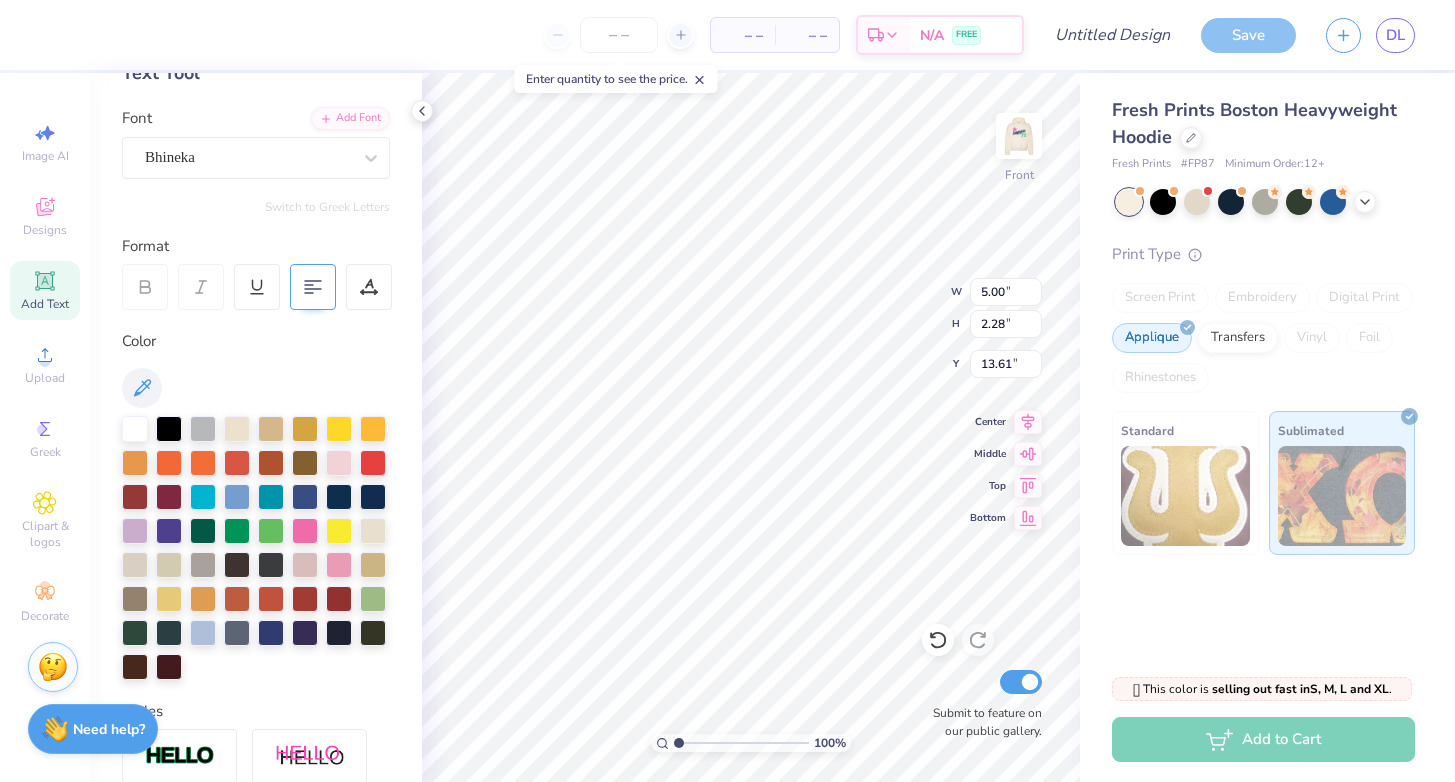 type on "14.46" 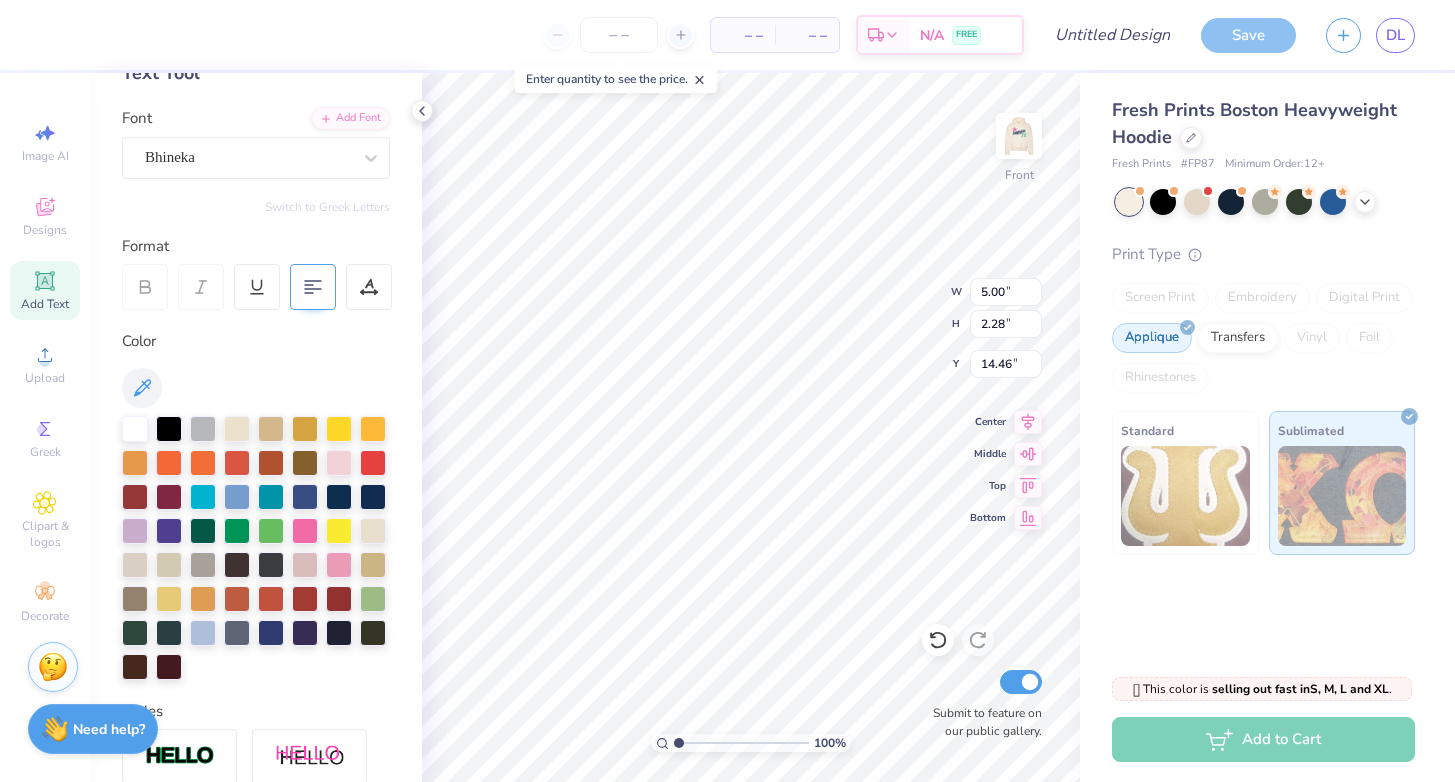 scroll, scrollTop: 16, scrollLeft: 9, axis: both 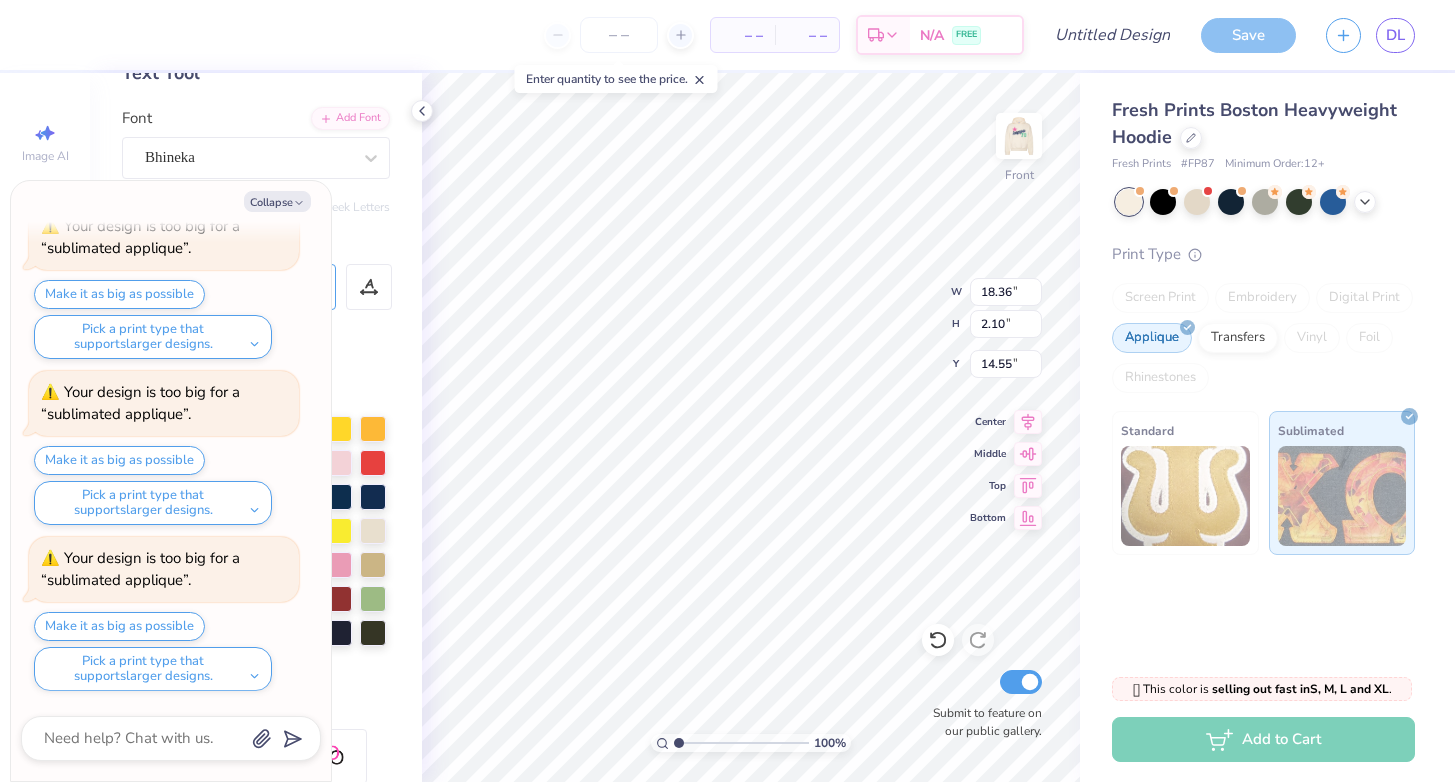 type on "x" 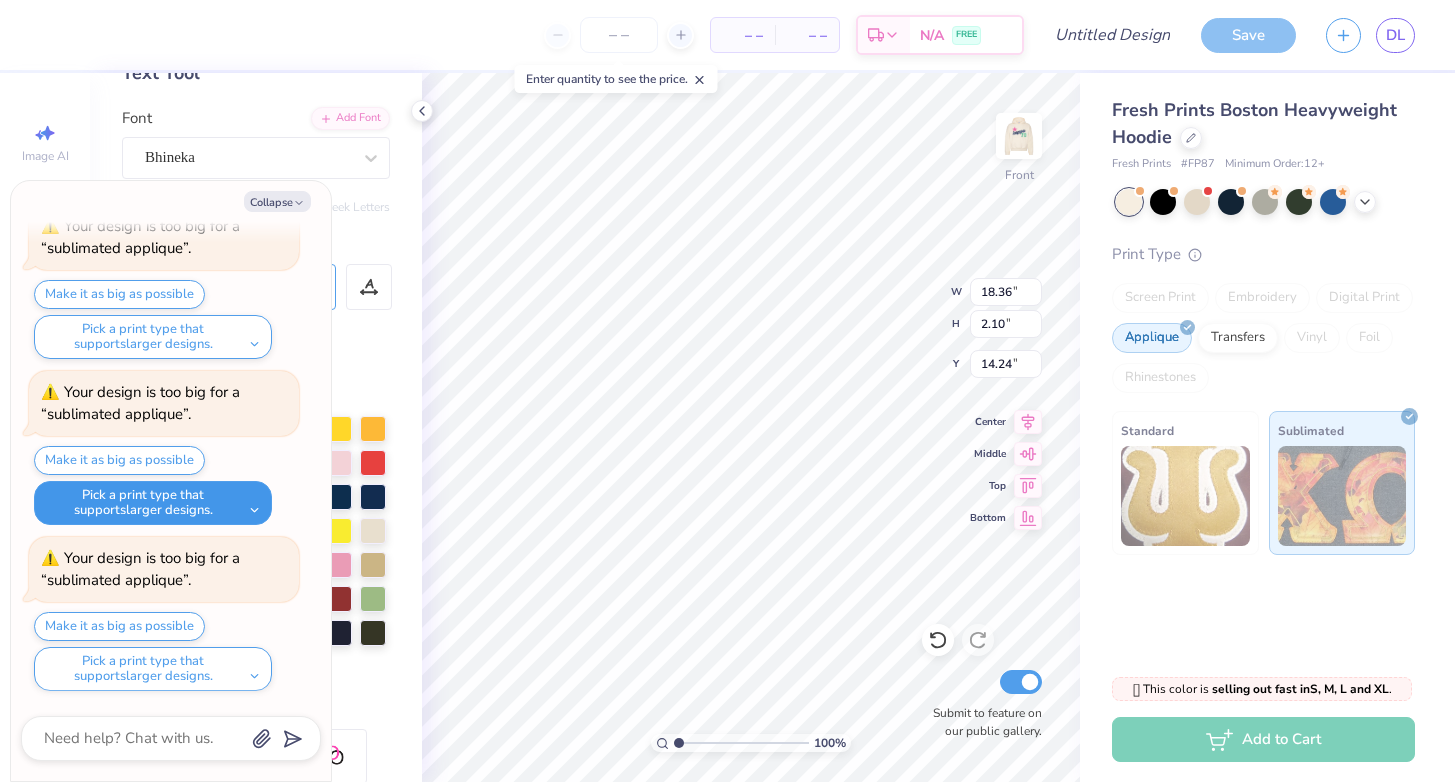 click on "Pick a print type that supports  larger   designs." at bounding box center (153, 503) 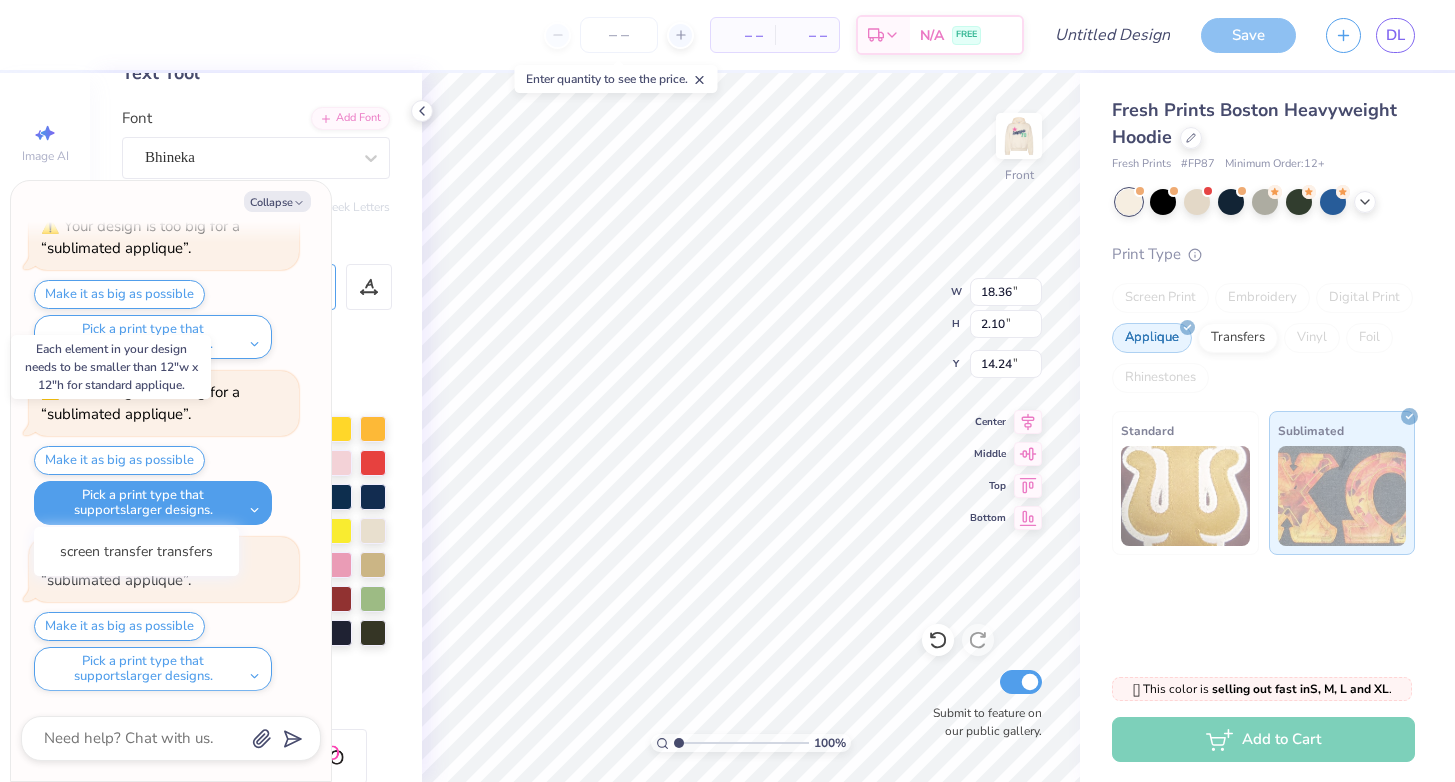 click at bounding box center [1185, 496] 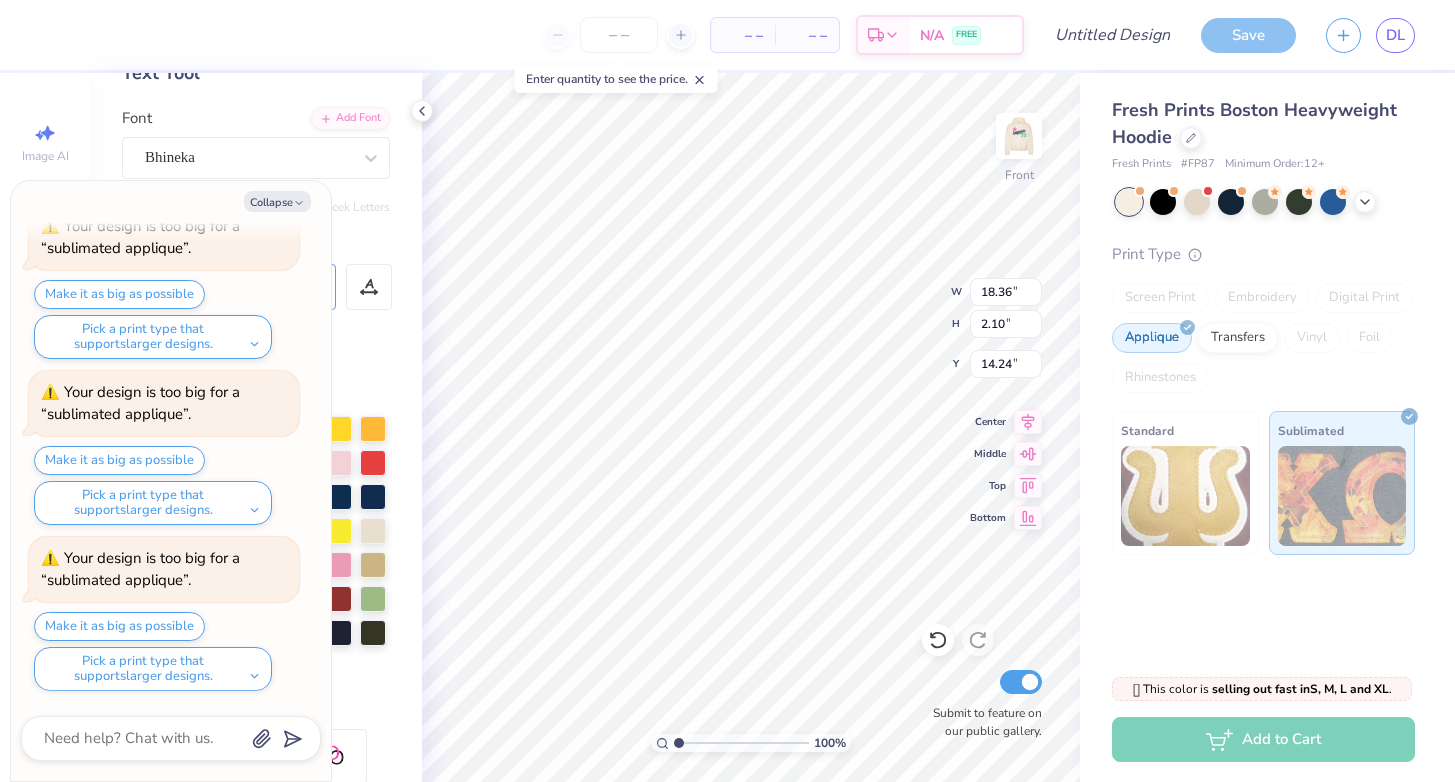 click on "Vinyl" at bounding box center (1312, 338) 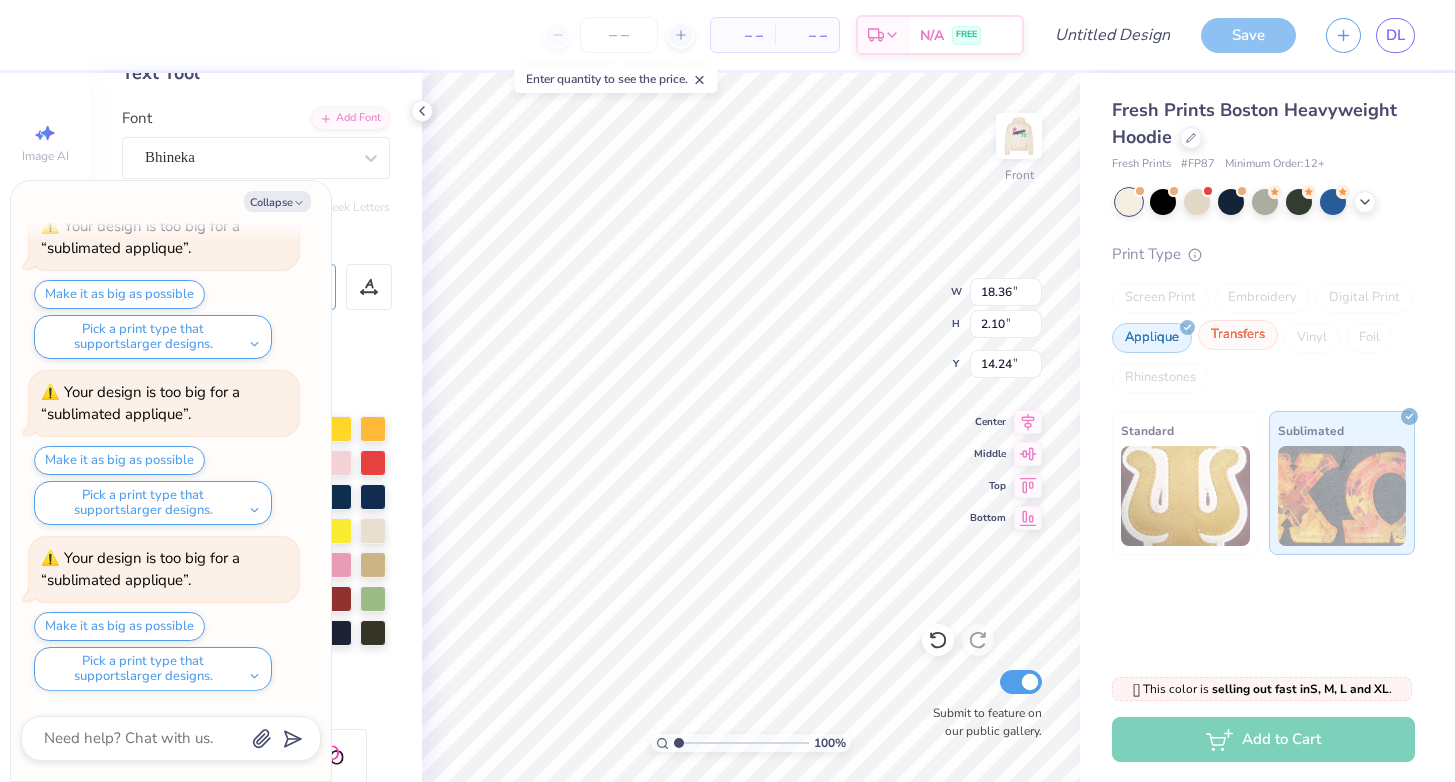click on "Transfers" at bounding box center (1238, 335) 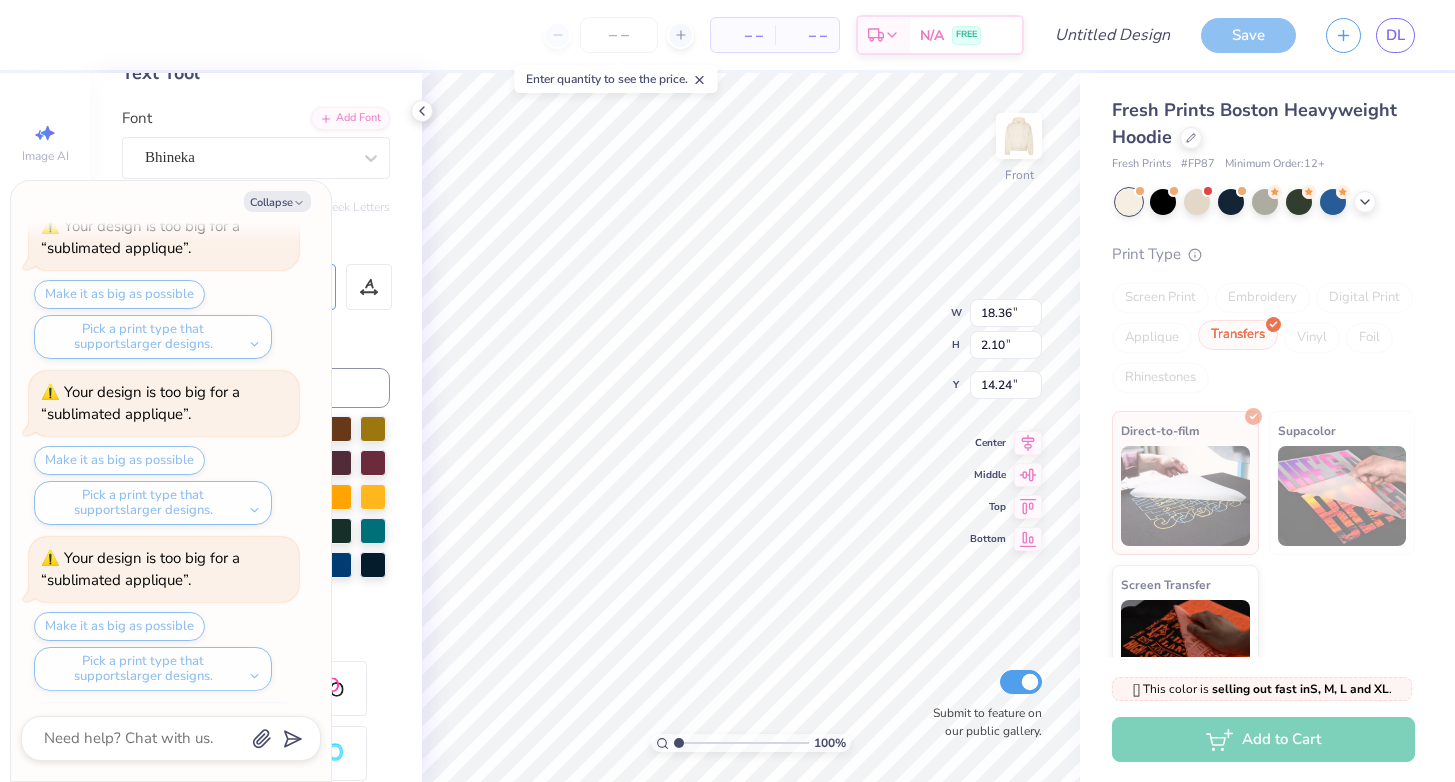 scroll, scrollTop: 2114, scrollLeft: 0, axis: vertical 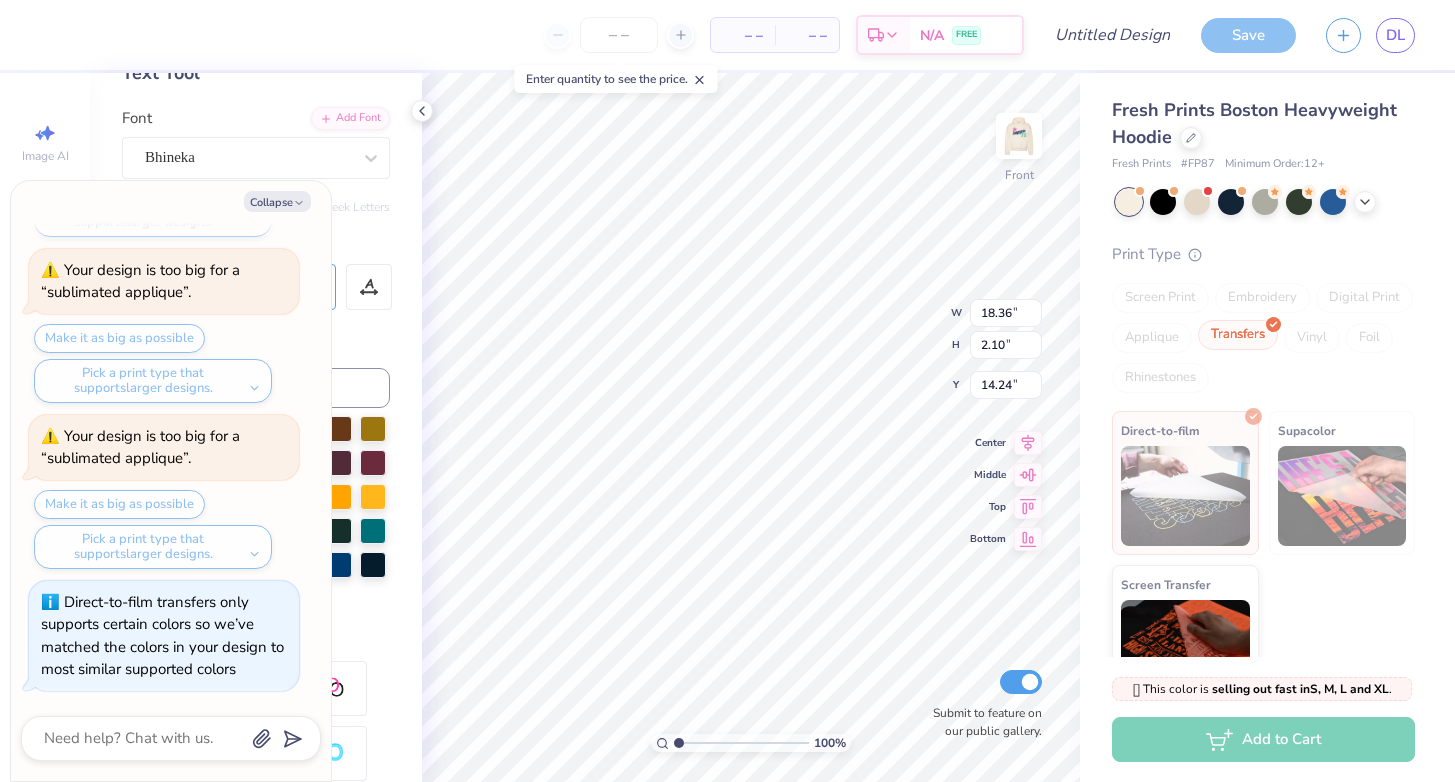 click on "Transfers" at bounding box center [1238, 335] 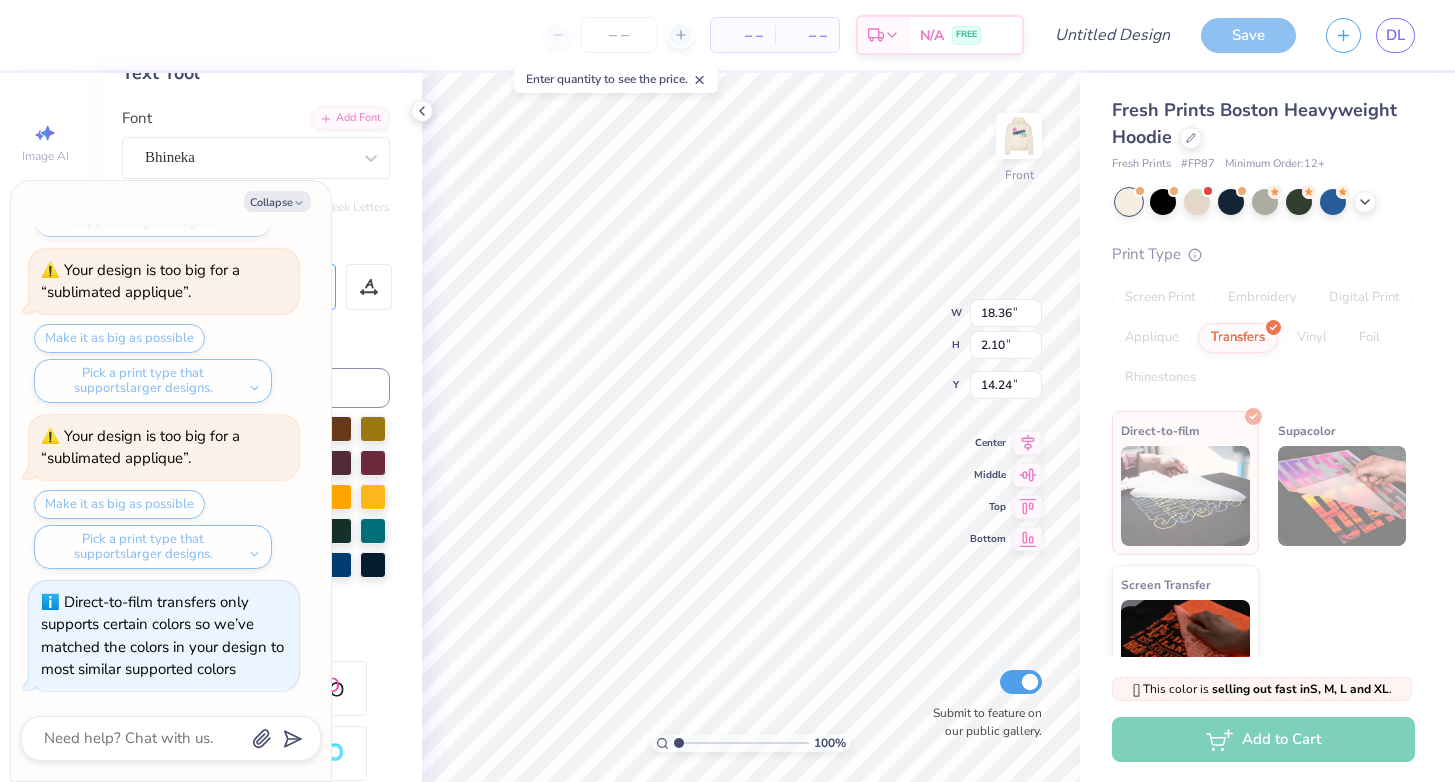 click on "Applique" at bounding box center (1152, 338) 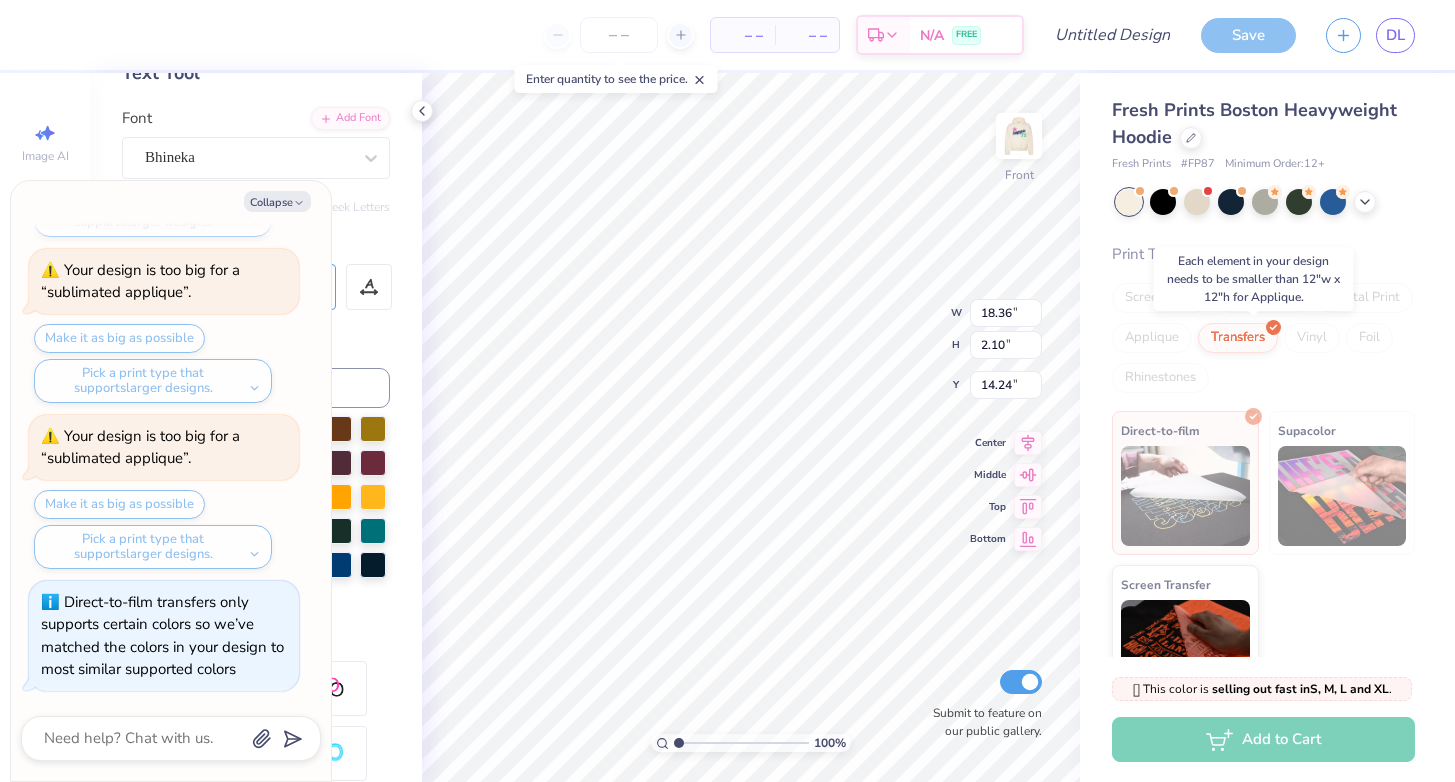 click on "Applique" at bounding box center [1152, 338] 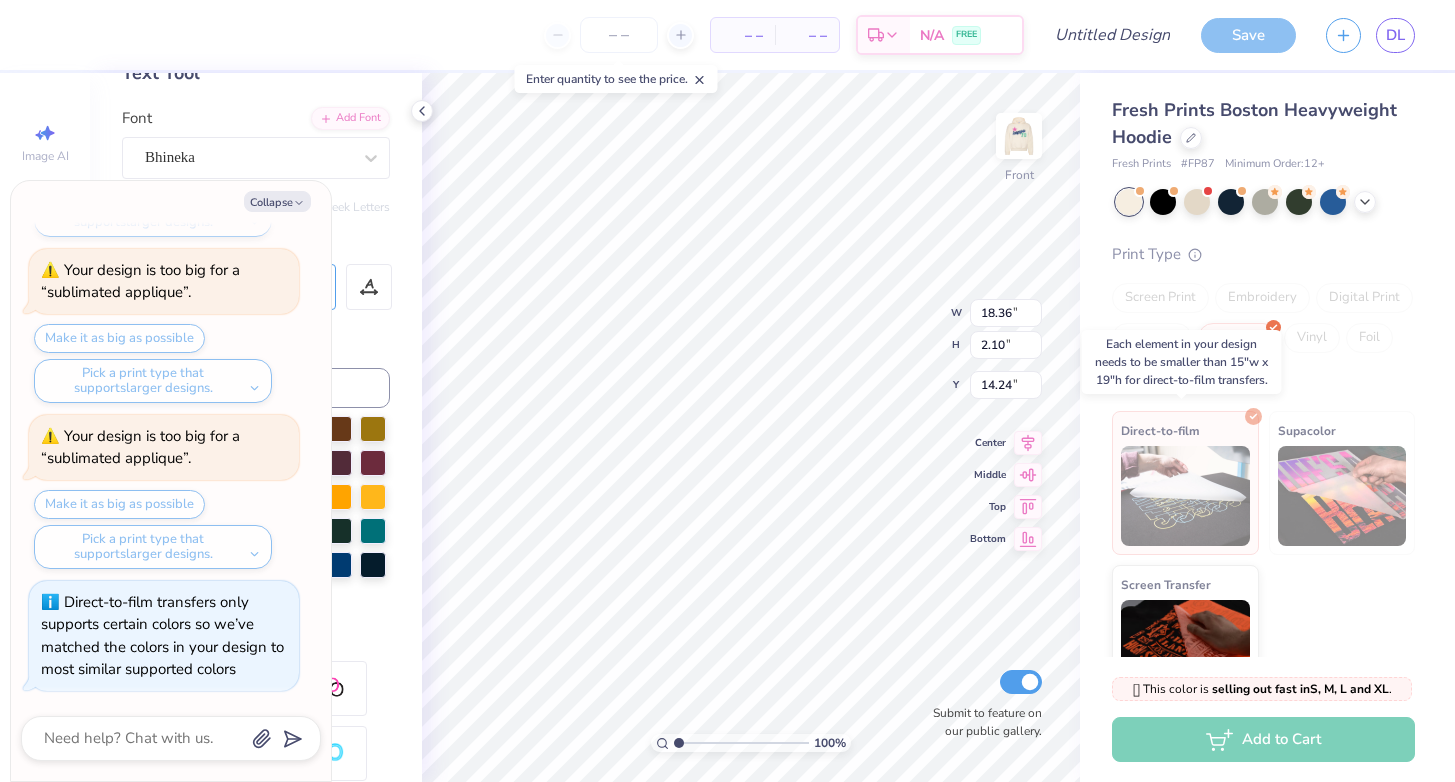 scroll, scrollTop: 52, scrollLeft: 0, axis: vertical 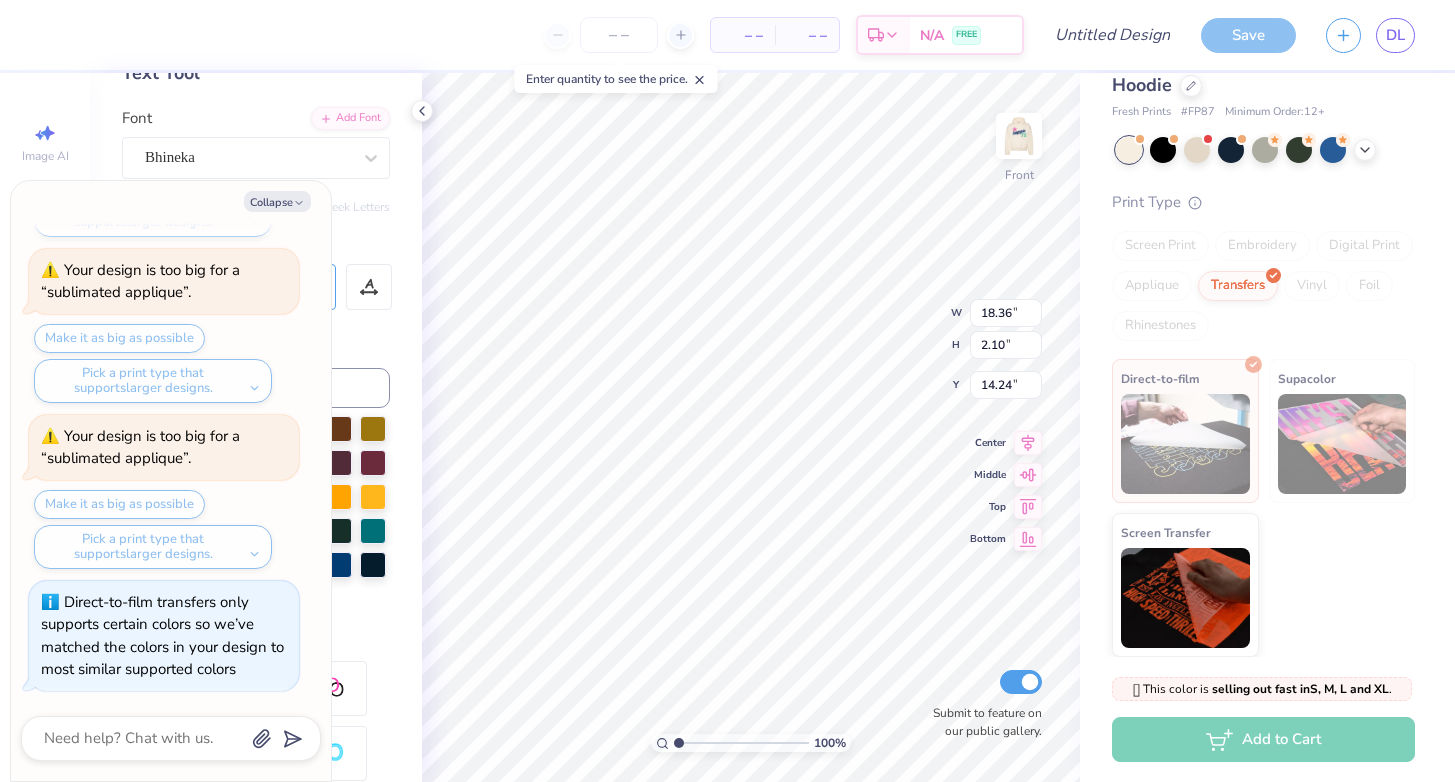 click on "Screen Print" at bounding box center [1160, 246] 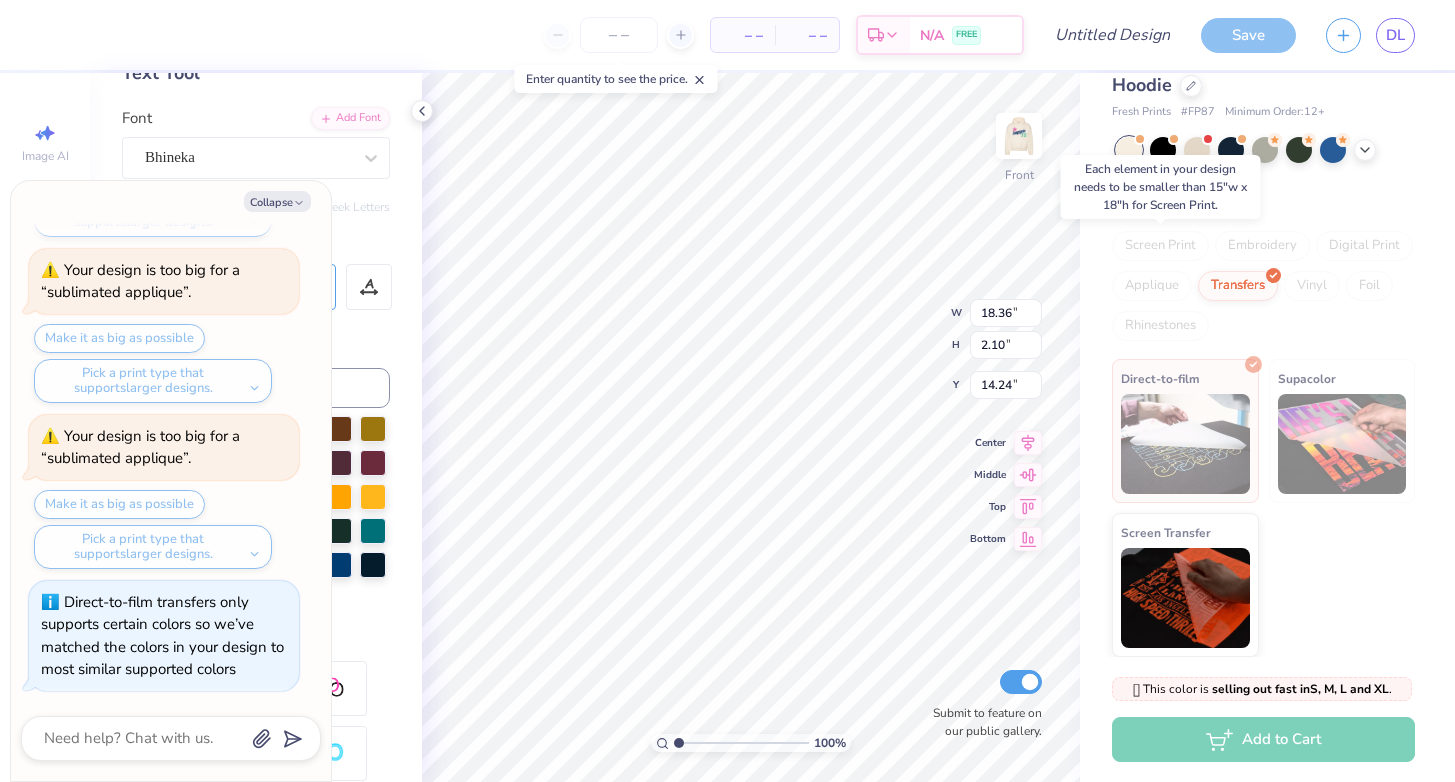 click on "Screen Print" at bounding box center (1160, 246) 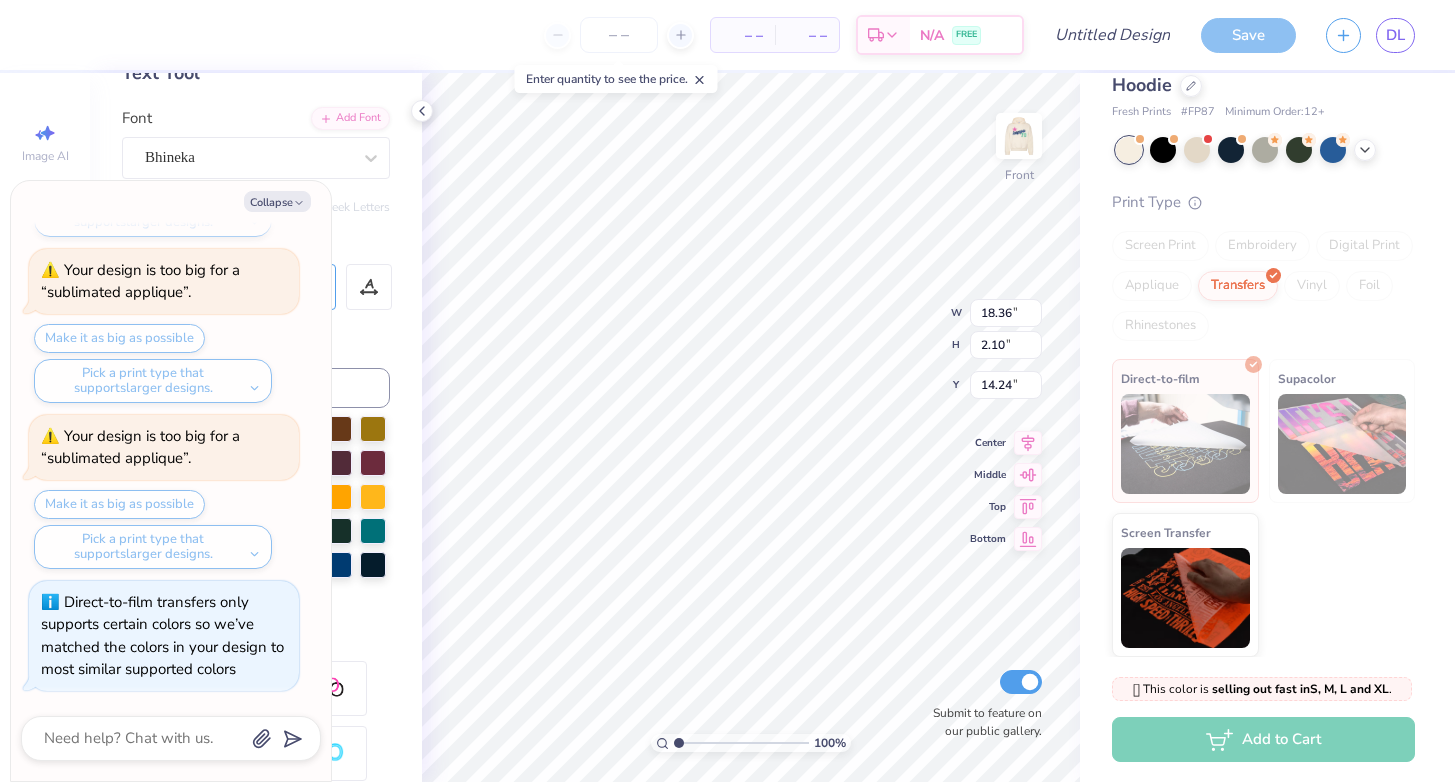 click on "Embroidery" at bounding box center [1262, 246] 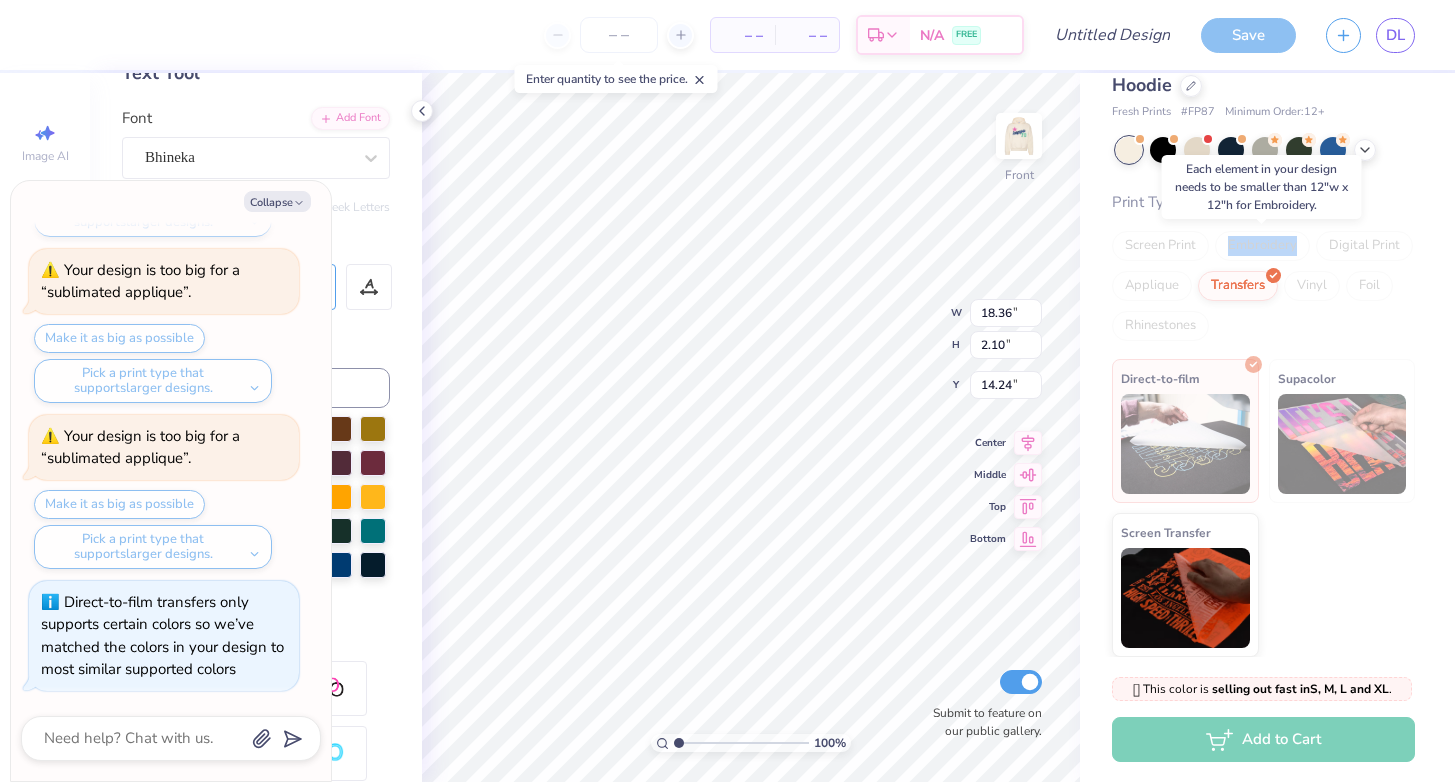 click on "Embroidery" at bounding box center (1262, 246) 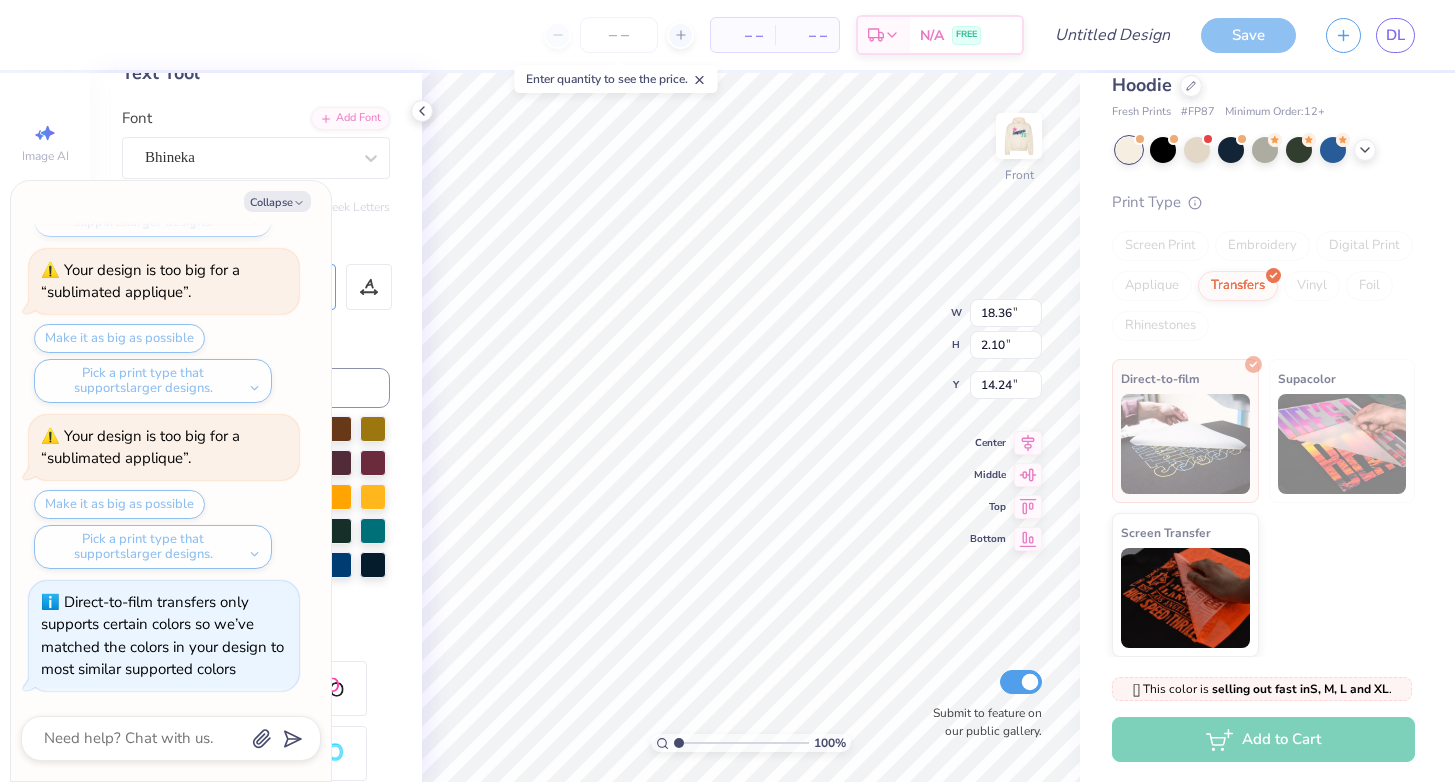 click at bounding box center (256, 514) 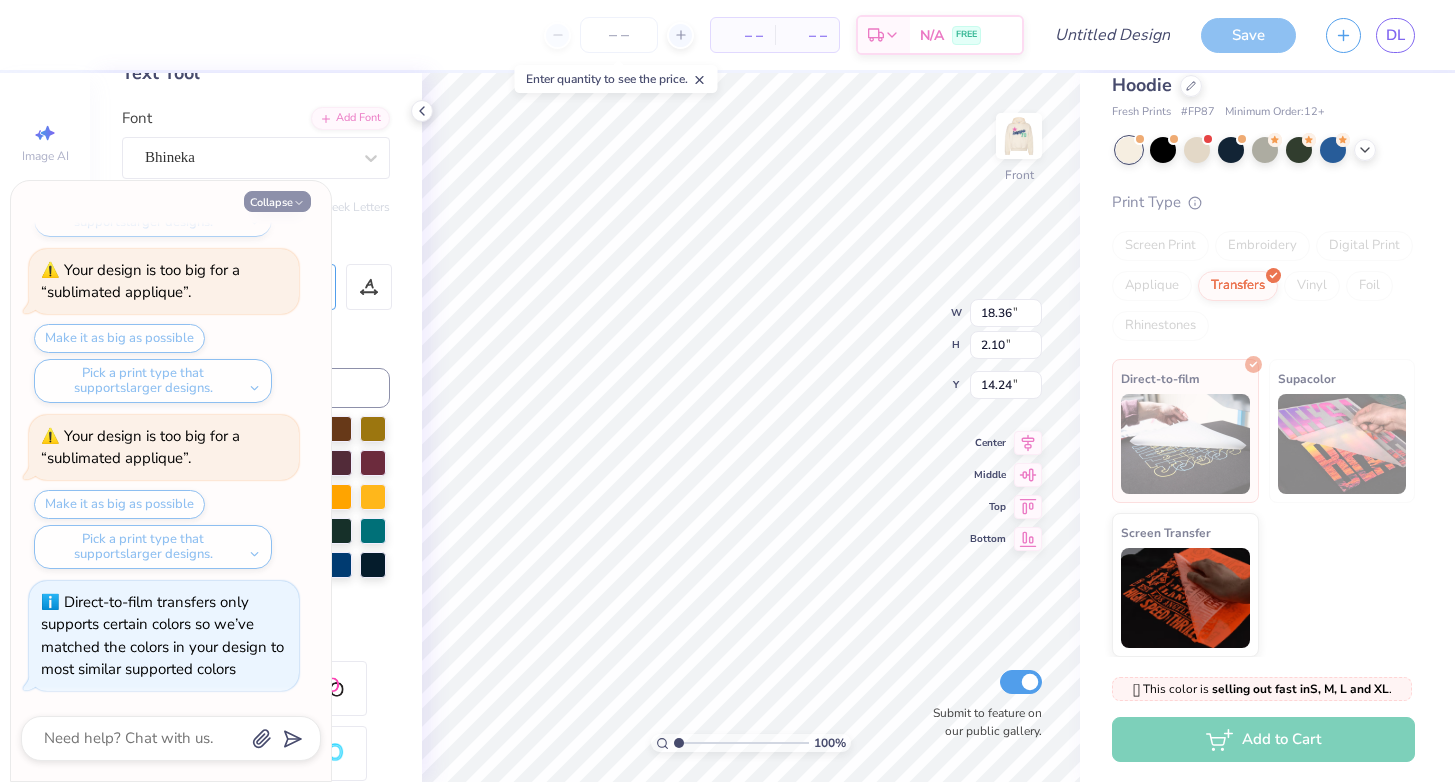 click on "Collapse" at bounding box center (277, 201) 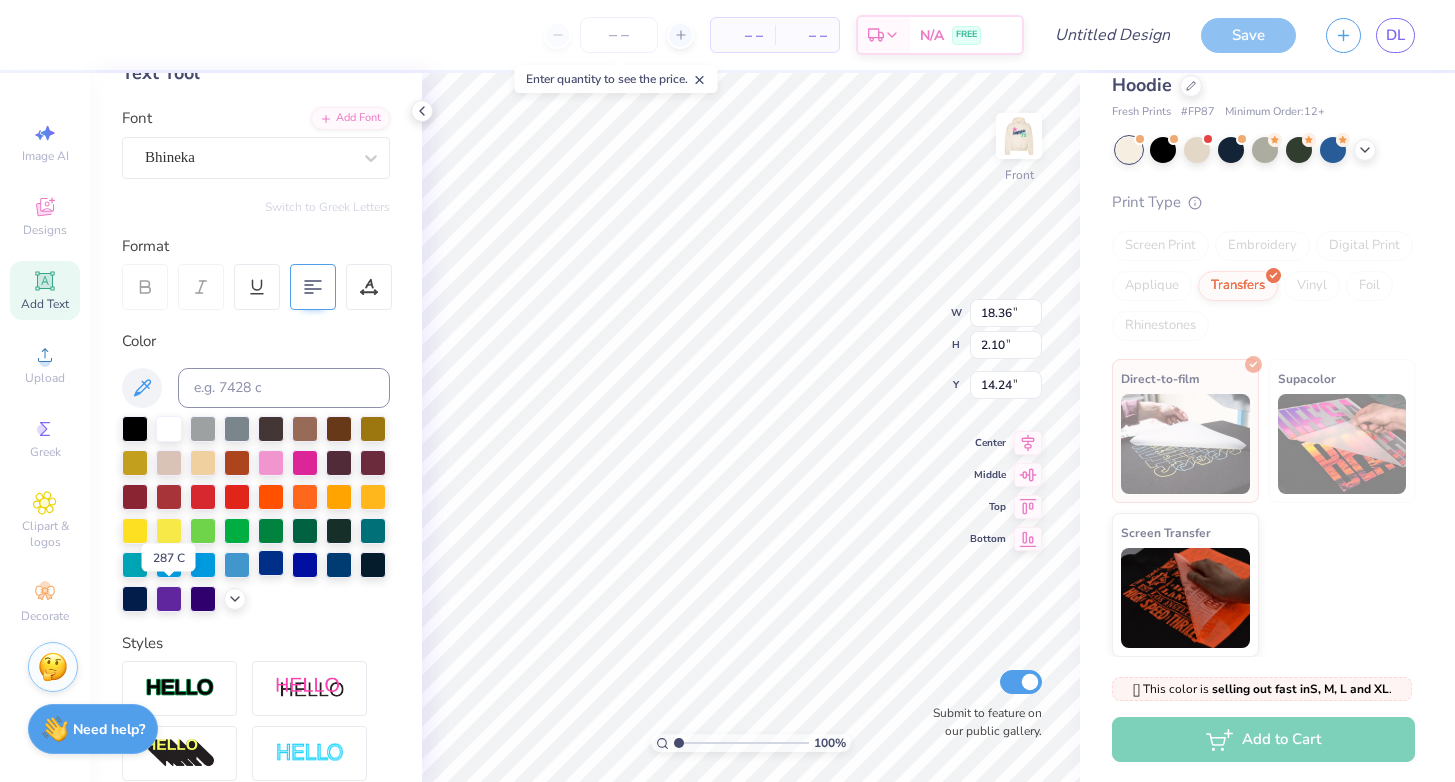 click at bounding box center [271, 563] 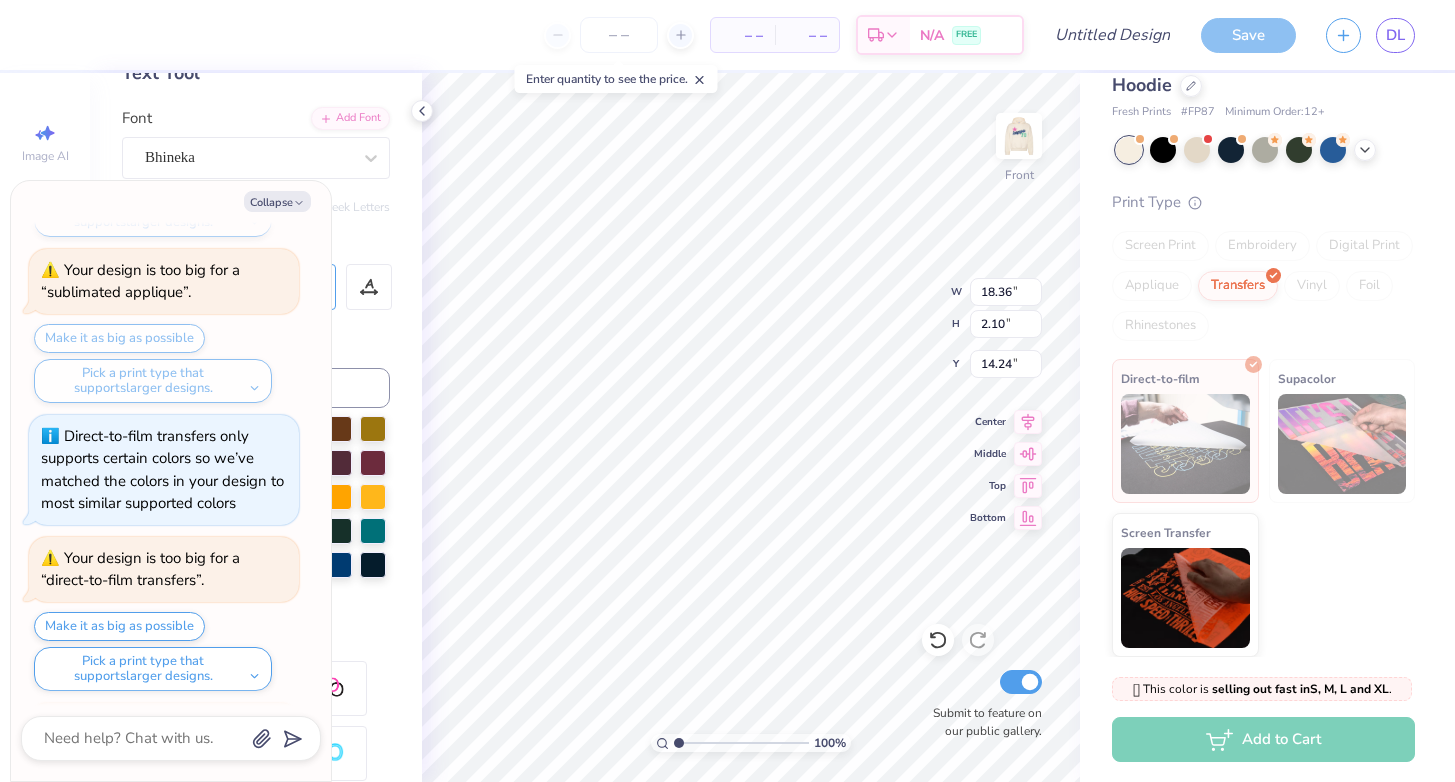 scroll, scrollTop: 2446, scrollLeft: 0, axis: vertical 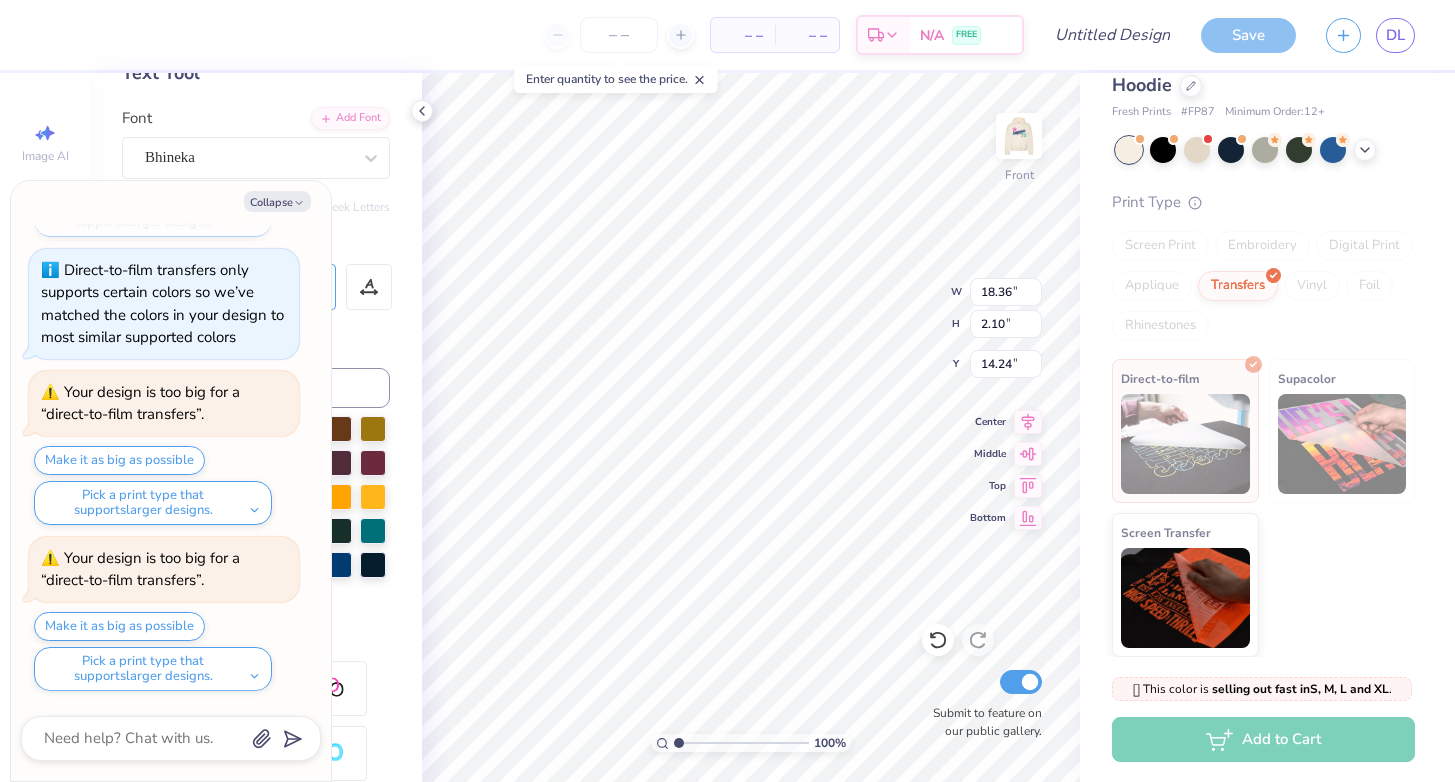 type on "x" 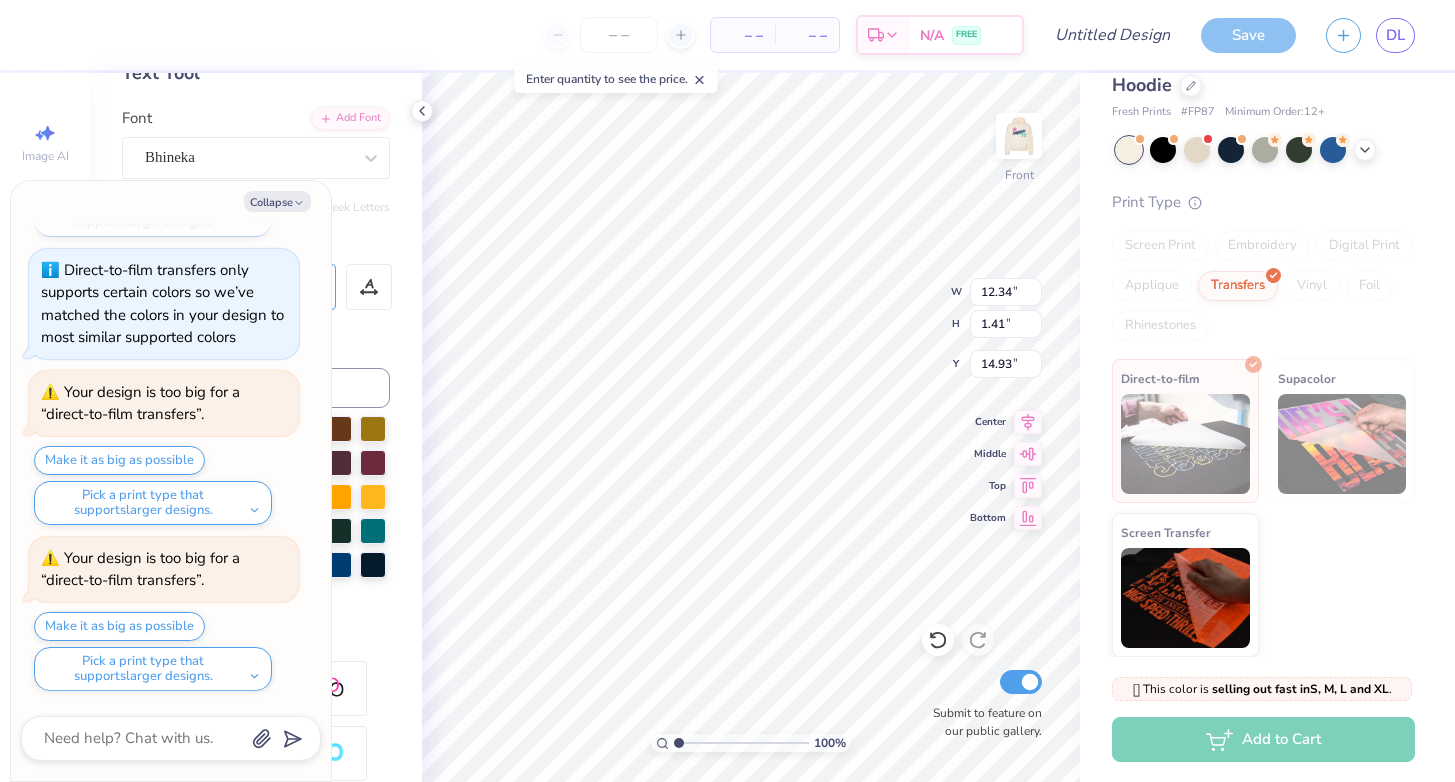 type on "x" 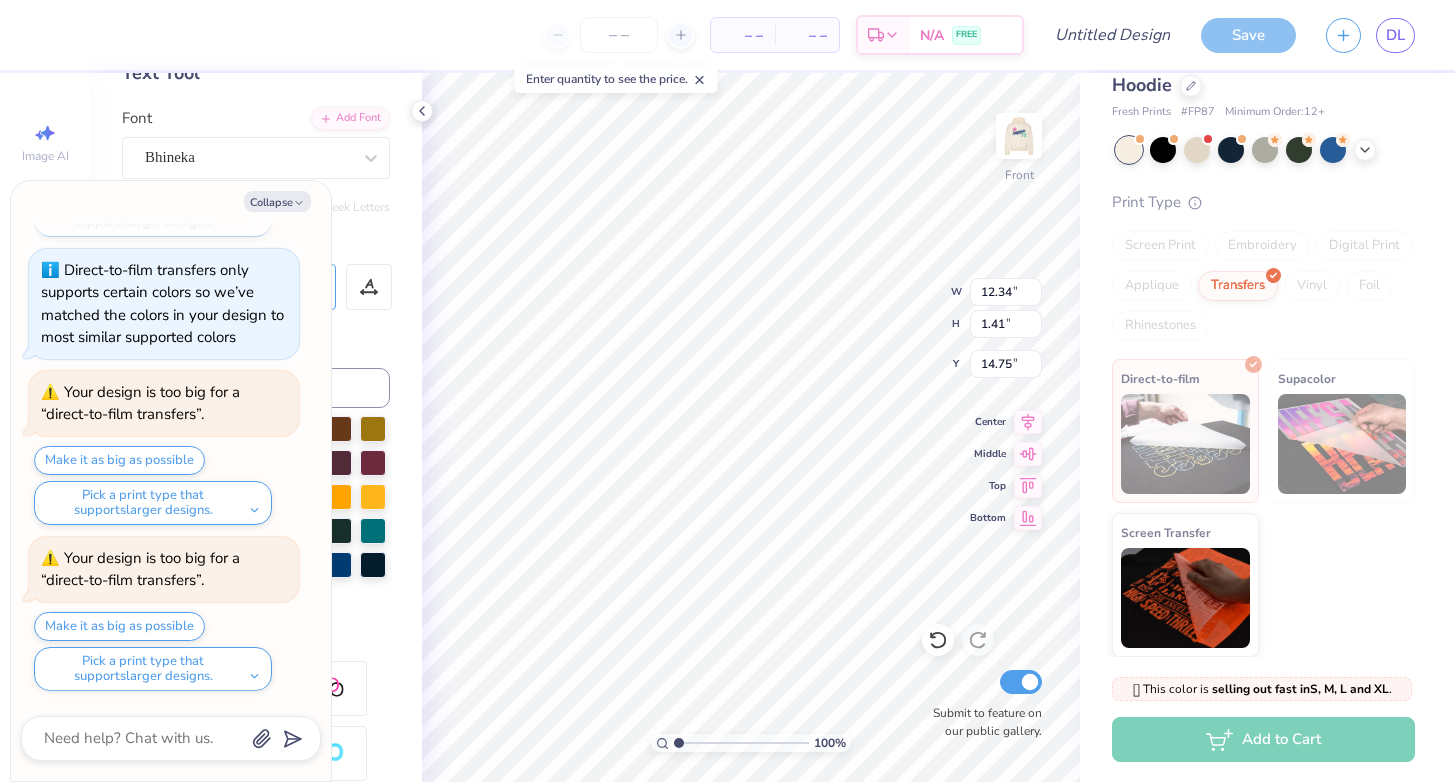 type on "x" 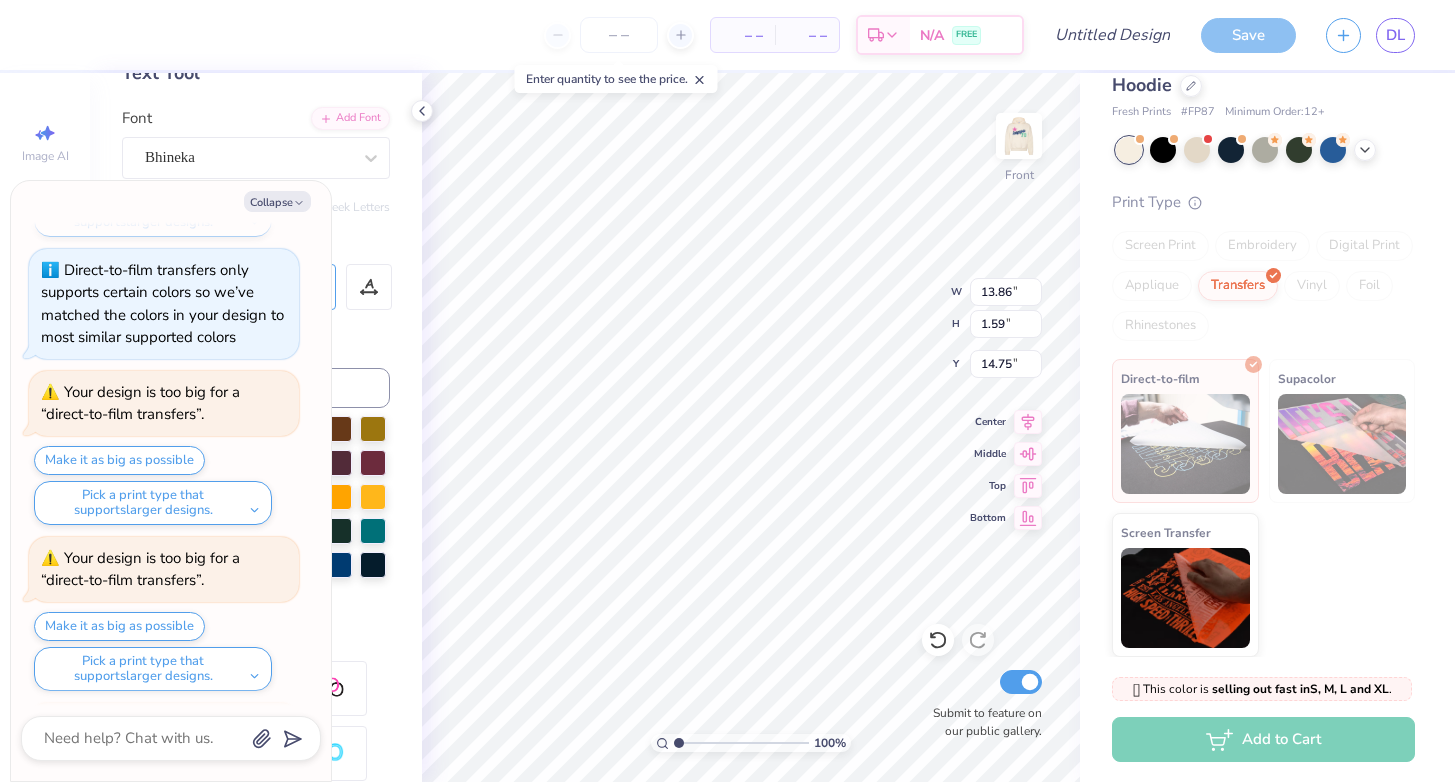 scroll, scrollTop: 2612, scrollLeft: 0, axis: vertical 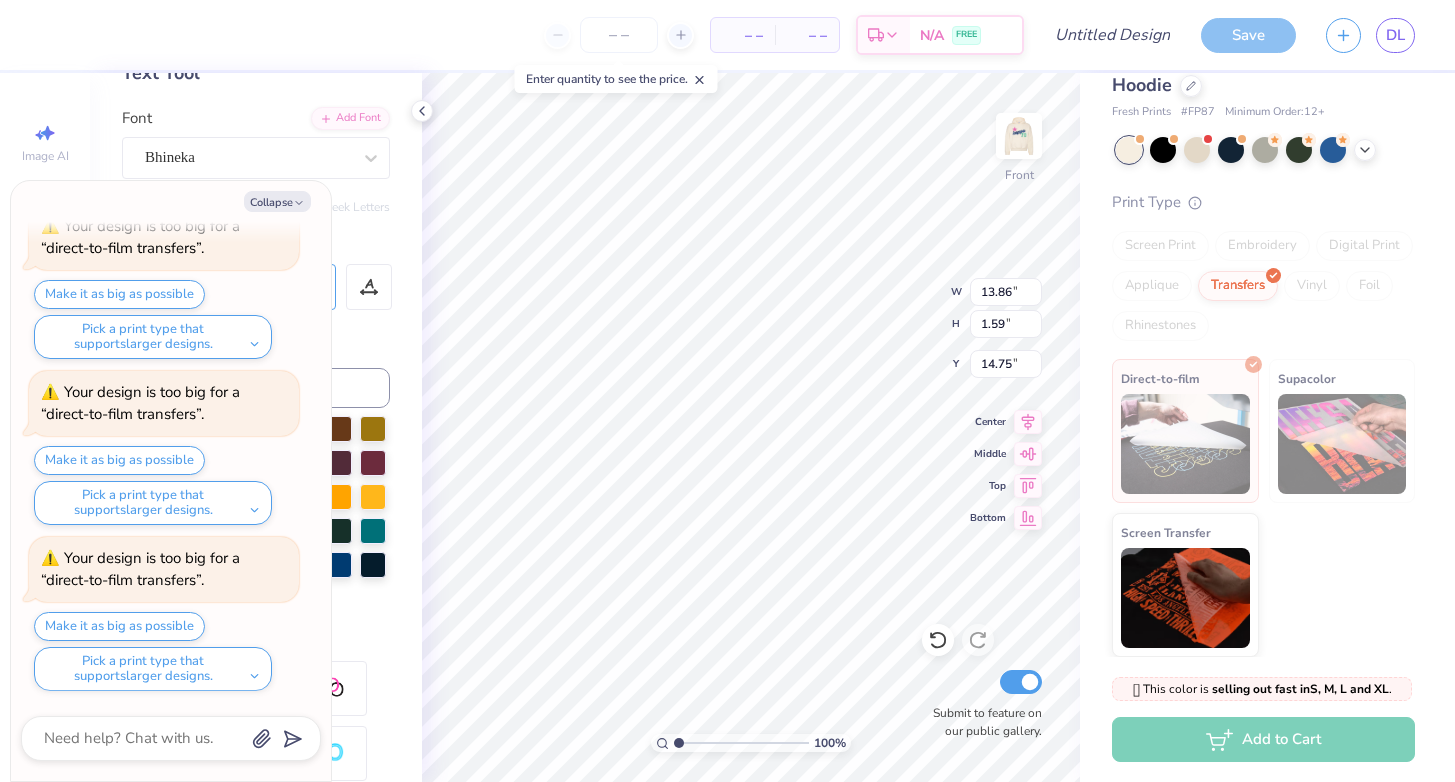type on "x" 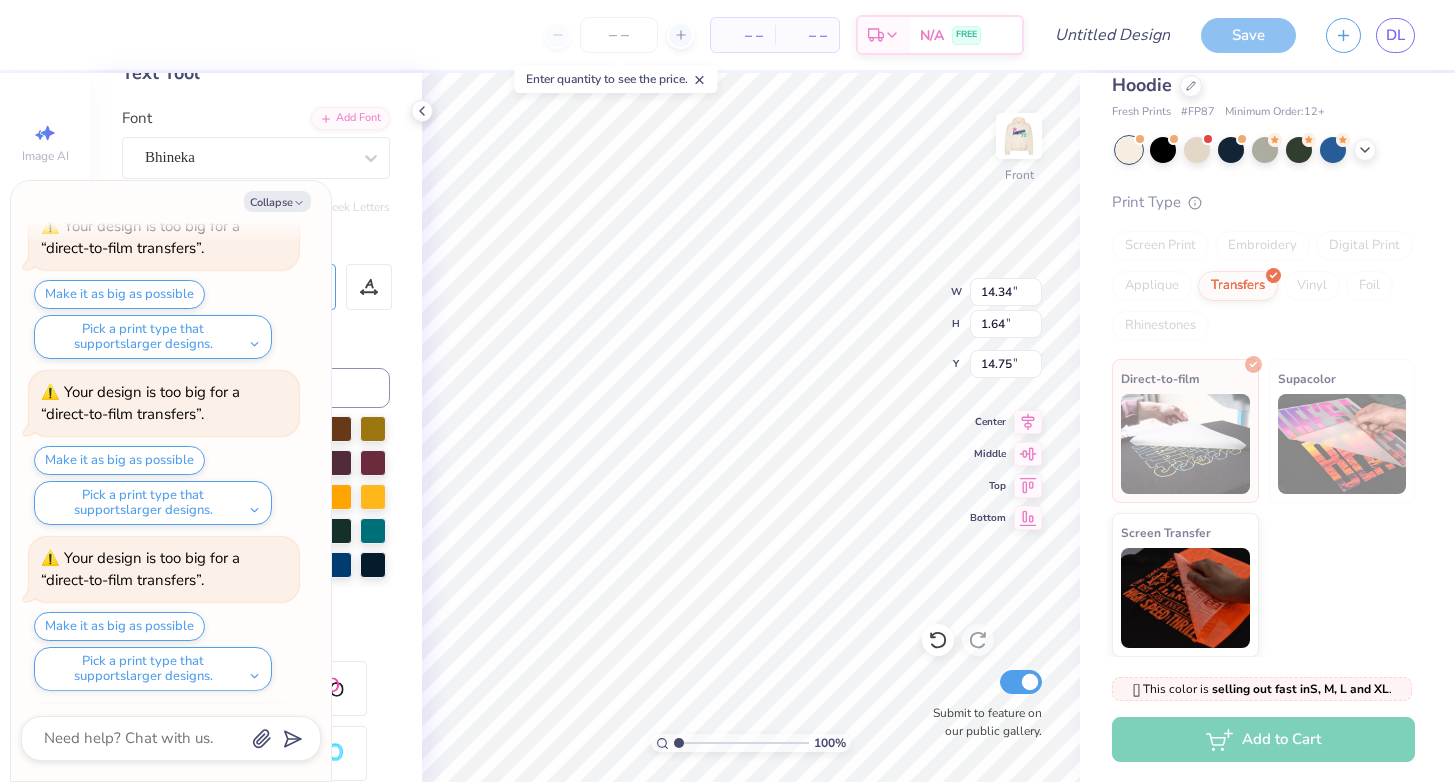 scroll, scrollTop: 2778, scrollLeft: 0, axis: vertical 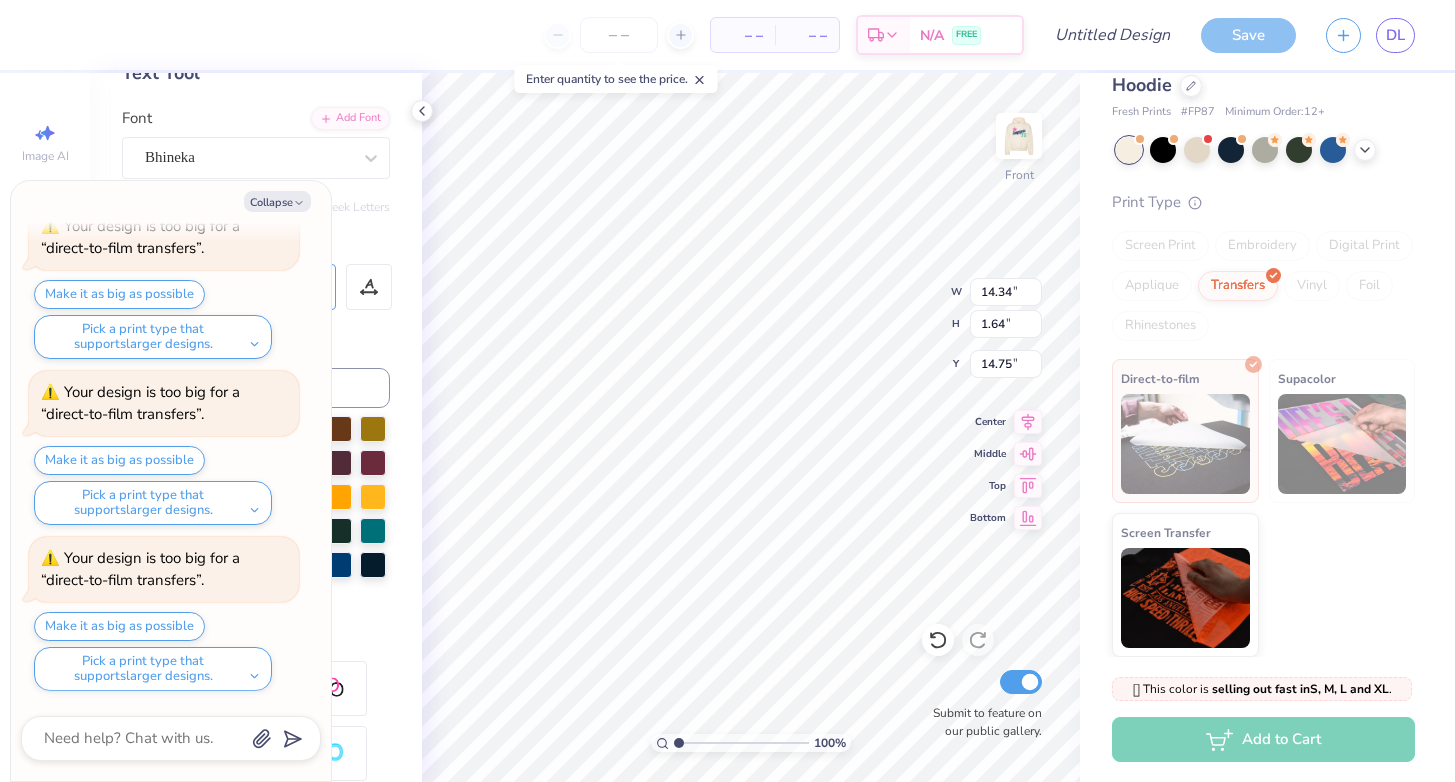 type on "x" 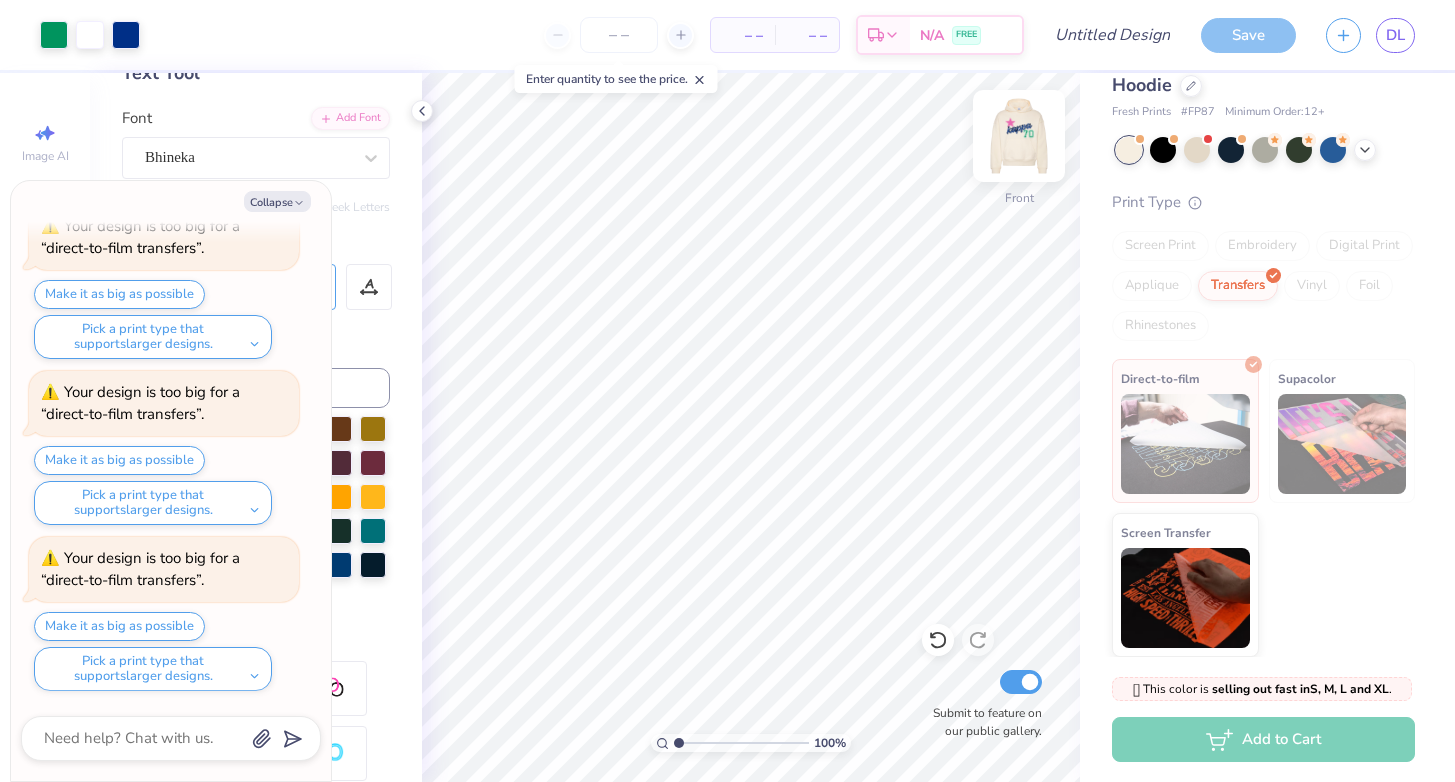 click at bounding box center (1019, 136) 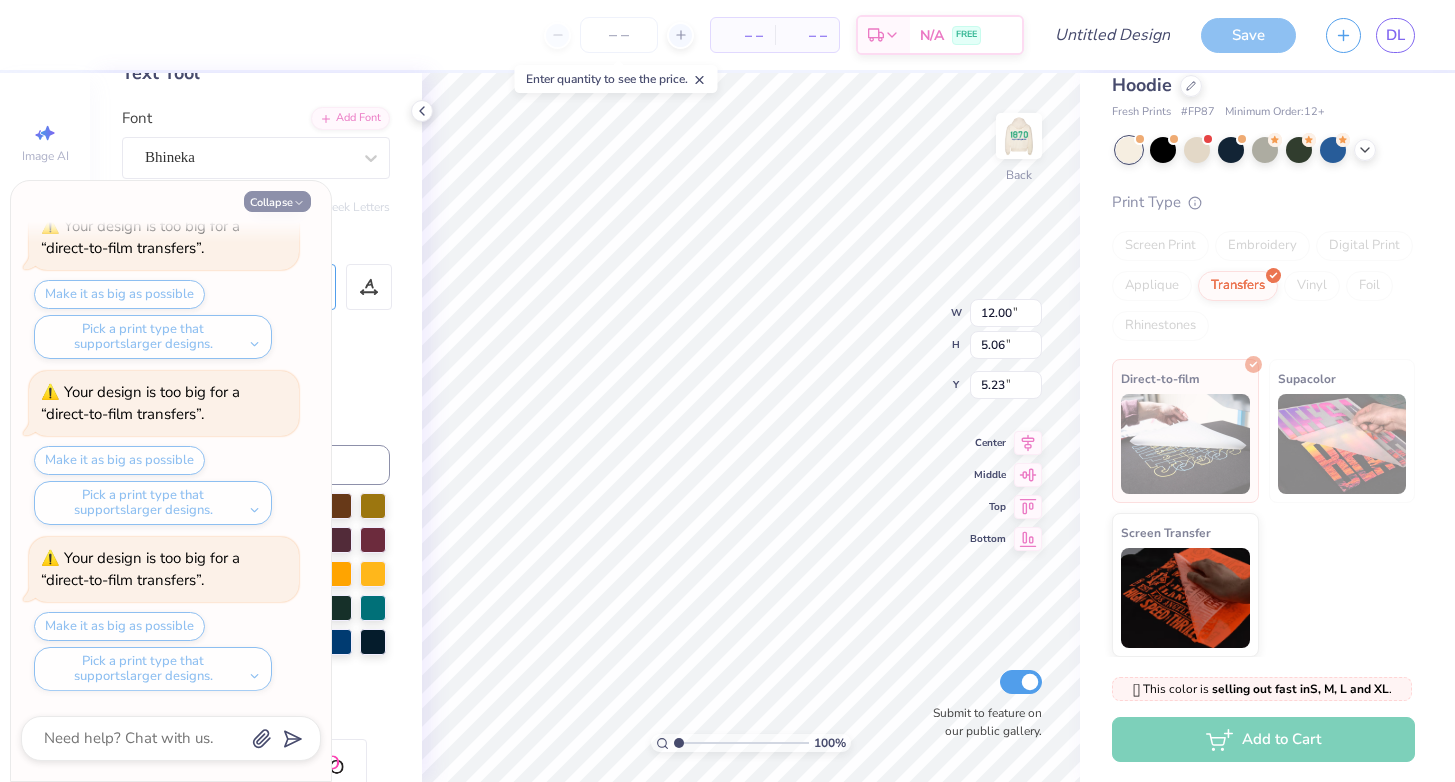 click on "Collapse" at bounding box center (277, 201) 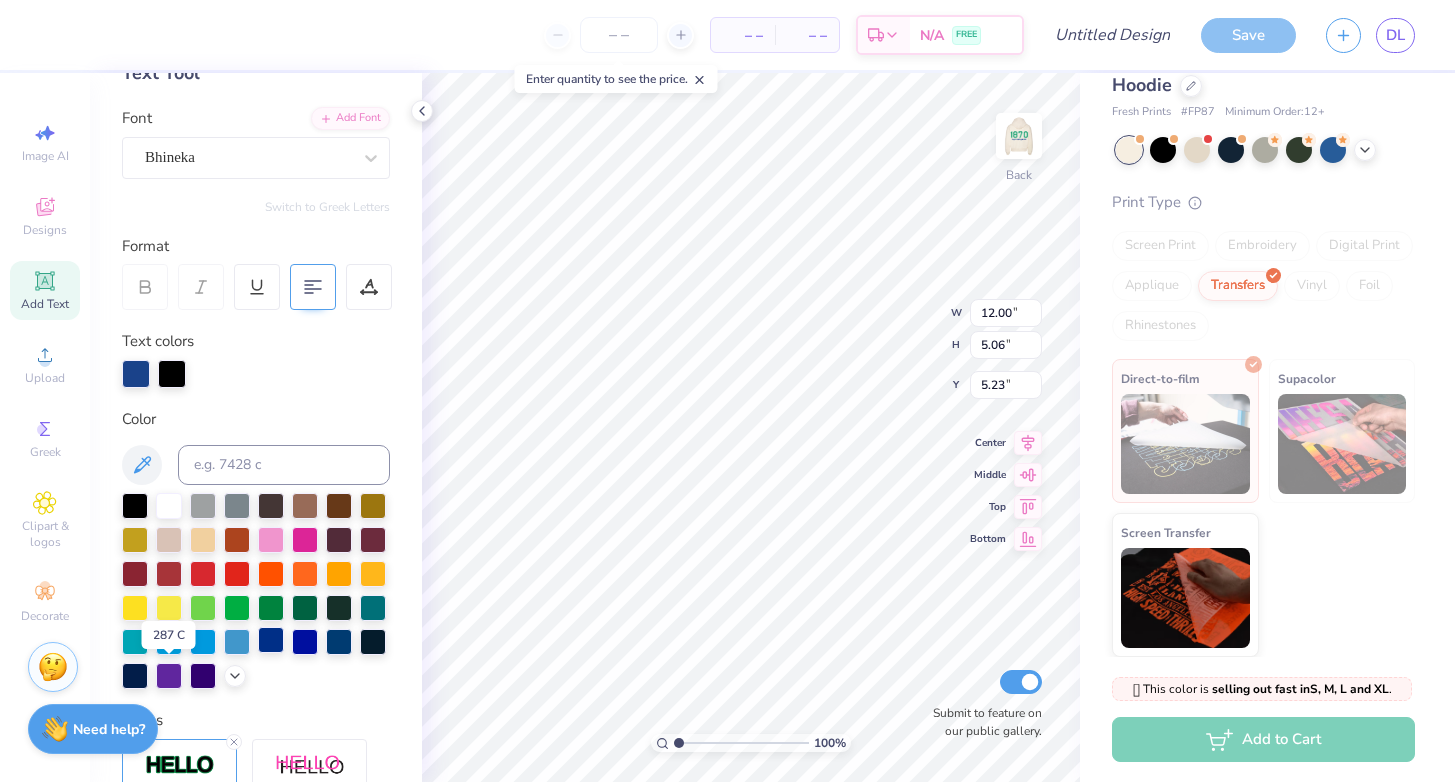 click at bounding box center (271, 640) 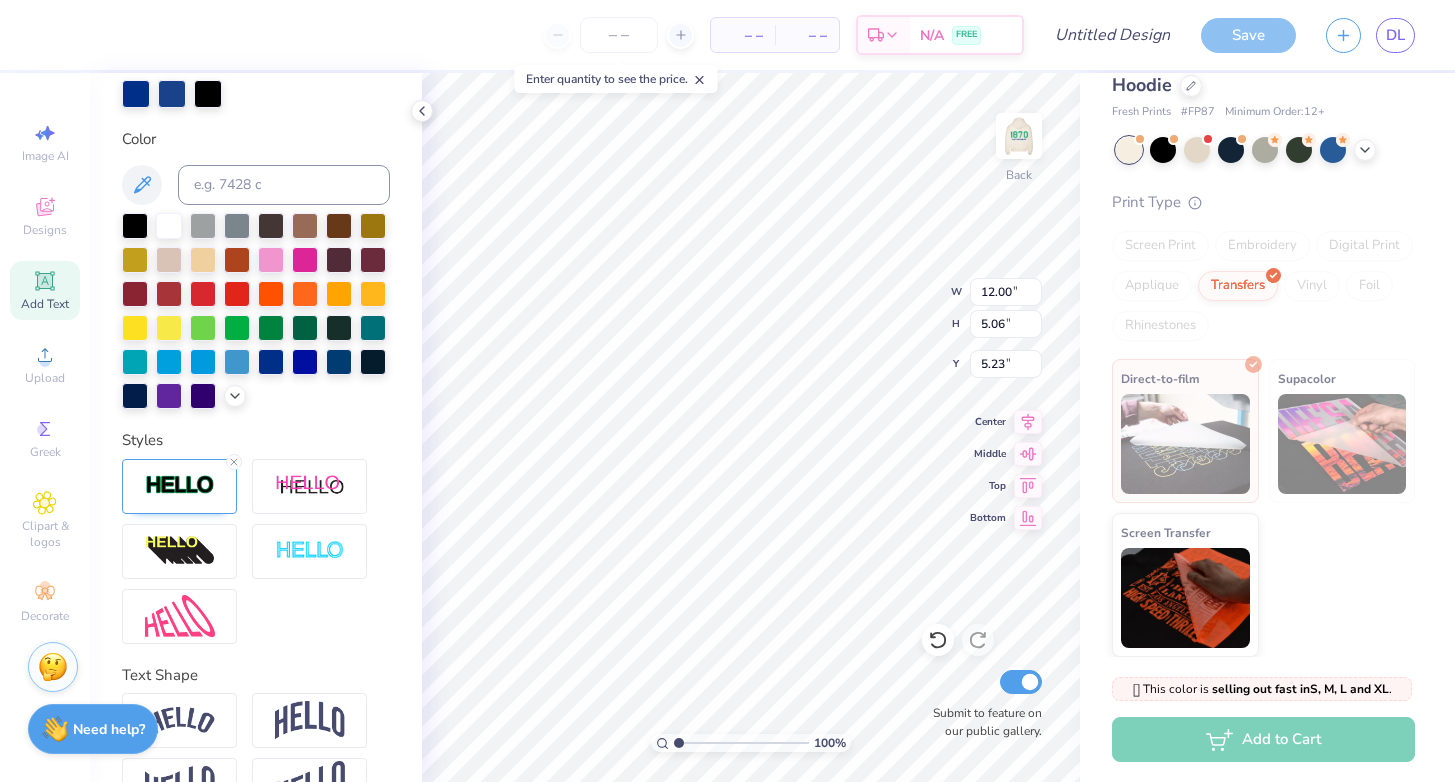 scroll, scrollTop: 492, scrollLeft: 0, axis: vertical 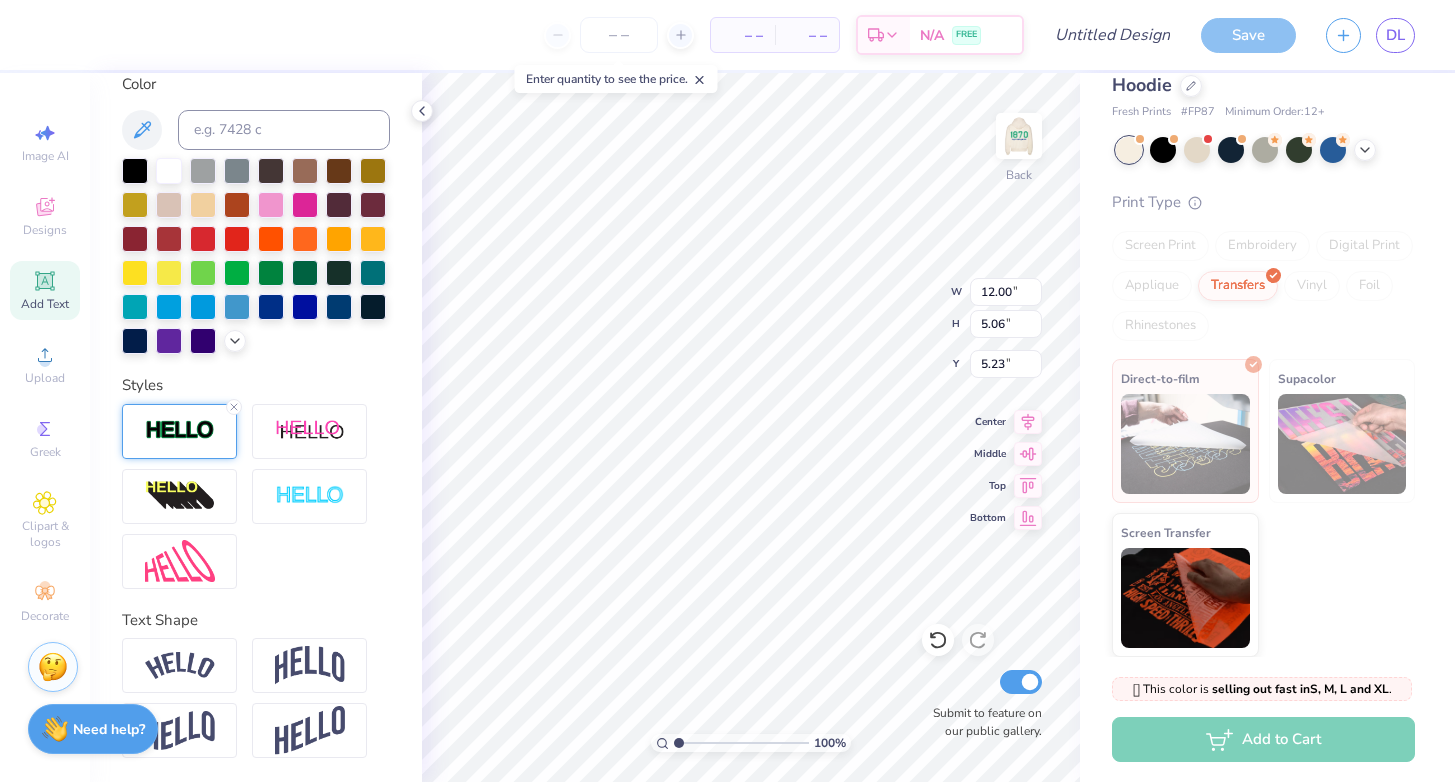 click at bounding box center [180, 430] 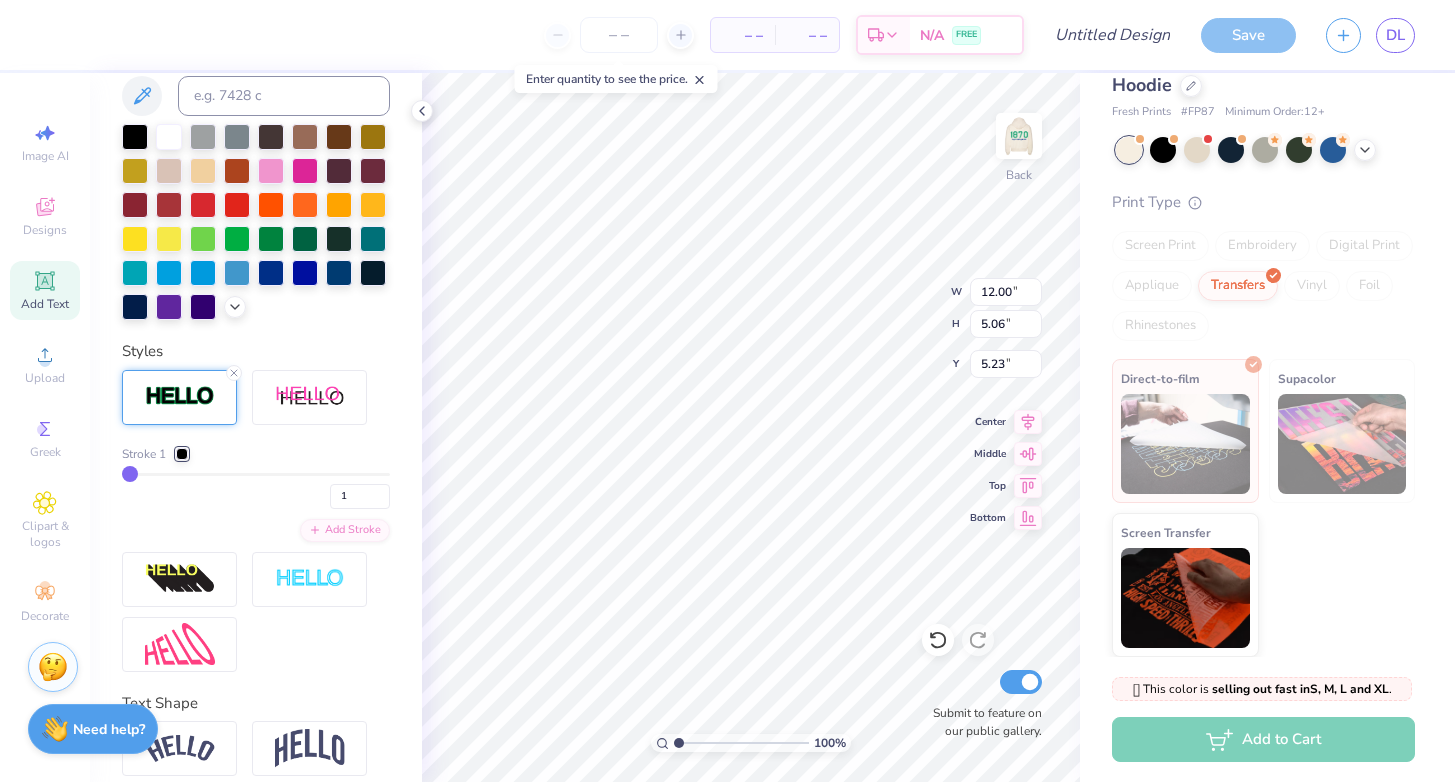 click at bounding box center (182, 454) 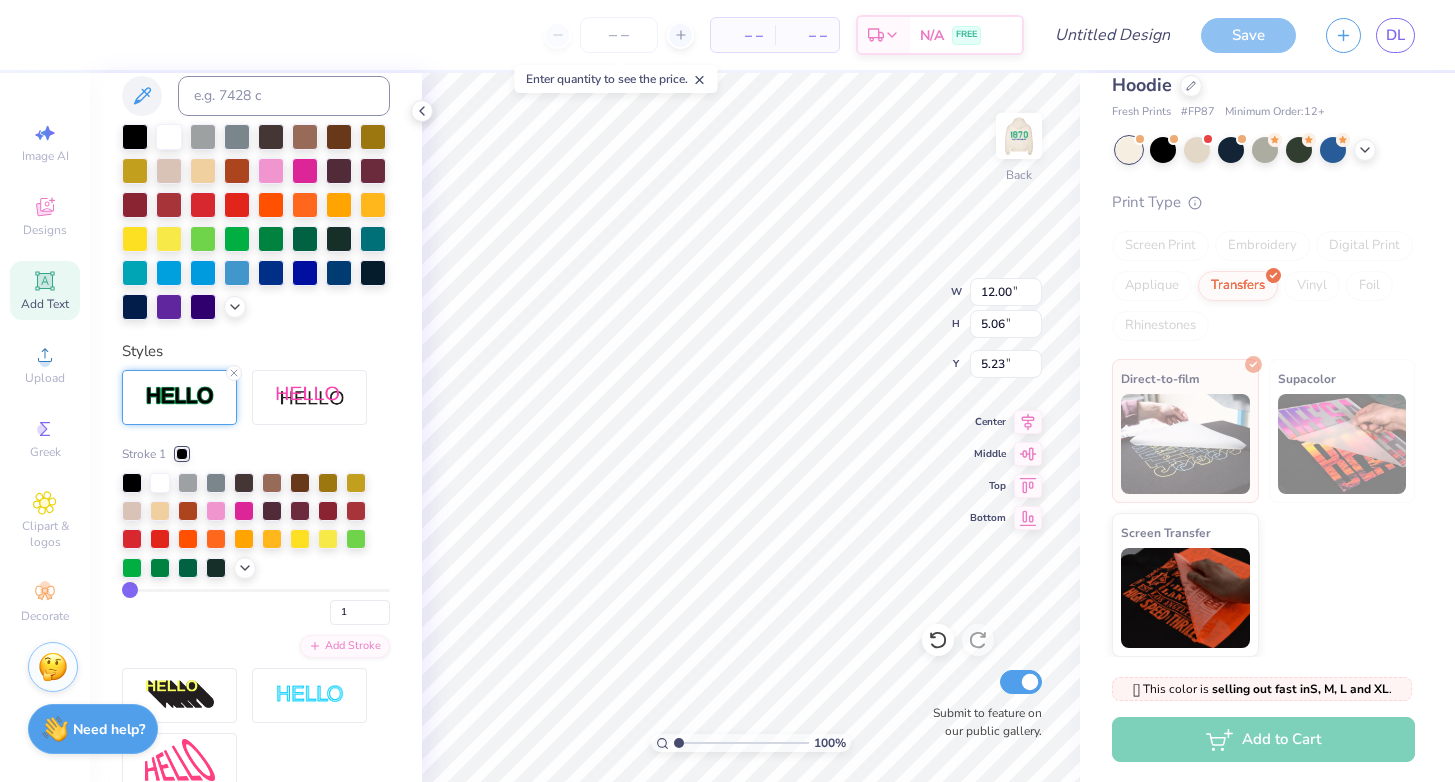 click at bounding box center [180, 396] 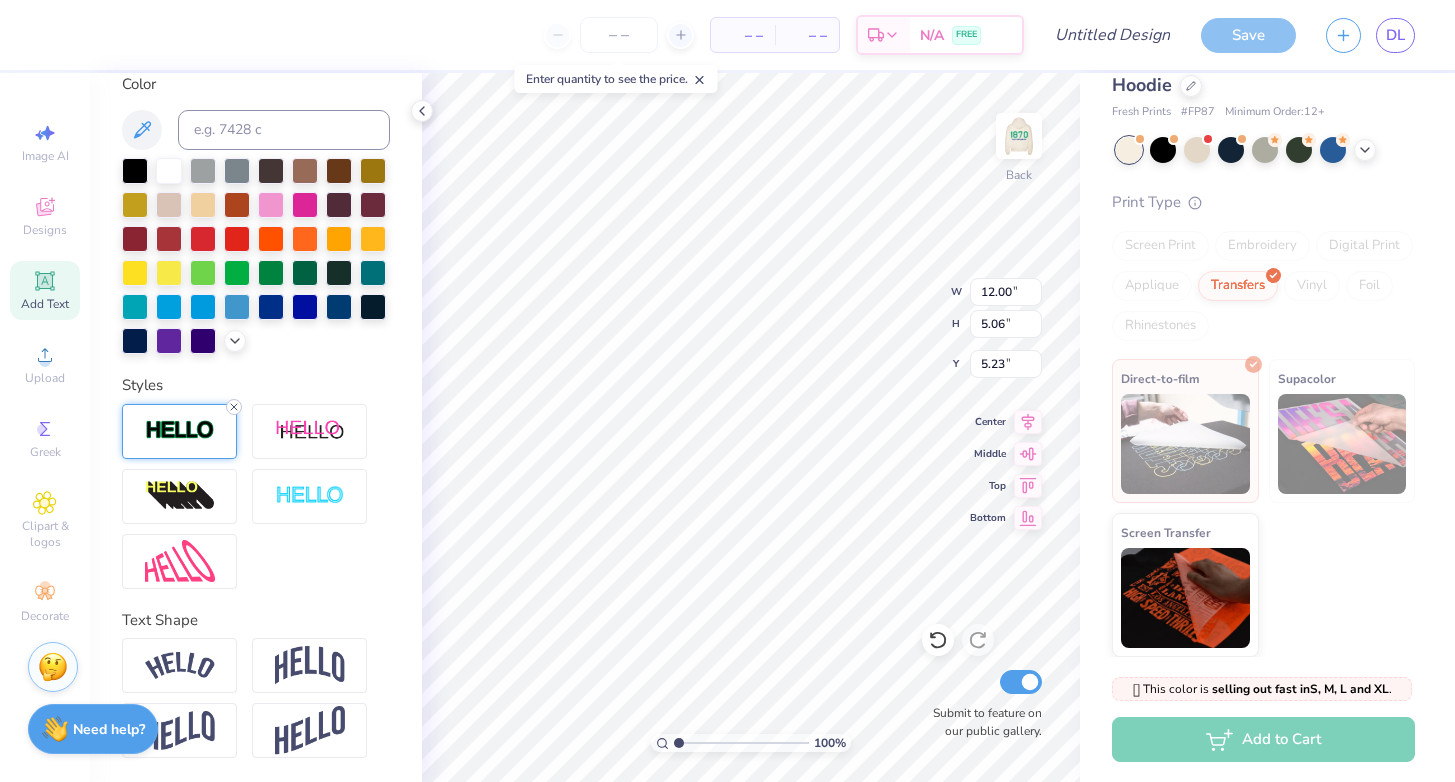 click 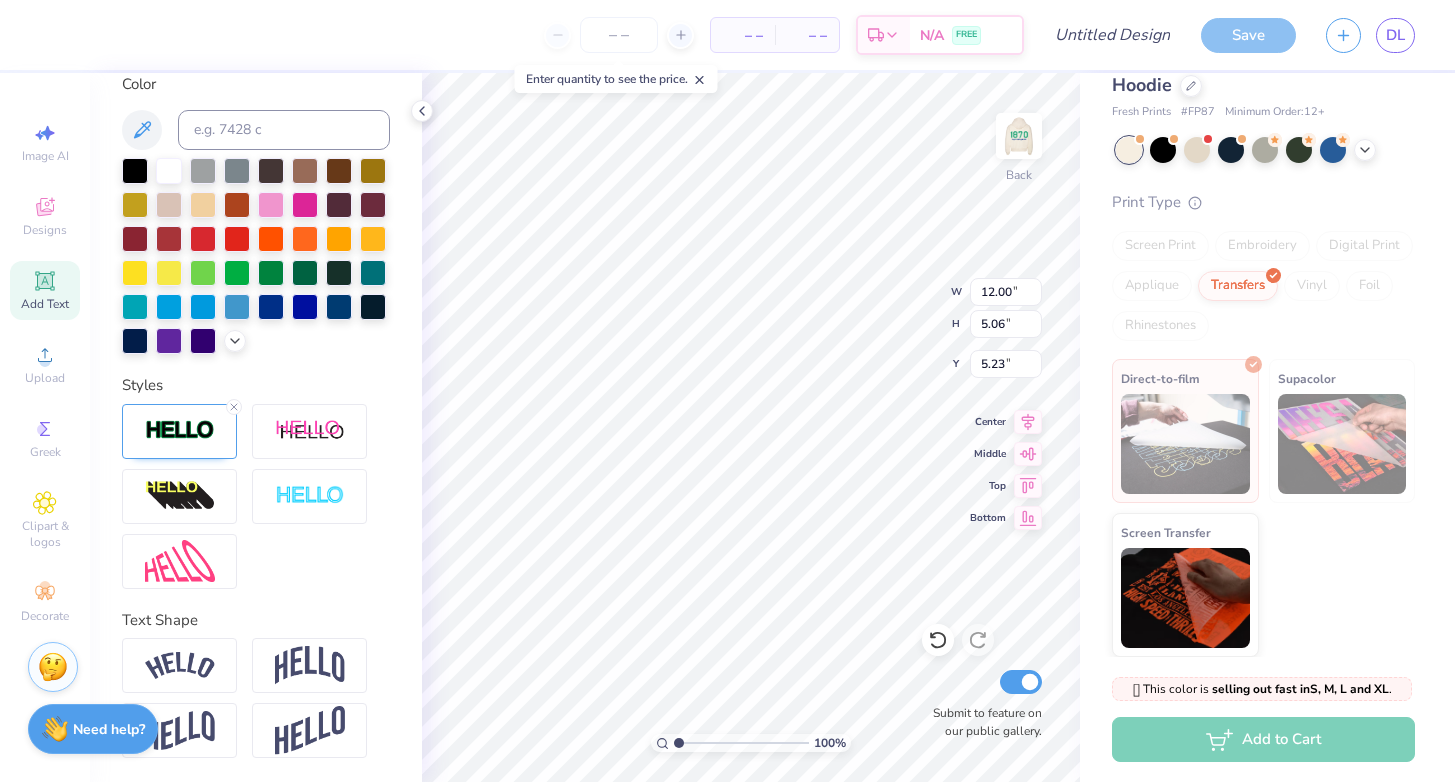 type on "11.92" 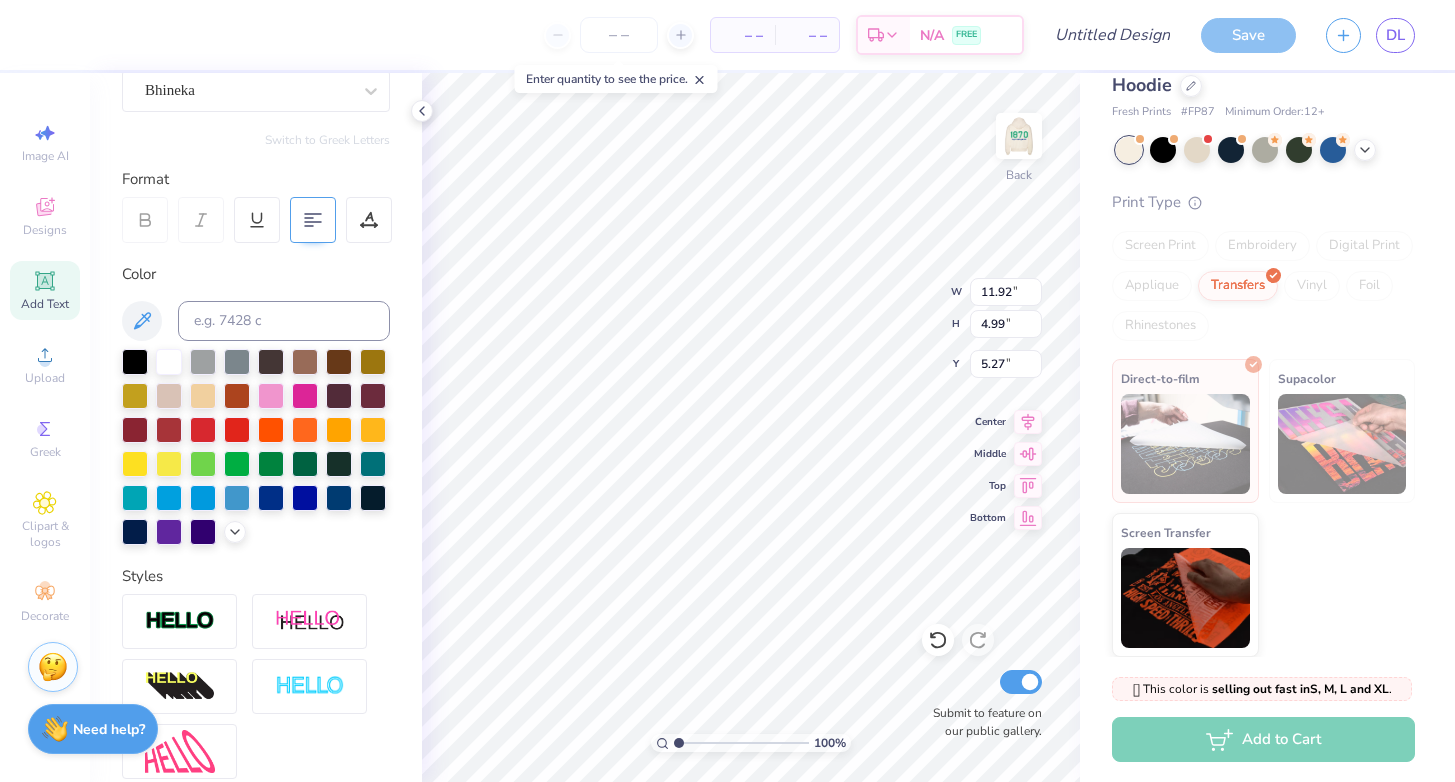scroll, scrollTop: 168, scrollLeft: 0, axis: vertical 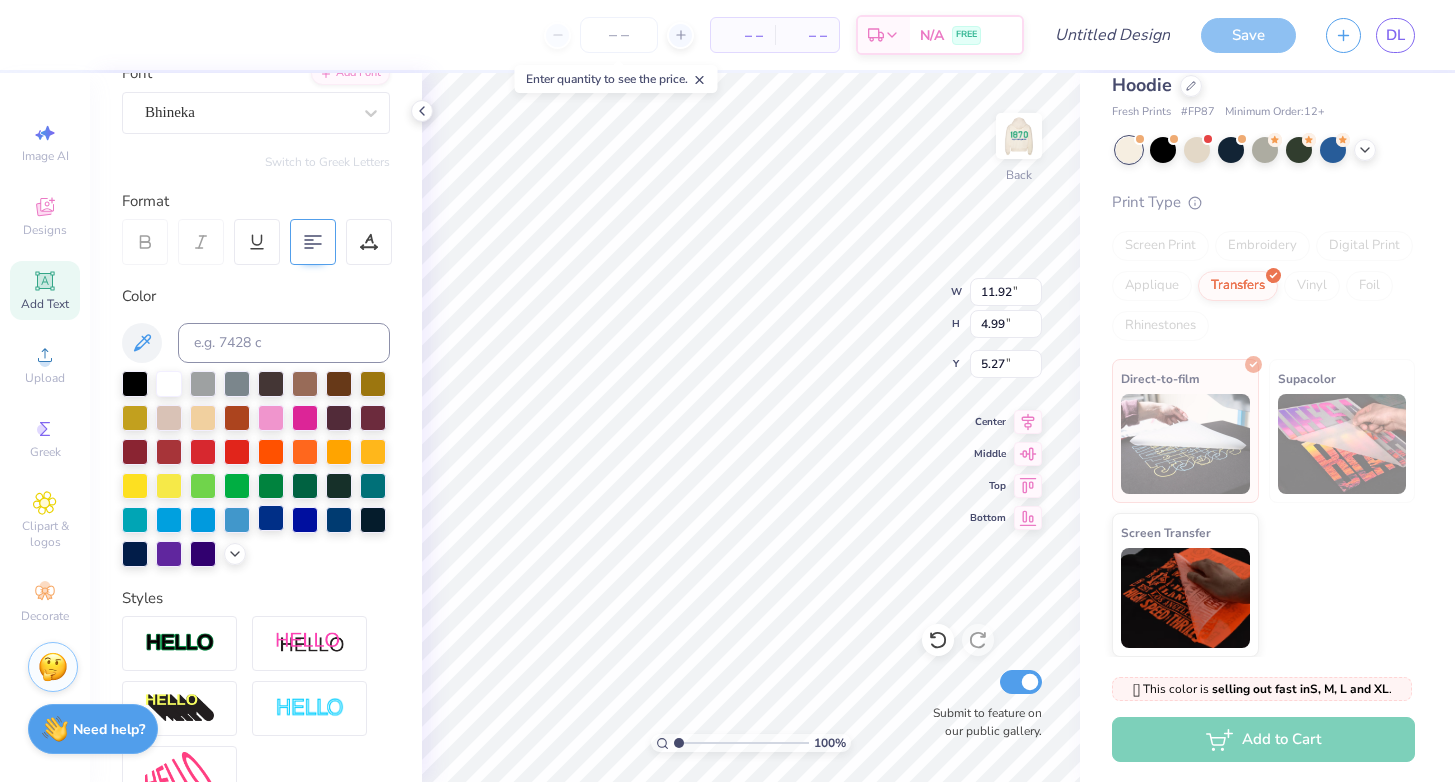 click at bounding box center [271, 518] 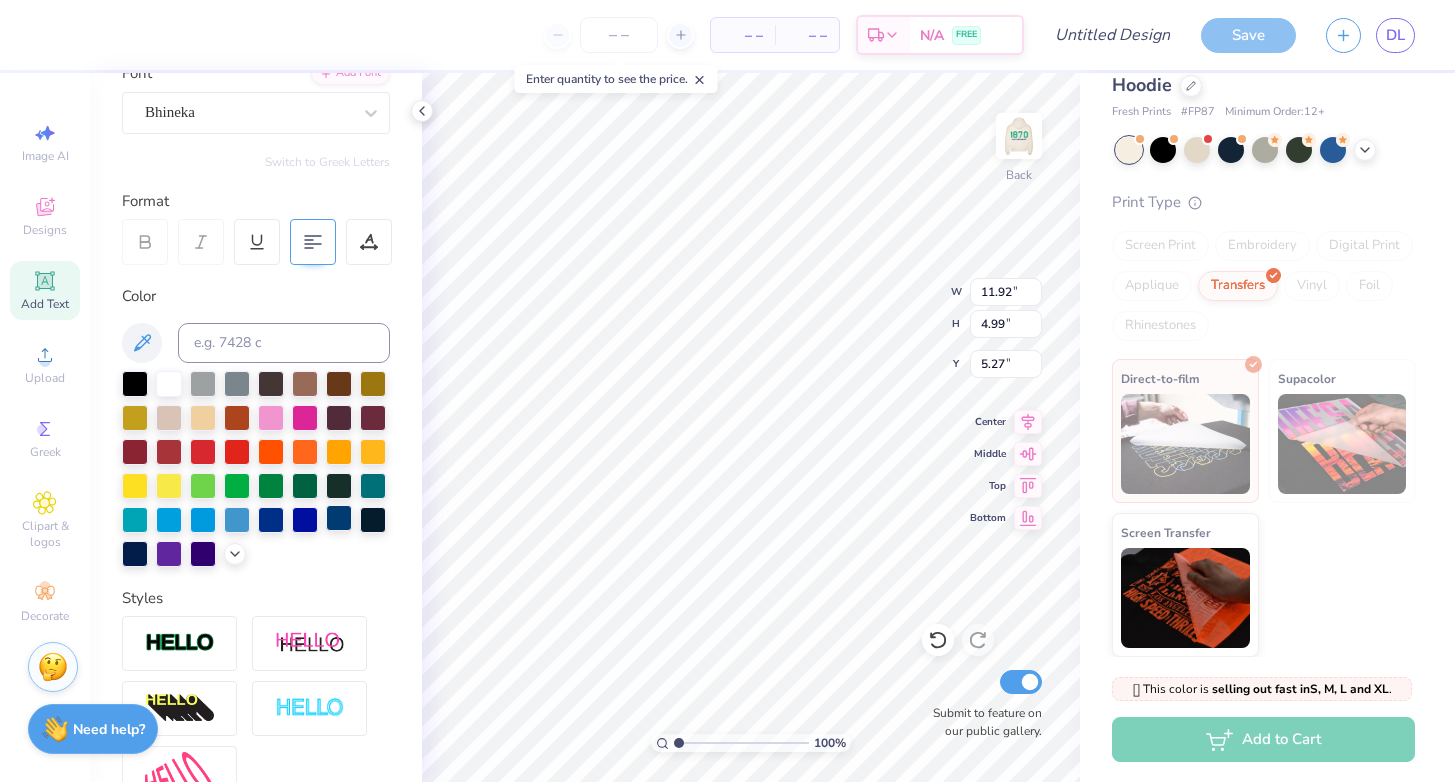 click at bounding box center (339, 518) 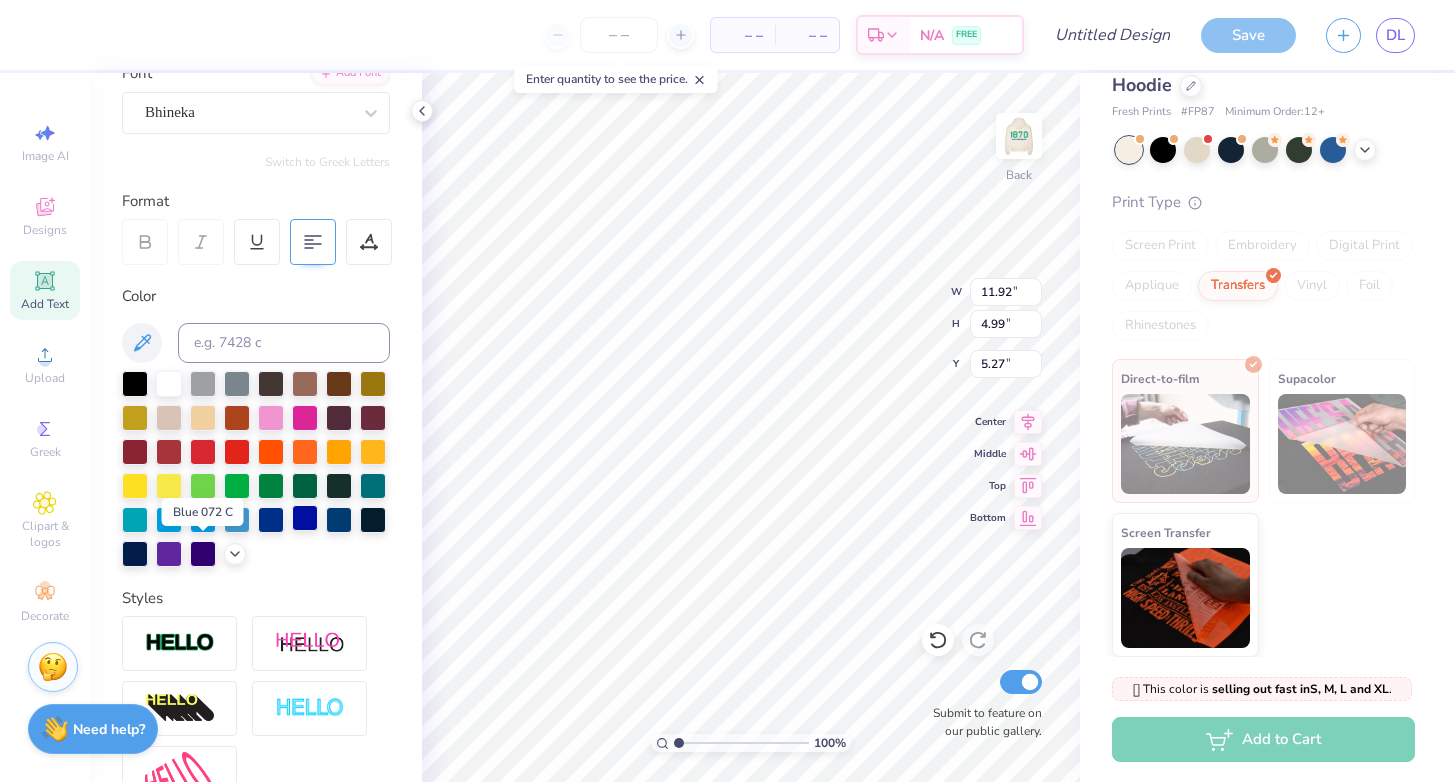 click at bounding box center (305, 518) 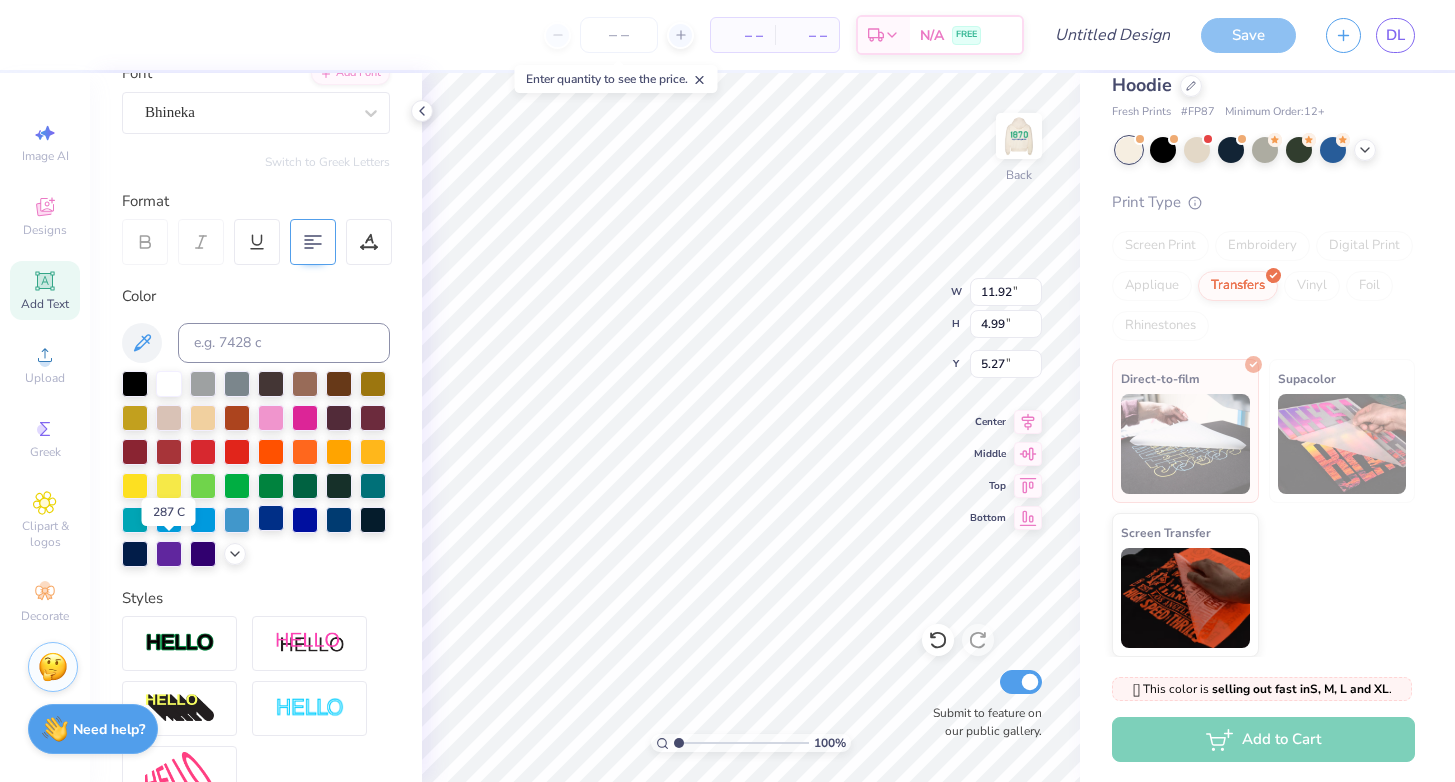 click at bounding box center [271, 518] 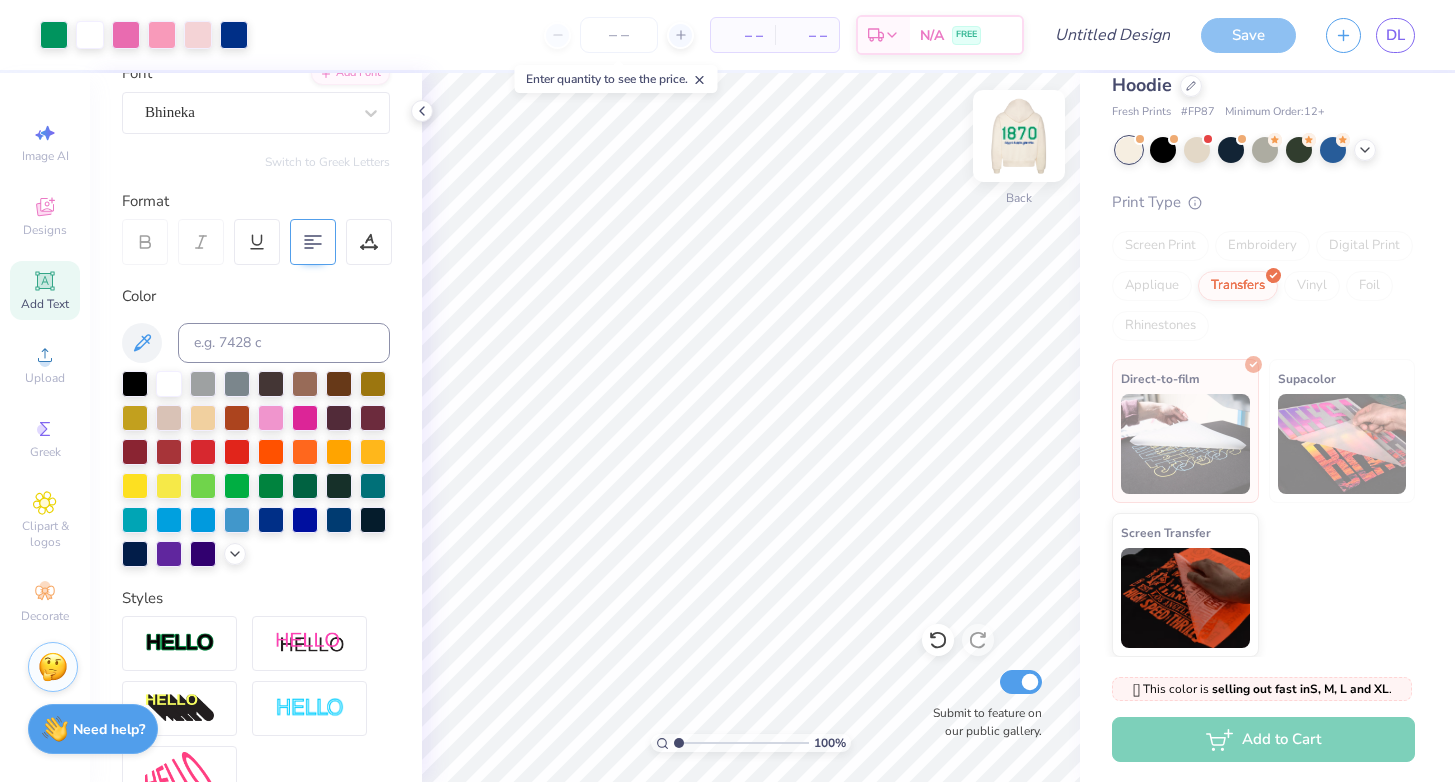 click at bounding box center [1019, 136] 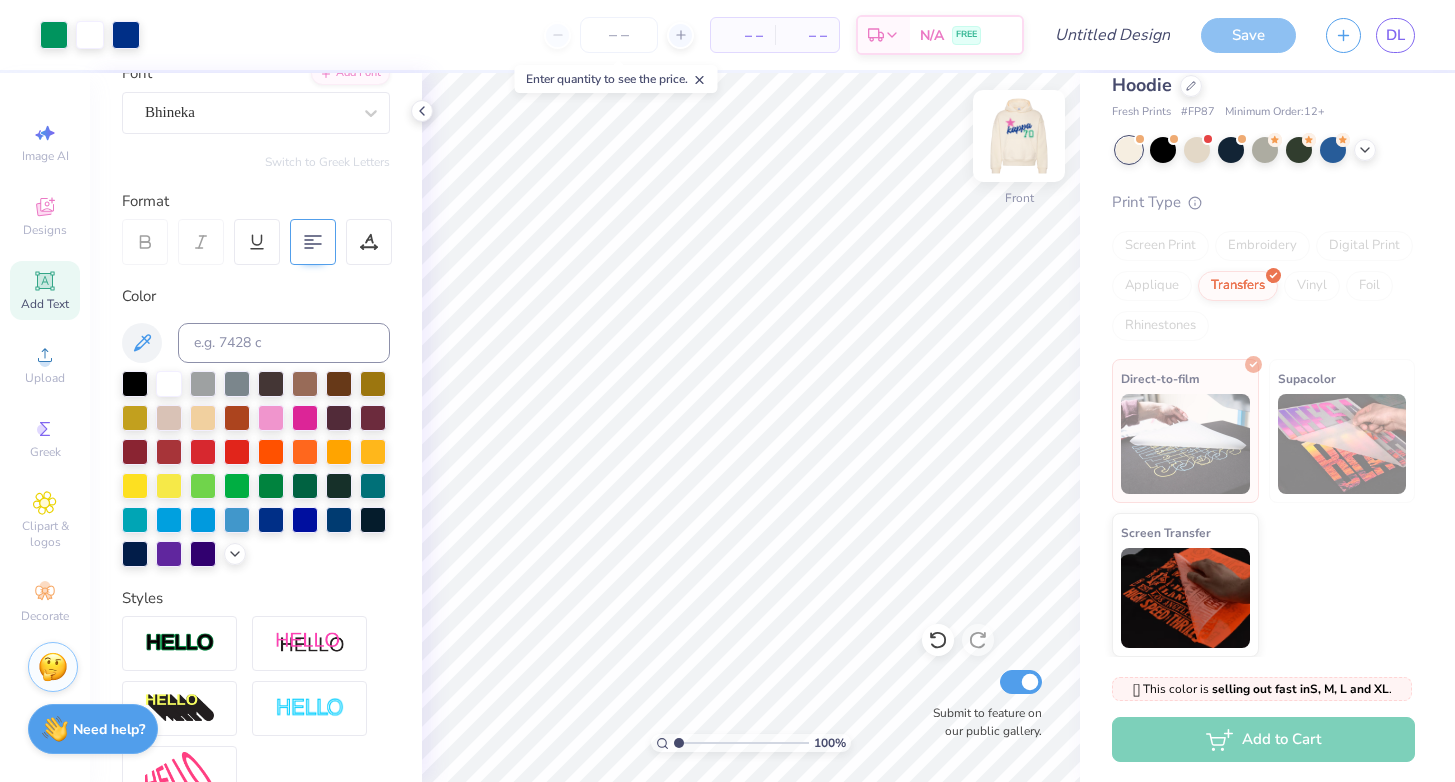click at bounding box center [1019, 136] 